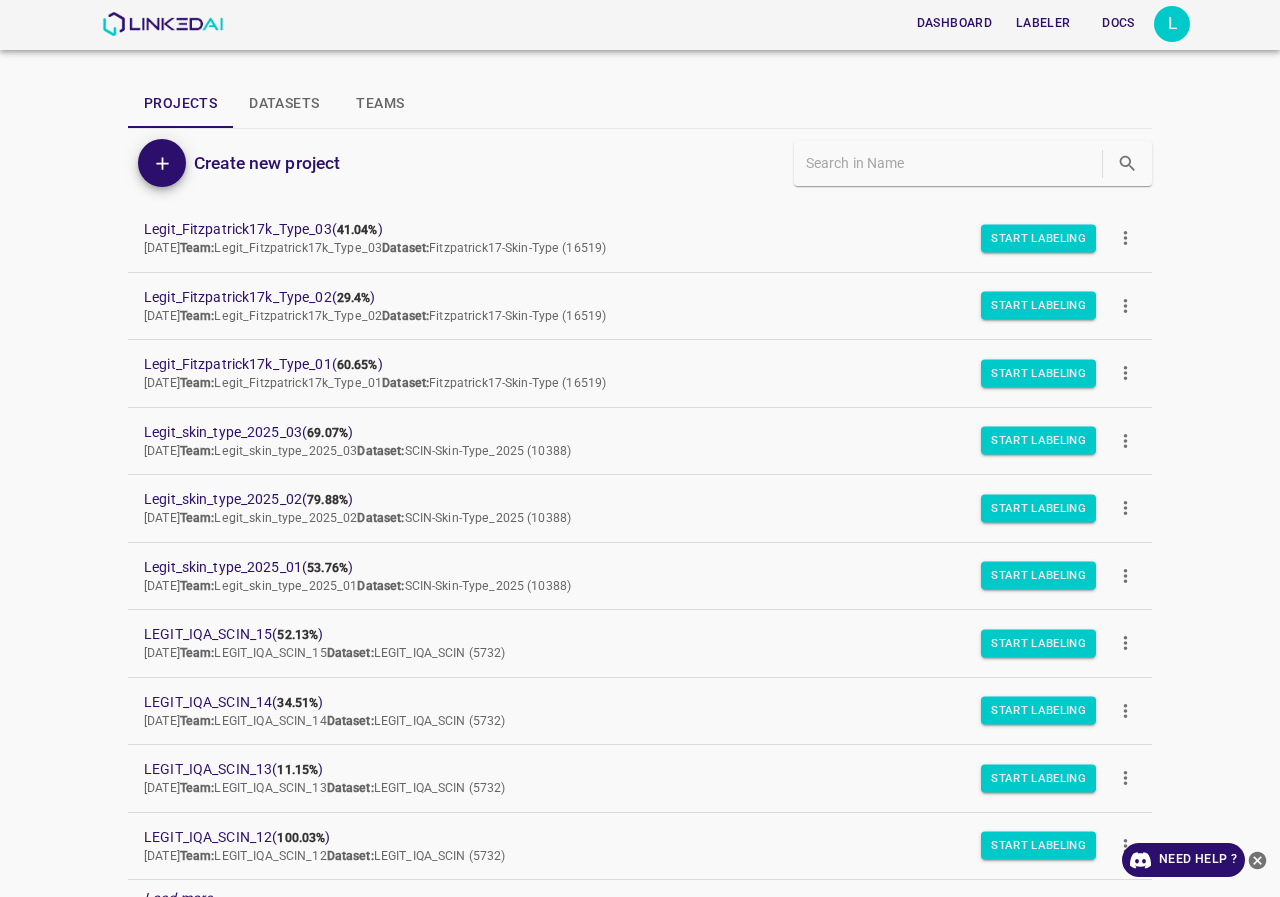 scroll, scrollTop: 0, scrollLeft: 0, axis: both 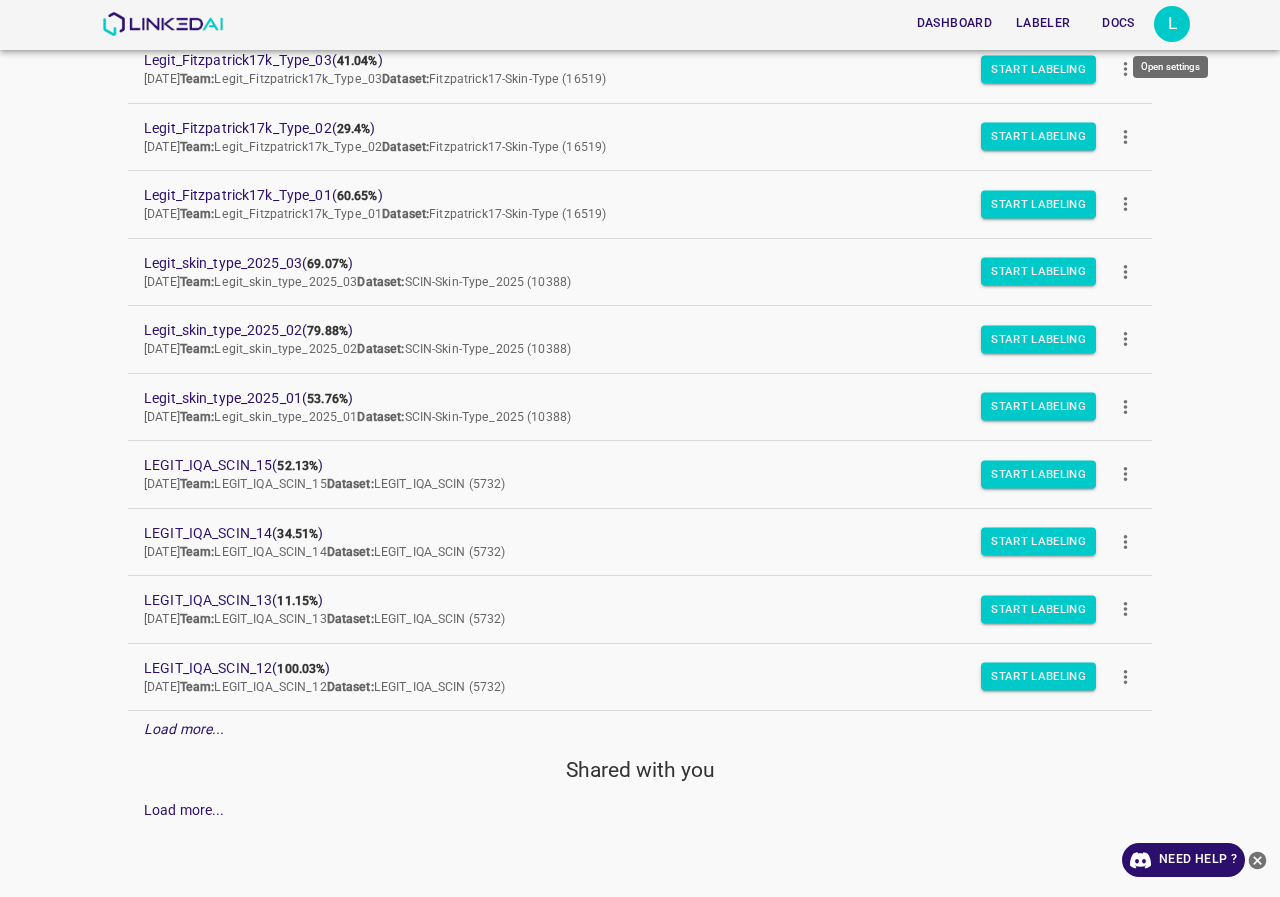 click on "L" at bounding box center (1172, 24) 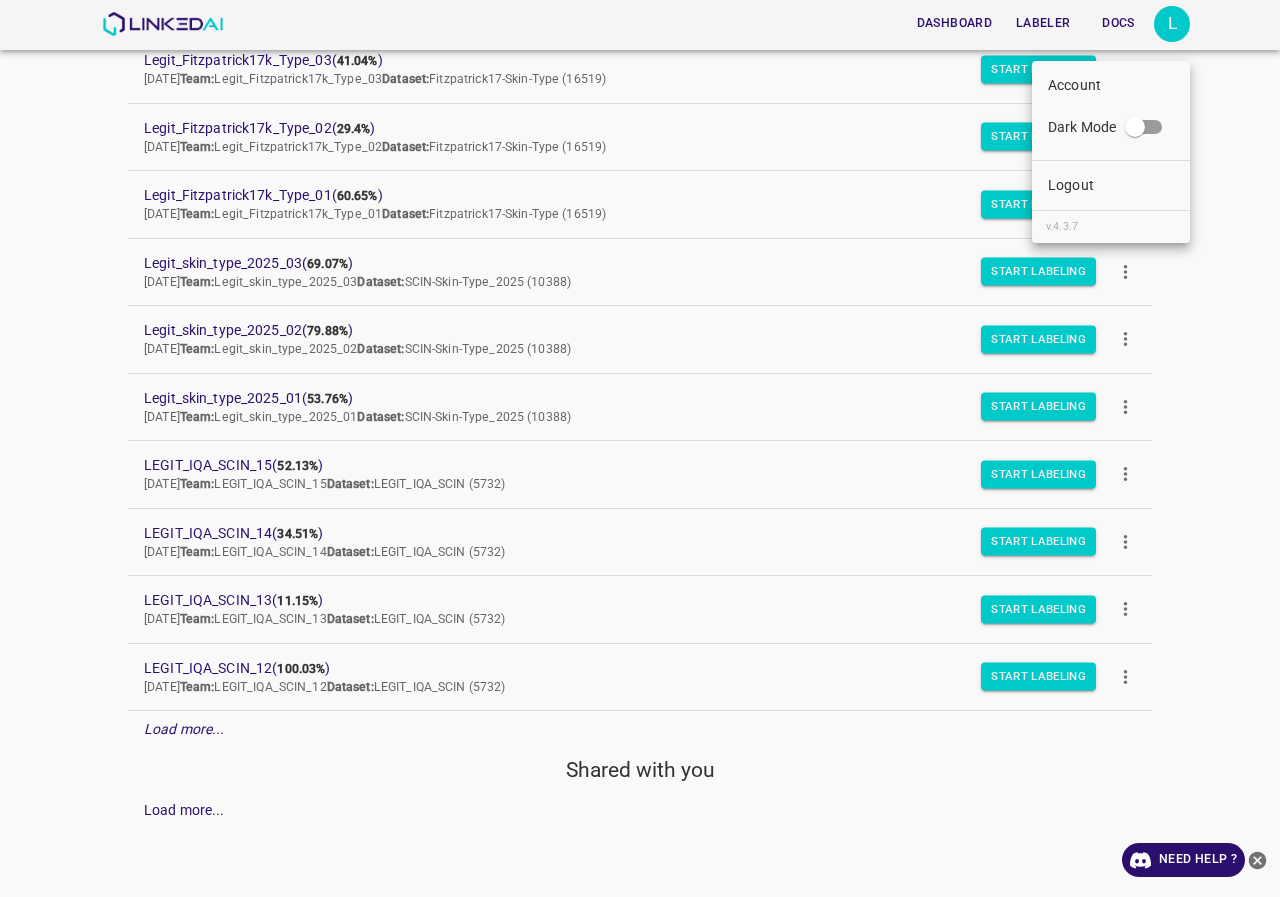 click on "Logout" at bounding box center (1111, 185) 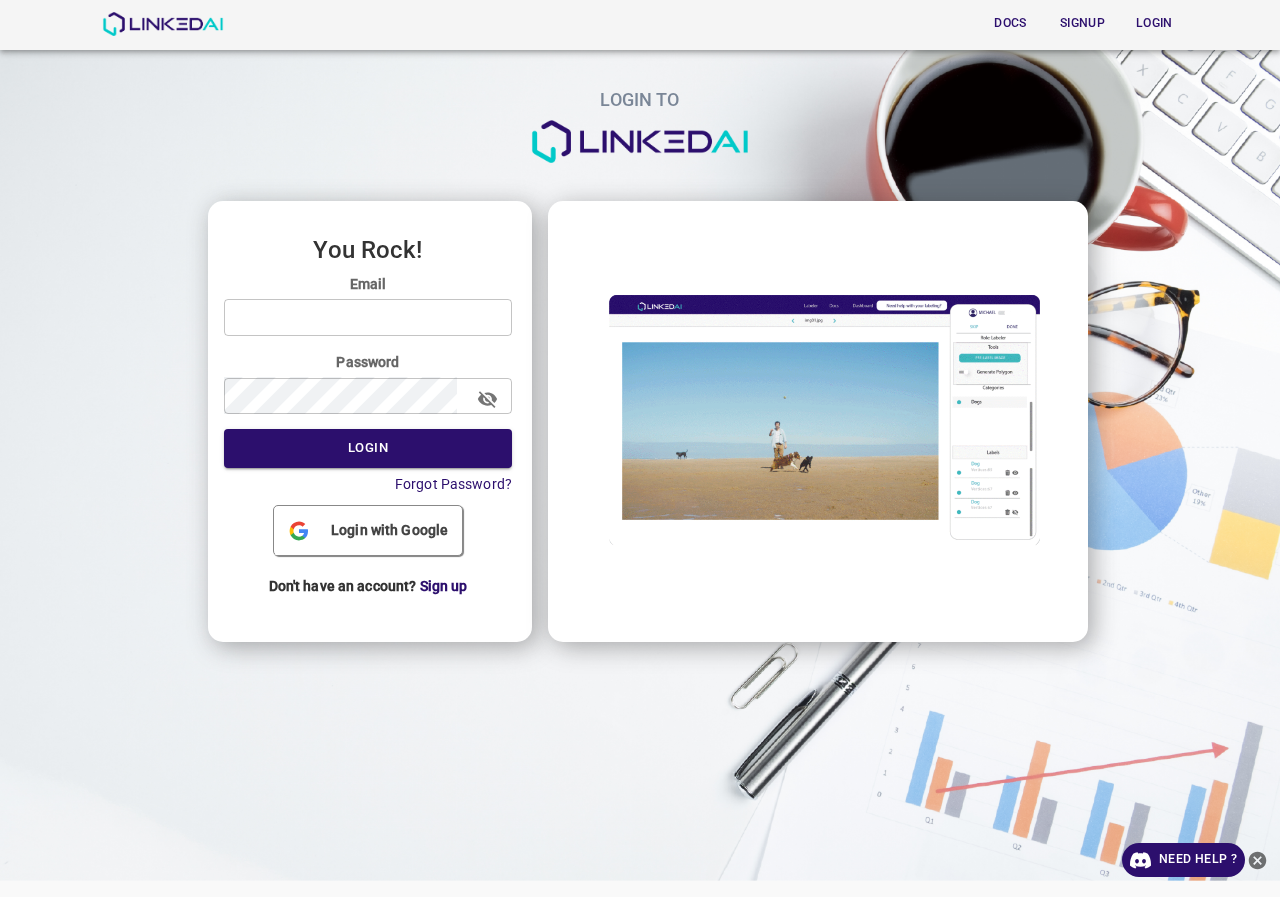 scroll, scrollTop: 0, scrollLeft: 0, axis: both 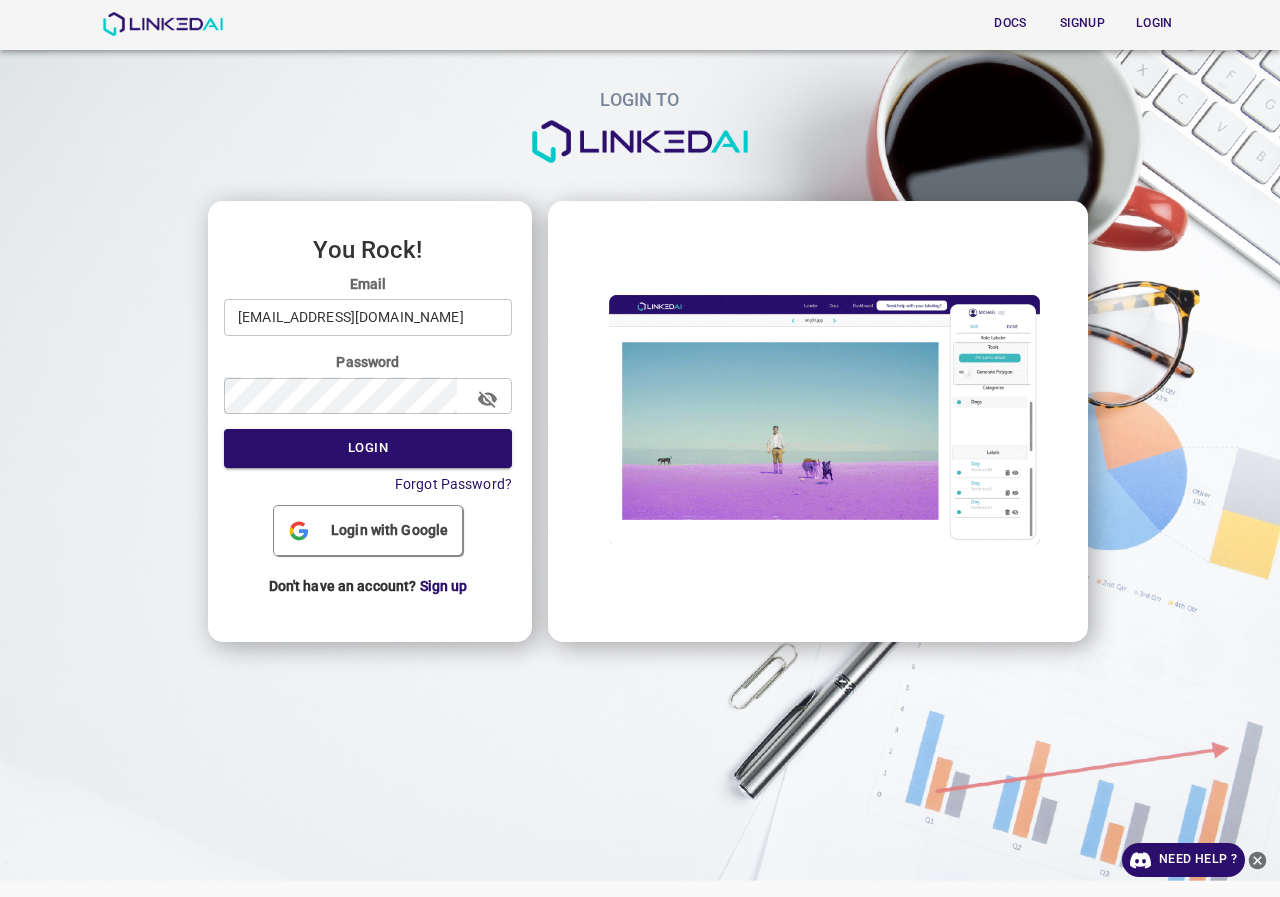 click on "legit@linkedai.co" at bounding box center (368, 317) 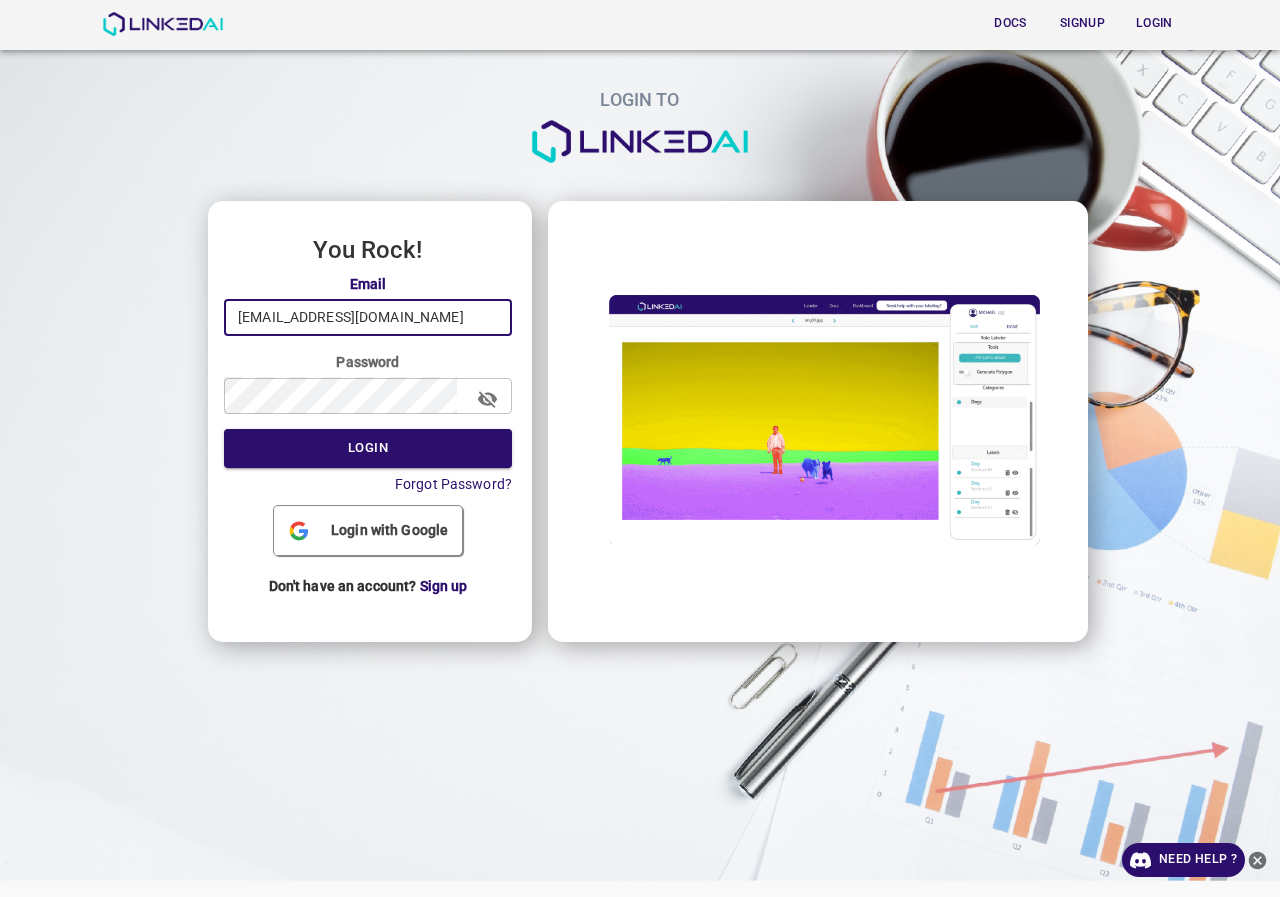 type on "admin@linkedai.co" 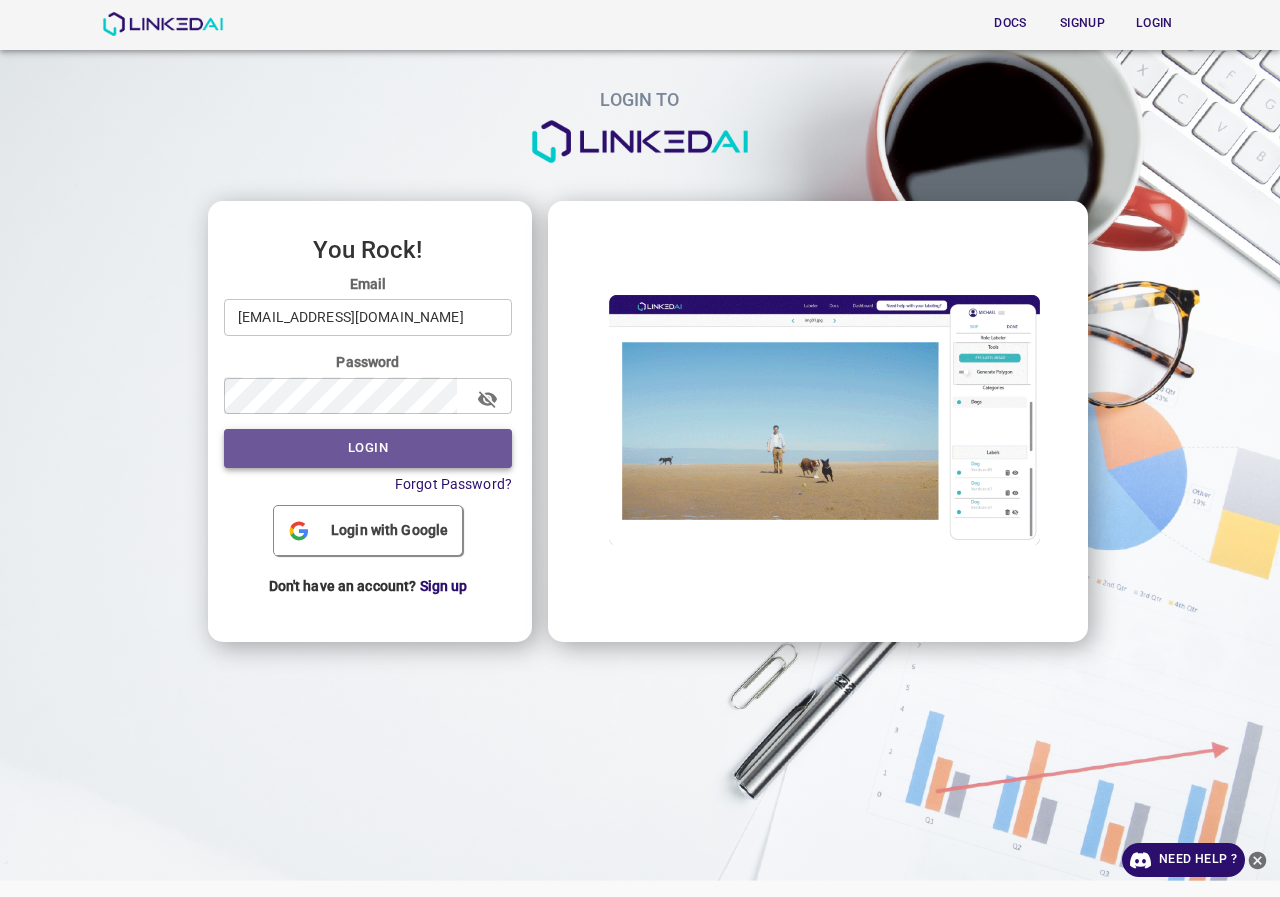 click on "Login" at bounding box center [368, 448] 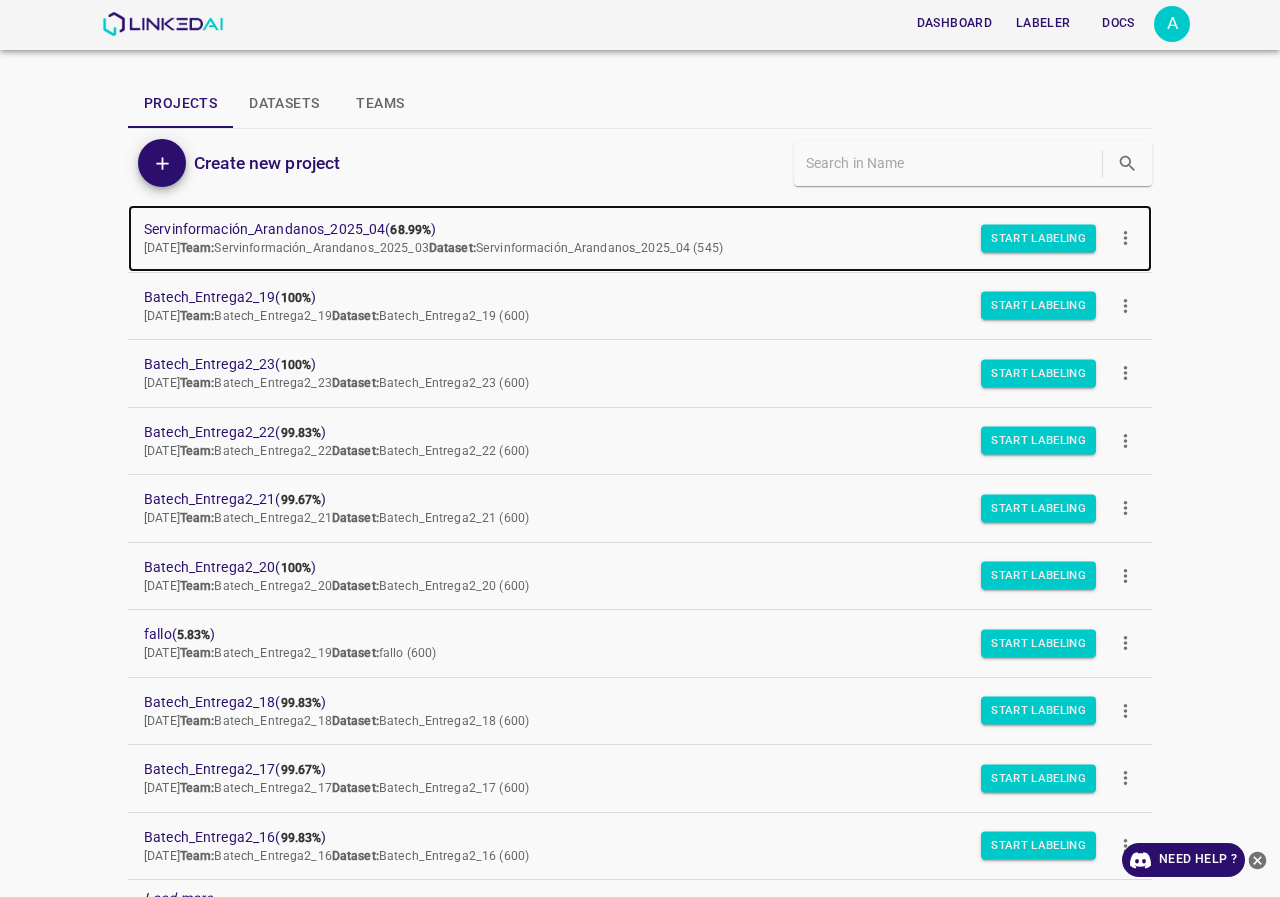 click on "Servinformación_Arandanos_2025_04  ( 68.99% )" at bounding box center (624, 229) 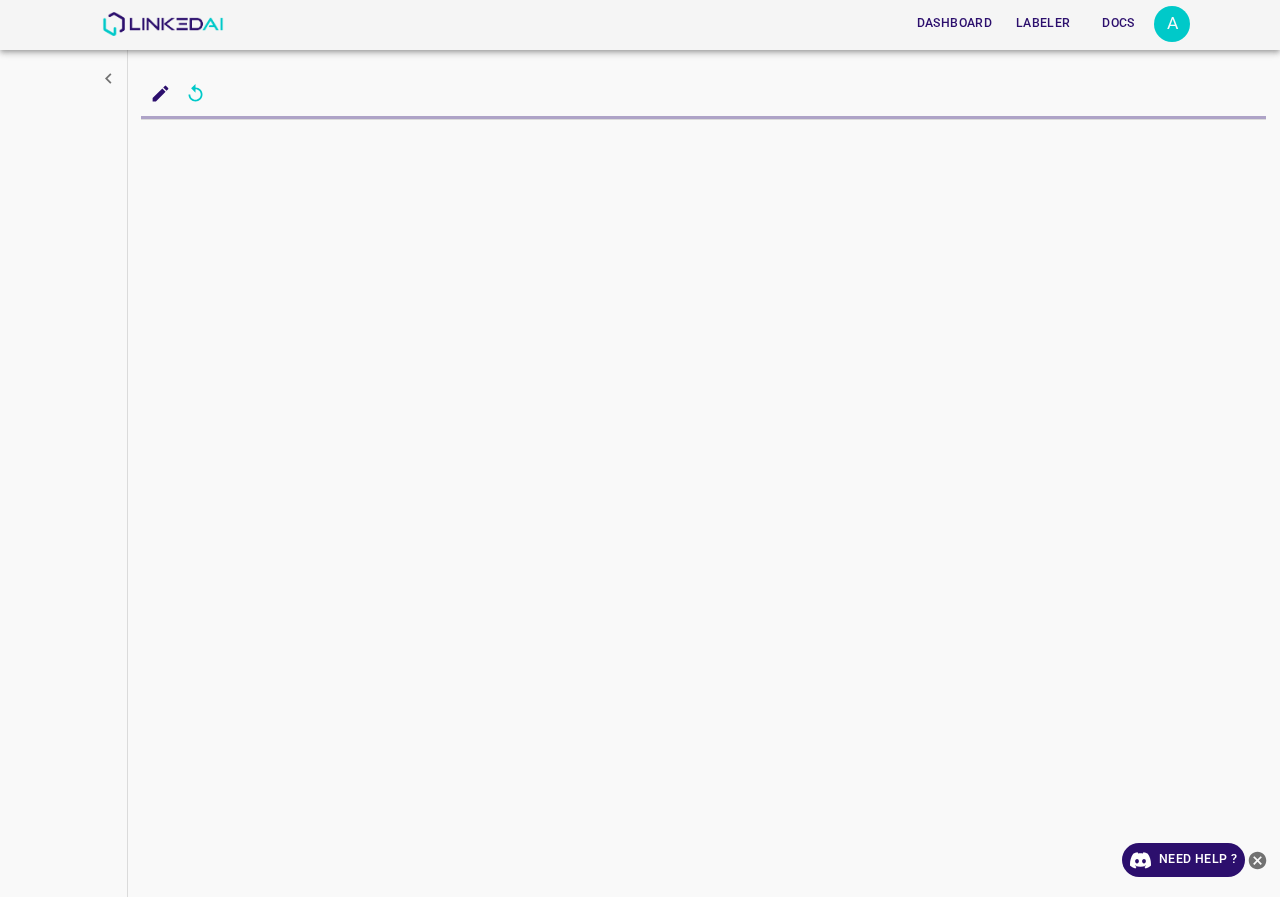 scroll, scrollTop: 0, scrollLeft: 0, axis: both 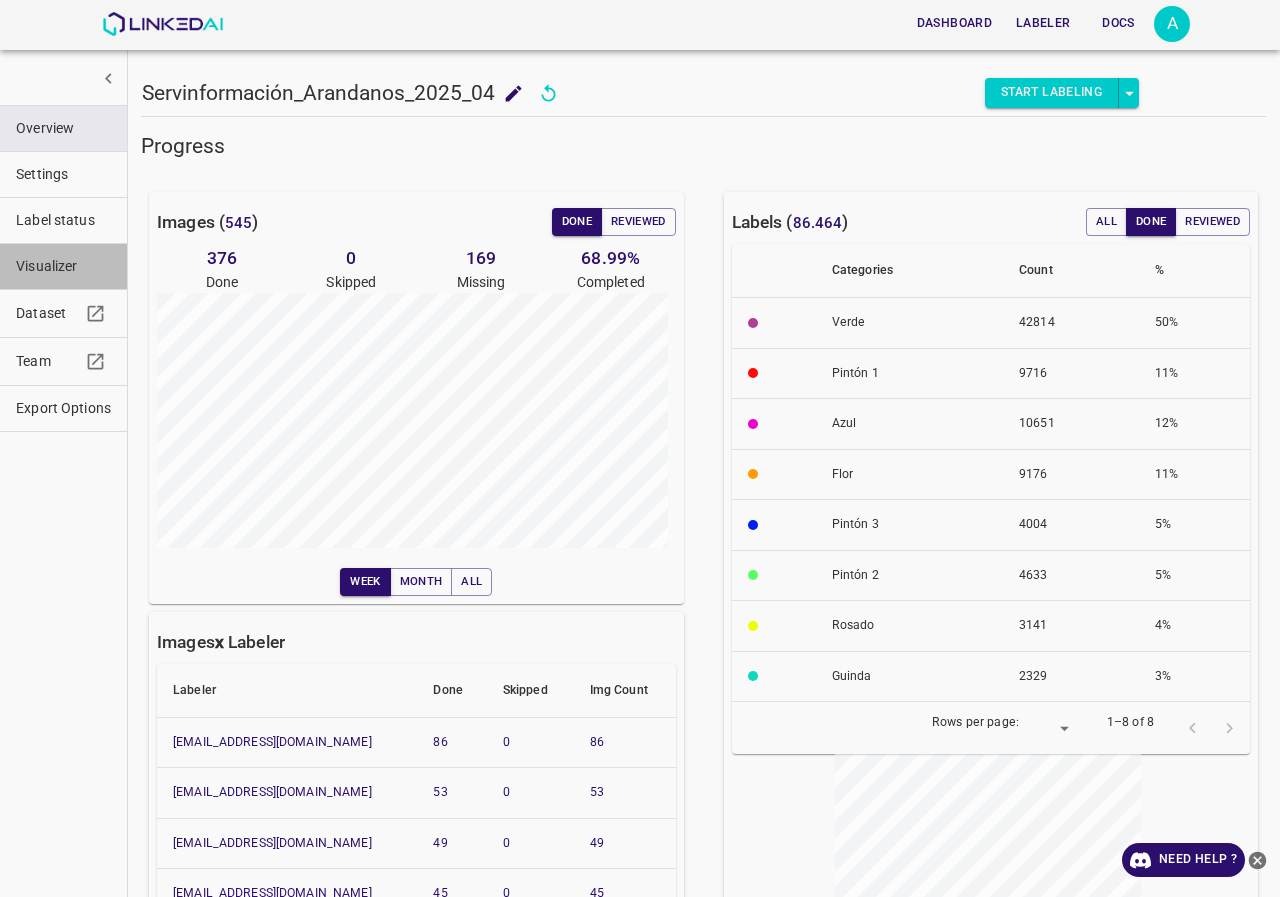 click on "Visualizer" at bounding box center (63, 266) 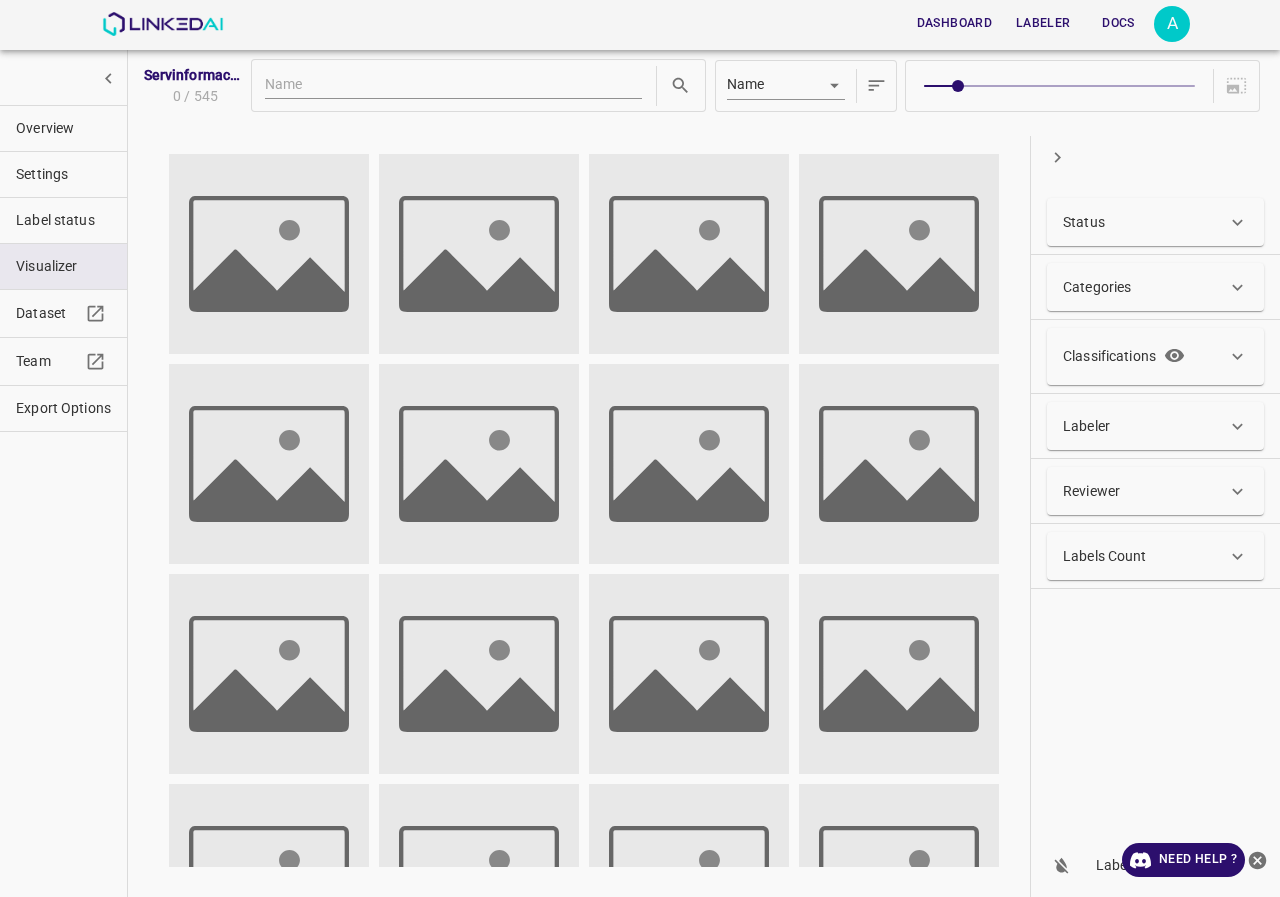 click on "Status" at bounding box center (1145, 222) 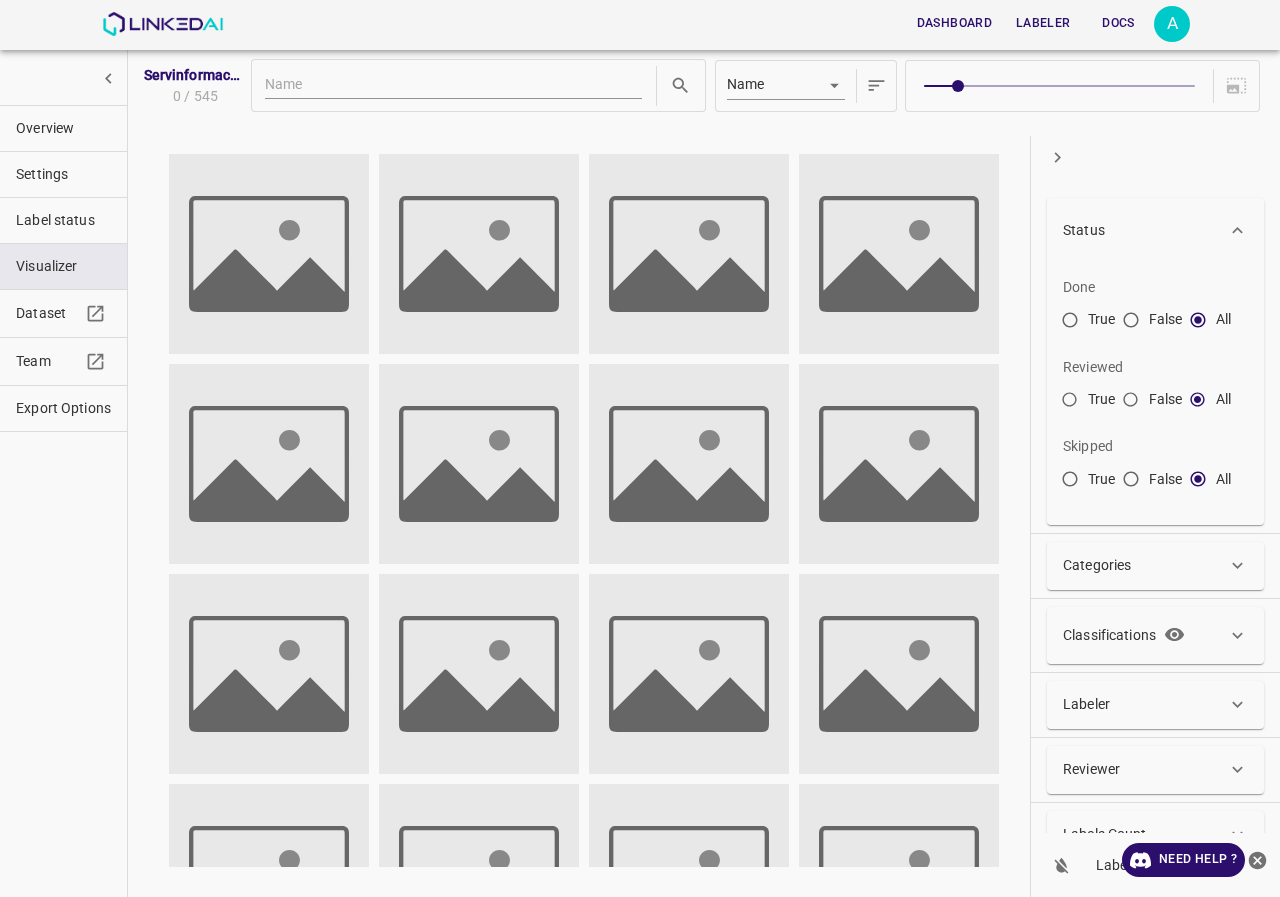 click on "A" at bounding box center (1172, 24) 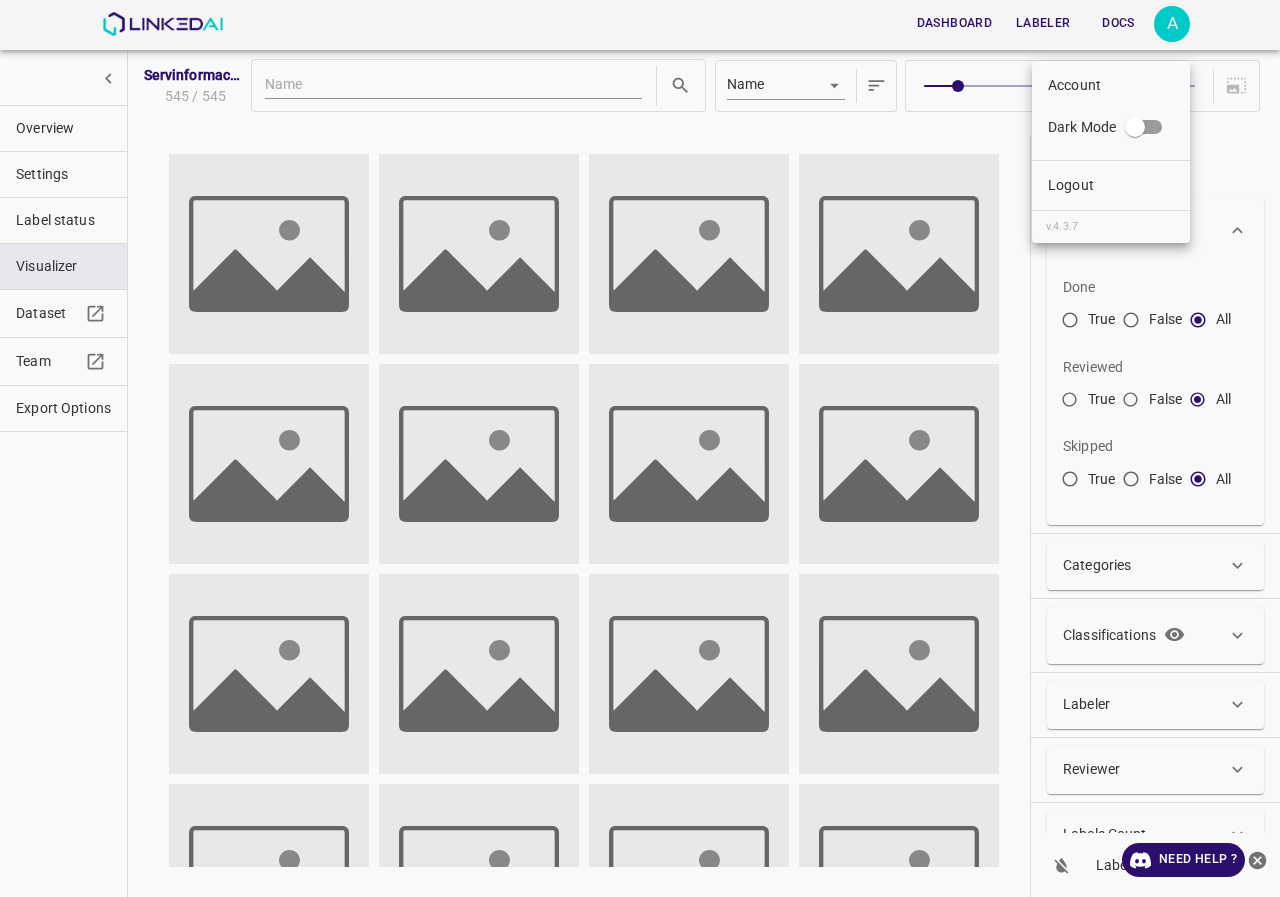 click on "Logout" at bounding box center [1111, 185] 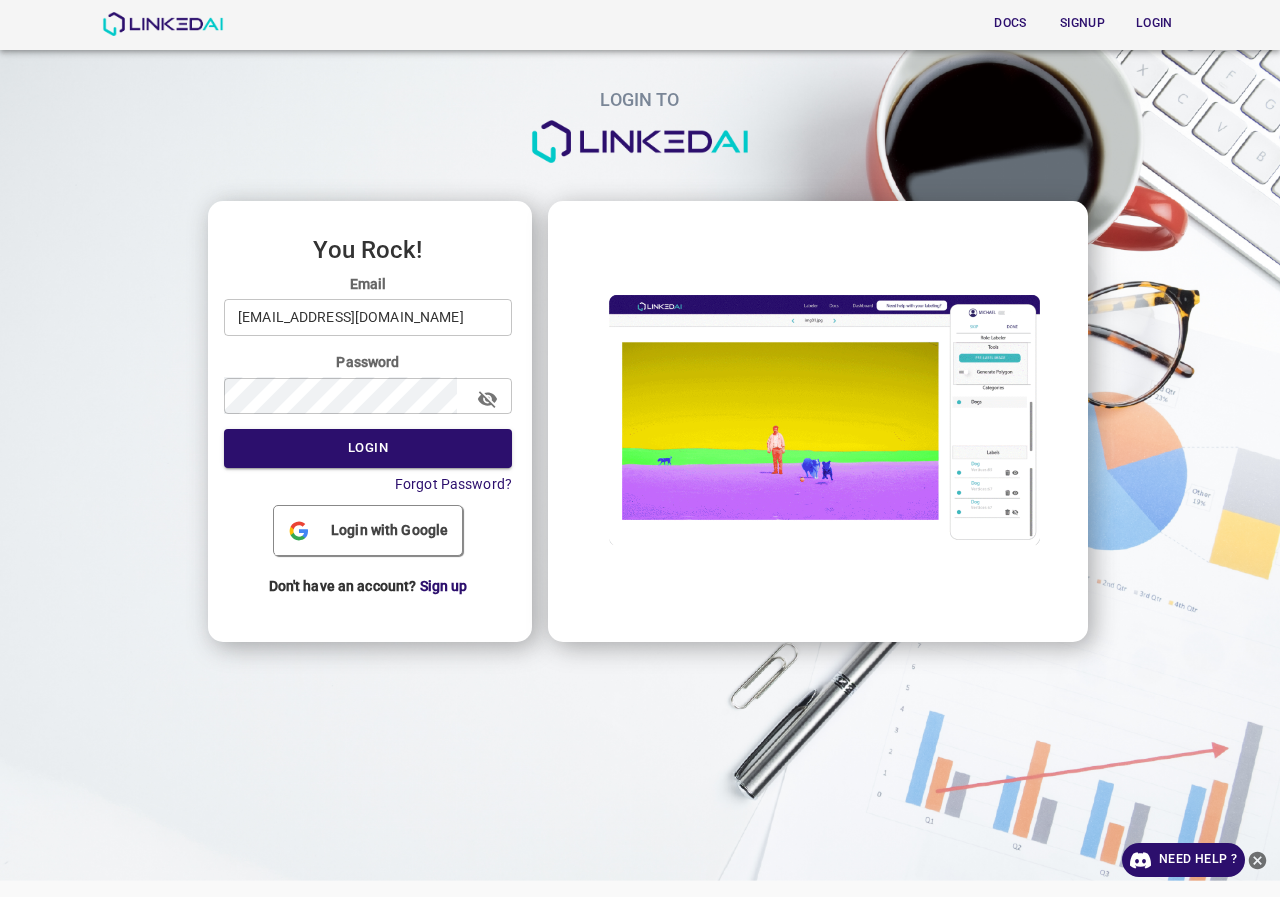 click on "admin@linkedai.co" at bounding box center (368, 317) 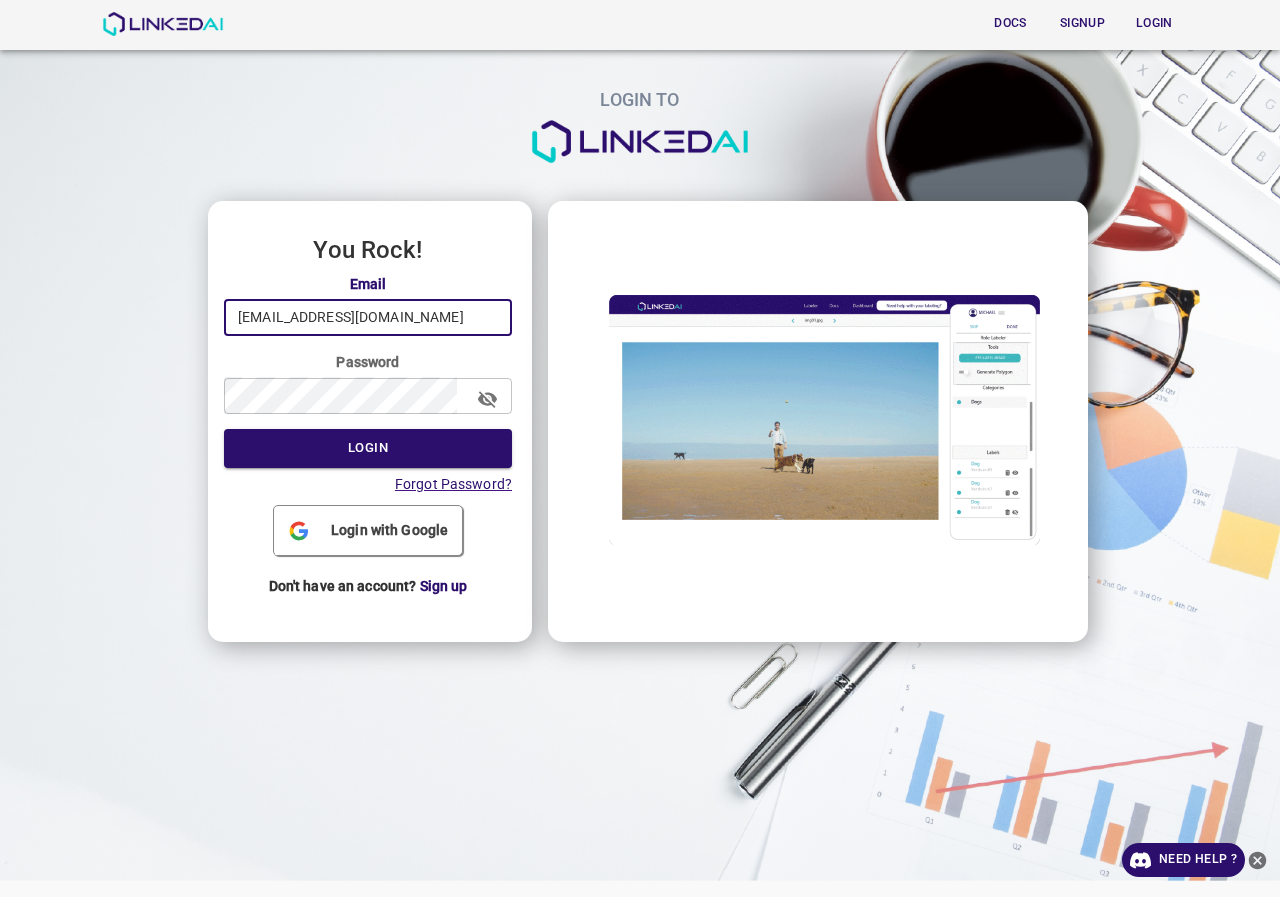 type on "pruebas@linkedai.co" 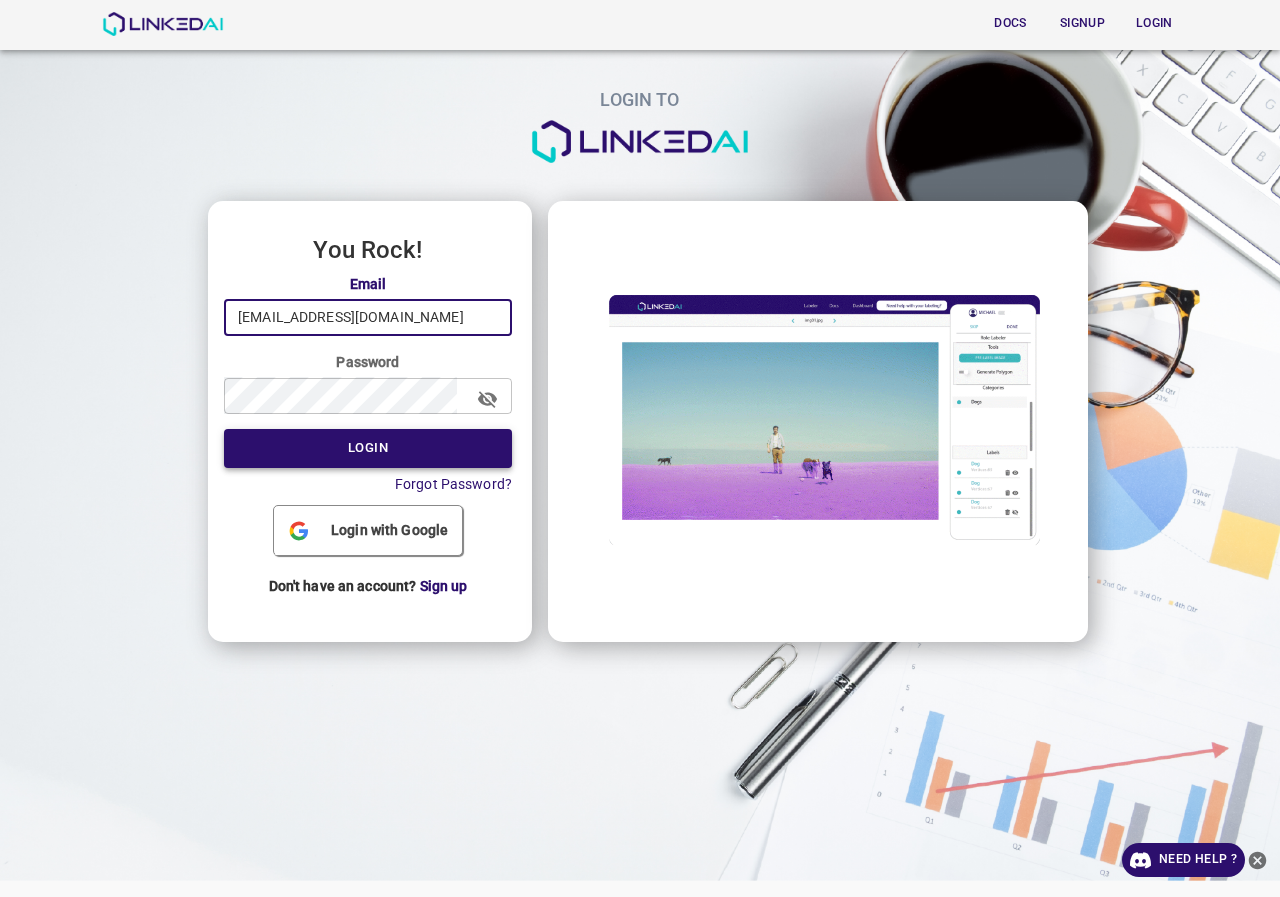 click on "Login" at bounding box center (368, 448) 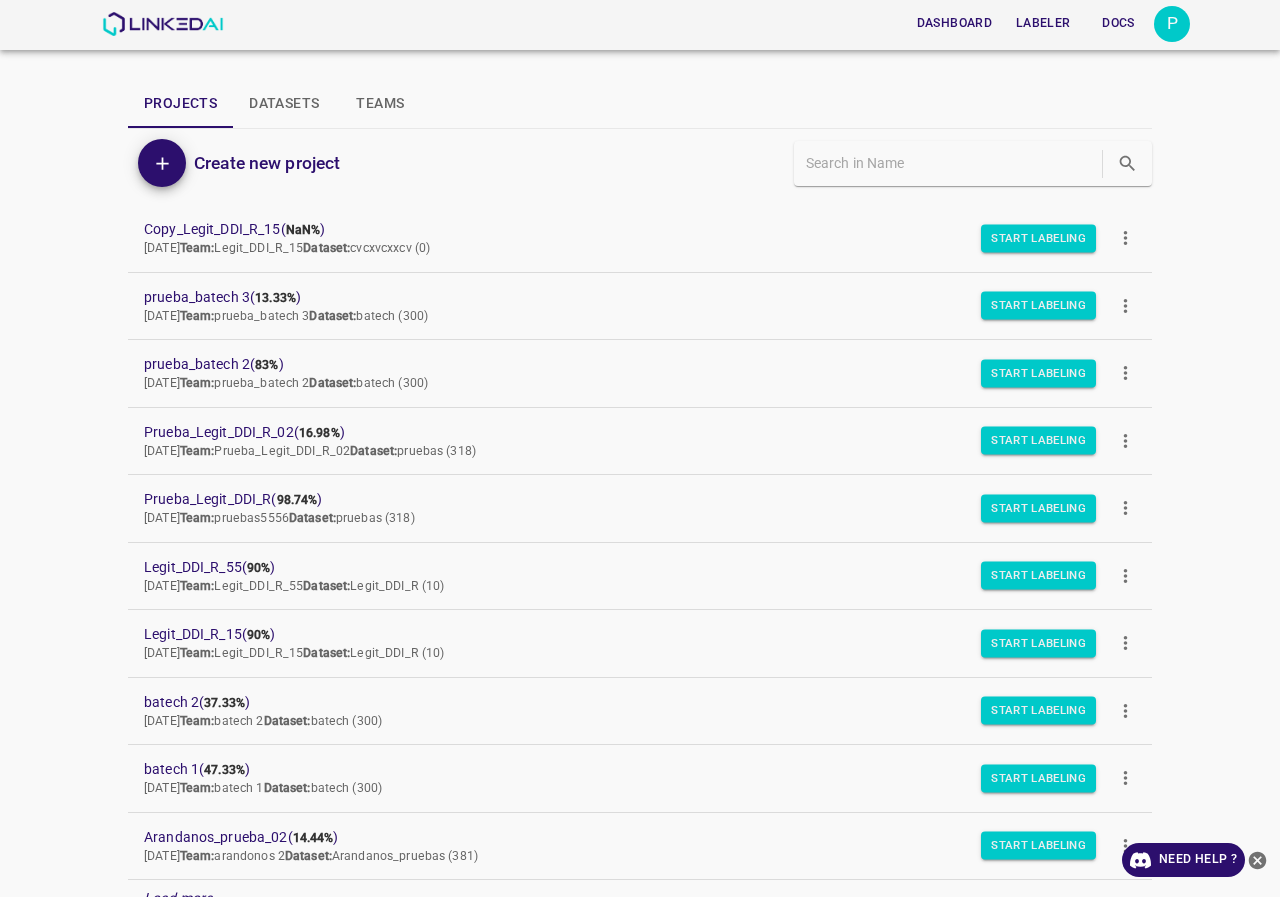 scroll, scrollTop: 400, scrollLeft: 0, axis: vertical 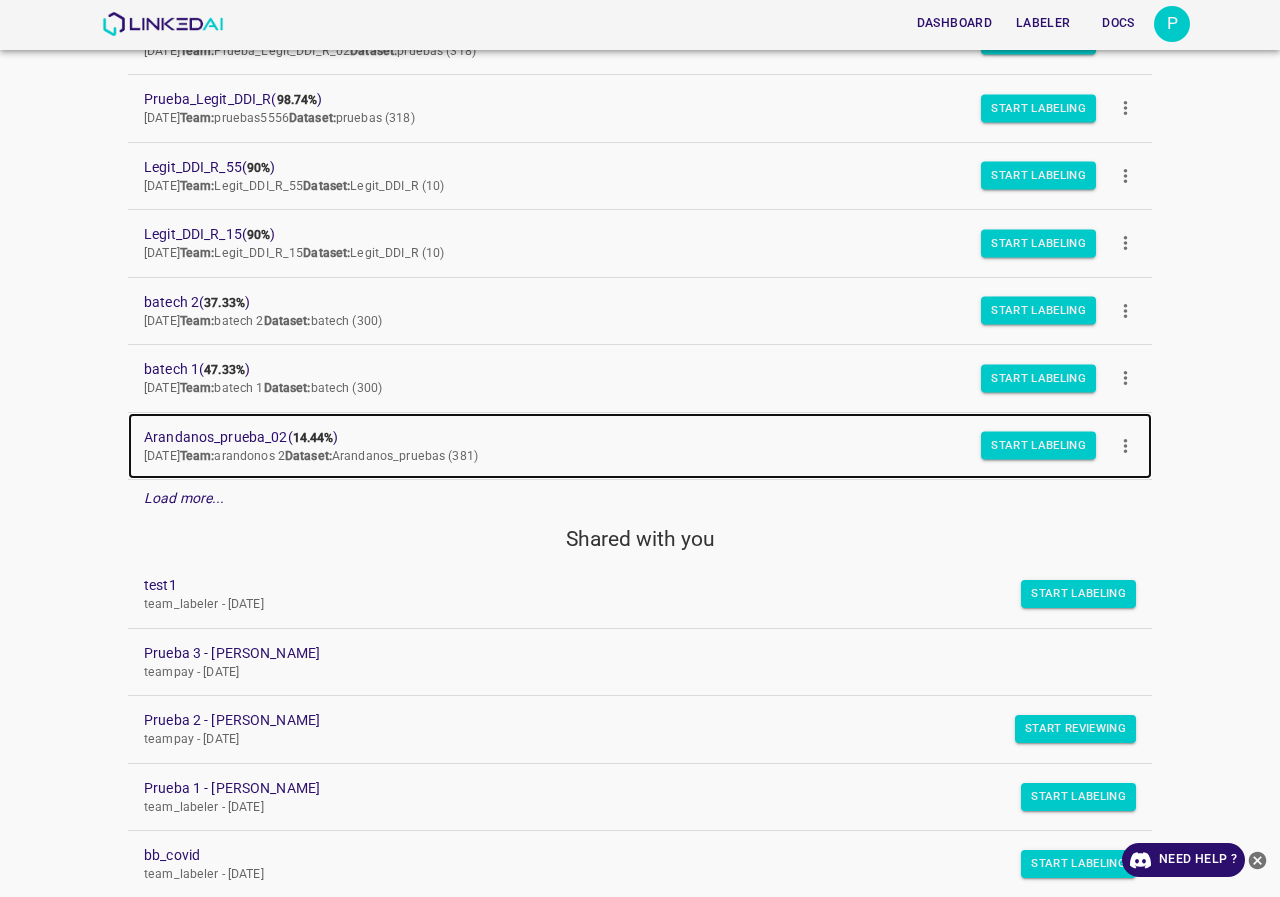 click on "Arandanos_prueba_02  ( 14.44% )" at bounding box center [624, 437] 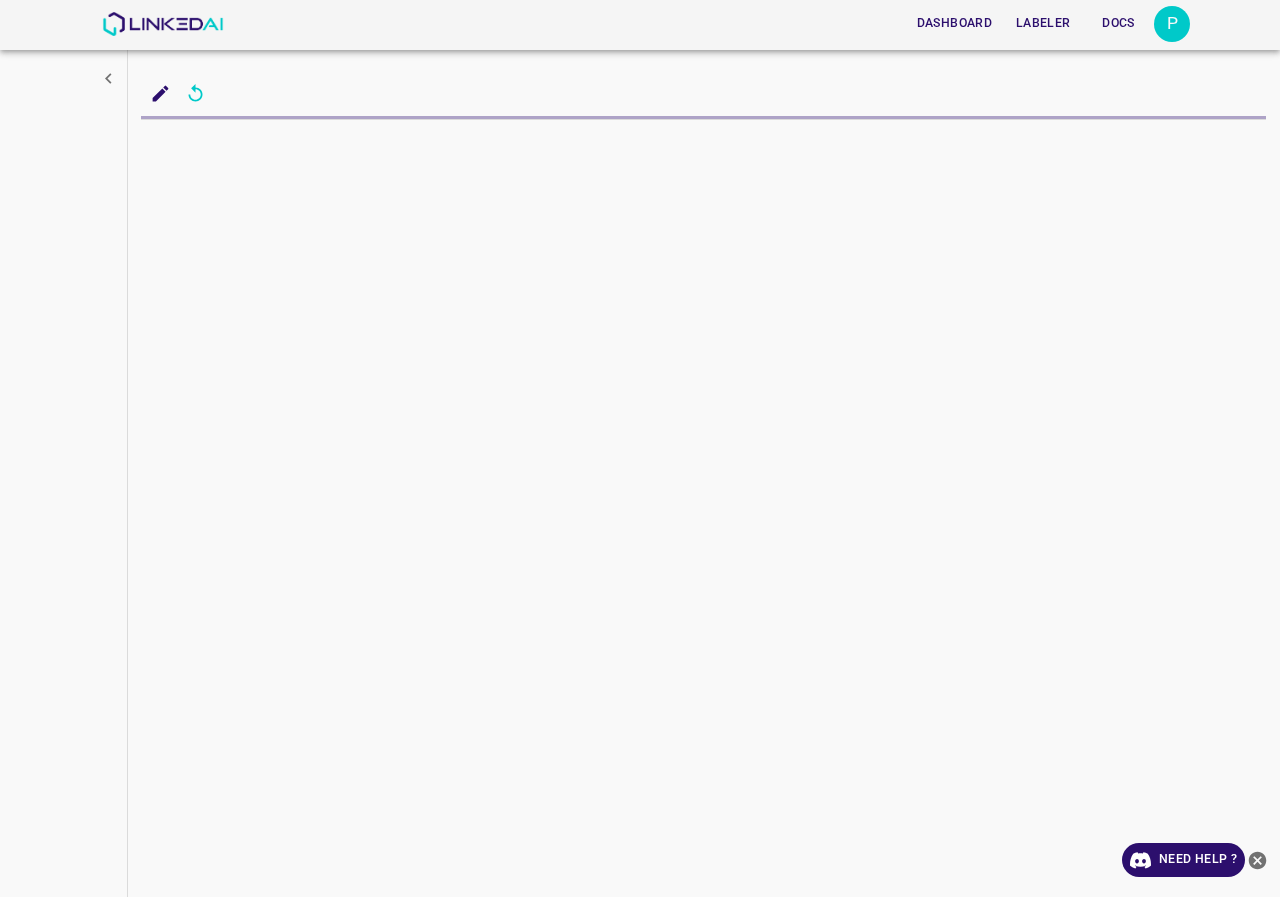 scroll, scrollTop: 0, scrollLeft: 0, axis: both 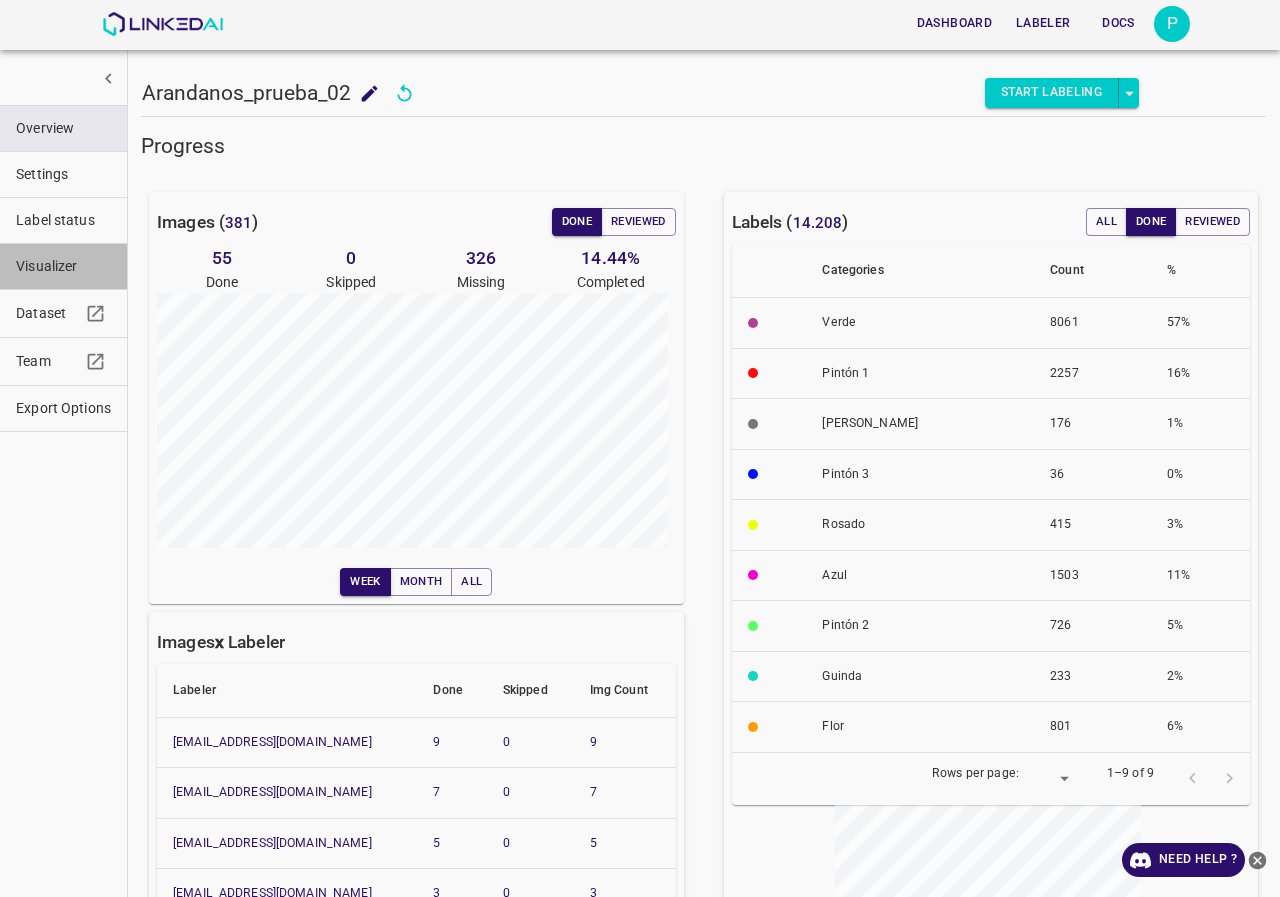 click on "Visualizer" at bounding box center [63, 266] 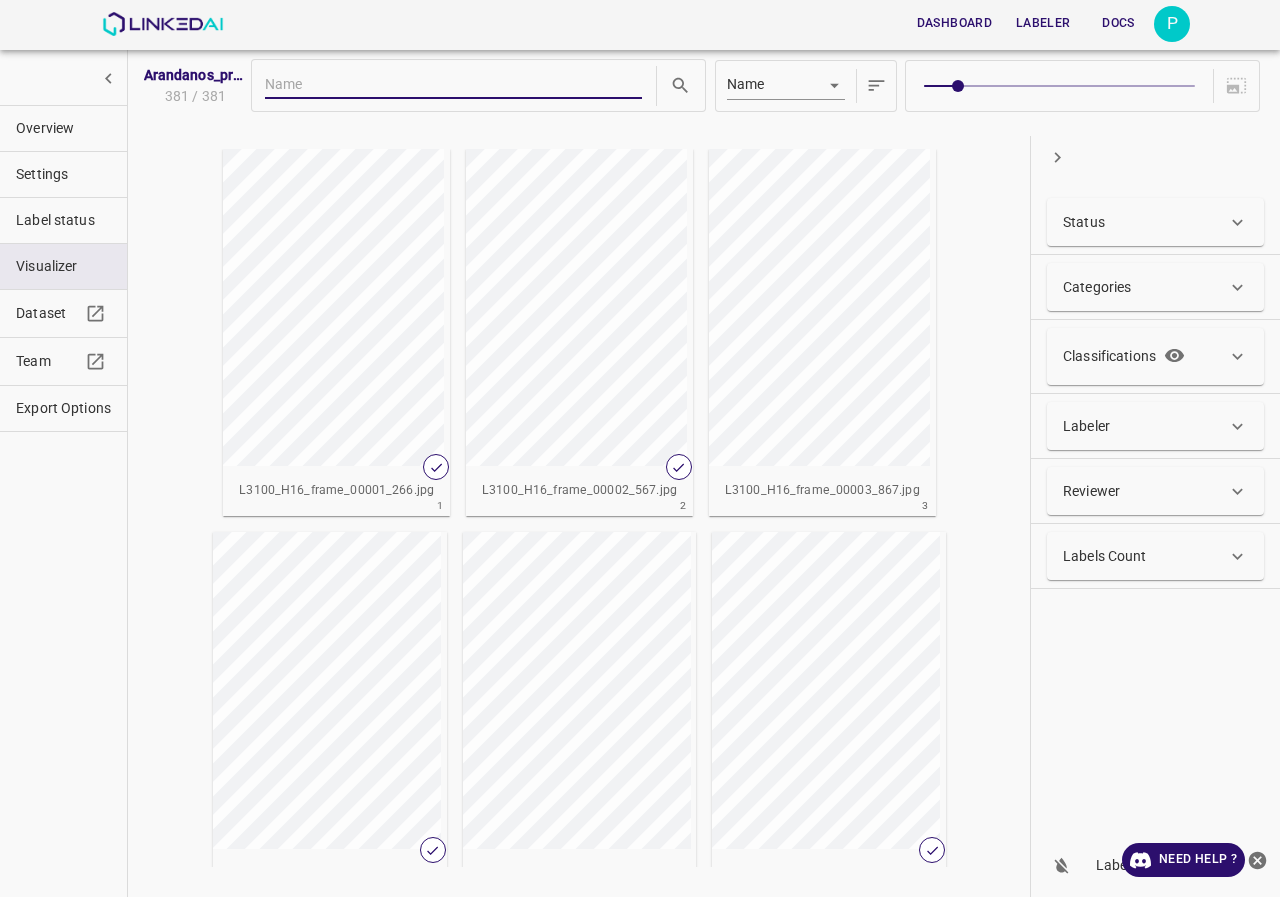 click on "Labeler" at bounding box center [1155, 426] 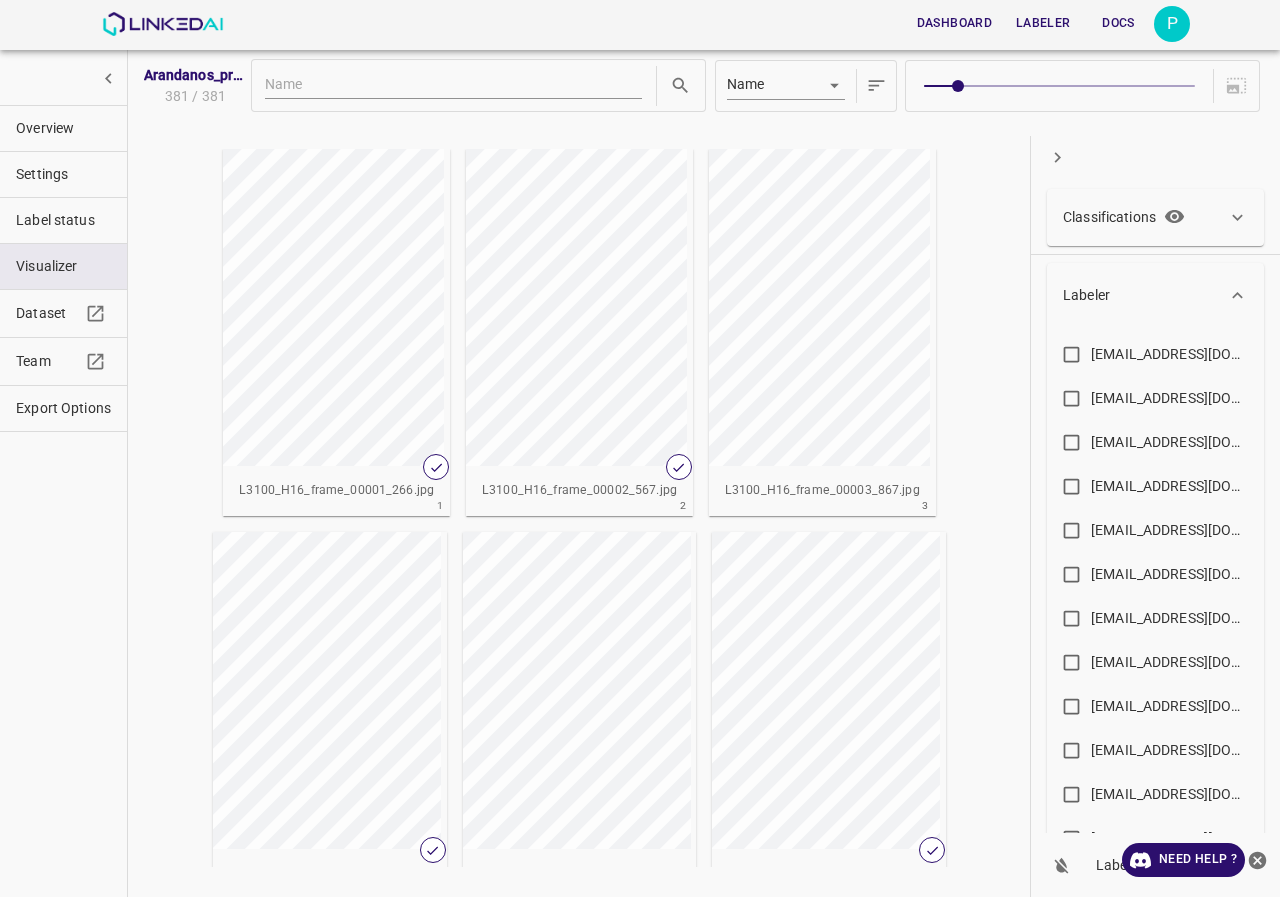 scroll, scrollTop: 239, scrollLeft: 0, axis: vertical 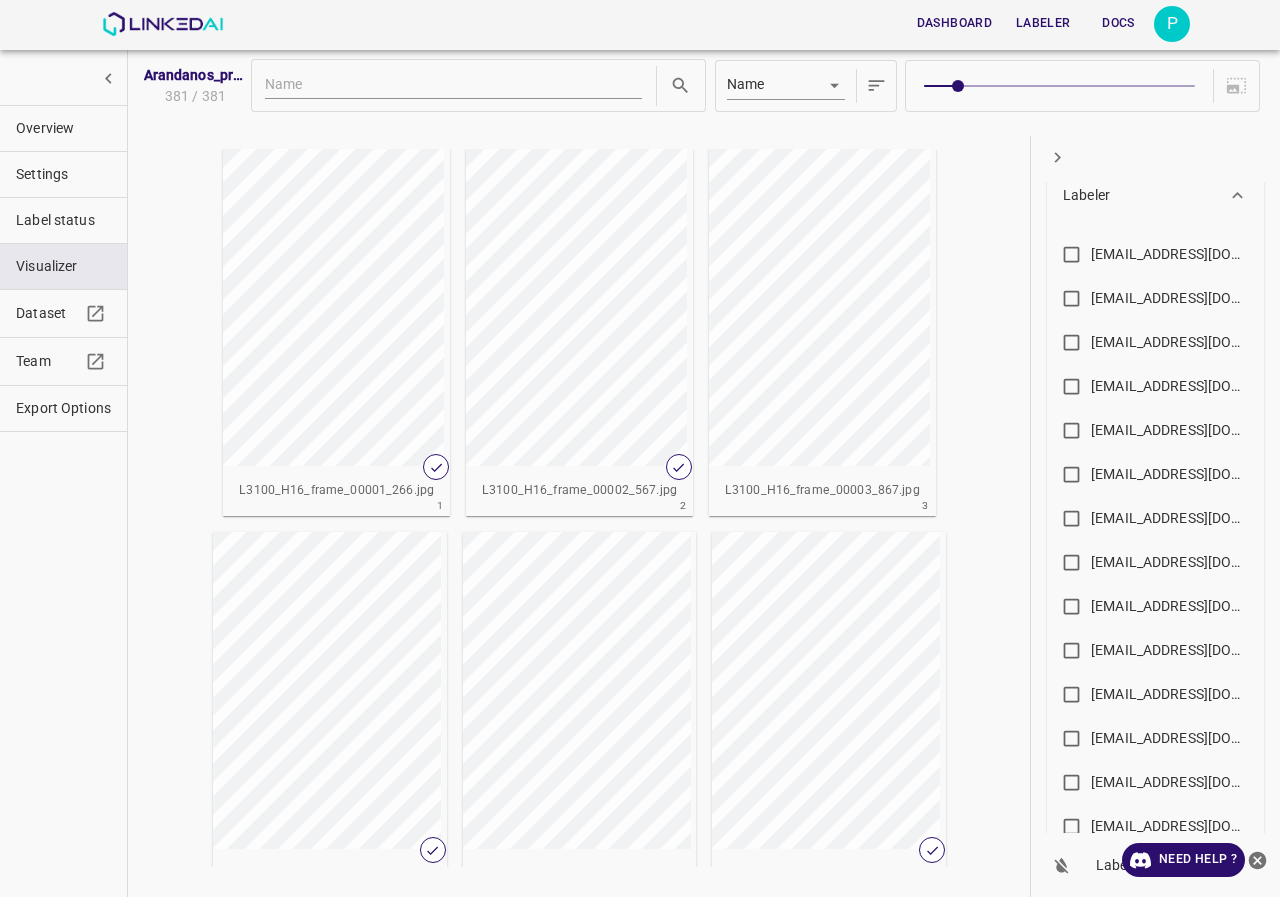 click on "majosoto2812@gmail.com" at bounding box center (1171, 386) 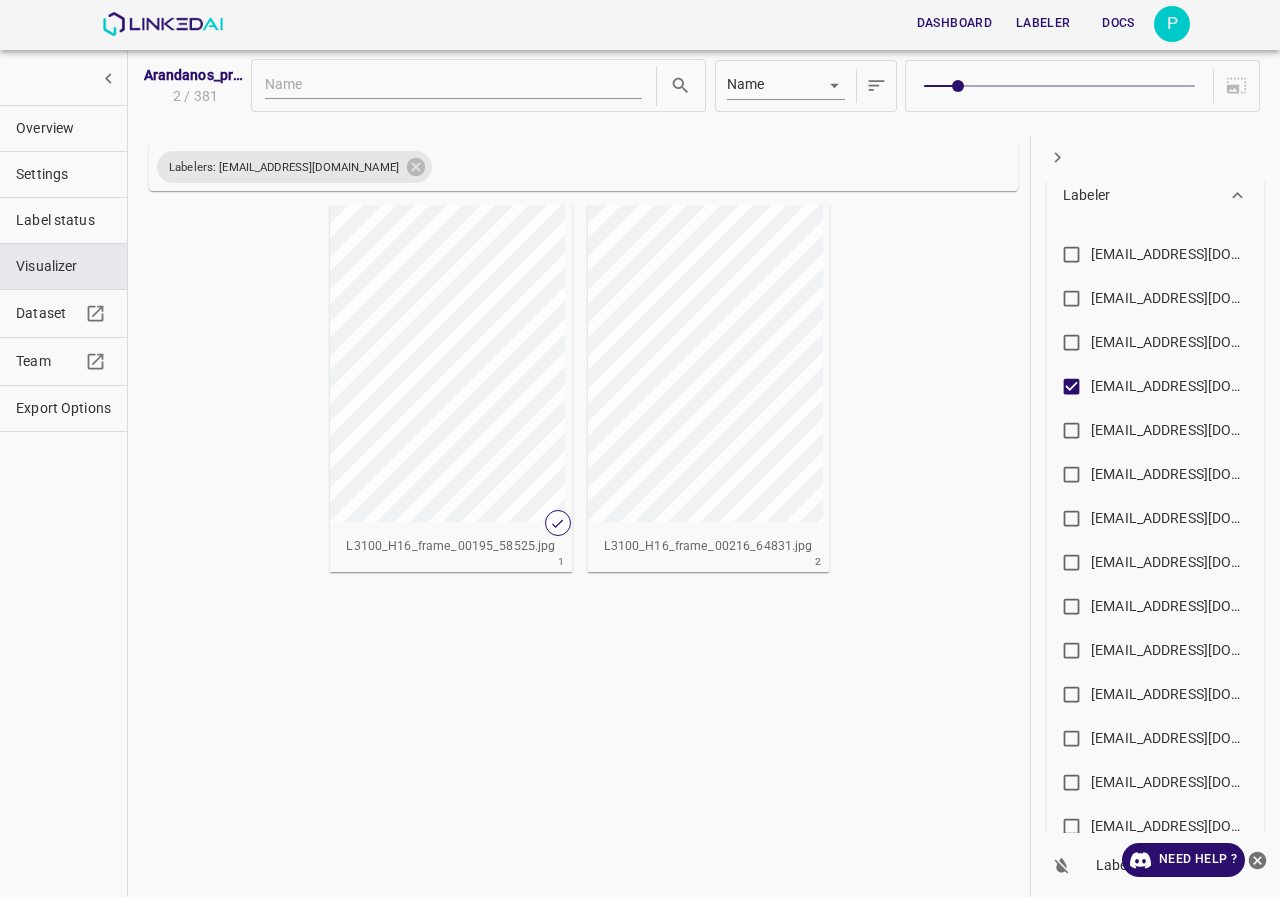 click at bounding box center (419, 363) 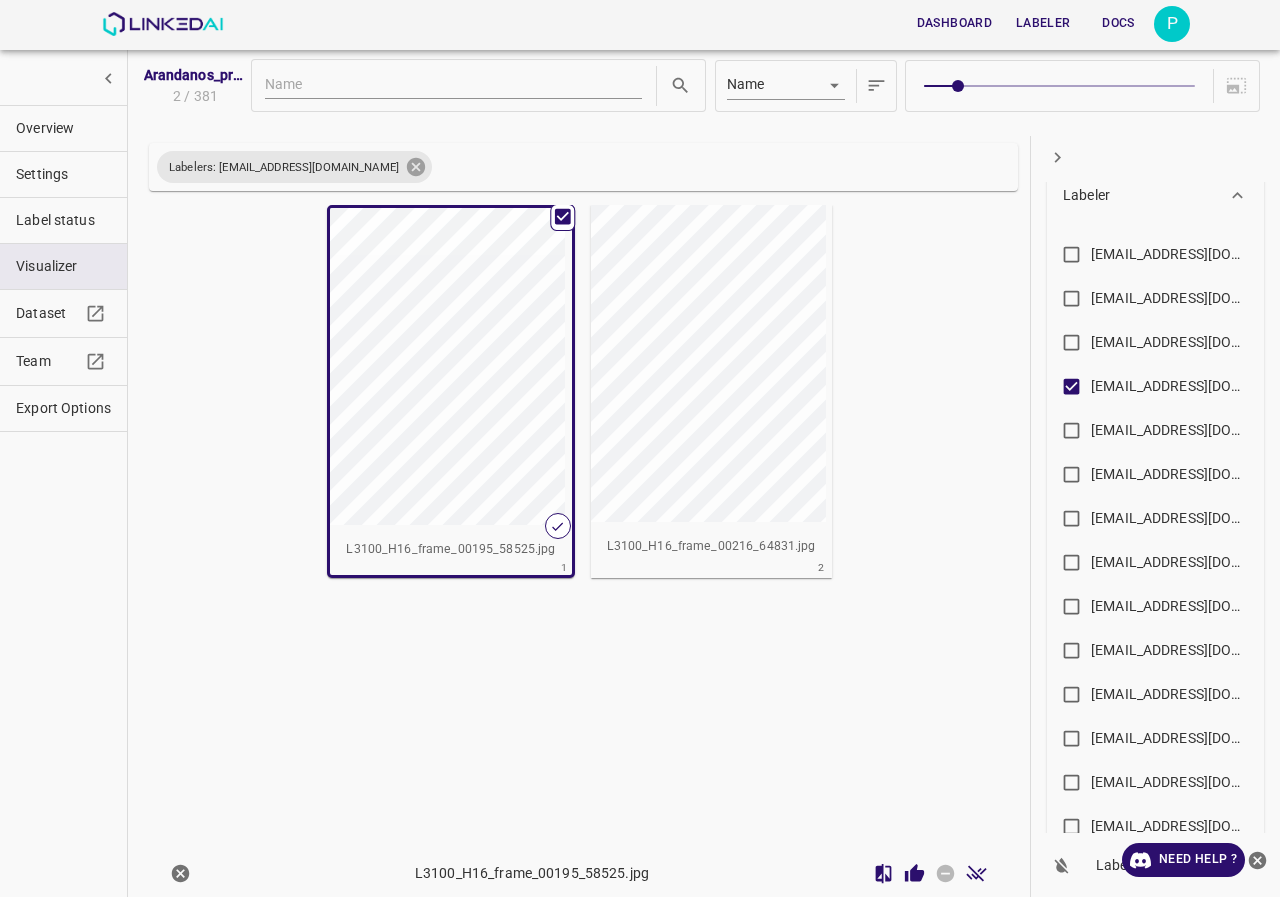 click 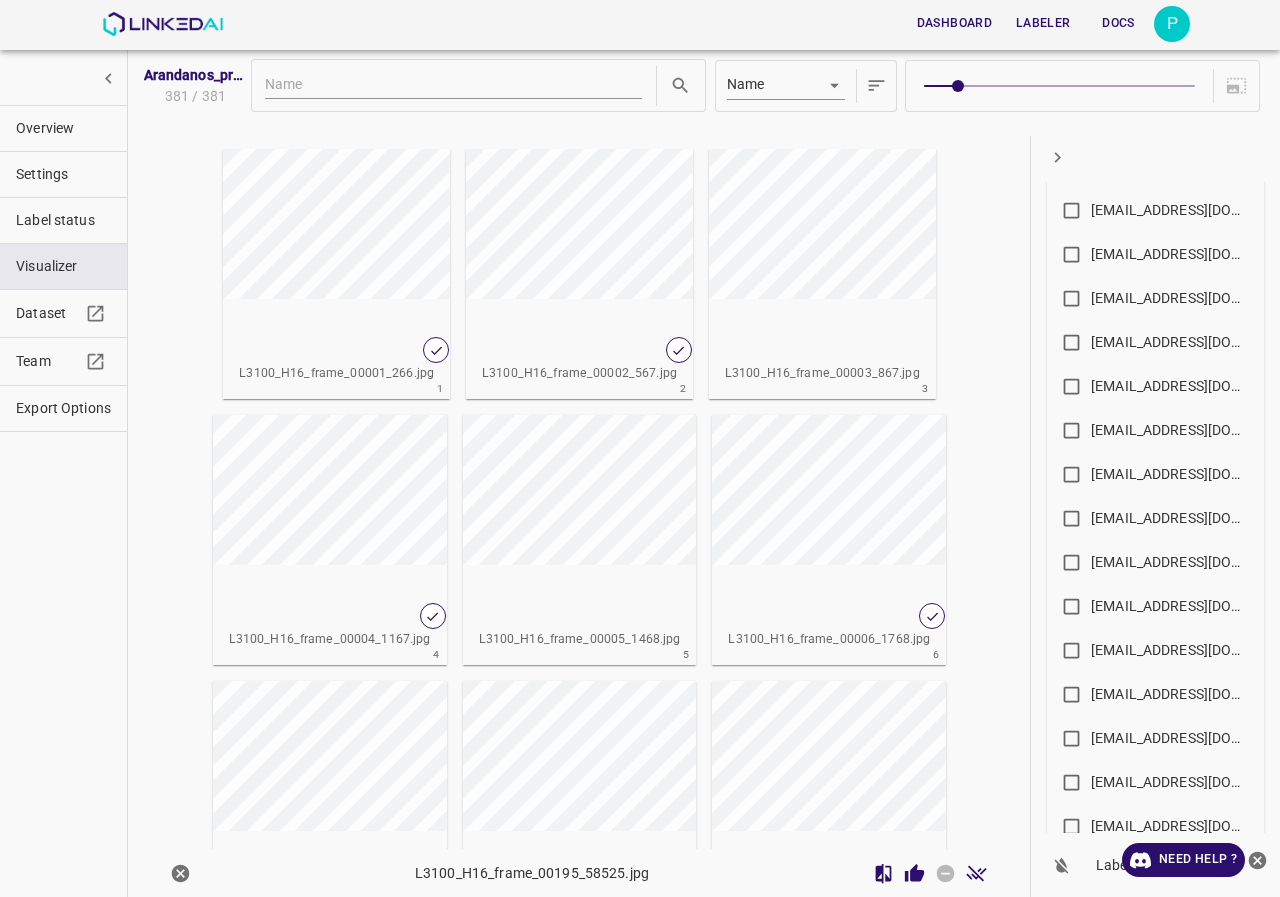 scroll, scrollTop: 1539, scrollLeft: 0, axis: vertical 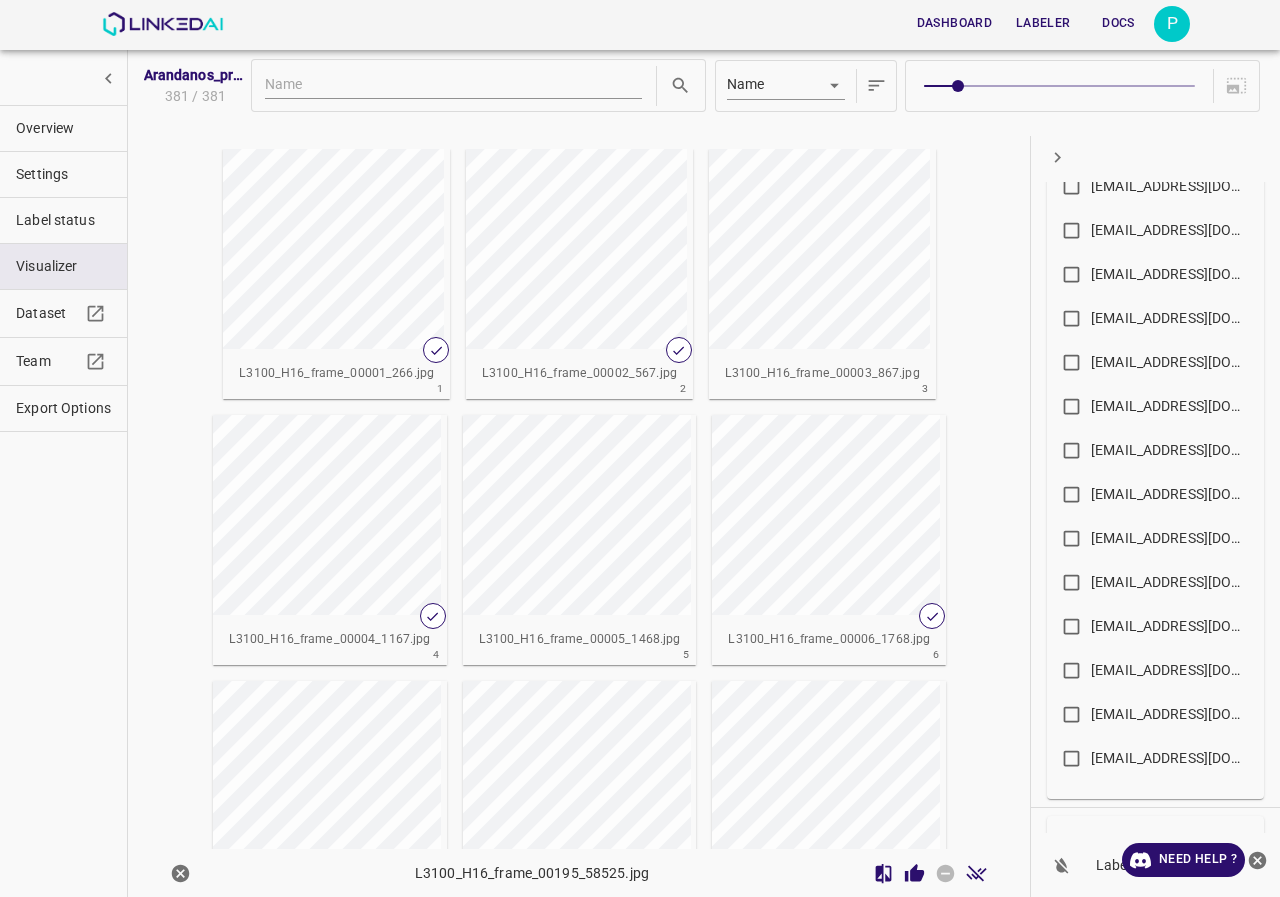 click on "despaca@gmail.com" at bounding box center (1171, 714) 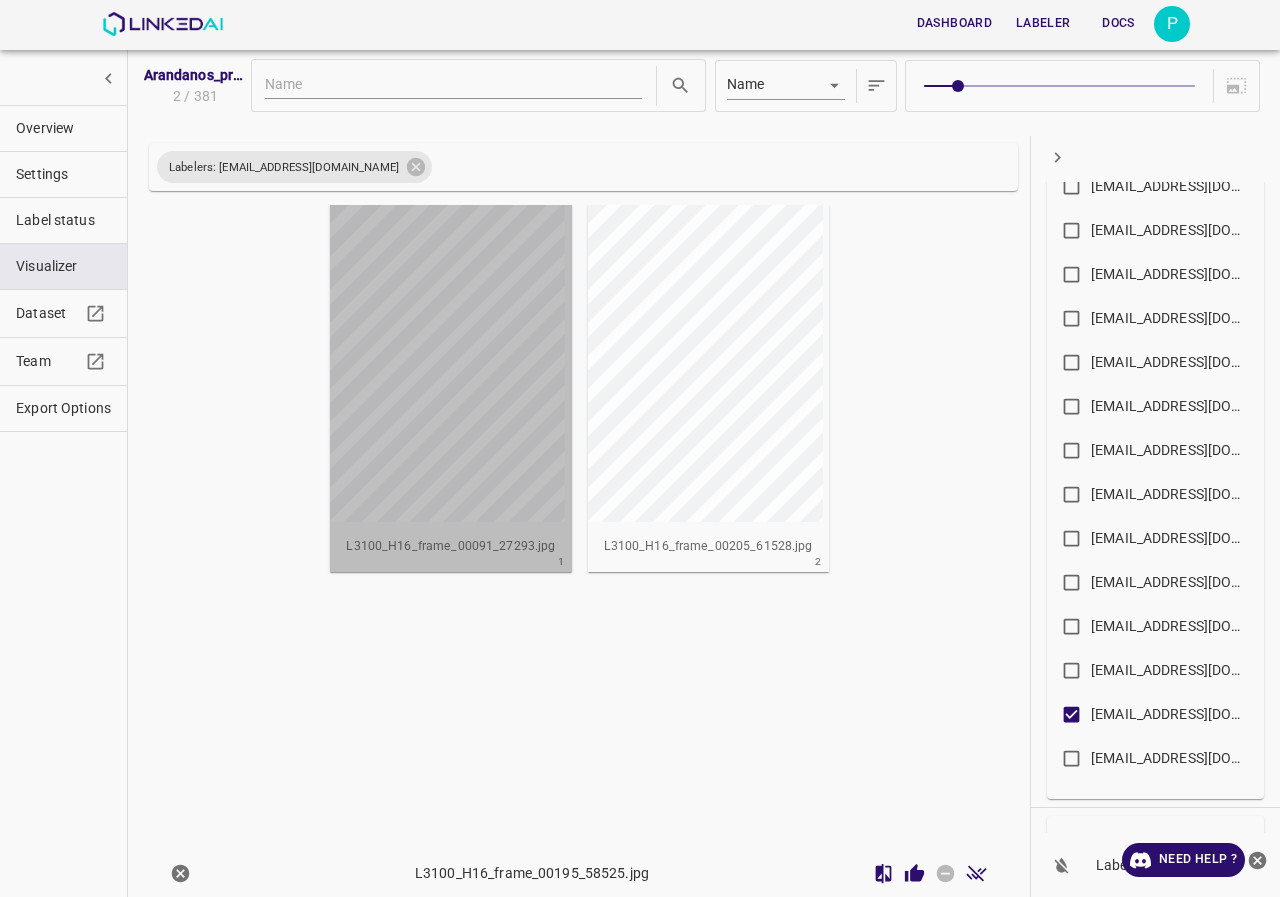 click at bounding box center (419, 363) 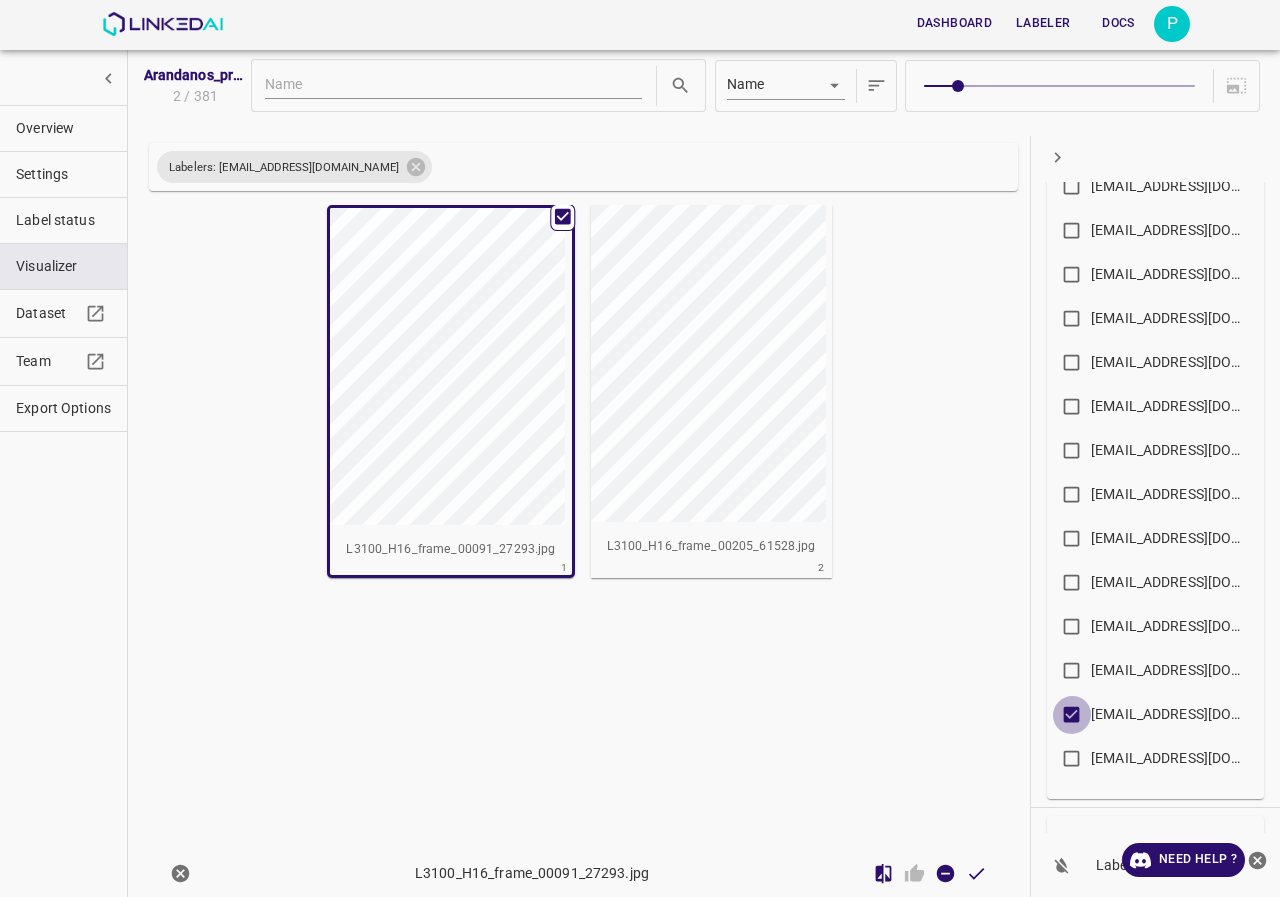 click on "despaca@gmail.com" at bounding box center [1071, 718] 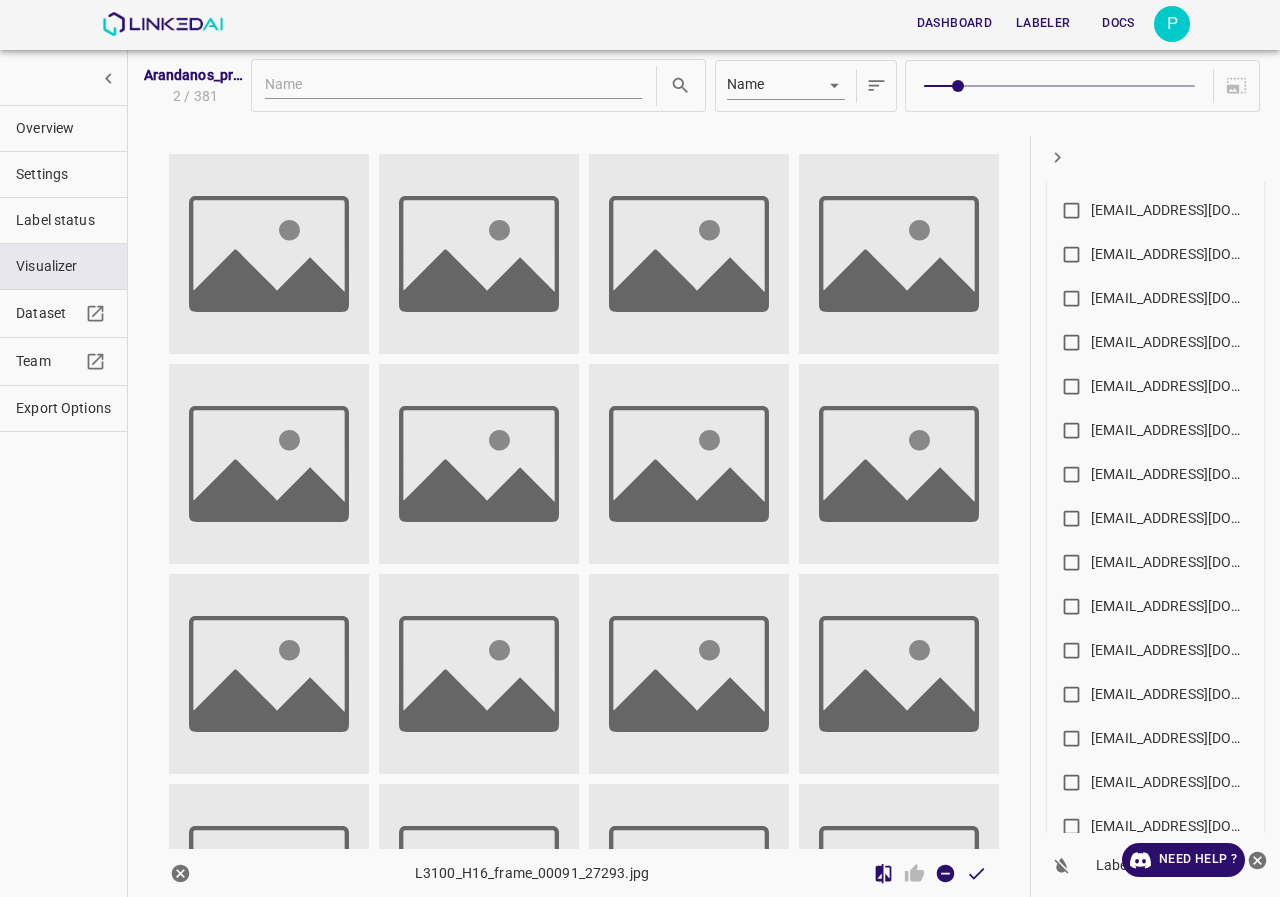 scroll, scrollTop: 1239, scrollLeft: 0, axis: vertical 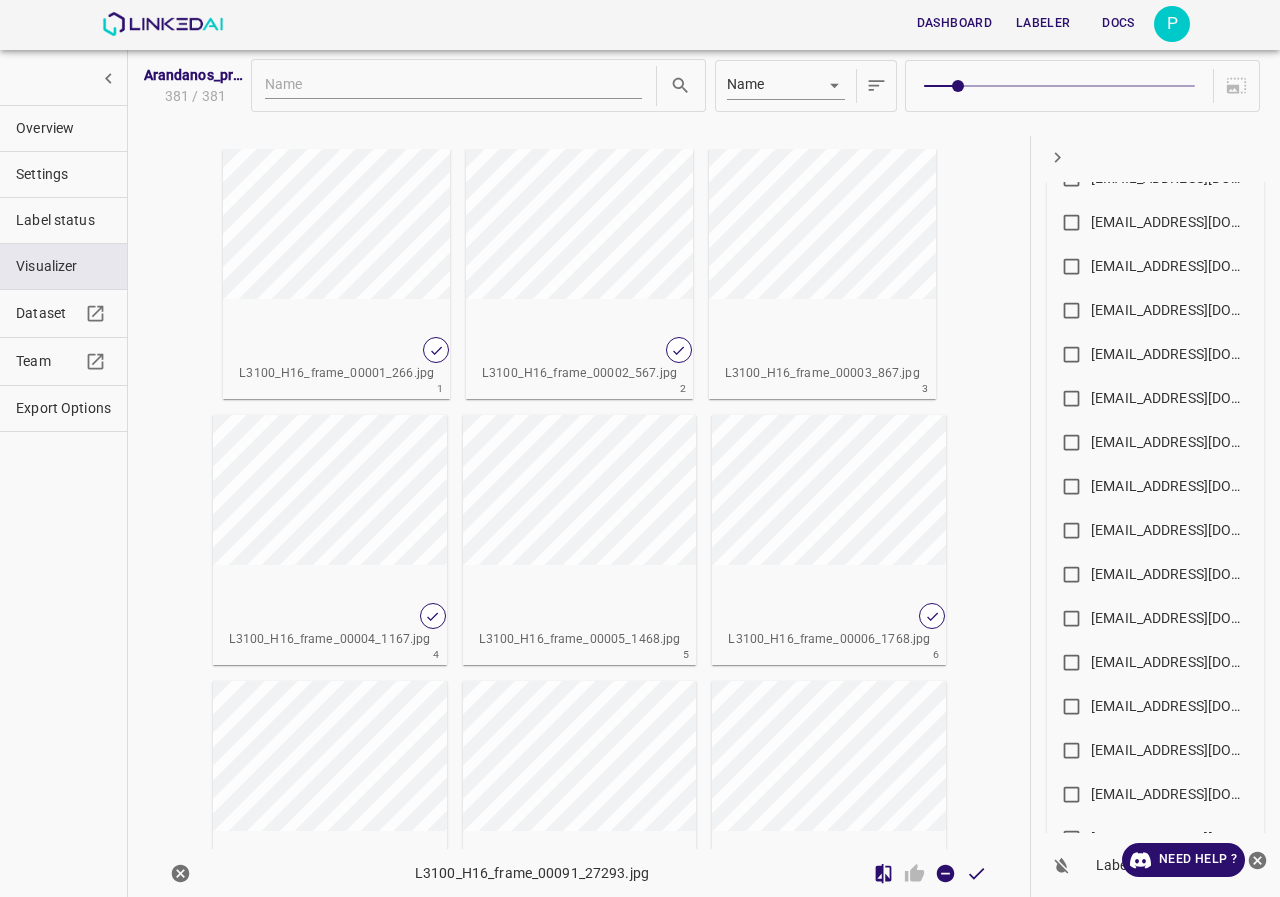 click on "malorynm@gmail.com" at bounding box center [1171, 310] 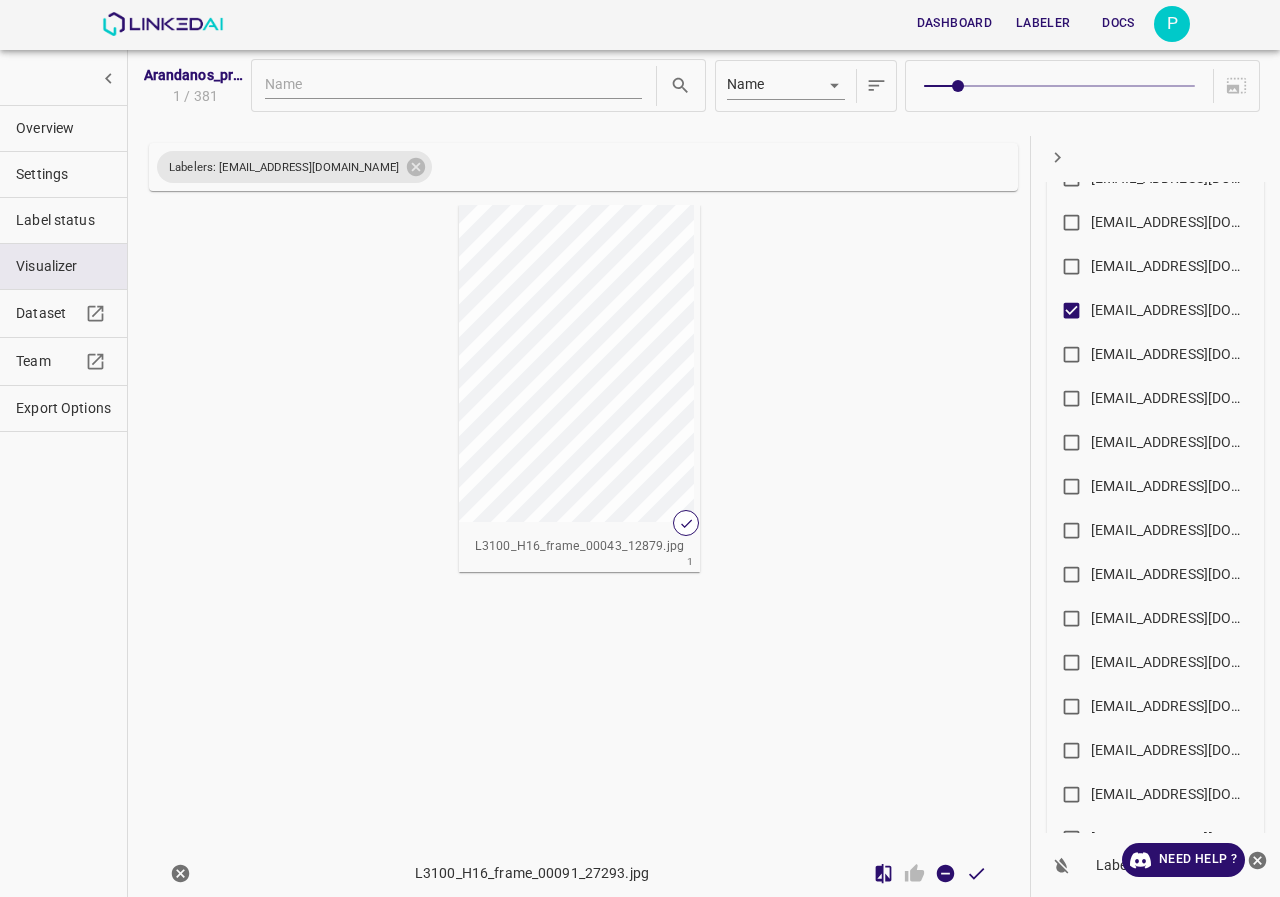 click at bounding box center [548, 363] 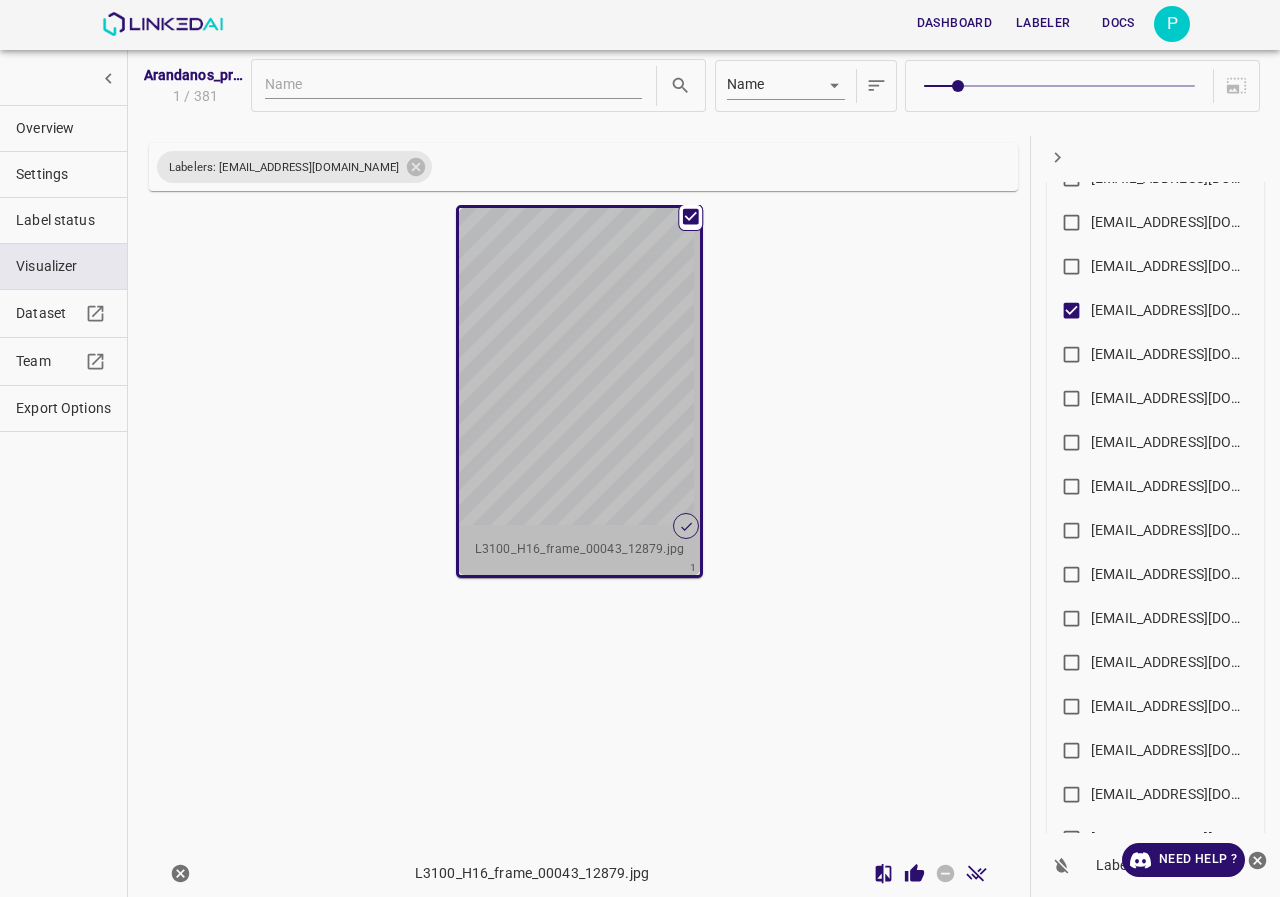 click at bounding box center (548, 366) 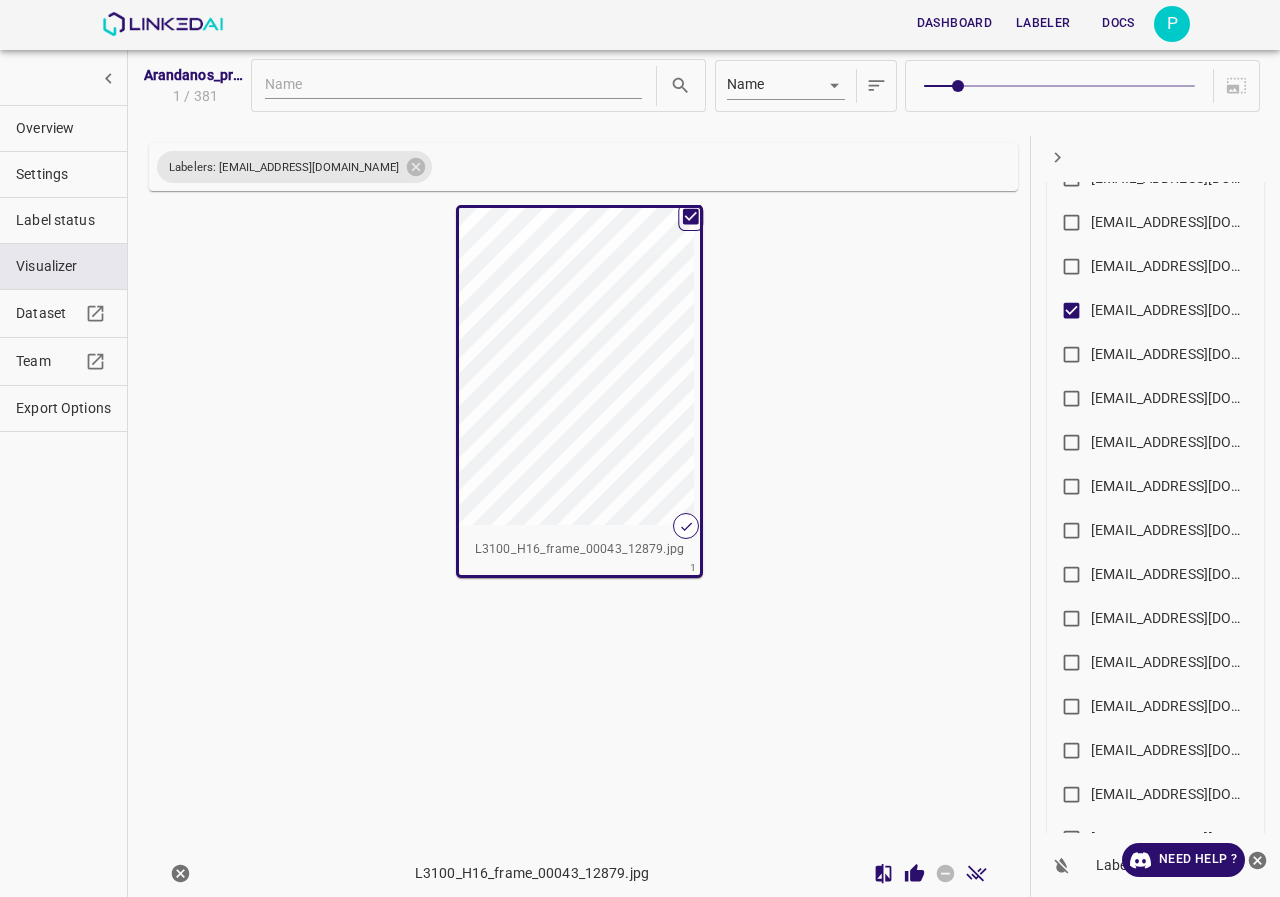 click at bounding box center (691, 221) 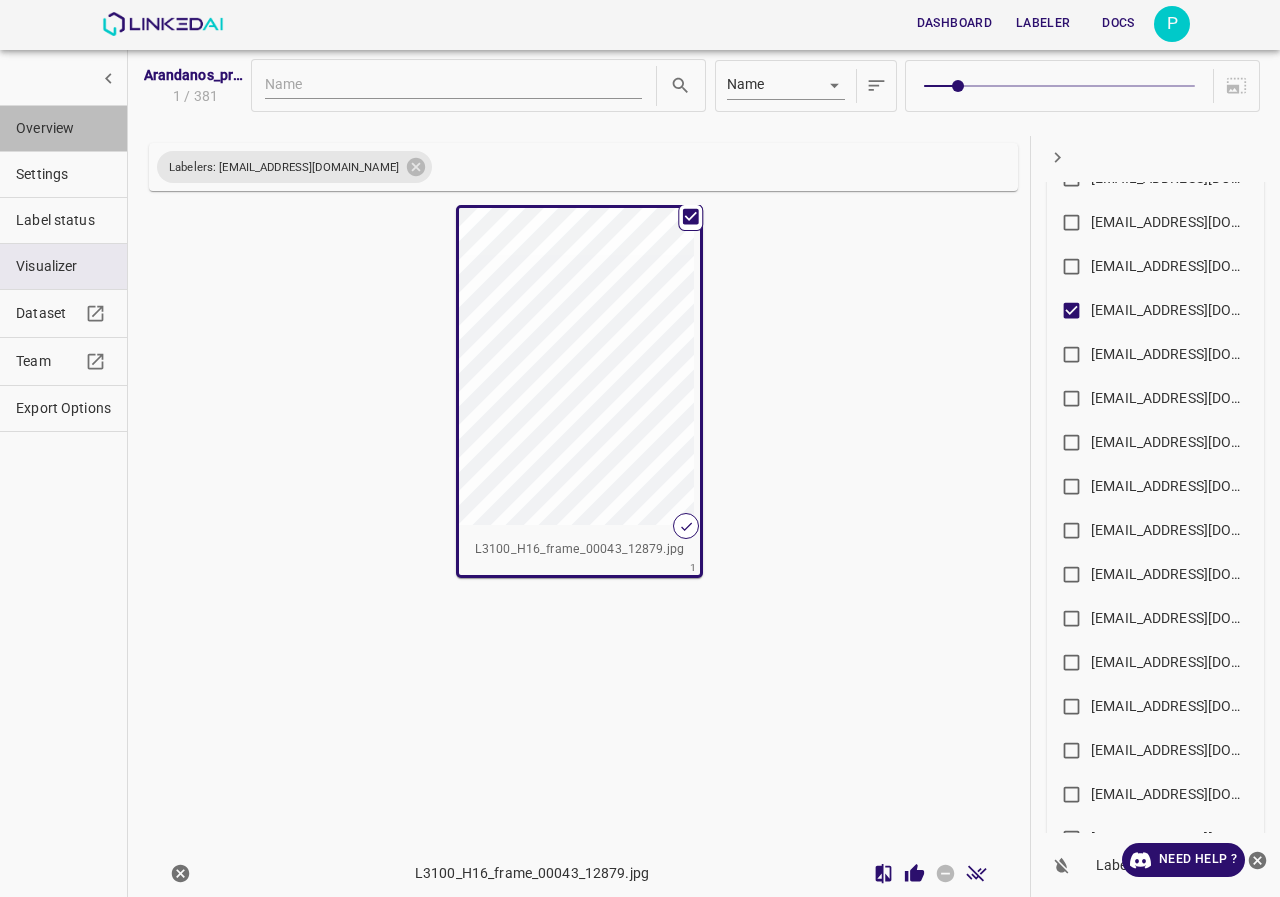 click on "Overview" at bounding box center [63, 128] 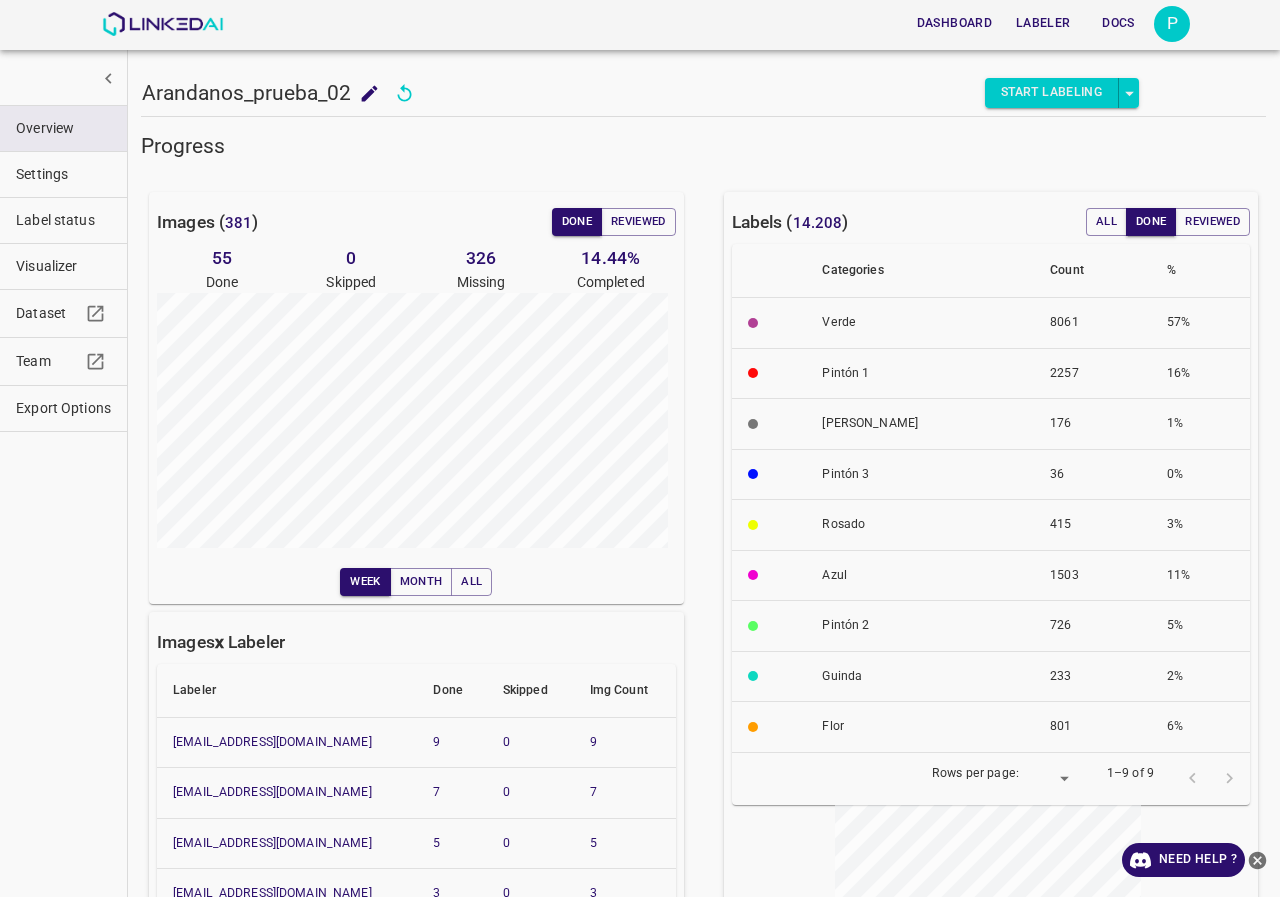 click on "Dashboard Labeler Docs P" at bounding box center (646, 24) 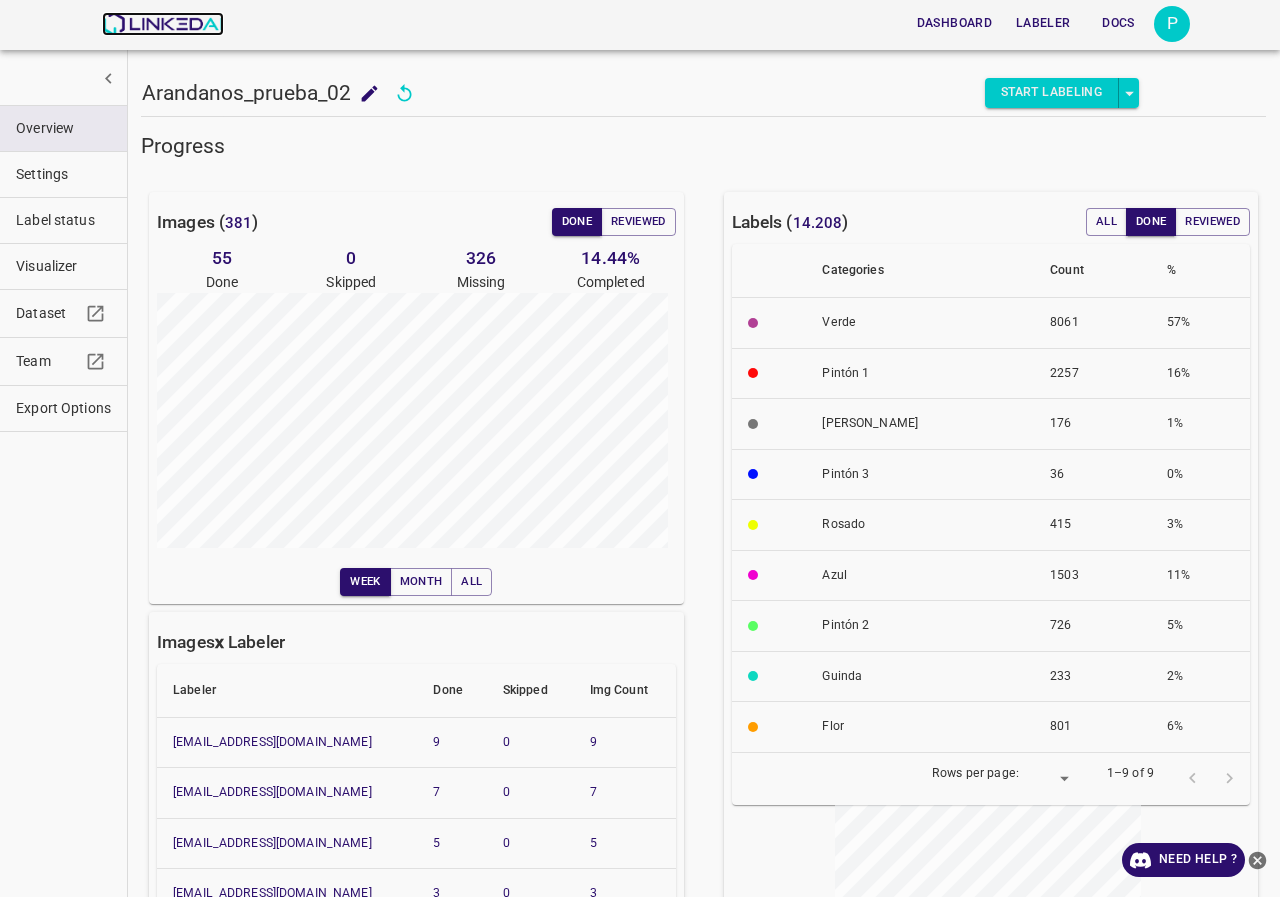click at bounding box center [162, 24] 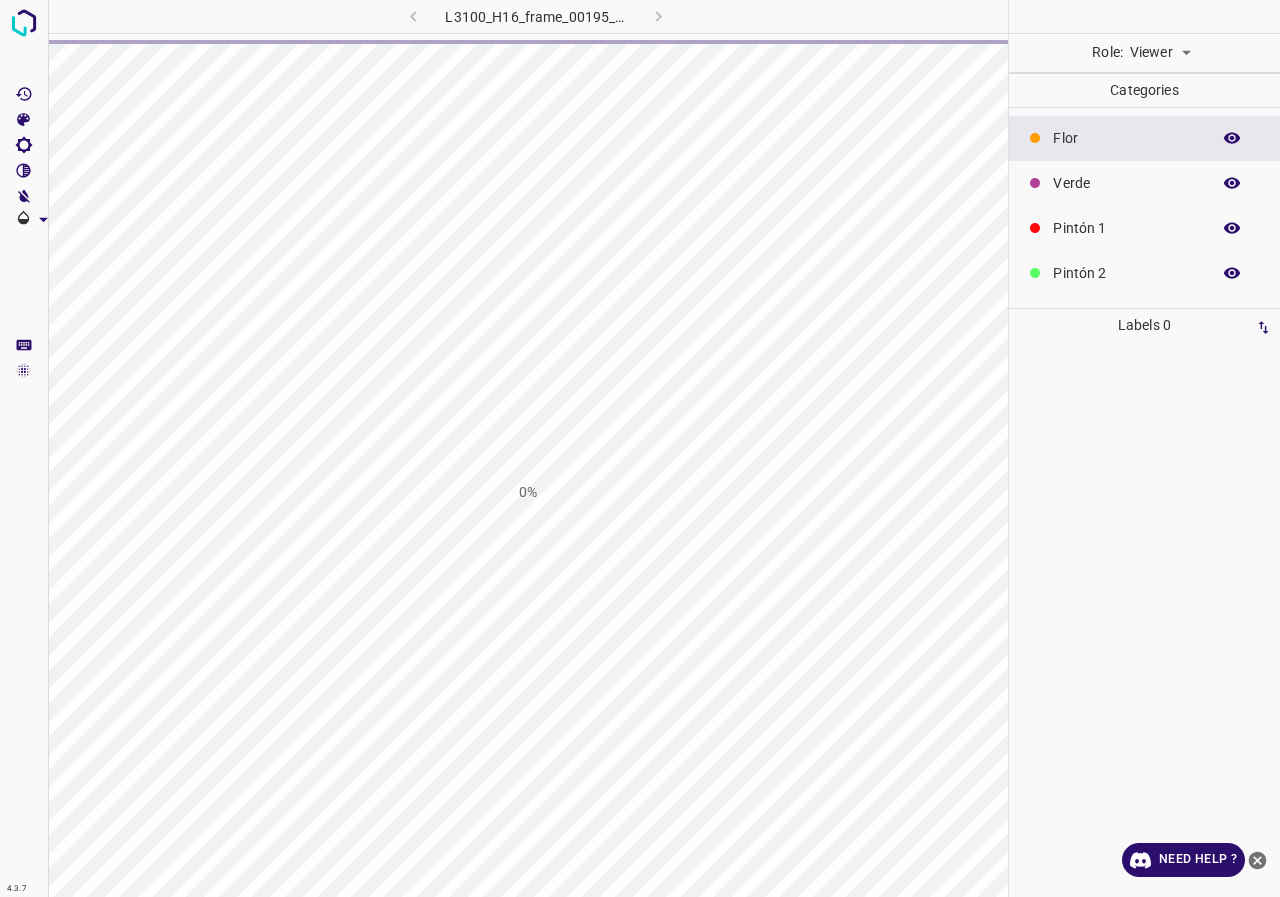 scroll, scrollTop: 0, scrollLeft: 0, axis: both 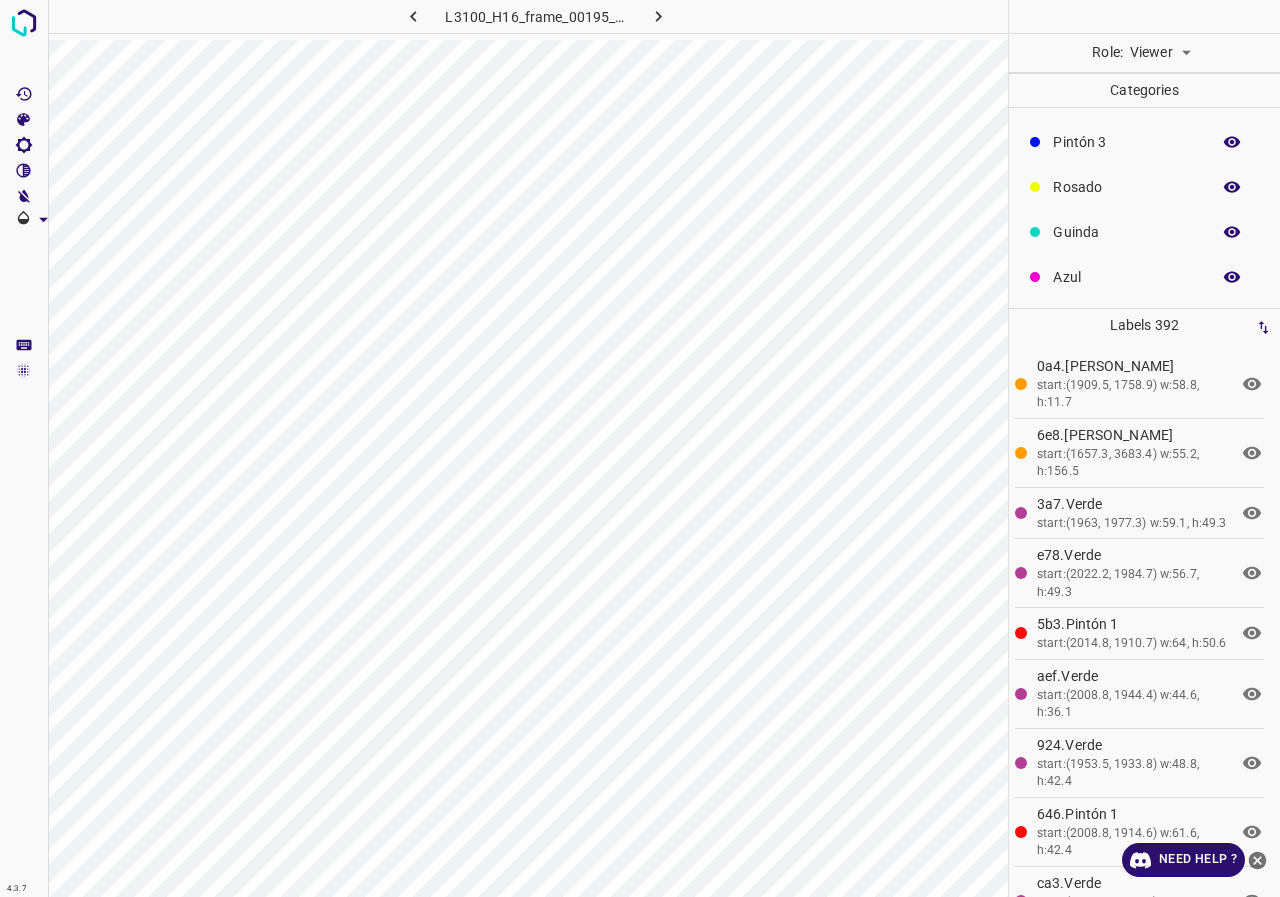 click at bounding box center (24, 448) 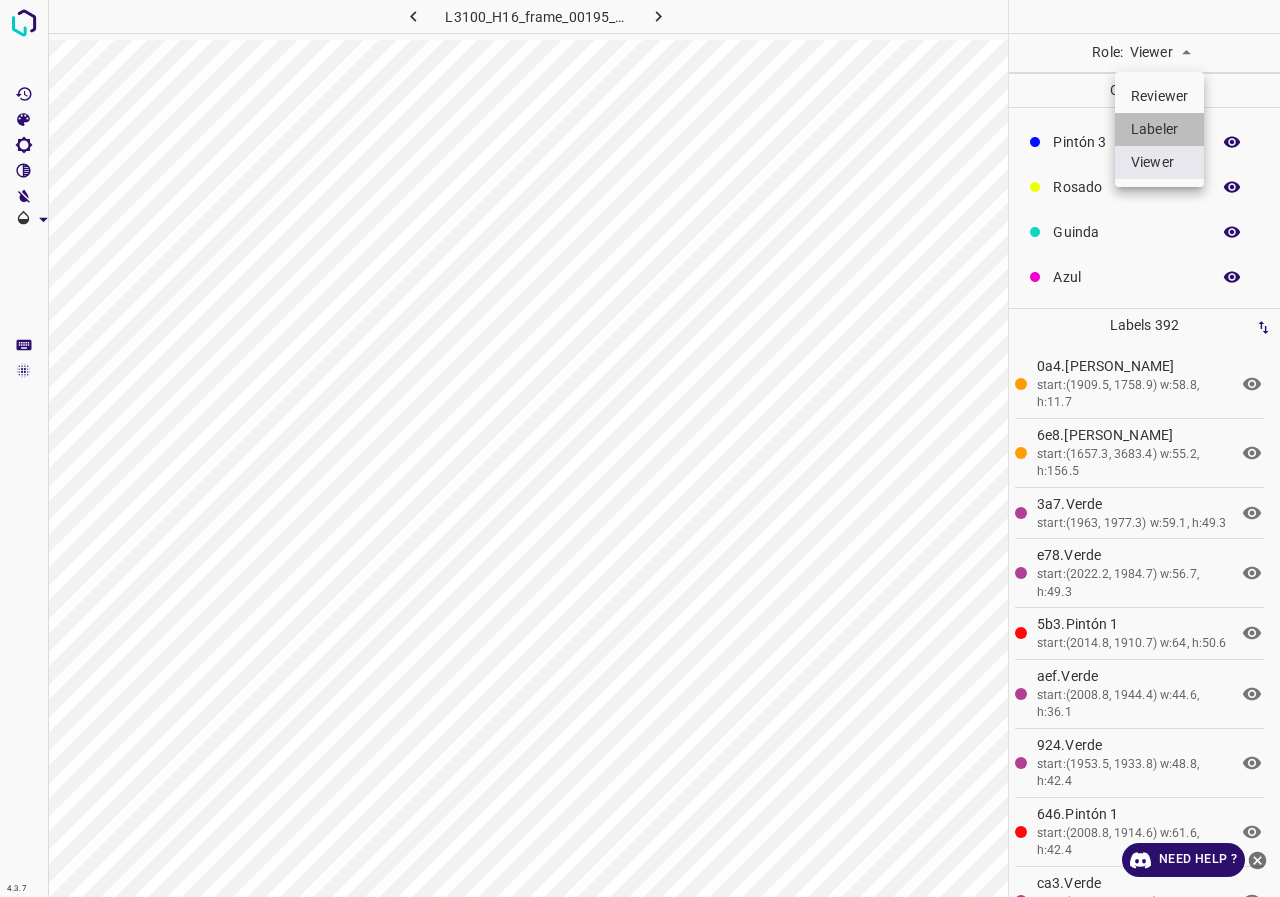 click on "Labeler" at bounding box center [1159, 129] 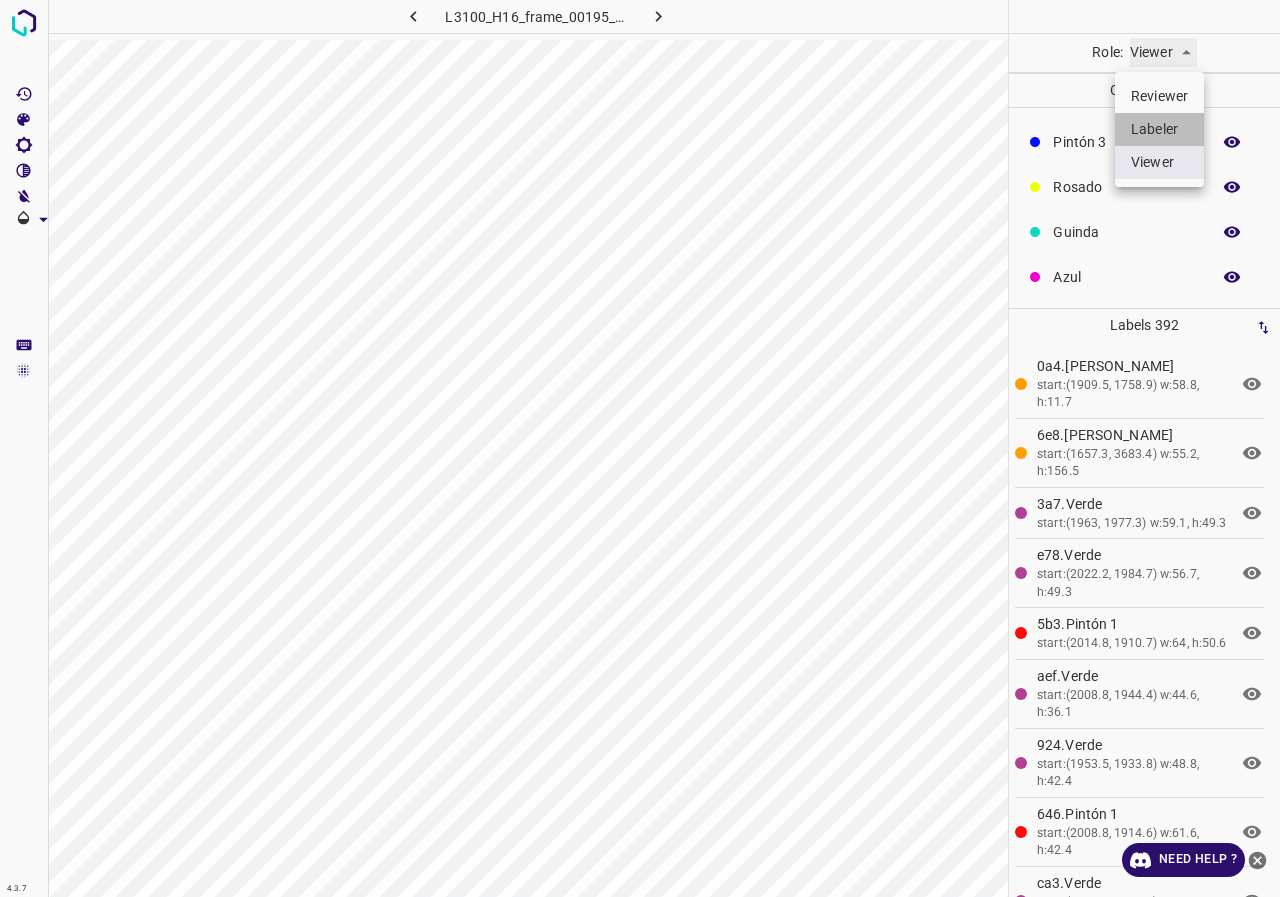 type on "labeler" 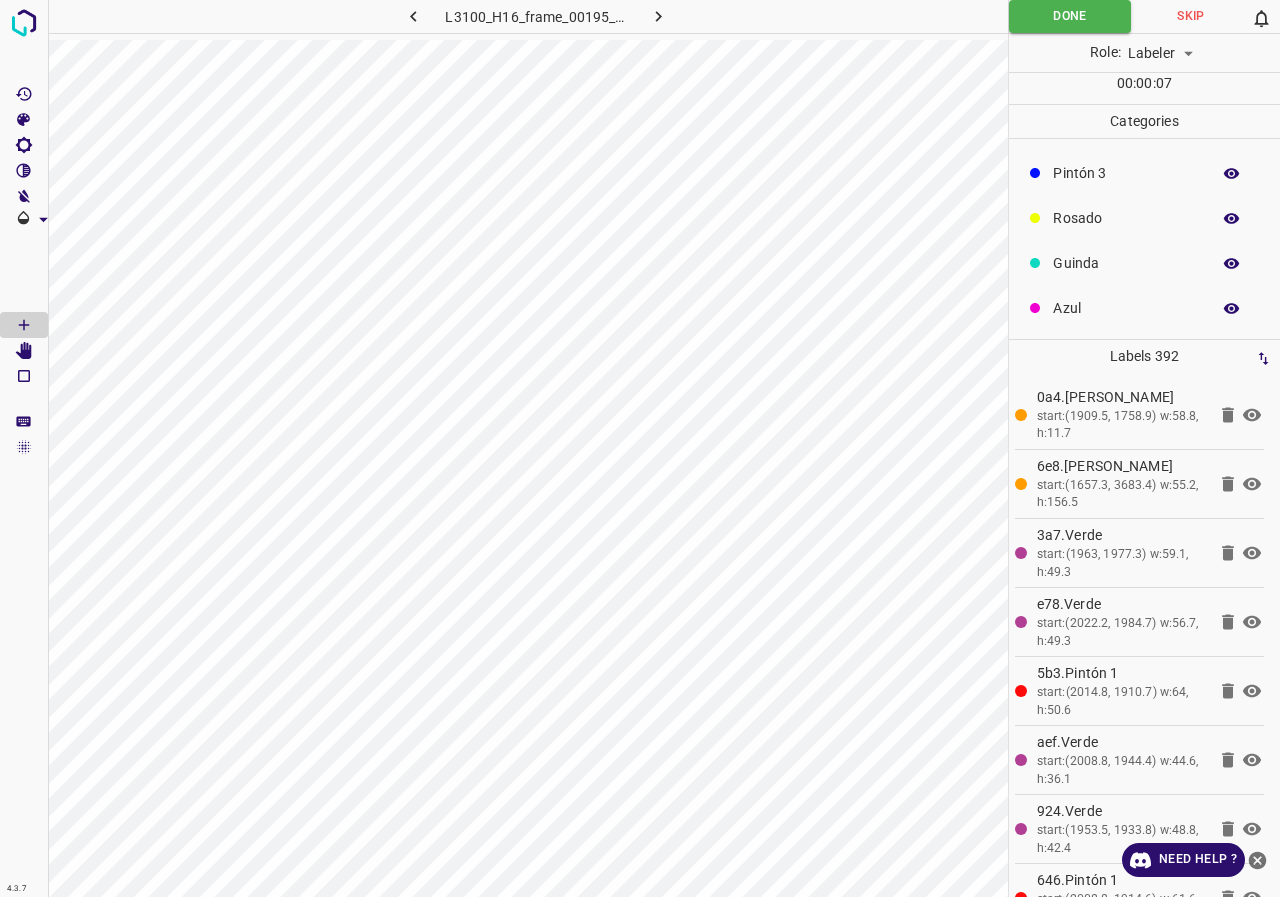click 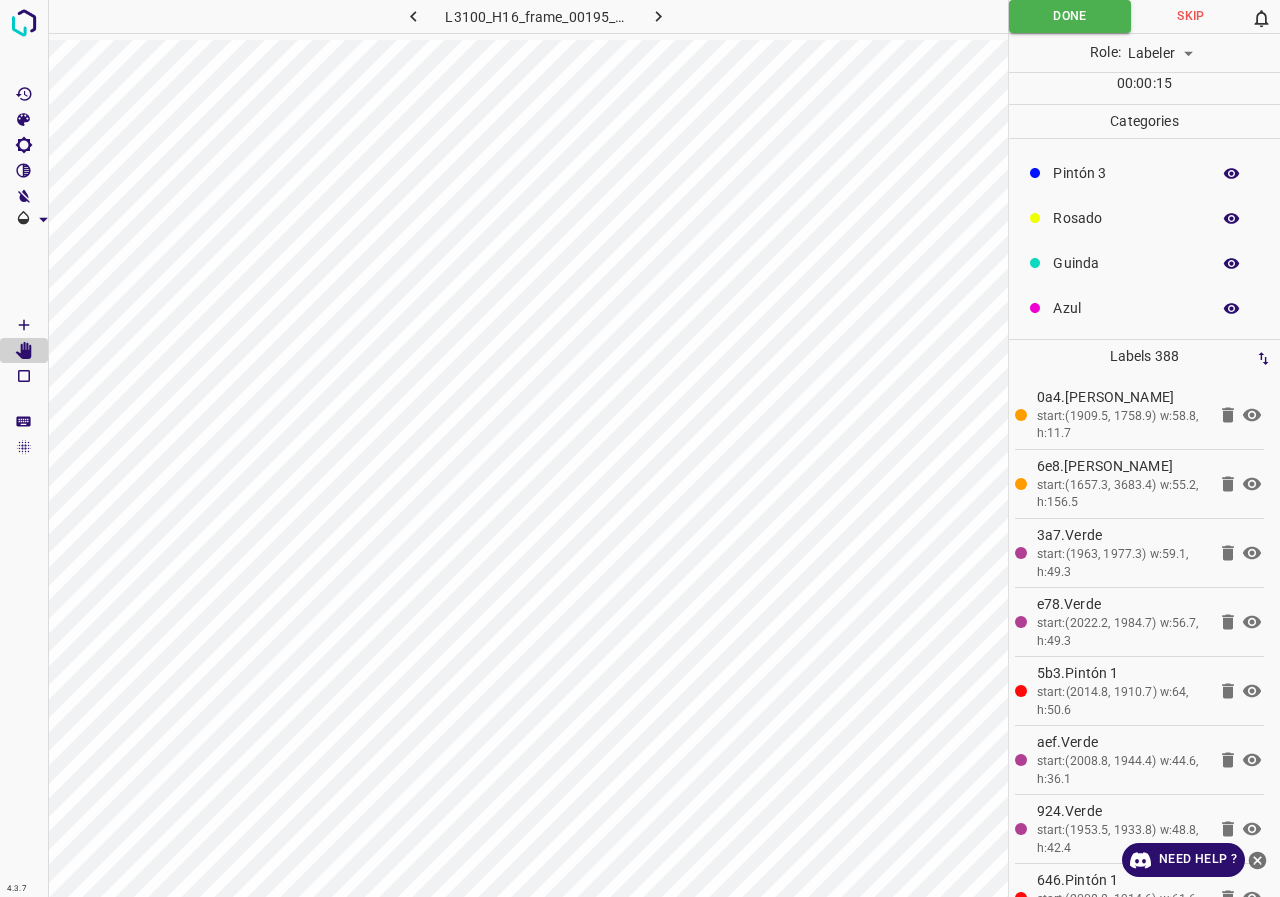 scroll, scrollTop: 0, scrollLeft: 0, axis: both 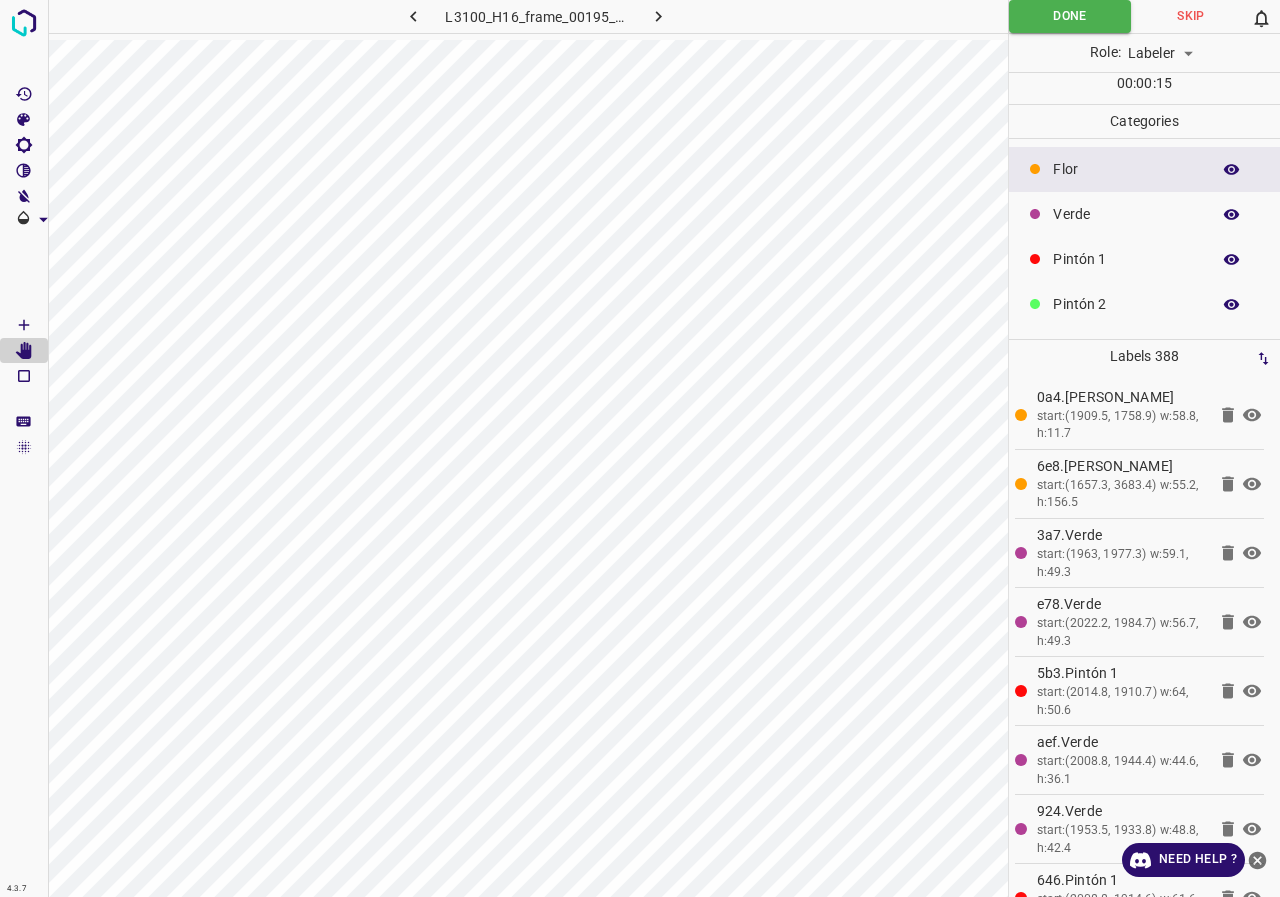 click on "Verde" at bounding box center (1126, 214) 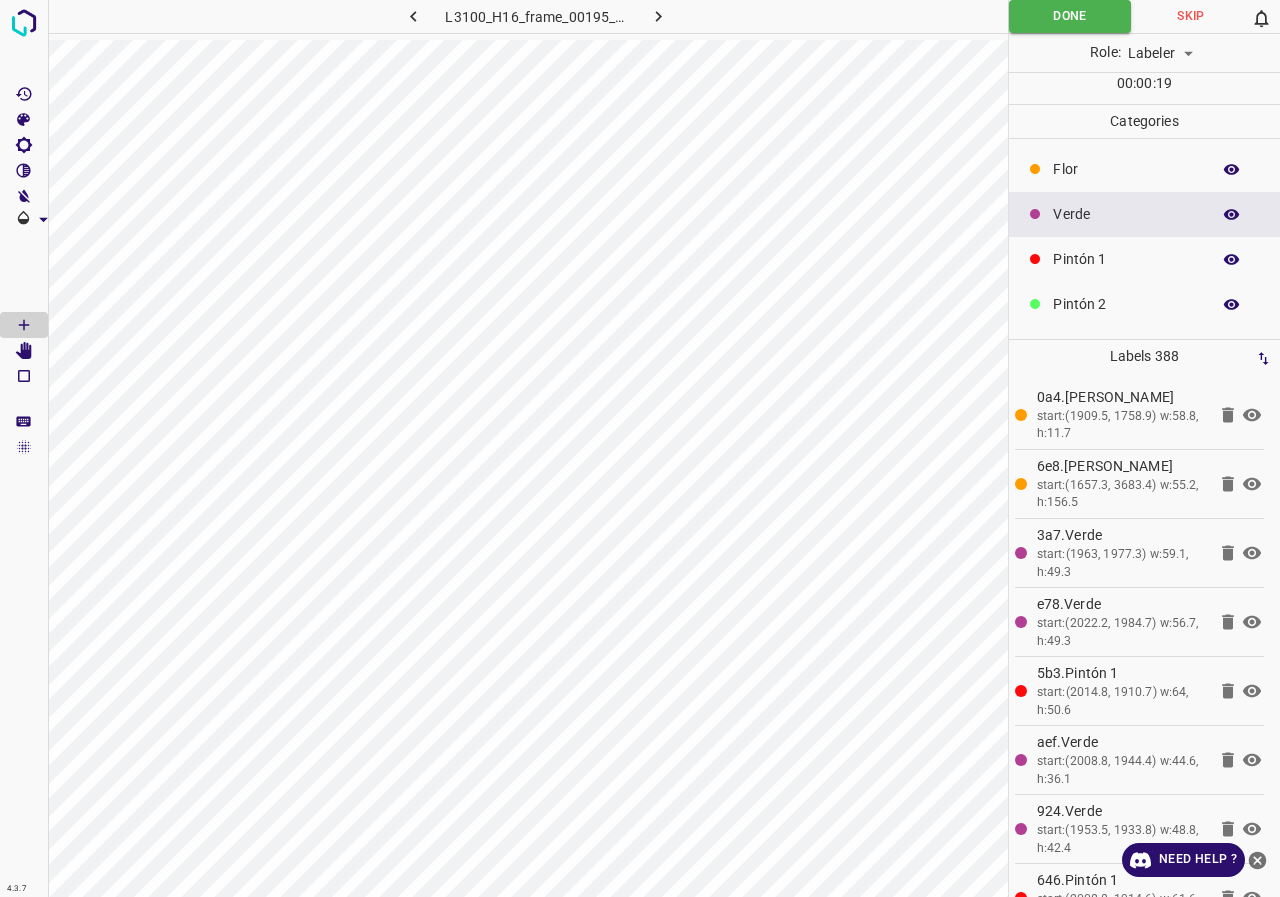 click on "Verde" at bounding box center [1126, 214] 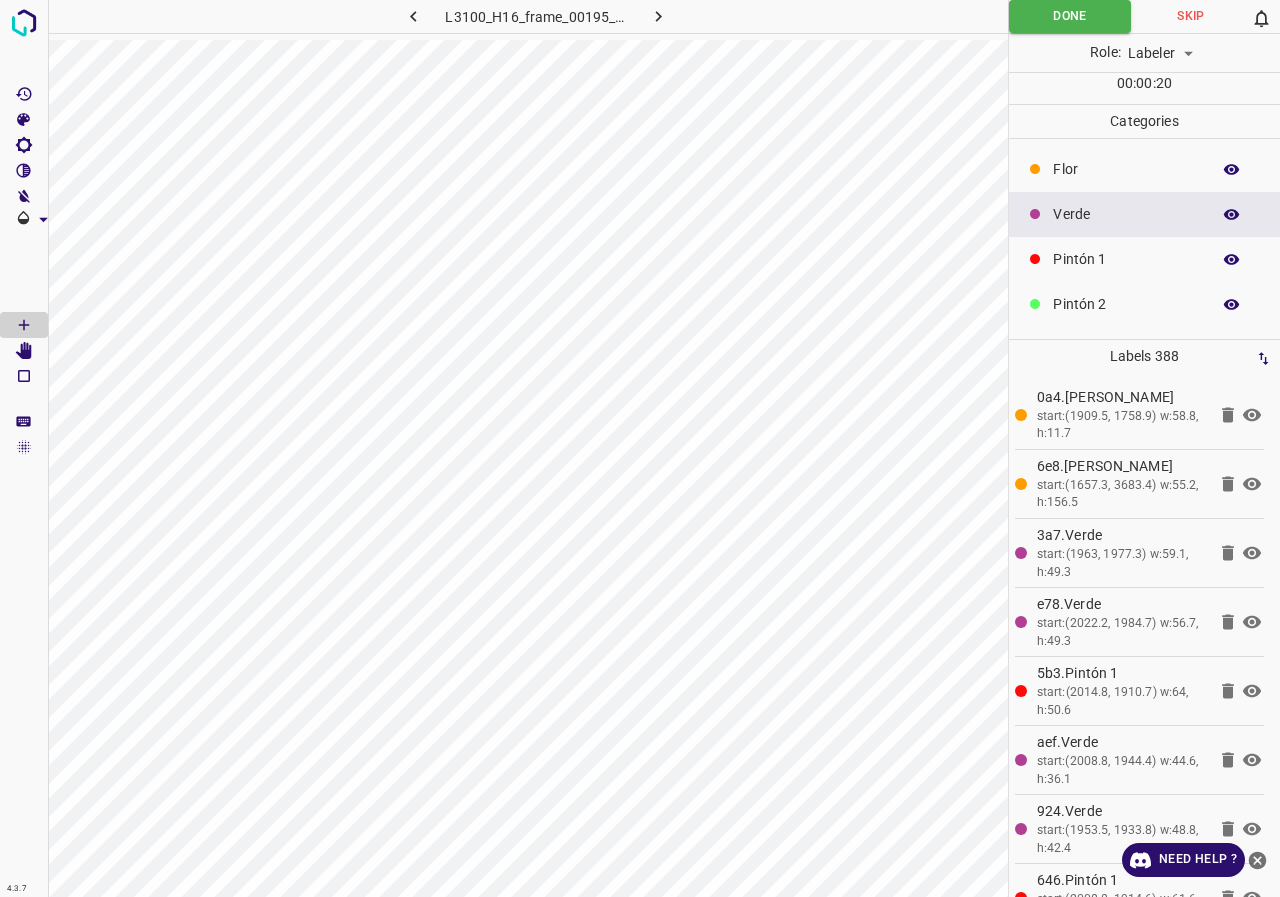 click on "Flor" at bounding box center (1126, 169) 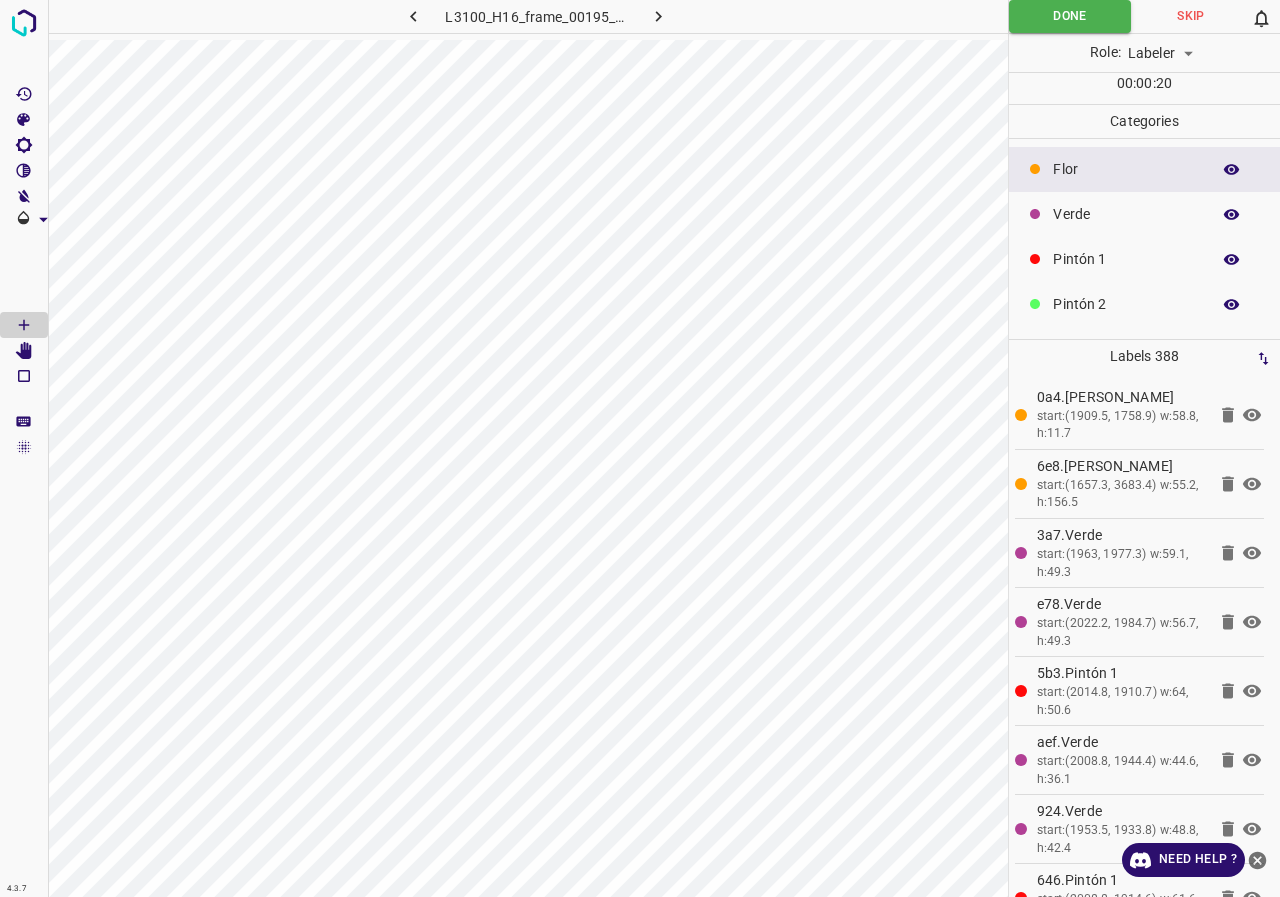 click on "Verde" at bounding box center [1126, 214] 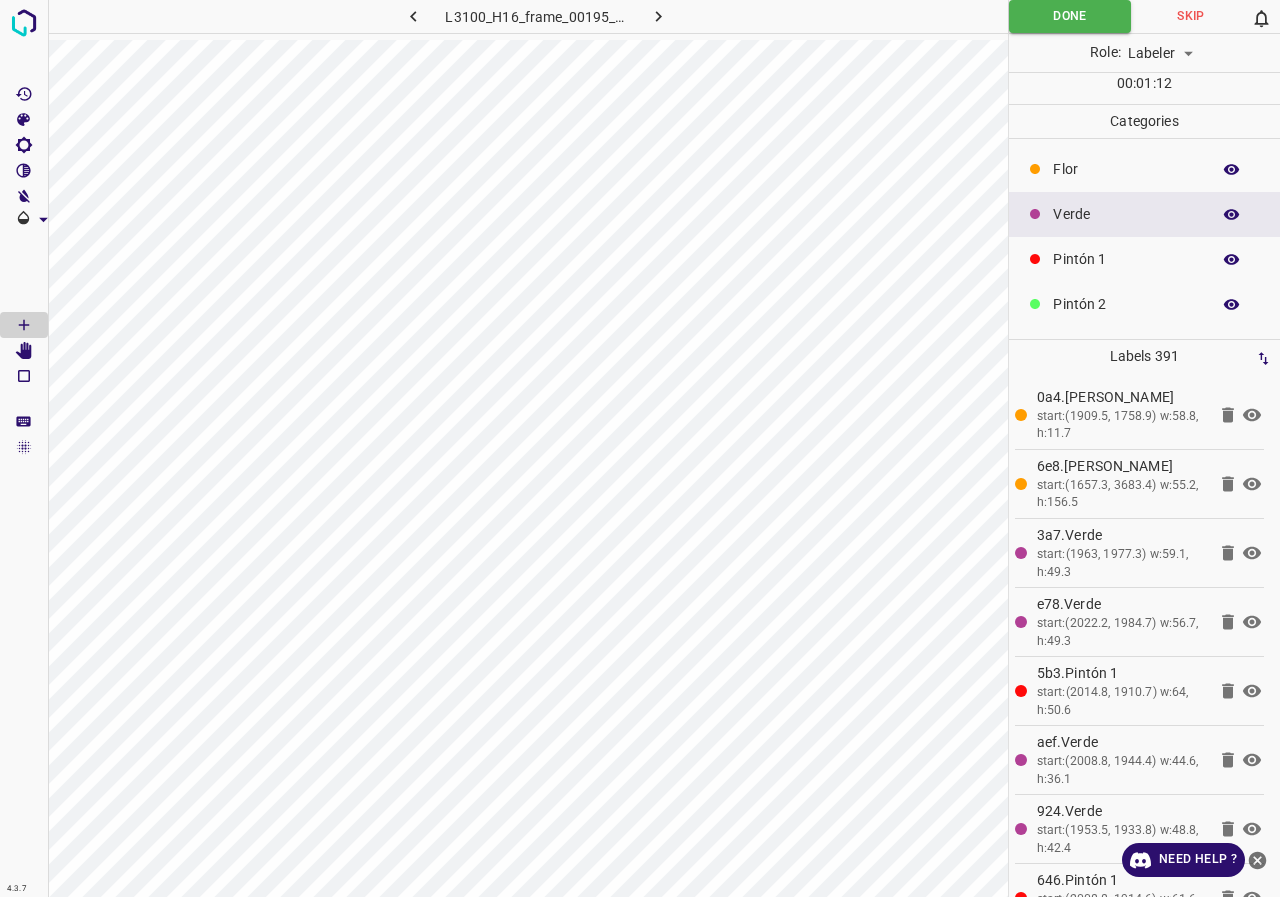 click 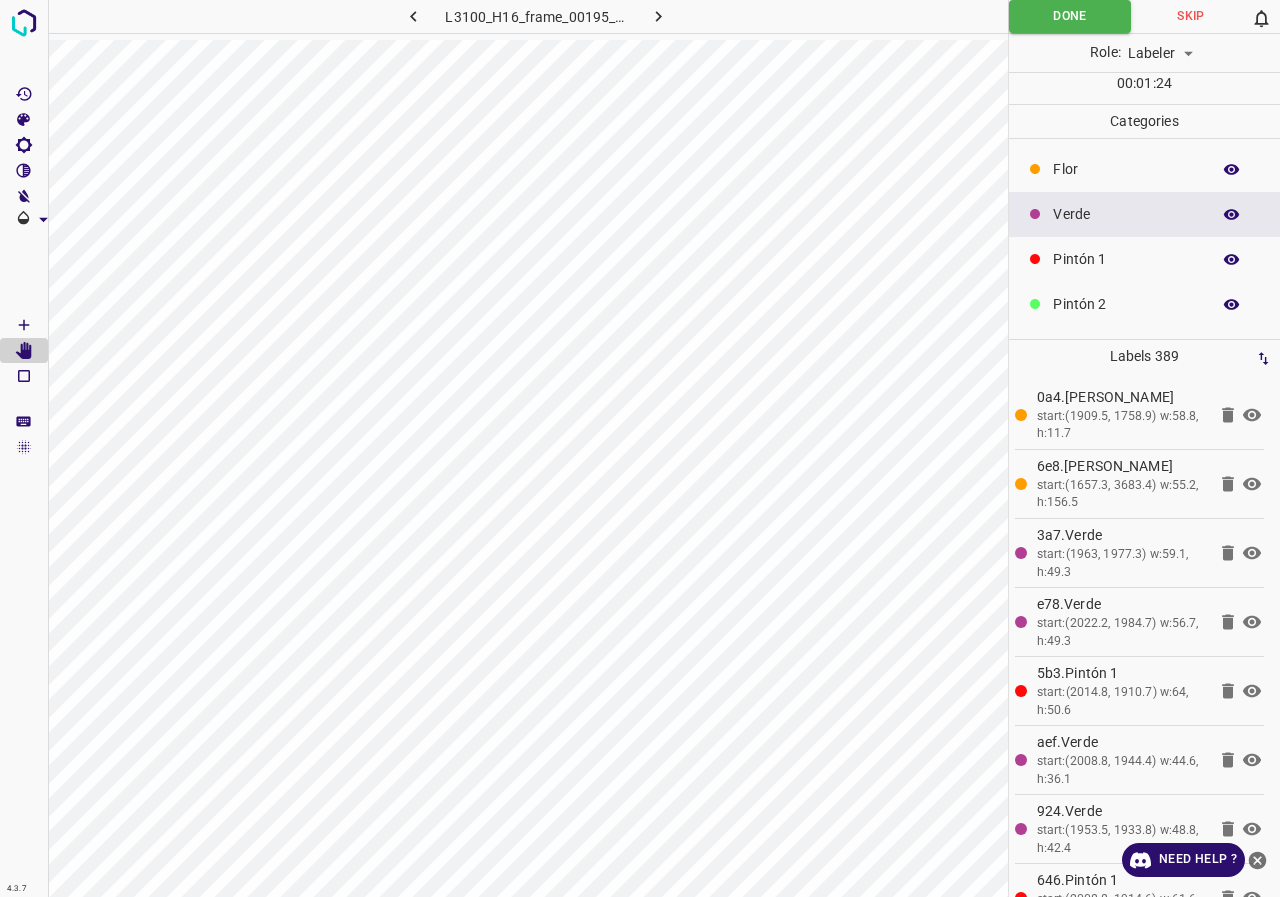 click at bounding box center (659, 16) 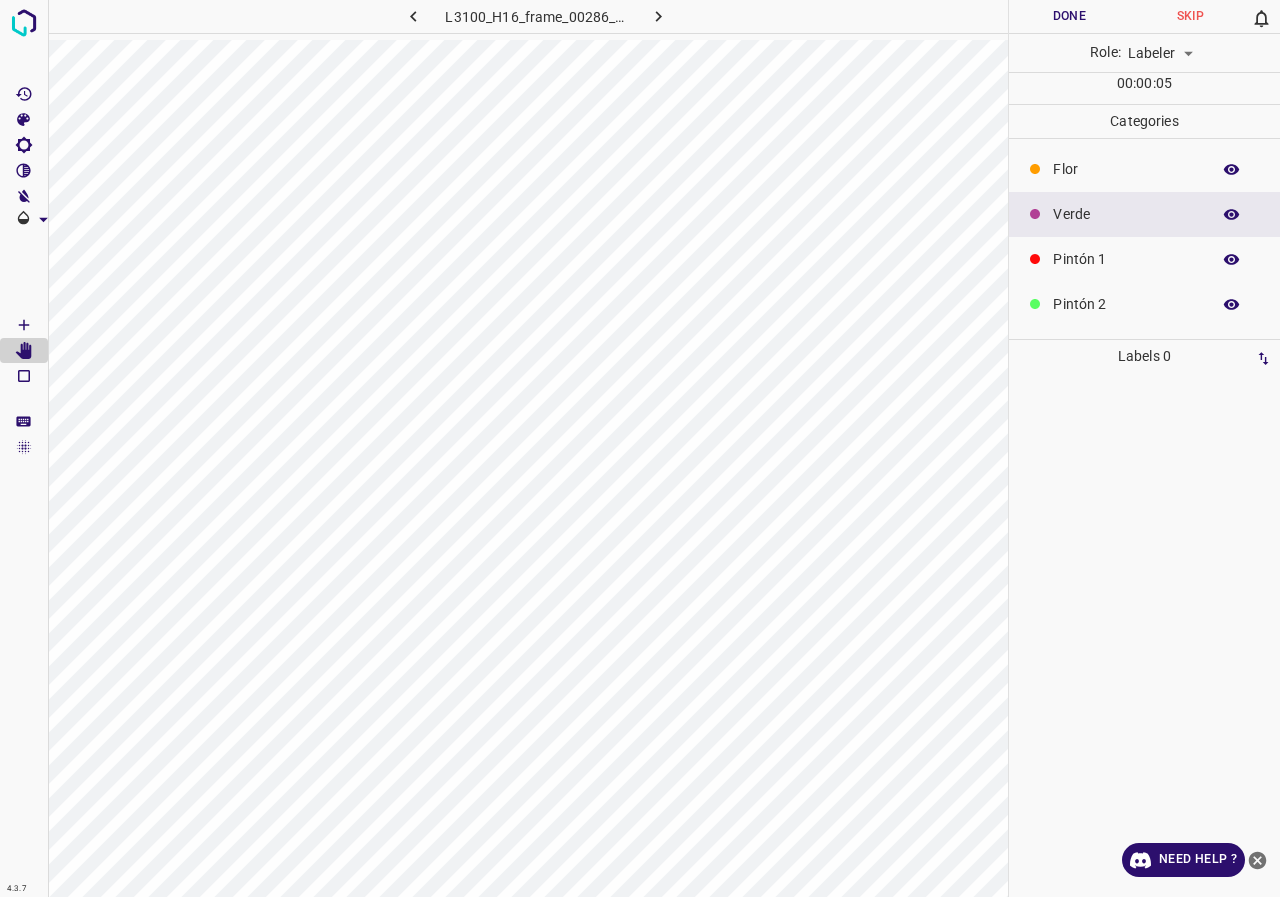 click on "Verde" at bounding box center [1126, 214] 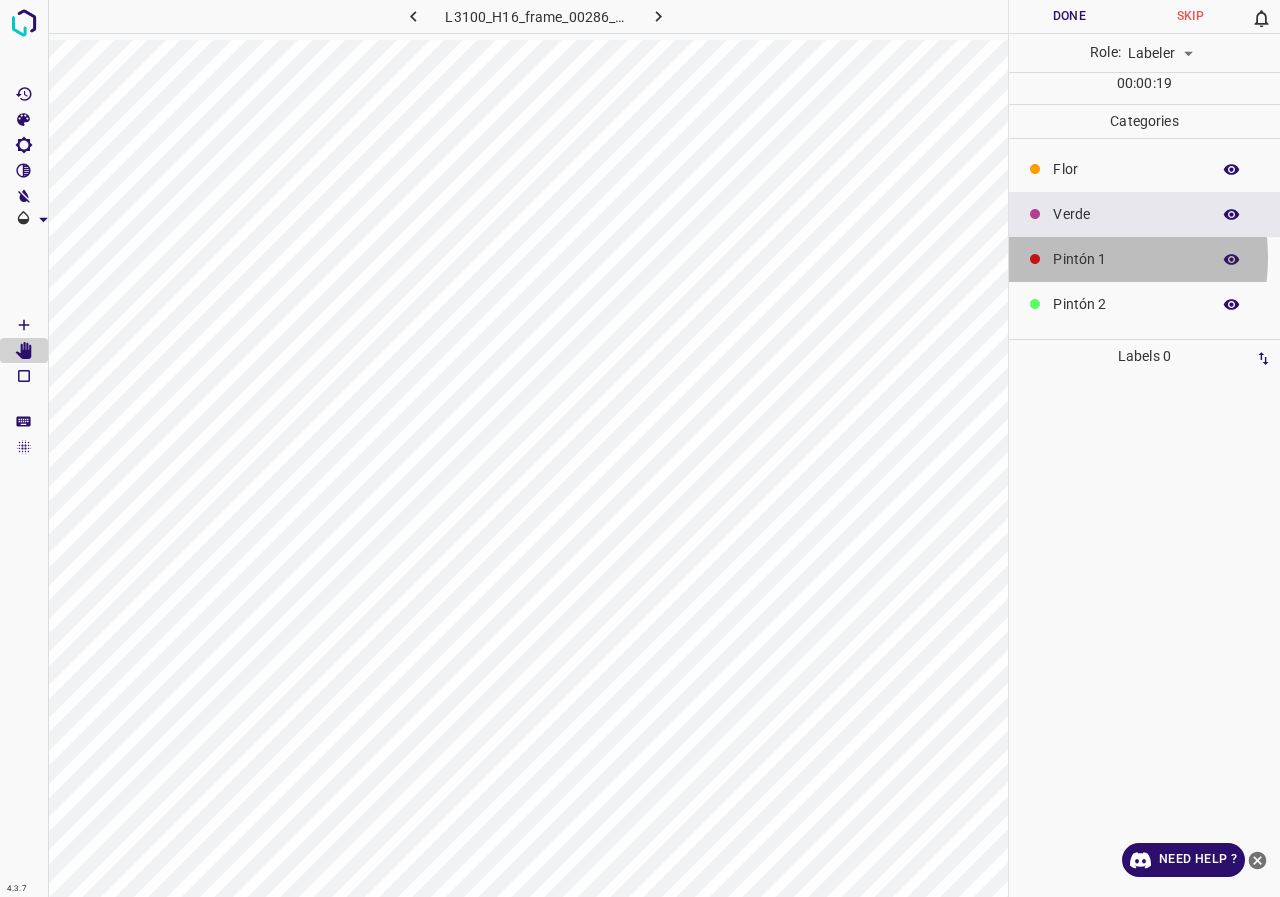 click on "Pintón 1" at bounding box center (1126, 259) 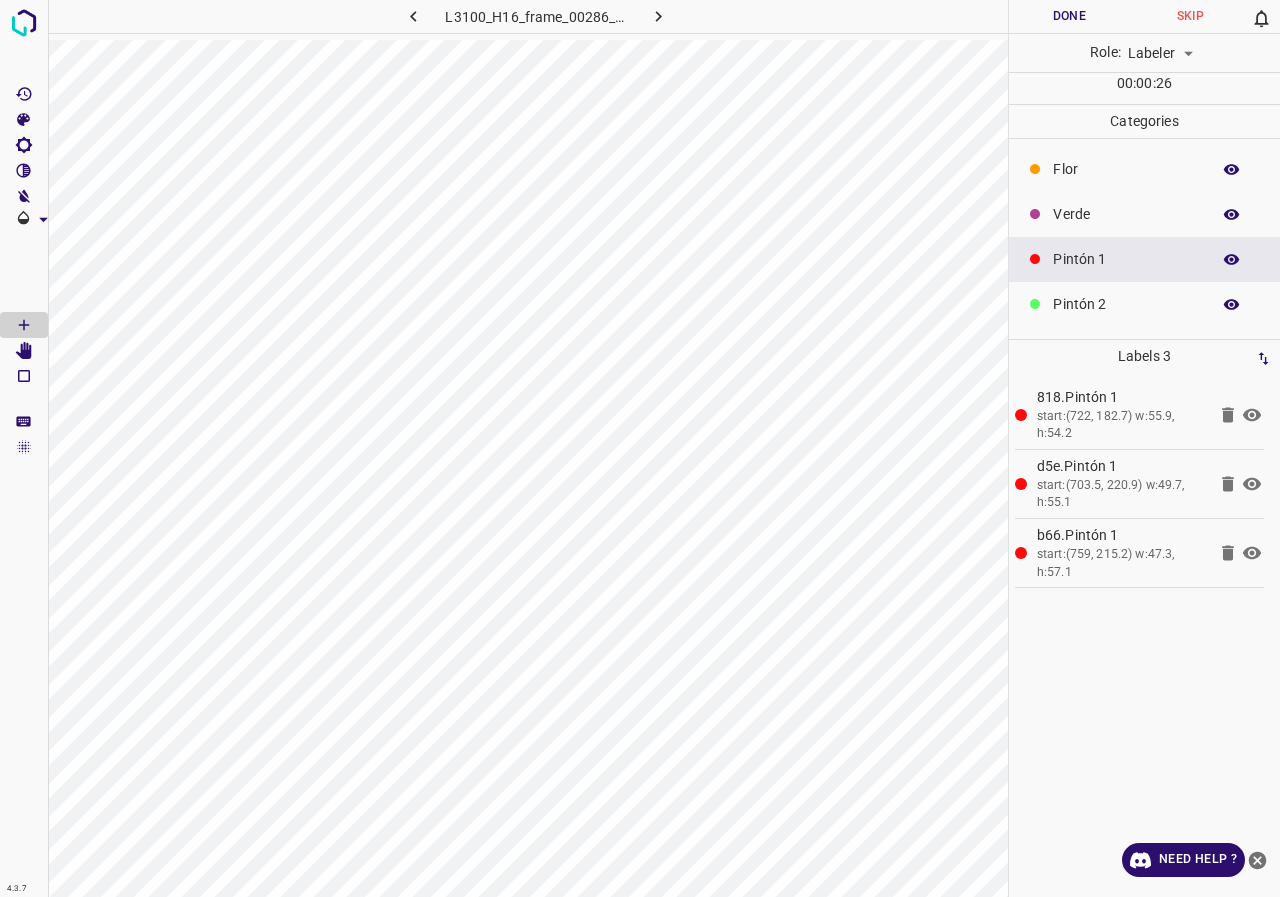 click on "Pintón 2" at bounding box center [1126, 304] 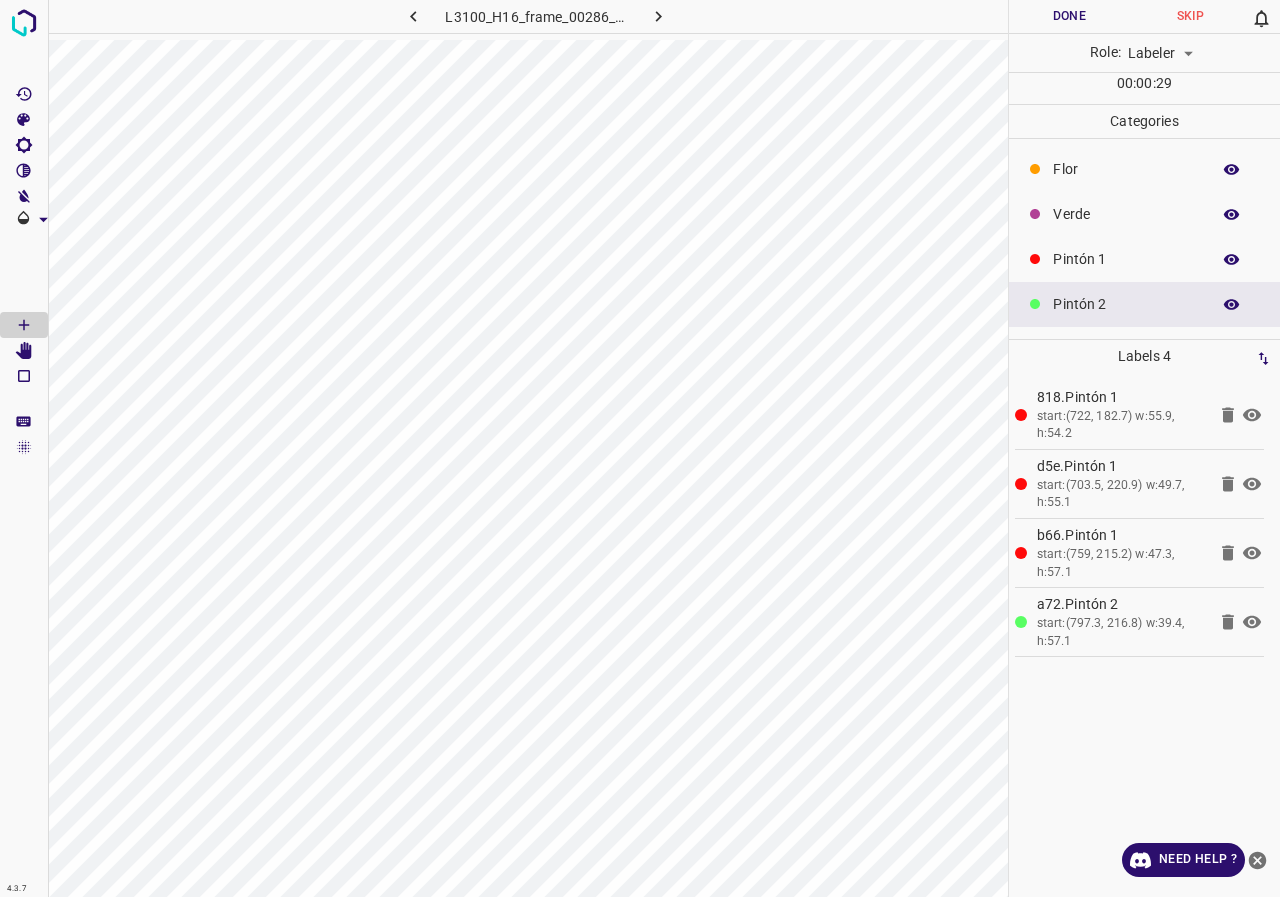 scroll, scrollTop: 176, scrollLeft: 0, axis: vertical 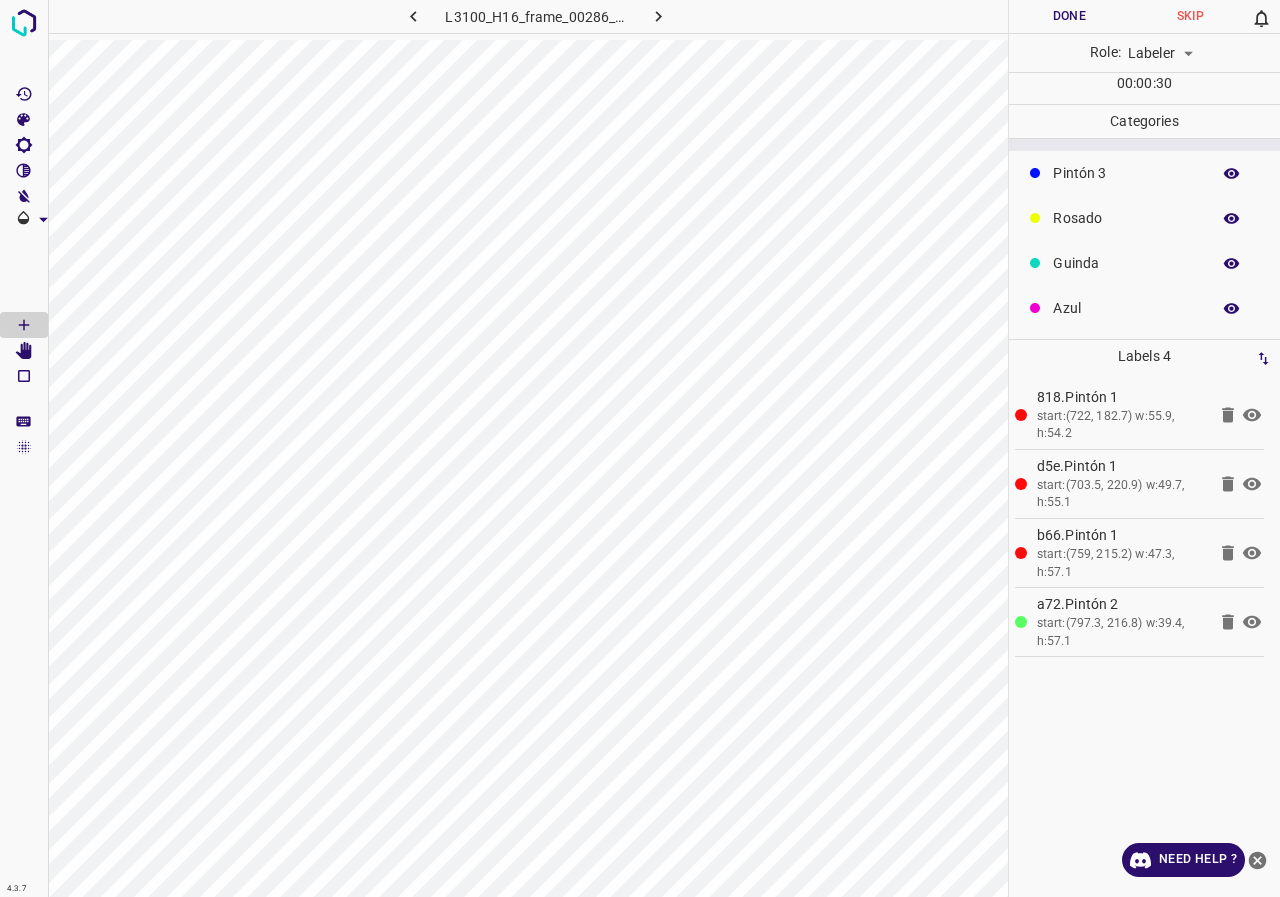 click on "Azul" at bounding box center [1126, 308] 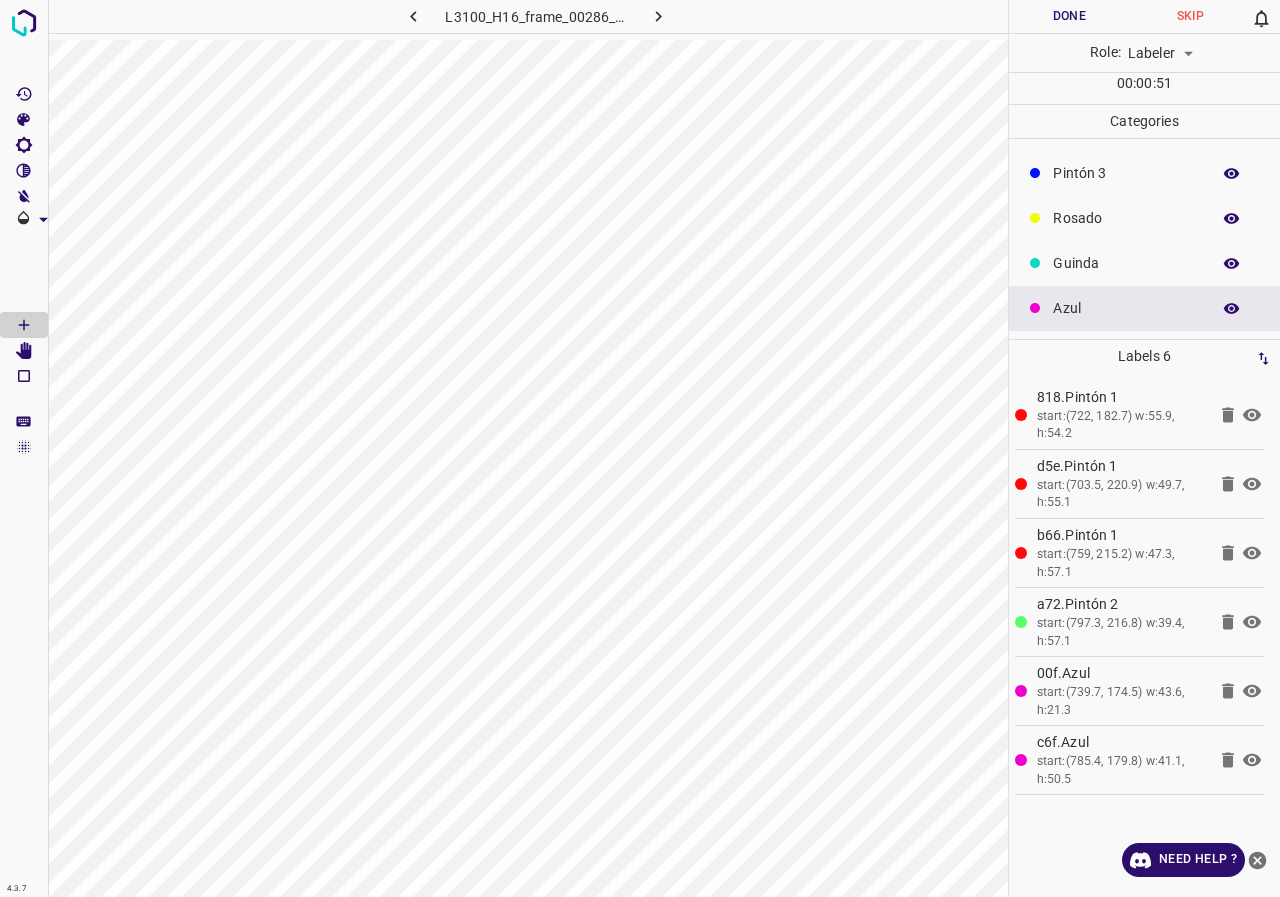 click 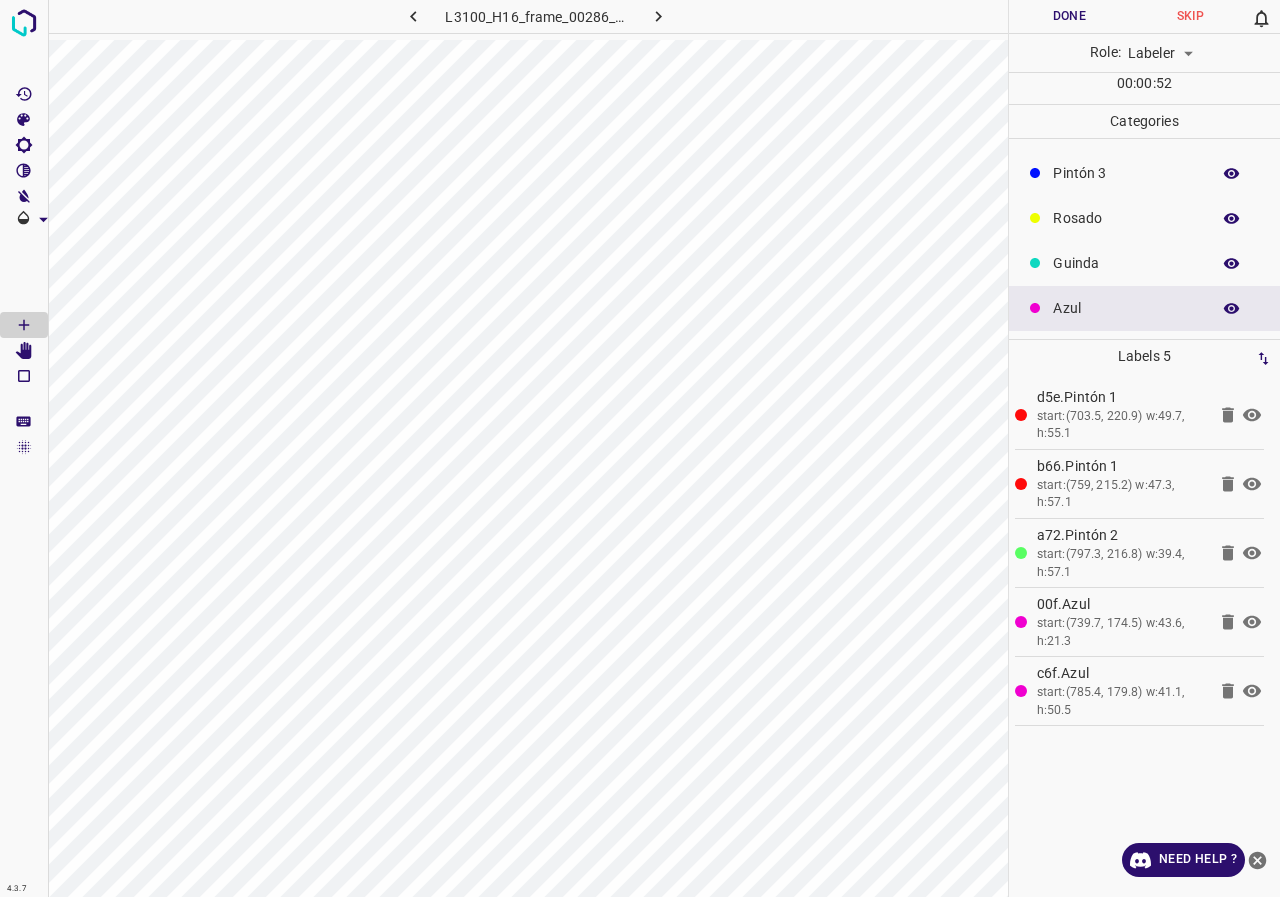 click 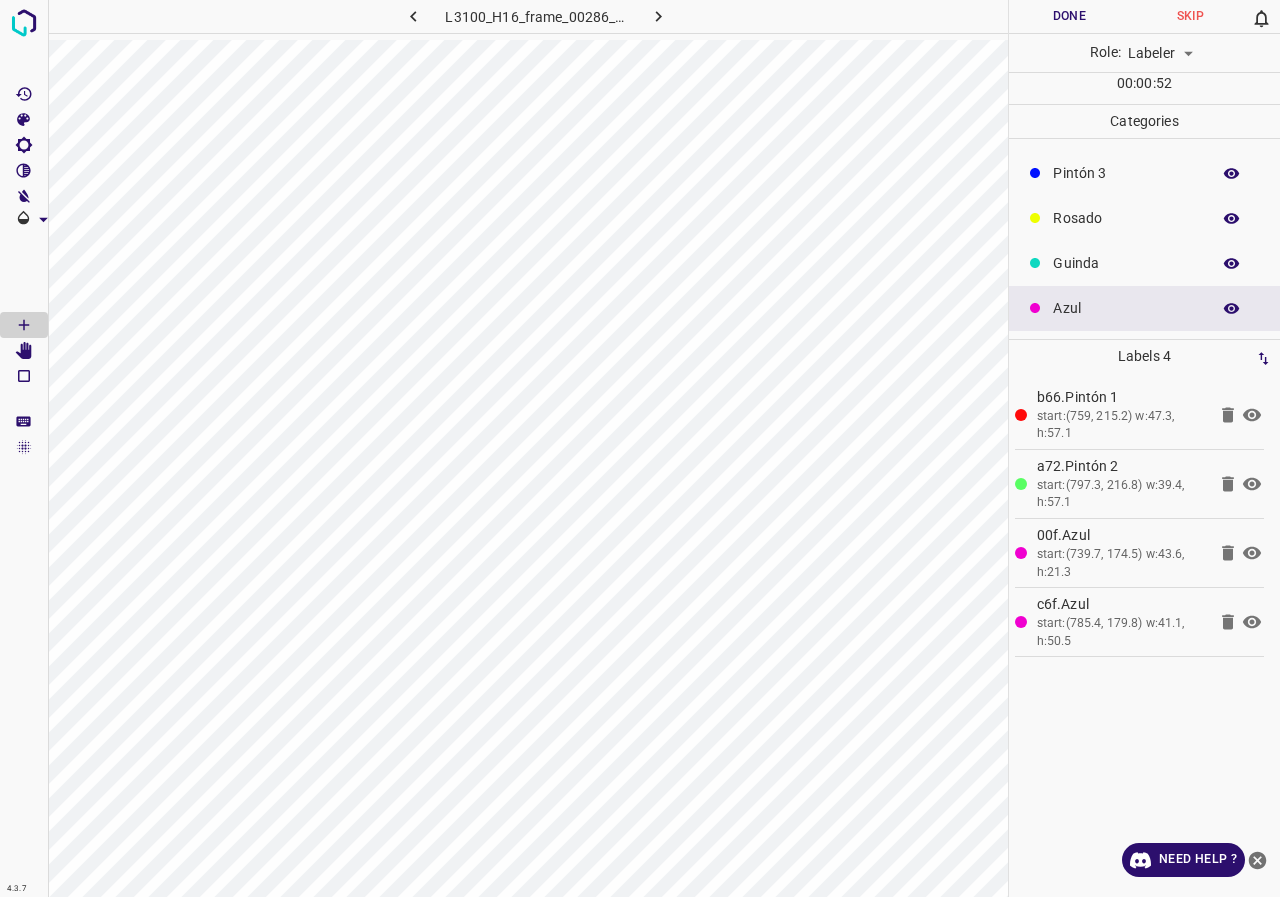 click 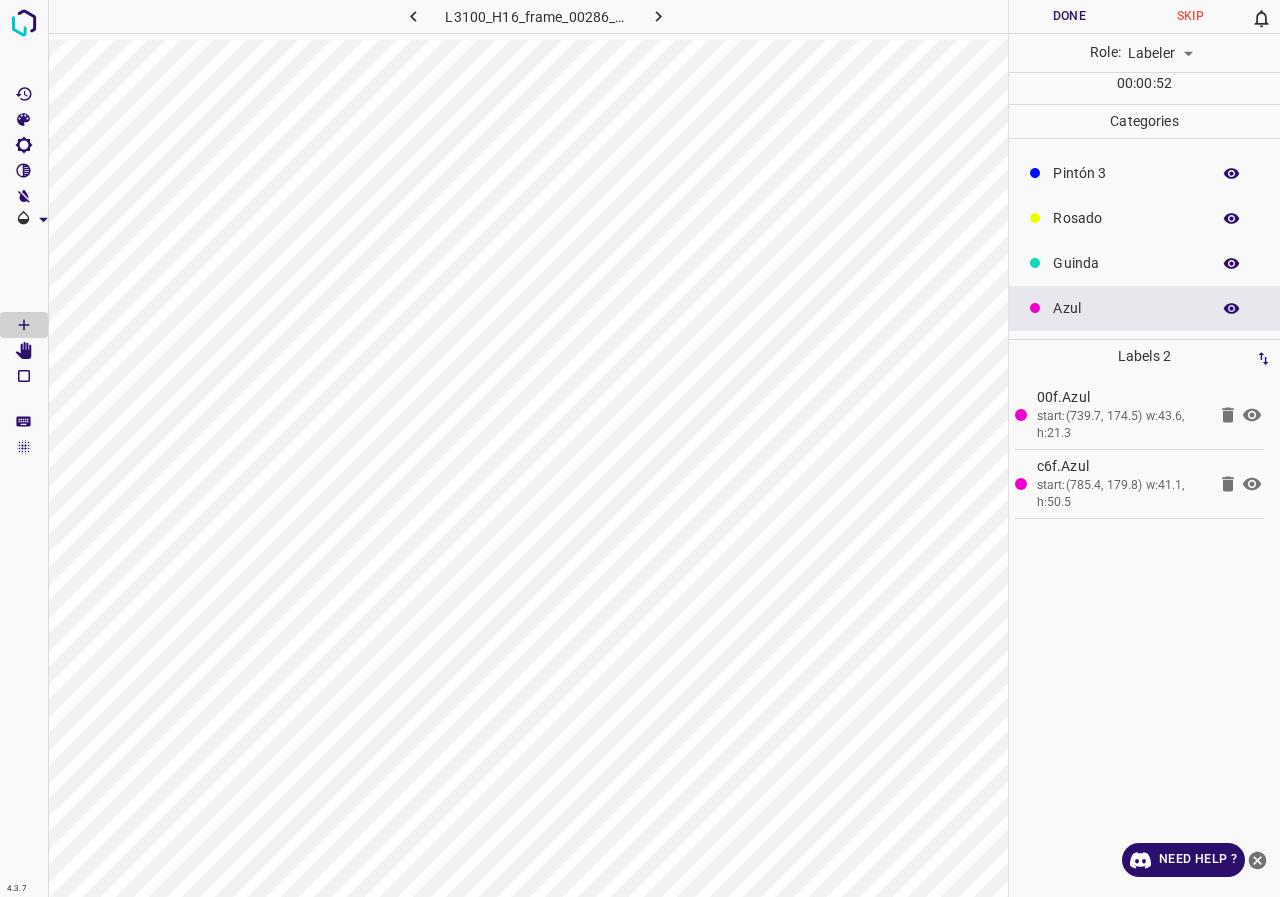 click 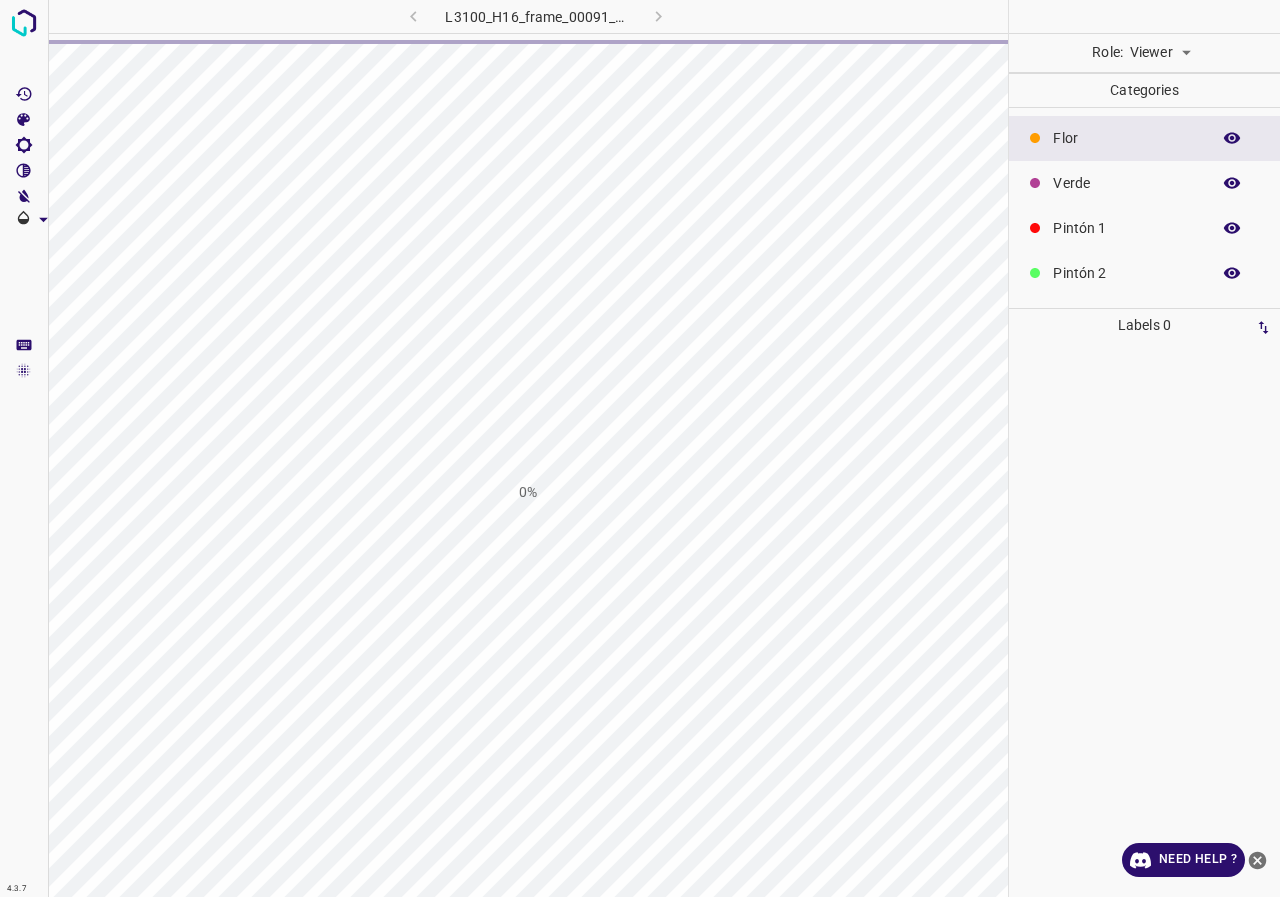 scroll, scrollTop: 0, scrollLeft: 0, axis: both 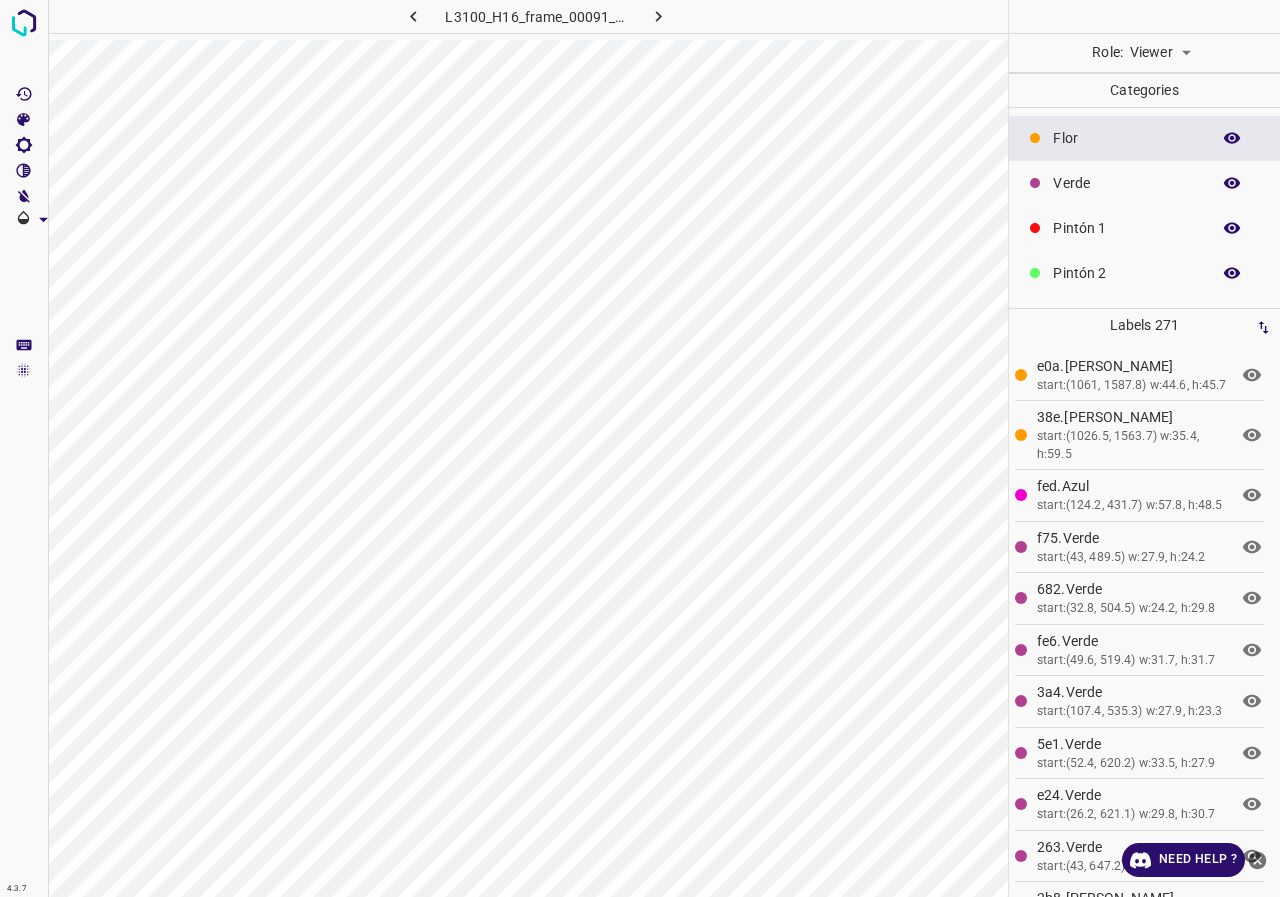click at bounding box center [24, 272] 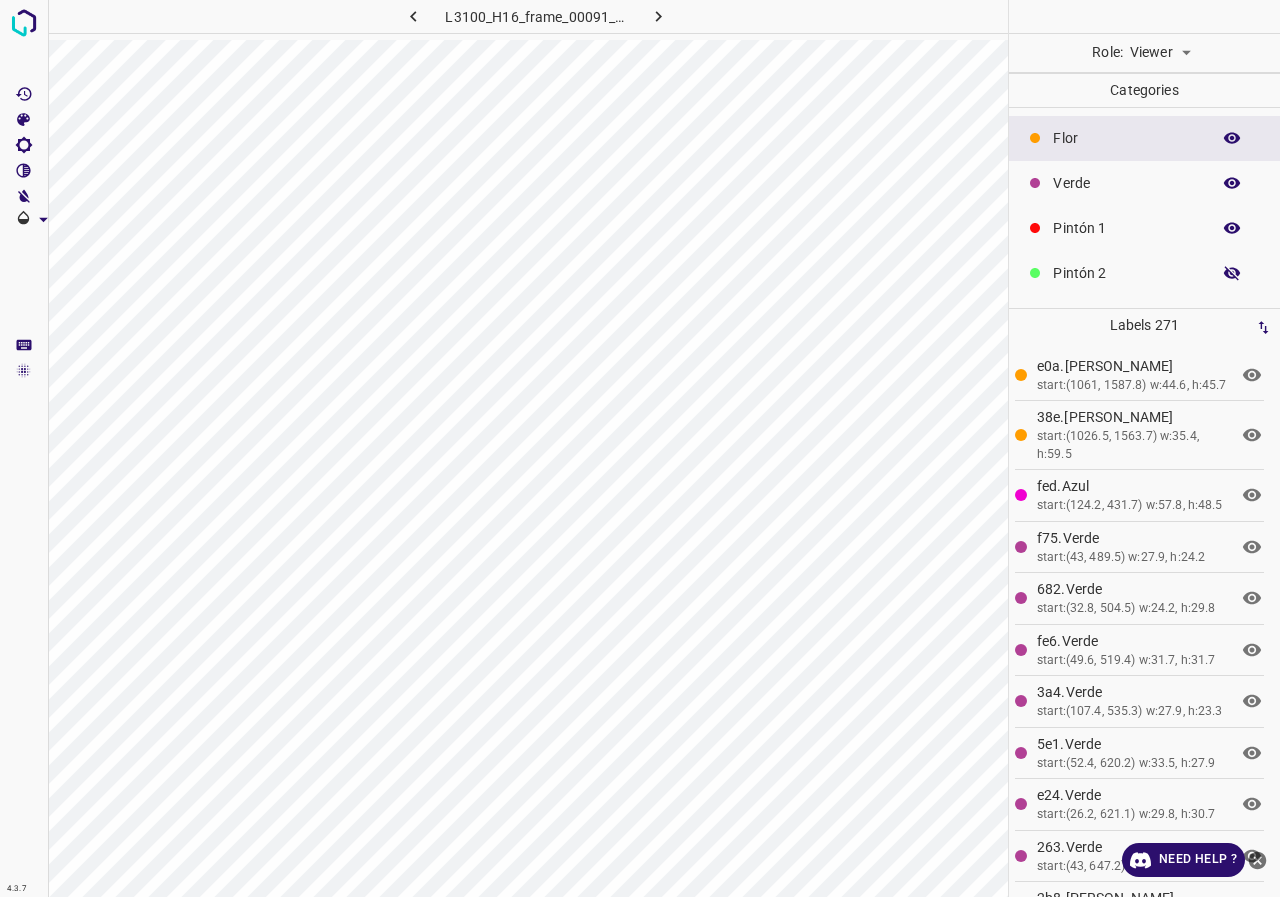 click 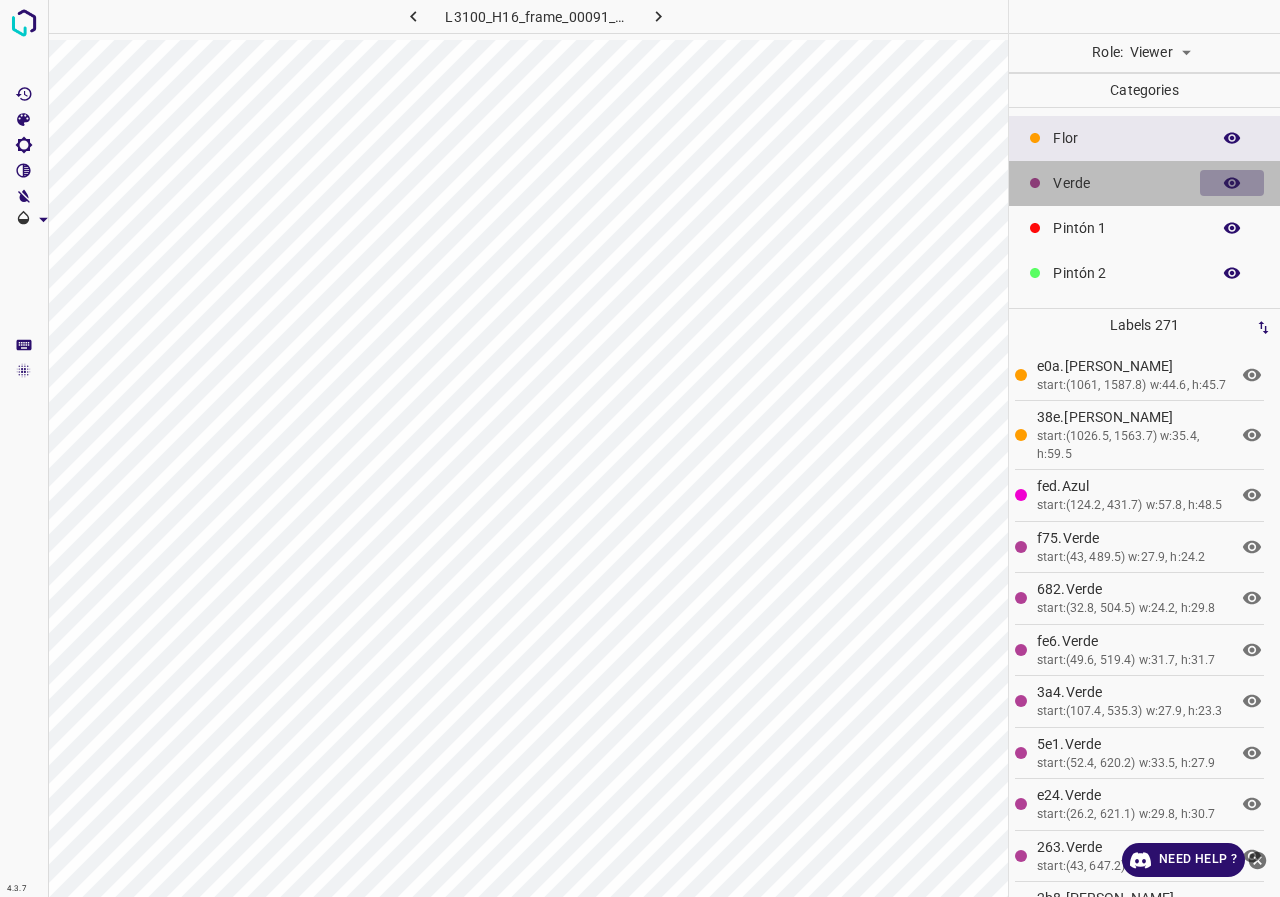 click 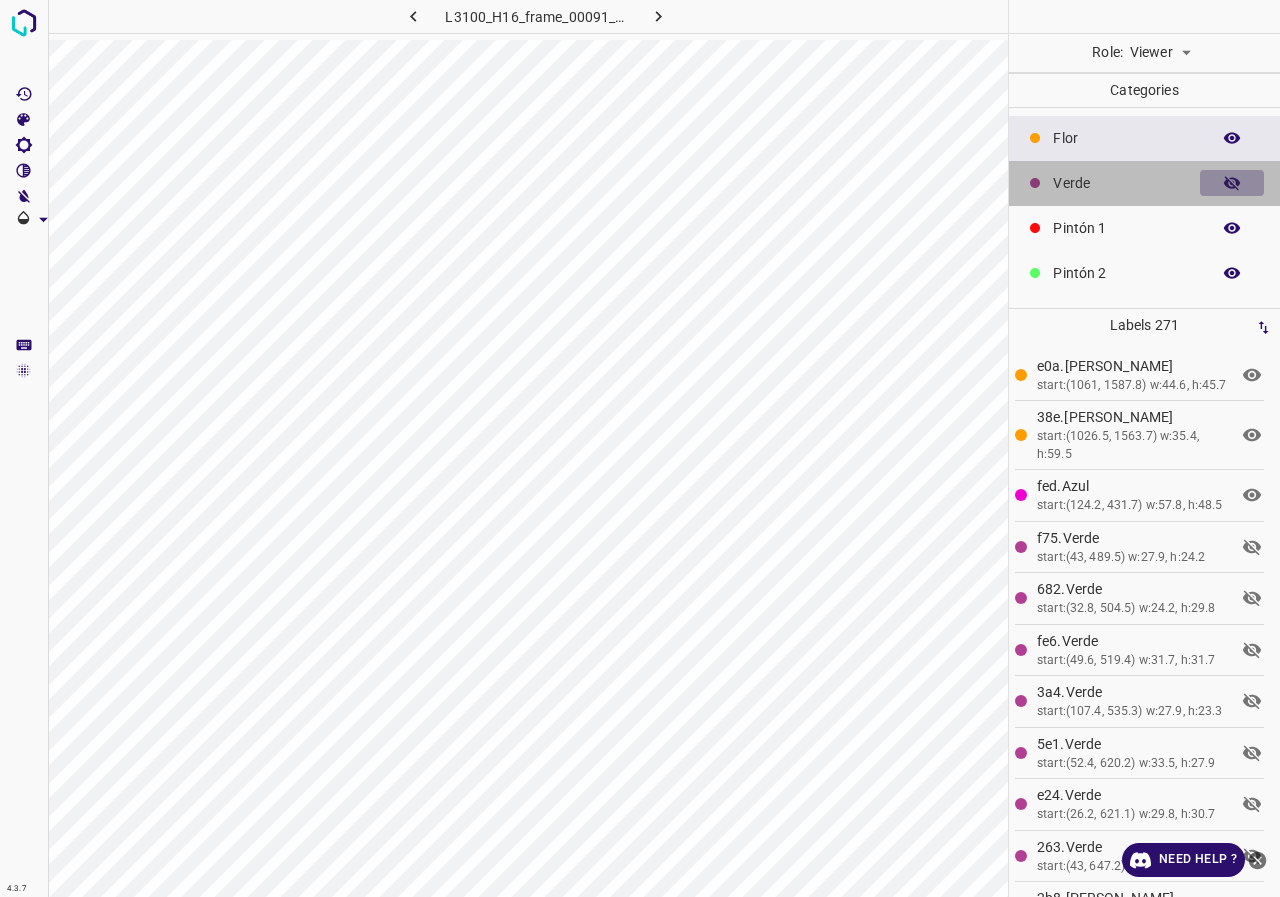 click 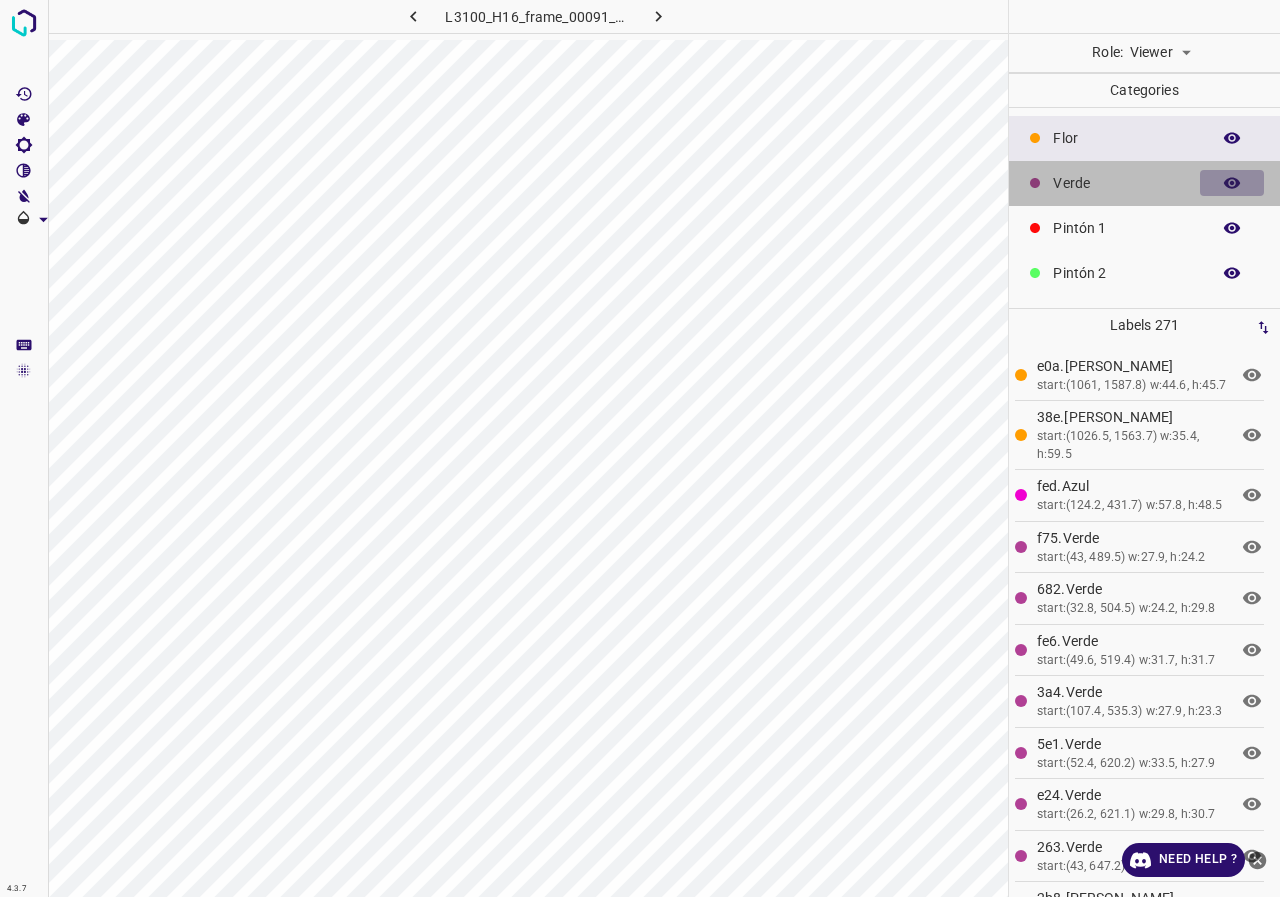click 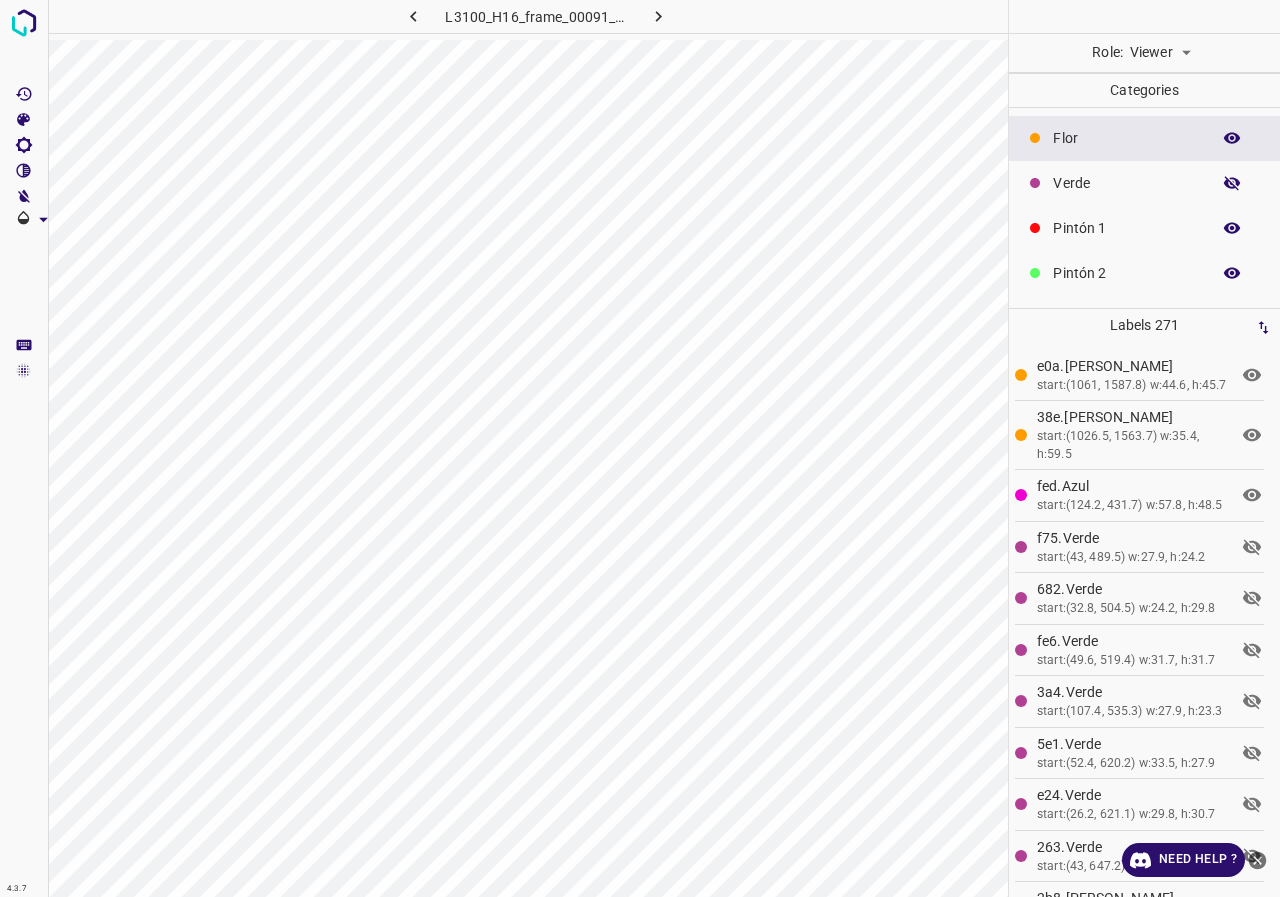 click 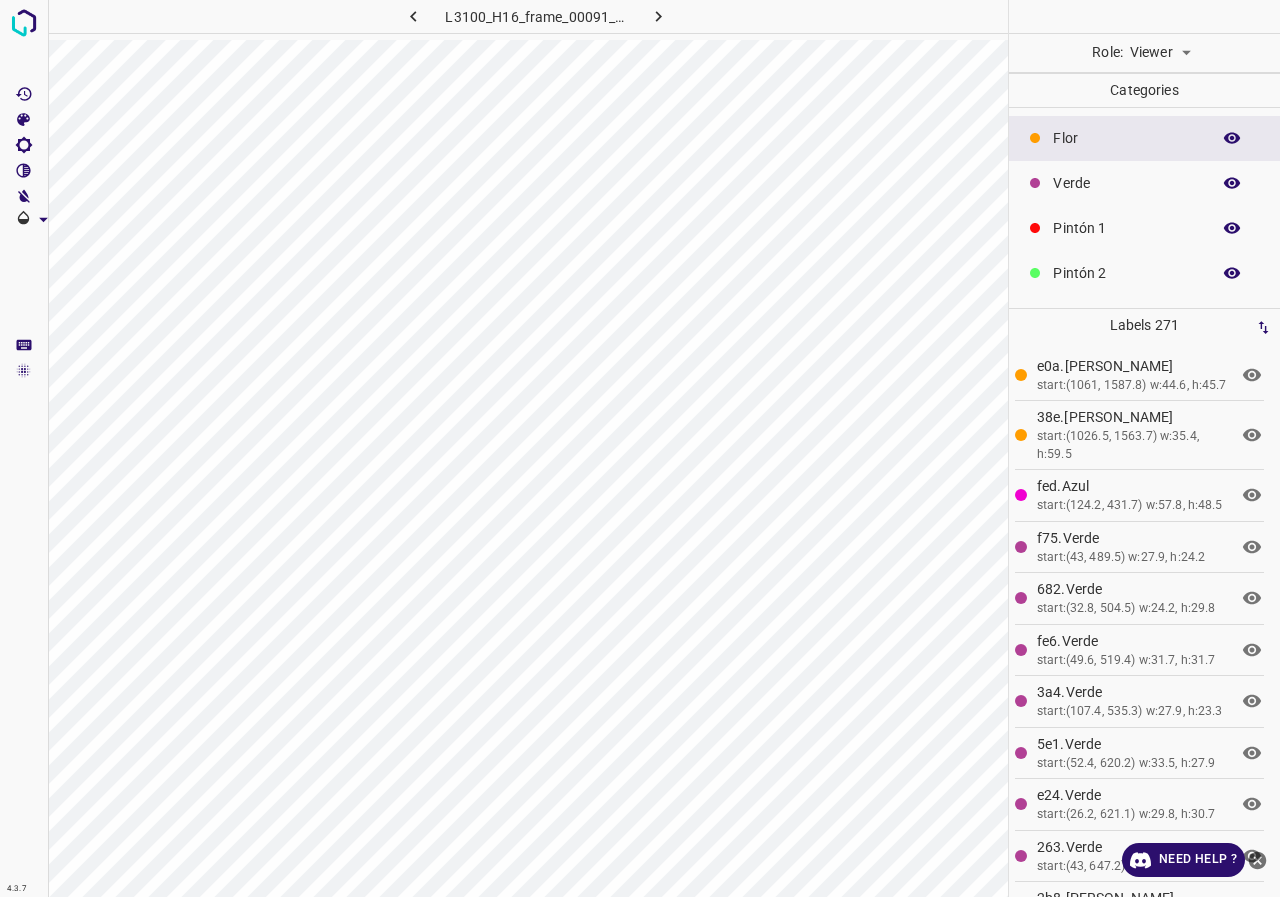 click 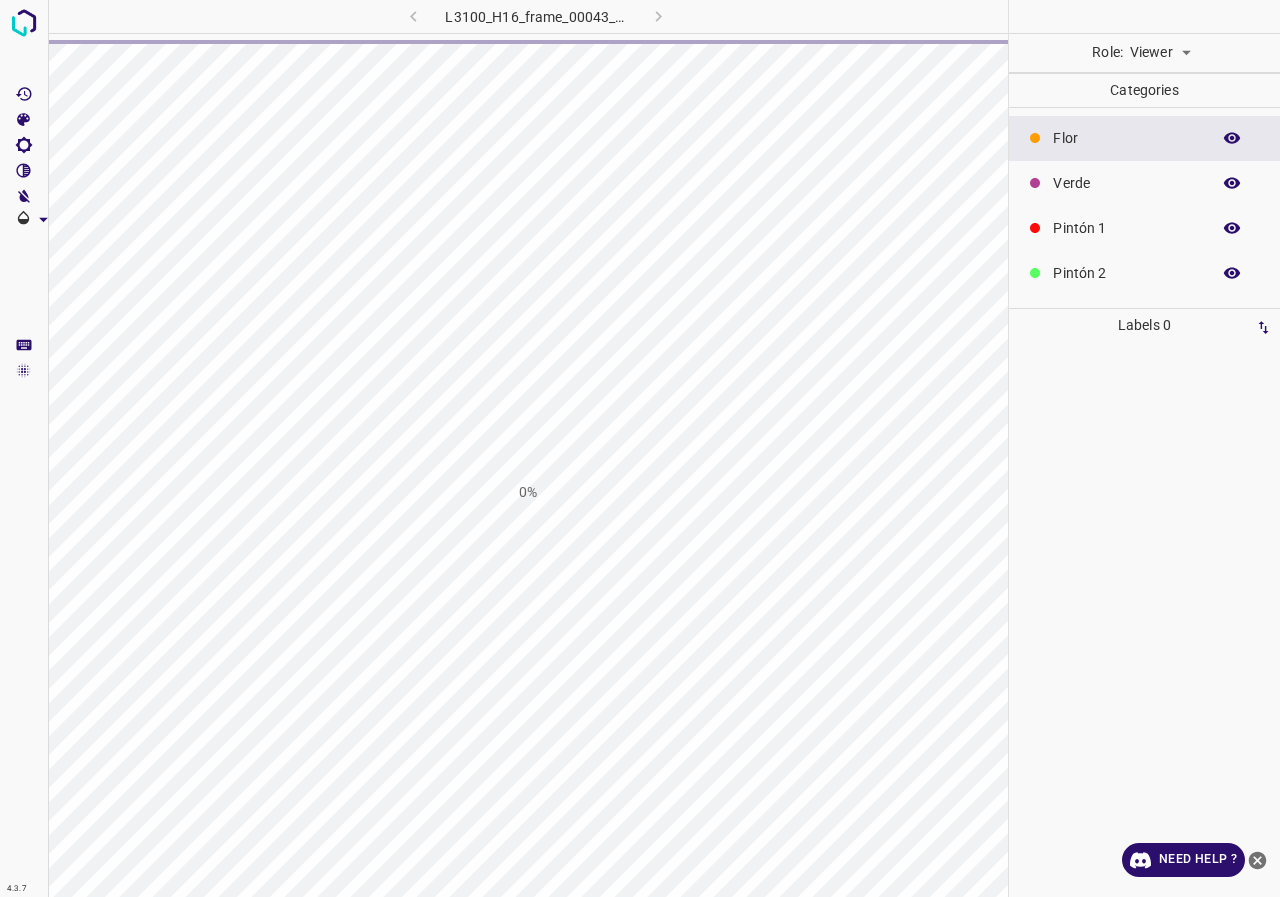 scroll, scrollTop: 0, scrollLeft: 0, axis: both 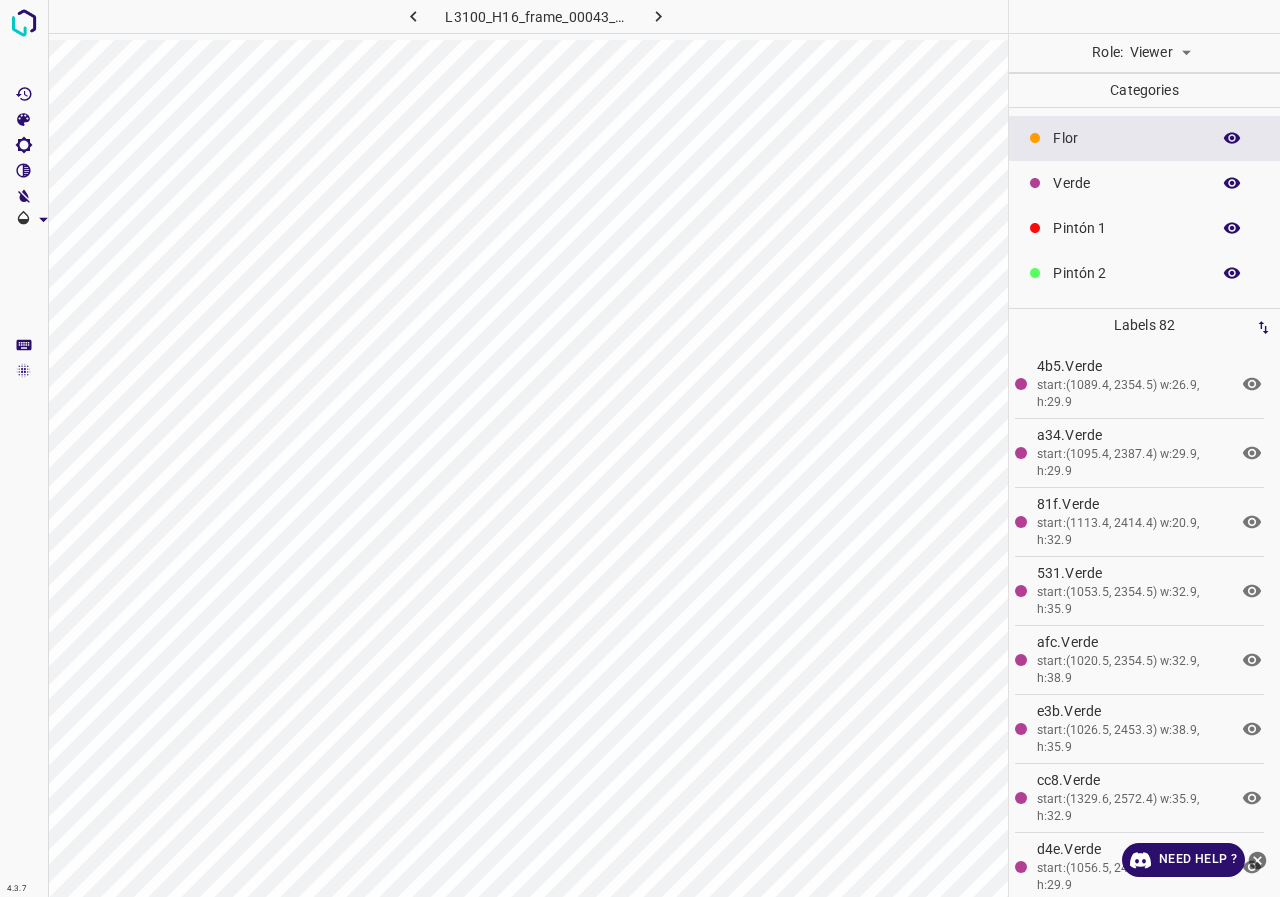 click 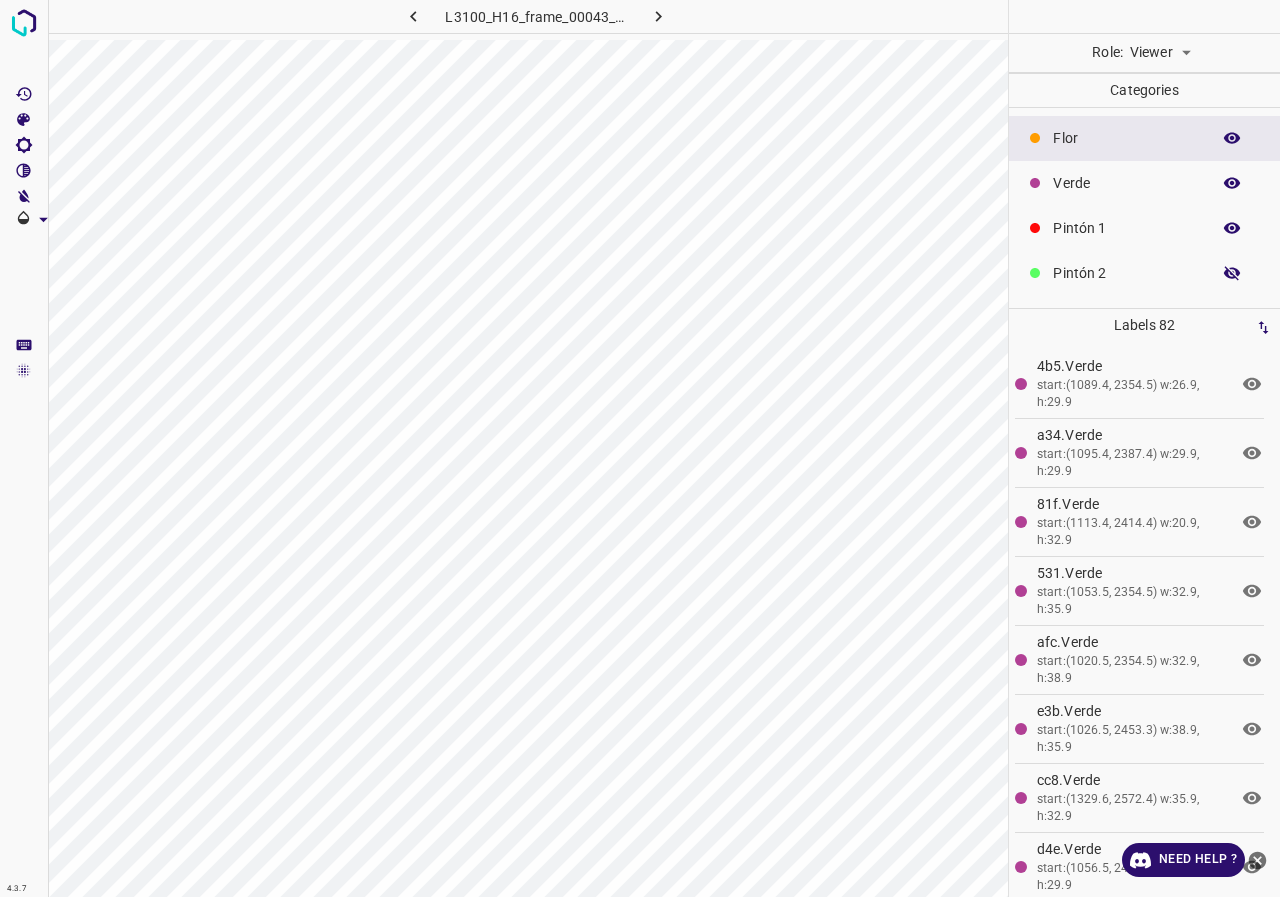 click 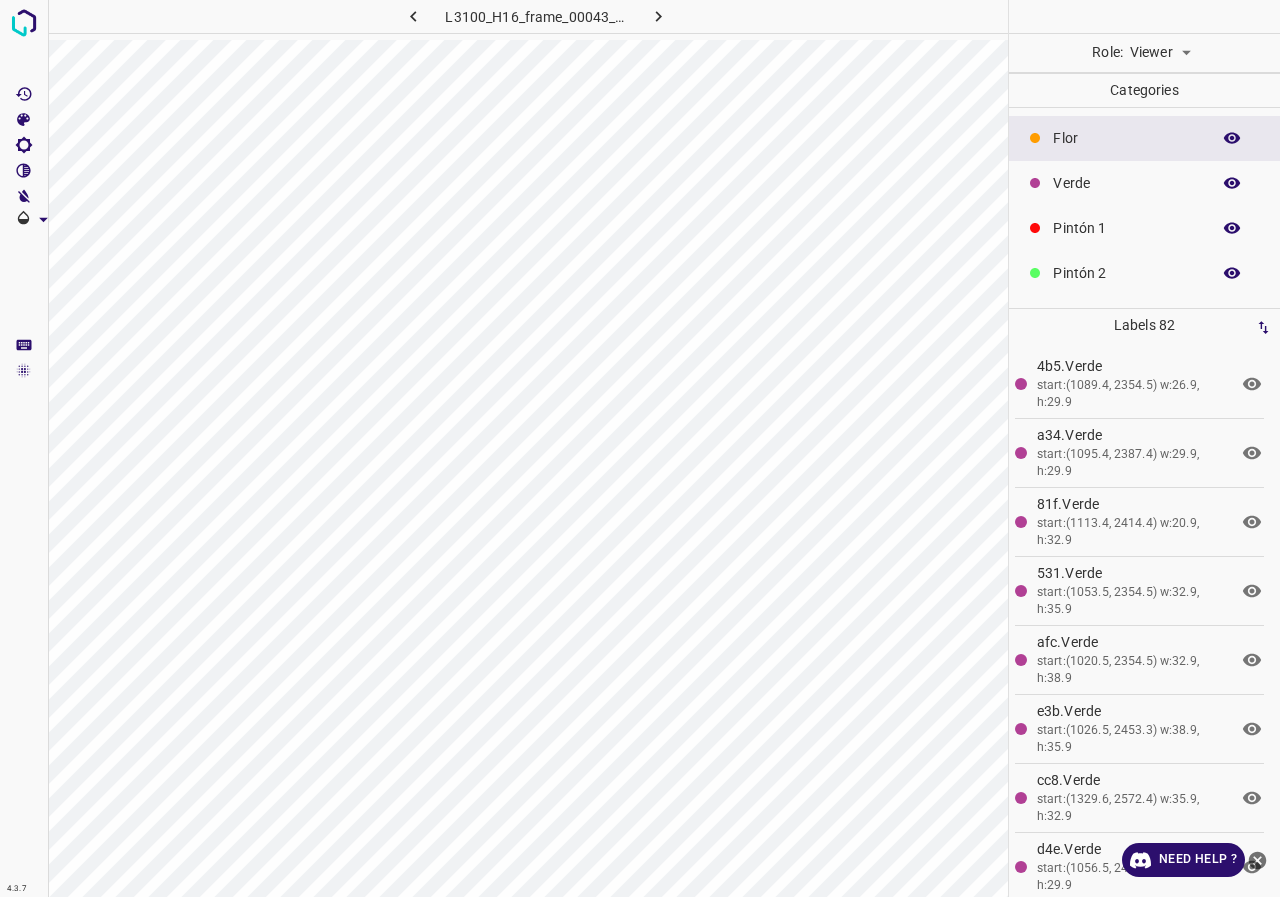 click 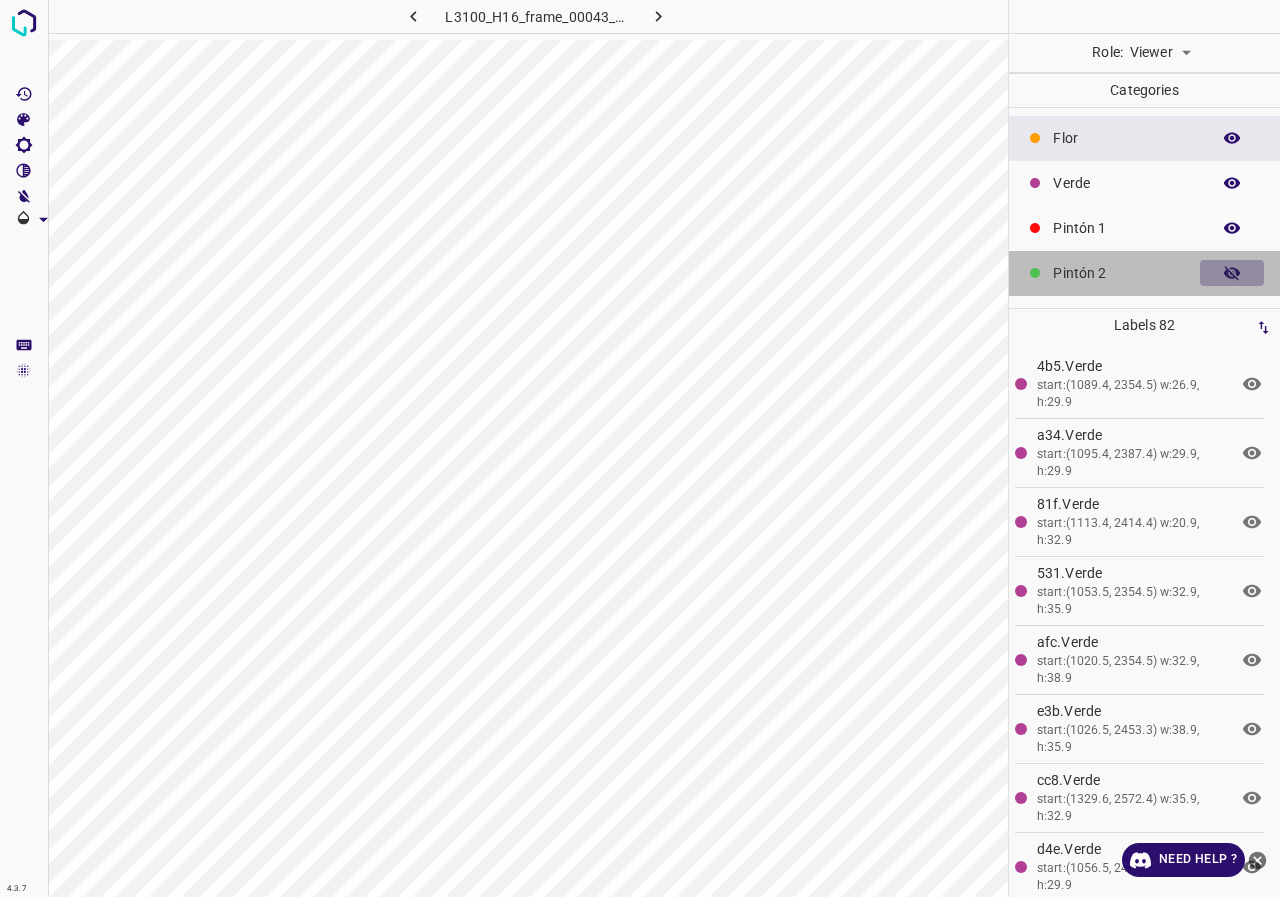 click 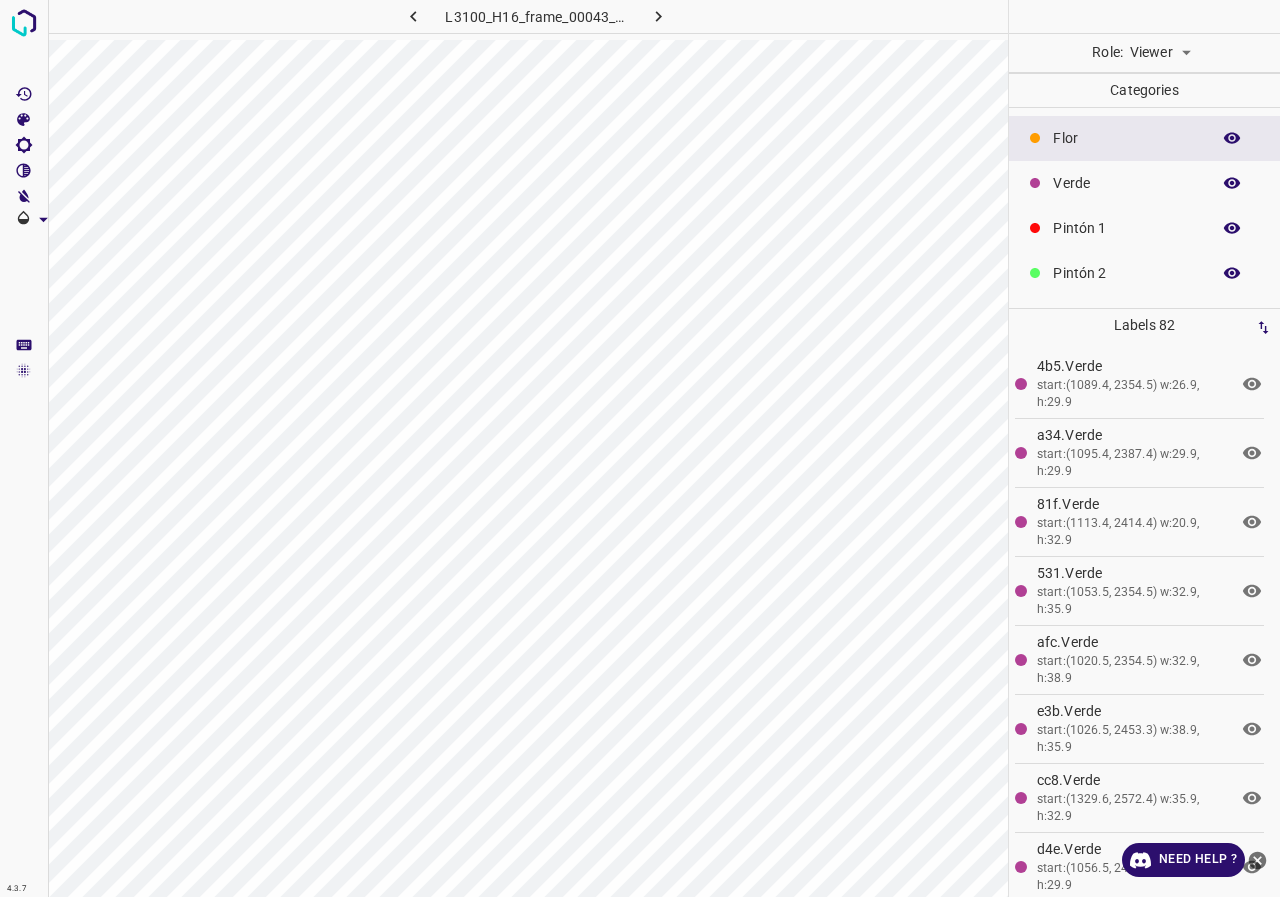 click at bounding box center [862, 16] 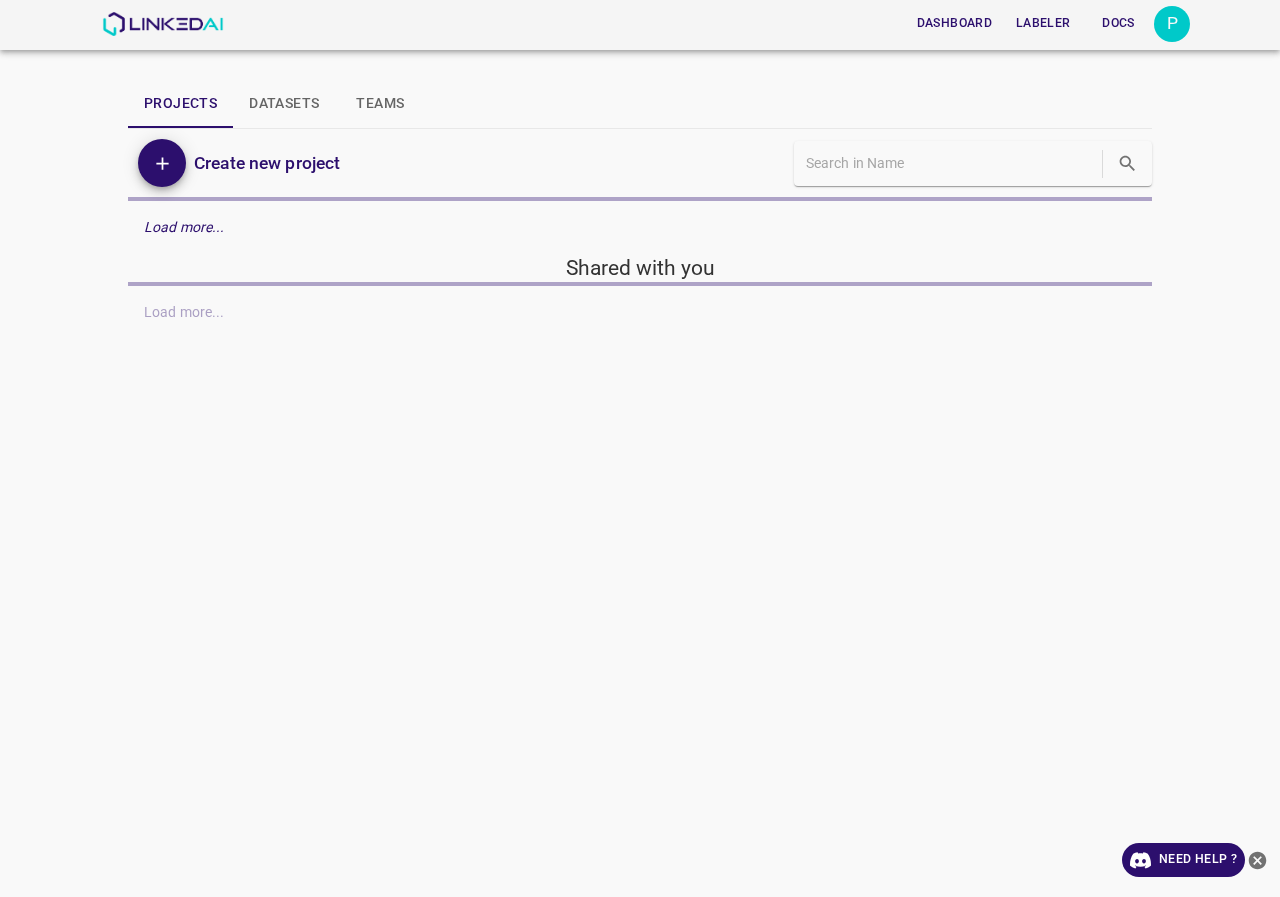 scroll, scrollTop: 0, scrollLeft: 0, axis: both 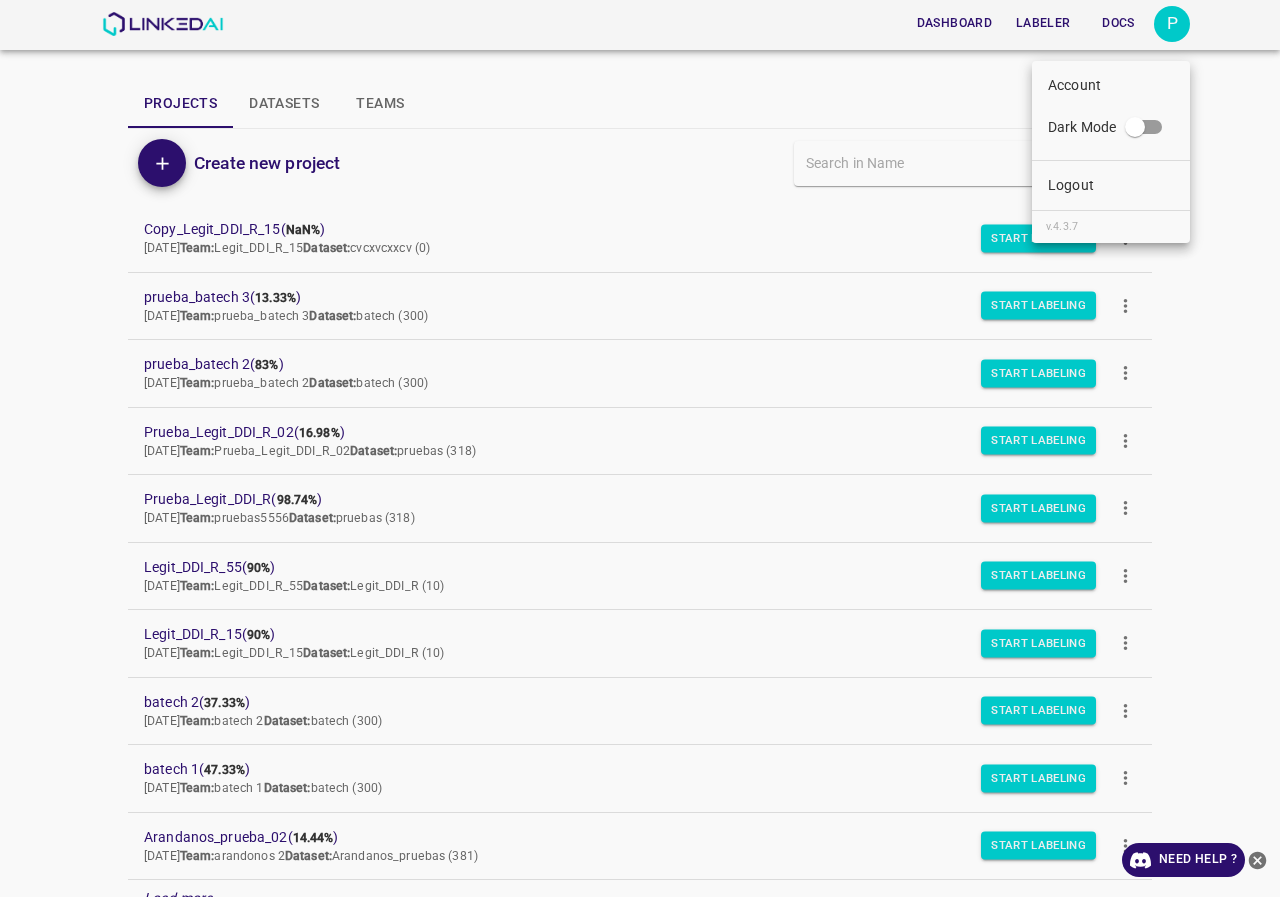 click on "Logout" at bounding box center [1111, 185] 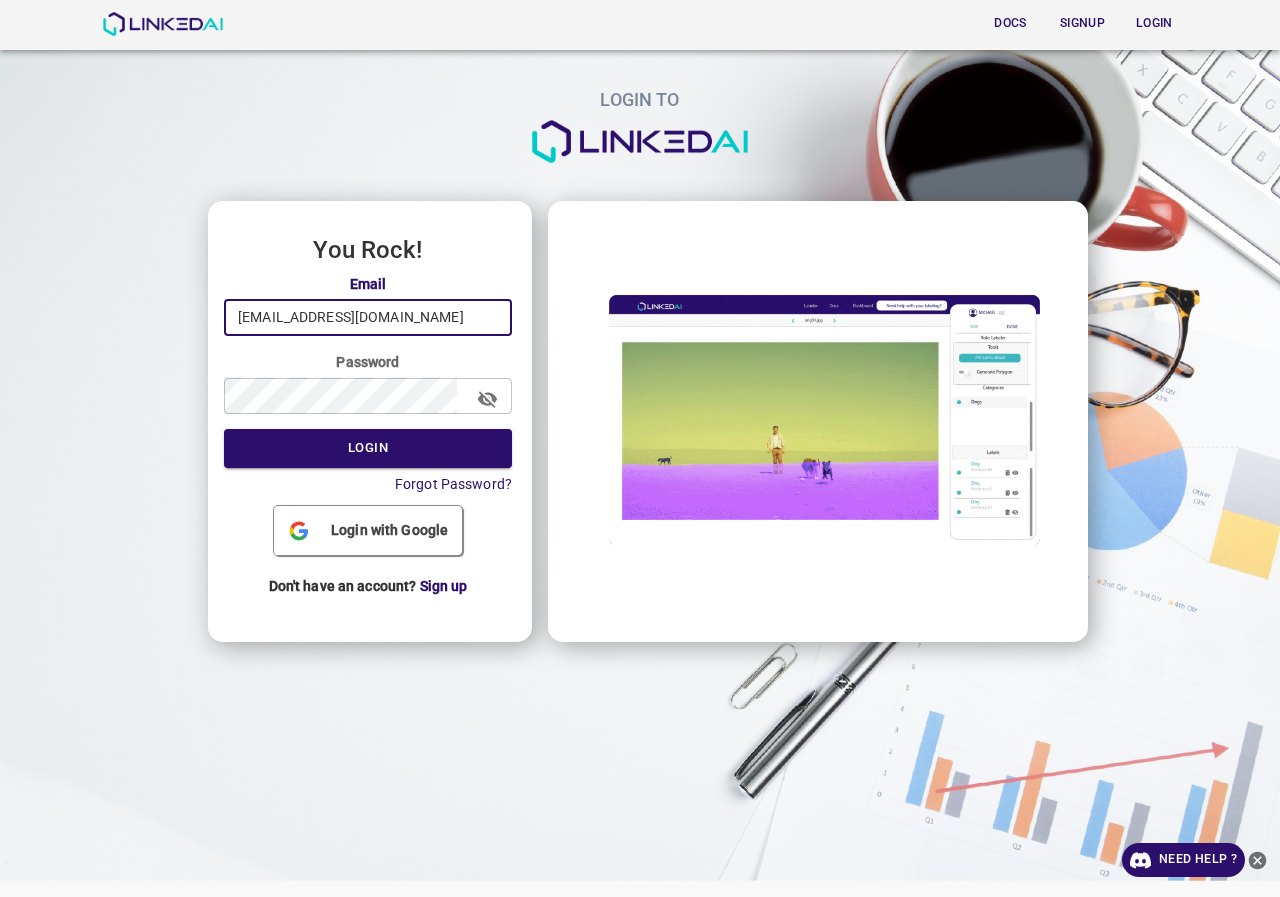 click on "[EMAIL_ADDRESS][DOMAIN_NAME]" at bounding box center [368, 317] 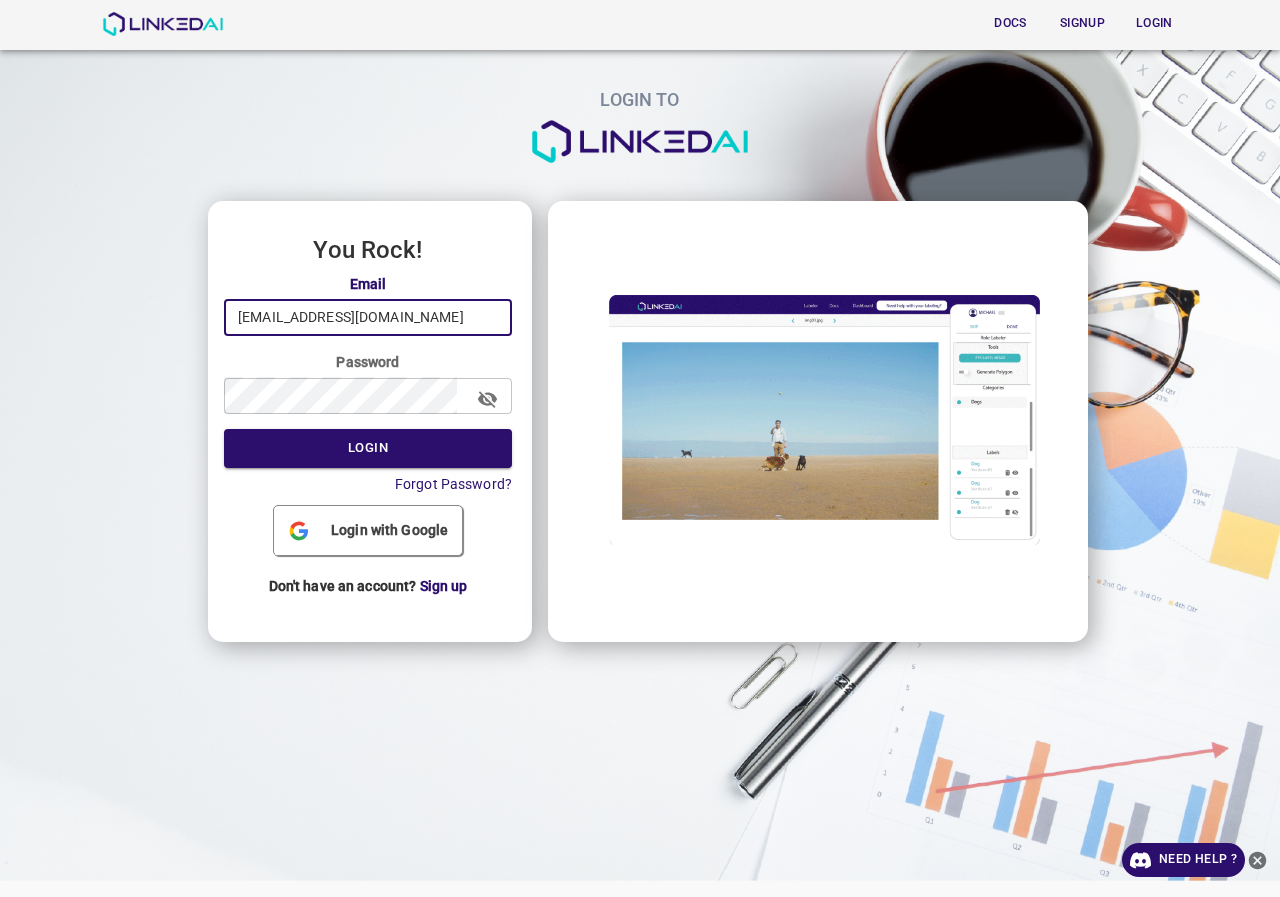 type on "[EMAIL_ADDRESS][DOMAIN_NAME]" 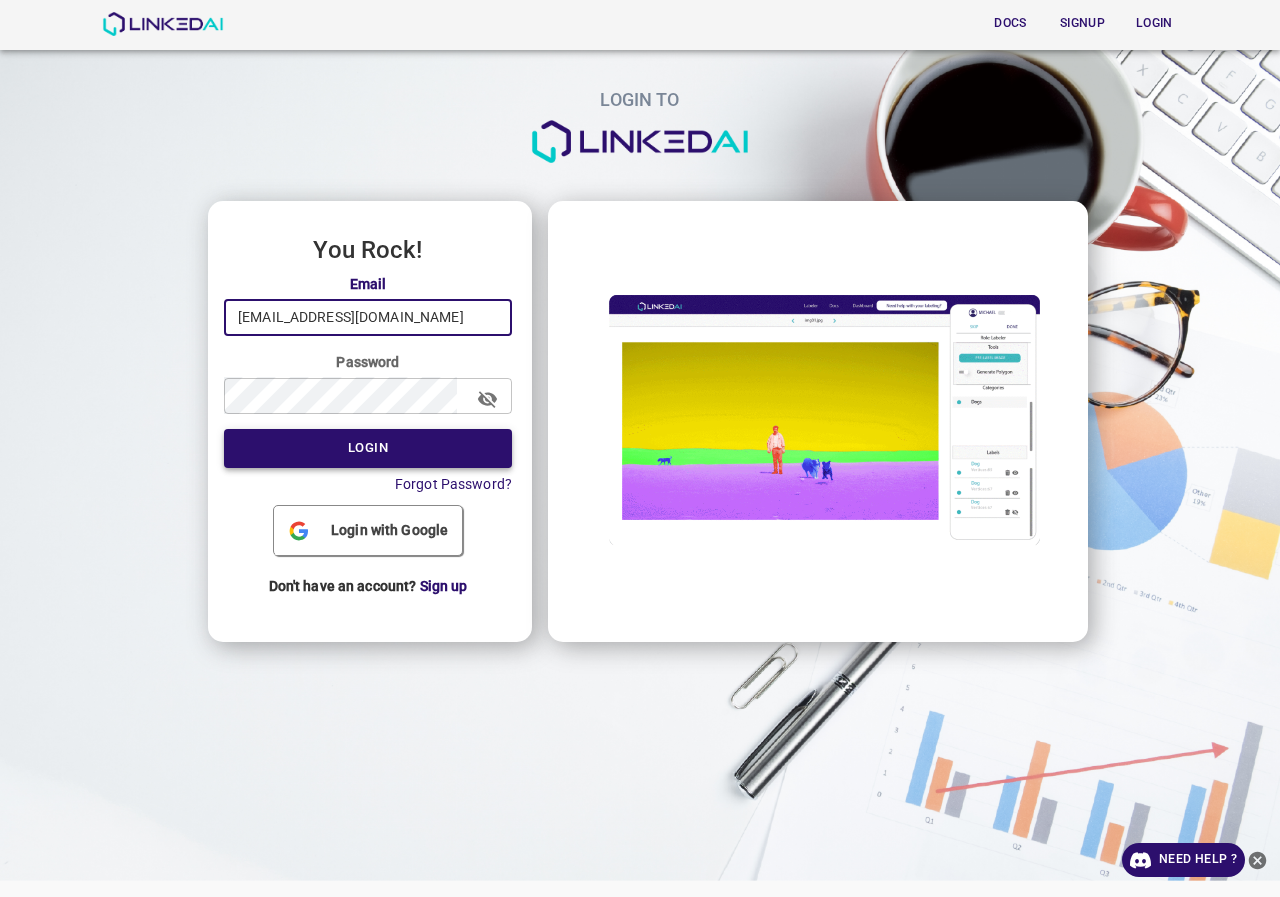 click on "Login" at bounding box center [368, 448] 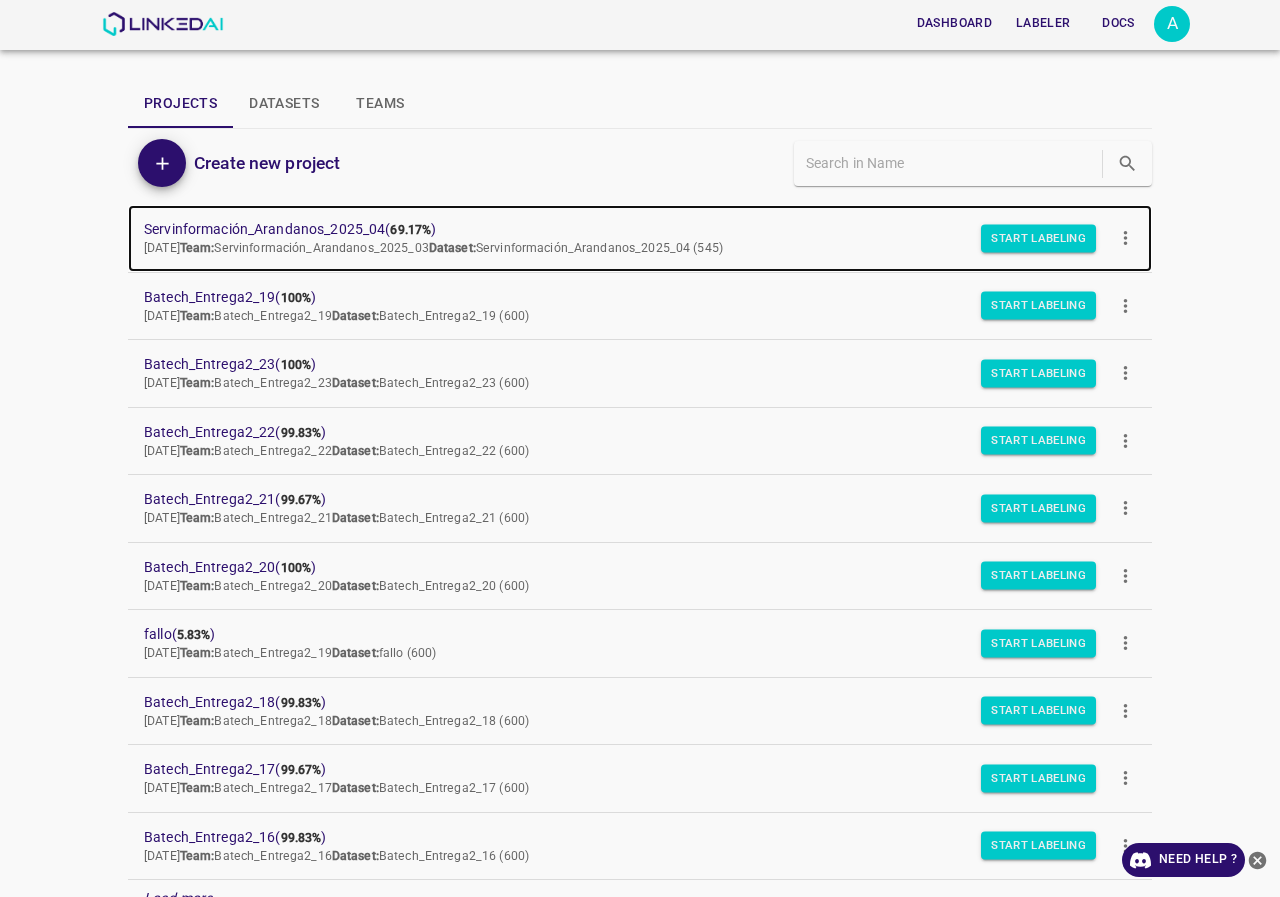 click on "Servinformación_Arandanos_2025_04  ( 69.17% )" at bounding box center (624, 229) 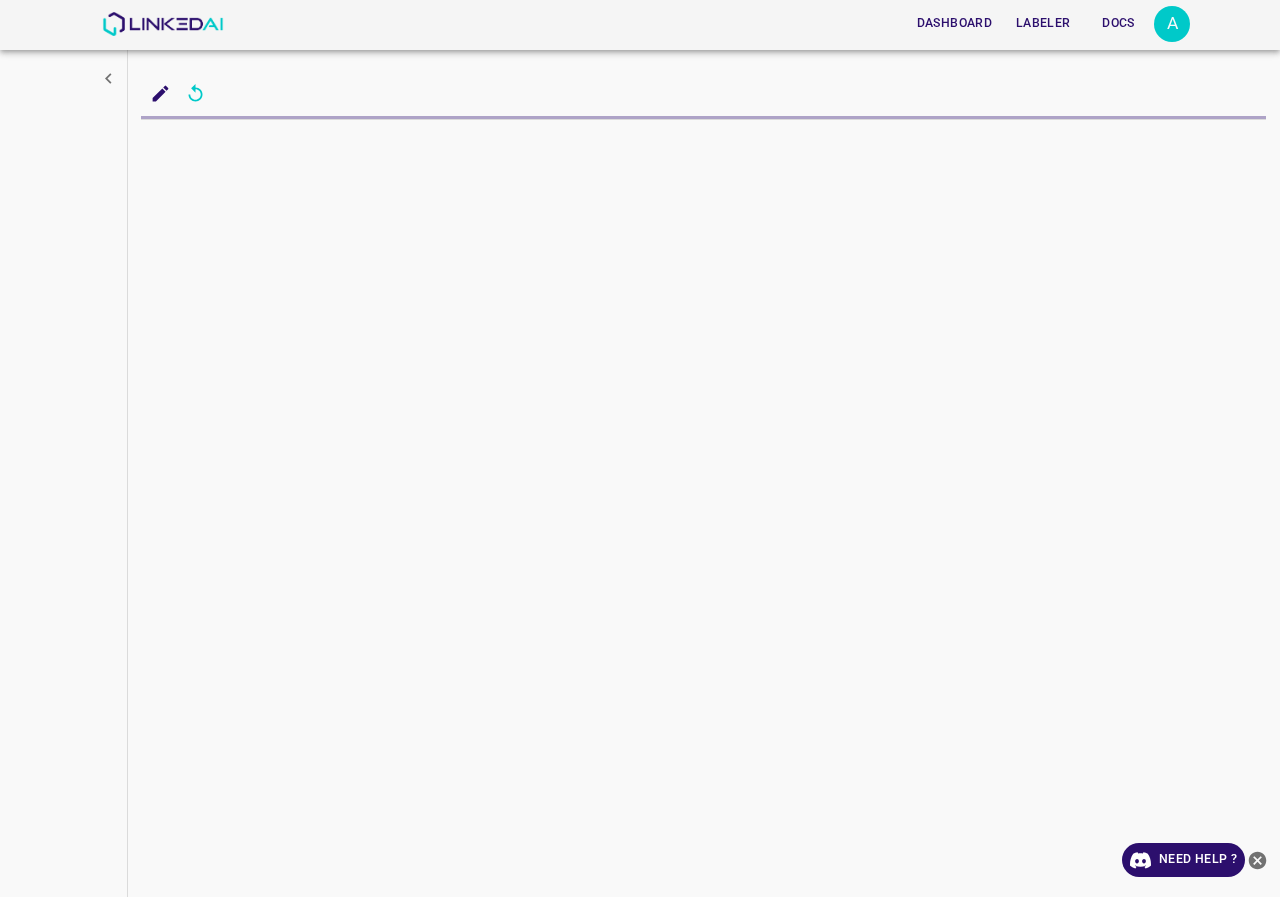 scroll, scrollTop: 0, scrollLeft: 0, axis: both 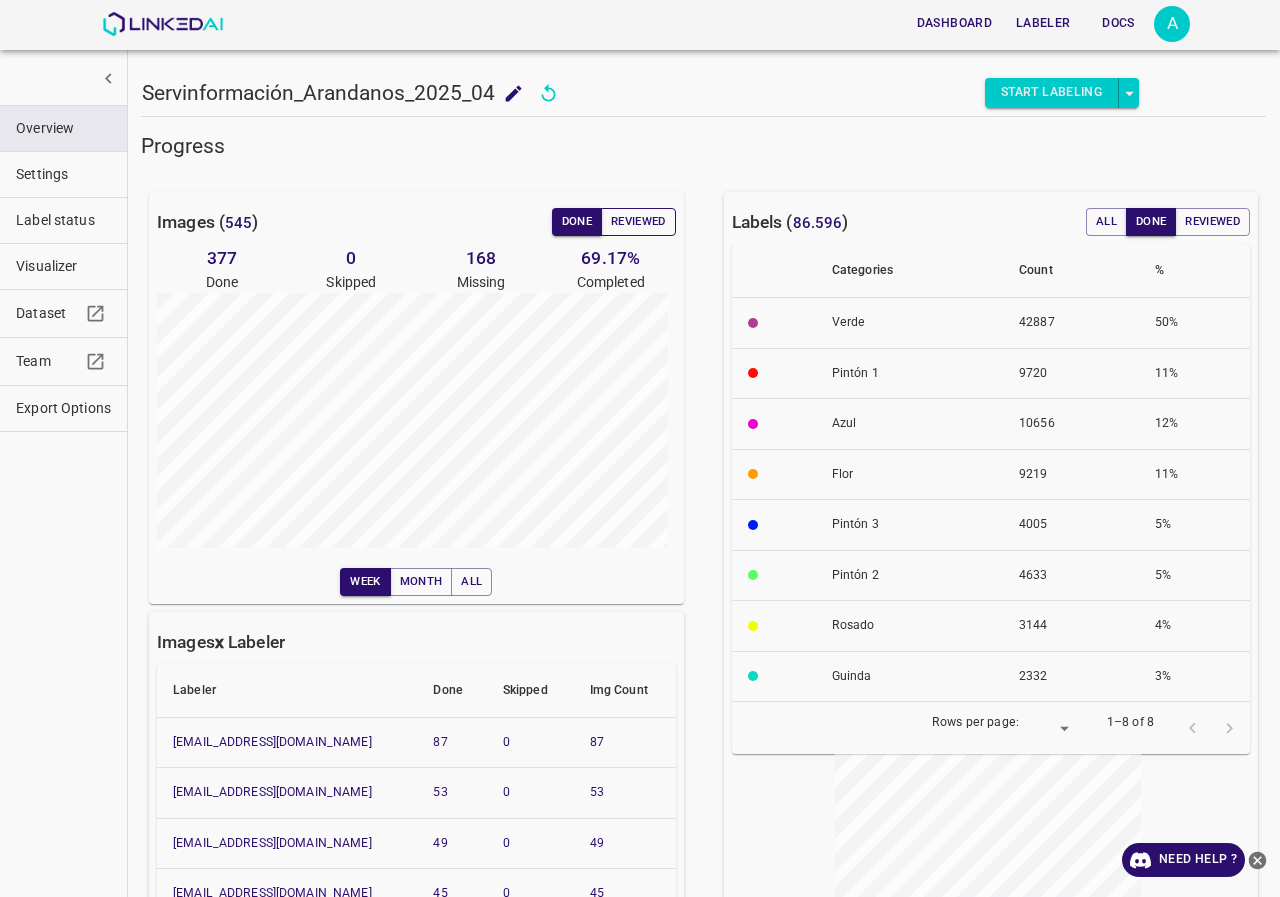 click on "Reviewed" at bounding box center (638, 222) 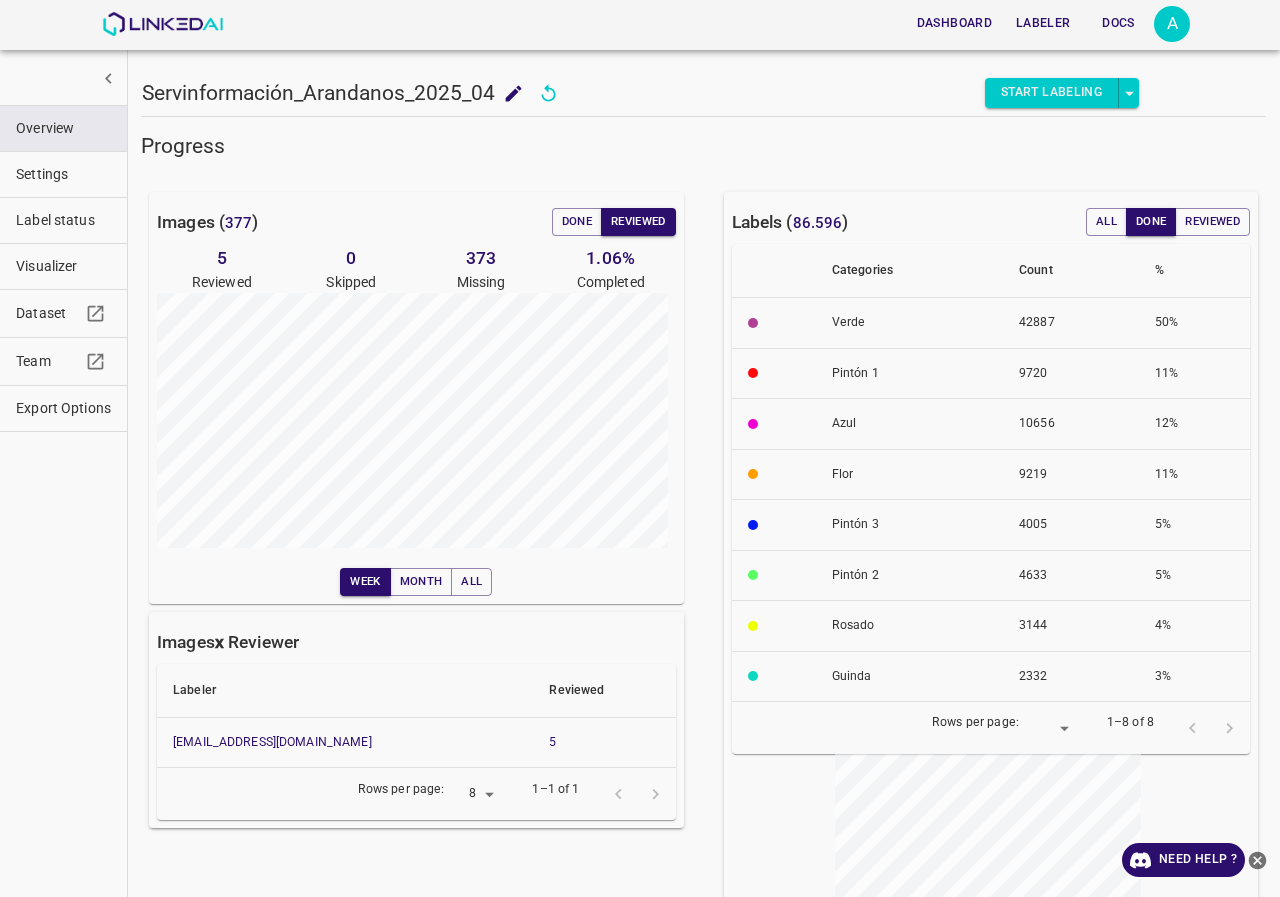 click on "Visualizer" at bounding box center [63, 266] 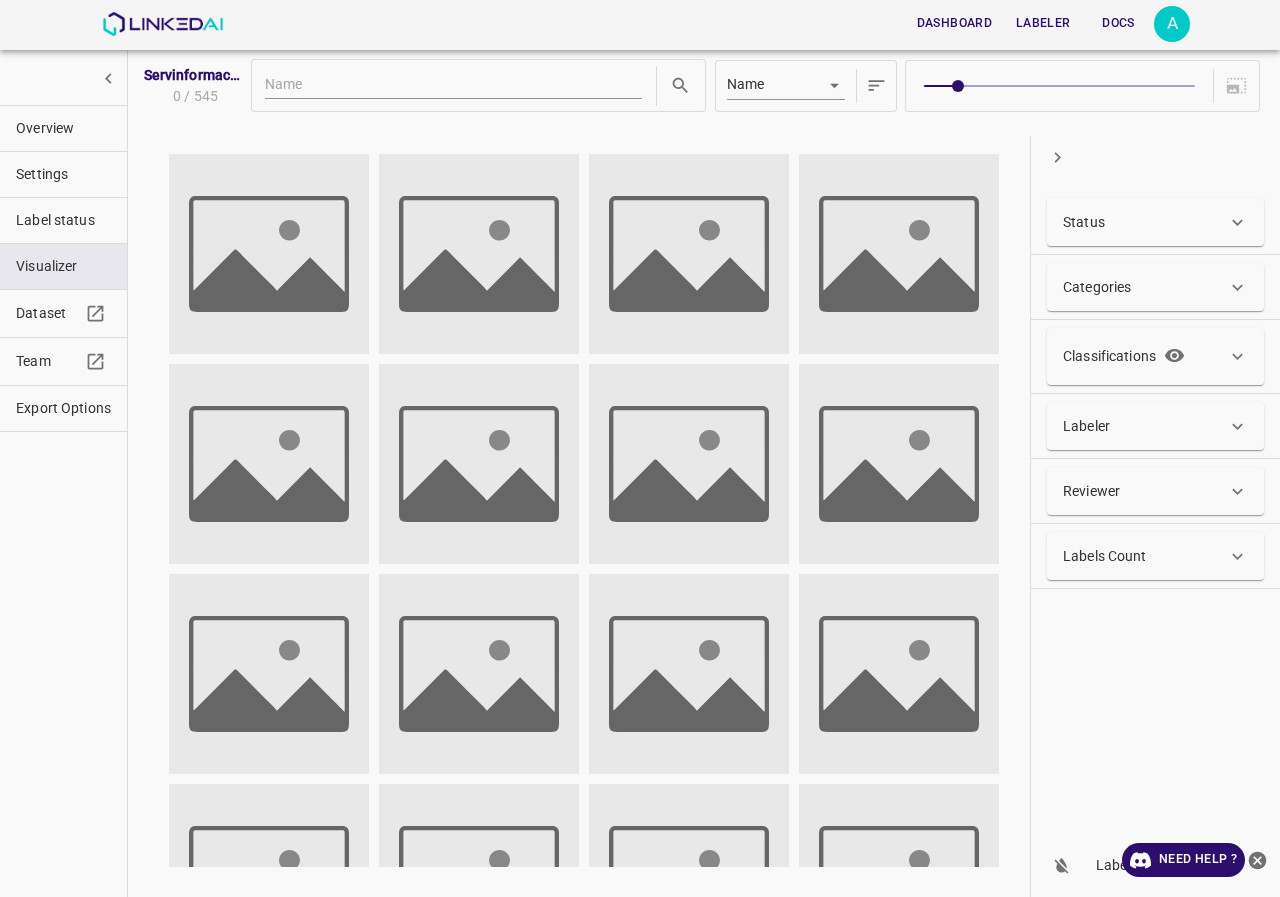 click on "Status" at bounding box center [1145, 222] 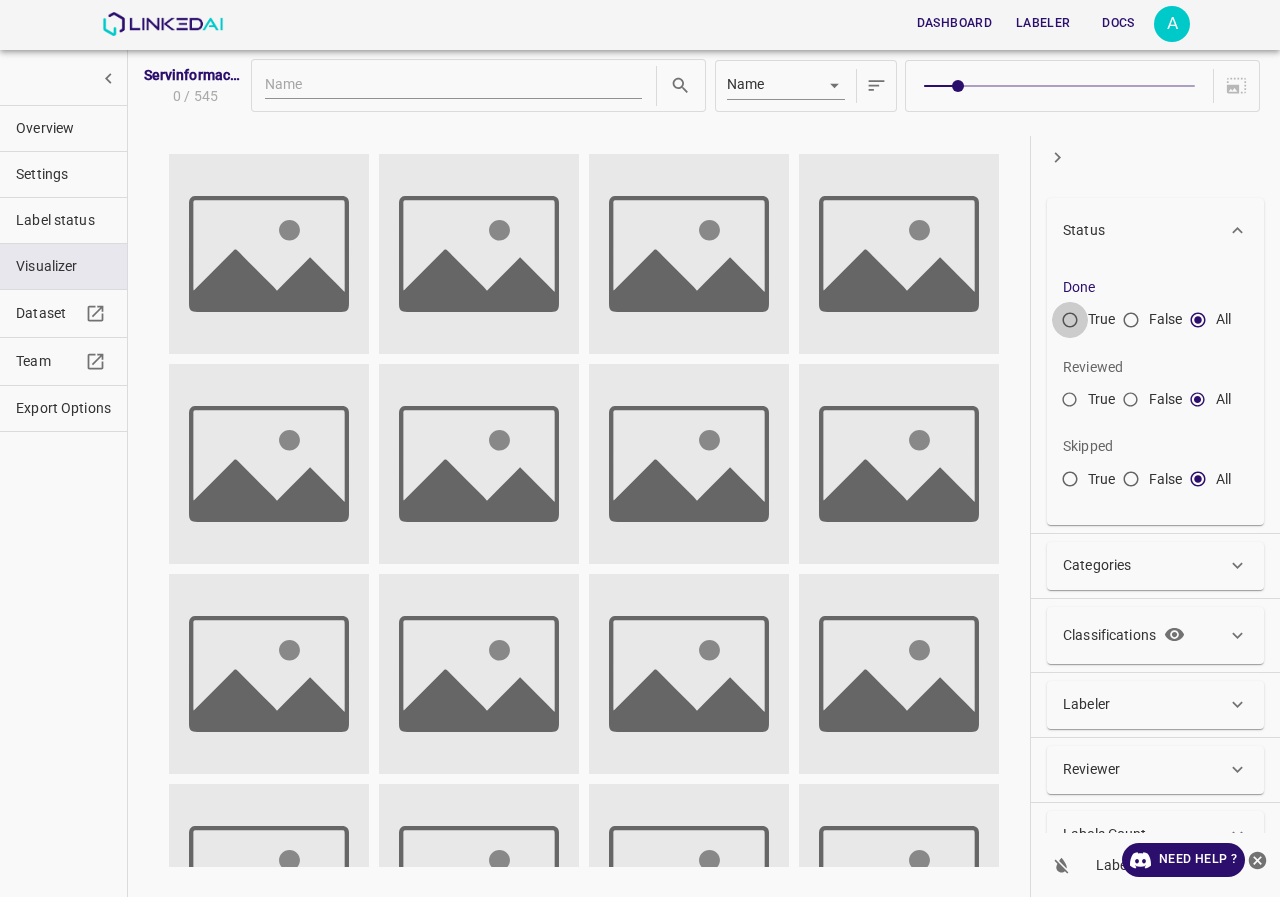 click on "True" at bounding box center [1070, 324] 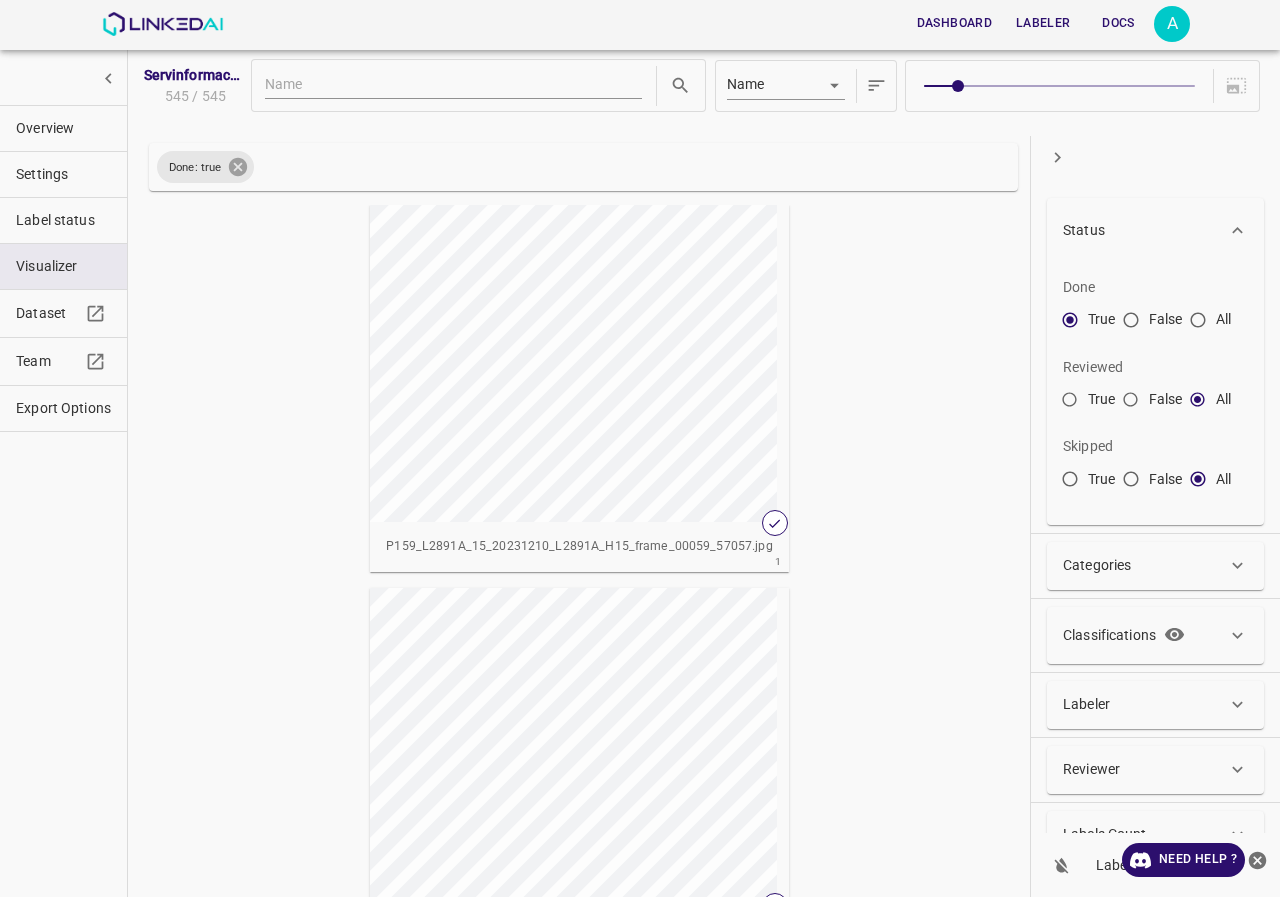 click 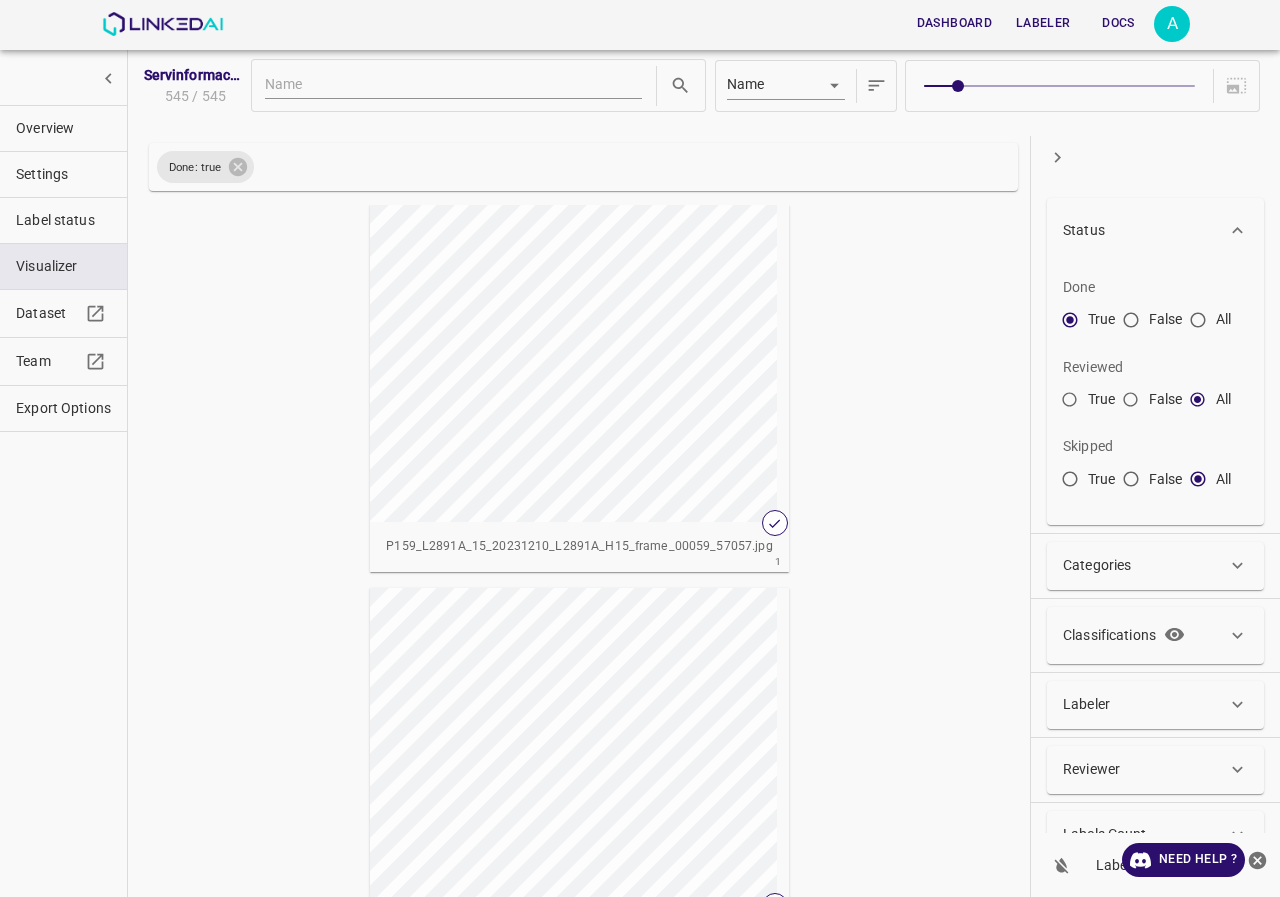 radio on "false" 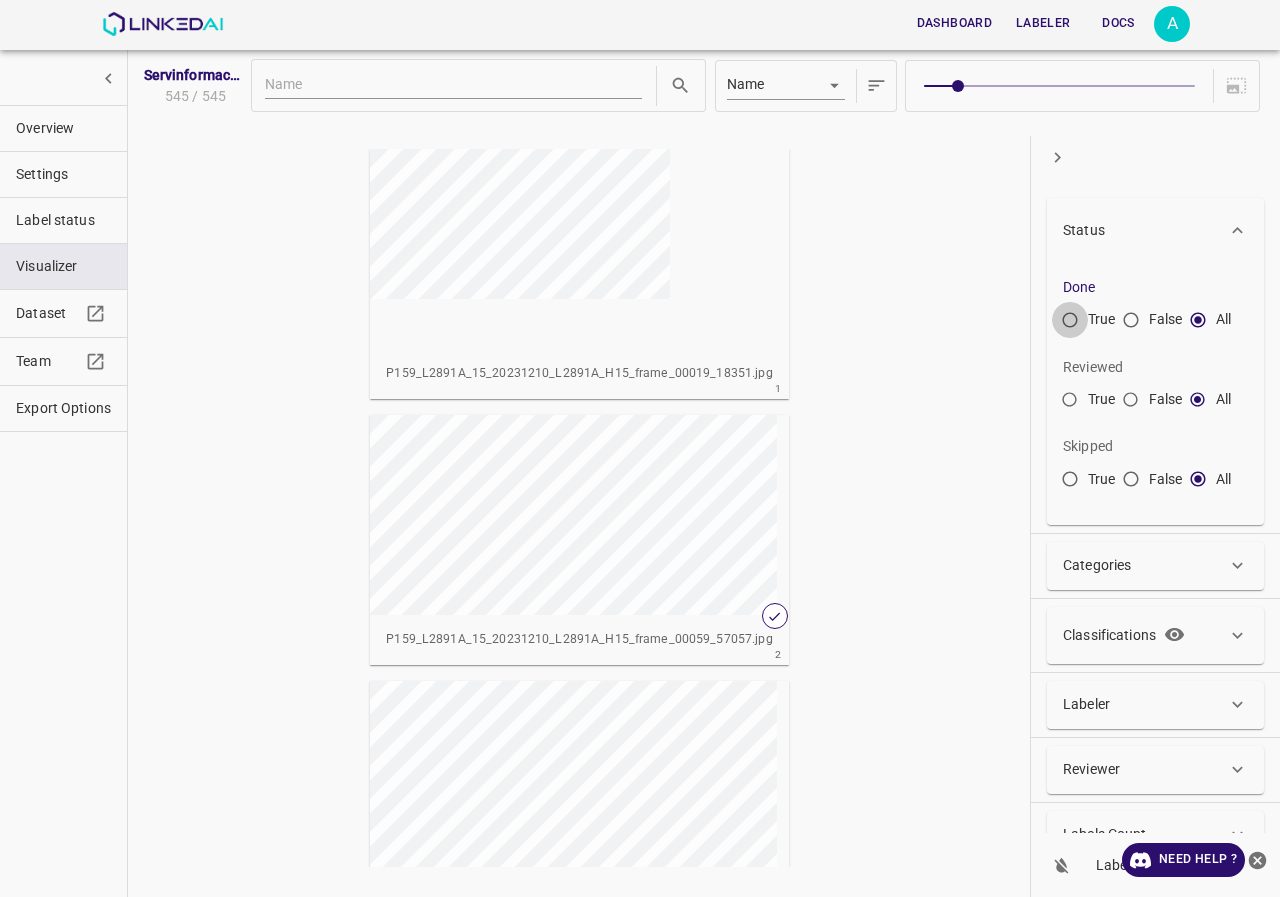 click on "True" at bounding box center [1070, 324] 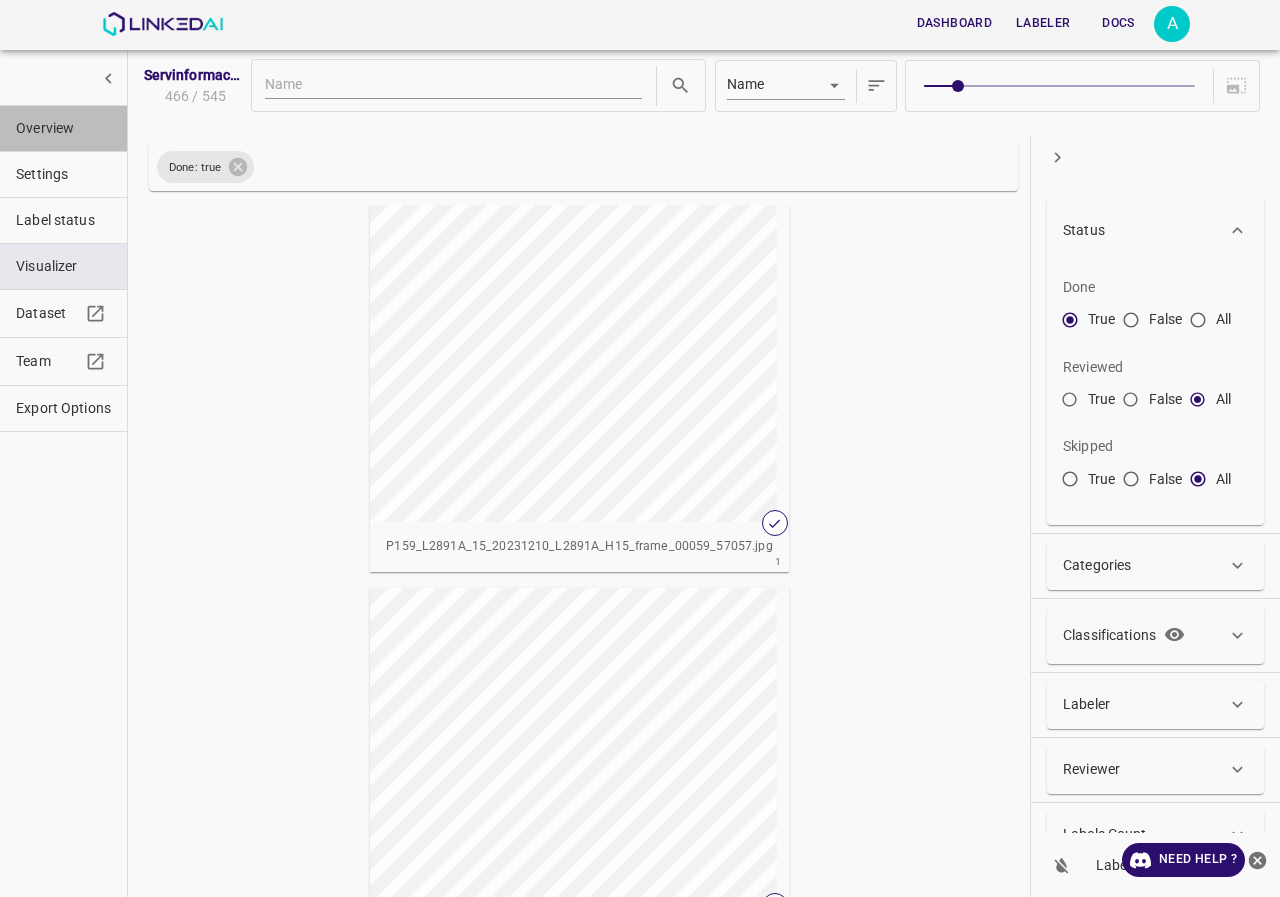 click on "Overview" at bounding box center (63, 128) 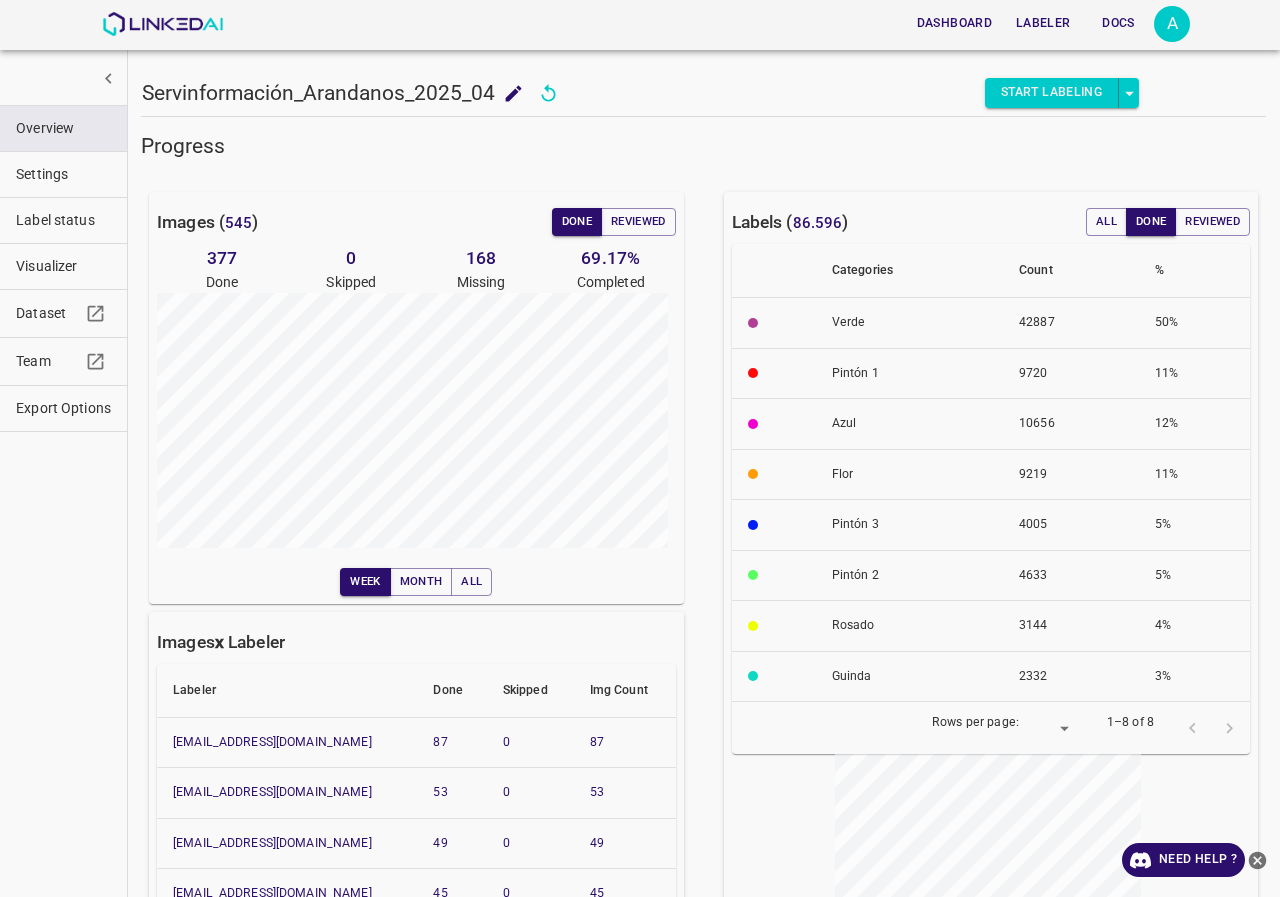 click 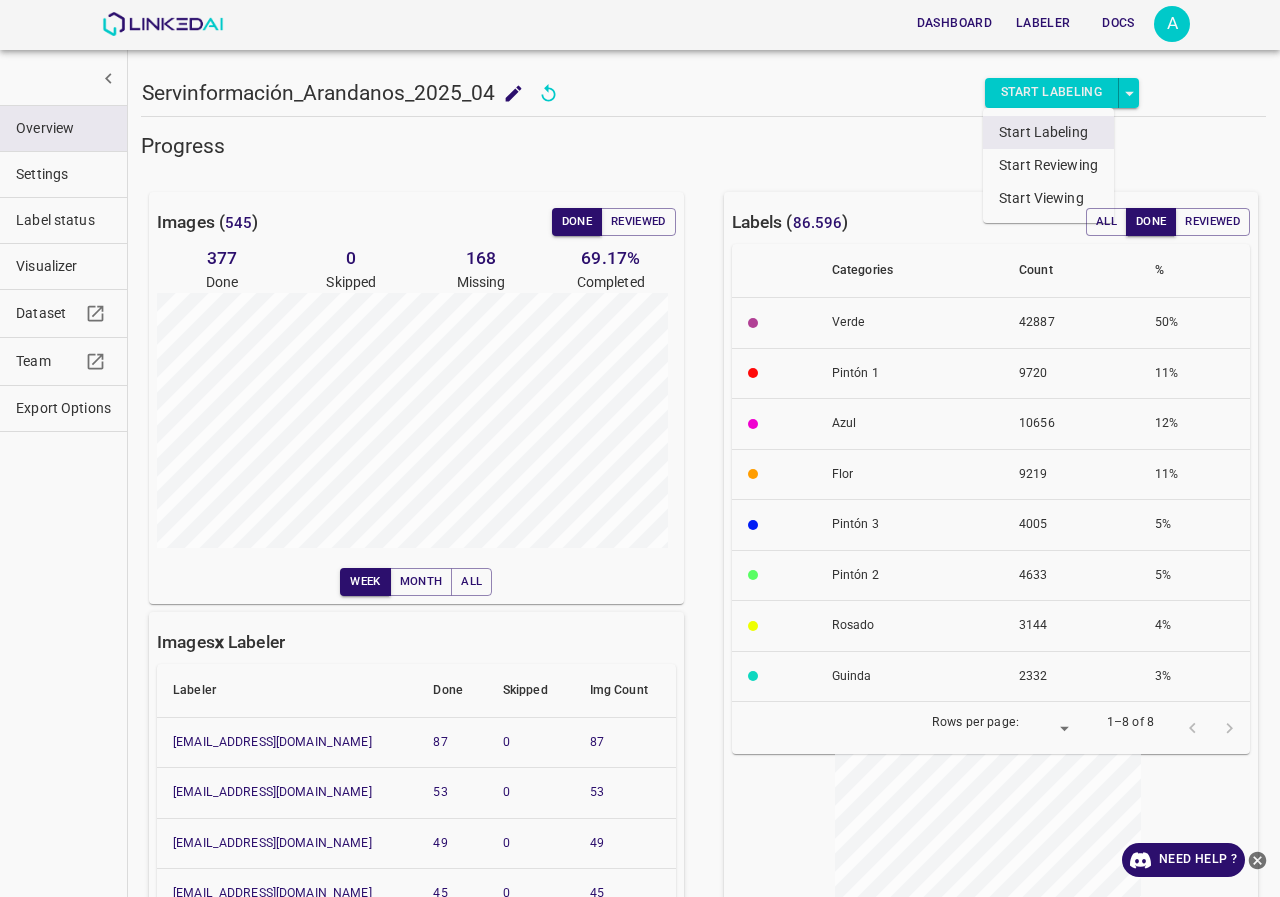 click on "Start Reviewing" at bounding box center [1048, 165] 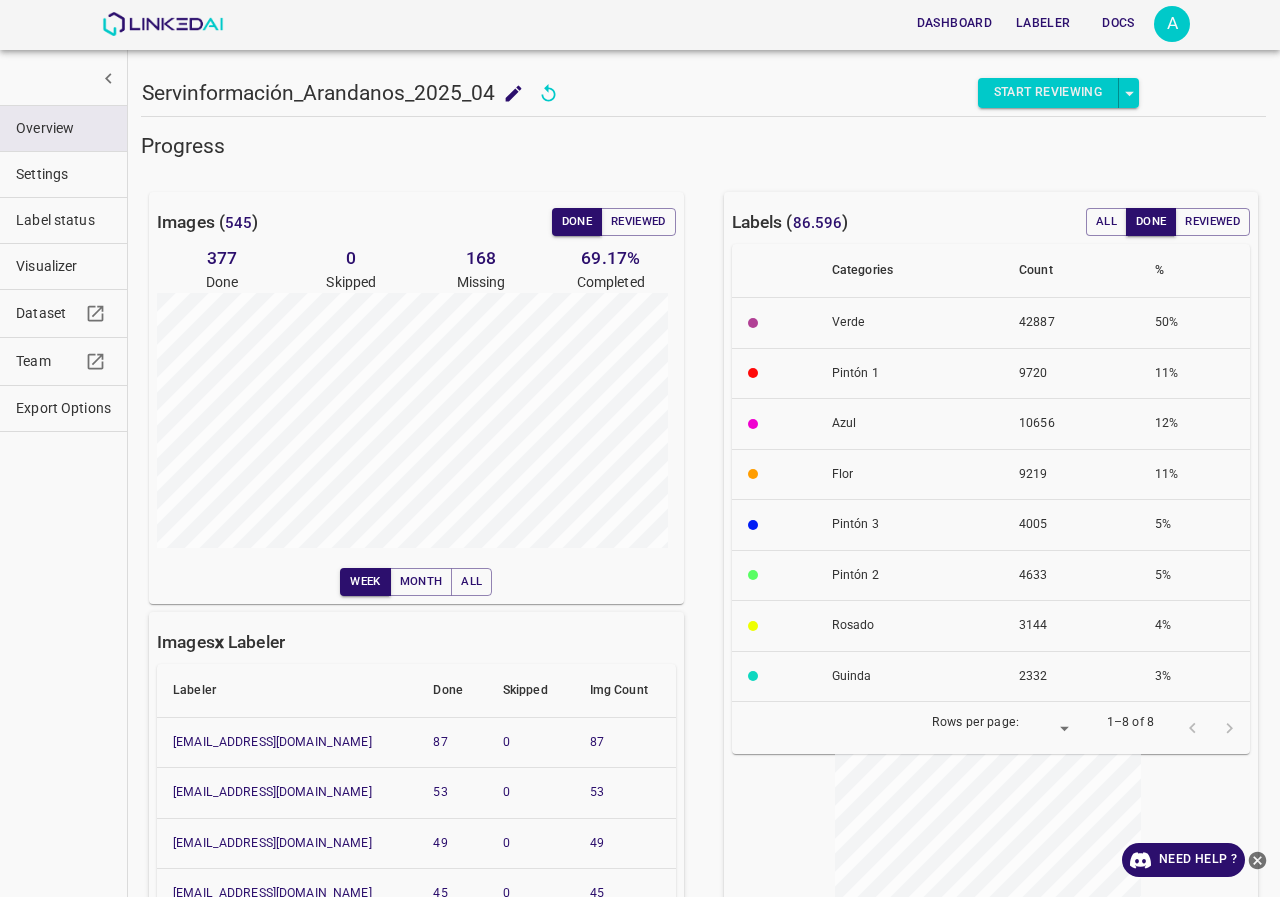 click on "Start Reviewing" at bounding box center (1048, 93) 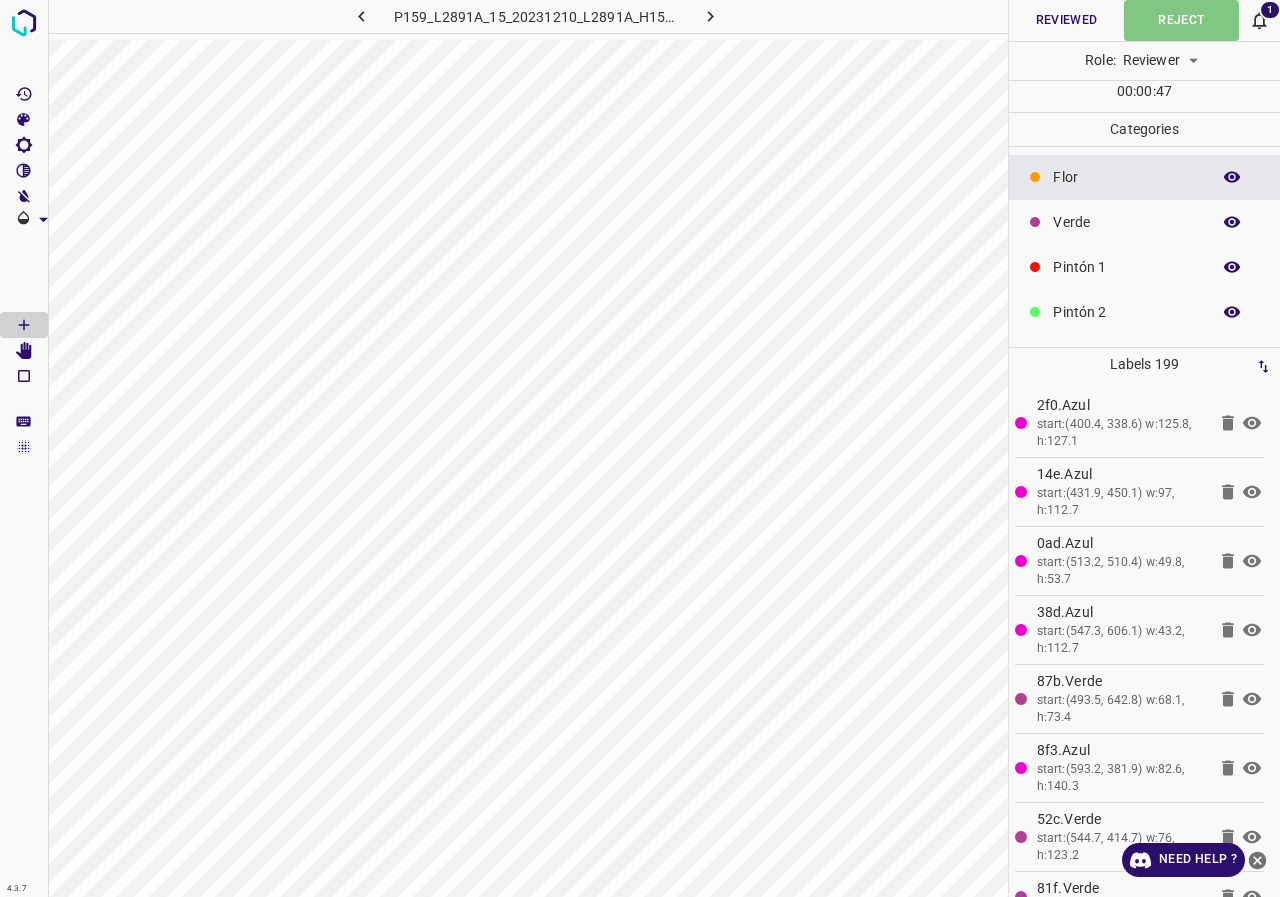 click on "1" at bounding box center [1270, 10] 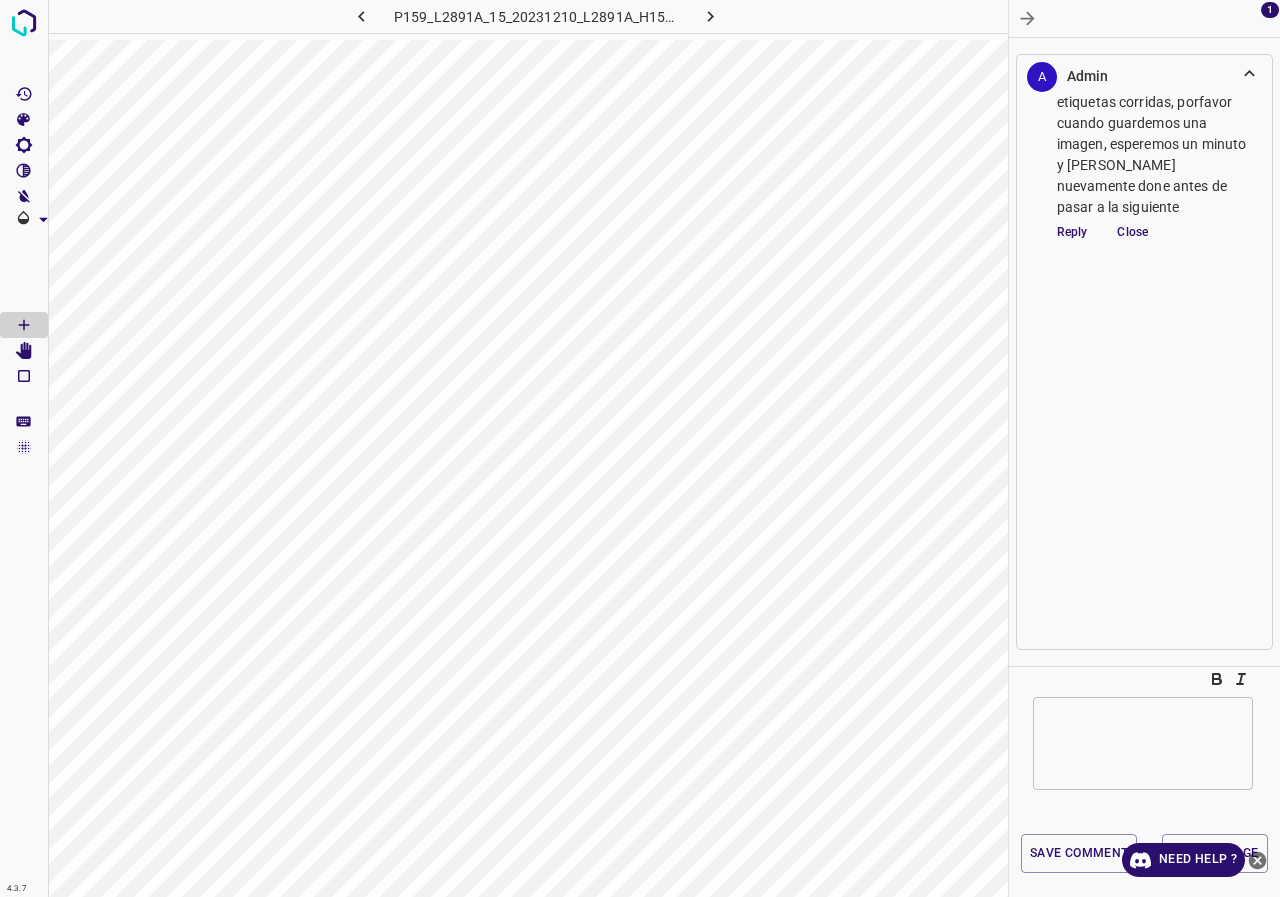 click on "1" at bounding box center [1270, 10] 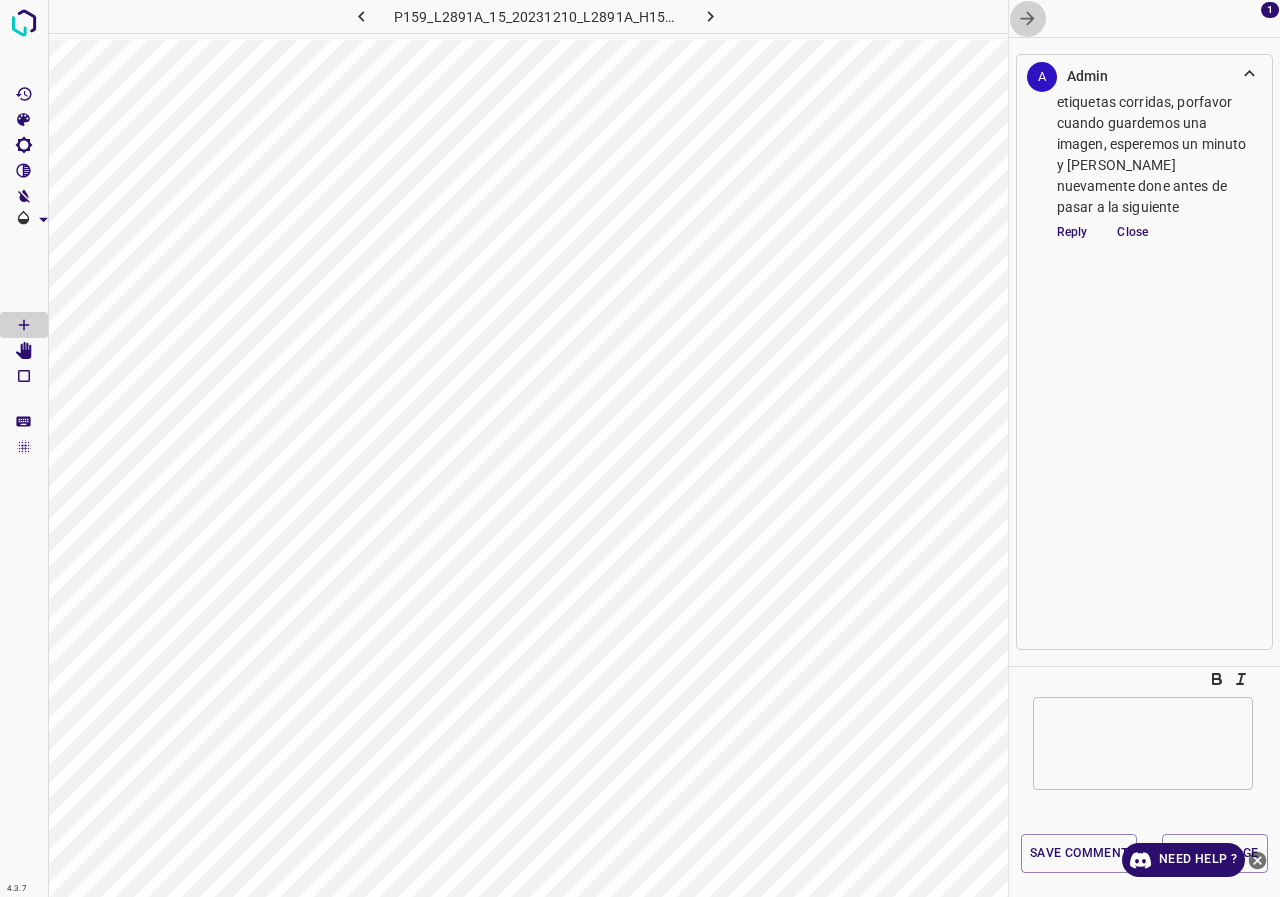 click 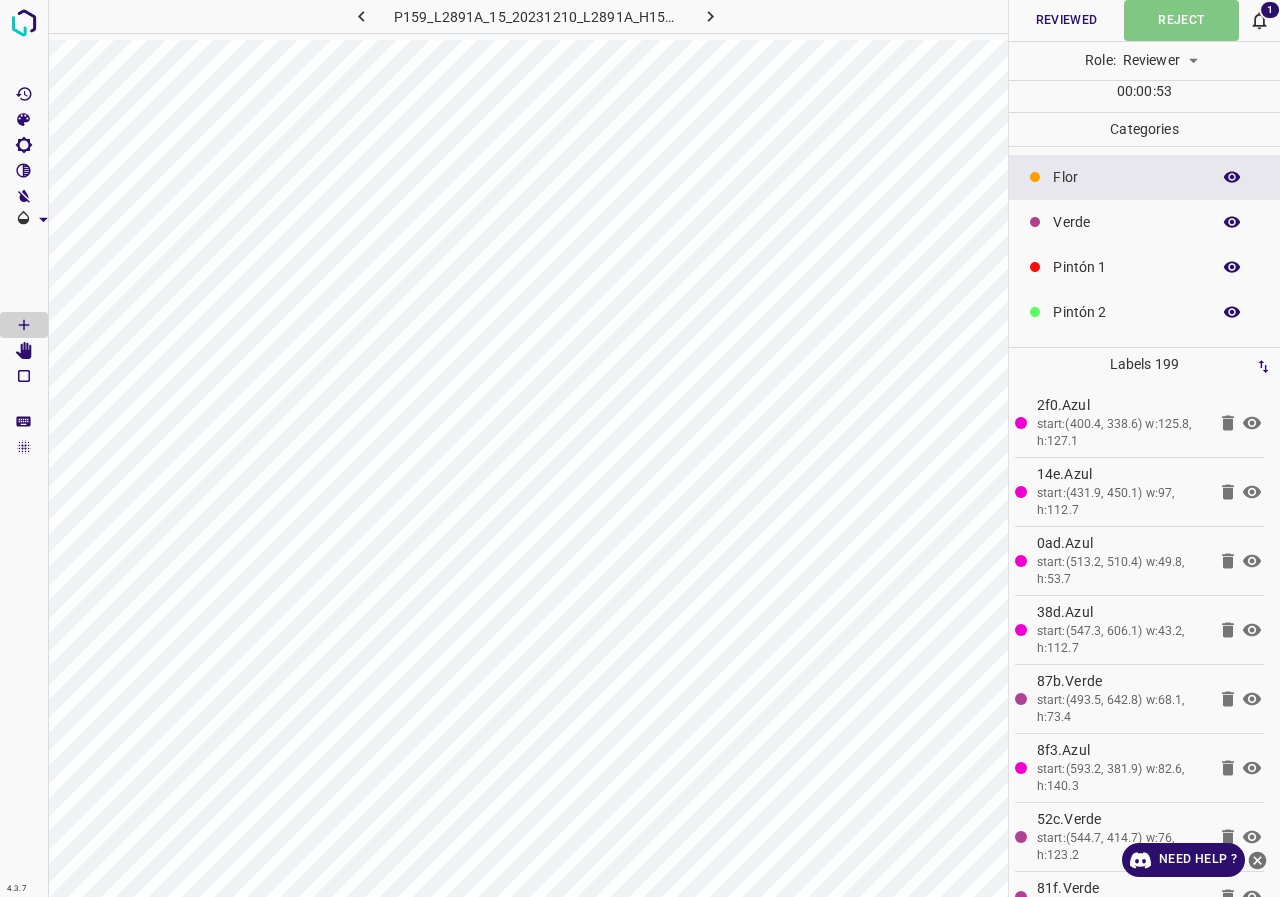 scroll, scrollTop: 0, scrollLeft: 1, axis: horizontal 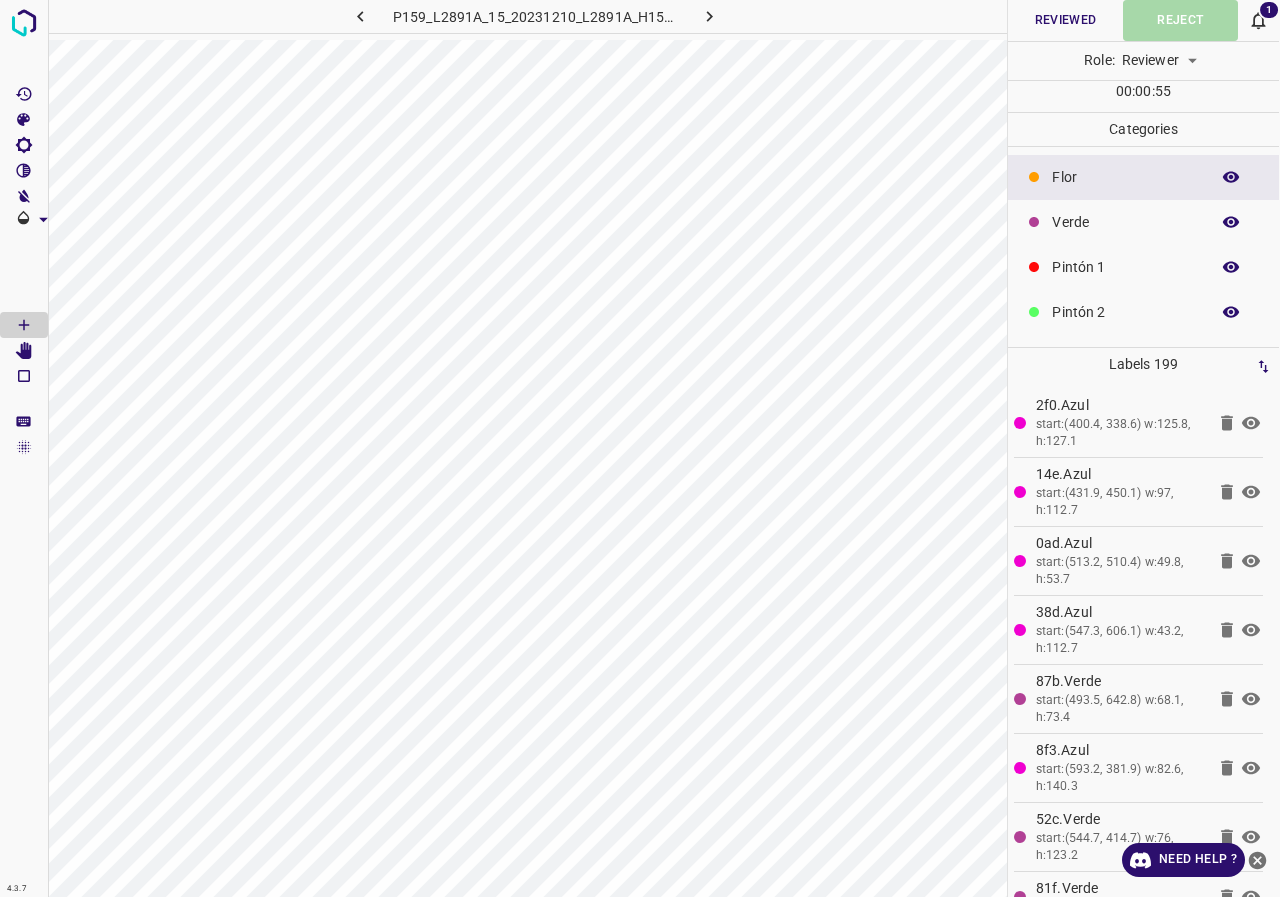 click on "Reject" at bounding box center (1180, 20) 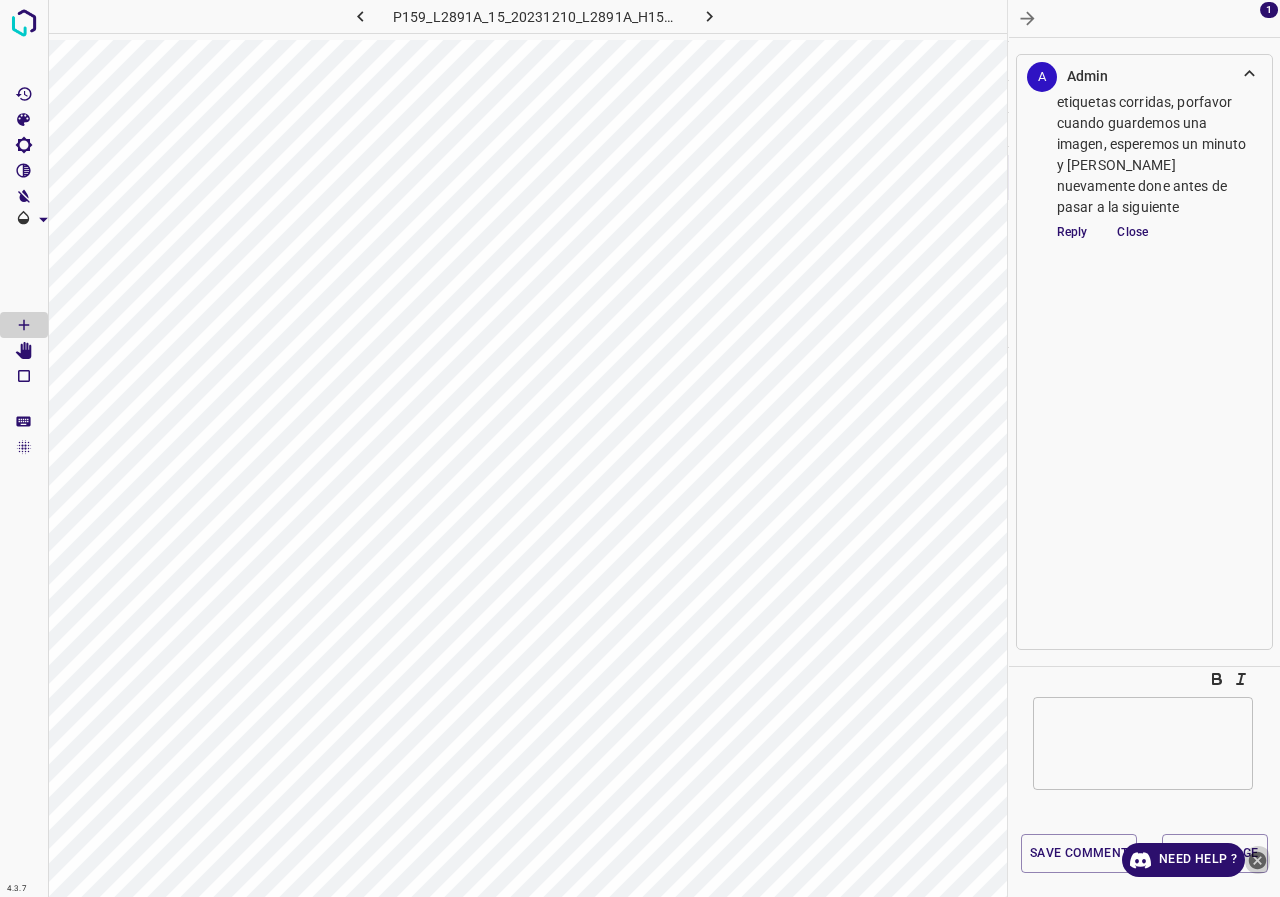 click 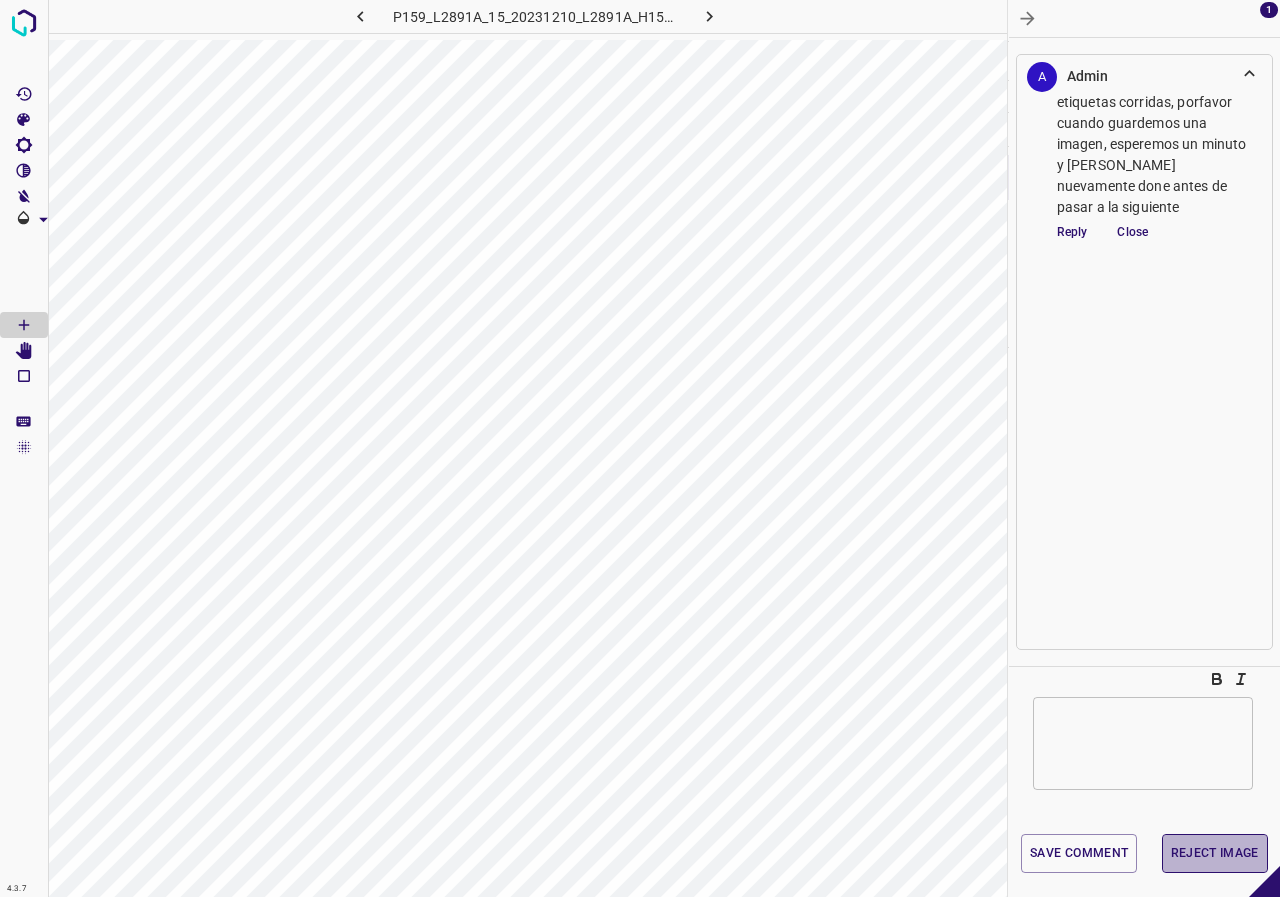 click on "Reject Image" at bounding box center (1215, 853) 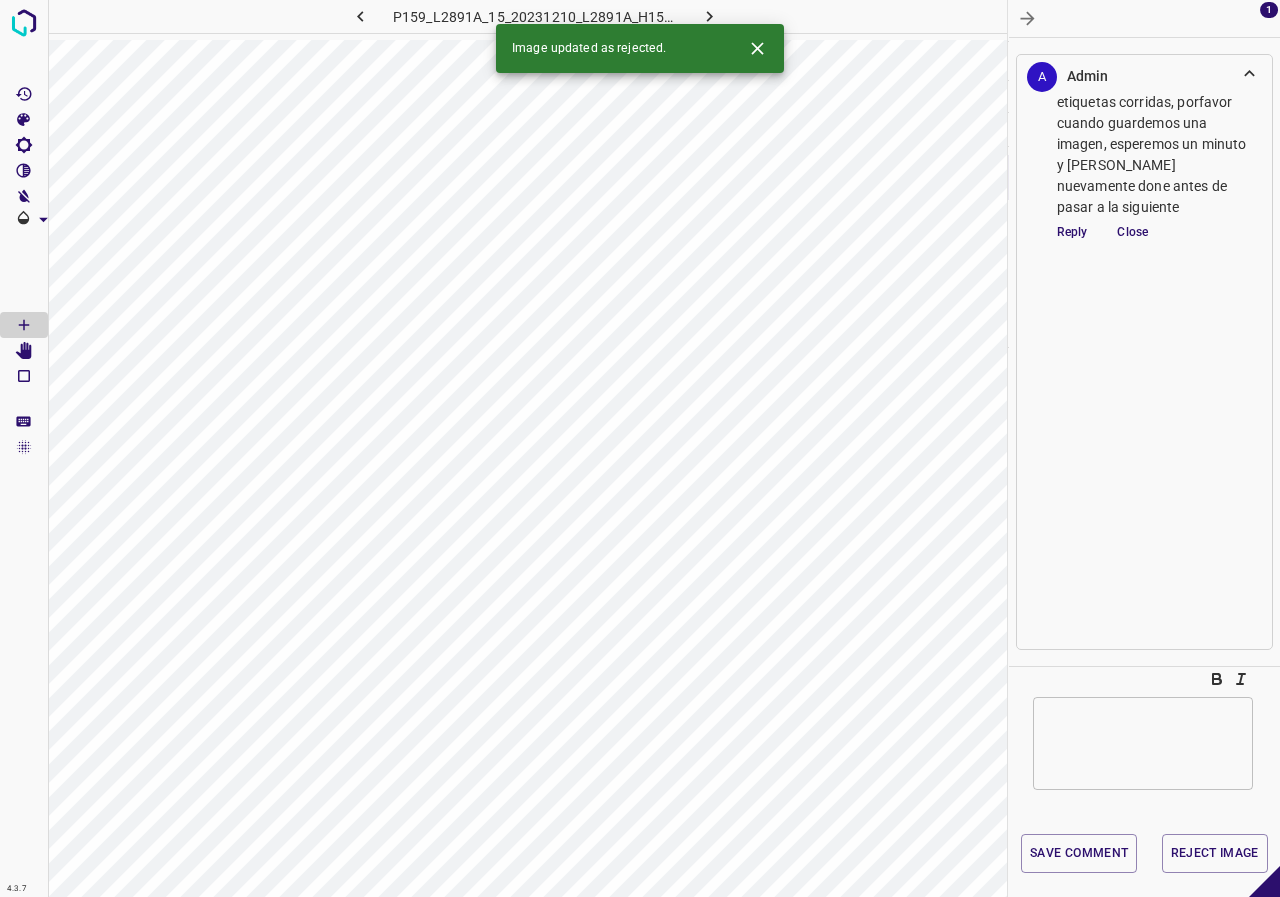 click on "Image updated as rejected." at bounding box center [640, 48] 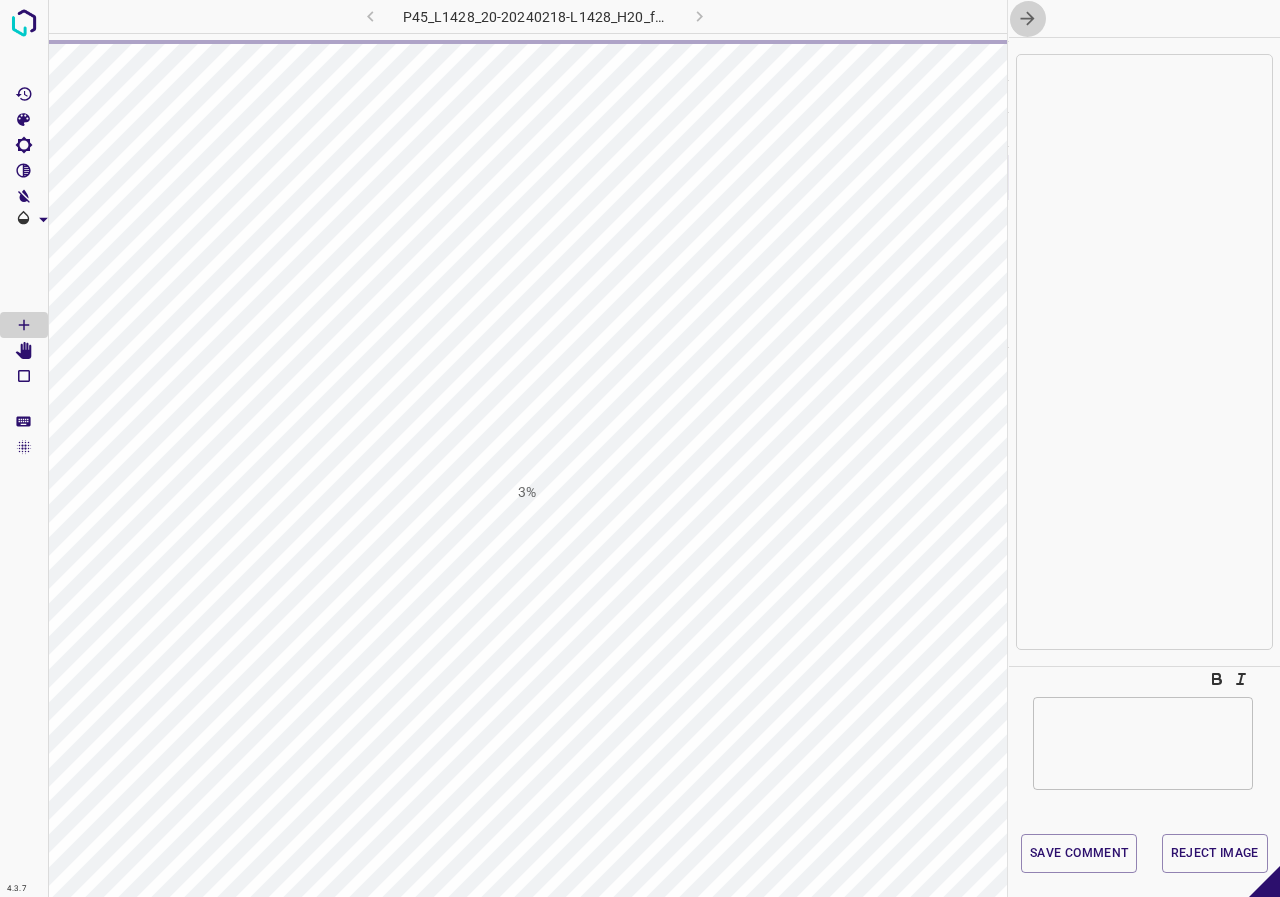 click 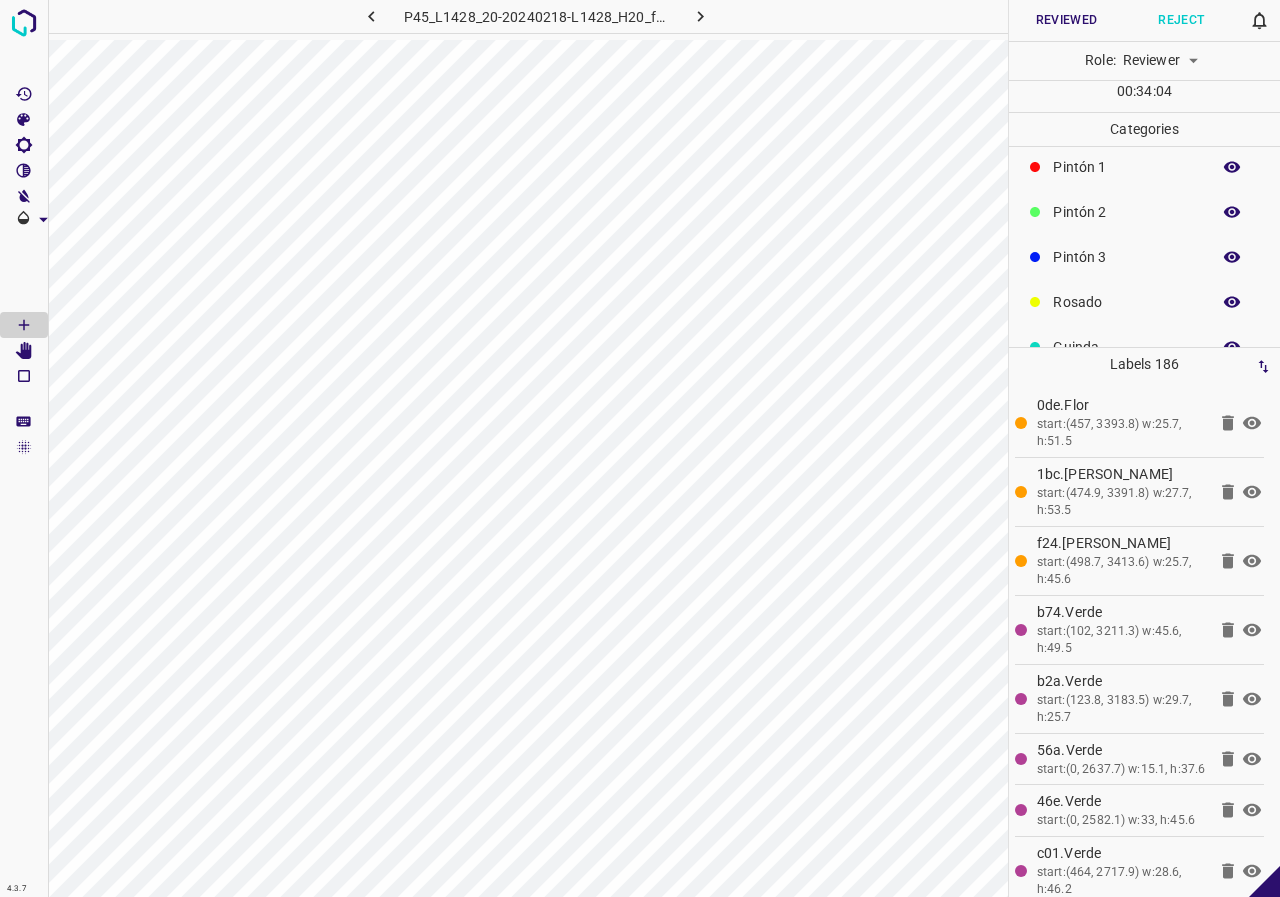 scroll, scrollTop: 176, scrollLeft: 0, axis: vertical 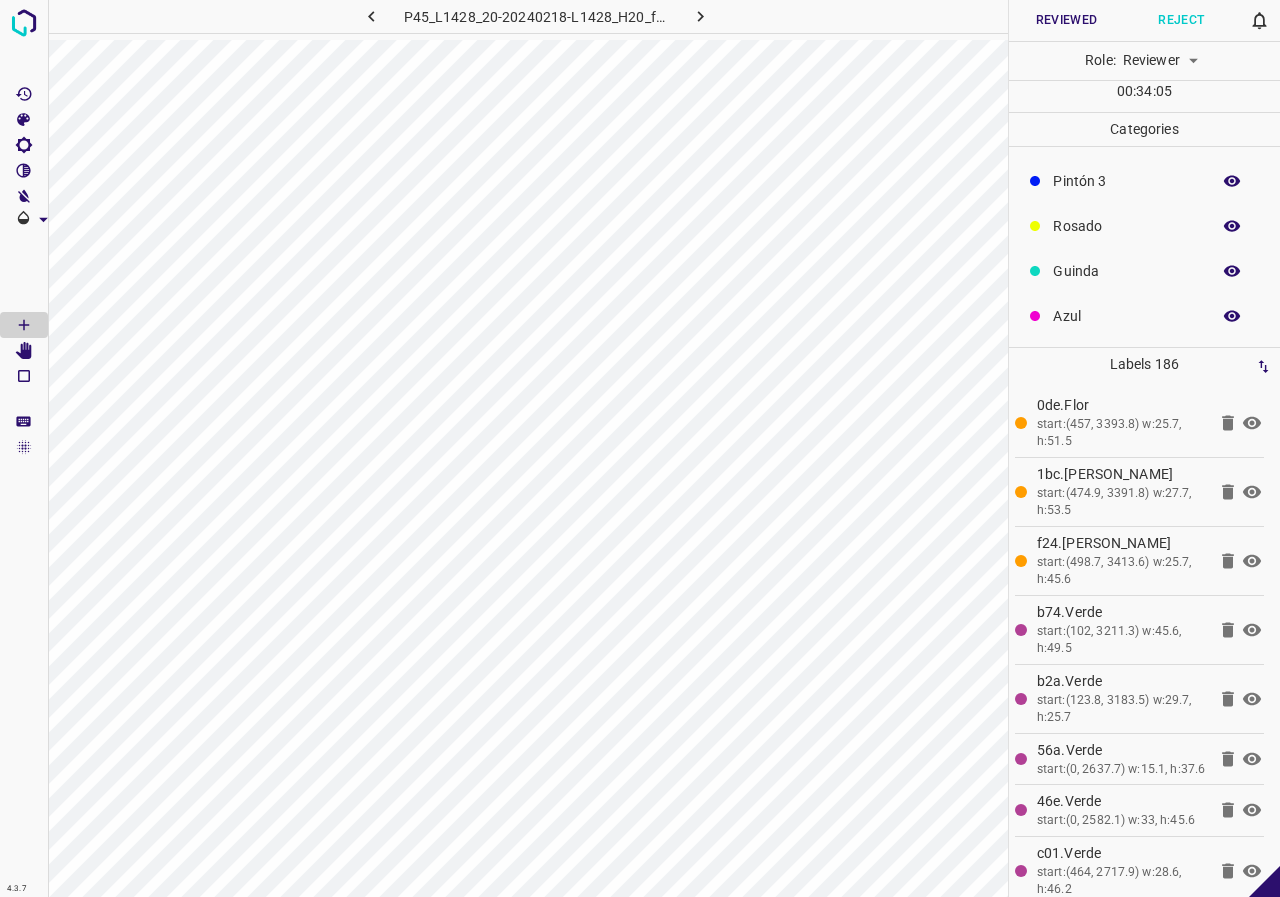click 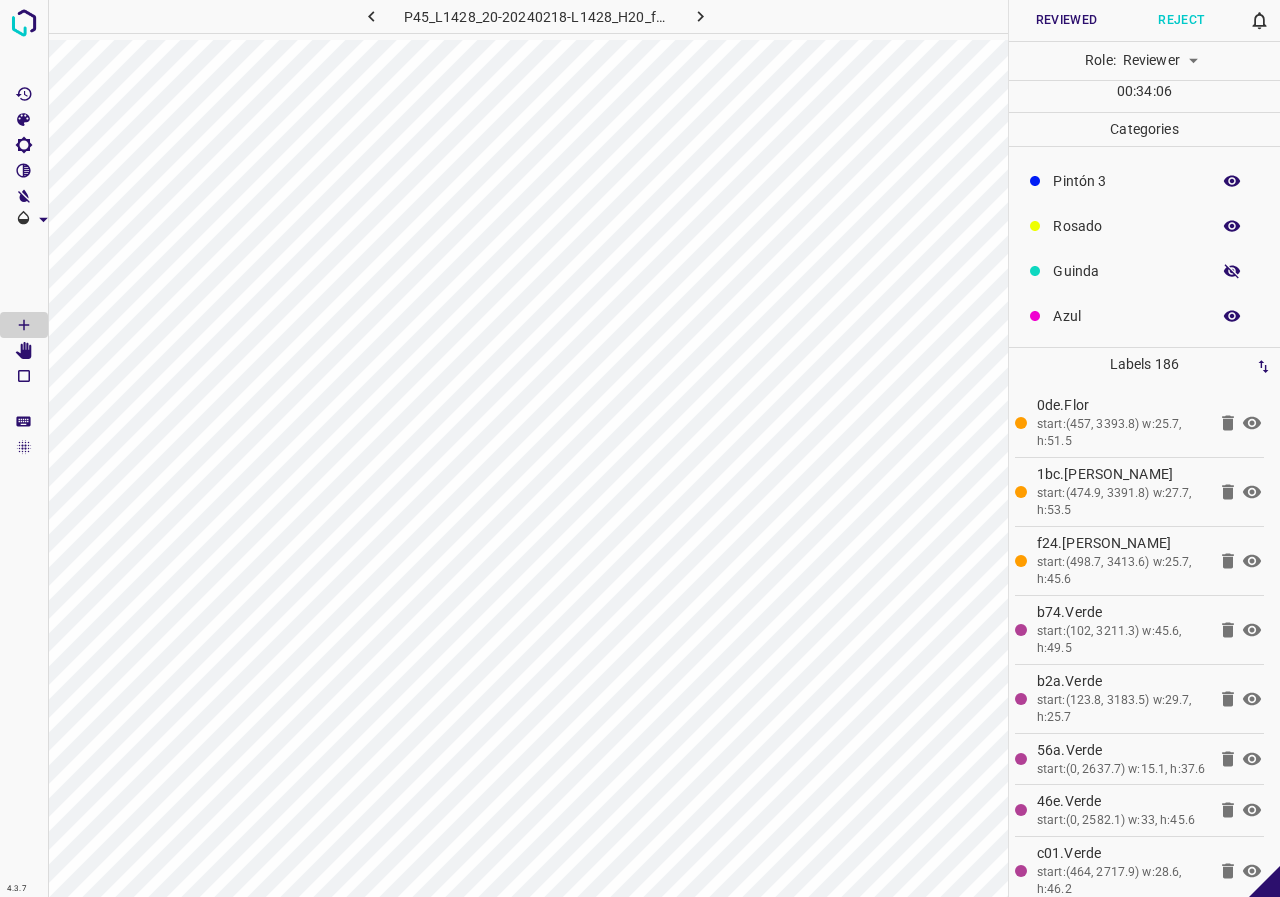 click 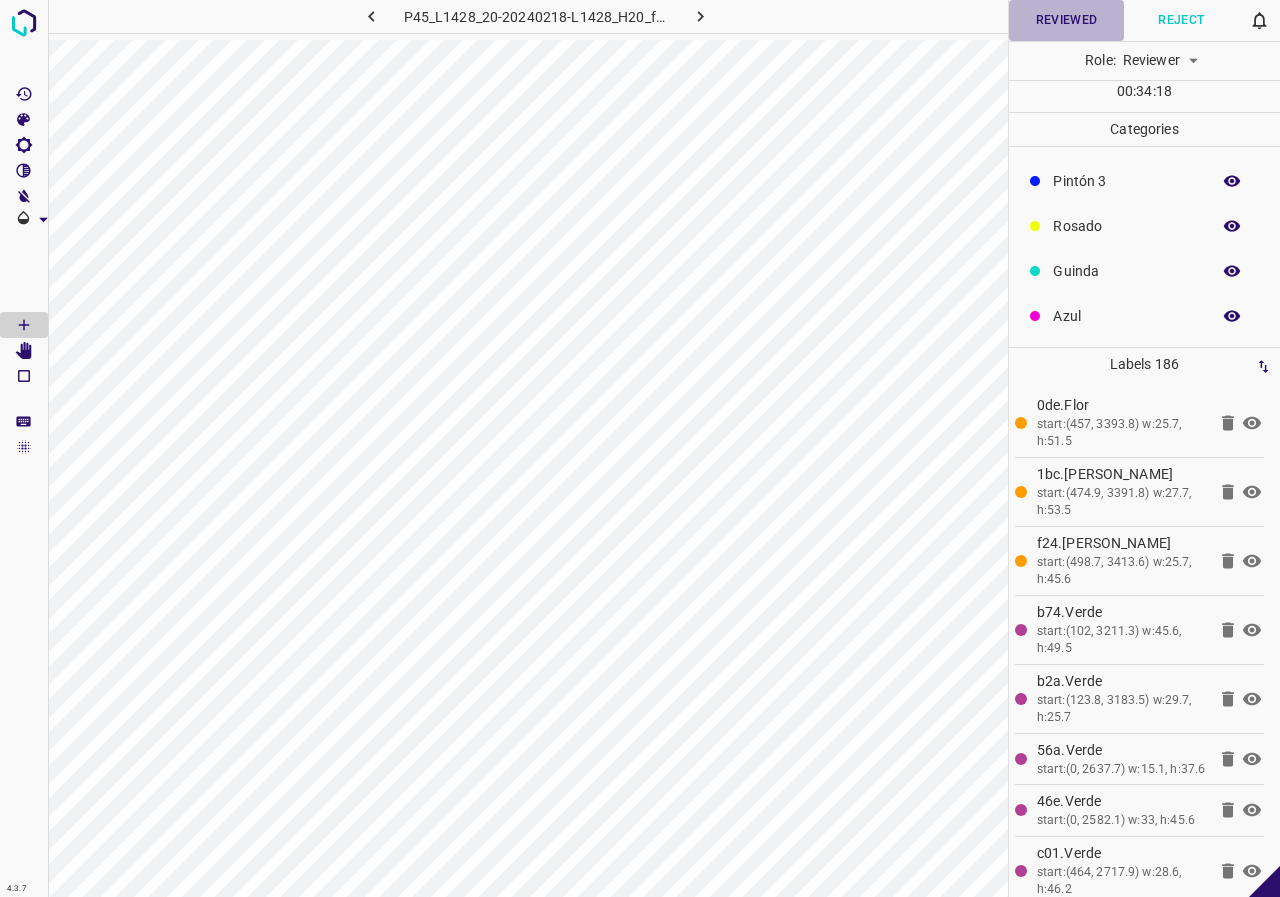 click on "Reviewed" at bounding box center (1066, 20) 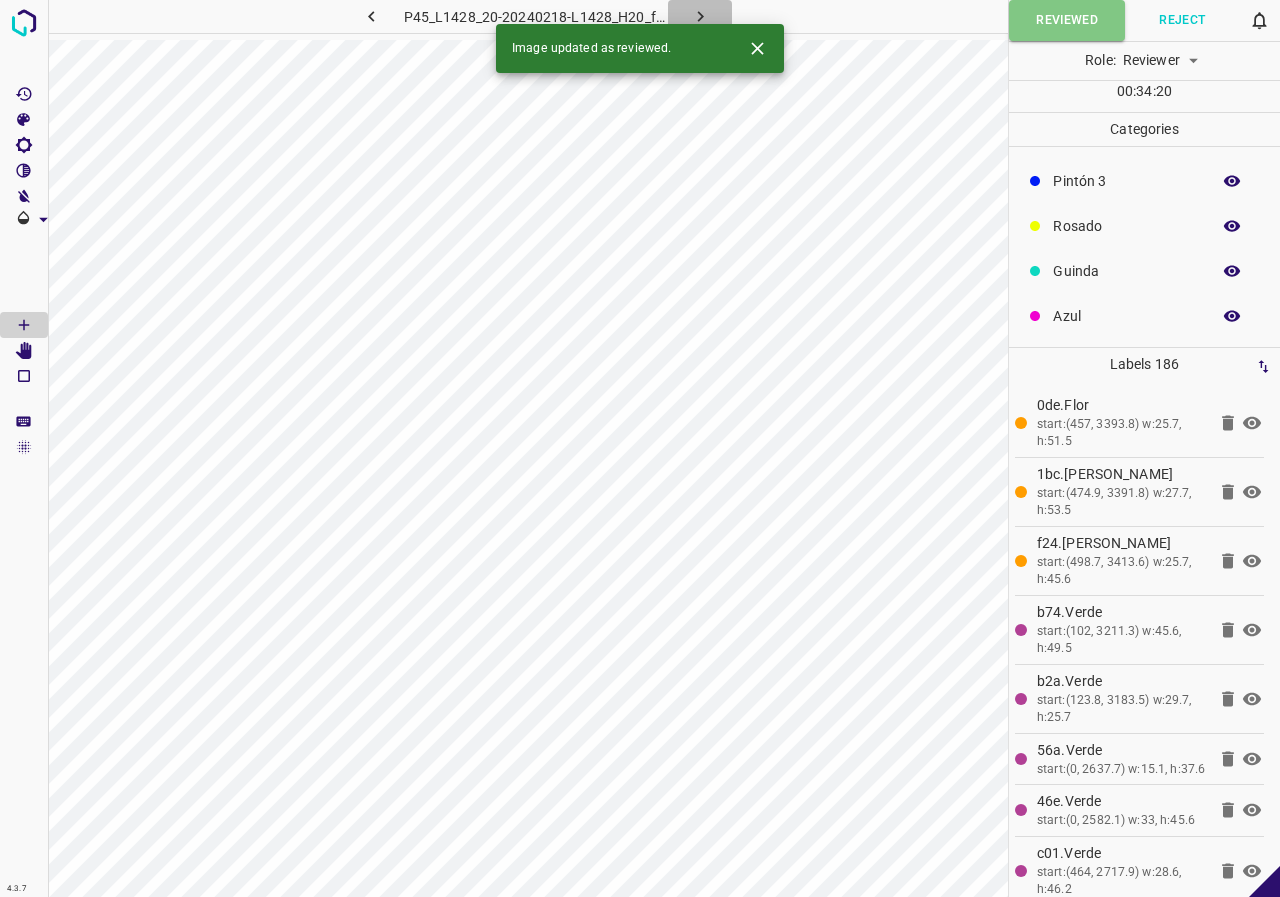 click 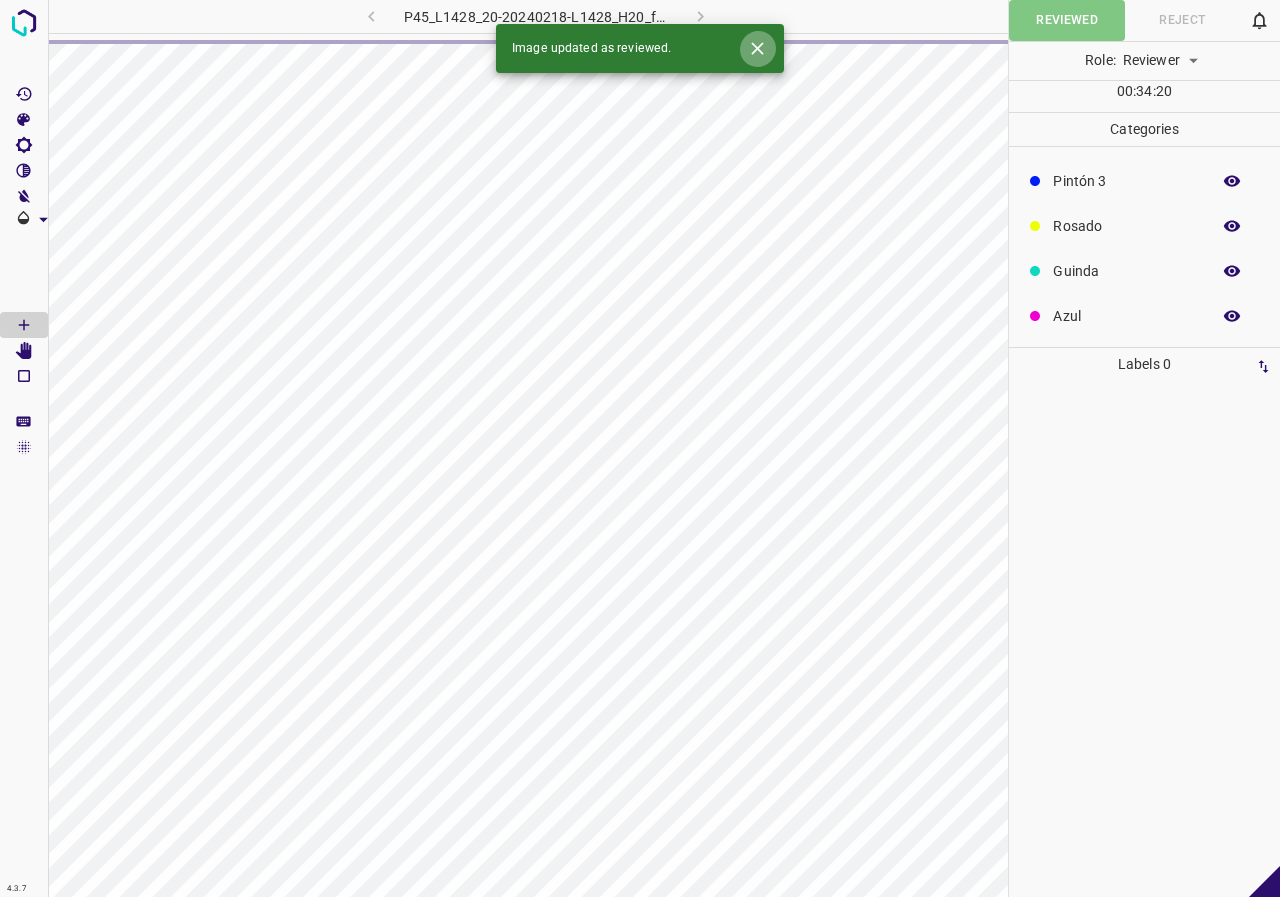 click 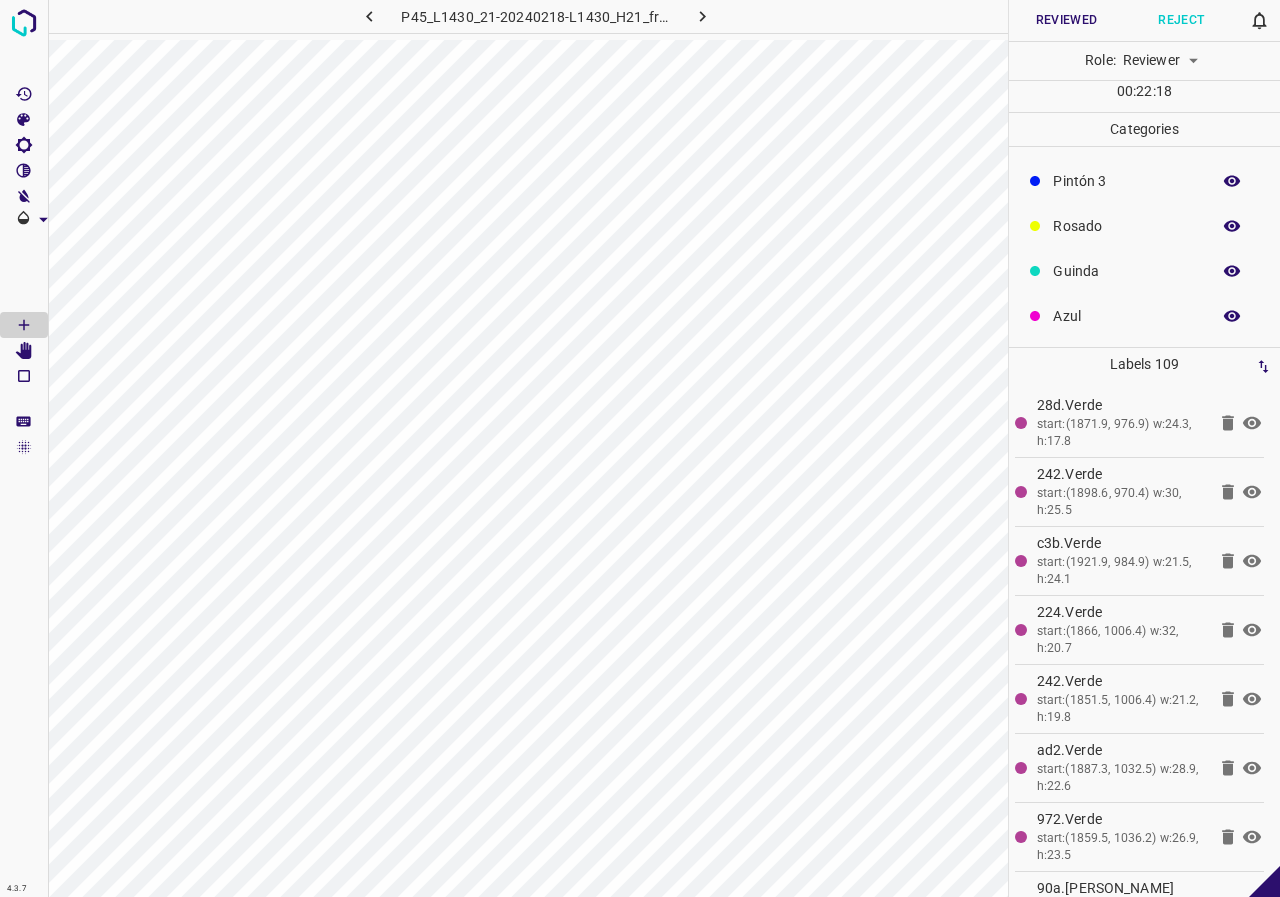 scroll, scrollTop: 0, scrollLeft: 0, axis: both 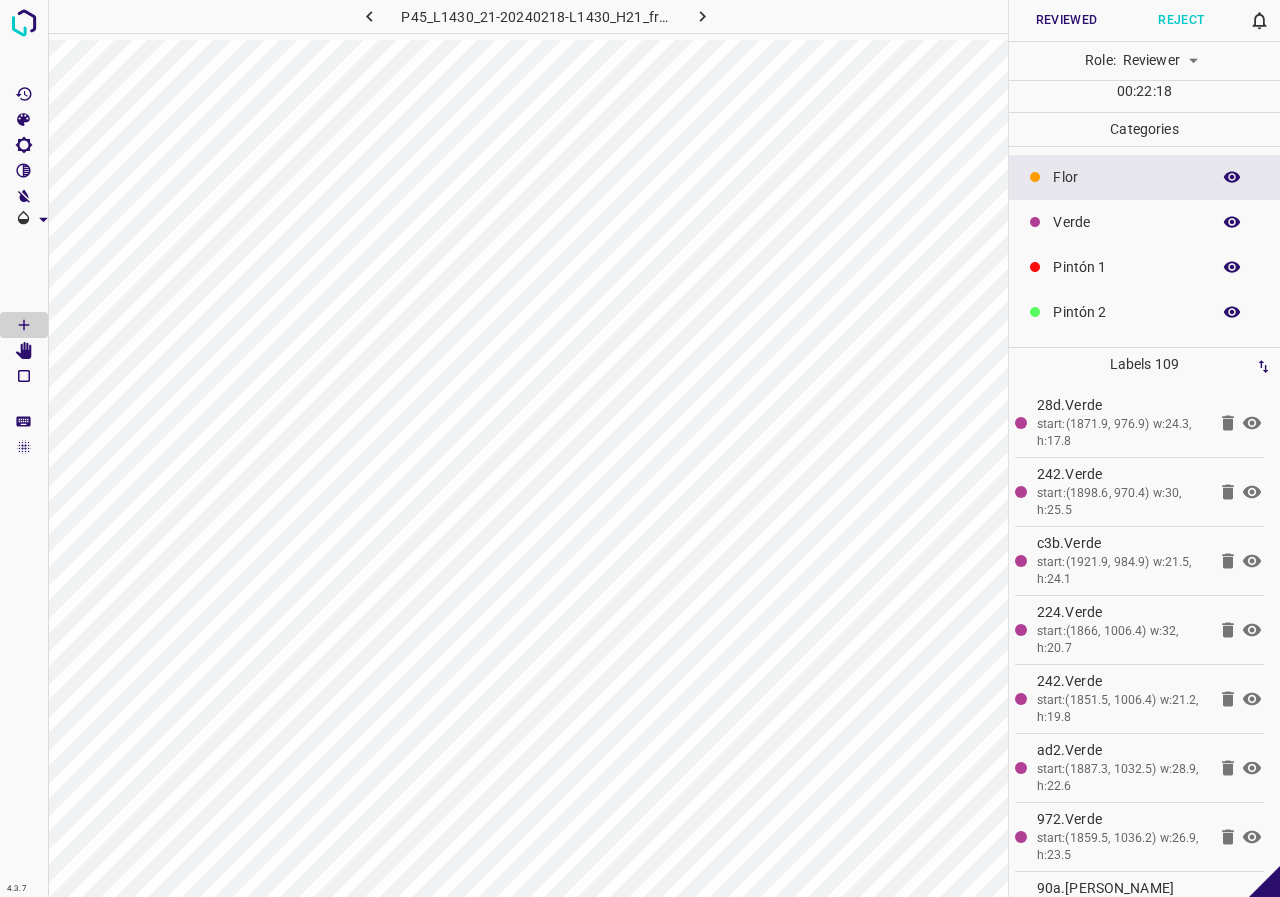 click on "Verde" at bounding box center (1126, 222) 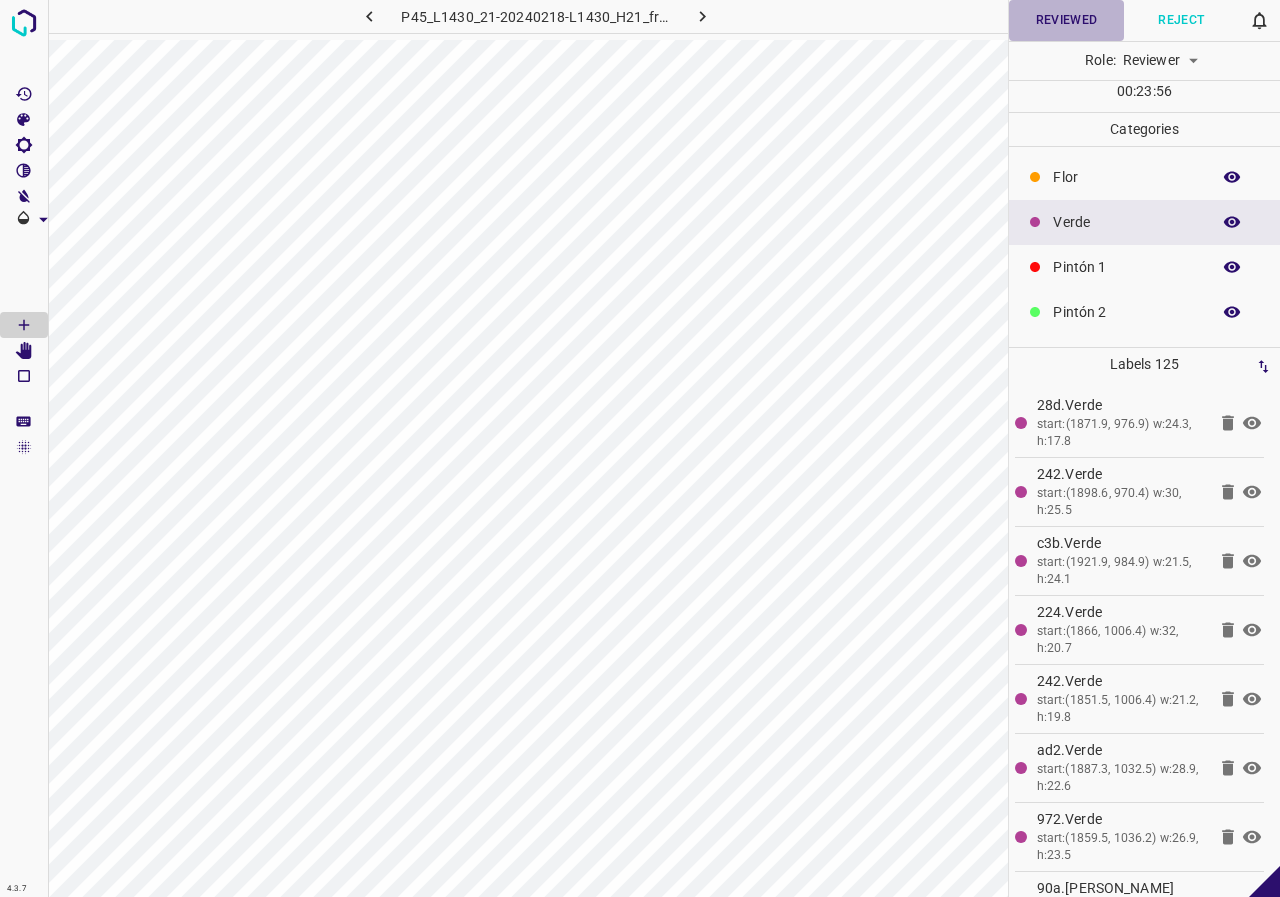 click on "Reviewed" at bounding box center (1066, 20) 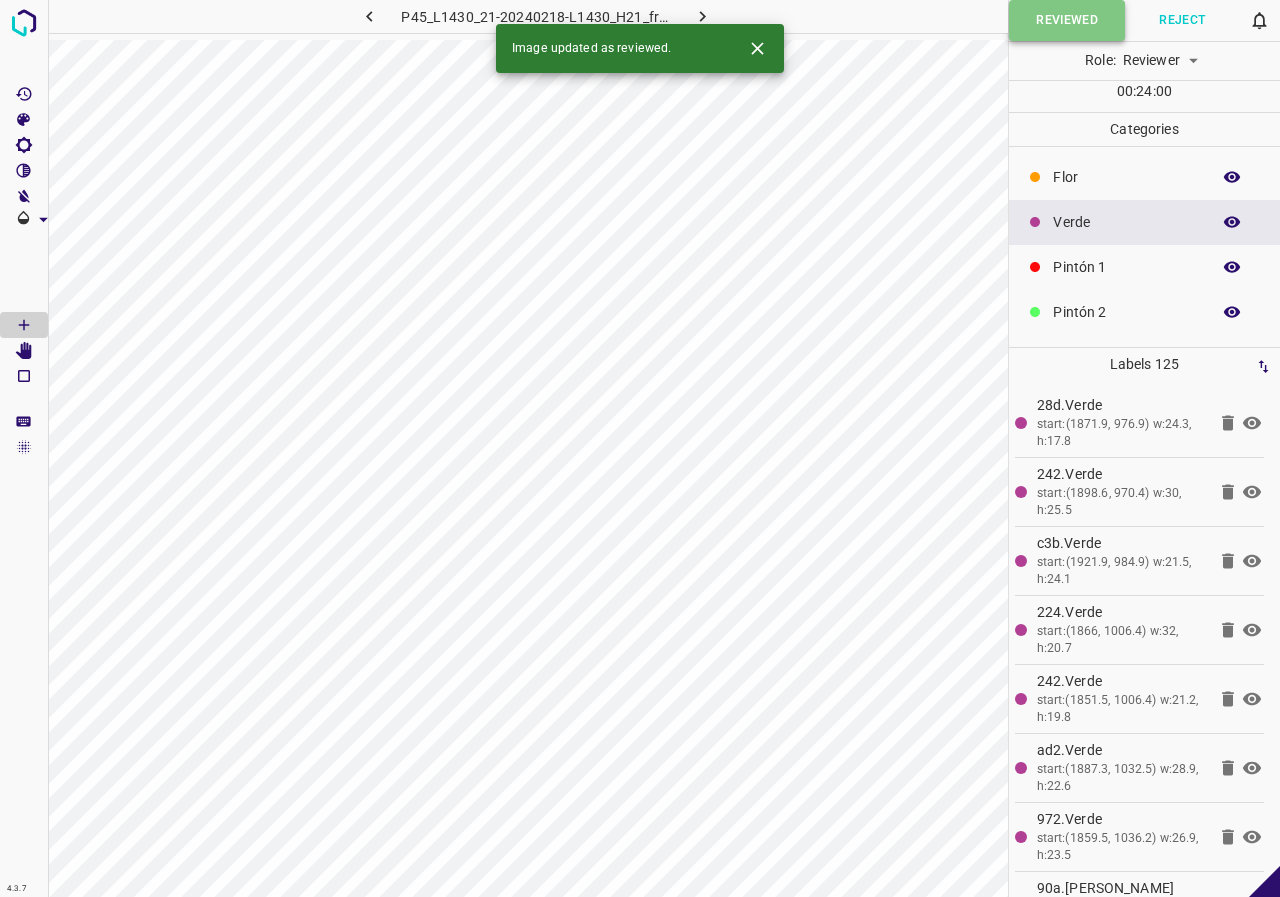 type 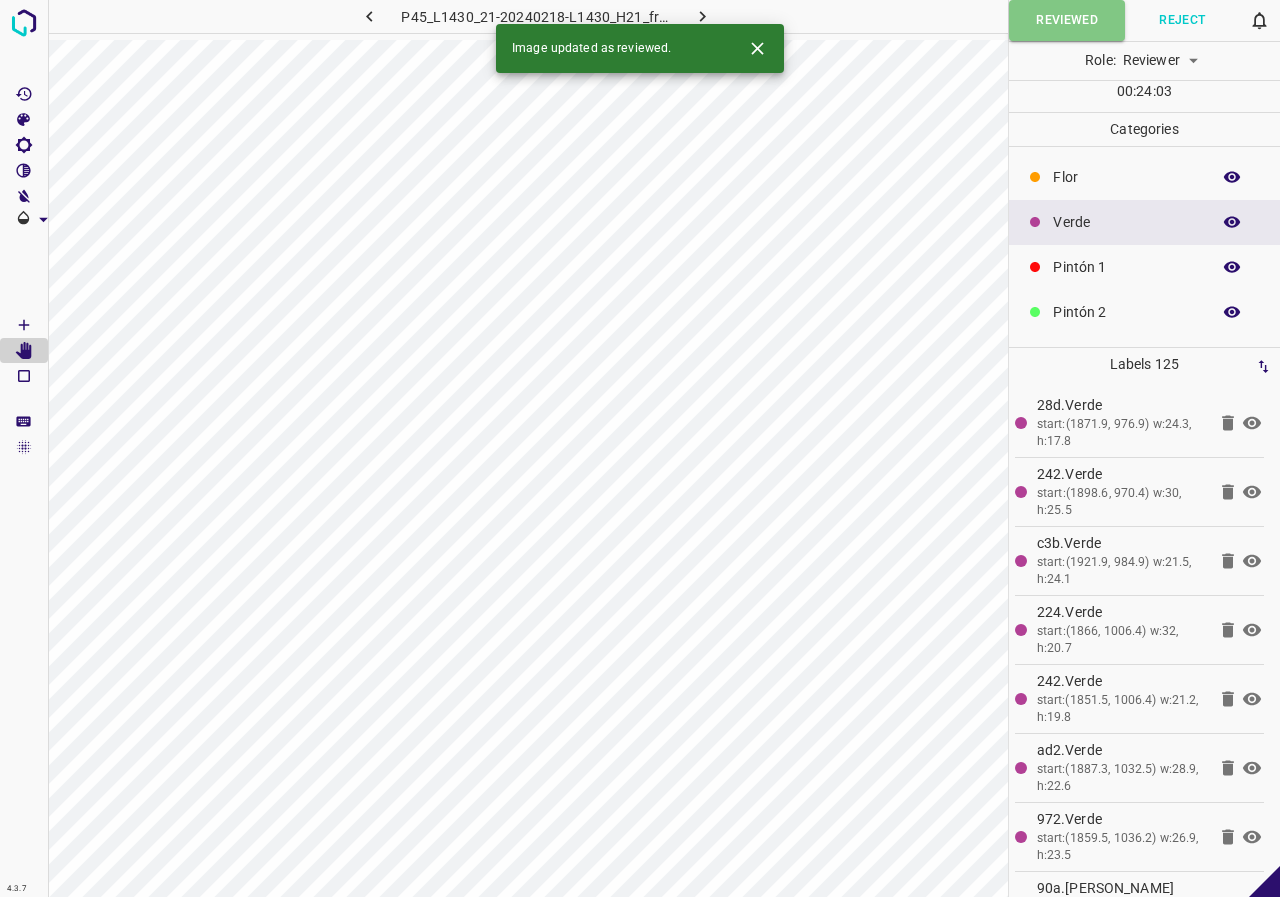 click on "Verde" at bounding box center (1144, 222) 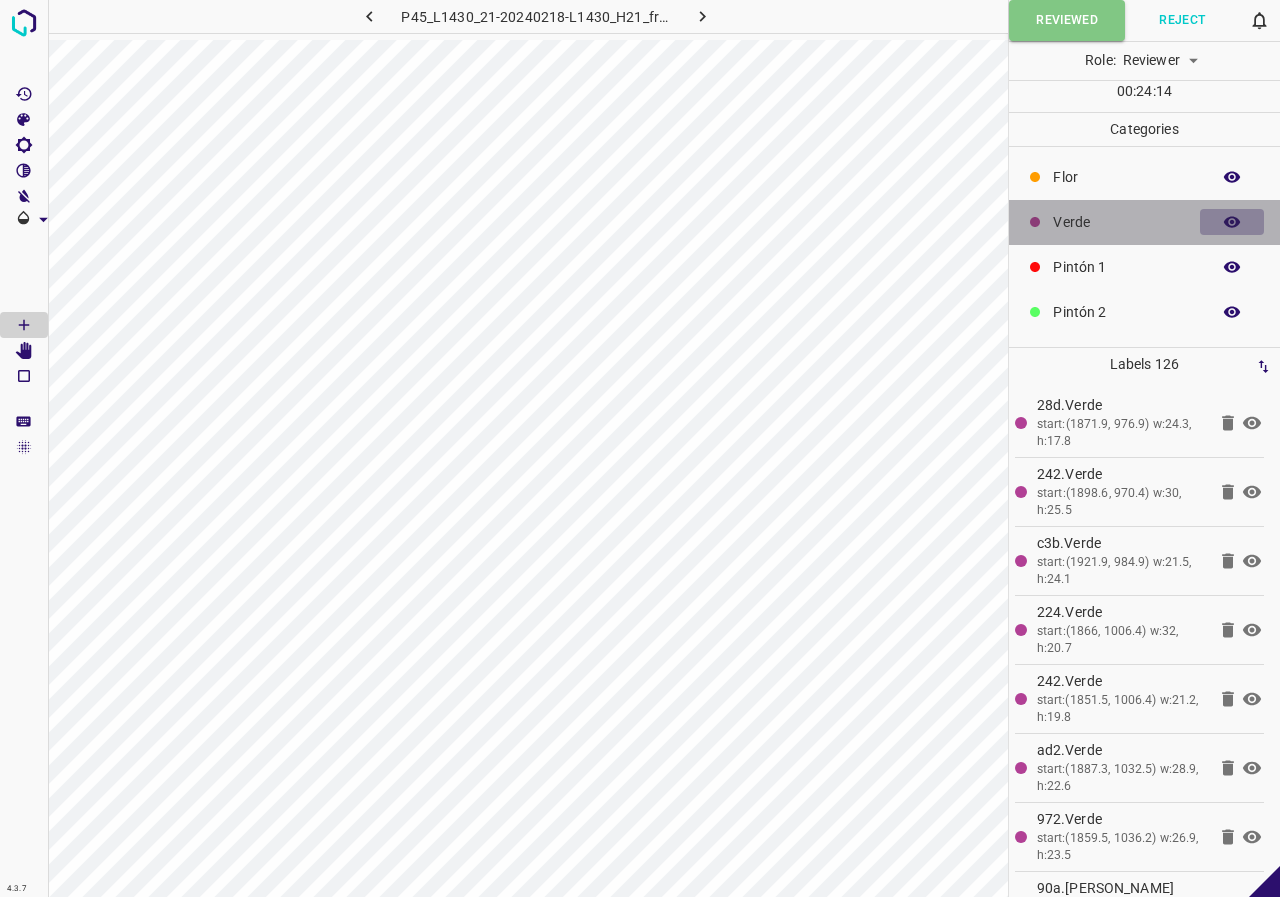 click 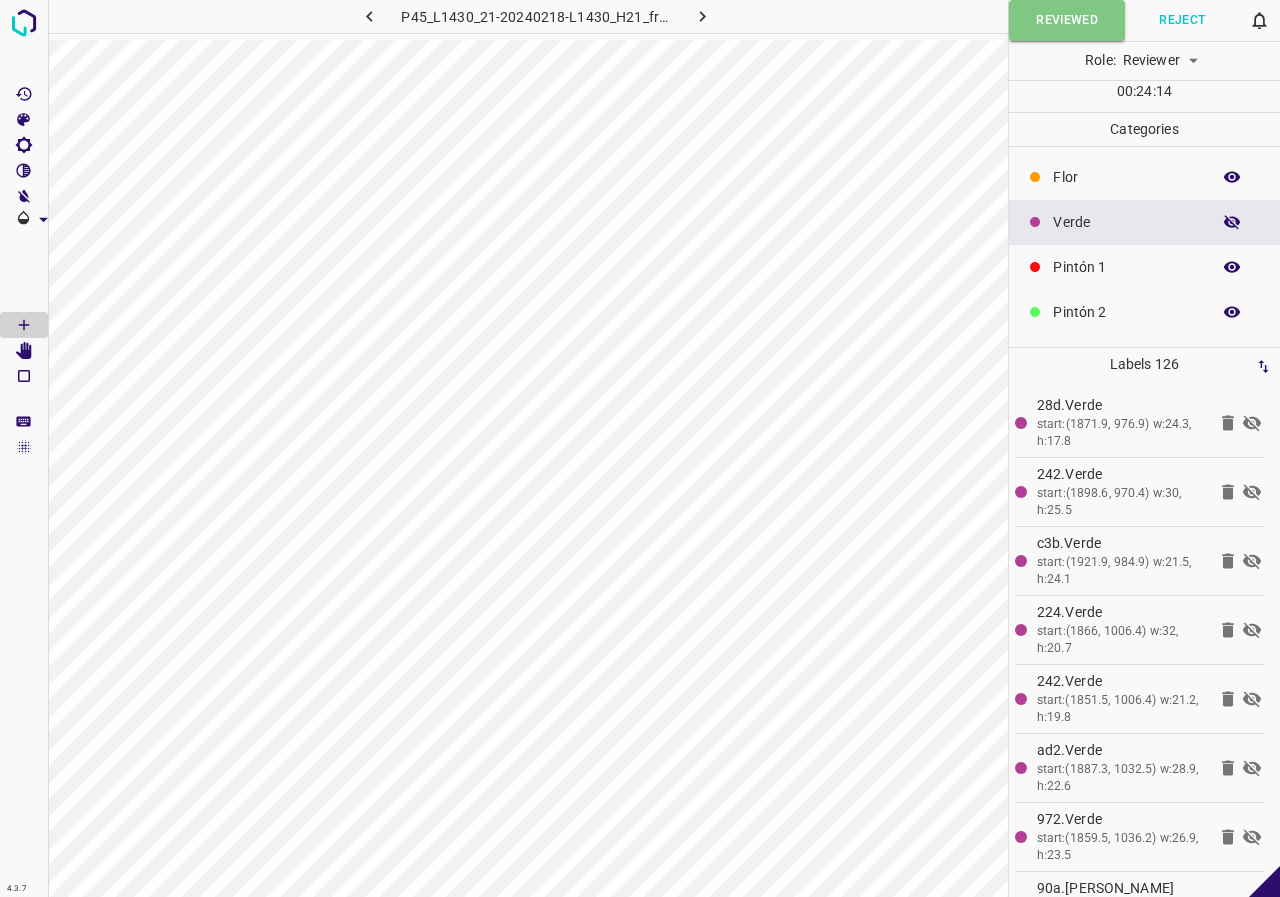 click 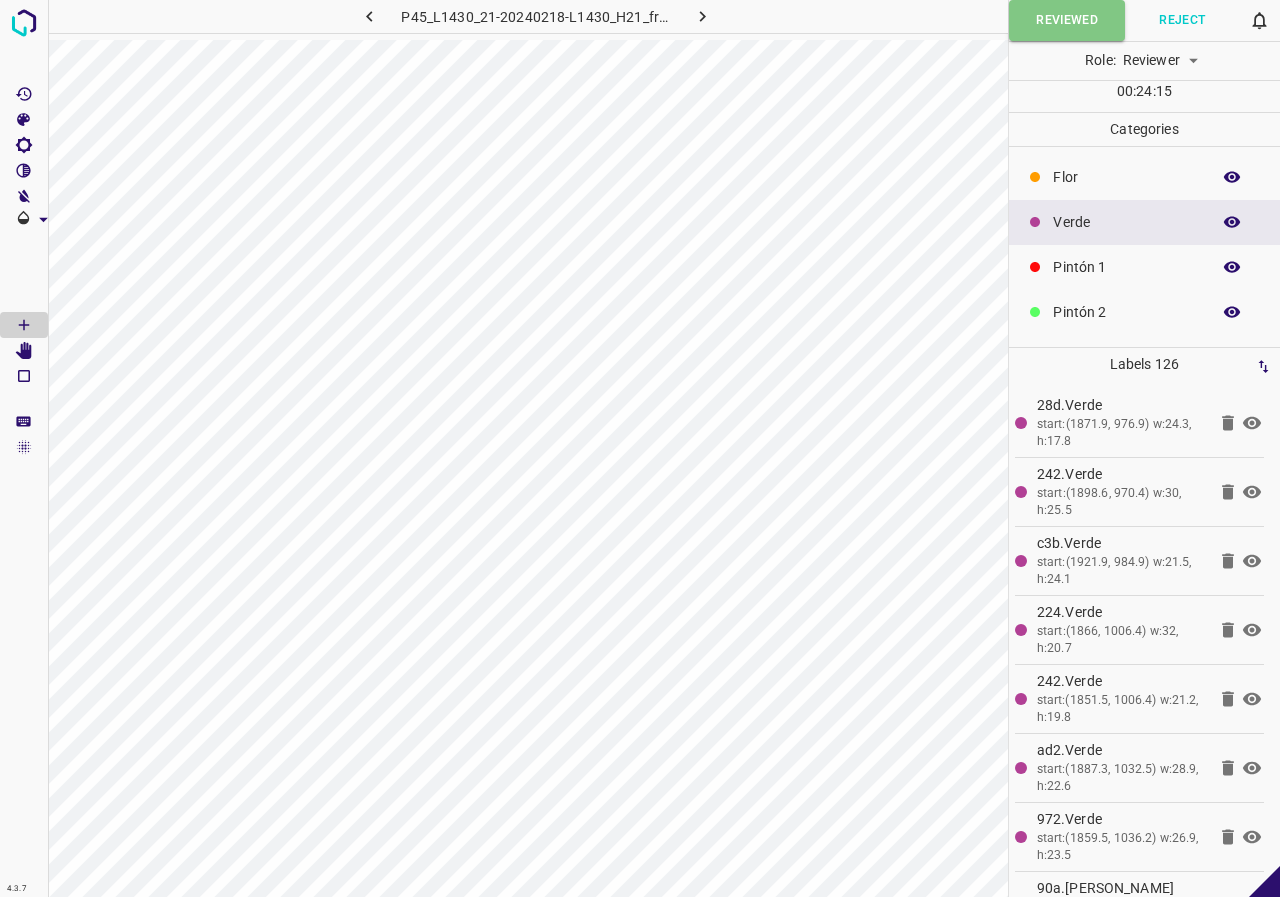 type 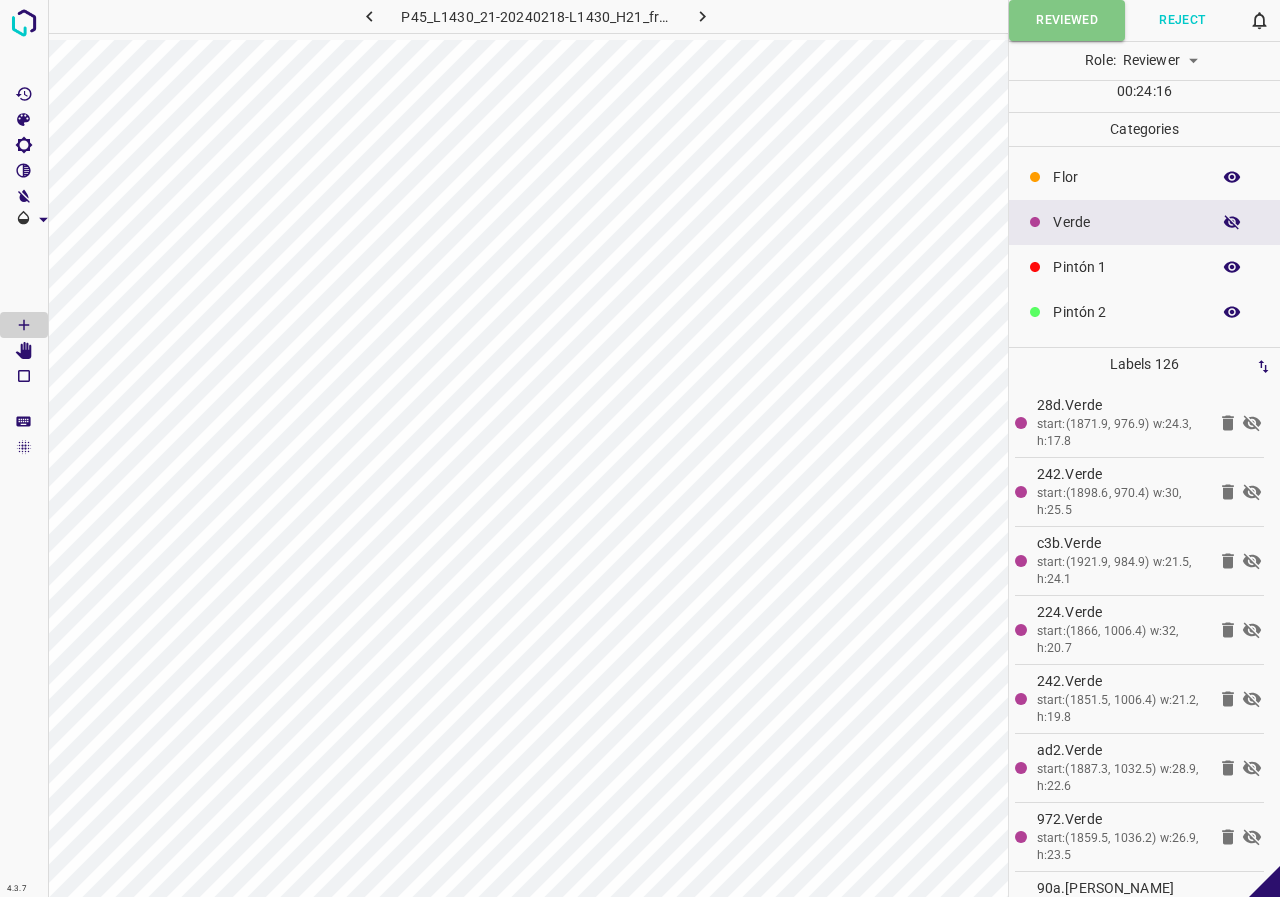click at bounding box center (1232, 222) 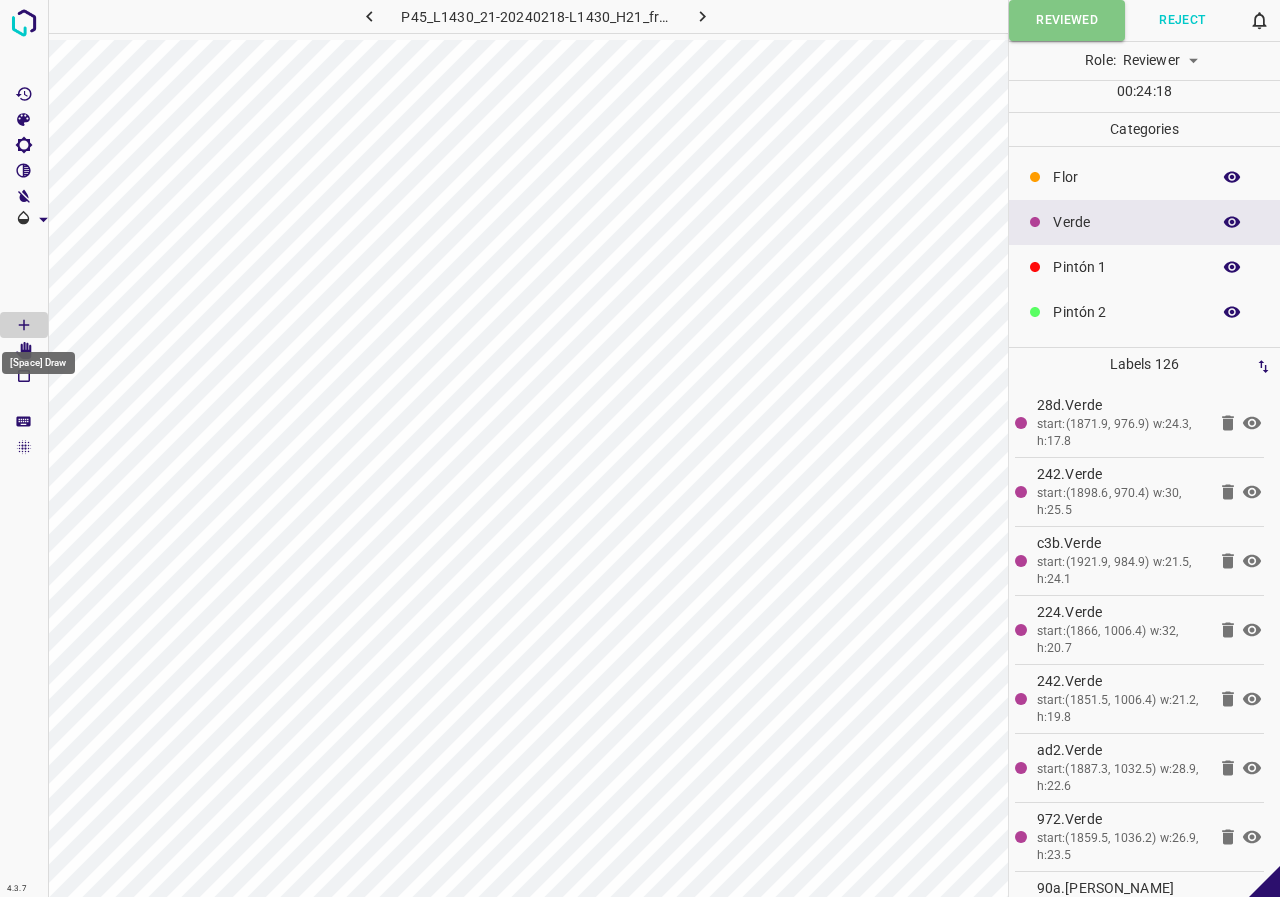 click on "[Space] Draw" at bounding box center [38, 357] 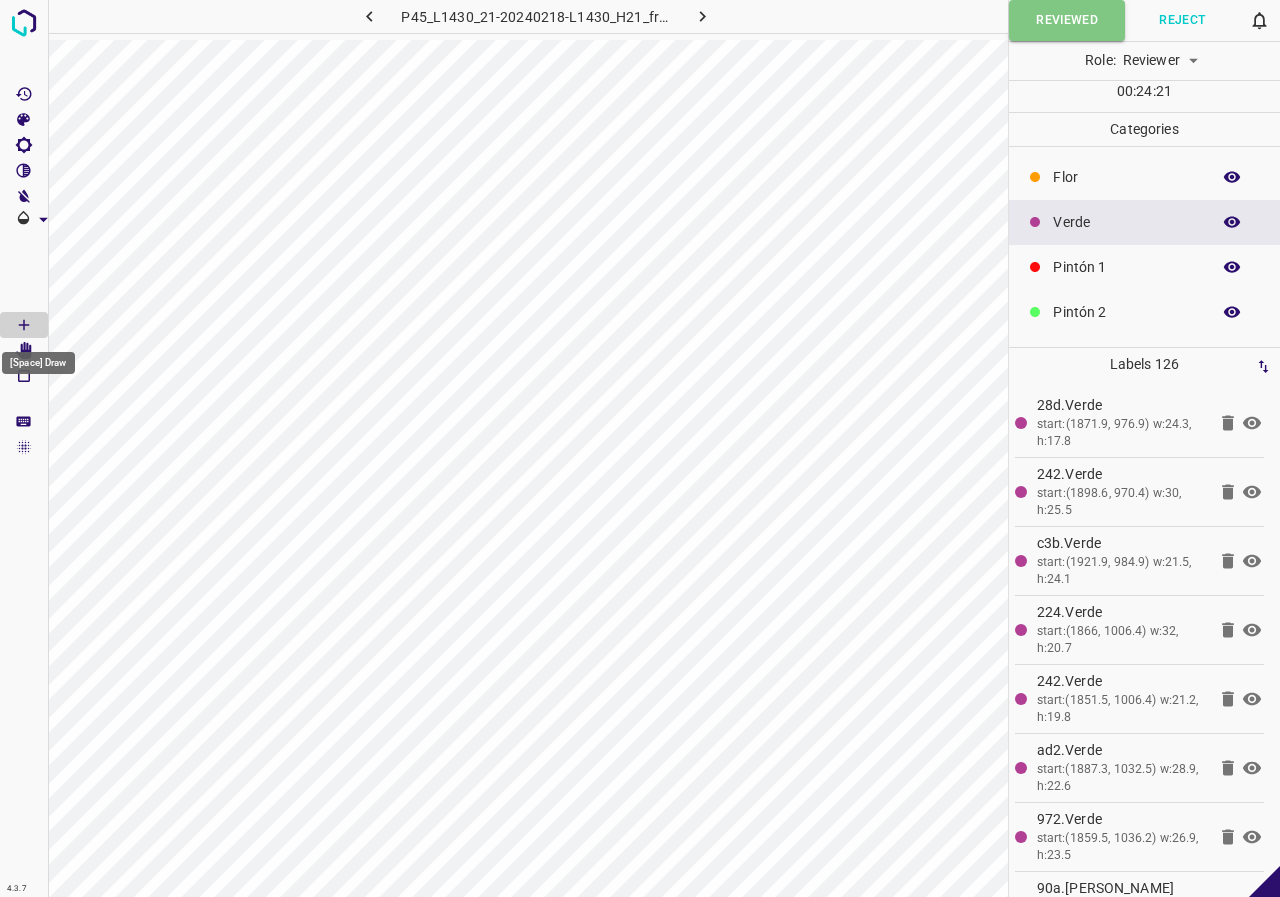 click on "[Space] Draw" at bounding box center (38, 357) 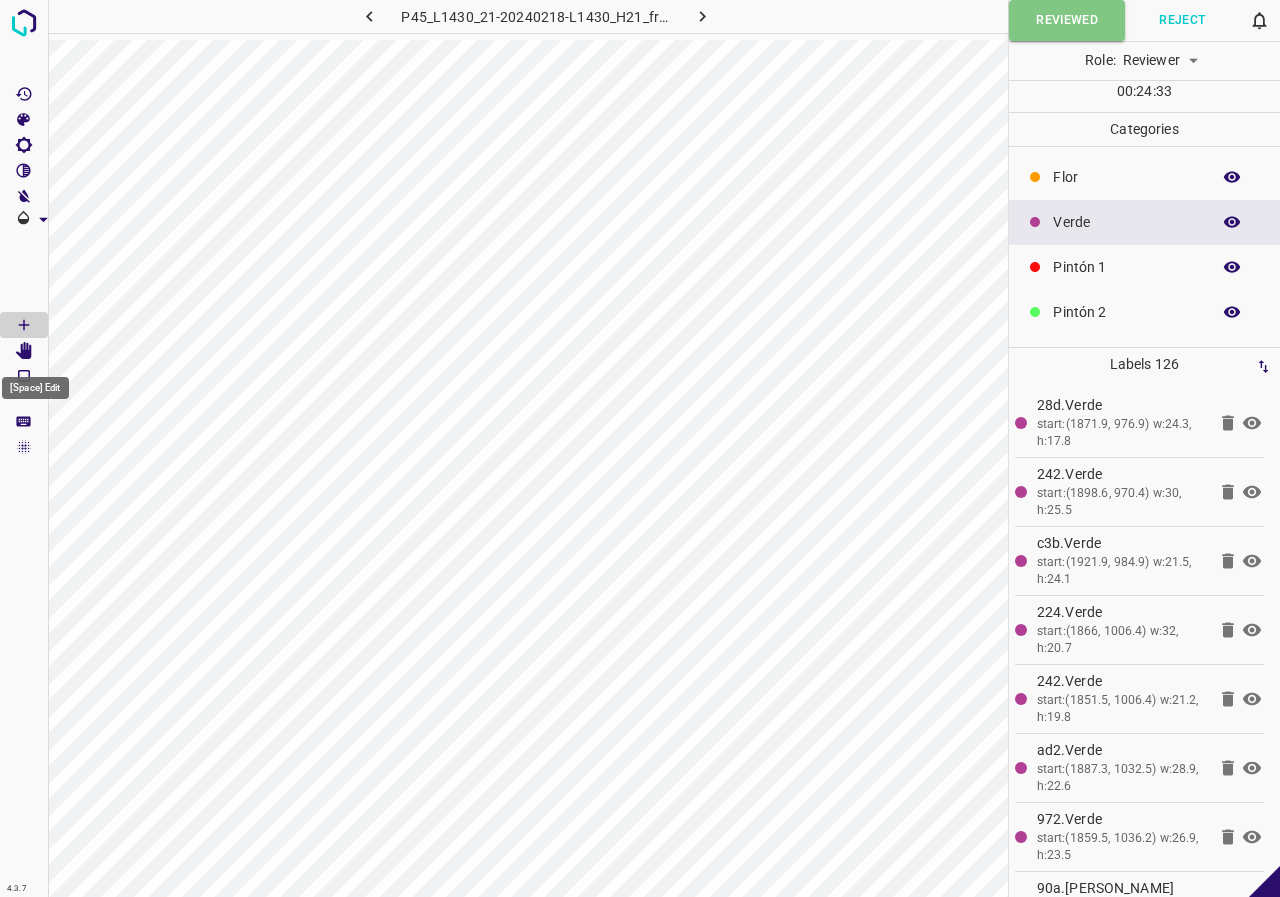 click at bounding box center [24, 351] 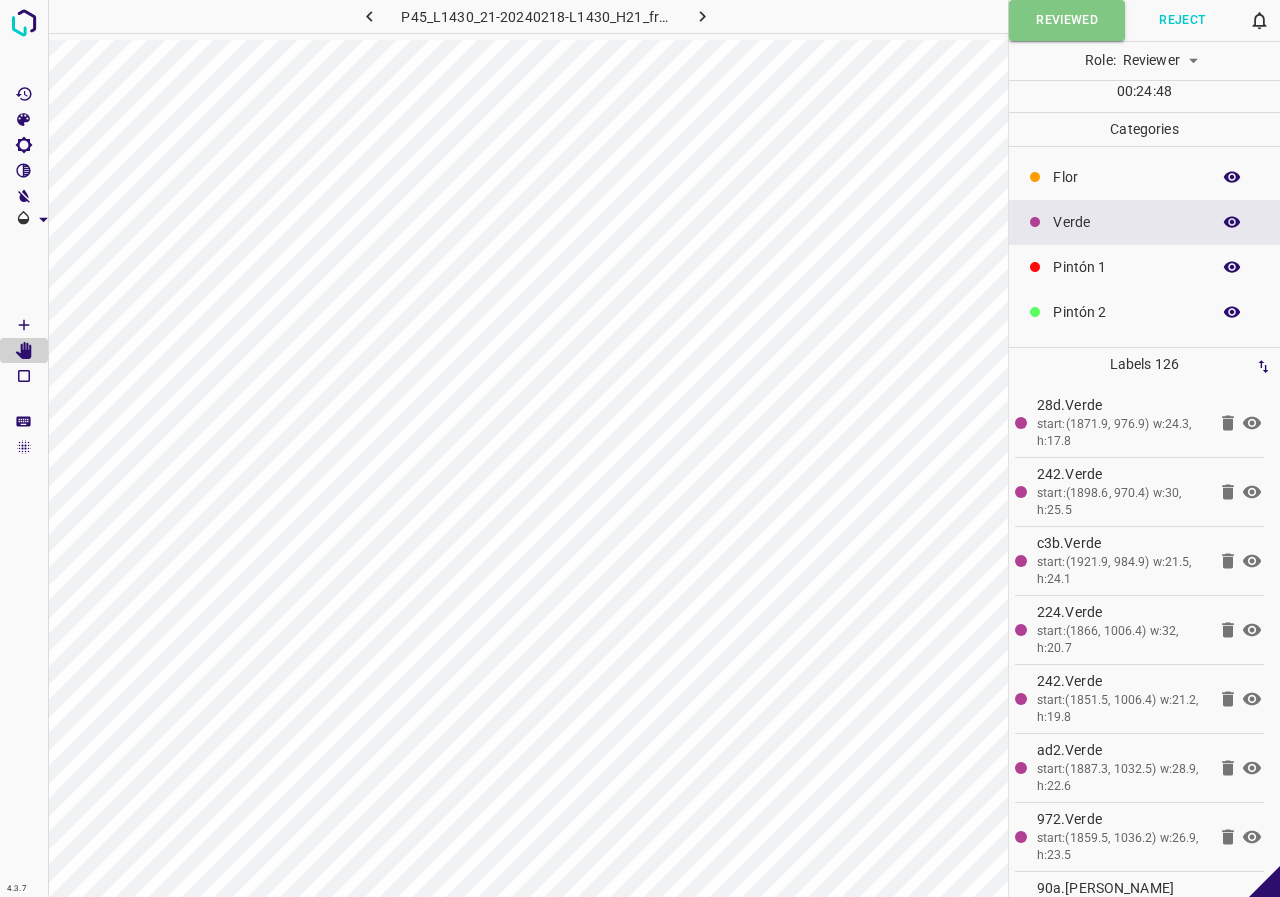click 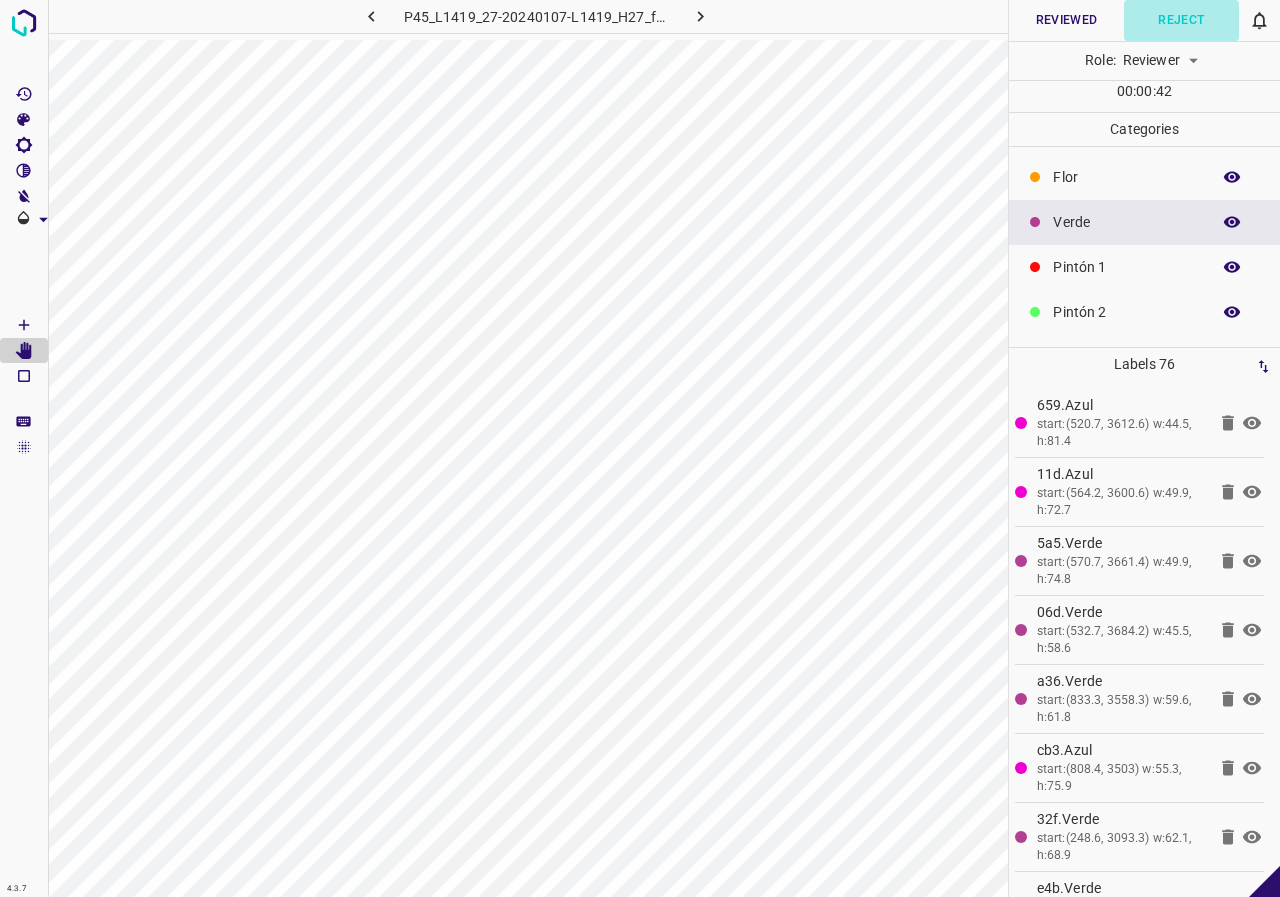 click on "Reject" at bounding box center (1181, 20) 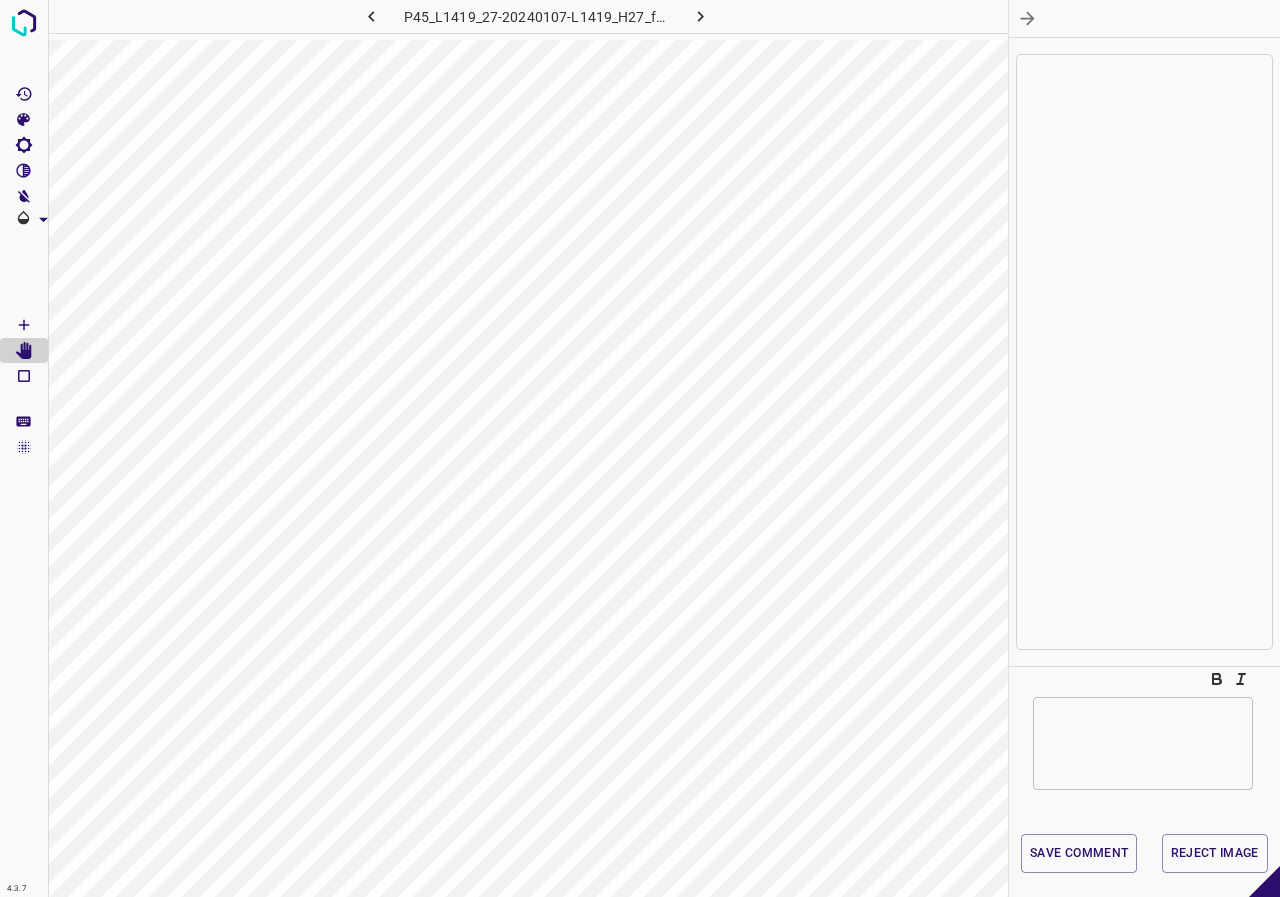 click at bounding box center (1143, 743) 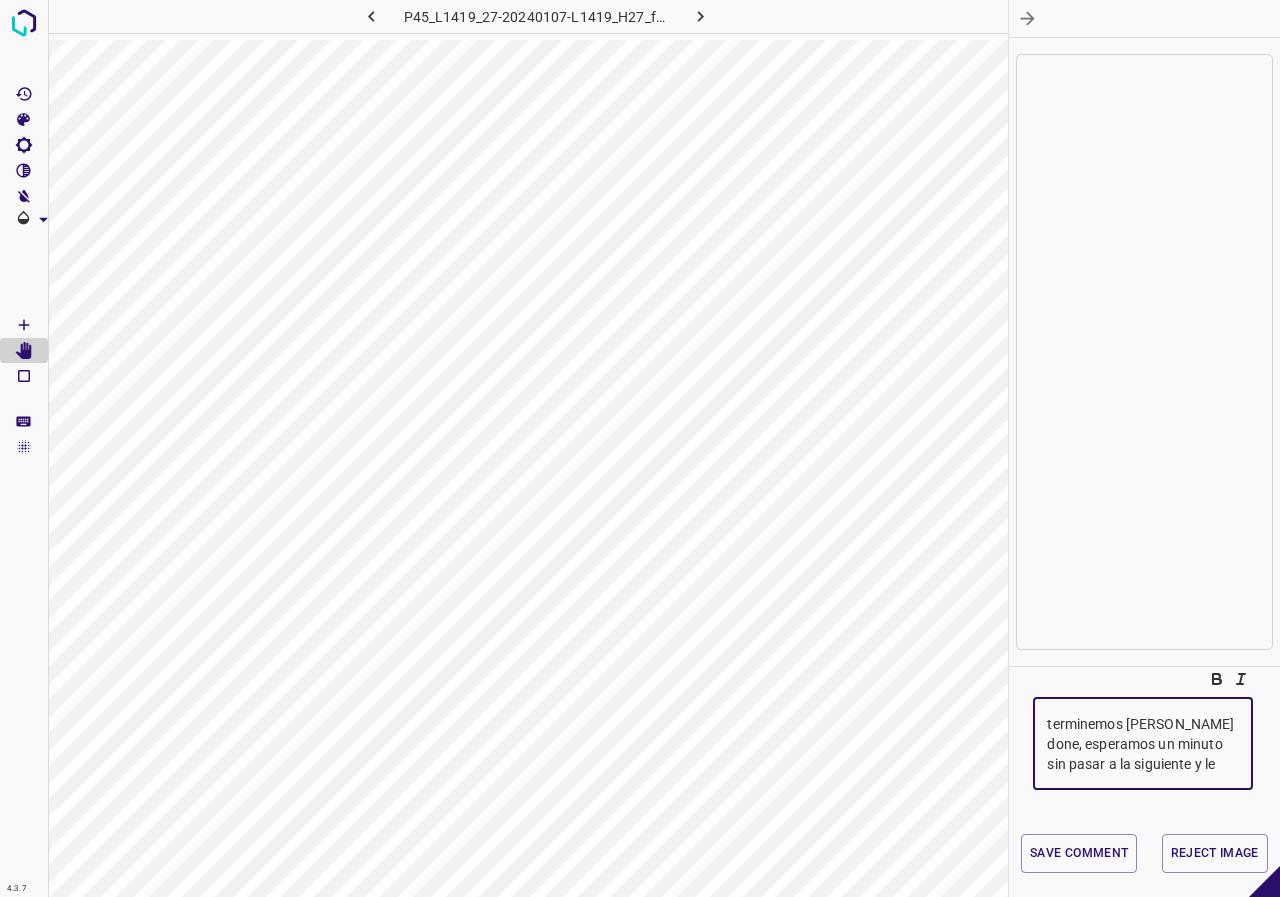 scroll, scrollTop: 80, scrollLeft: 0, axis: vertical 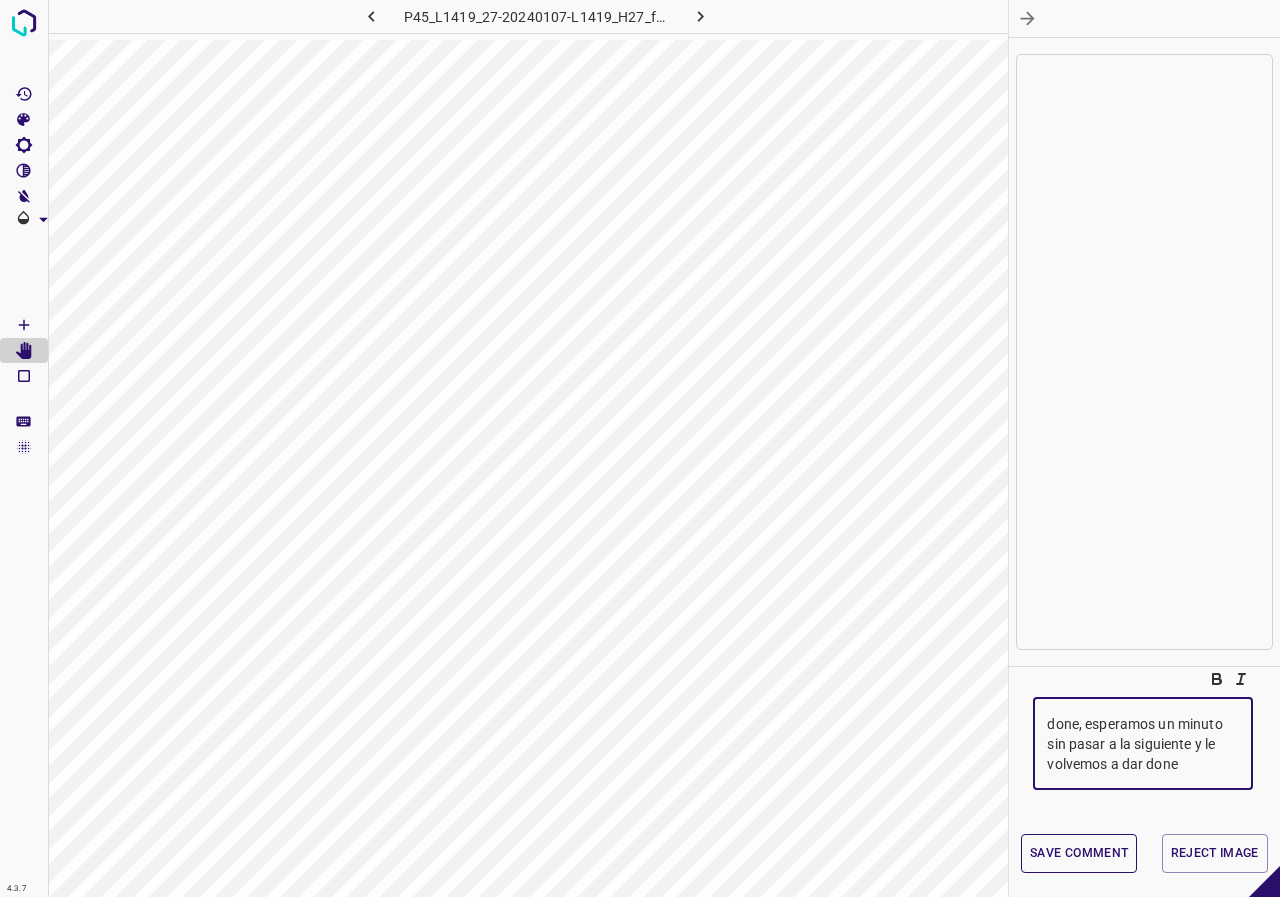 type on "Imagen con etiquetas corridas, hacerla de nuevo porfavor y cuando la terminemos le damos done, esperamos un minuto sin pasar a la siguiente y le volvemos a dar done" 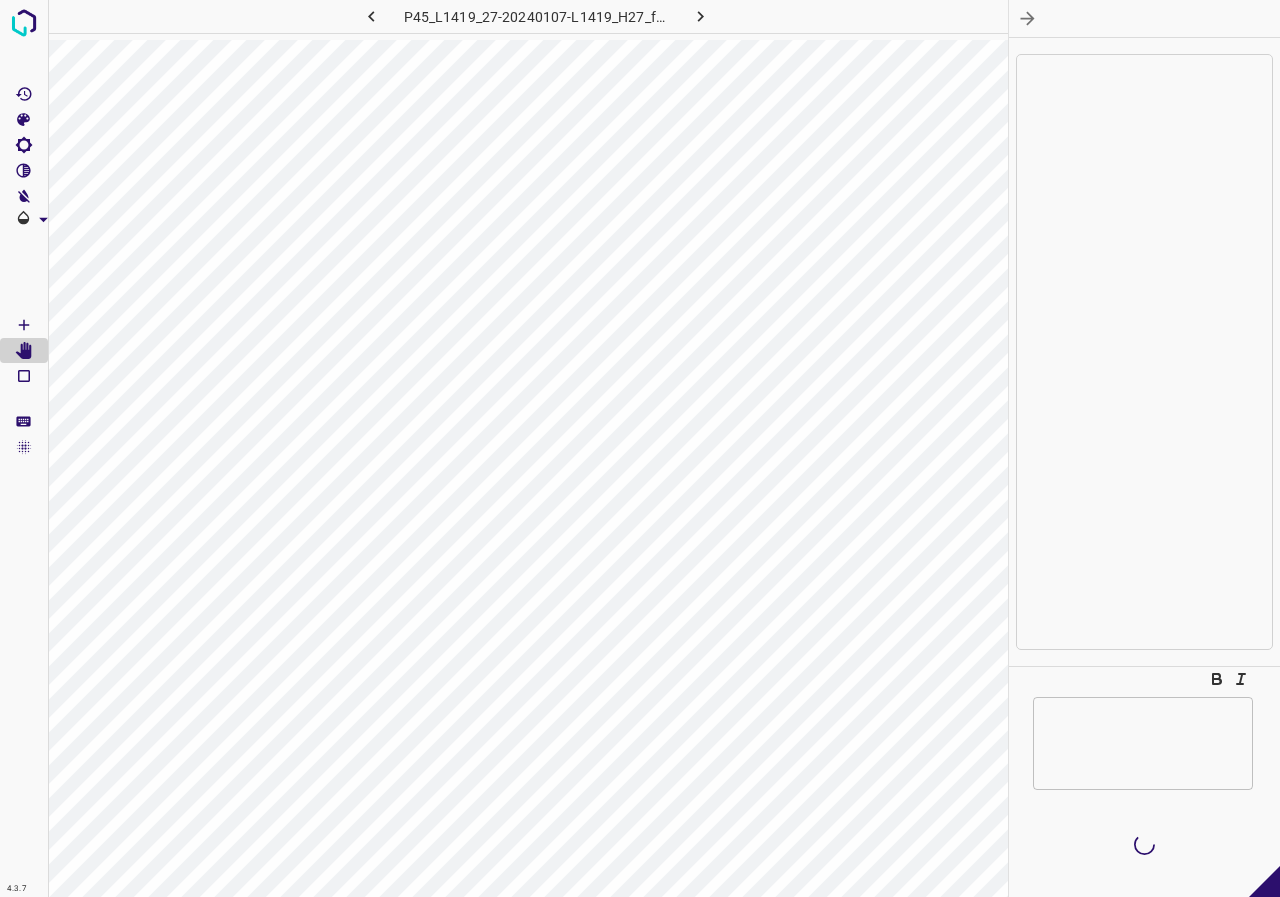 scroll, scrollTop: 0, scrollLeft: 0, axis: both 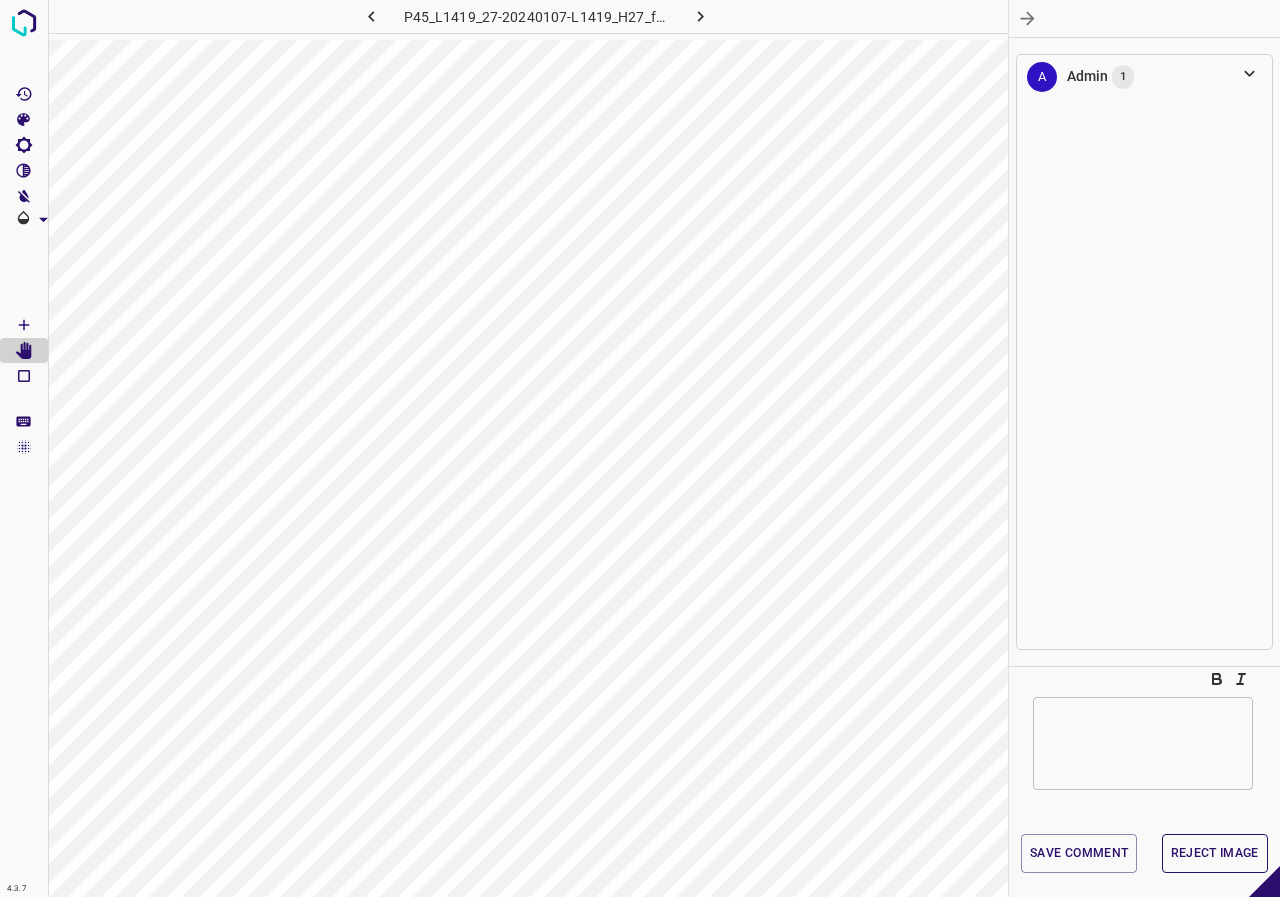 click on "Reject Image" at bounding box center [1215, 853] 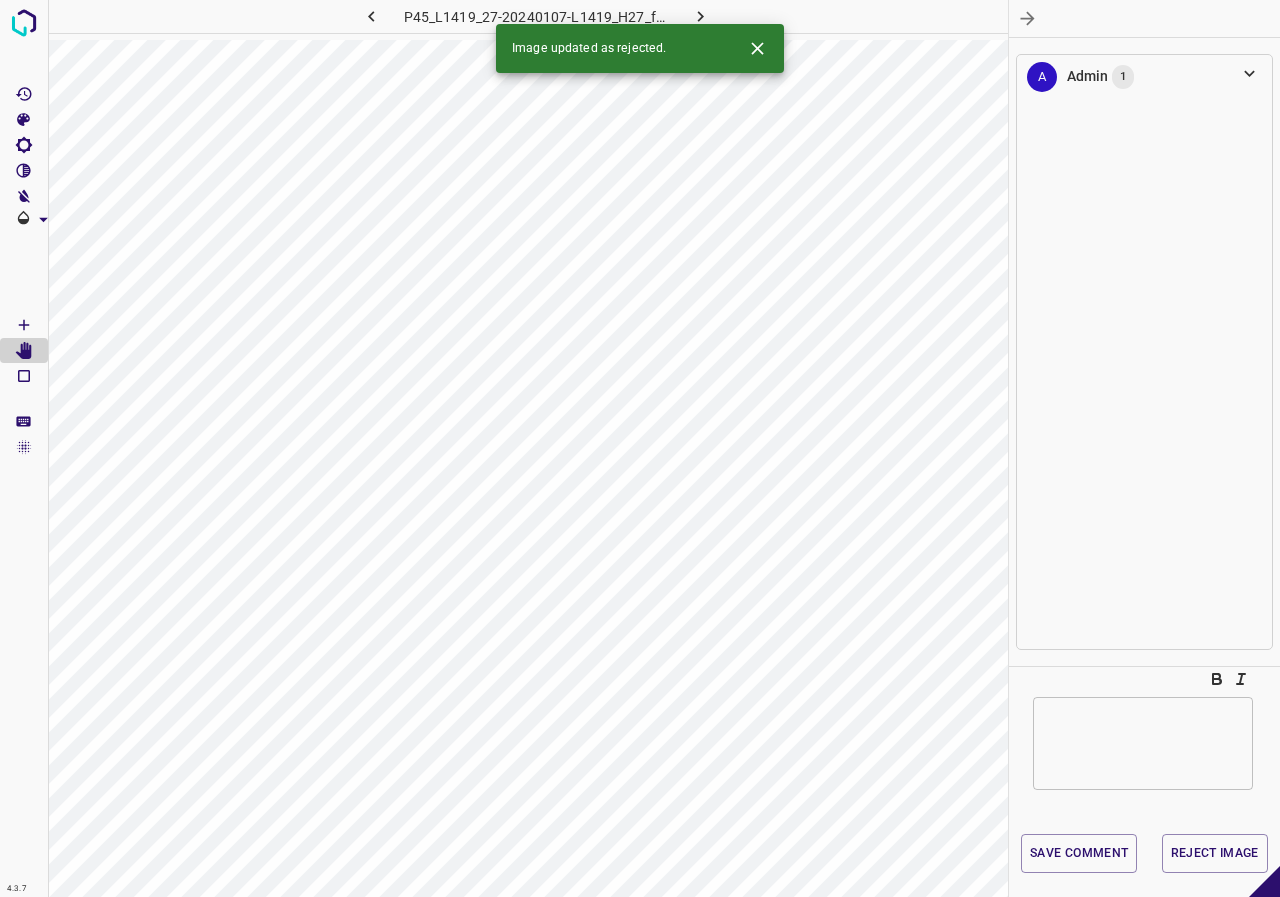 click at bounding box center [700, 16] 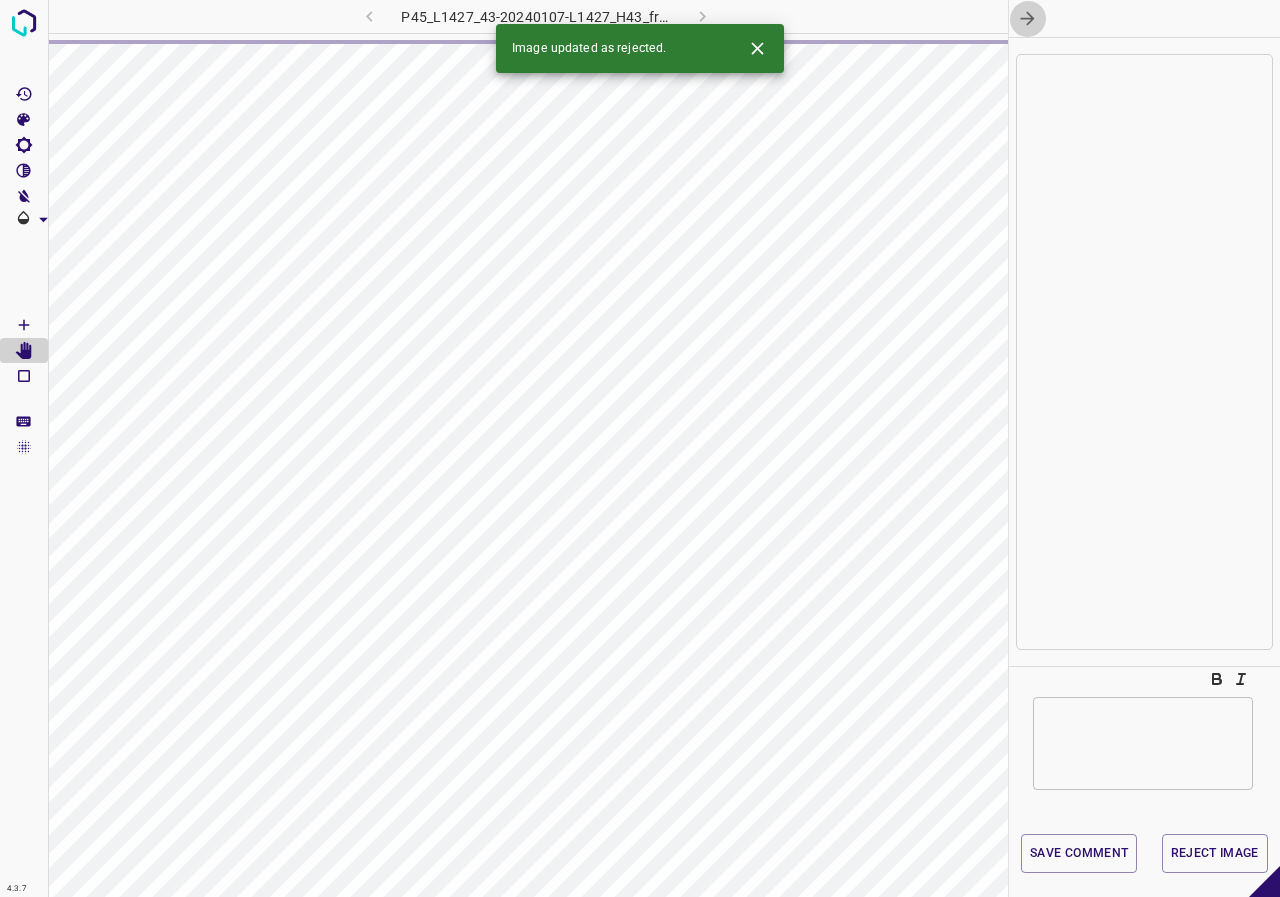 click at bounding box center (1027, 18) 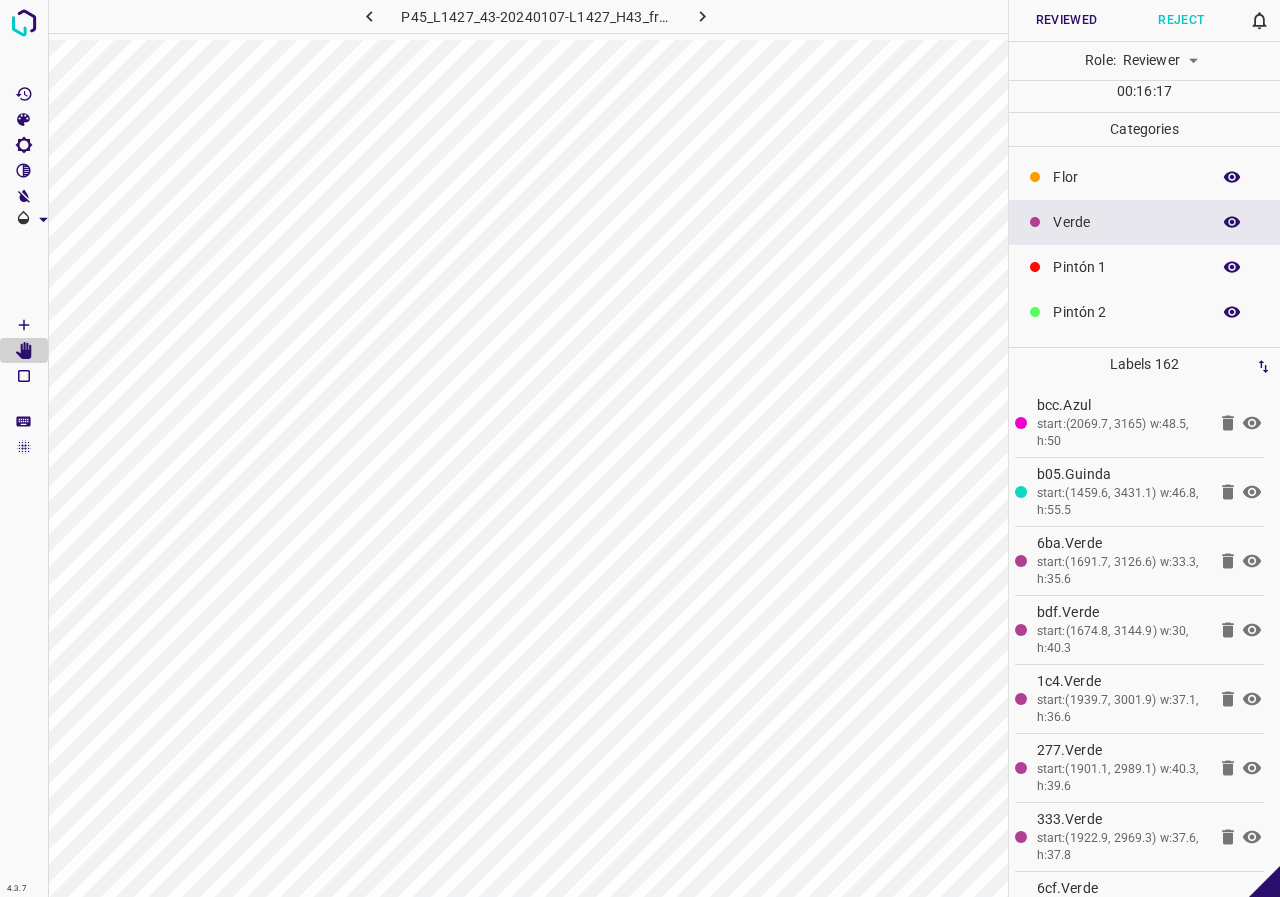 click on "Pintón 2" at bounding box center [1126, 312] 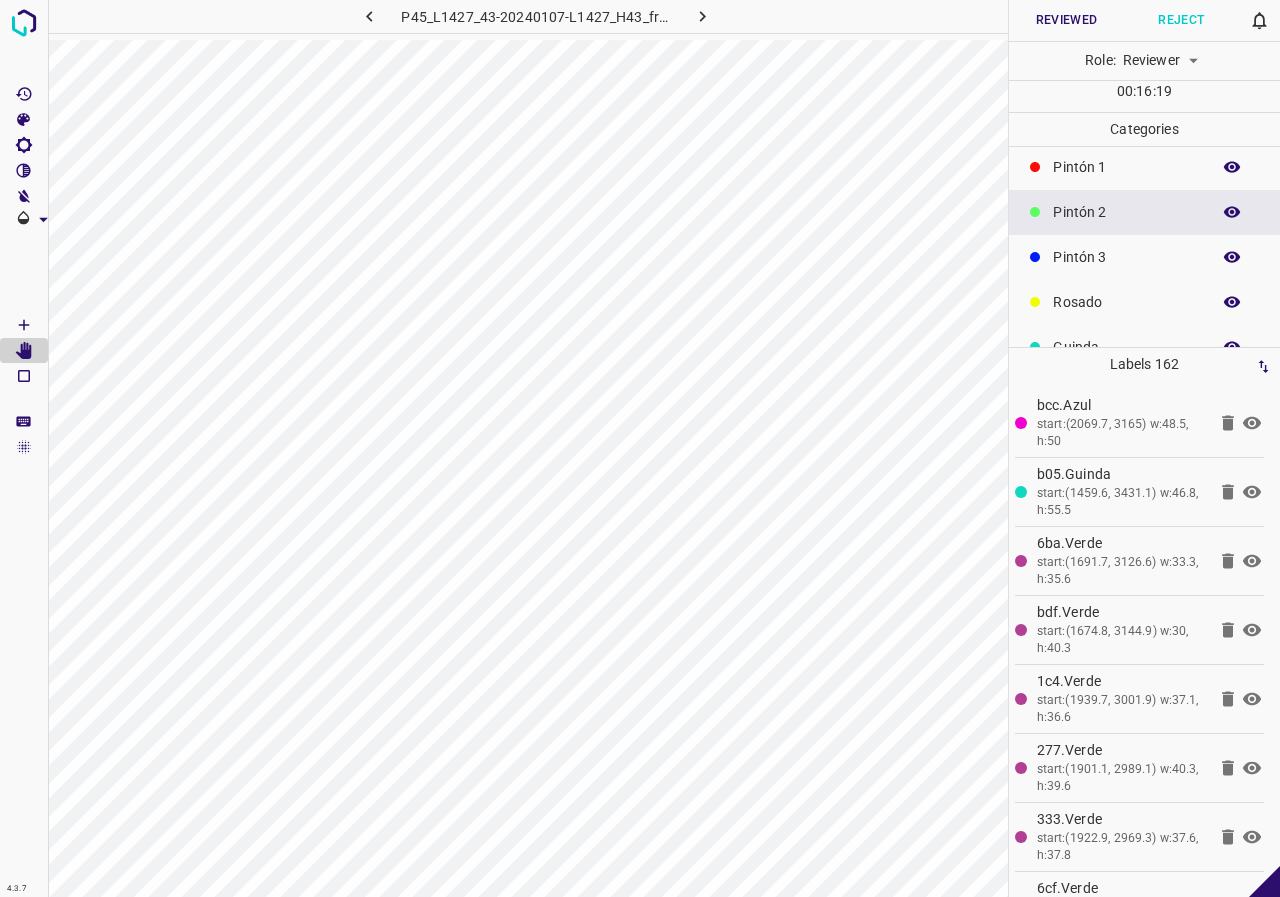 scroll, scrollTop: 176, scrollLeft: 0, axis: vertical 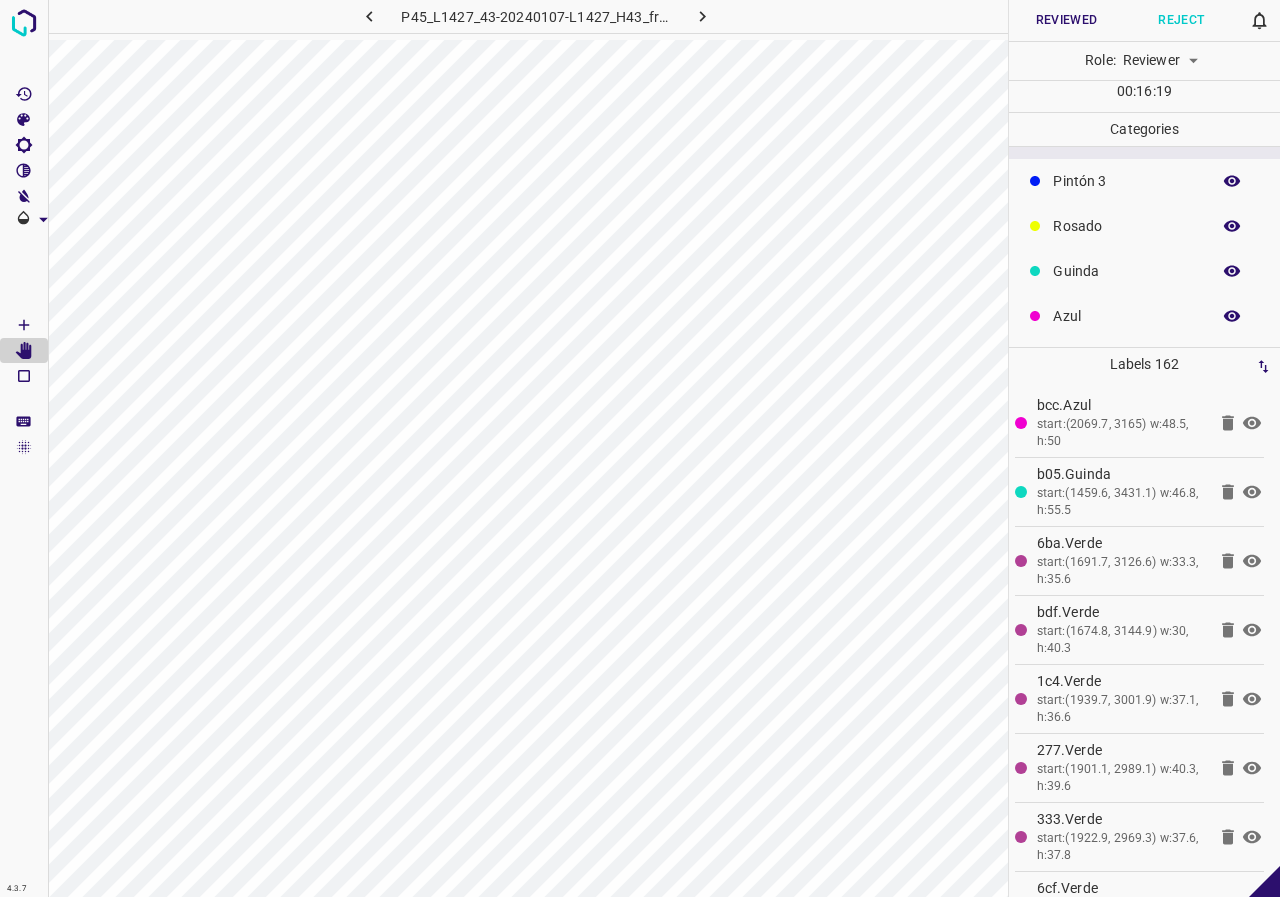 click on "Rosado" at bounding box center [1126, 226] 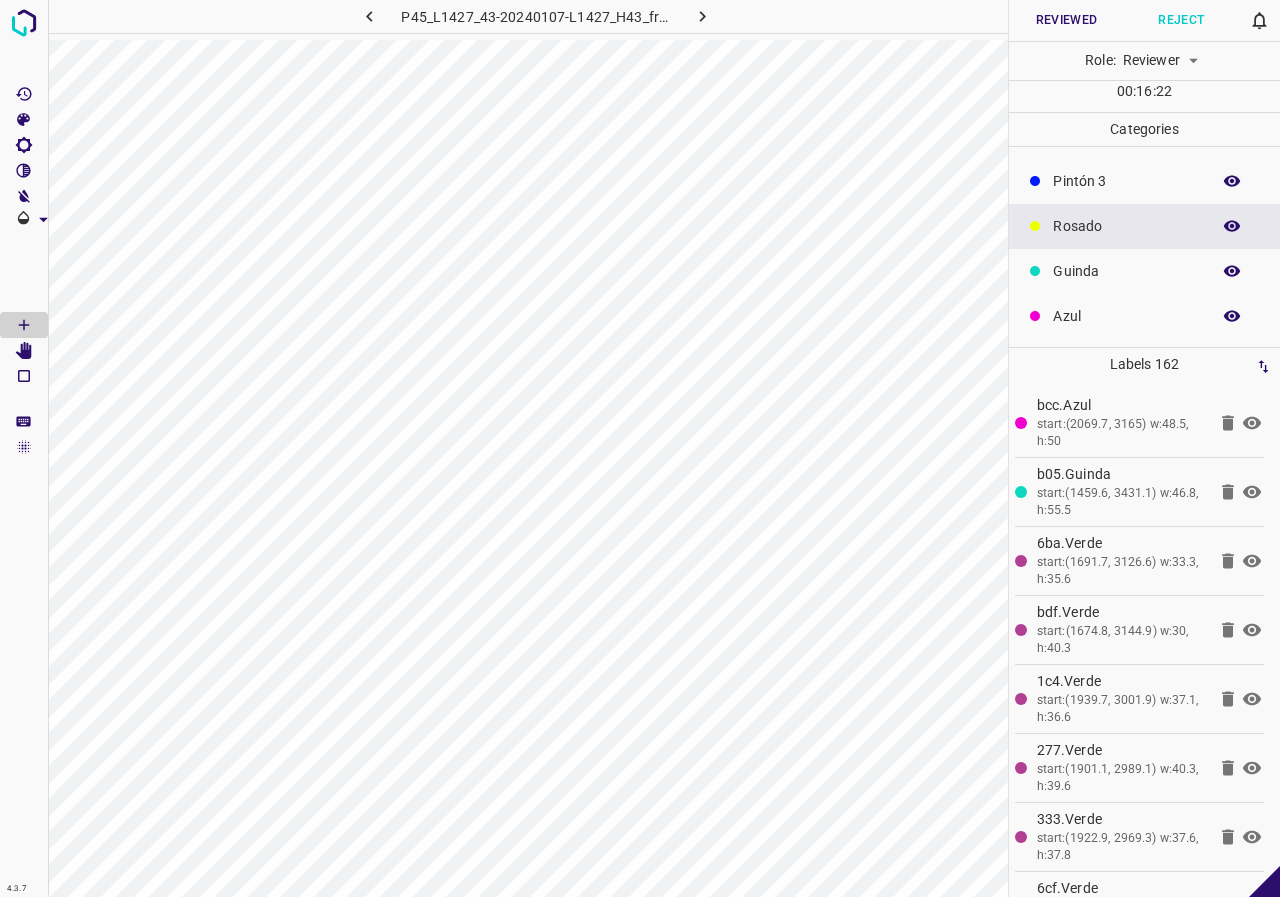 click on "Pintón 3" at bounding box center (1126, 181) 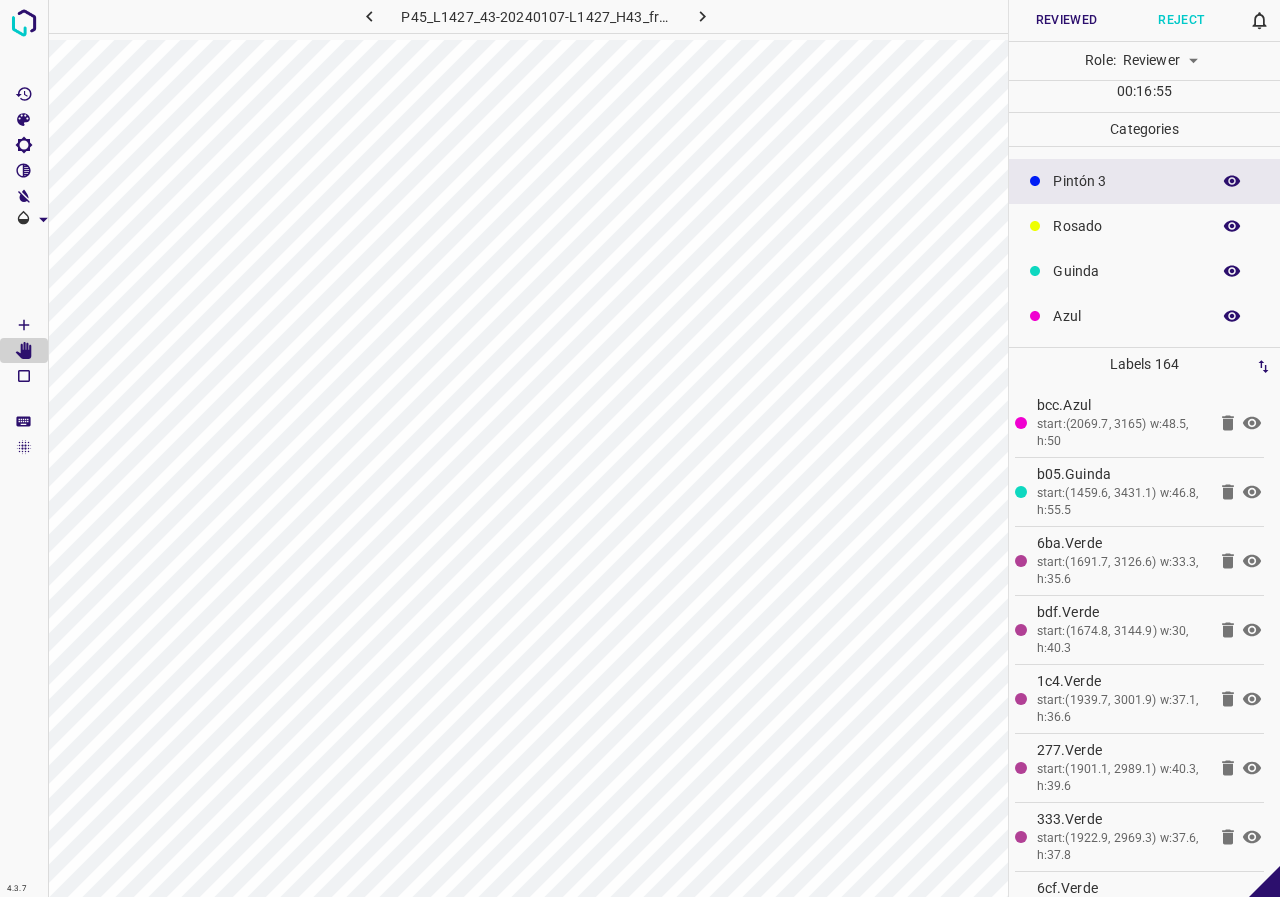 scroll, scrollTop: 0, scrollLeft: 0, axis: both 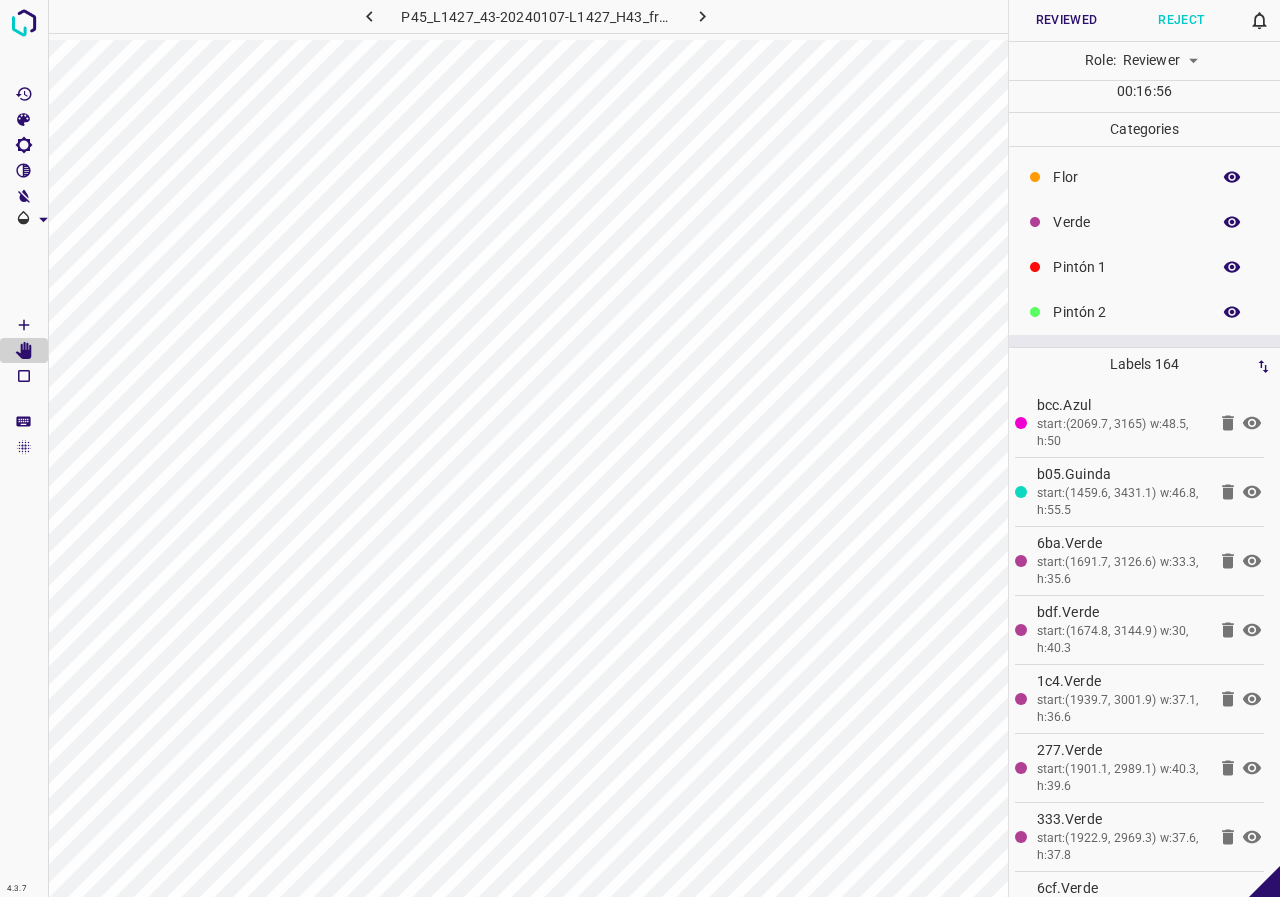 click 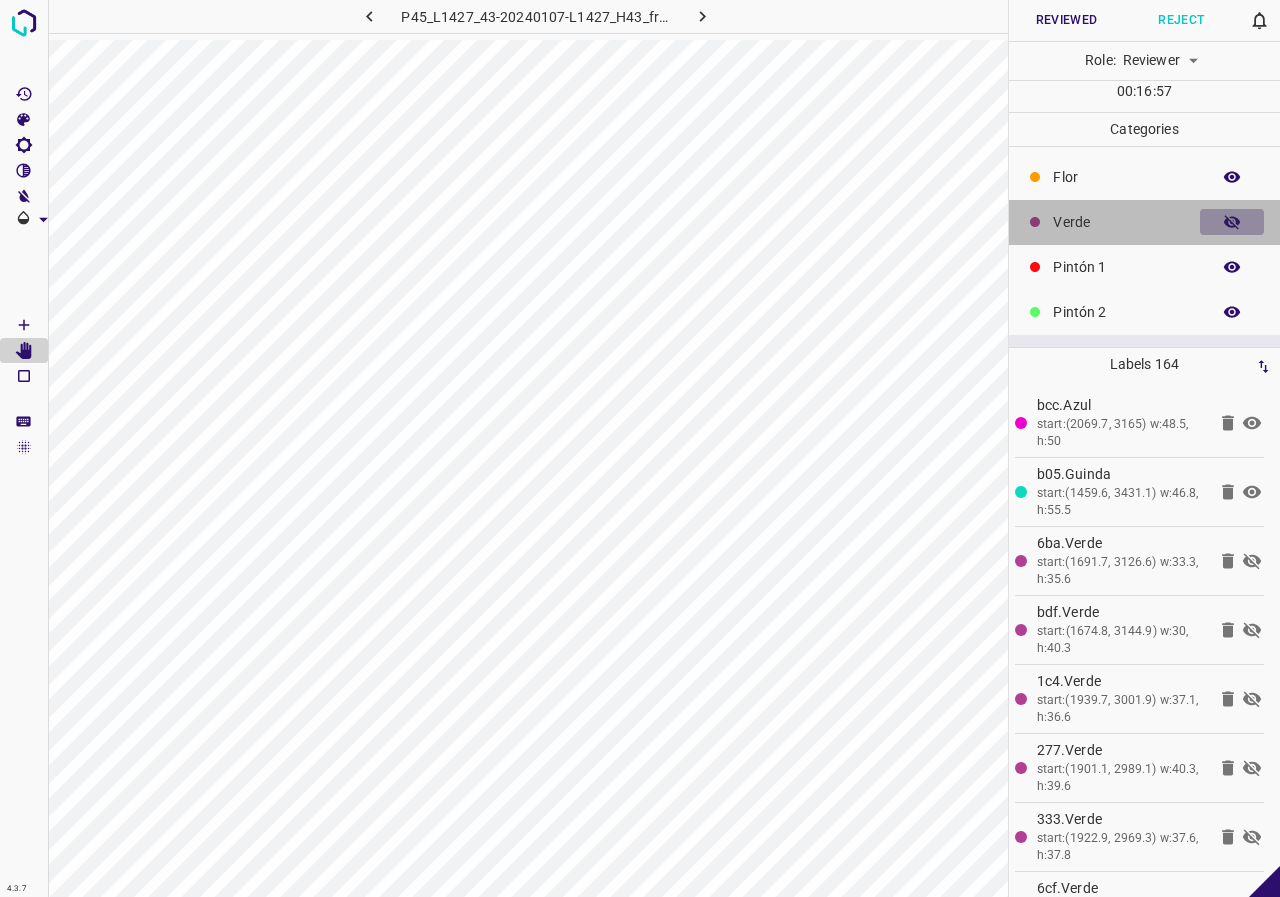 click 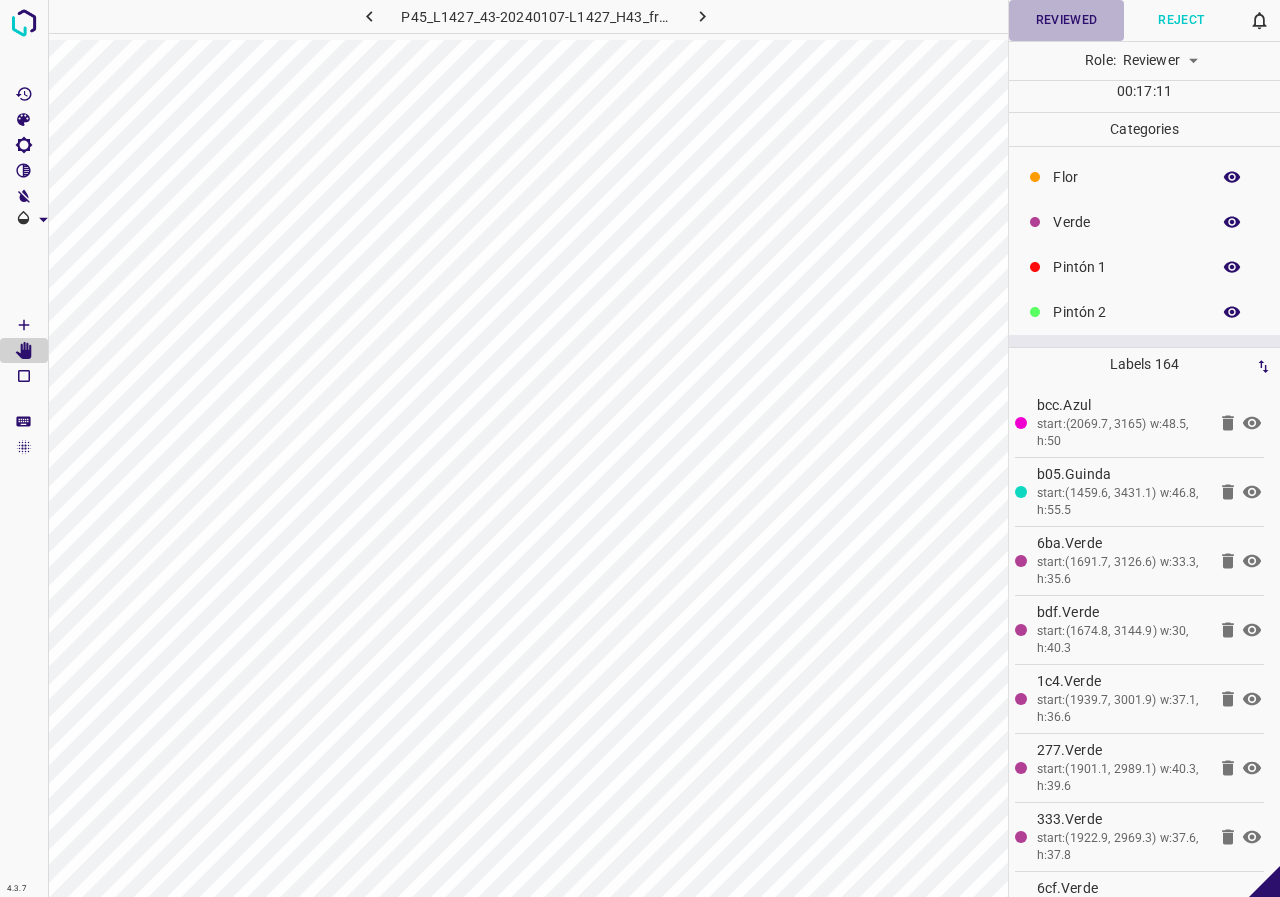 click on "Reviewed" at bounding box center [1066, 20] 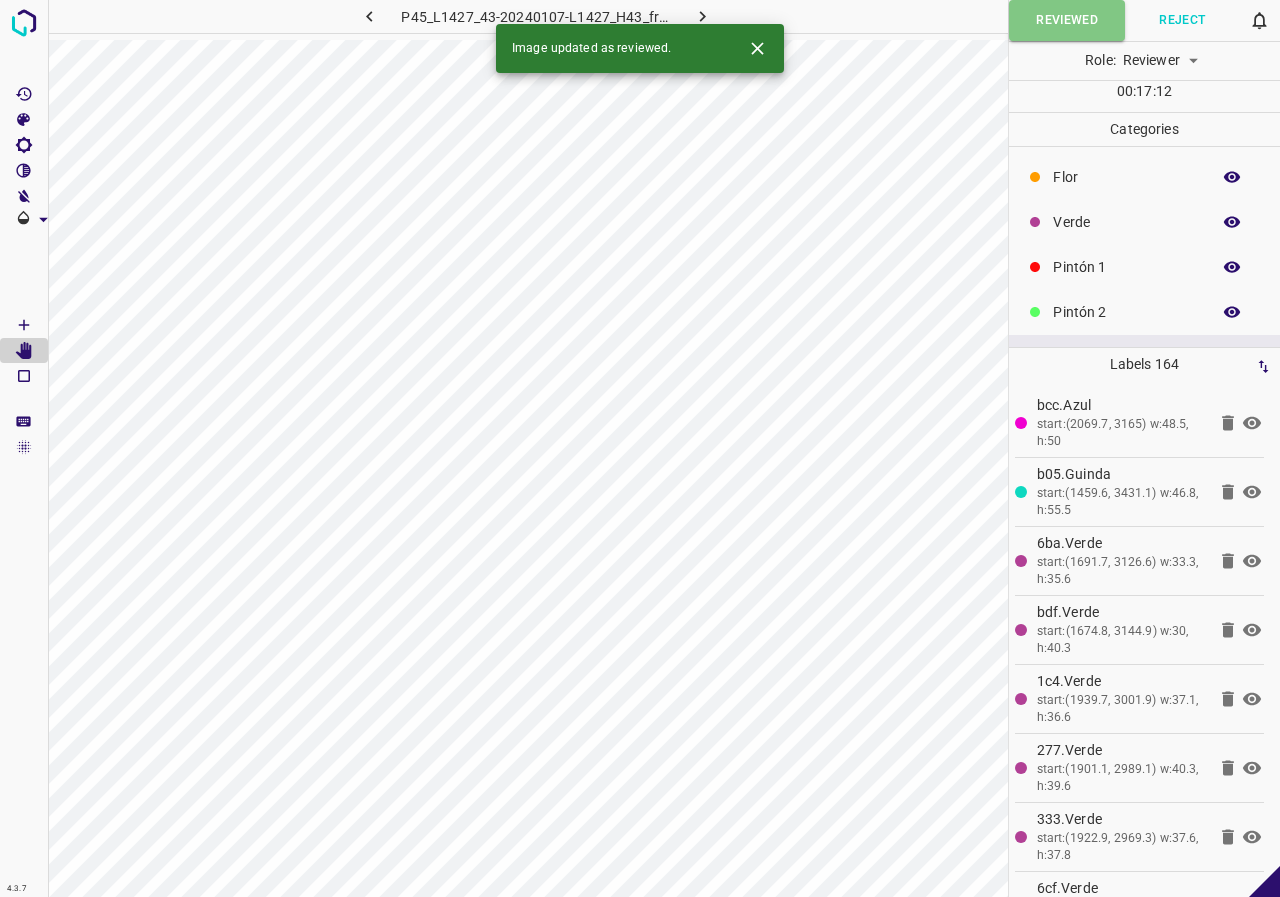 click 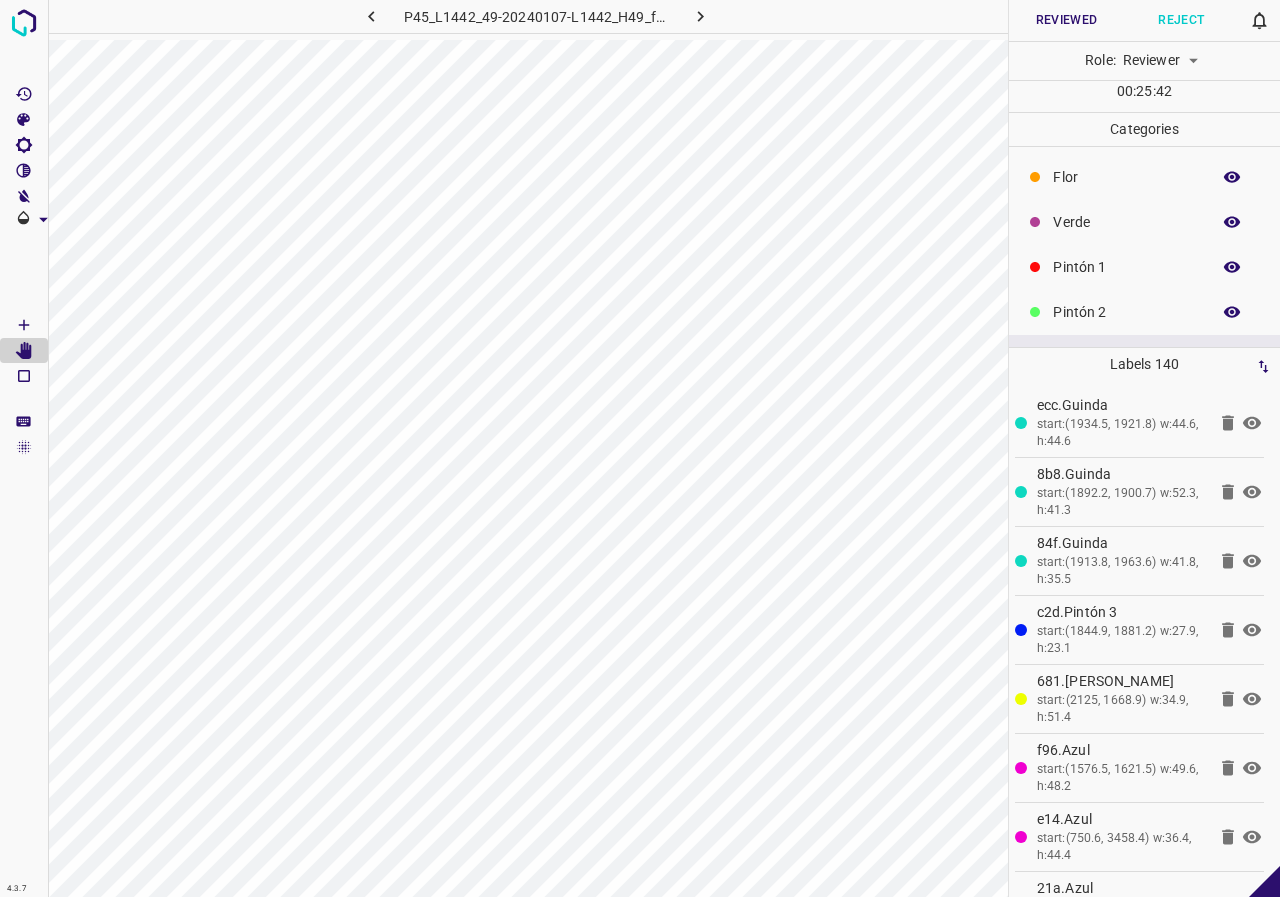 scroll, scrollTop: 176, scrollLeft: 0, axis: vertical 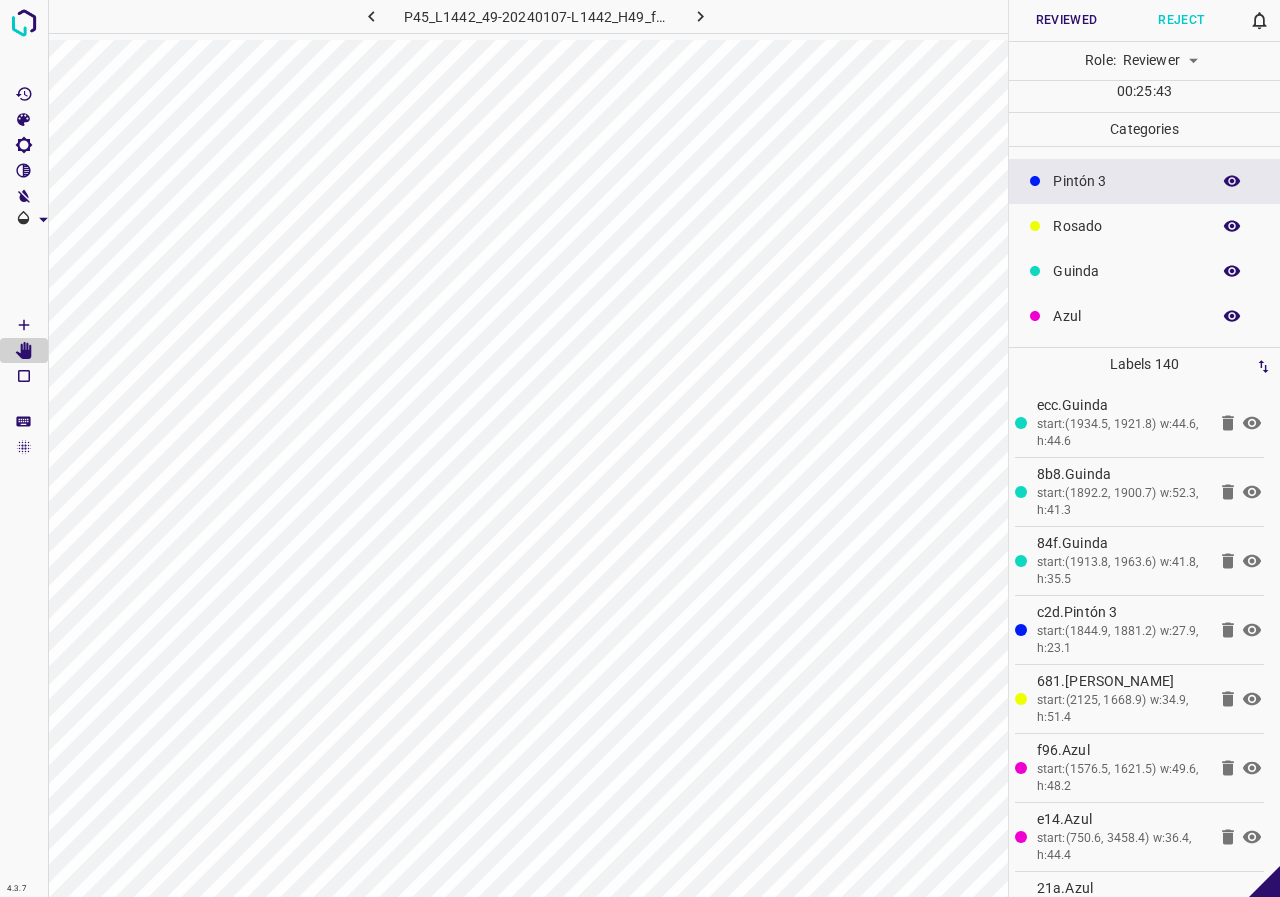 click at bounding box center (1232, 316) 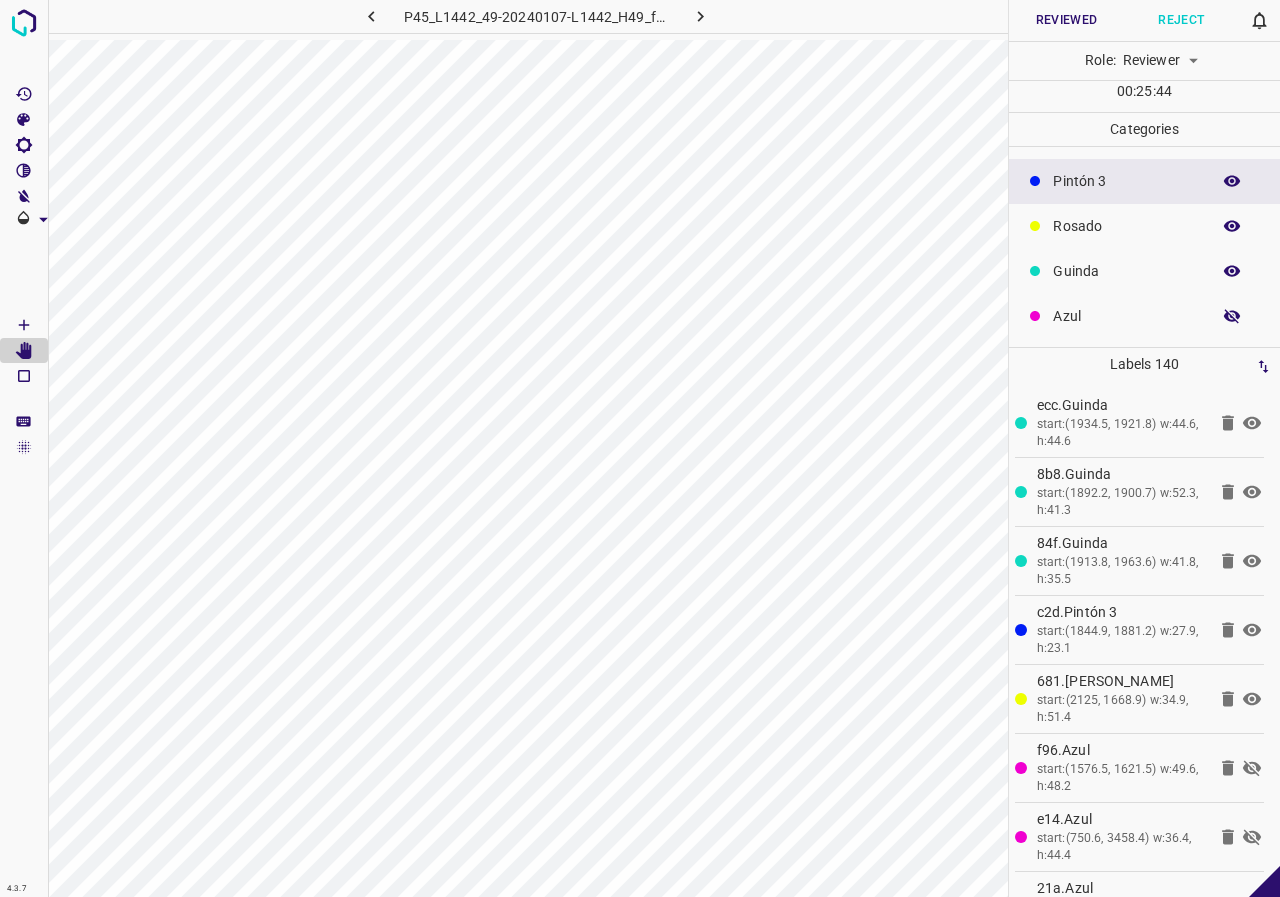 click at bounding box center (1232, 316) 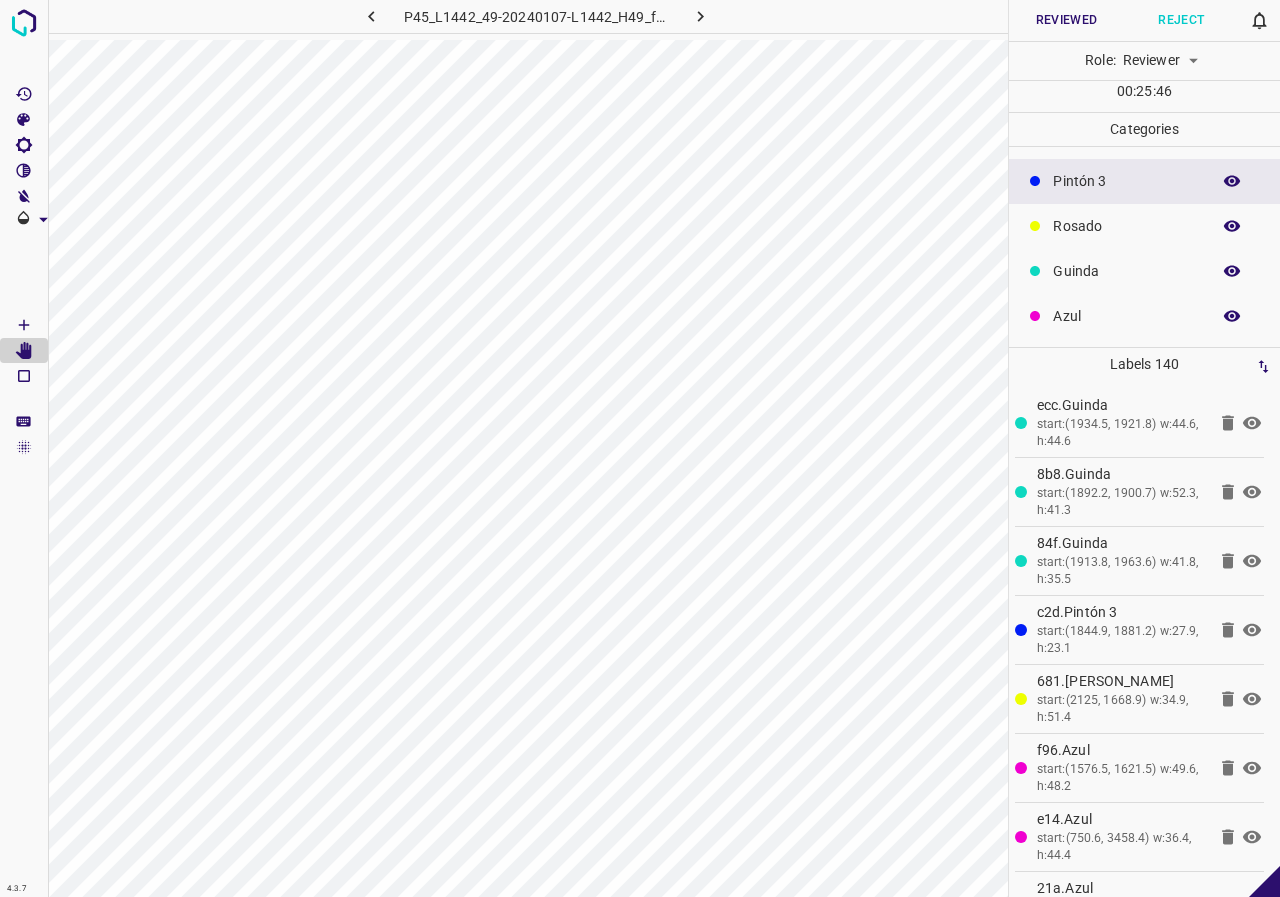 click at bounding box center (1232, 316) 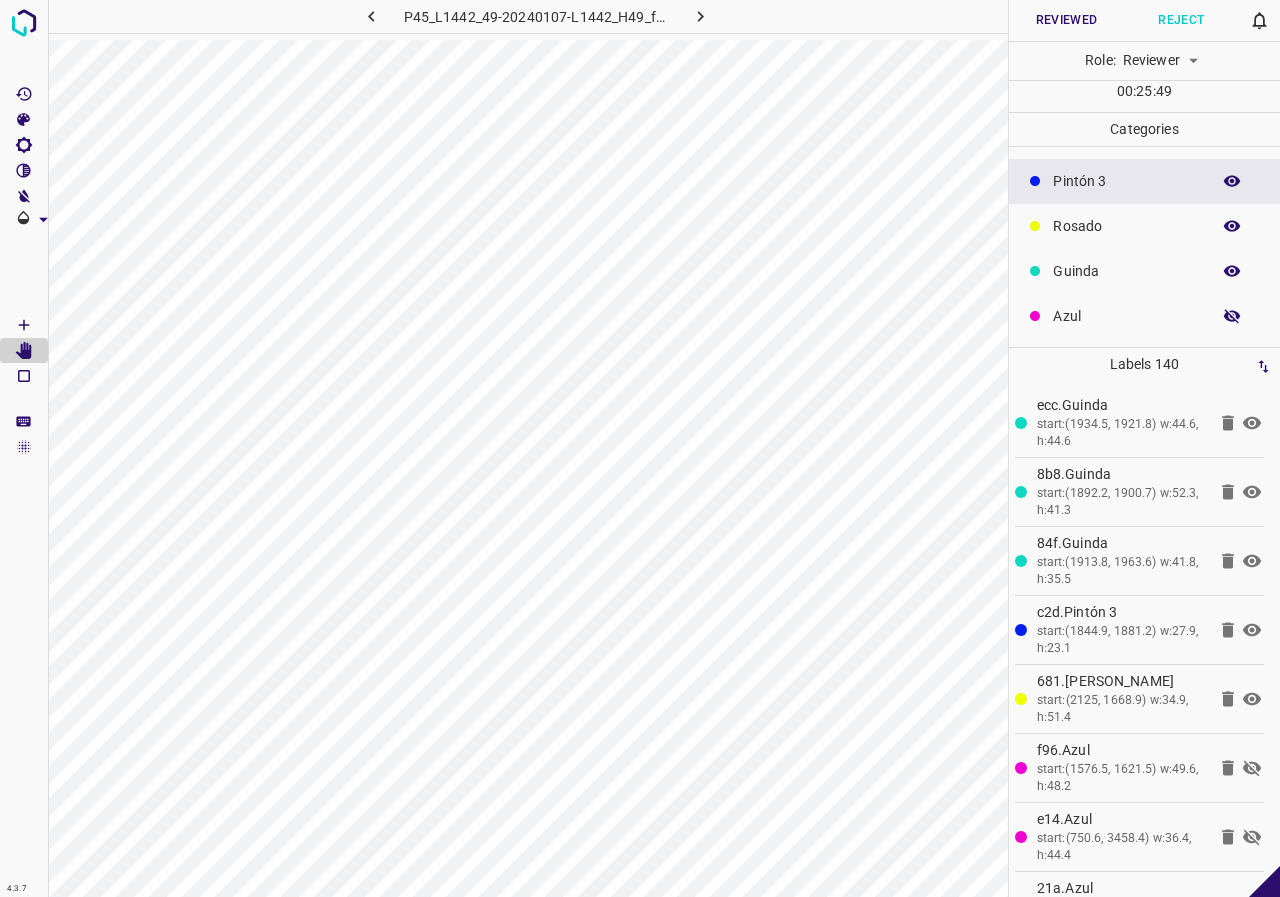 click 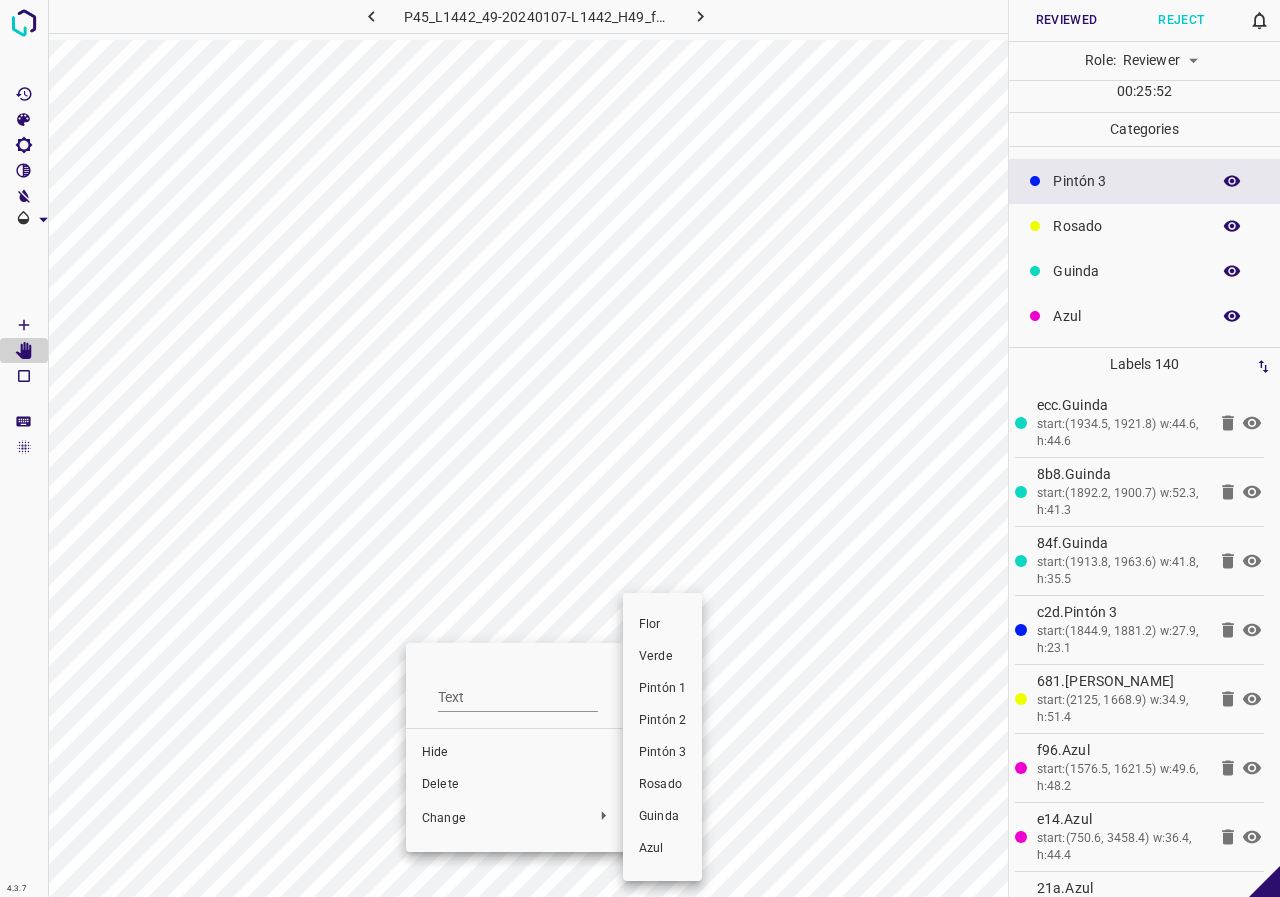 click on "Guinda" at bounding box center [662, 817] 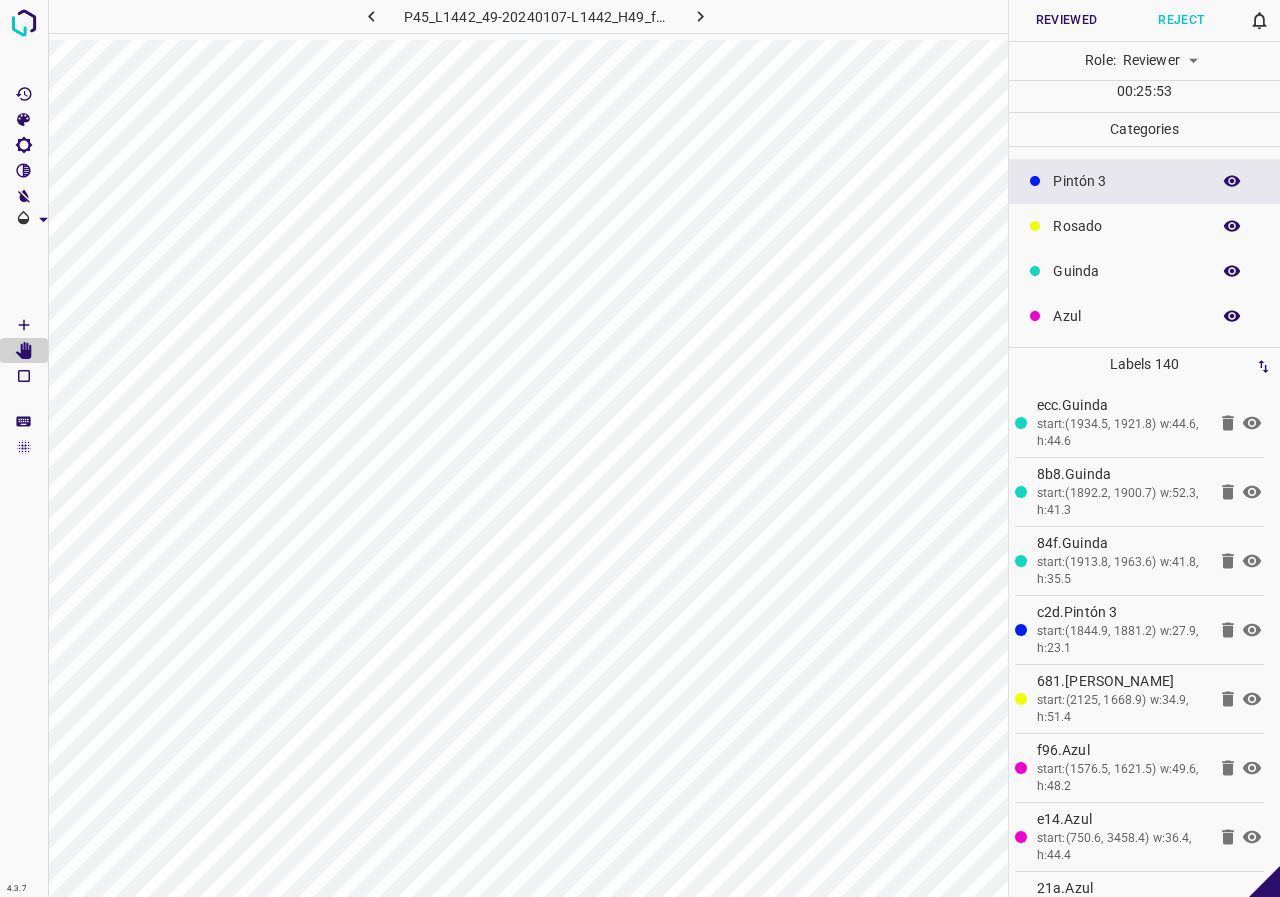 click at bounding box center (1232, 316) 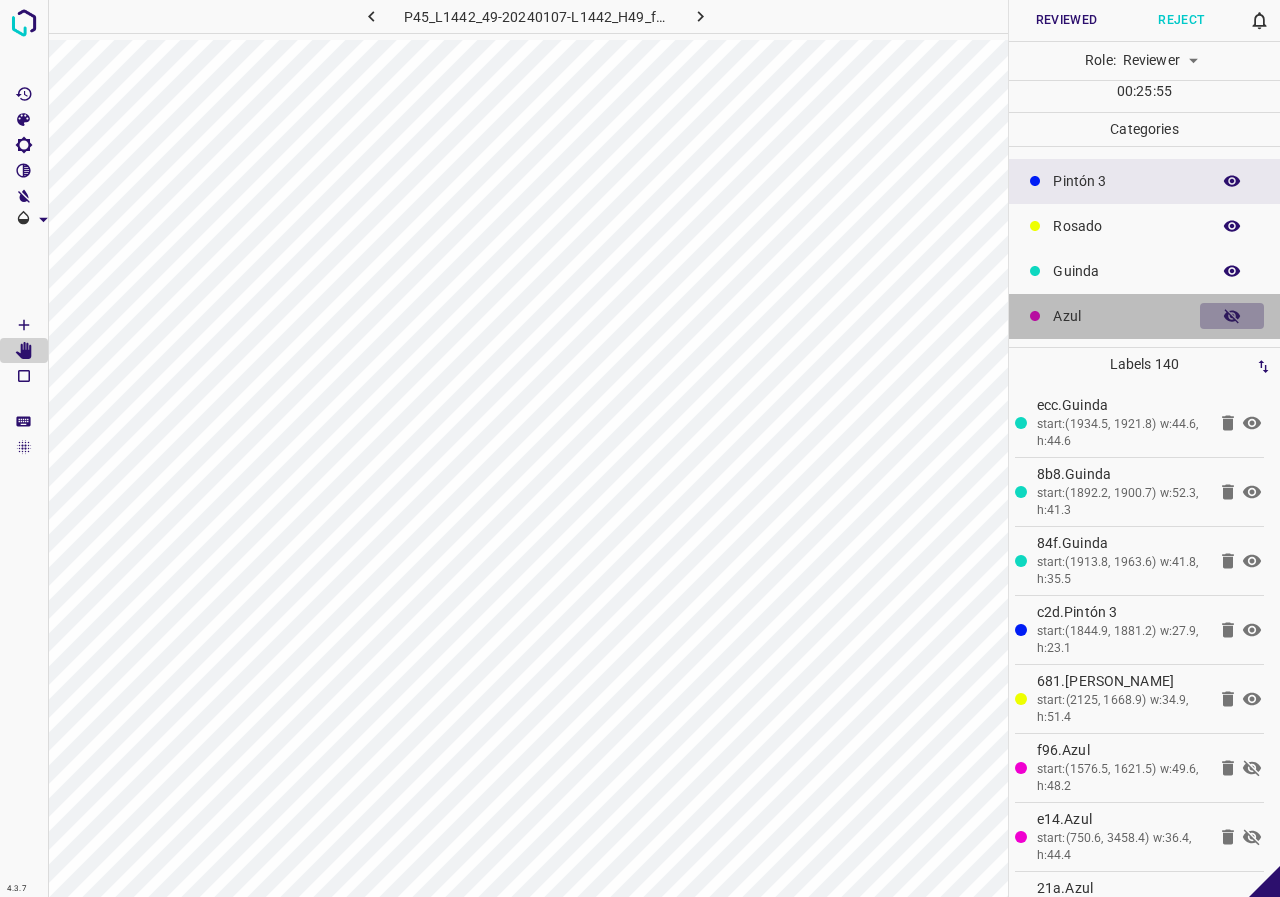 click at bounding box center (1232, 316) 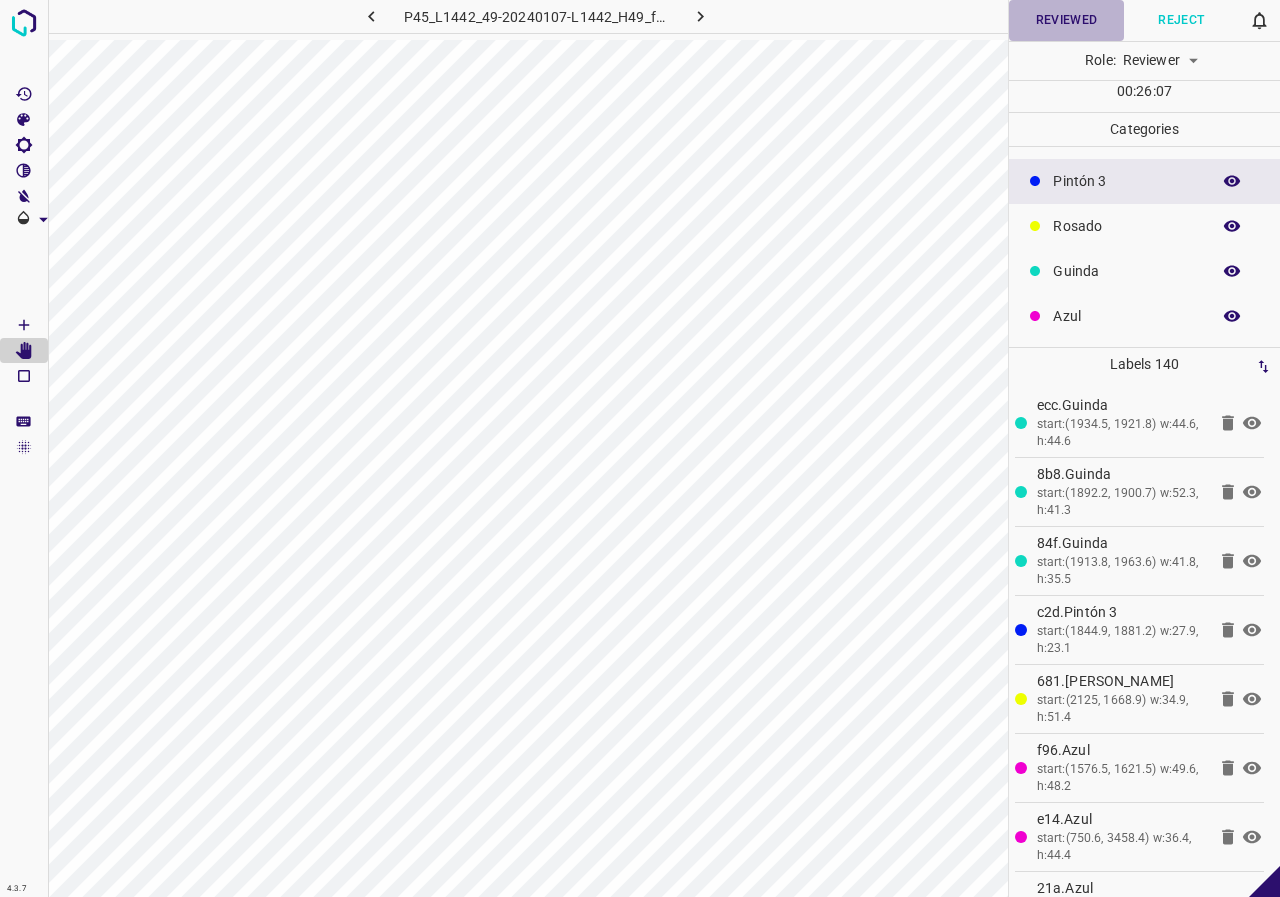 click on "Reviewed" at bounding box center (1066, 20) 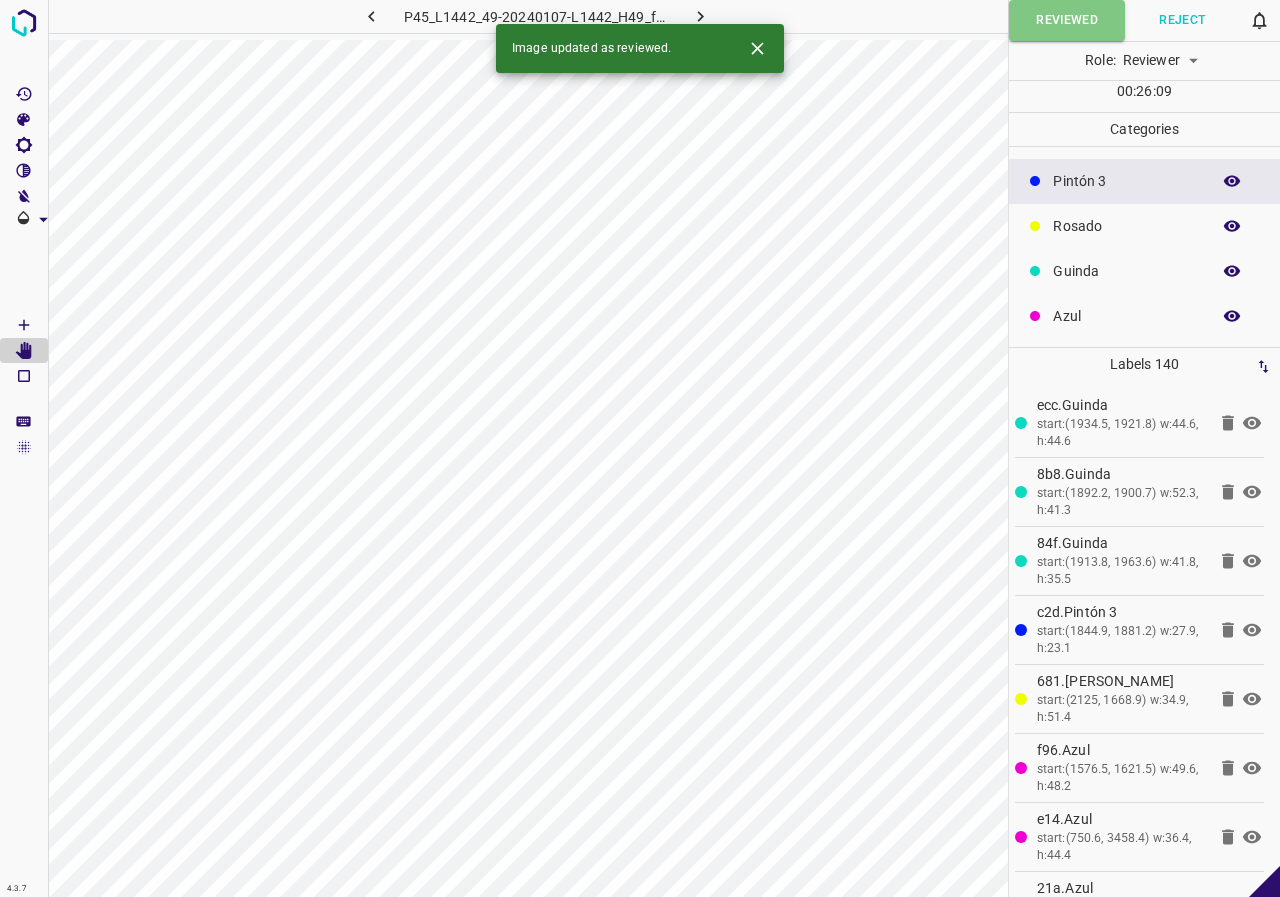 click 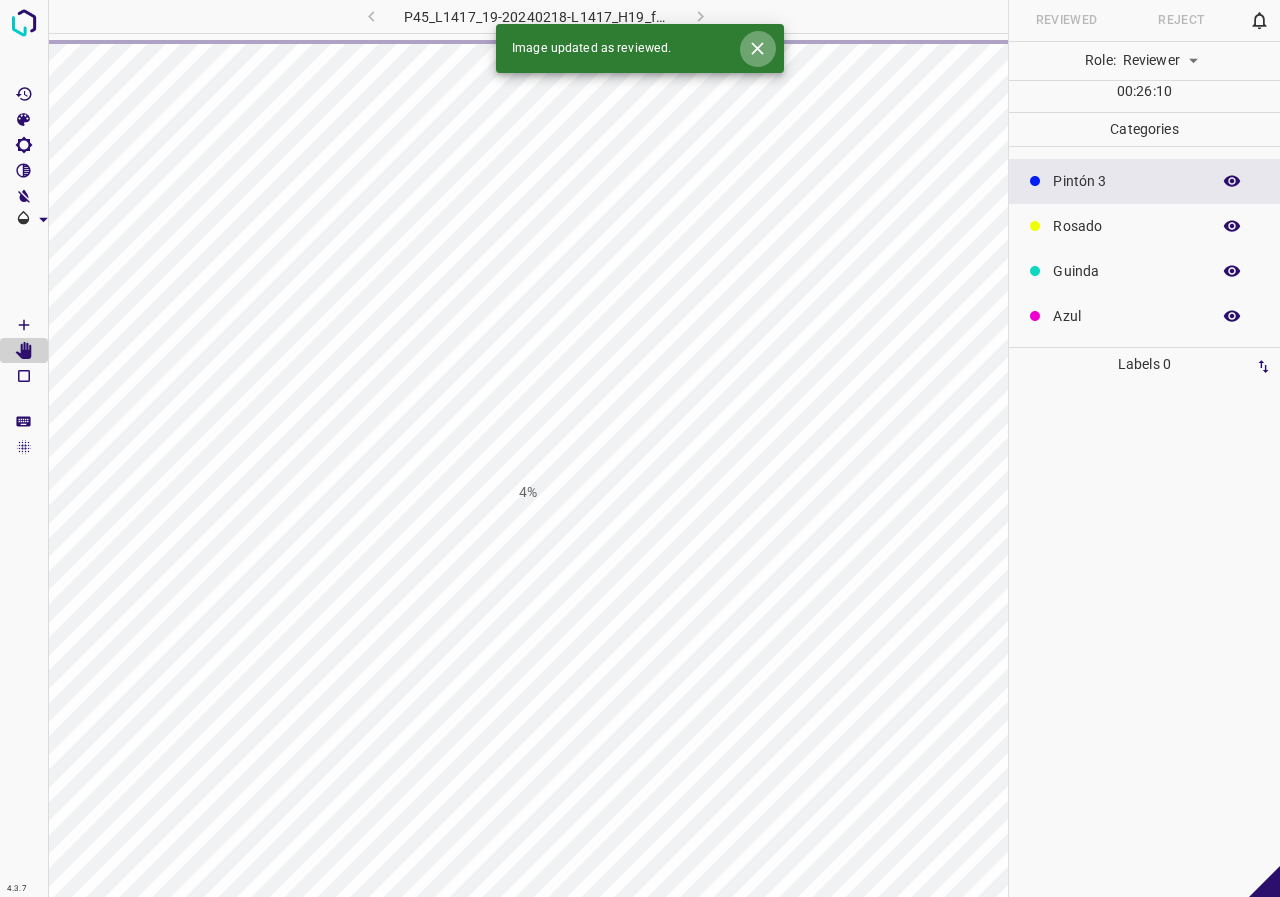 click 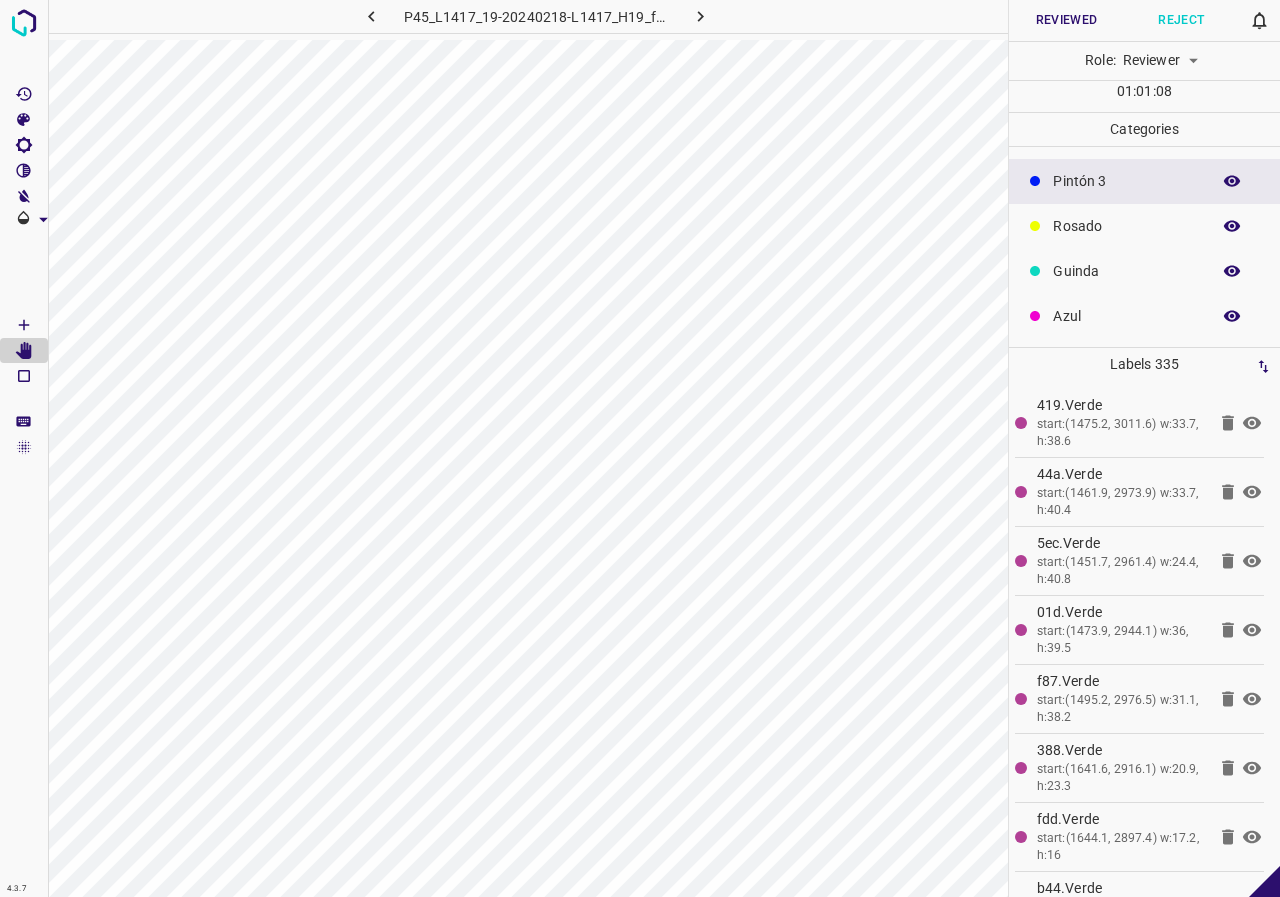 click on "Azul" at bounding box center (1126, 316) 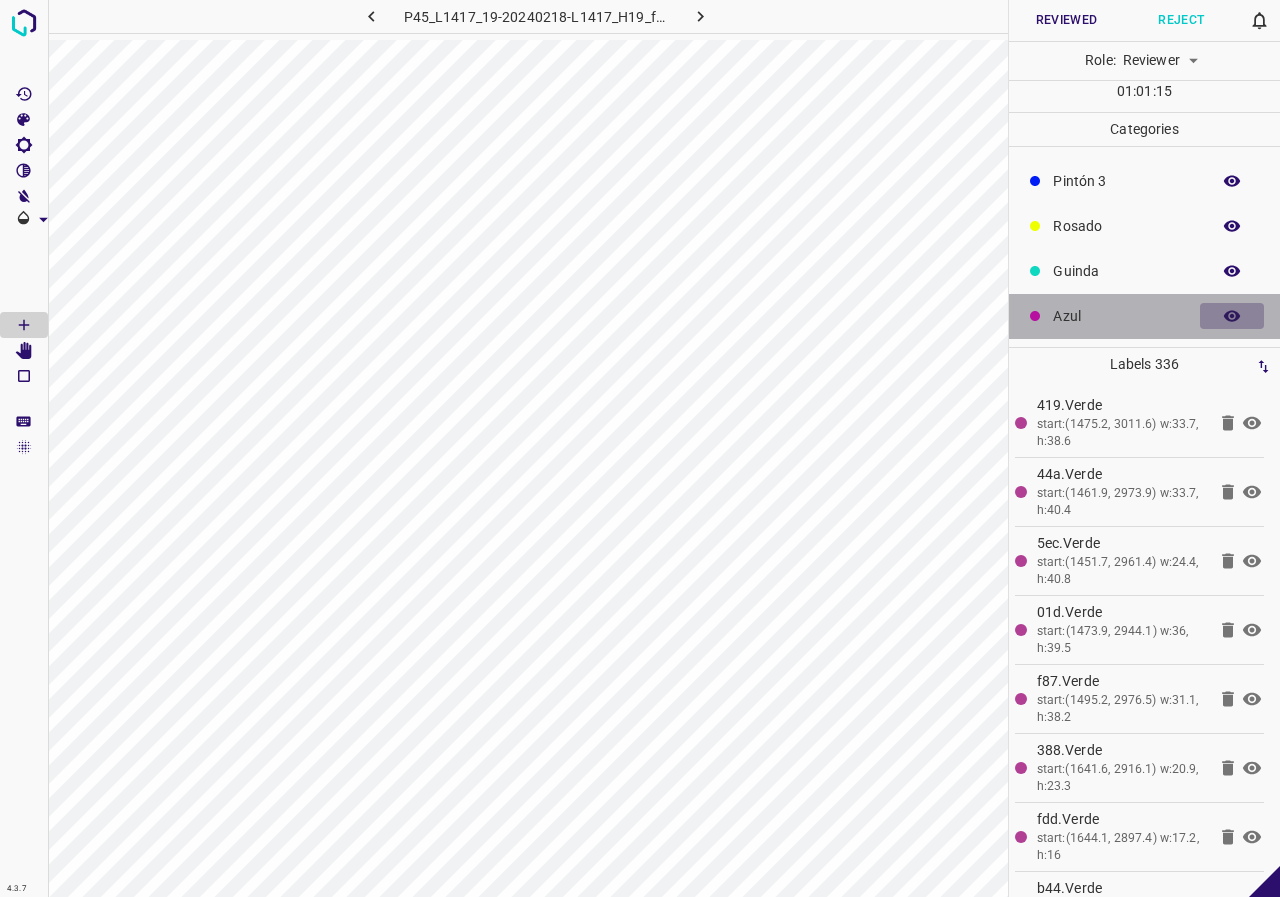 click at bounding box center (1232, 316) 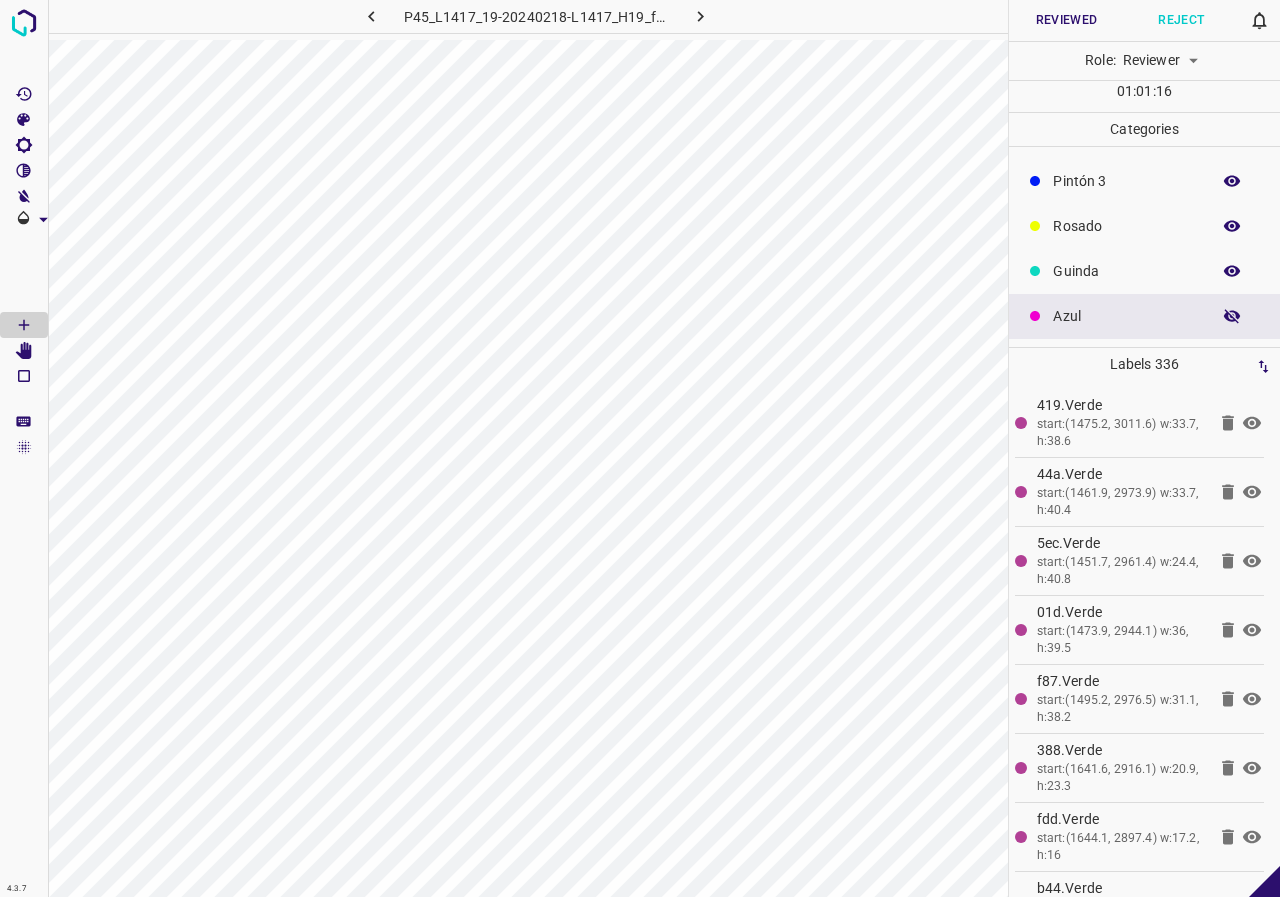 click at bounding box center (1232, 316) 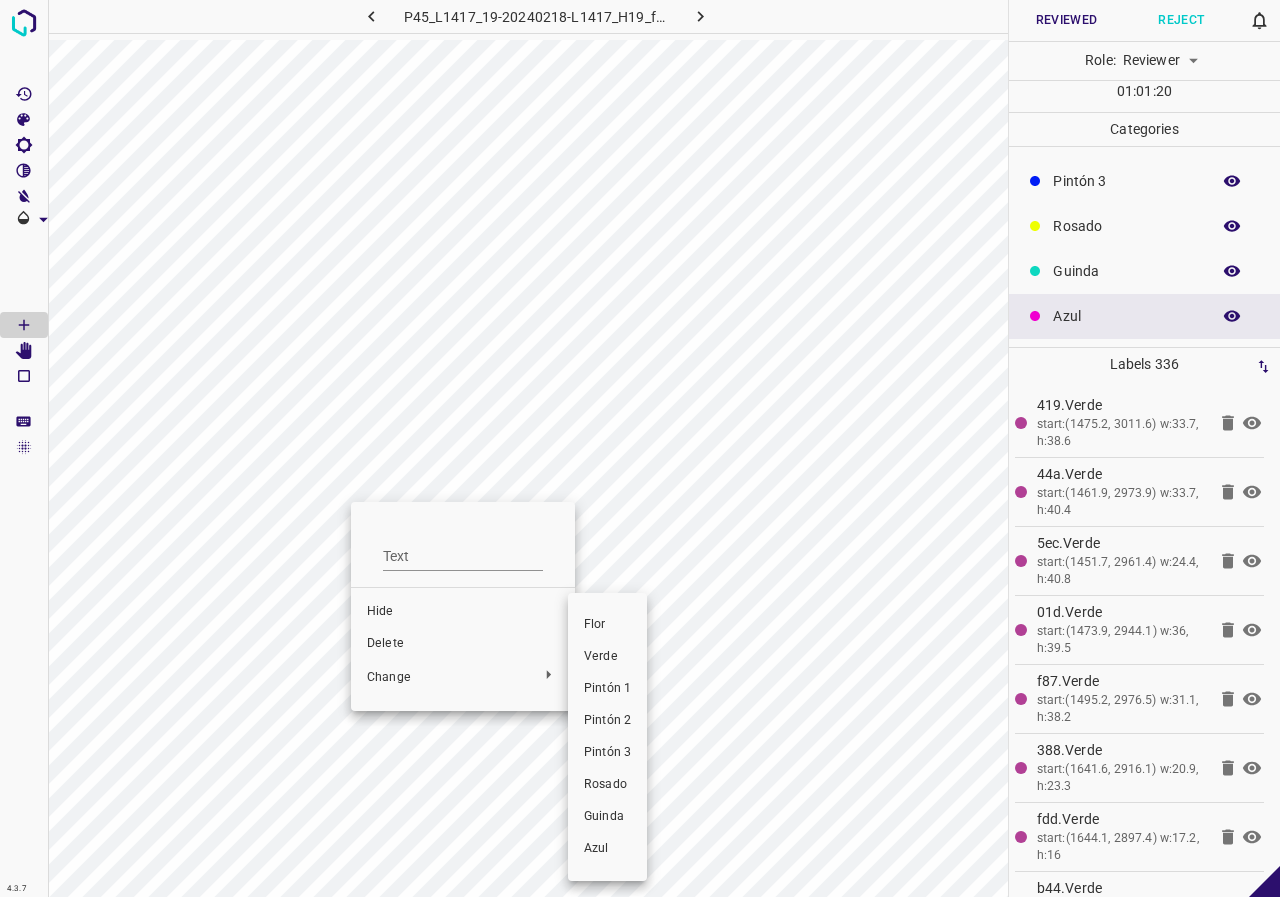 drag, startPoint x: 602, startPoint y: 812, endPoint x: 775, endPoint y: 408, distance: 439.48264 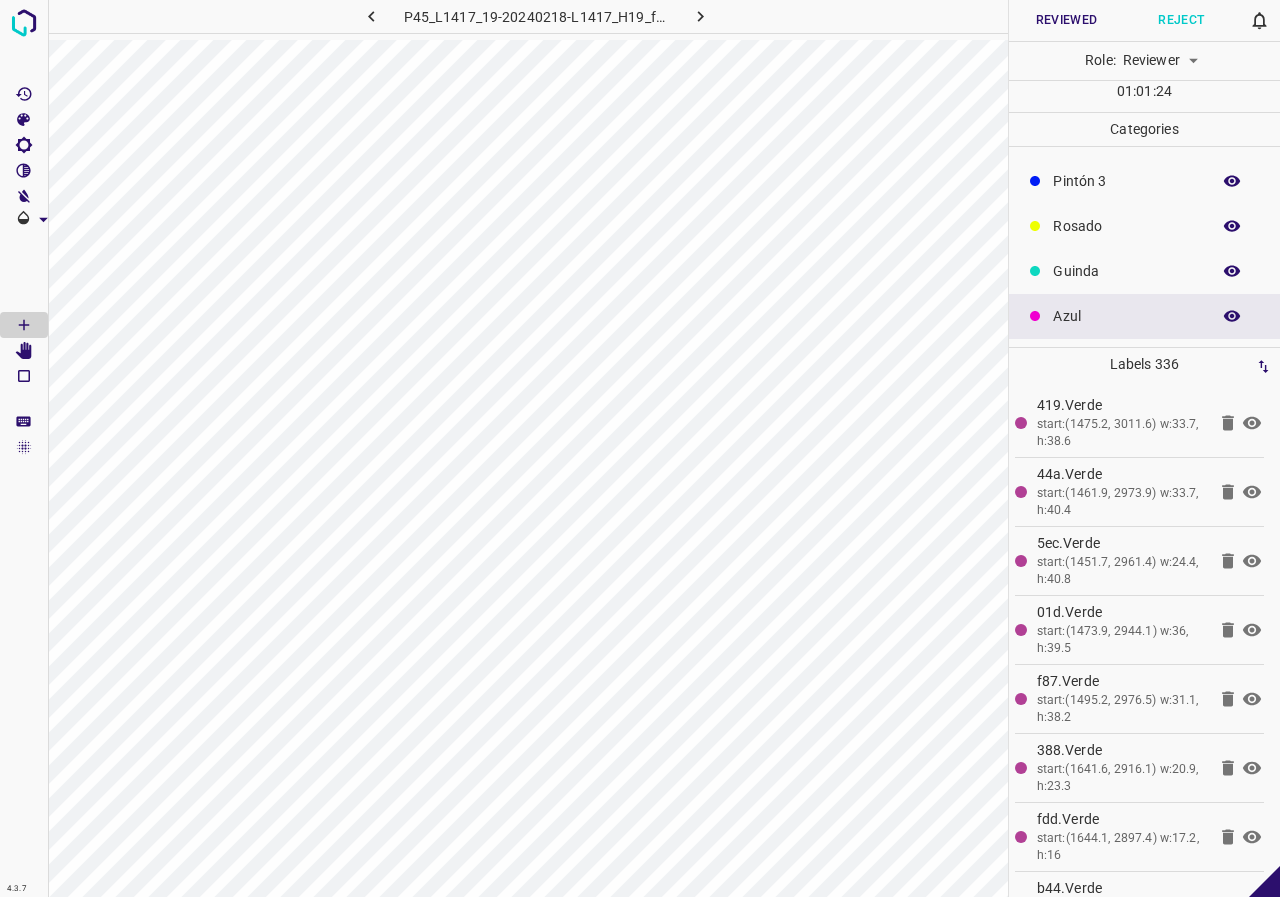 scroll, scrollTop: 0, scrollLeft: 0, axis: both 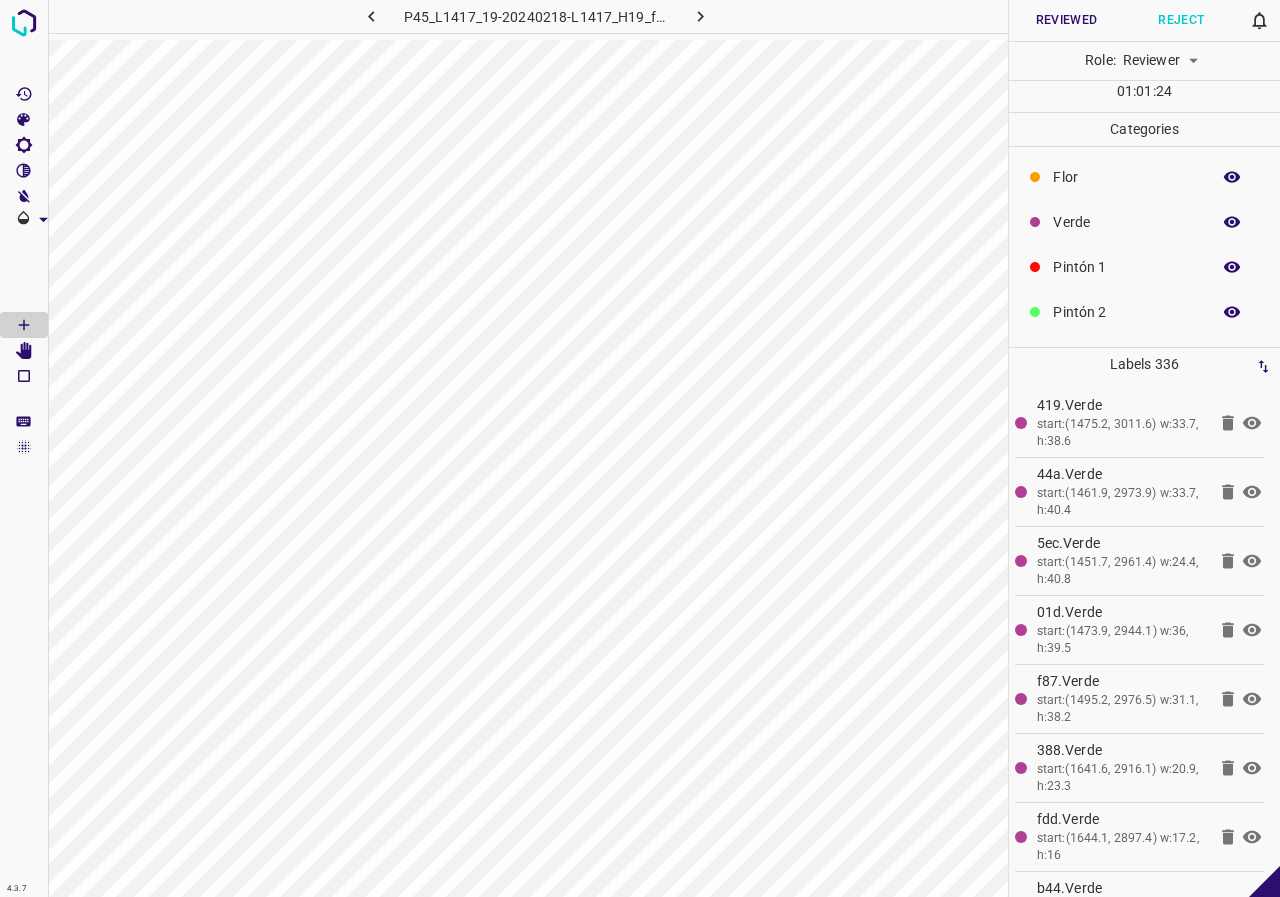click on "Verde" at bounding box center [1126, 222] 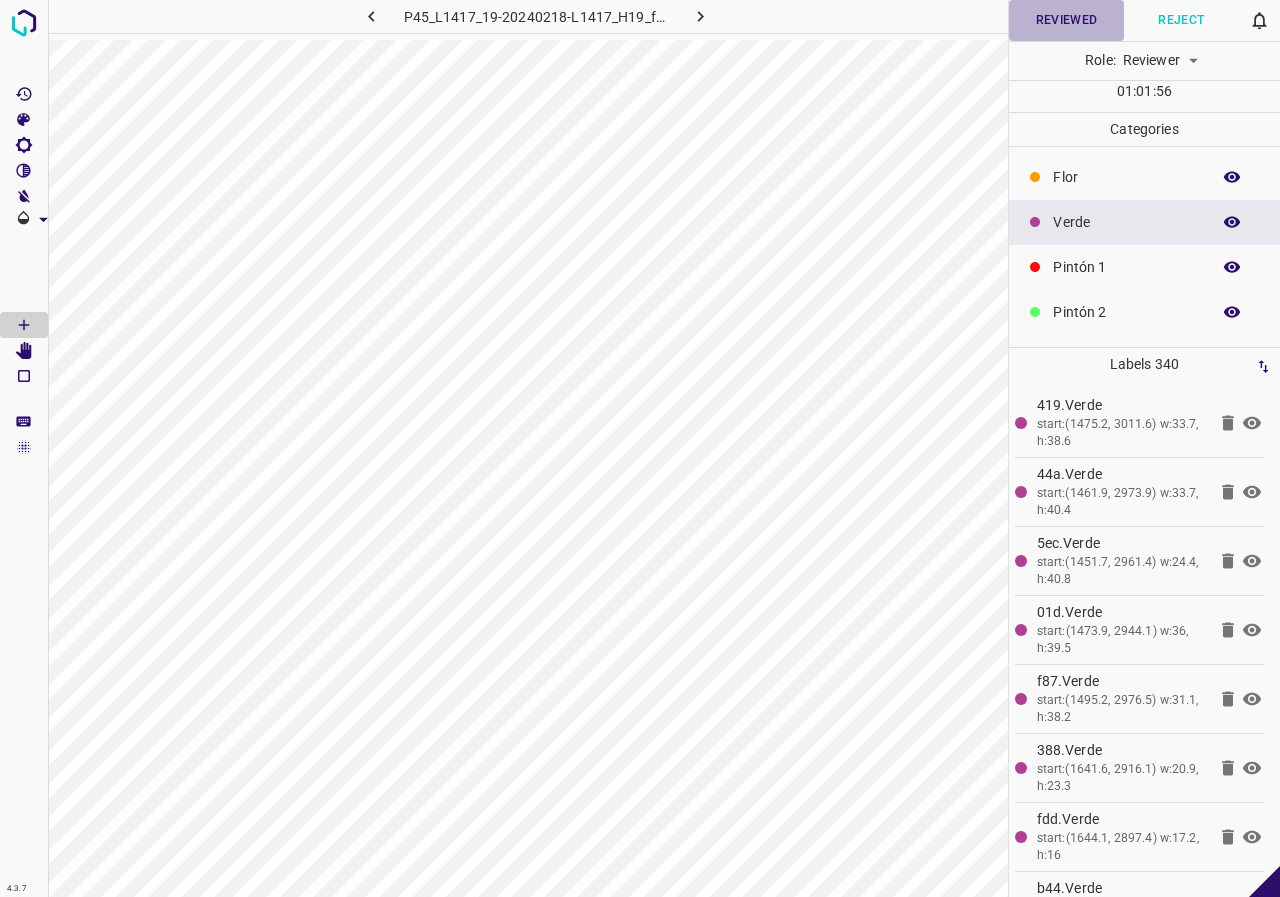 click on "Reviewed" at bounding box center [1066, 20] 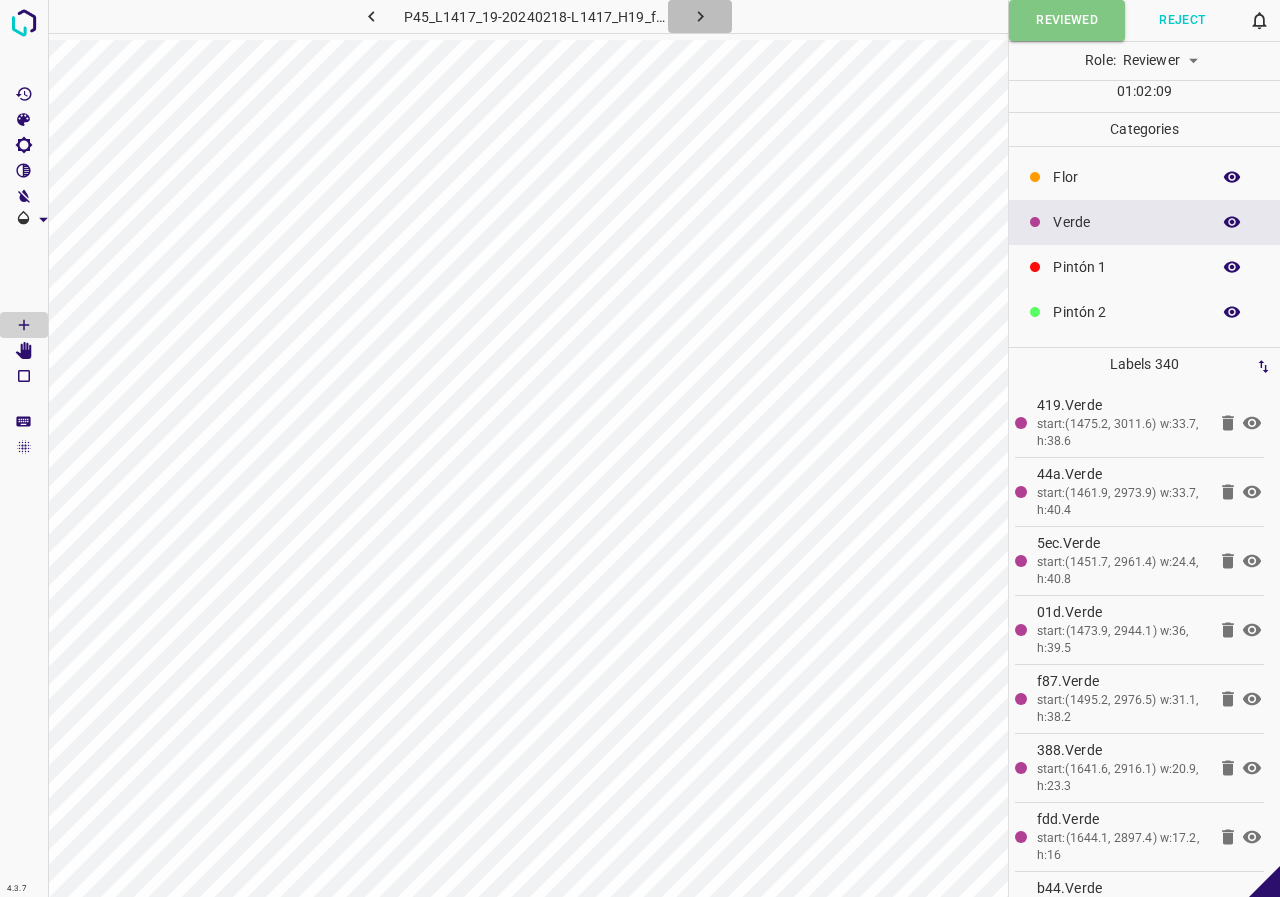 click 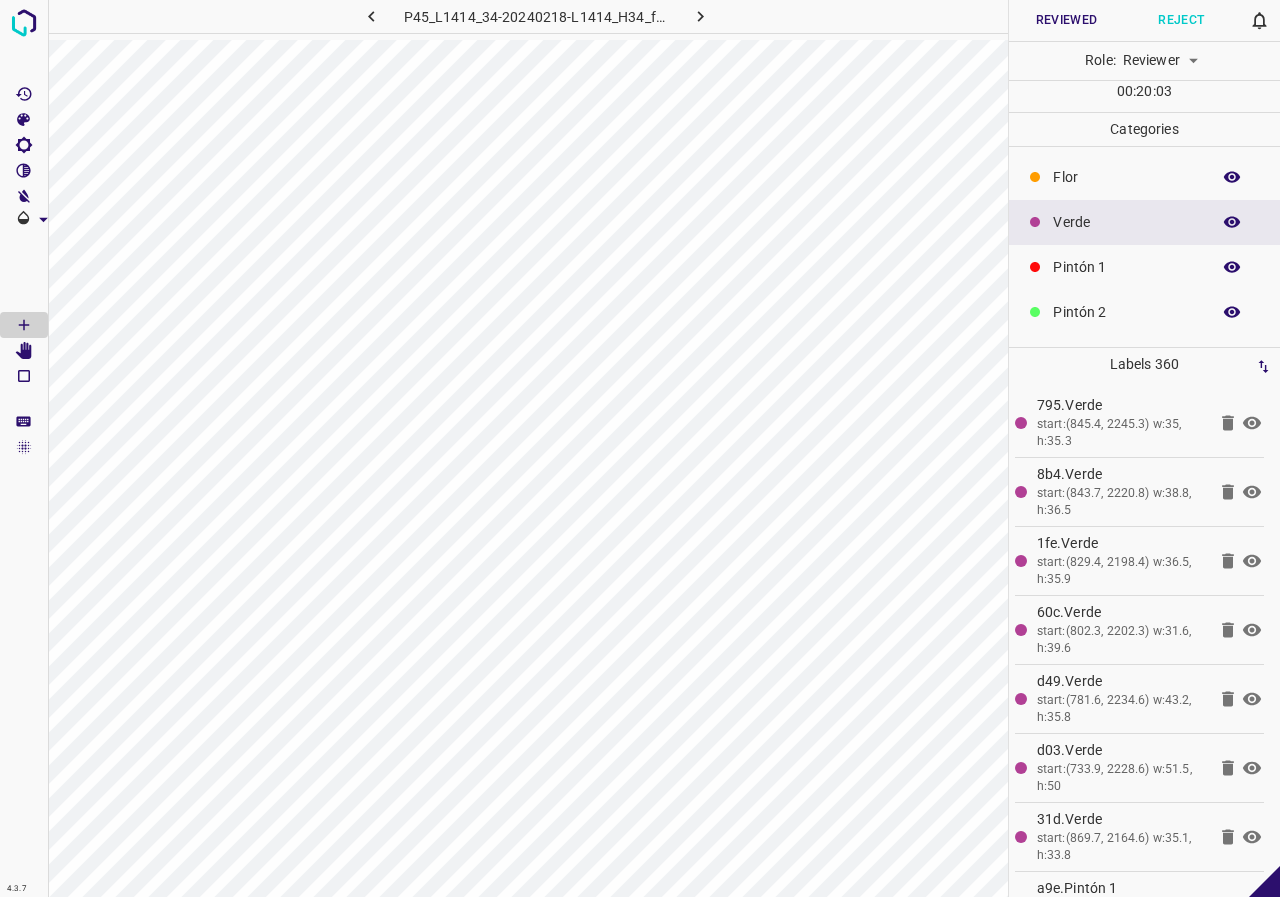 click on "Reviewed" at bounding box center (1066, 20) 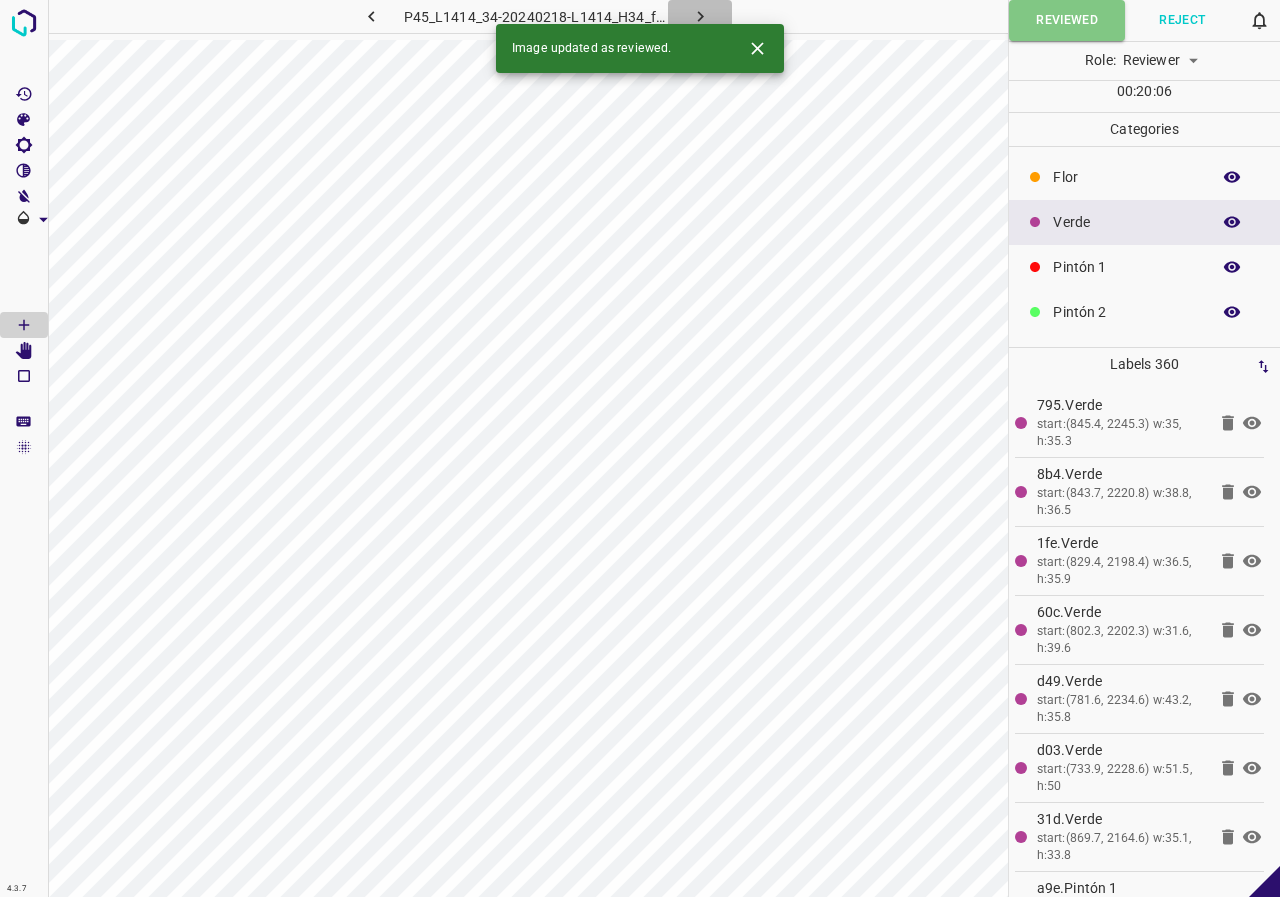 click 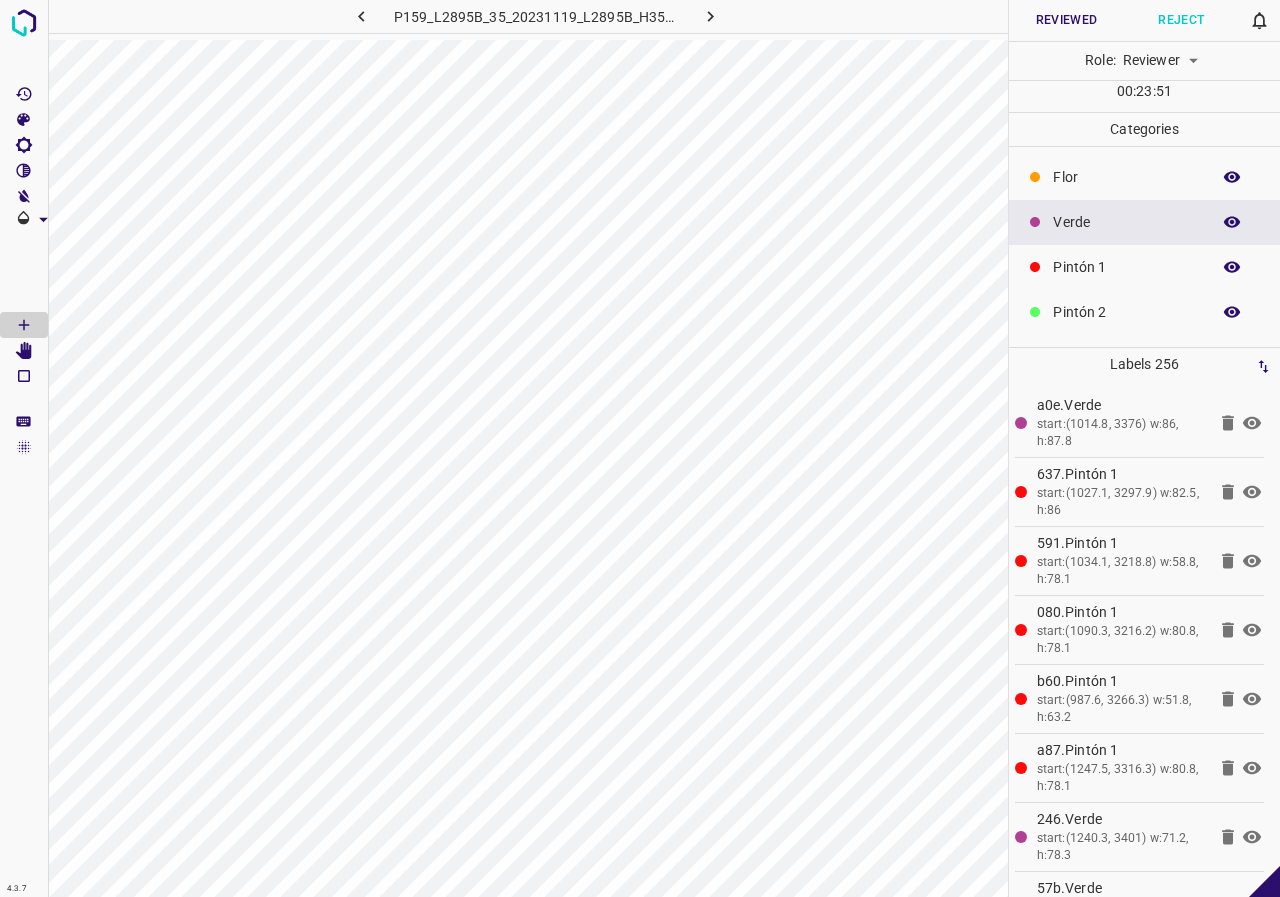 click on "Verde" at bounding box center [1144, 222] 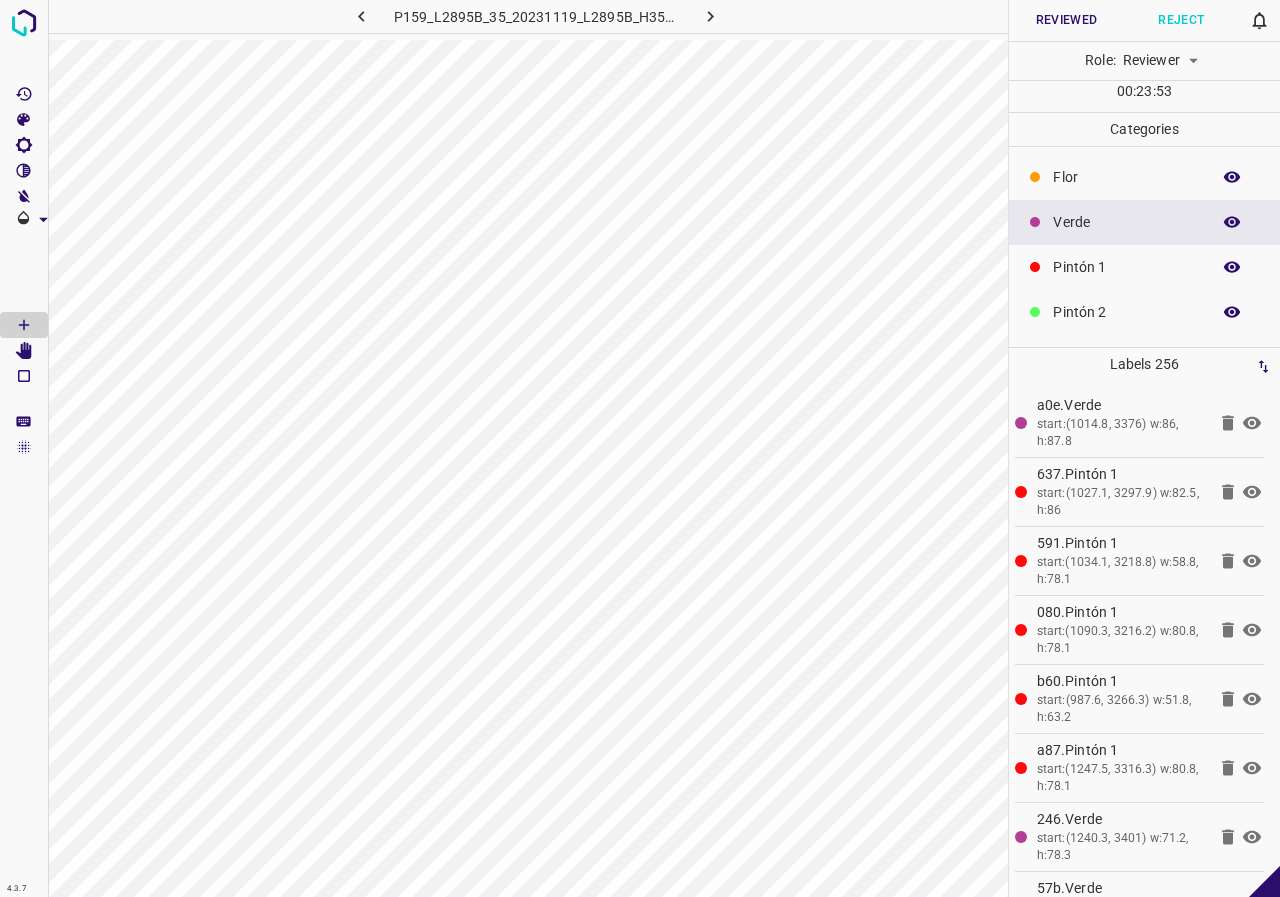 click on "Flor" at bounding box center (1126, 177) 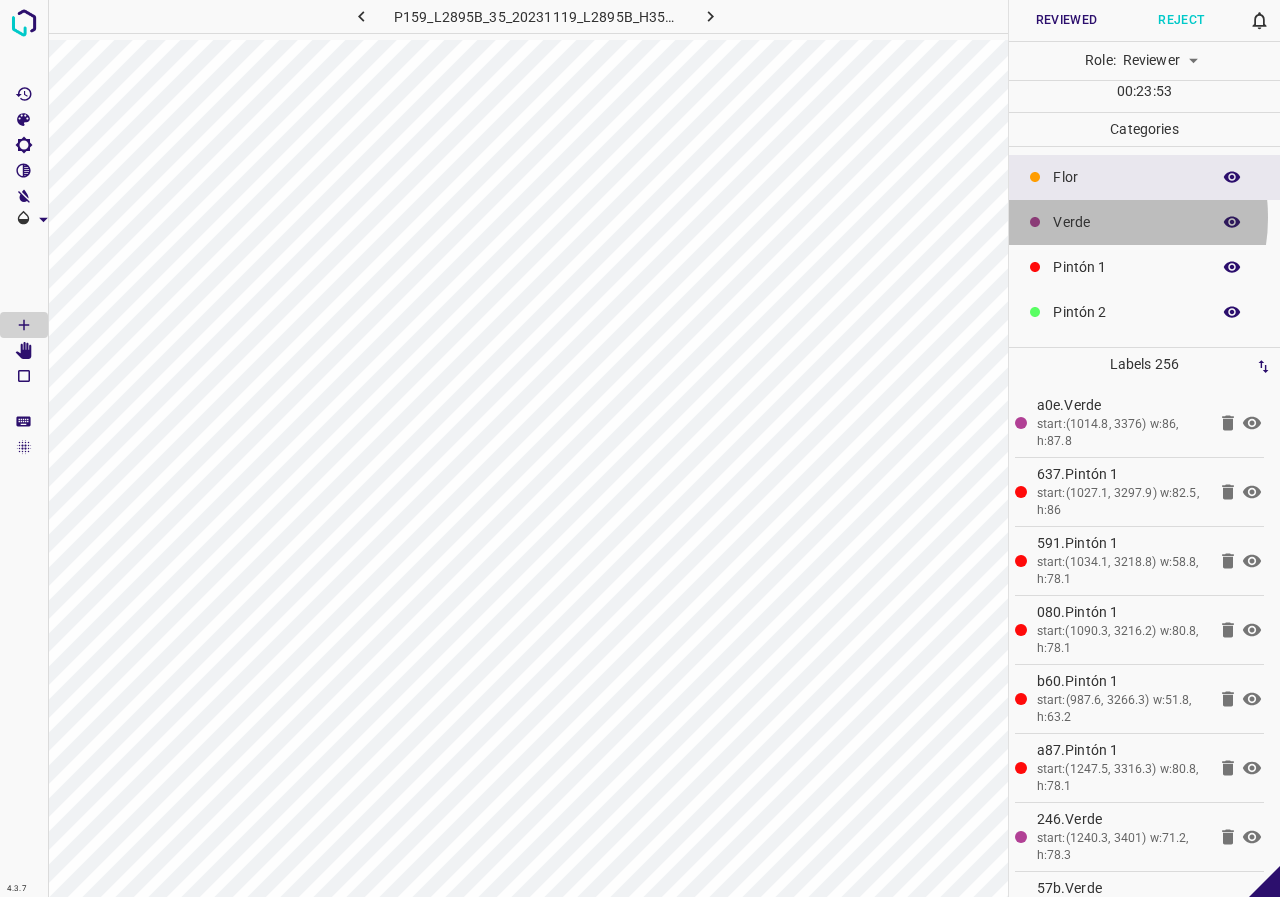 click on "Verde" at bounding box center [1126, 222] 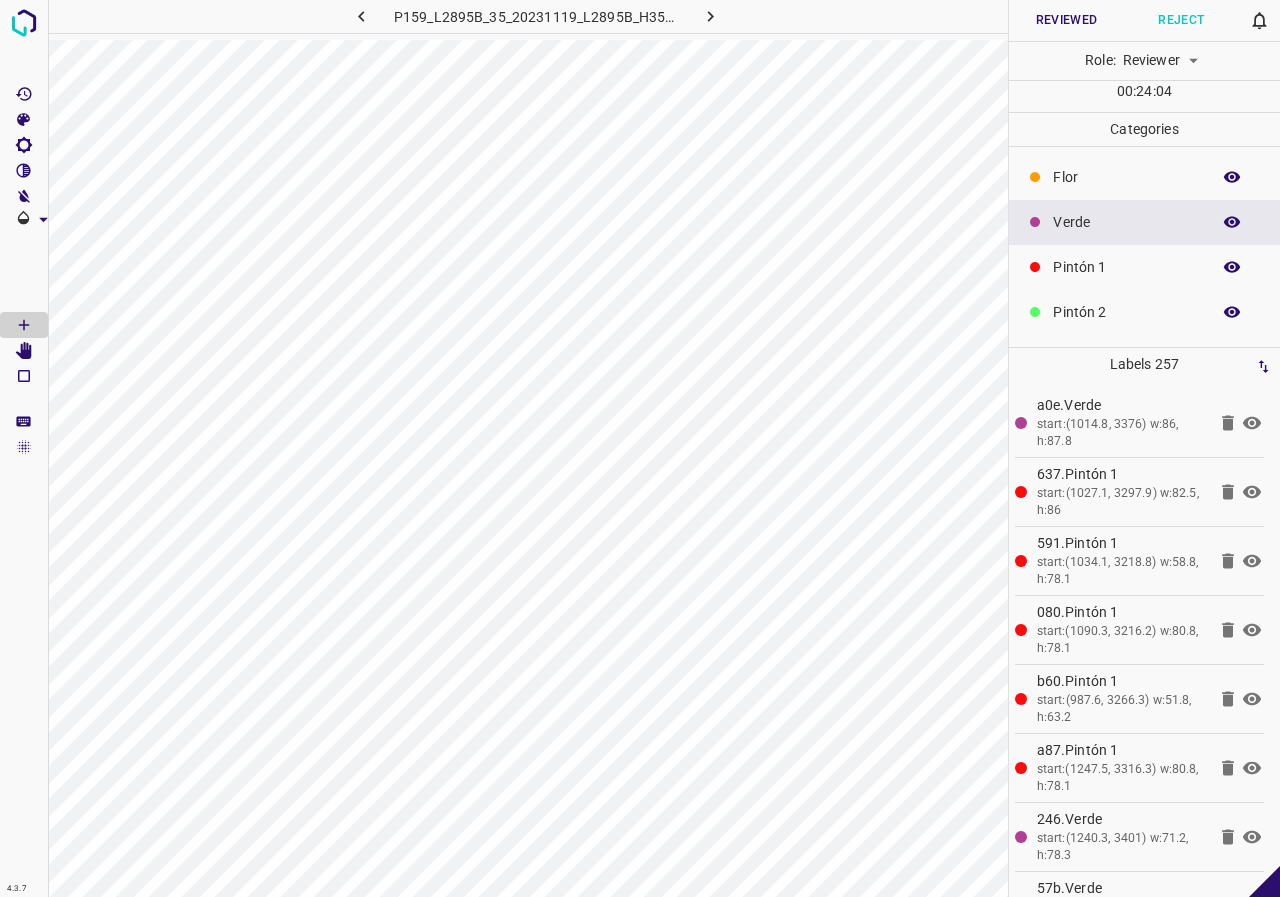 click 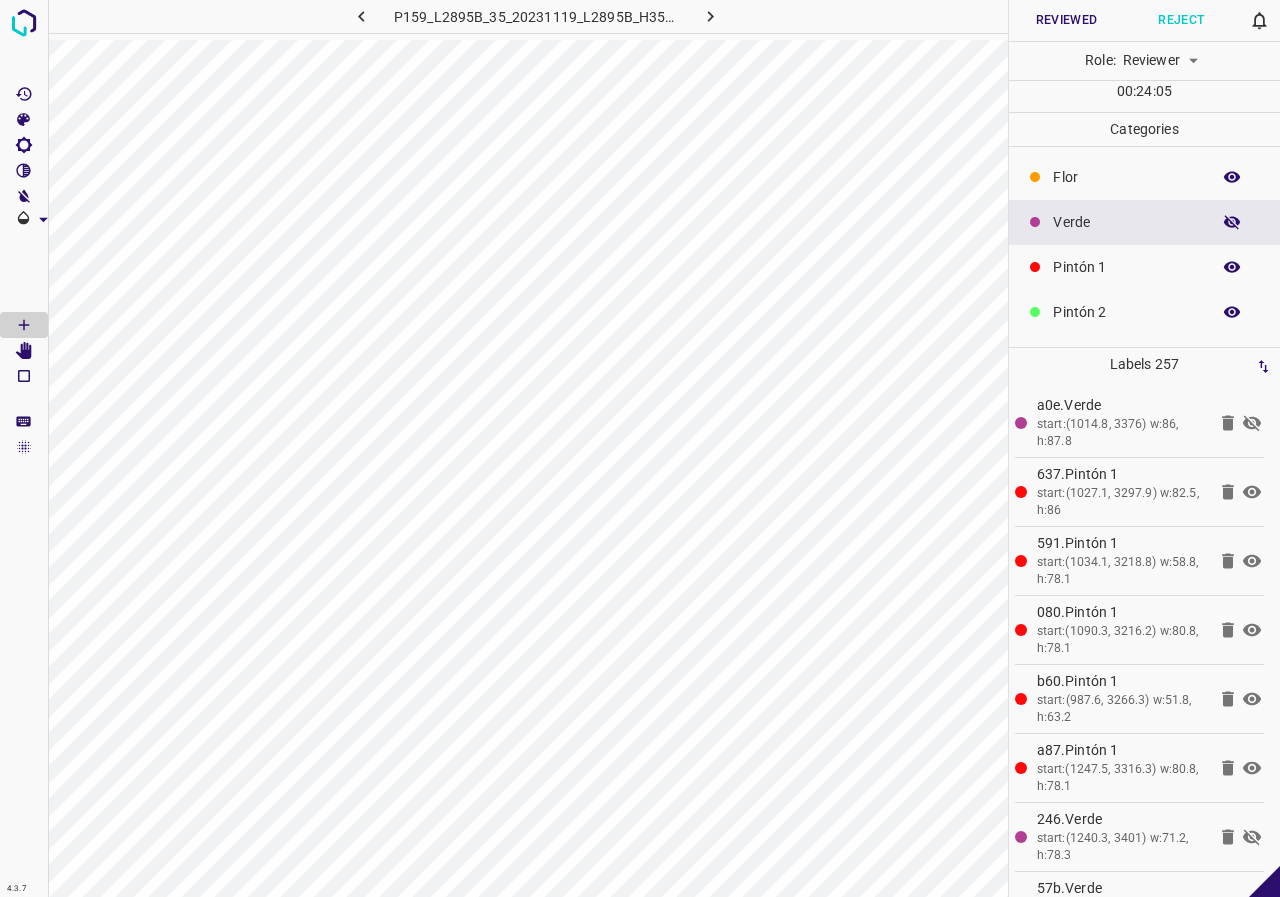 click 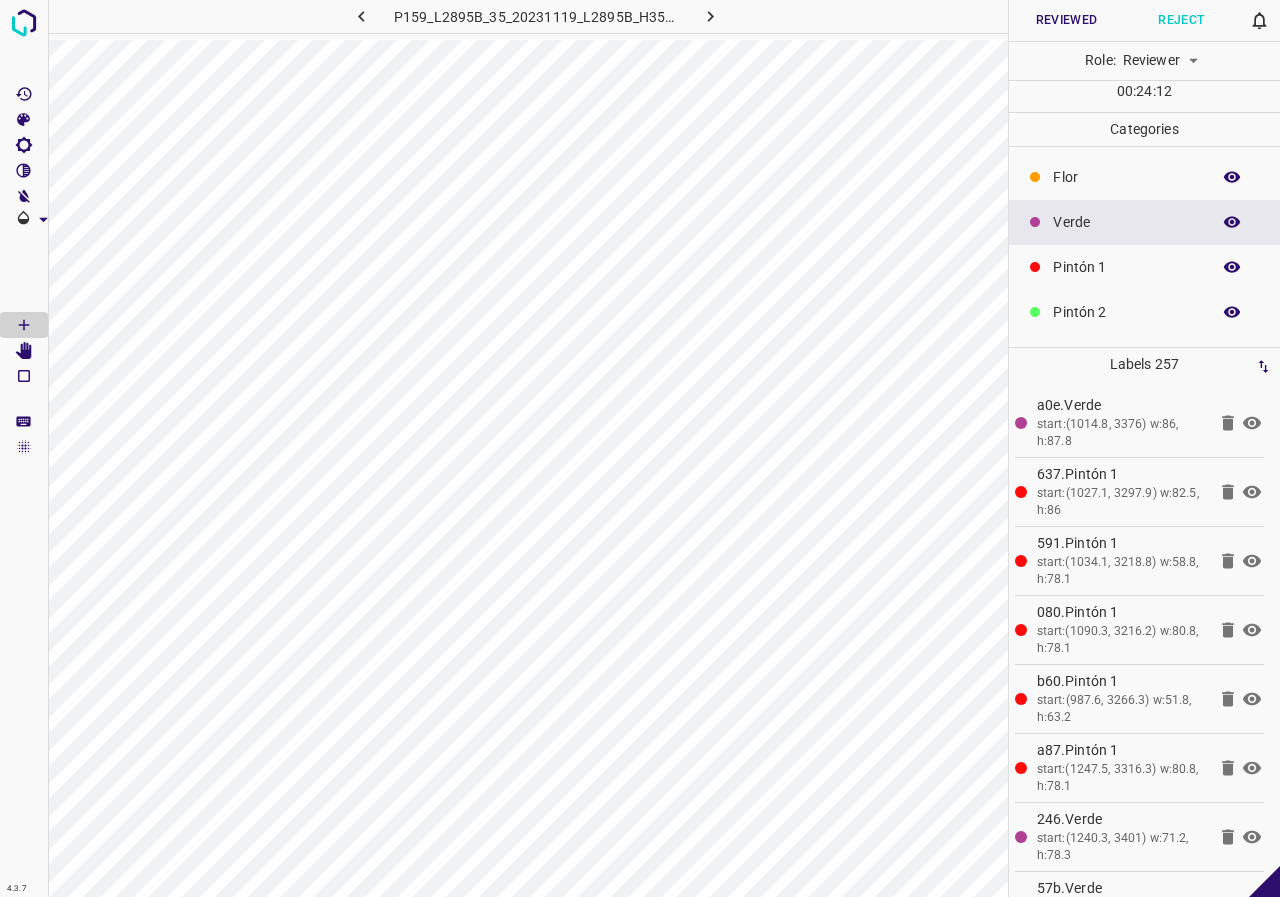 click on "Reviewed" at bounding box center [1066, 20] 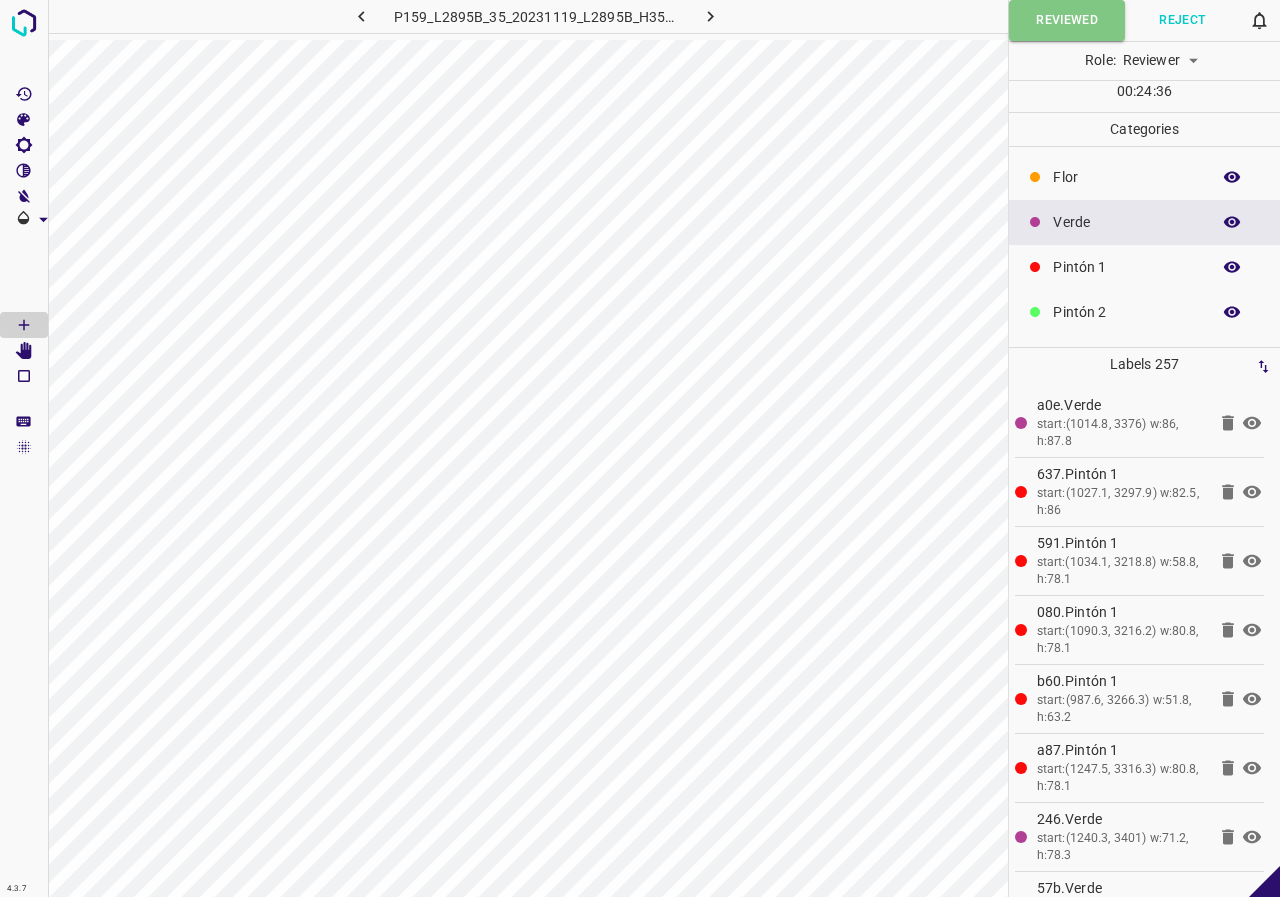 click 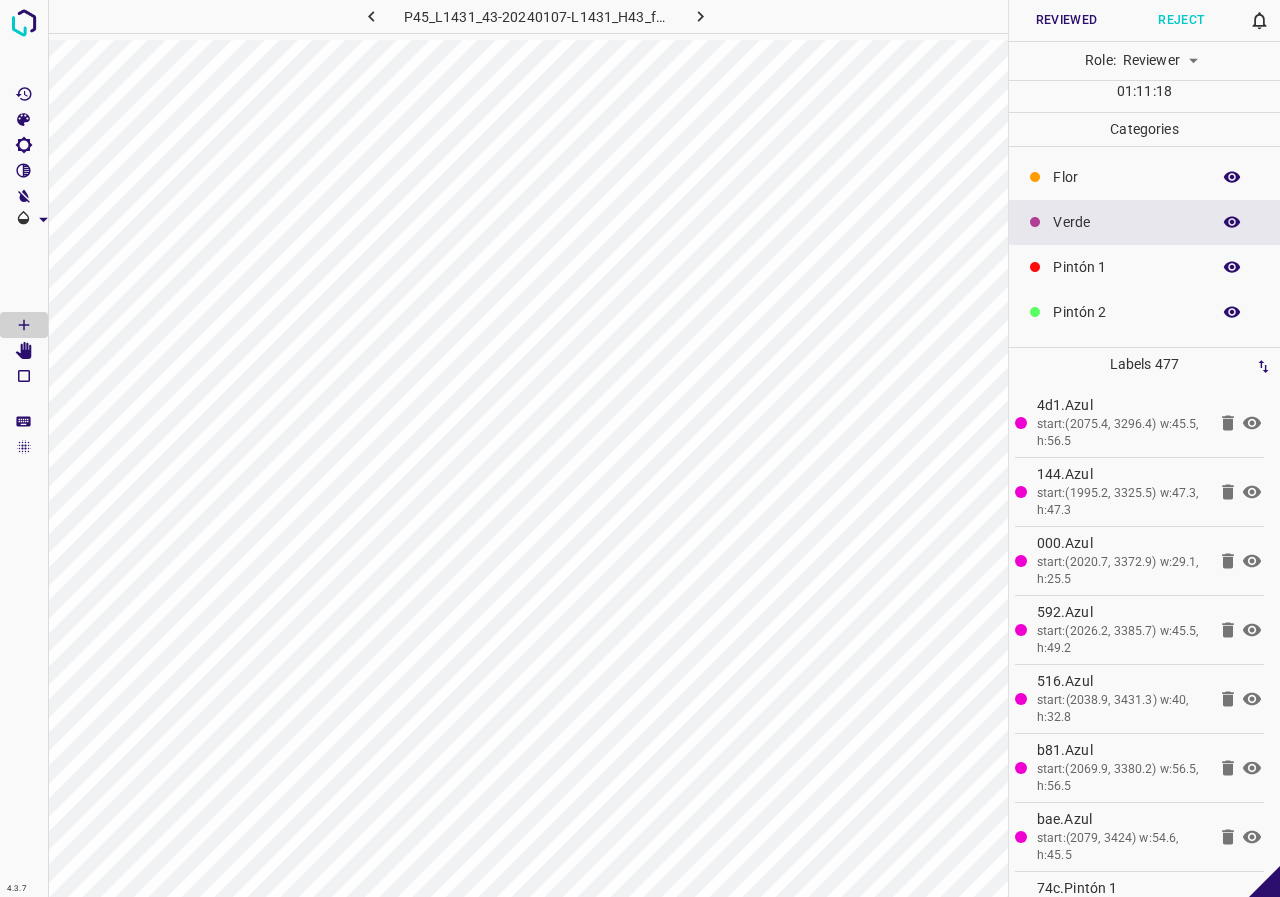 click on "Reviewed" at bounding box center [1066, 20] 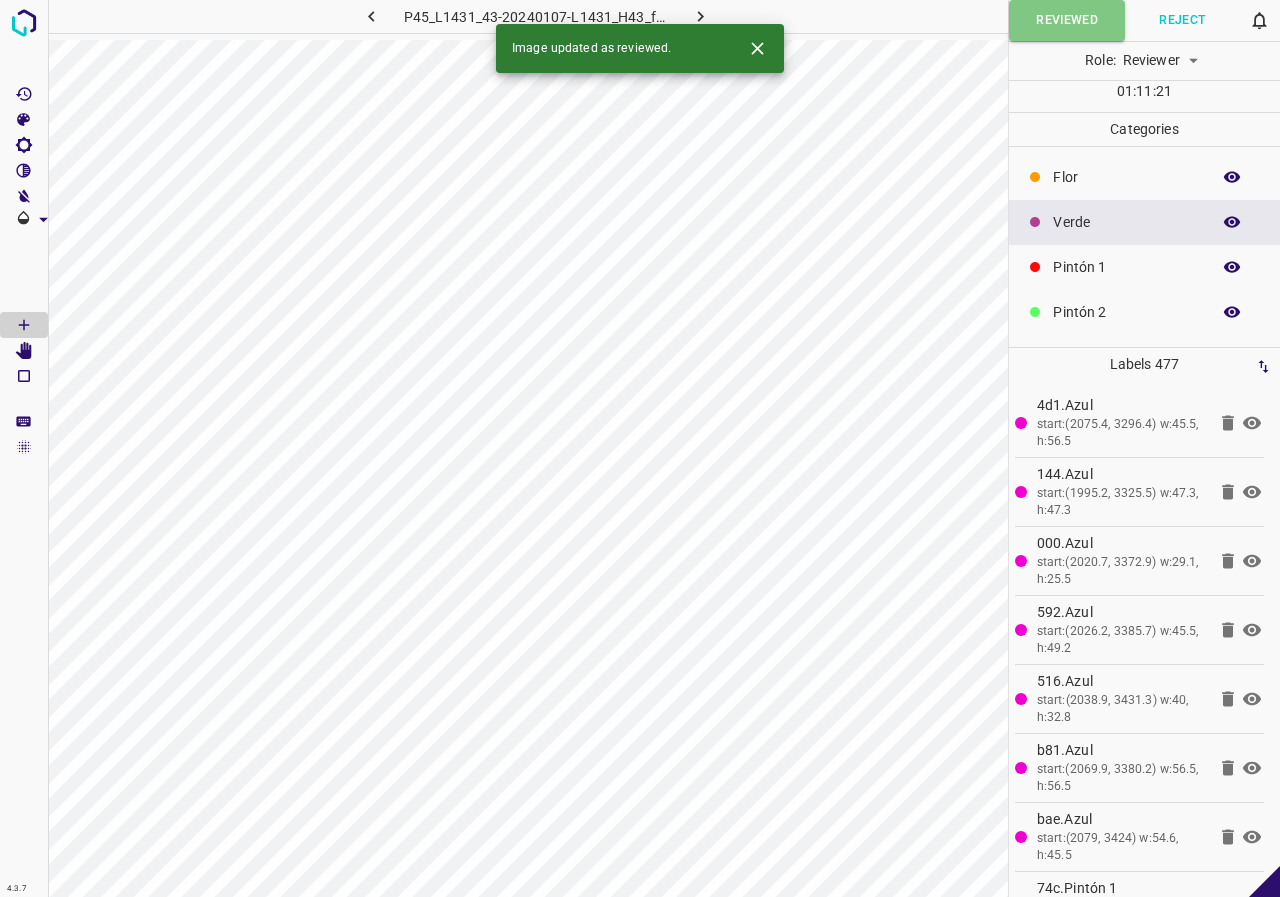 click 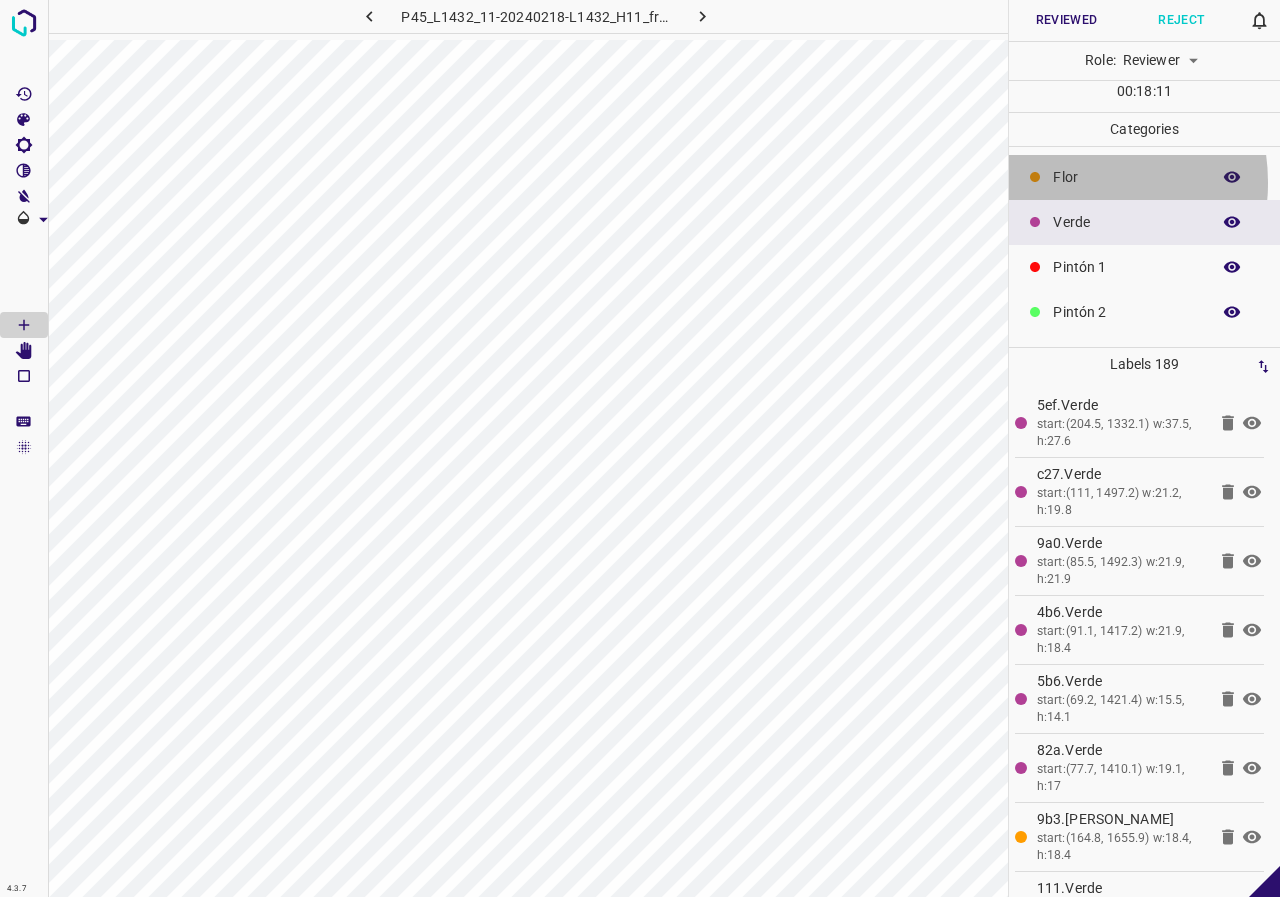 click on "Flor" at bounding box center [1126, 177] 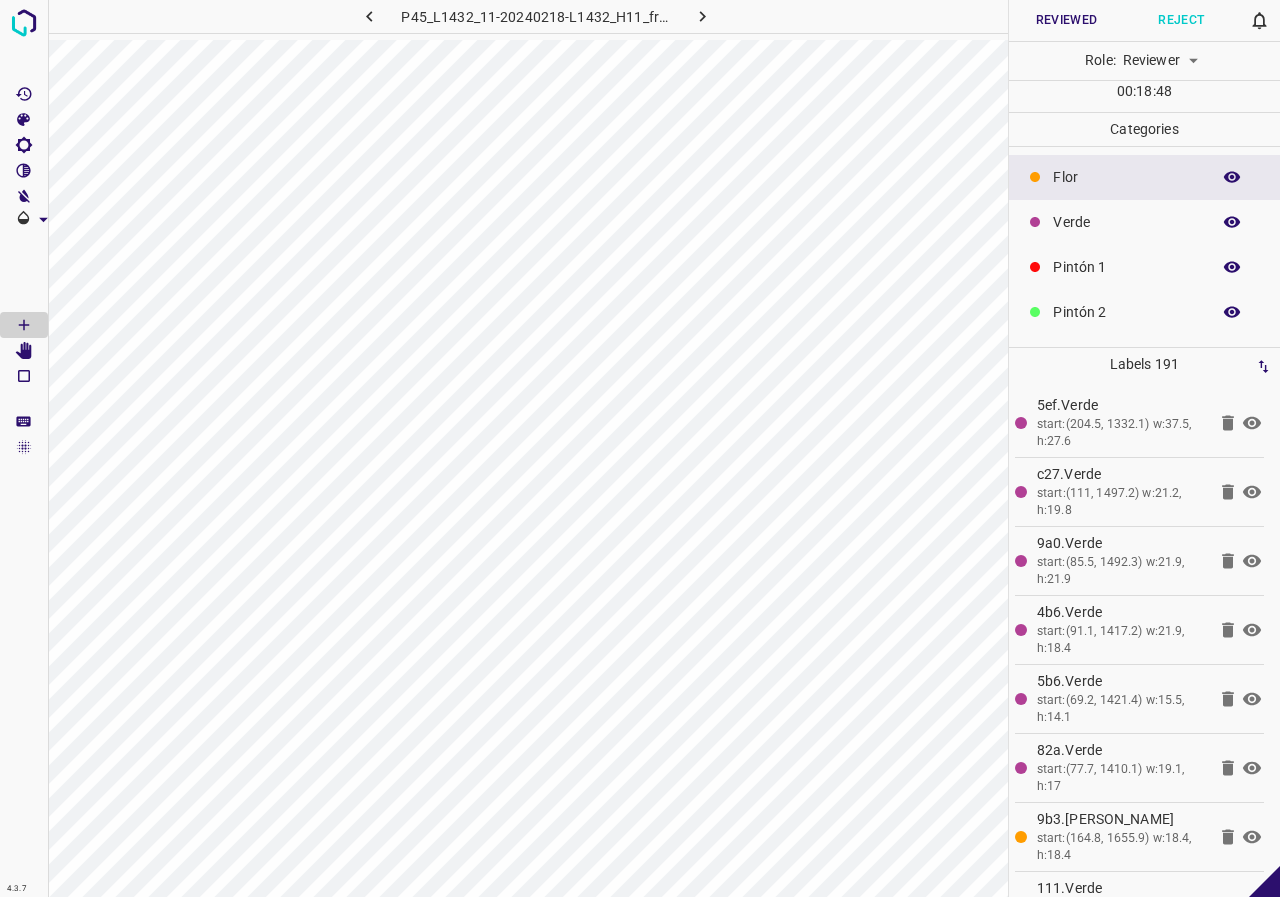click on "Verde" at bounding box center (1144, 222) 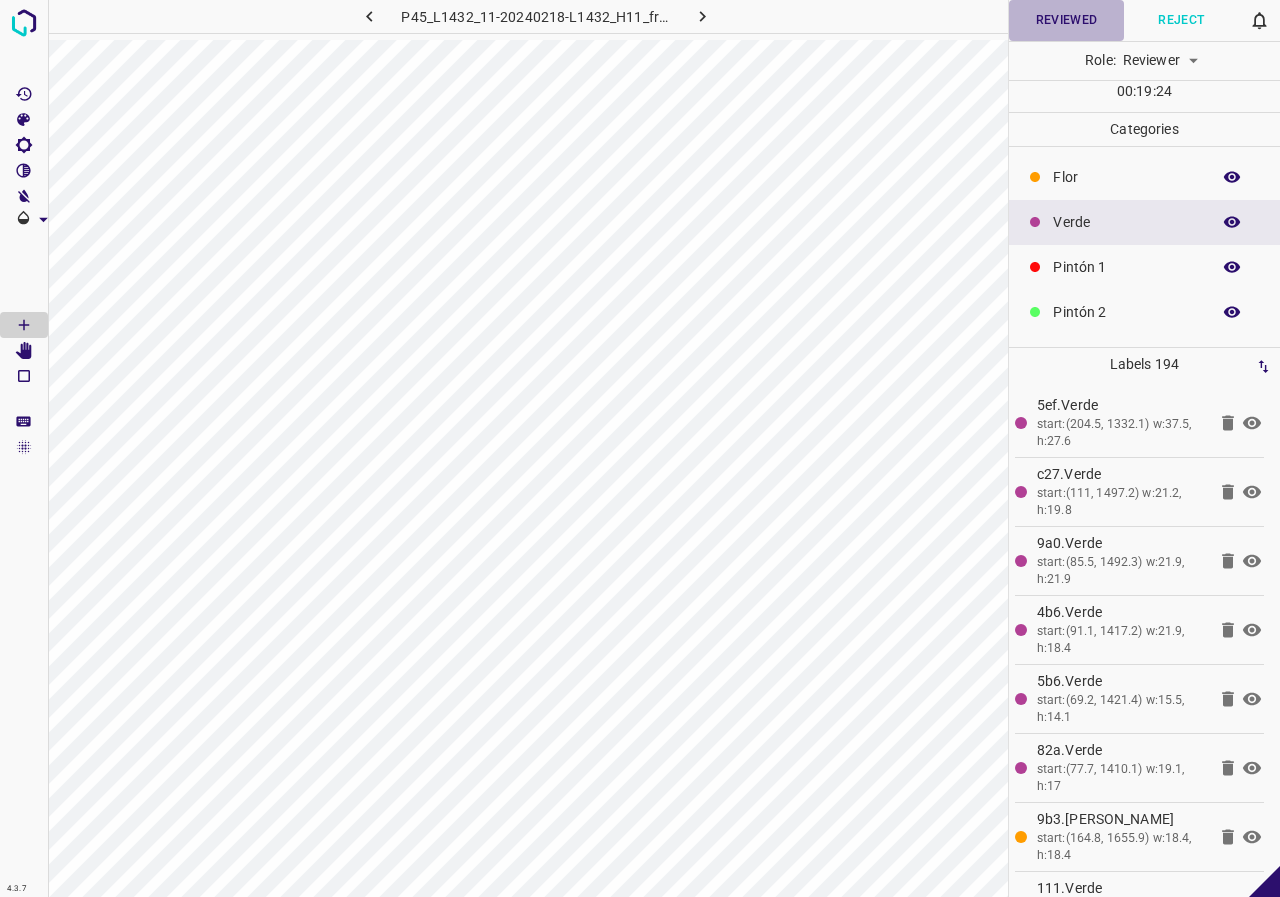 click on "Reviewed" at bounding box center (1066, 20) 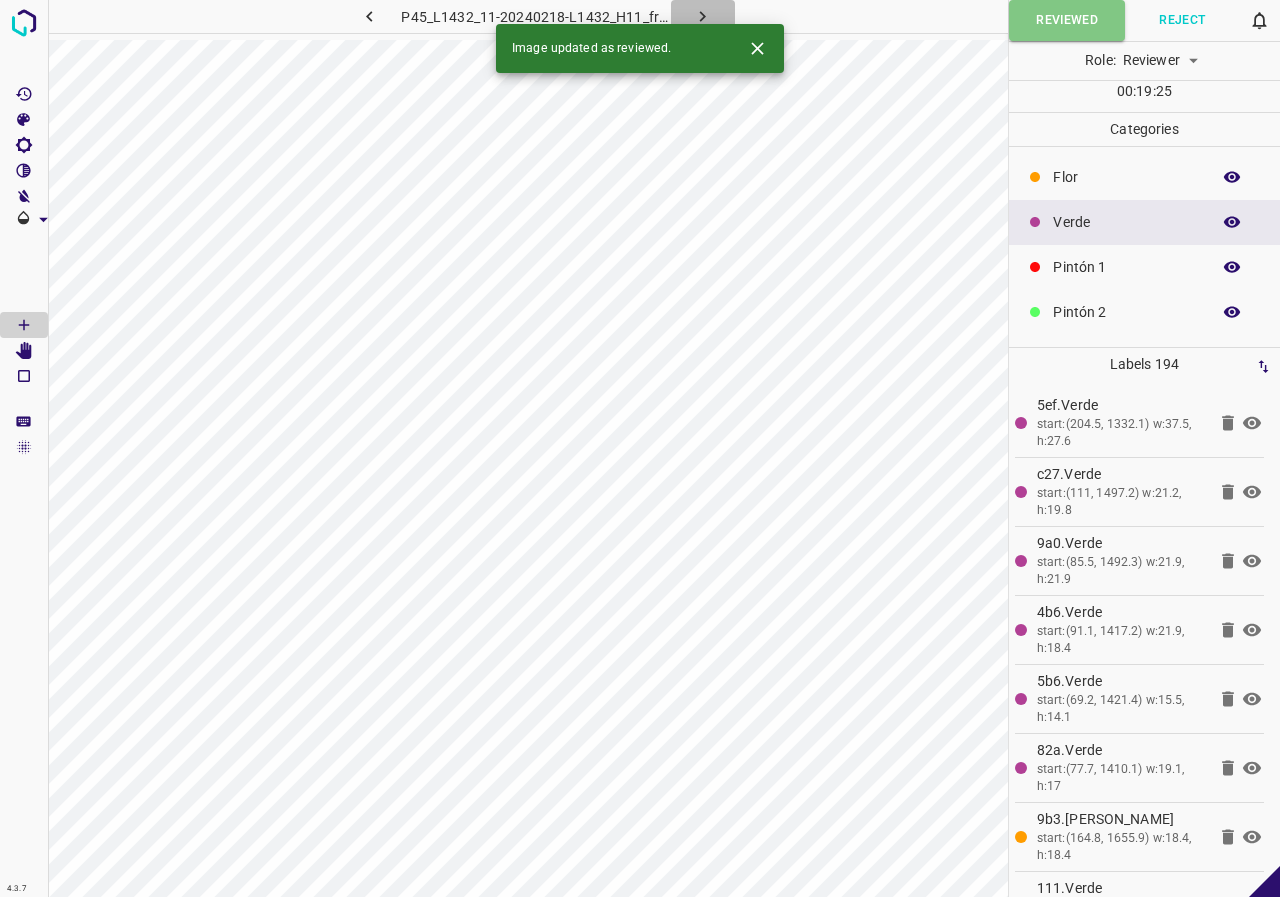 click at bounding box center (703, 16) 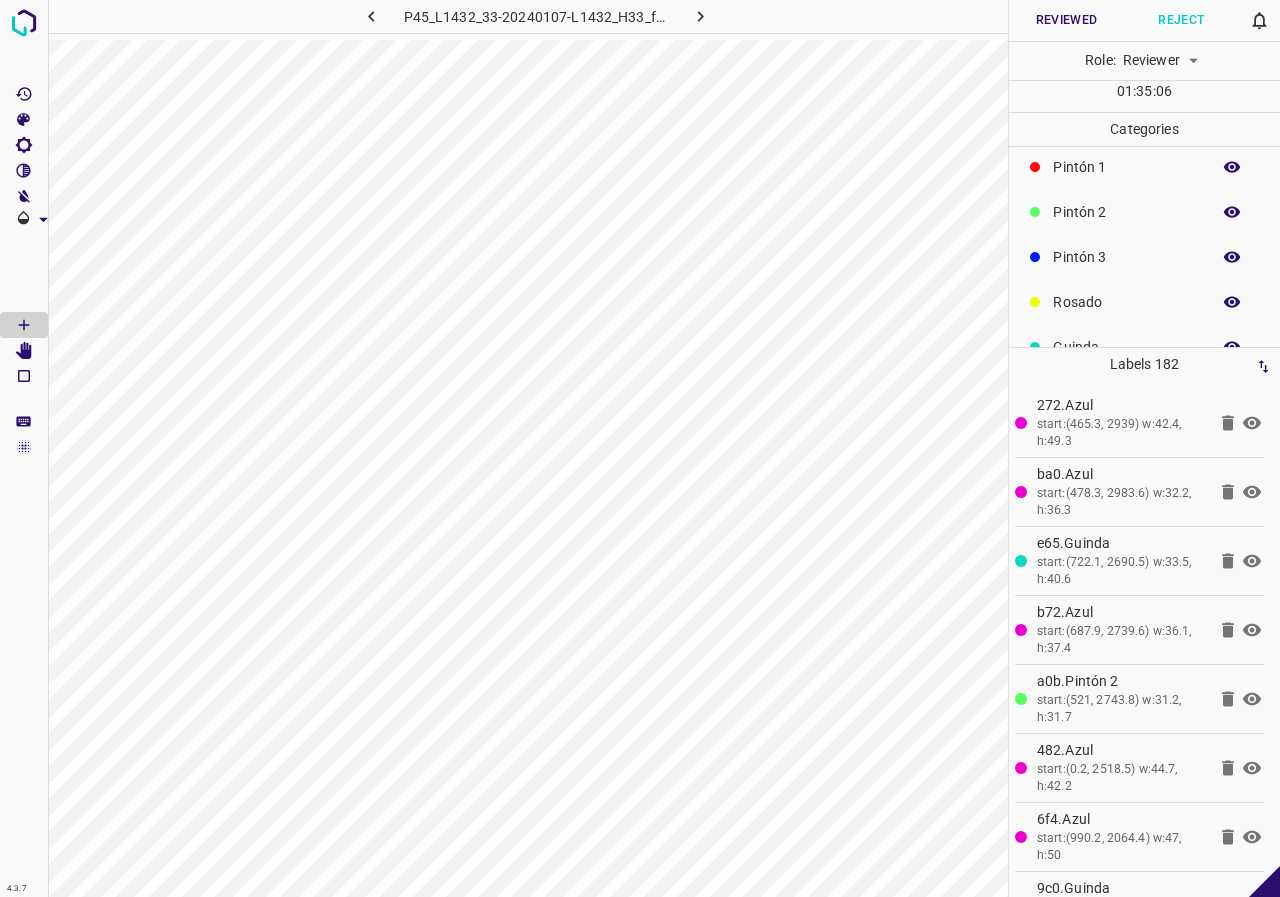 scroll, scrollTop: 176, scrollLeft: 0, axis: vertical 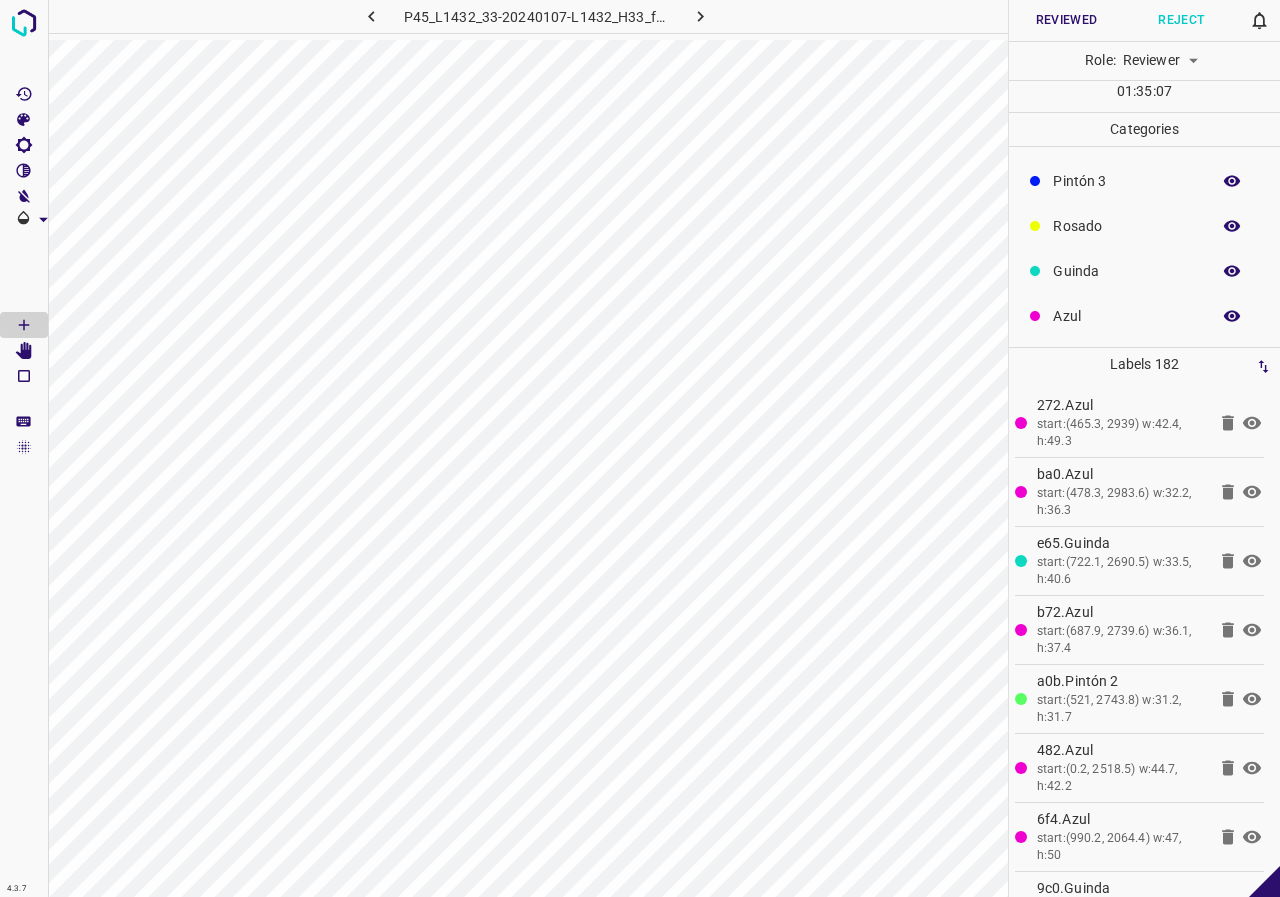 click on "Azul" at bounding box center (1126, 316) 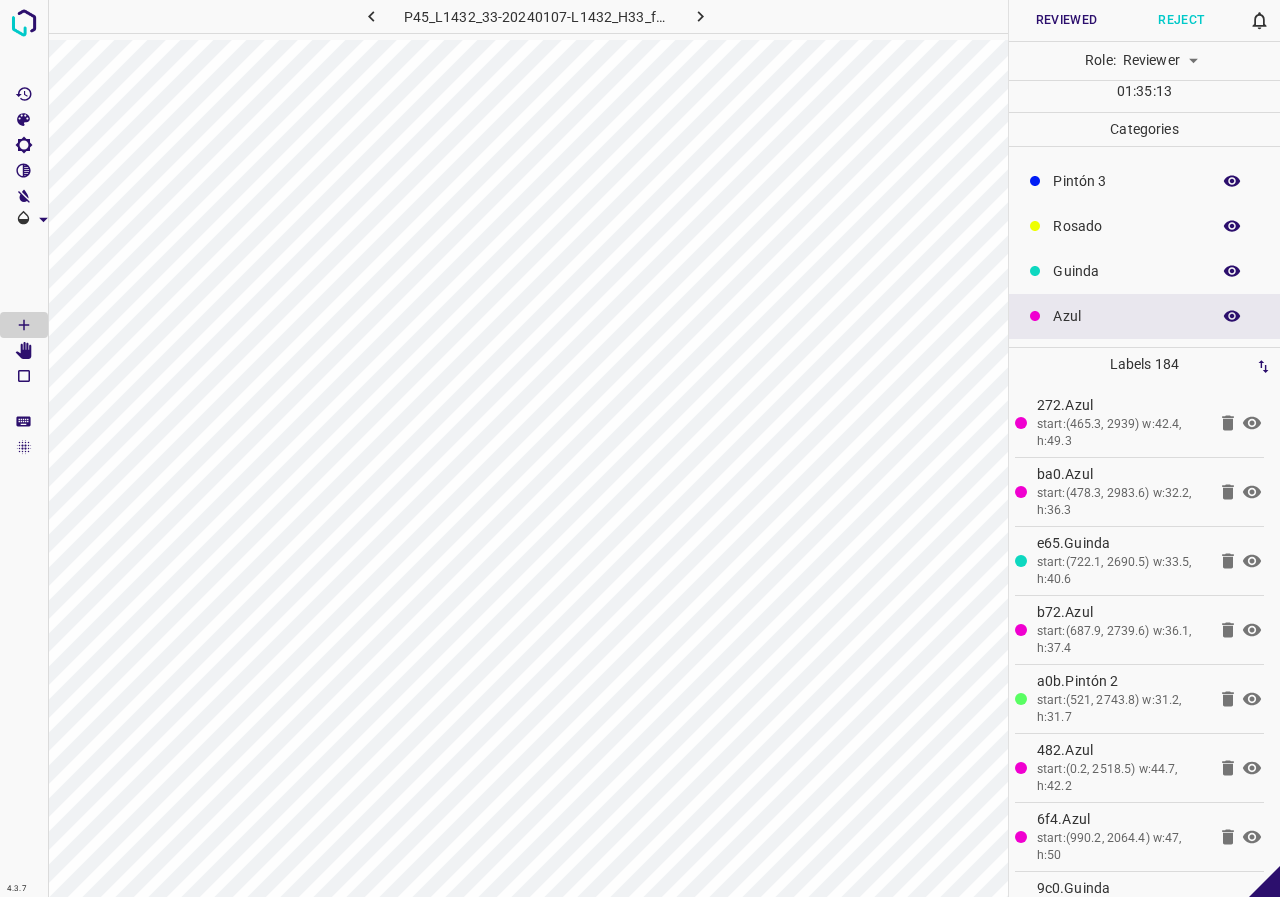 scroll, scrollTop: 0, scrollLeft: 0, axis: both 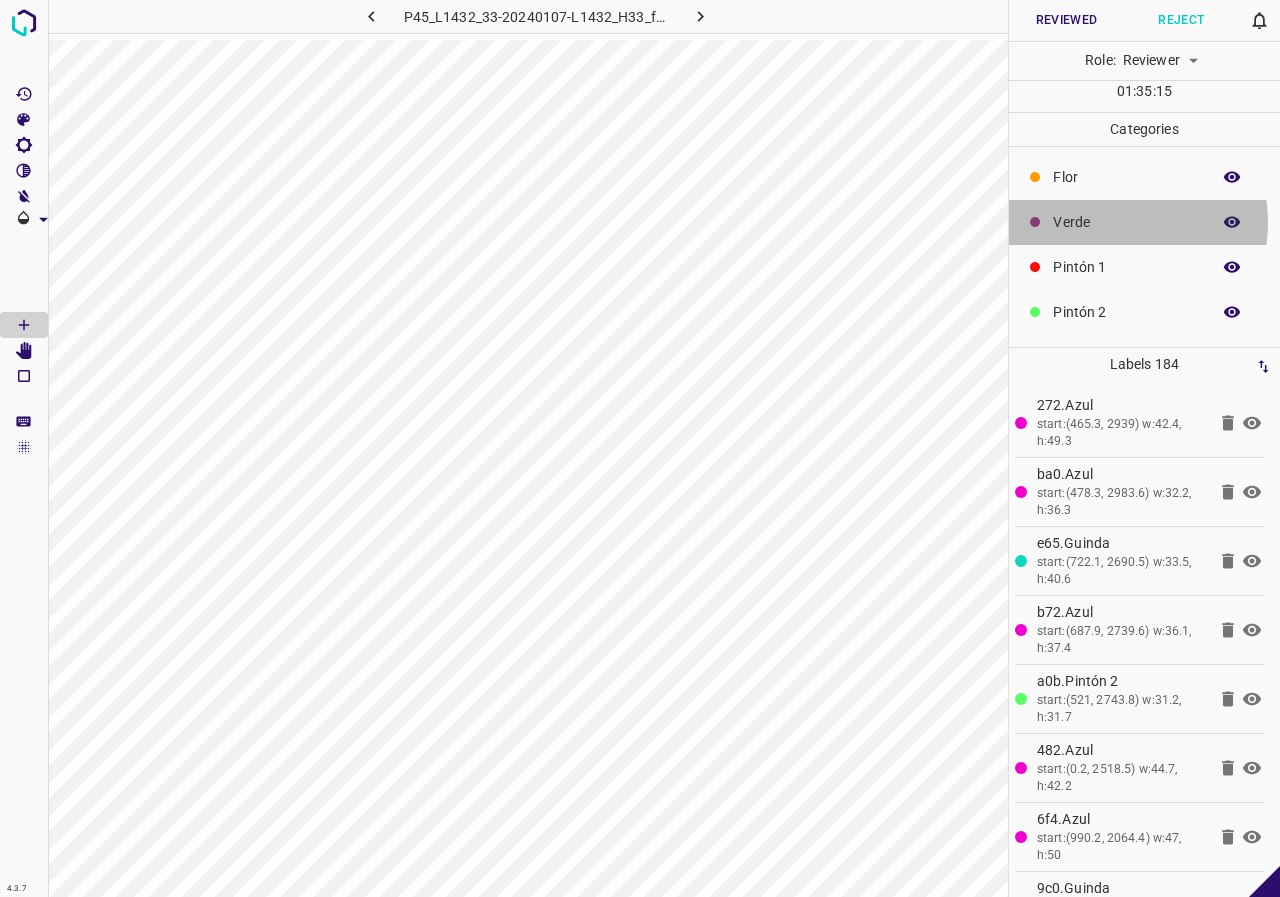 click on "Verde" at bounding box center [1126, 222] 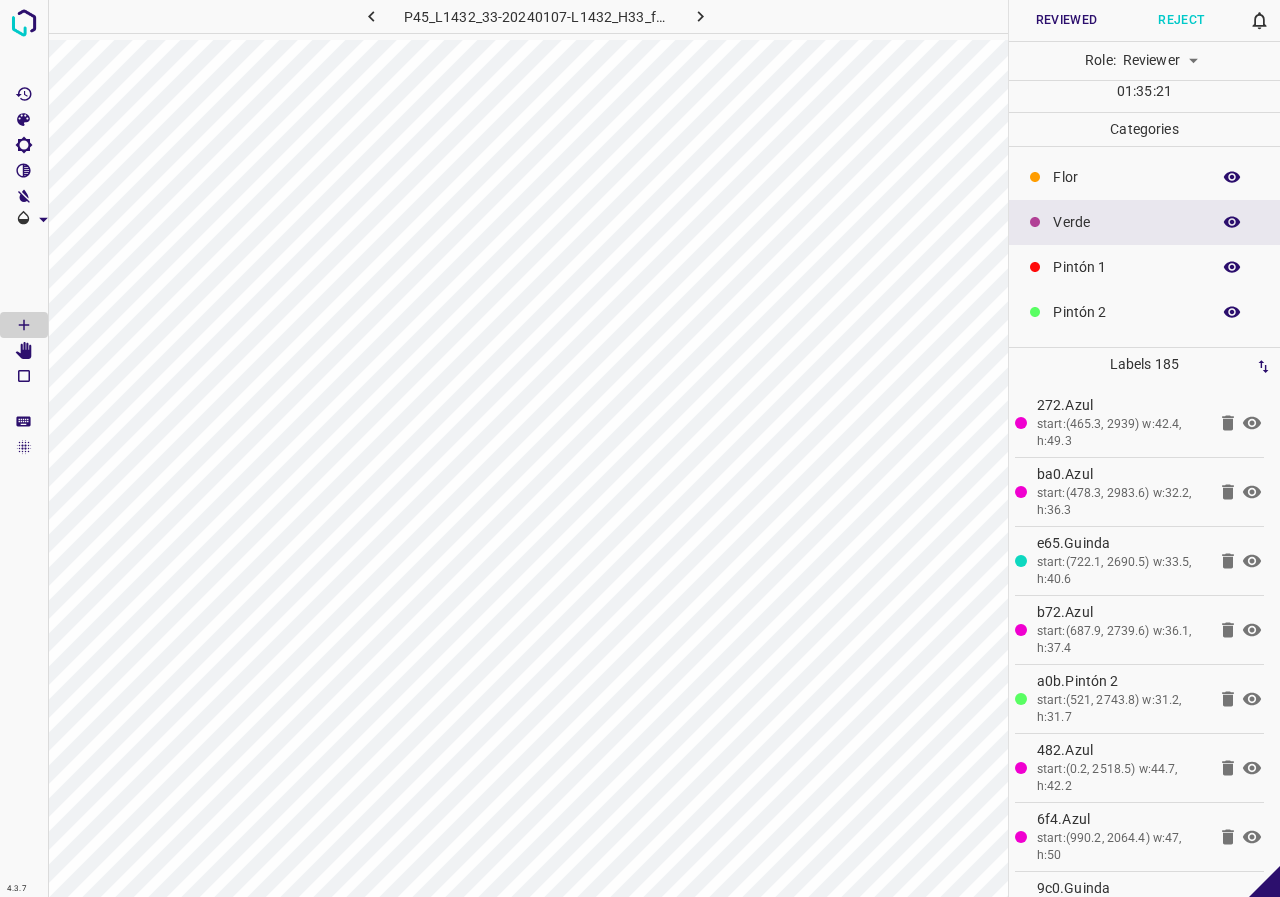 scroll, scrollTop: 176, scrollLeft: 0, axis: vertical 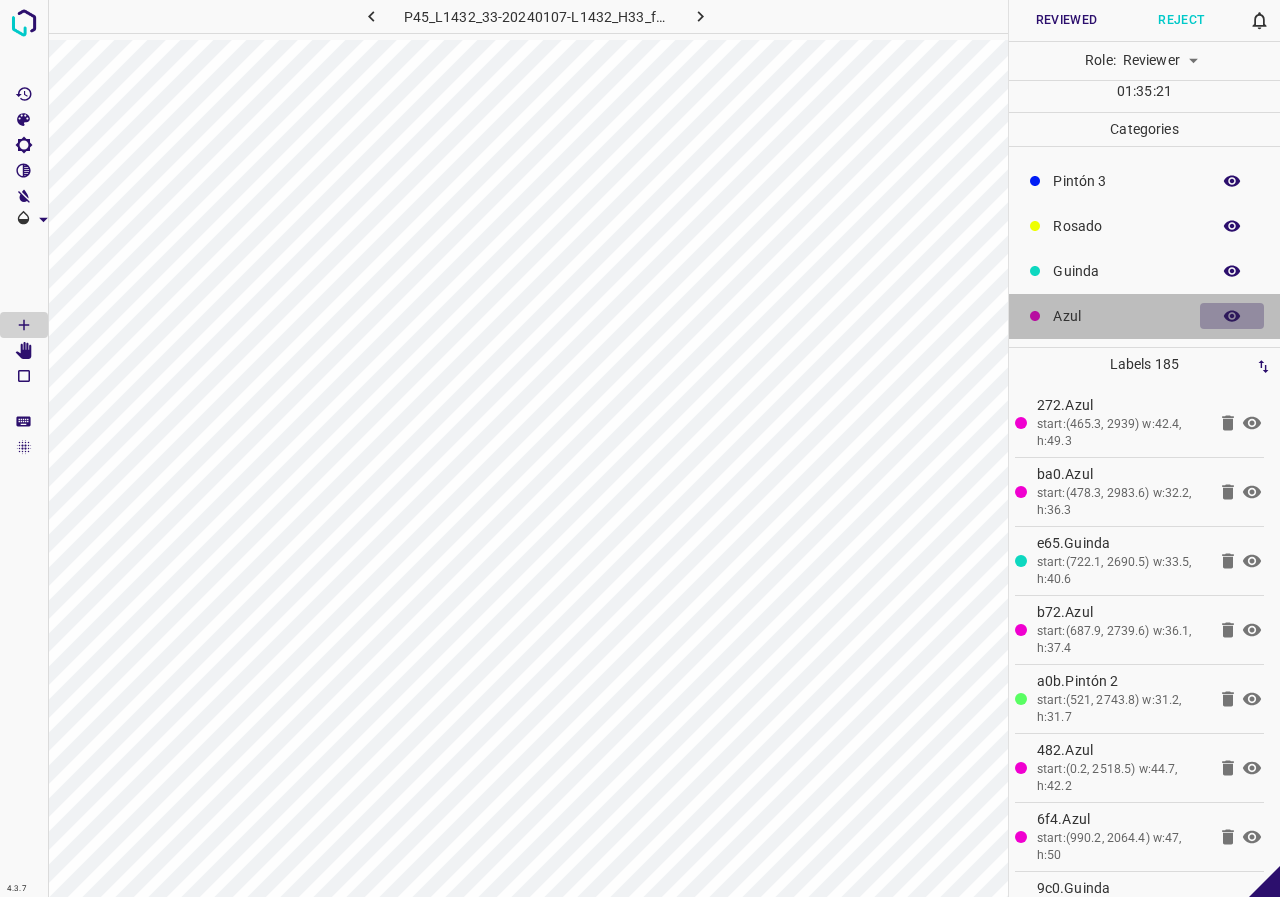 click 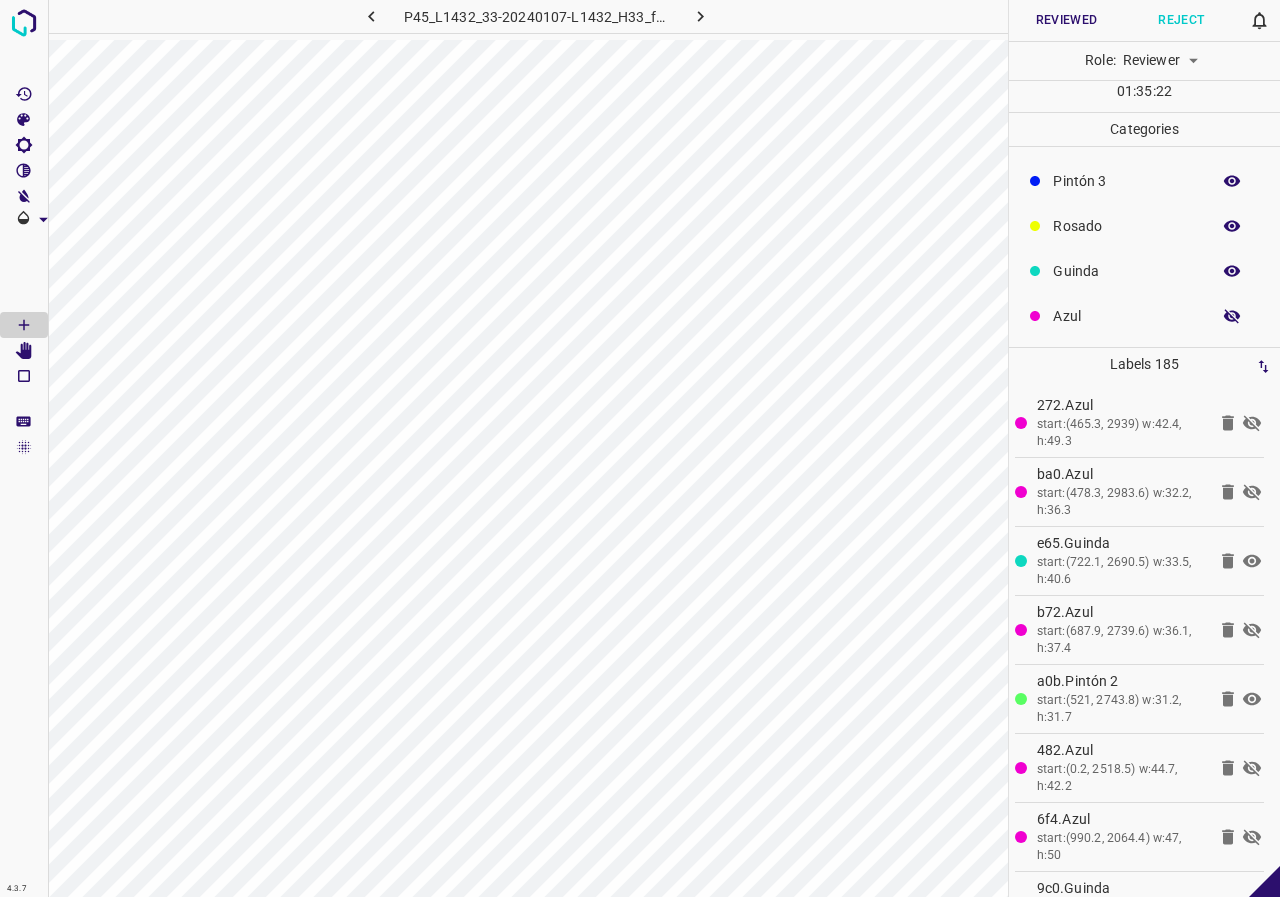 click 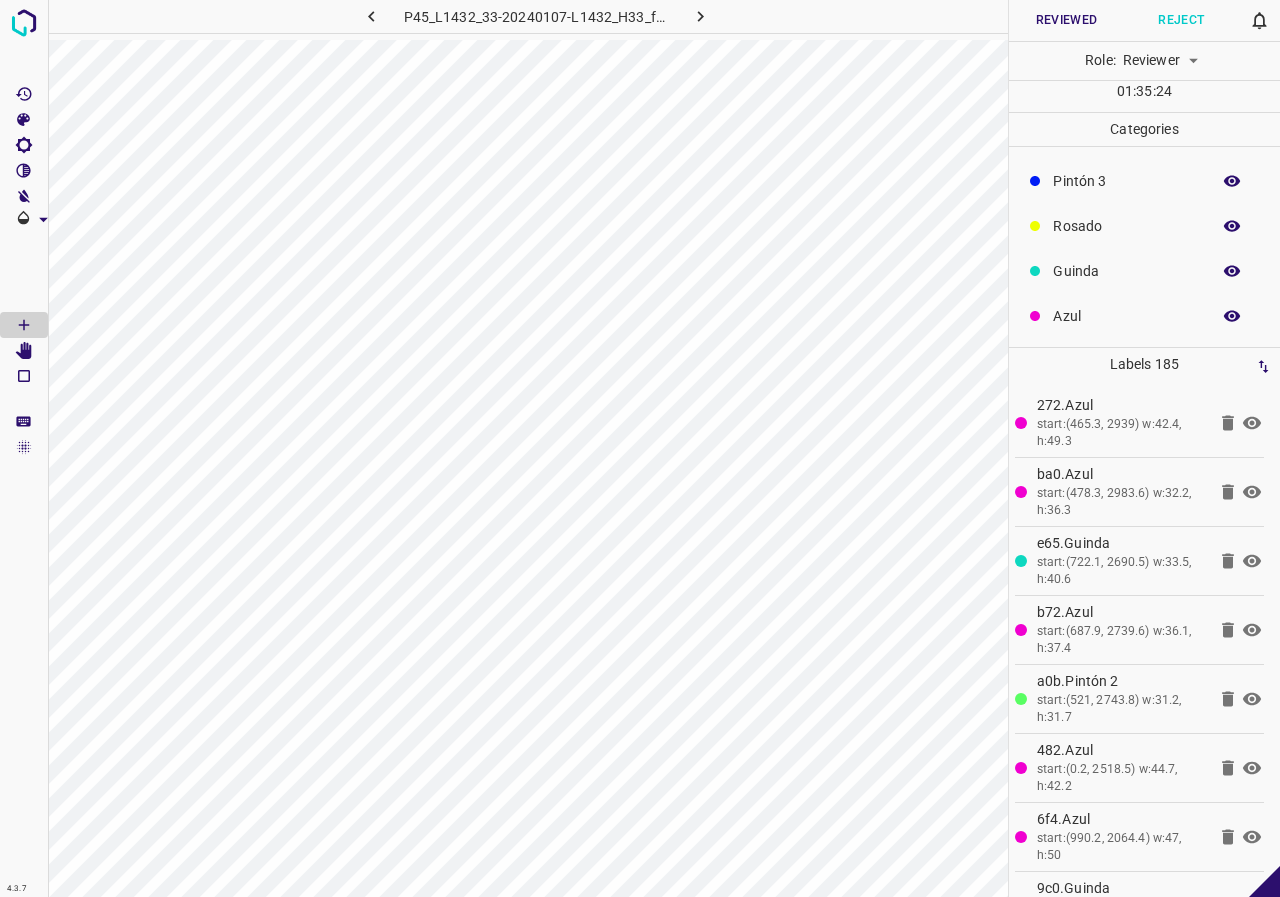 scroll, scrollTop: 0, scrollLeft: 0, axis: both 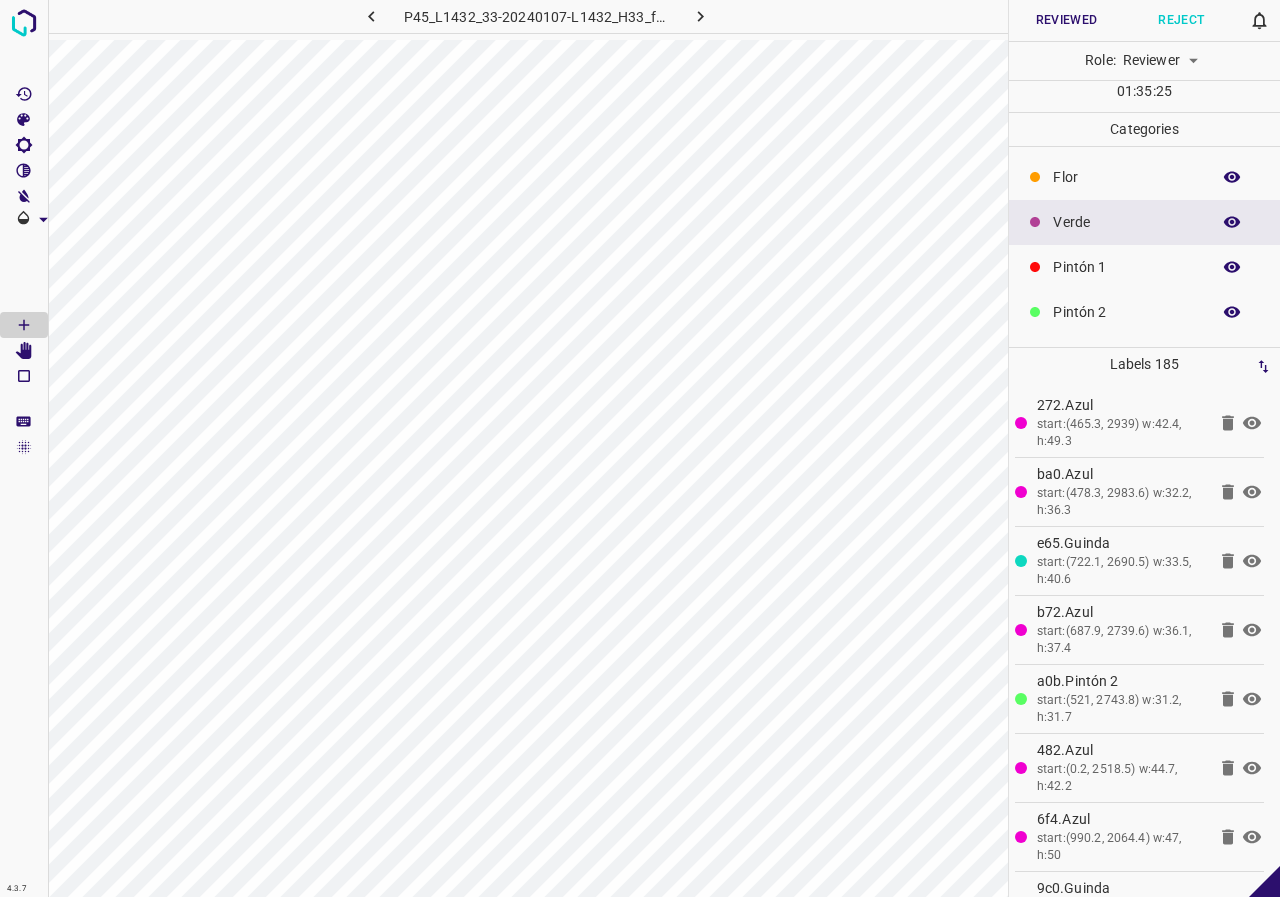 click 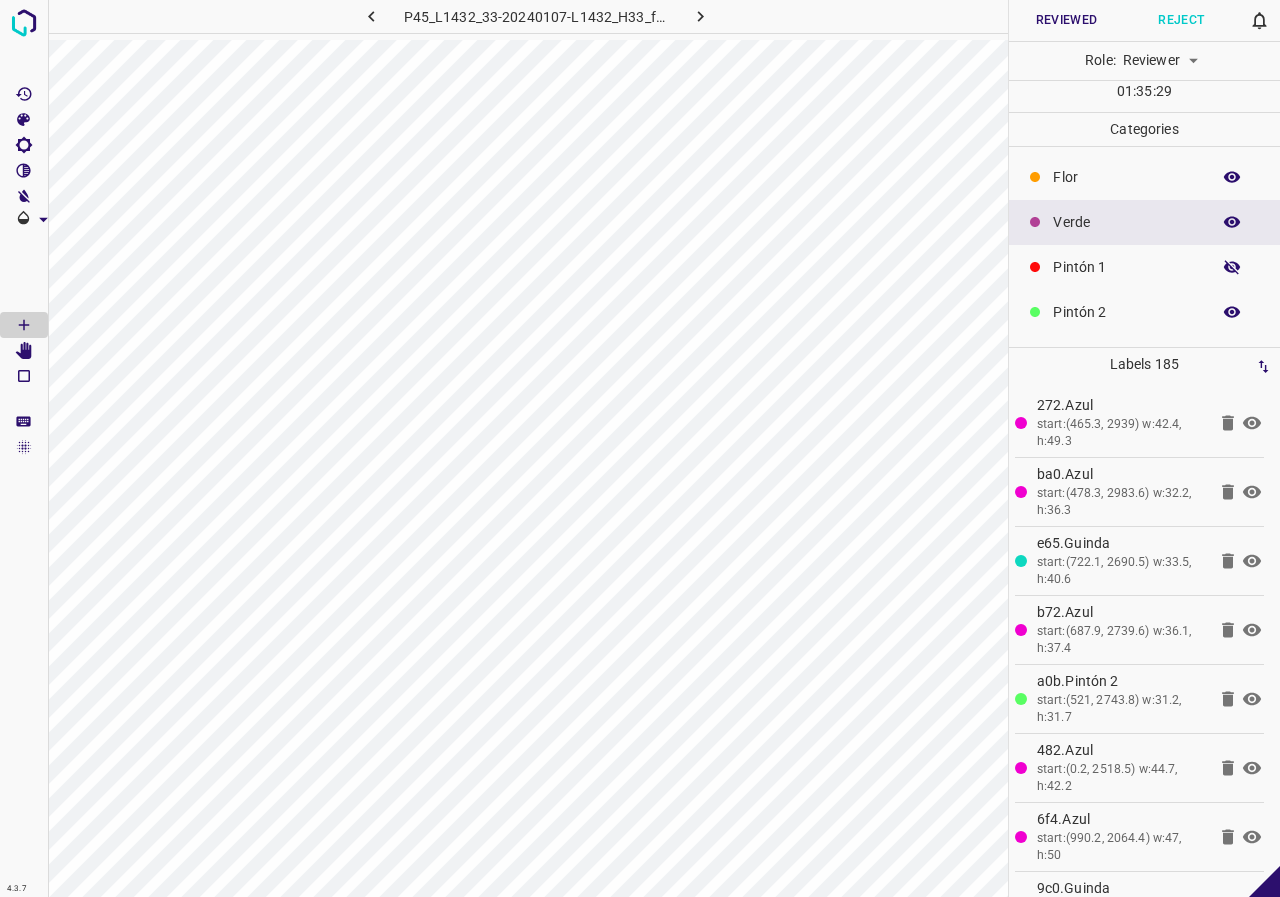 click at bounding box center [1232, 267] 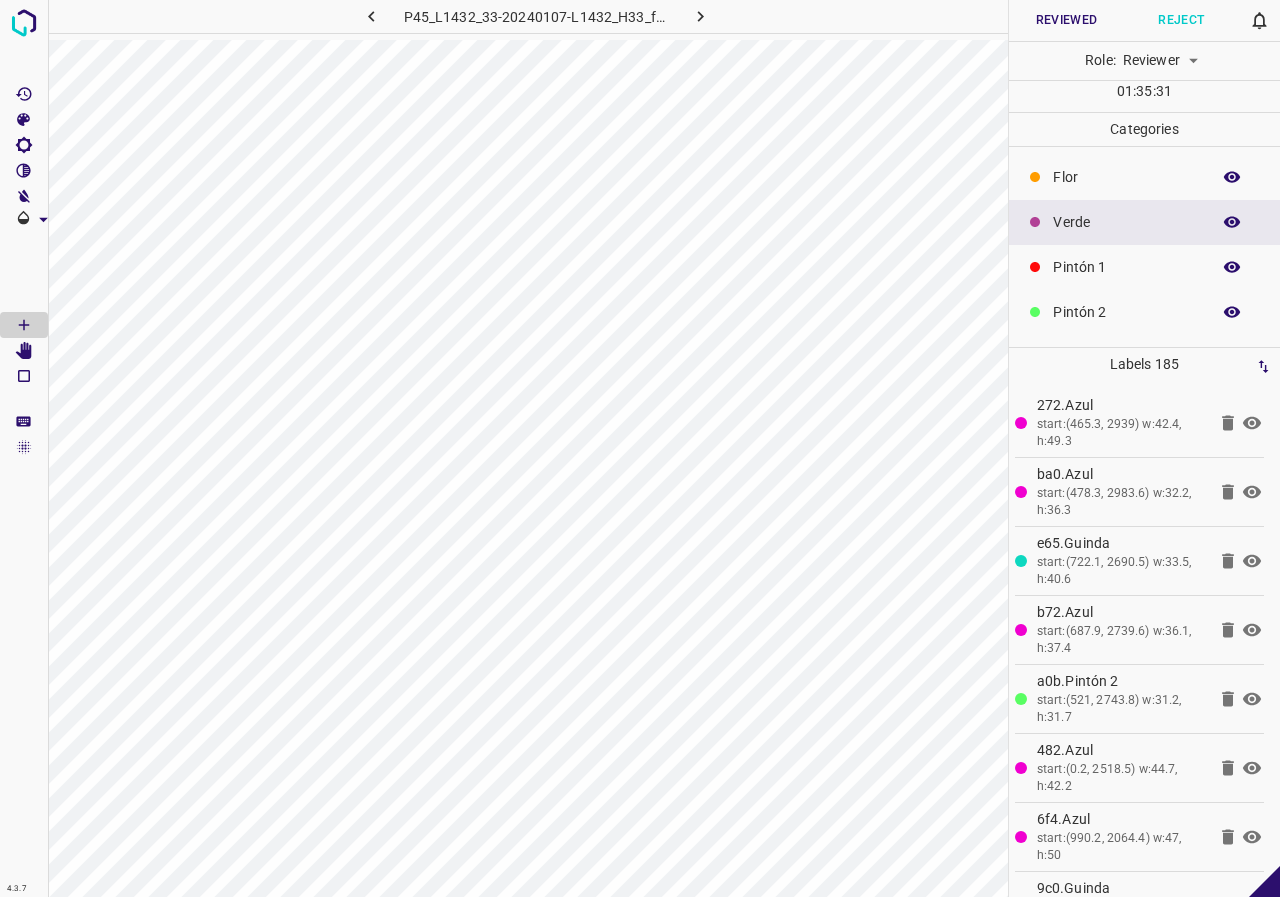 type 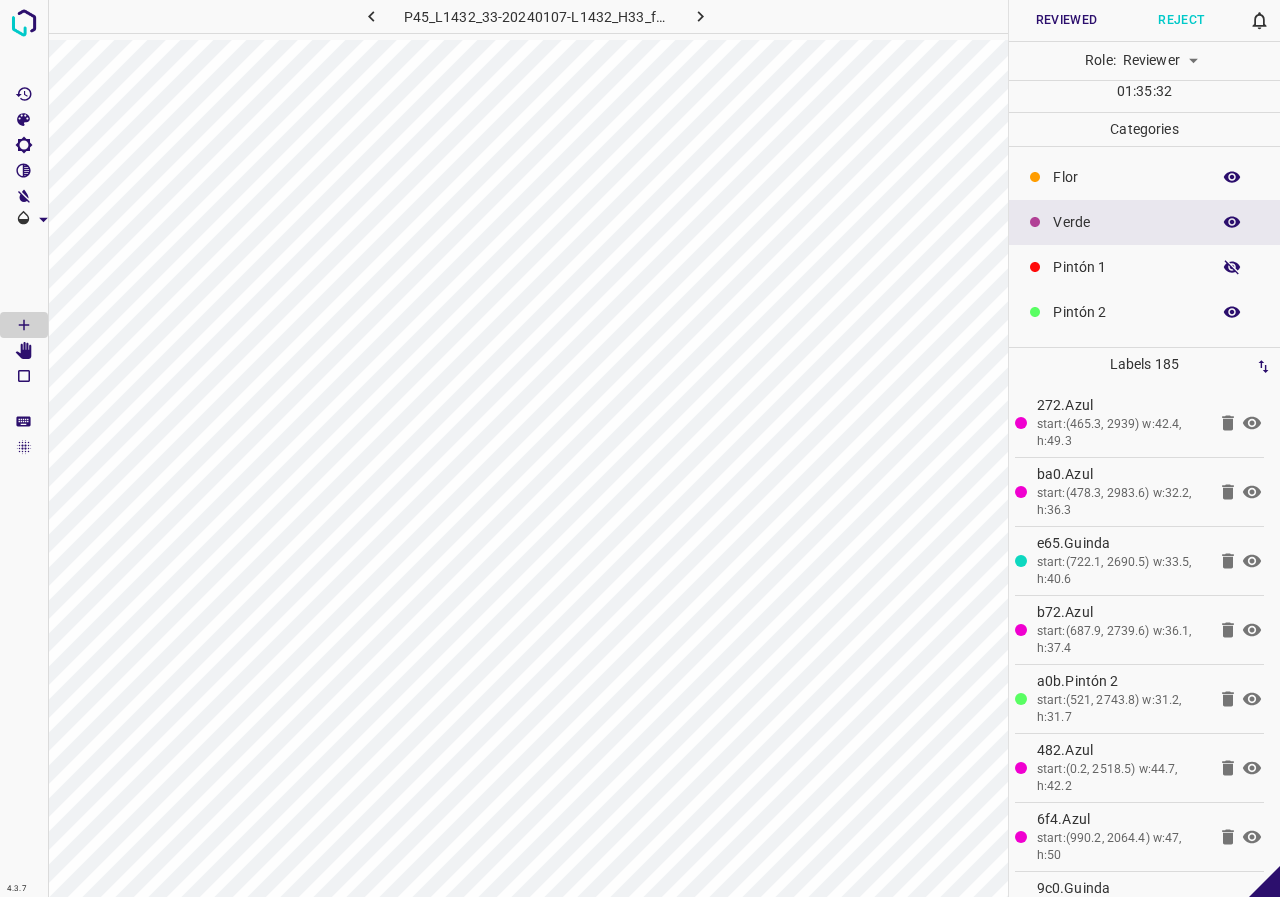 click at bounding box center (1232, 267) 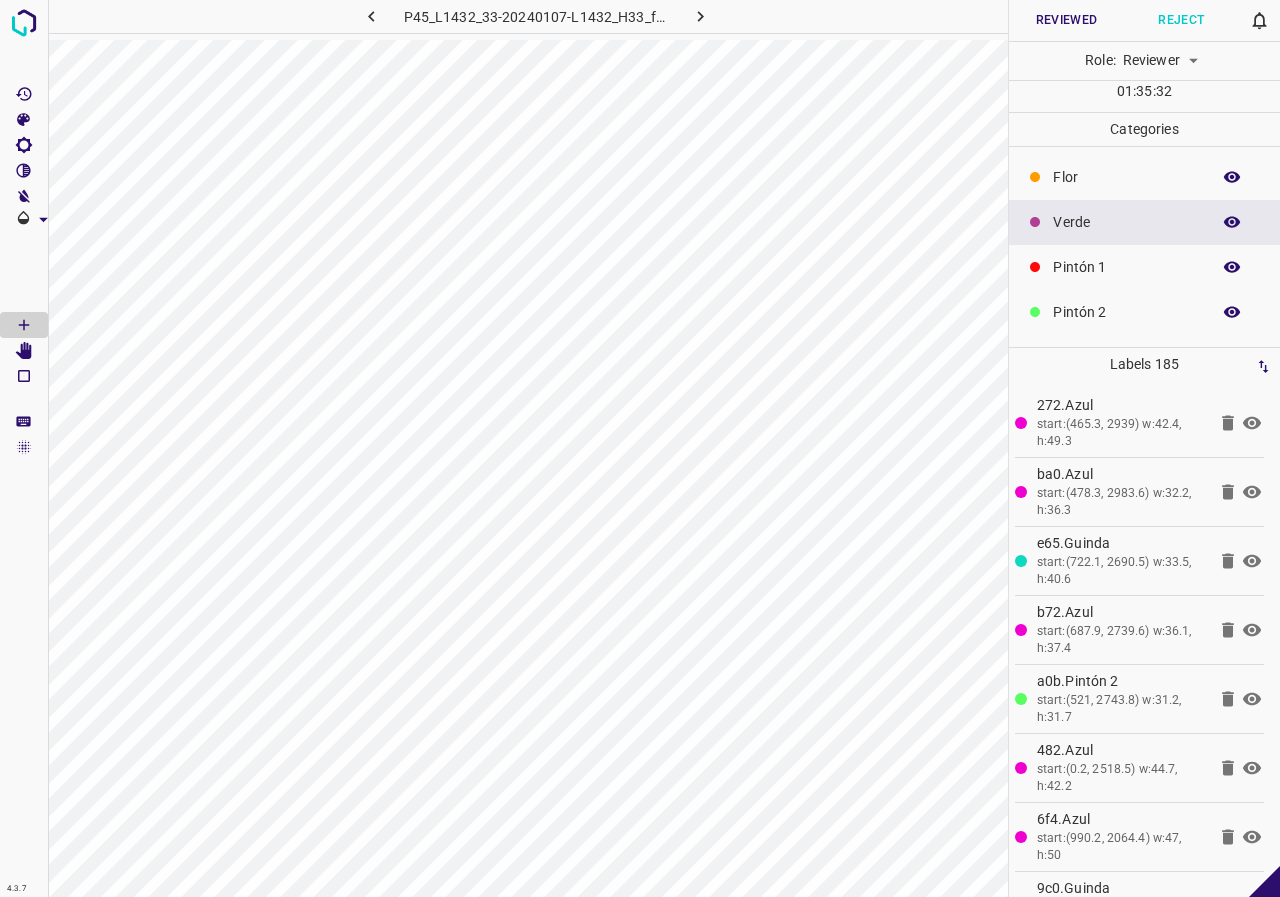 click 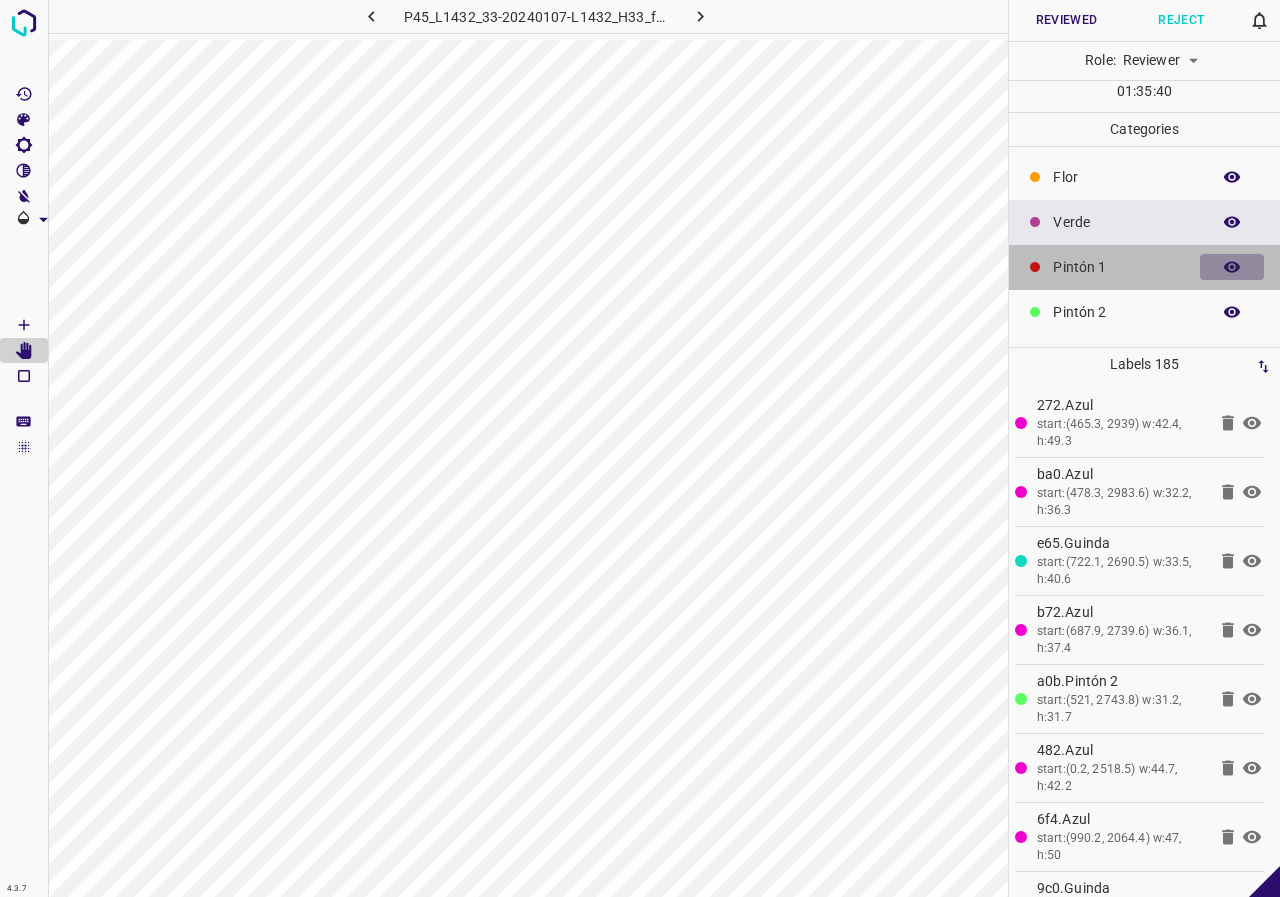 click at bounding box center (1232, 267) 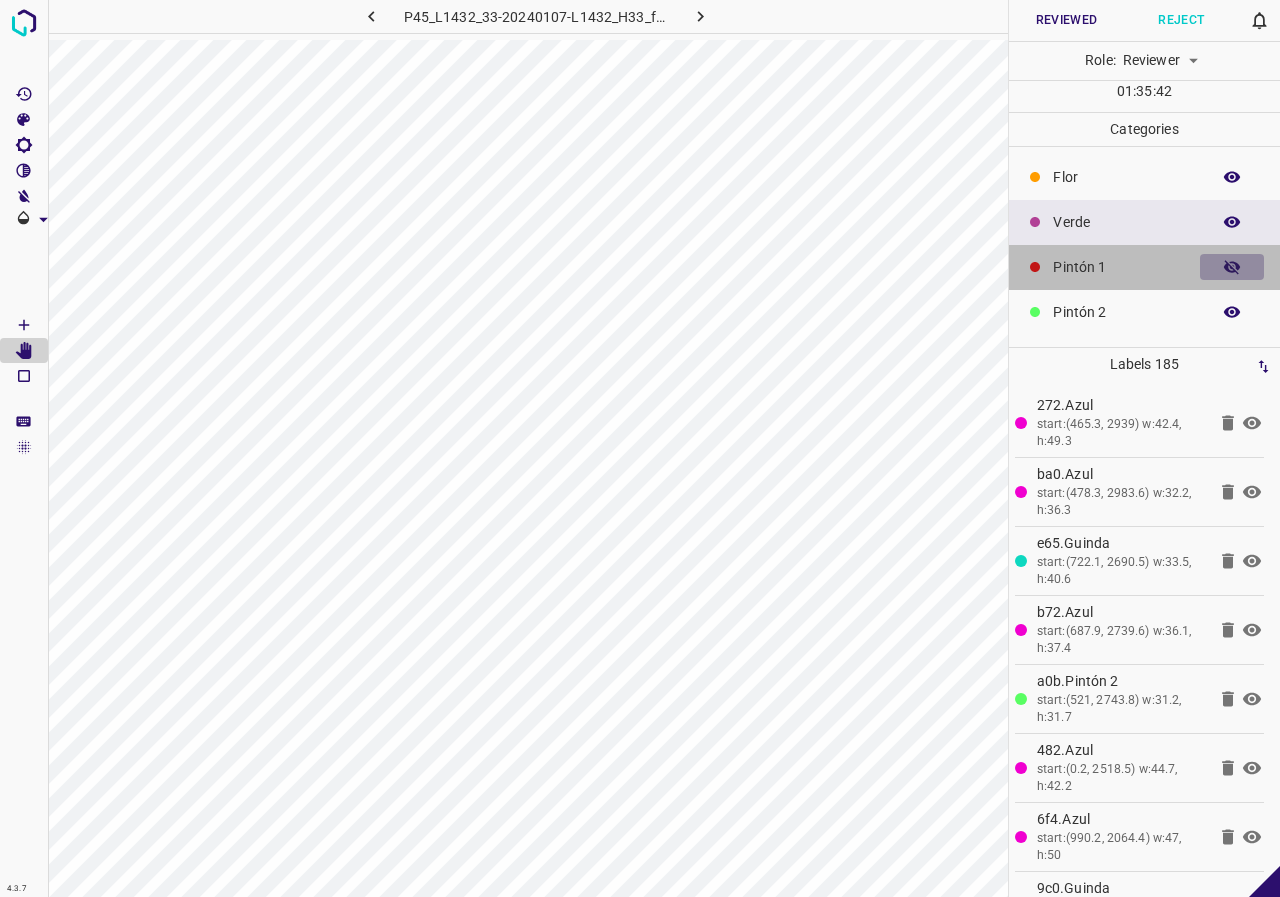 click at bounding box center (1232, 267) 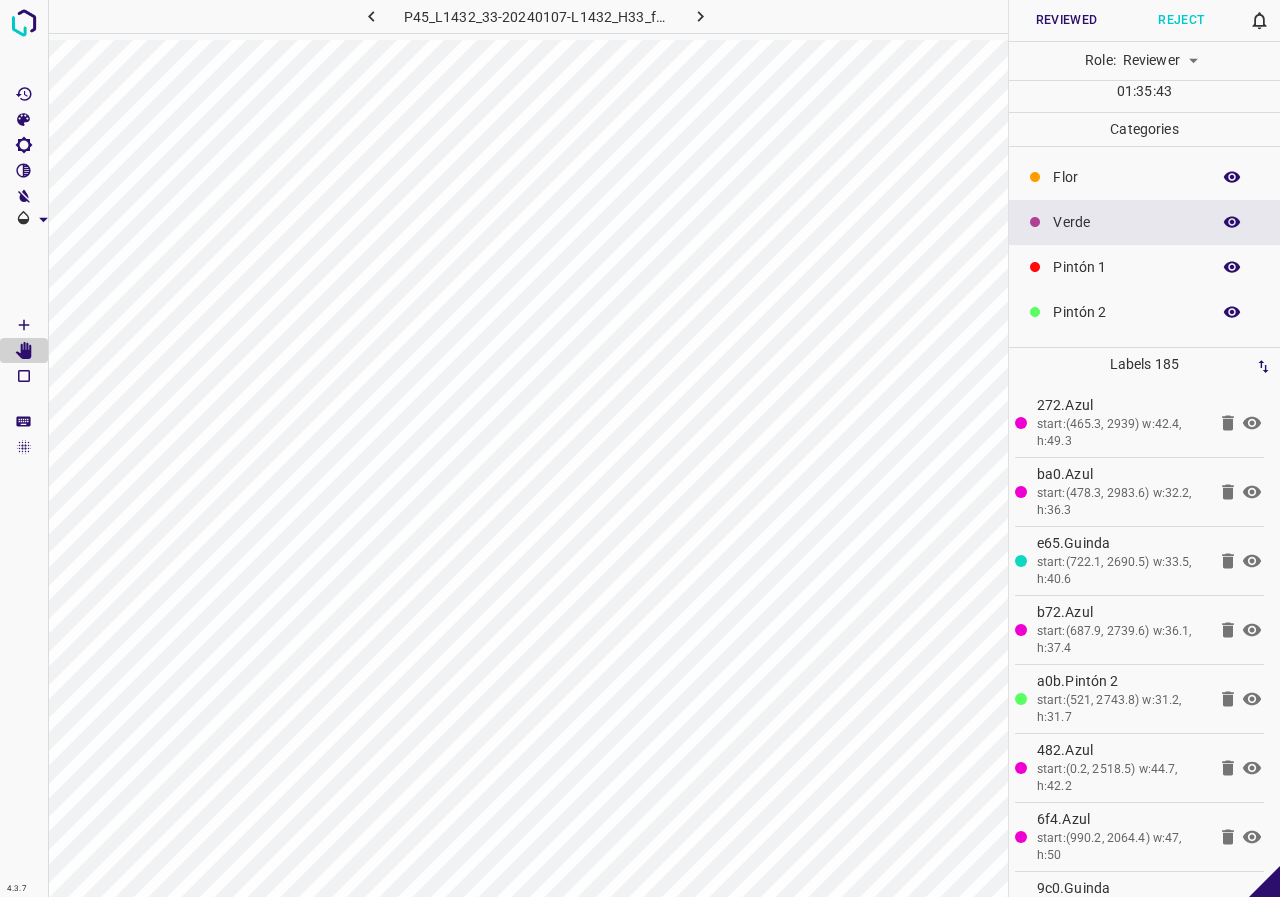 click at bounding box center [1232, 267] 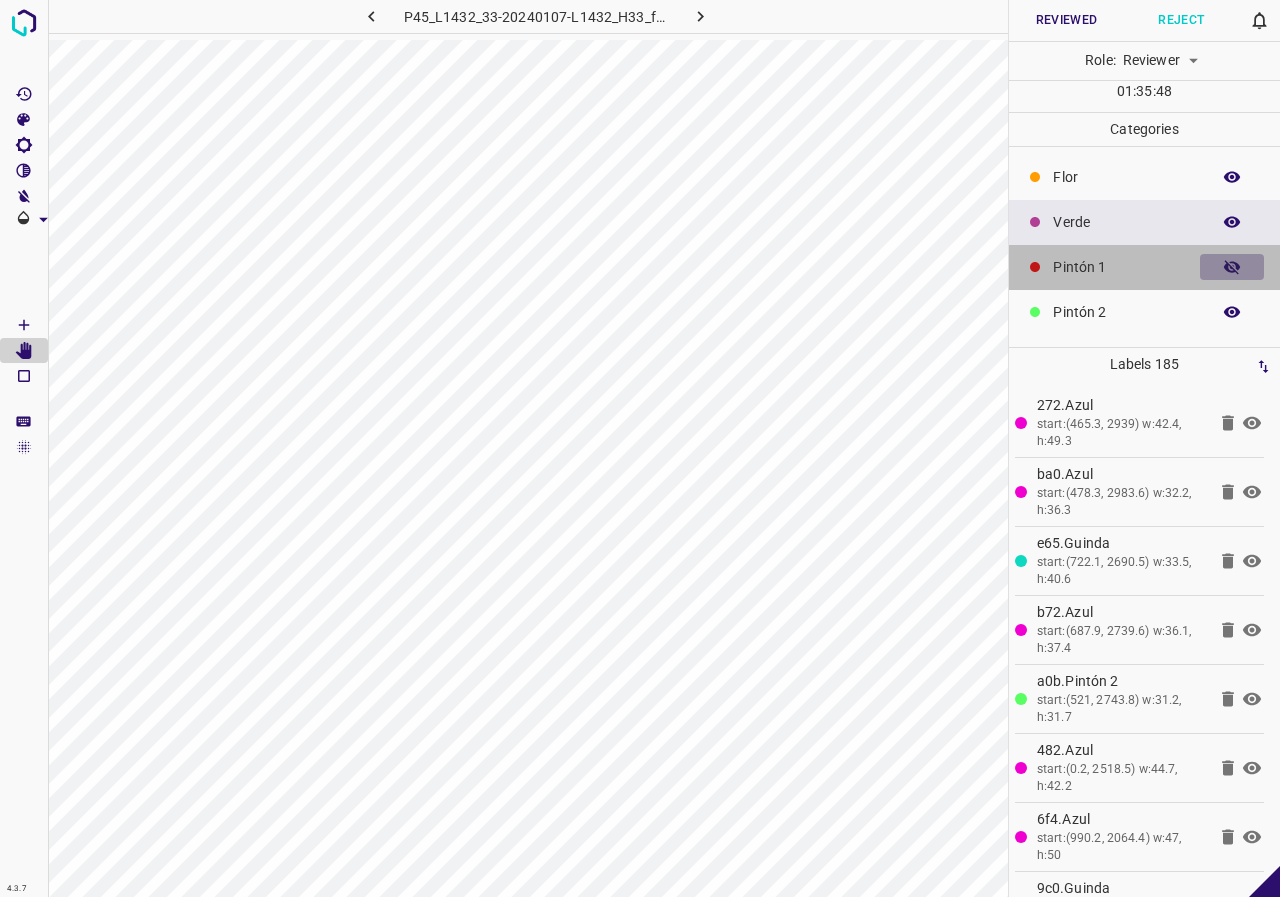 click at bounding box center (1232, 267) 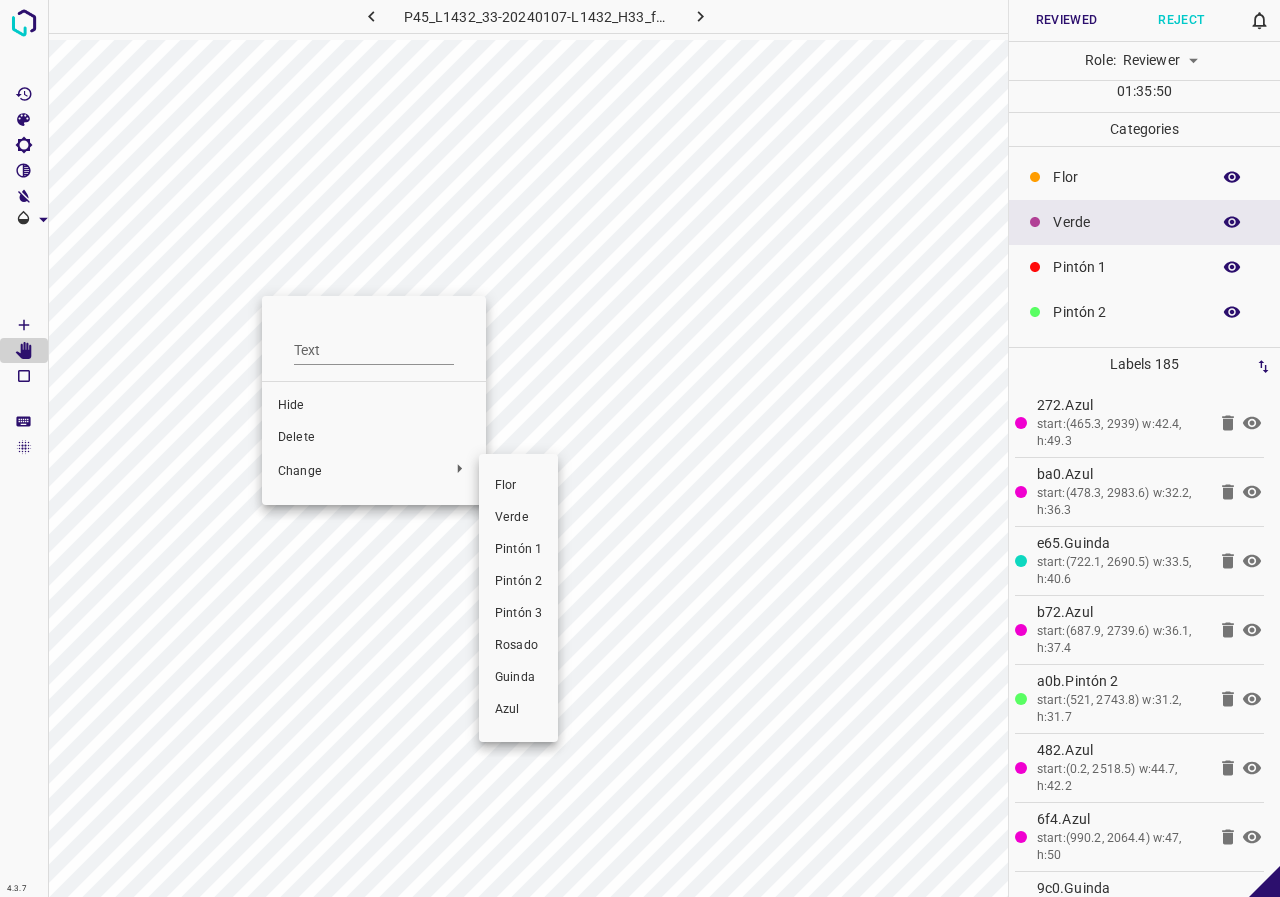 click on "Pintón 2" at bounding box center [518, 582] 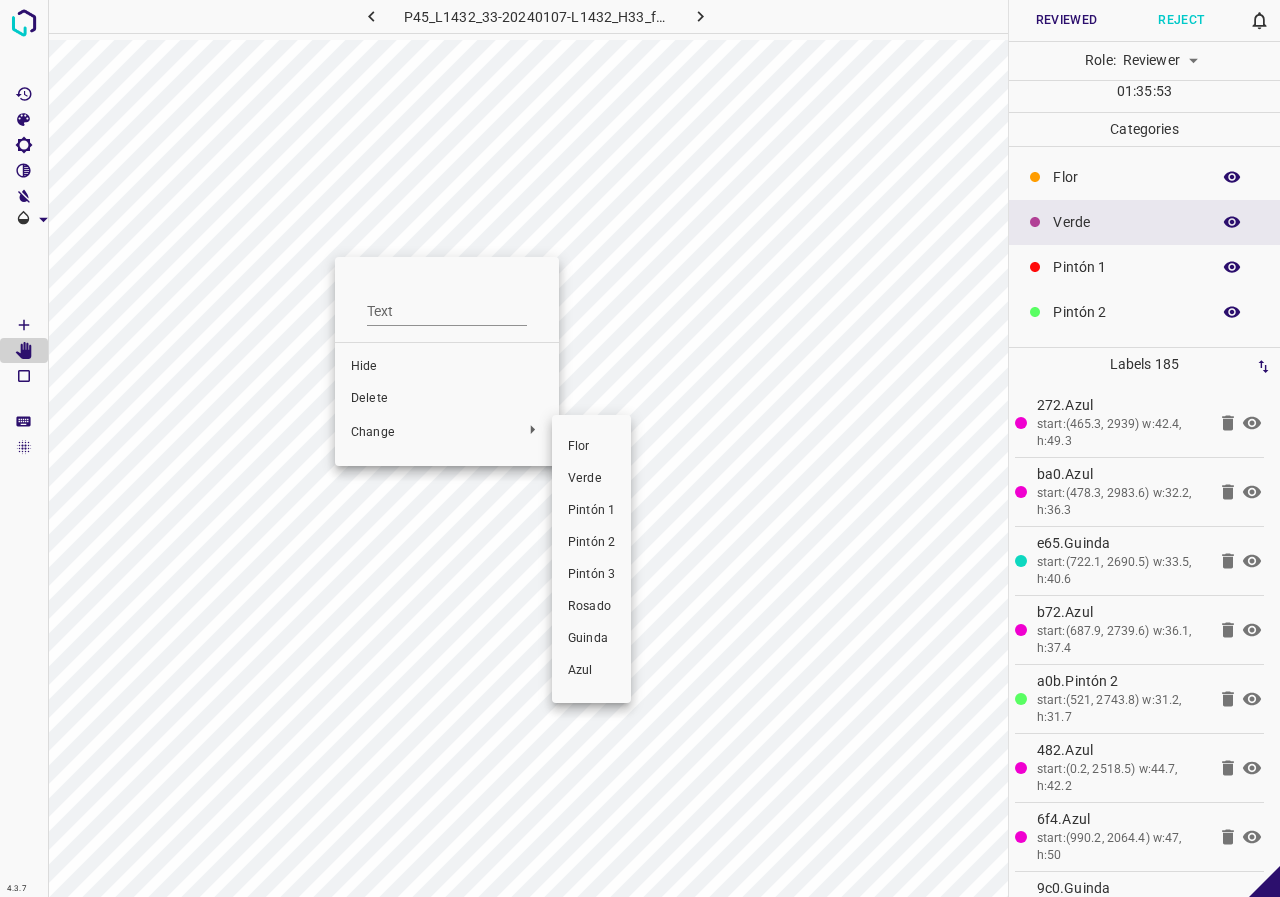 click on "Pintón 2" at bounding box center [591, 543] 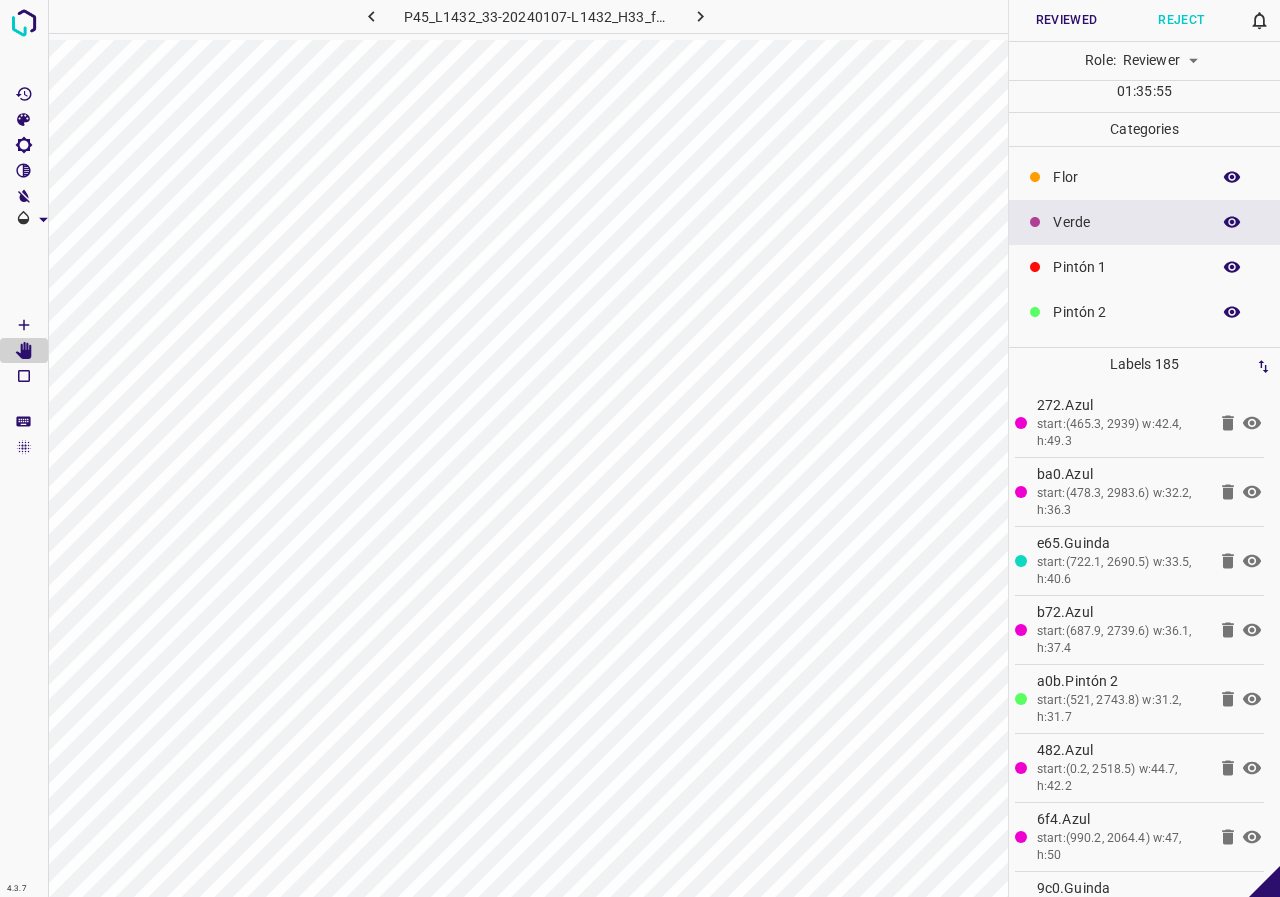 click 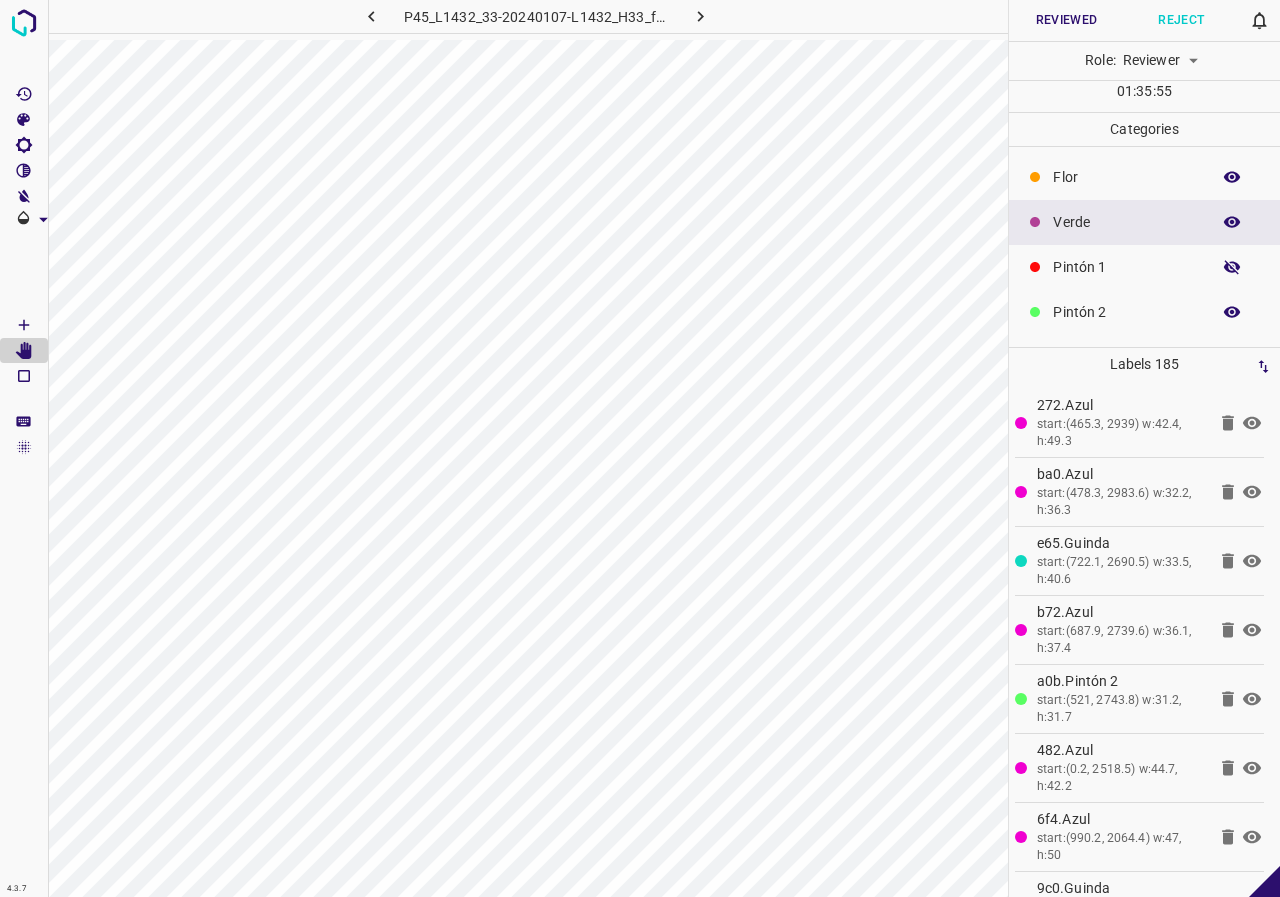 click 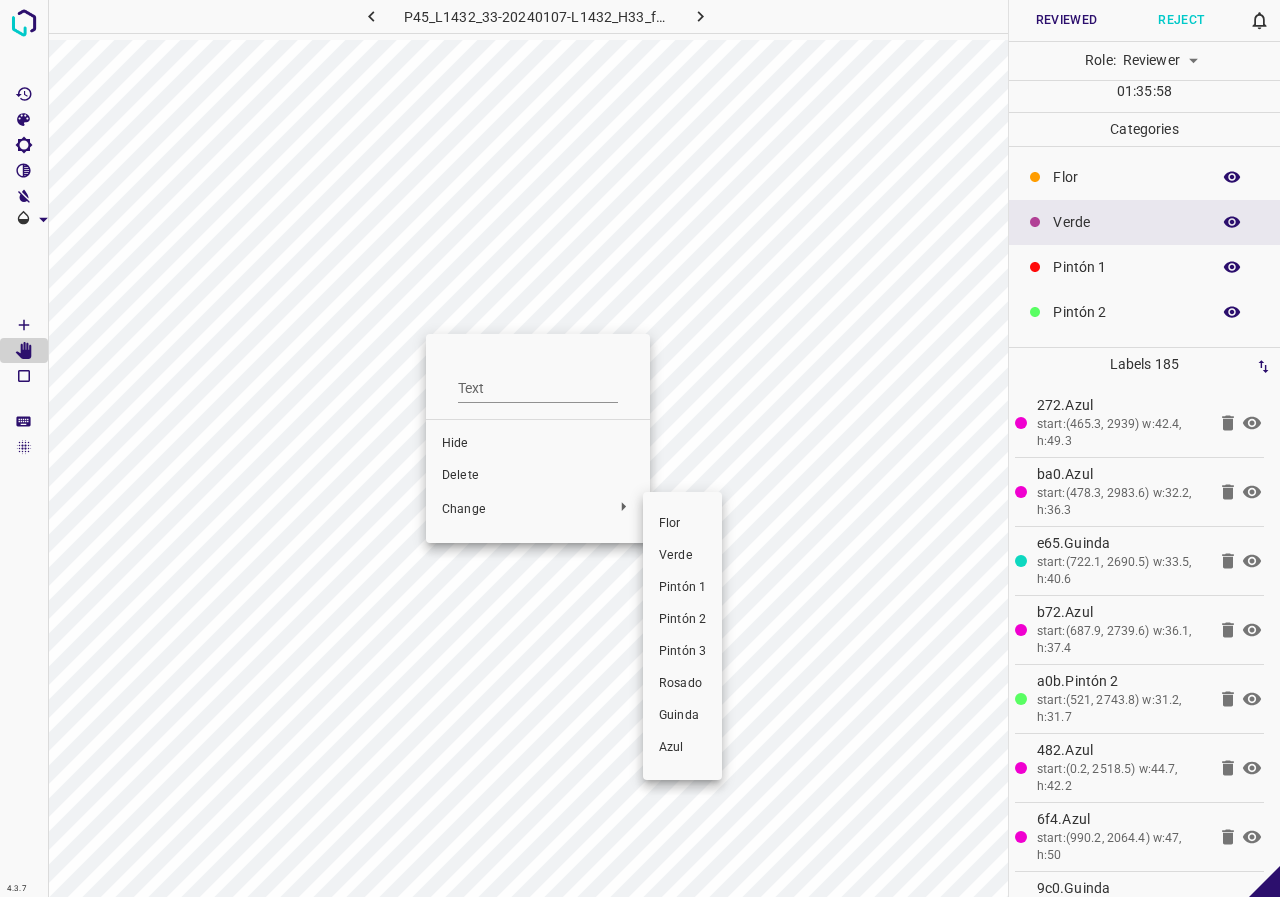 click on "Pintón 3" at bounding box center [682, 652] 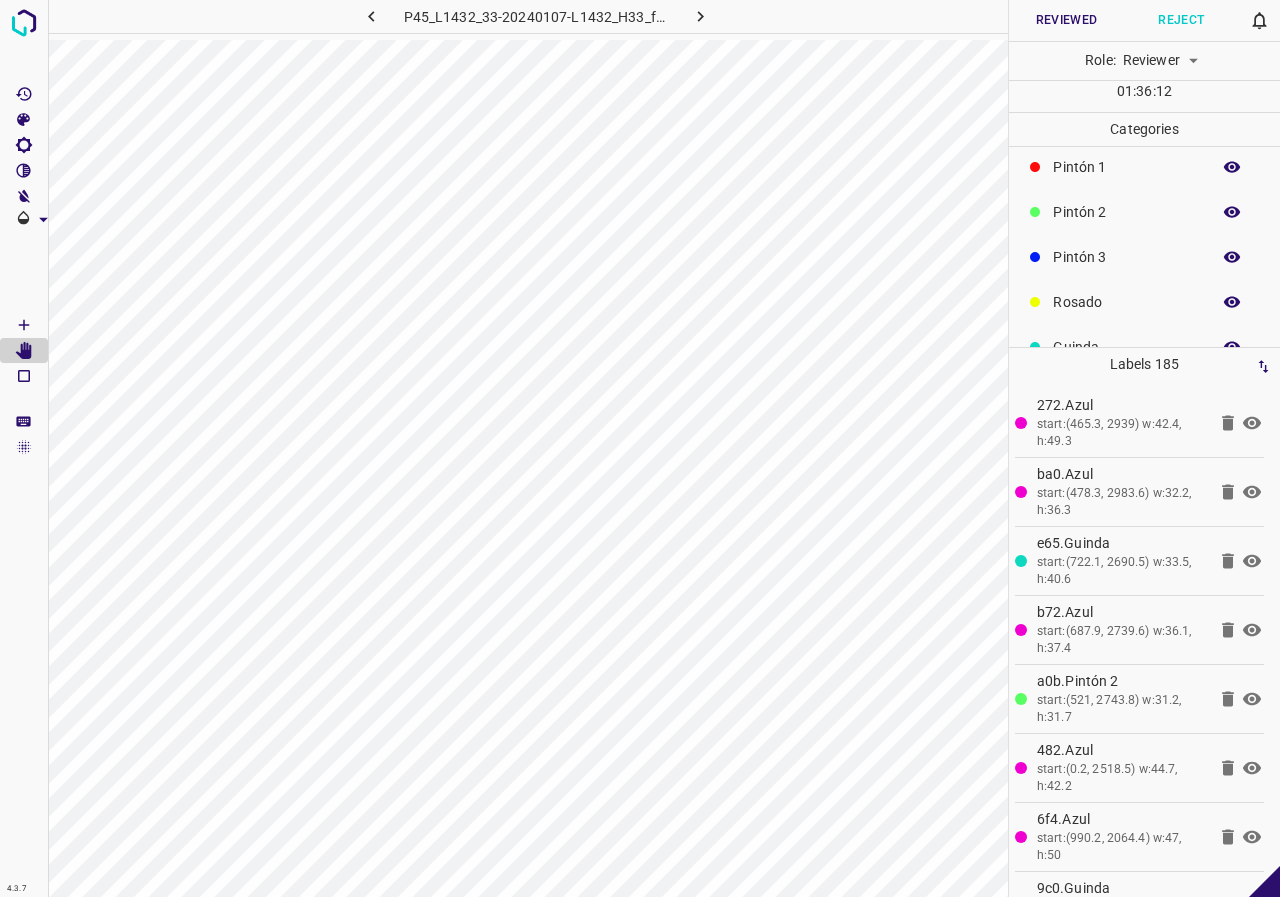 scroll, scrollTop: 176, scrollLeft: 0, axis: vertical 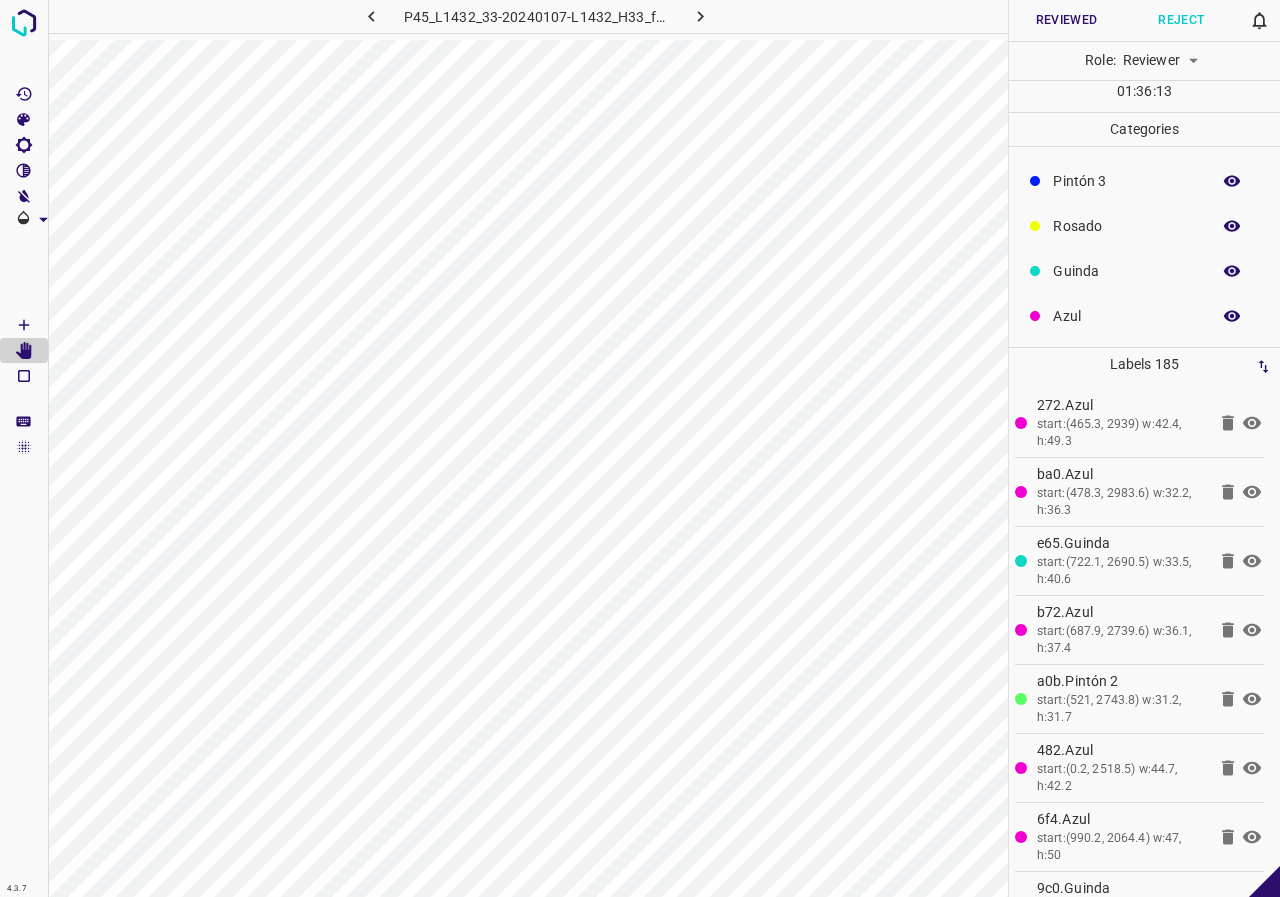 click 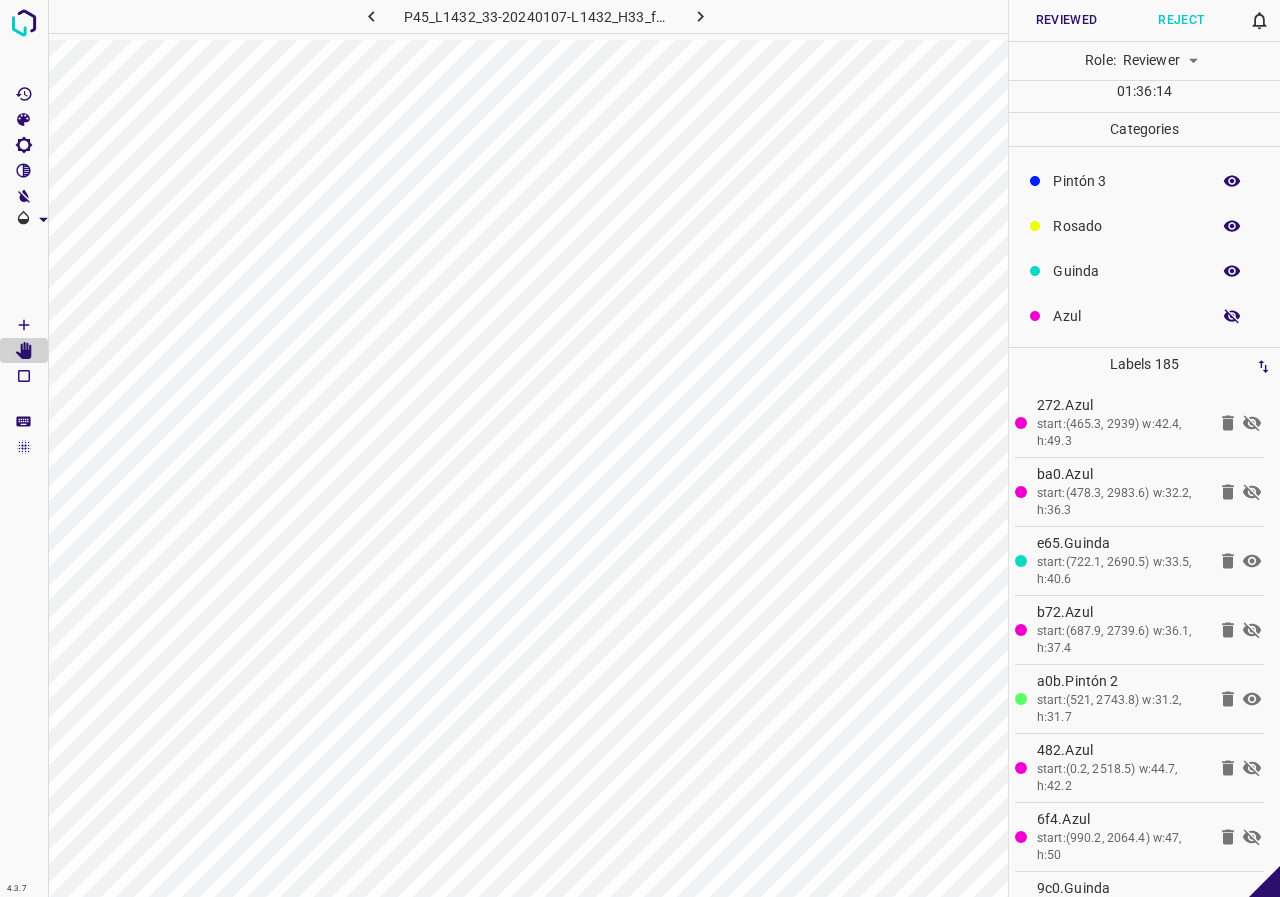 click 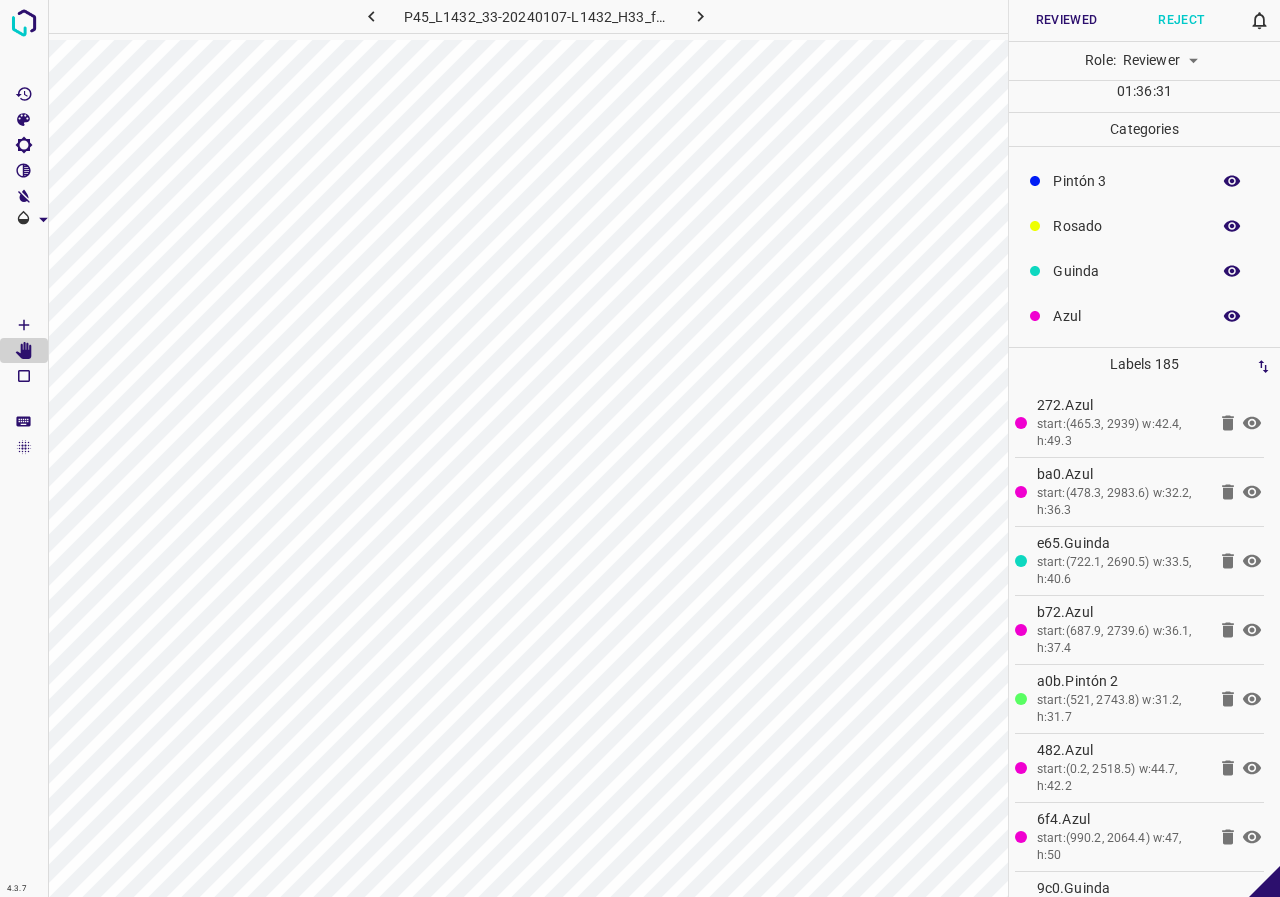 scroll, scrollTop: 76, scrollLeft: 0, axis: vertical 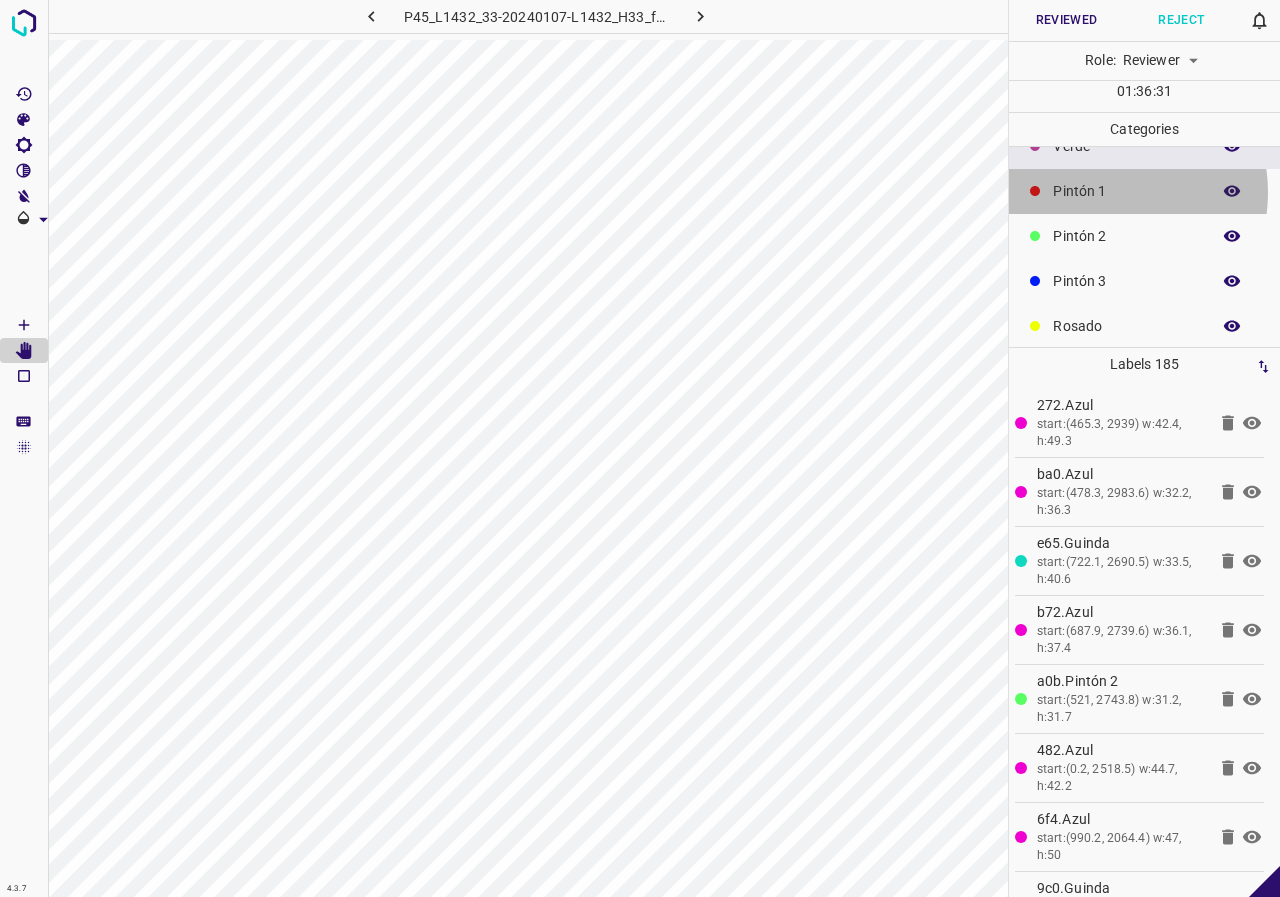 click on "Pintón 1" at bounding box center [1126, 191] 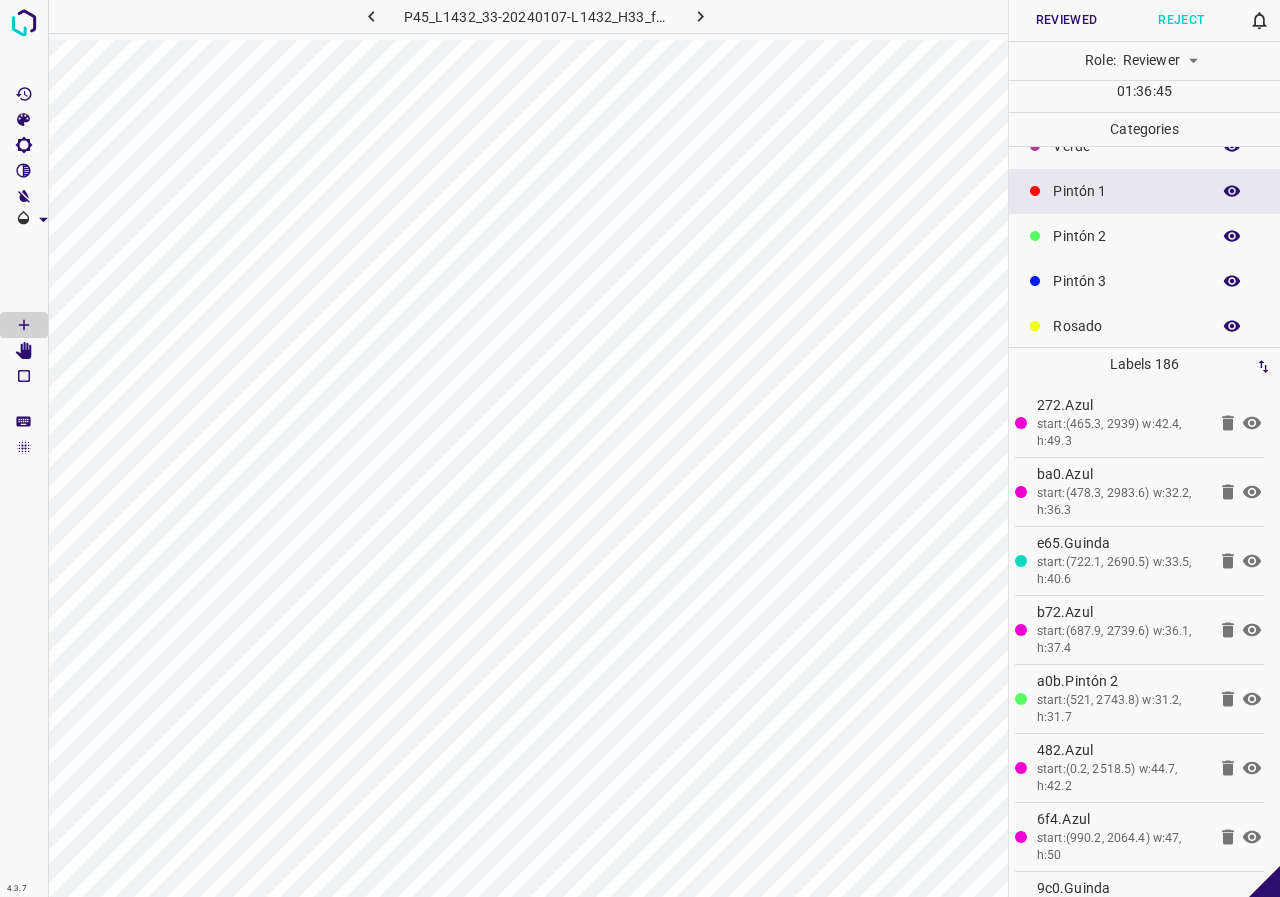 scroll, scrollTop: 0, scrollLeft: 0, axis: both 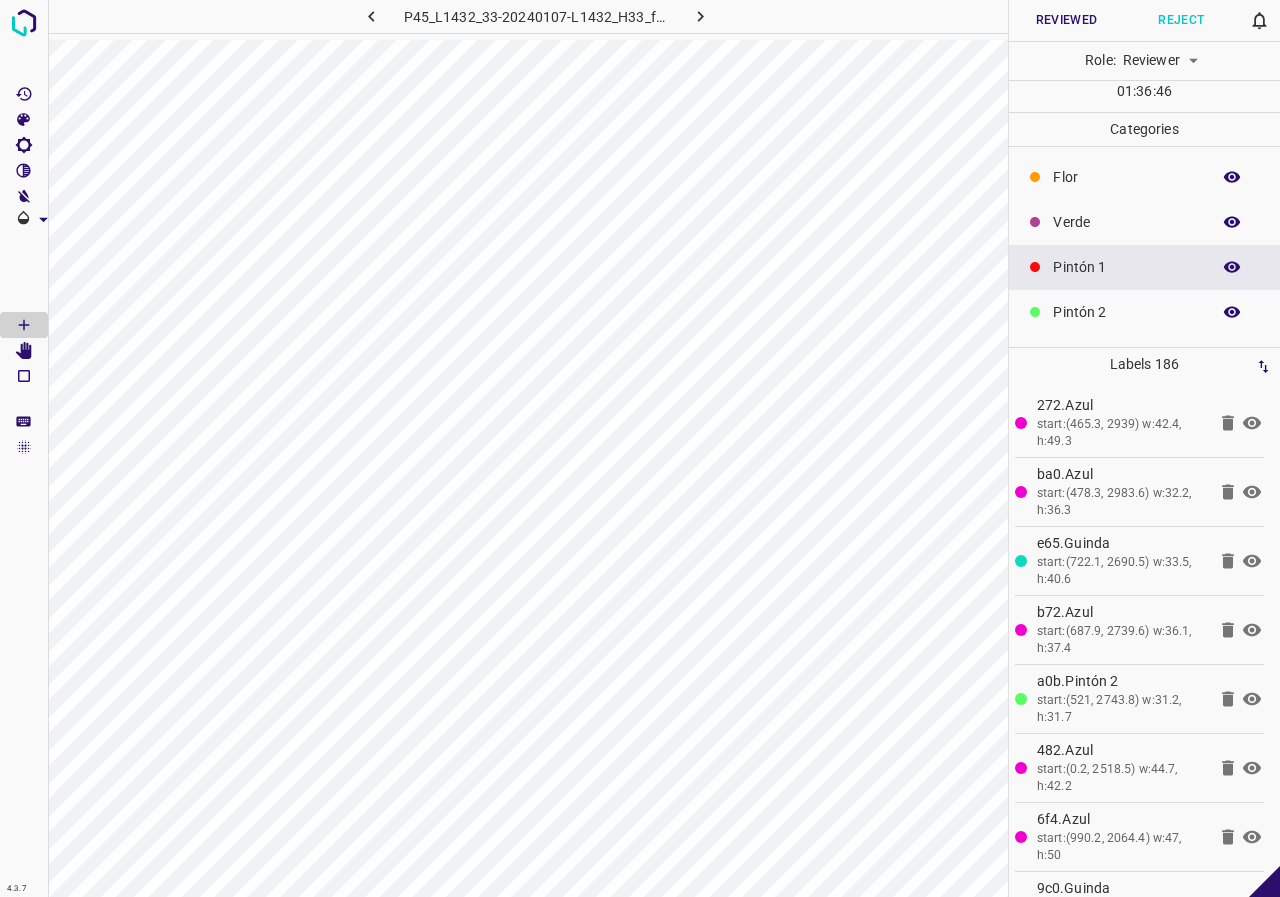 click on "Verde" at bounding box center [1126, 222] 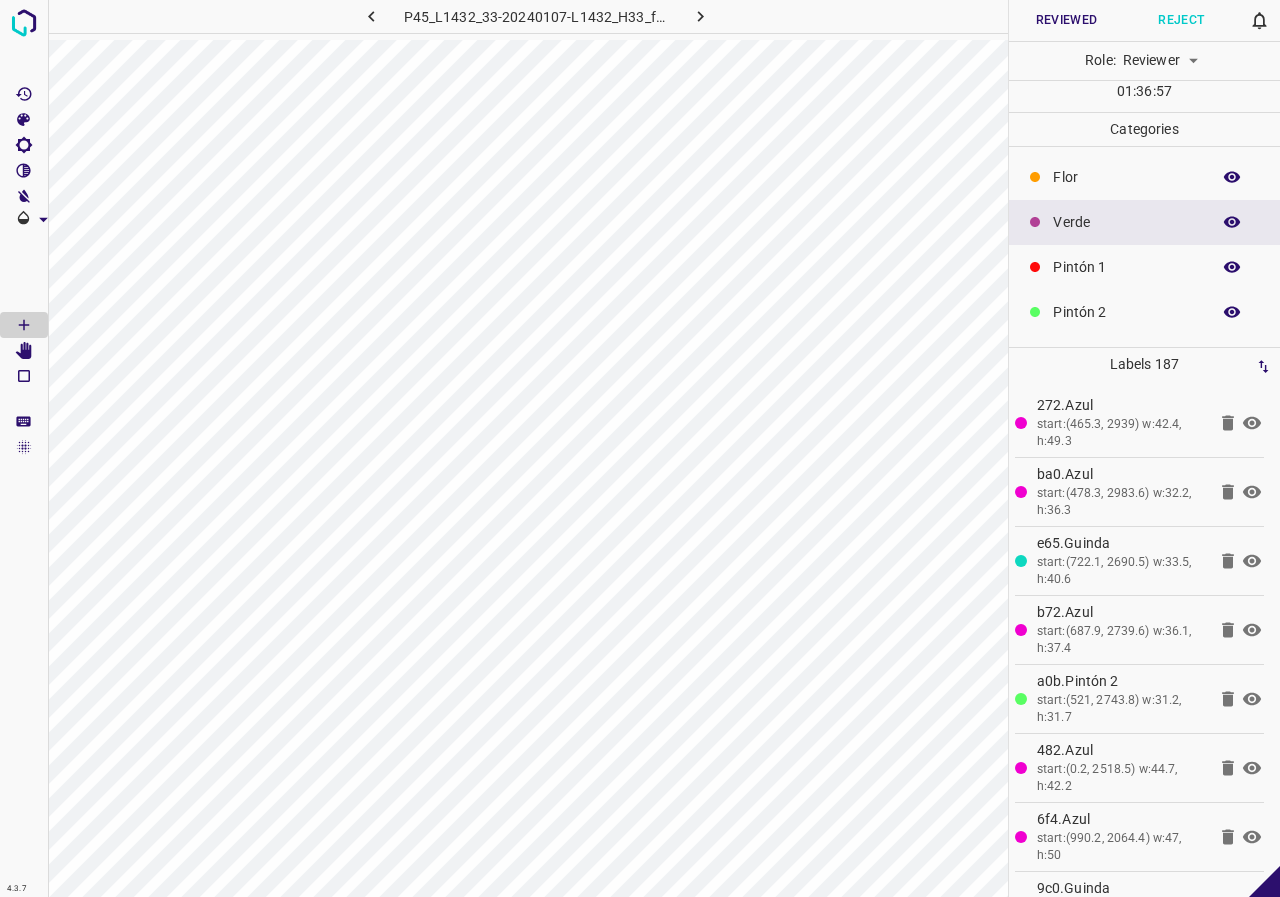scroll, scrollTop: 176, scrollLeft: 0, axis: vertical 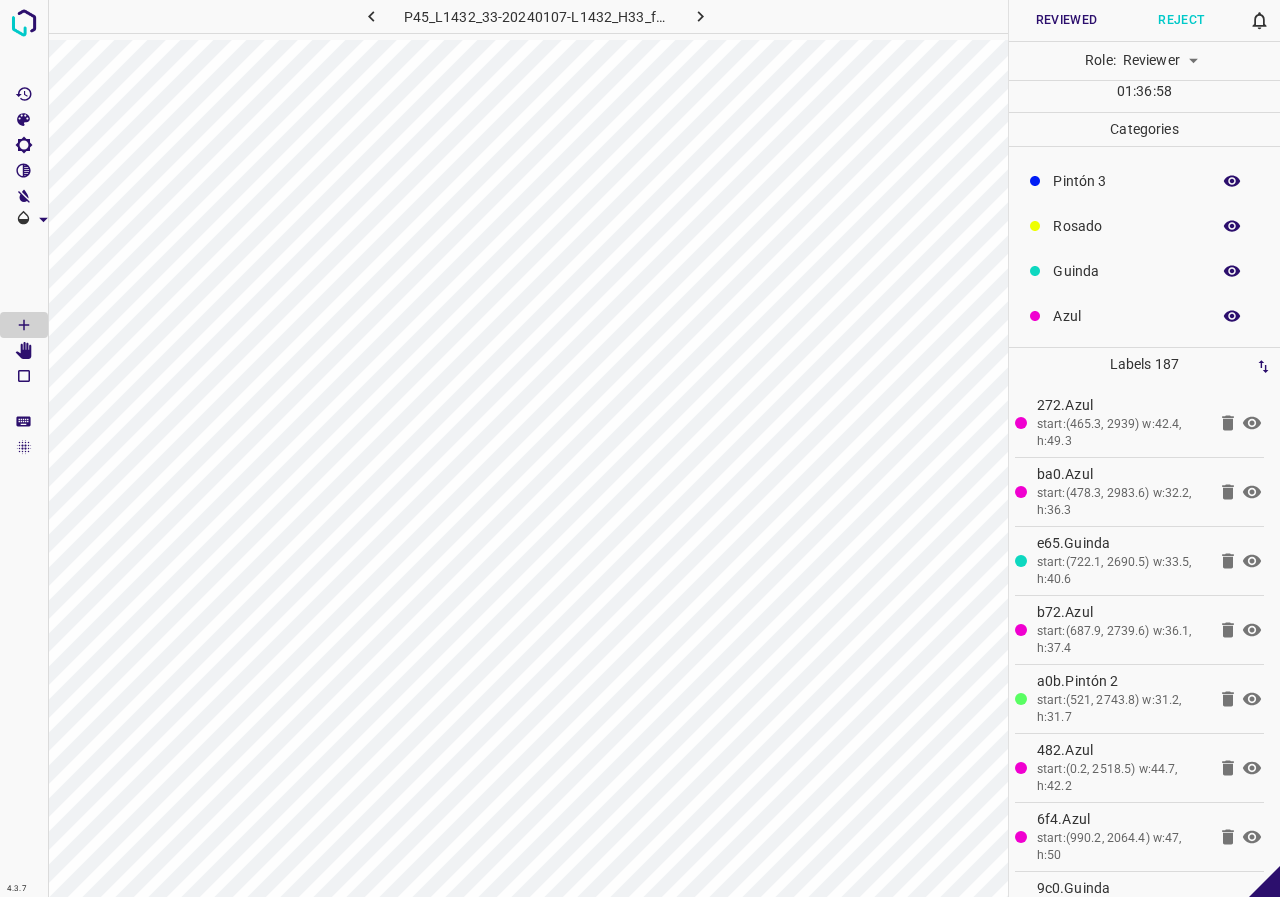 click on "Guinda" at bounding box center (1126, 271) 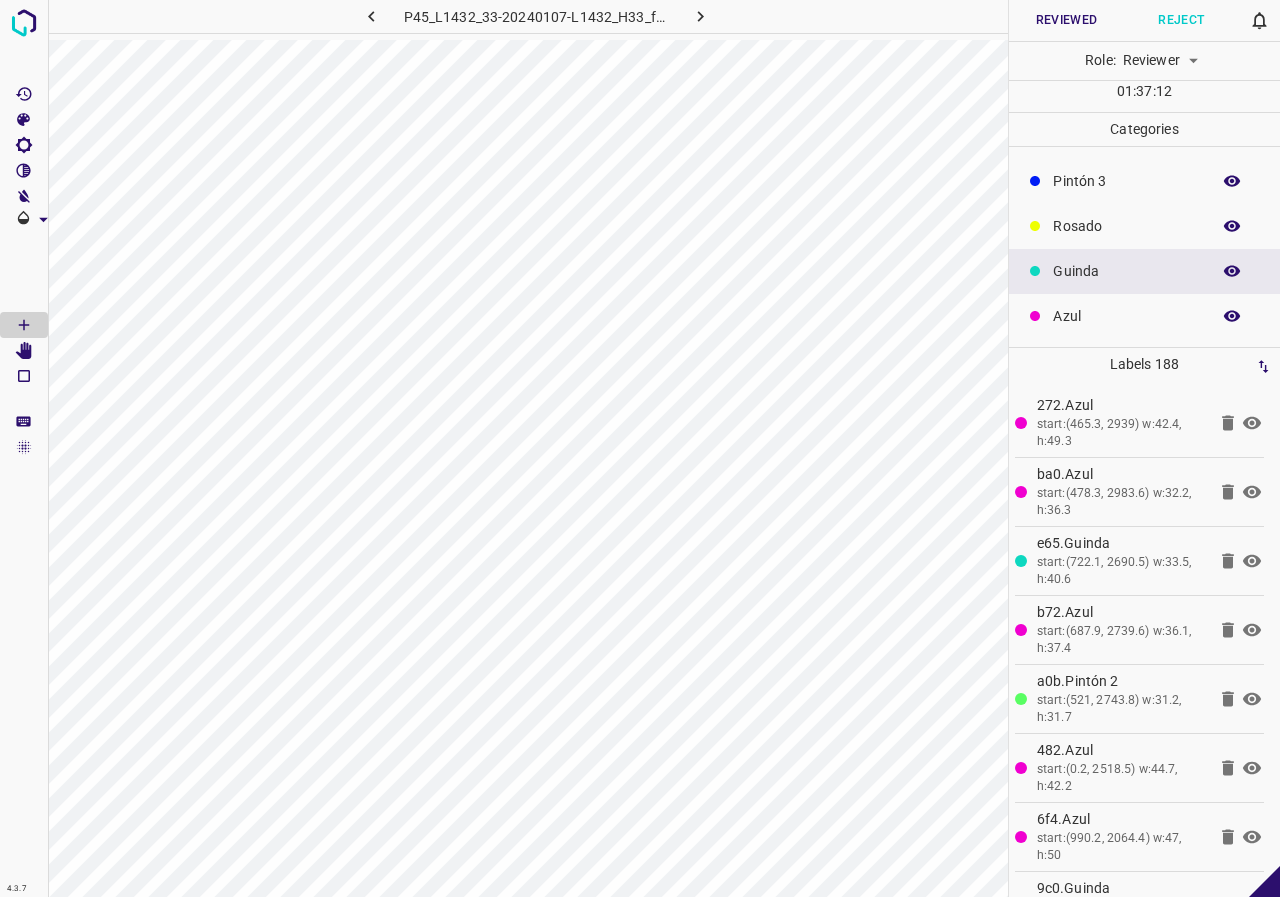 scroll, scrollTop: 0, scrollLeft: 0, axis: both 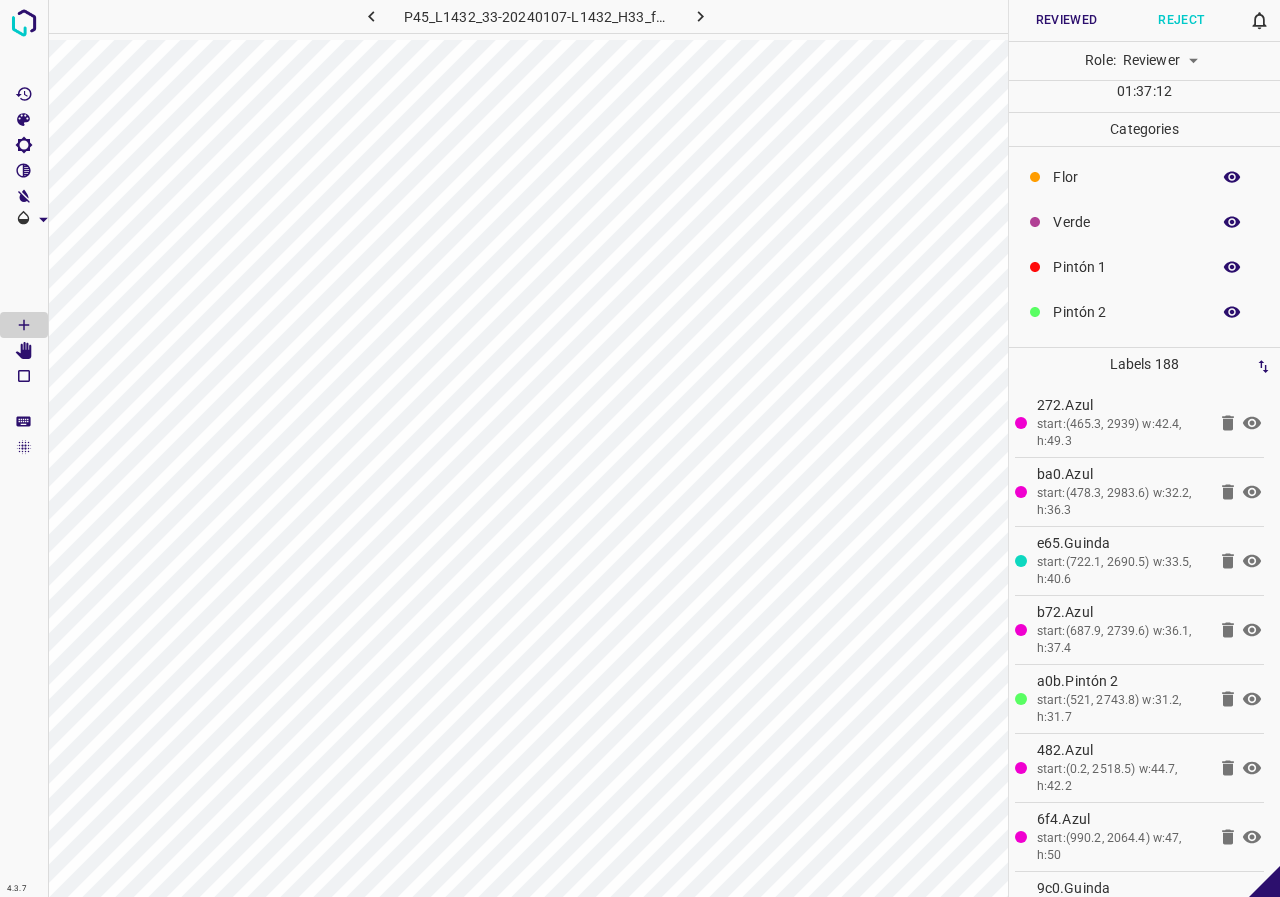 click on "Verde" at bounding box center [1144, 222] 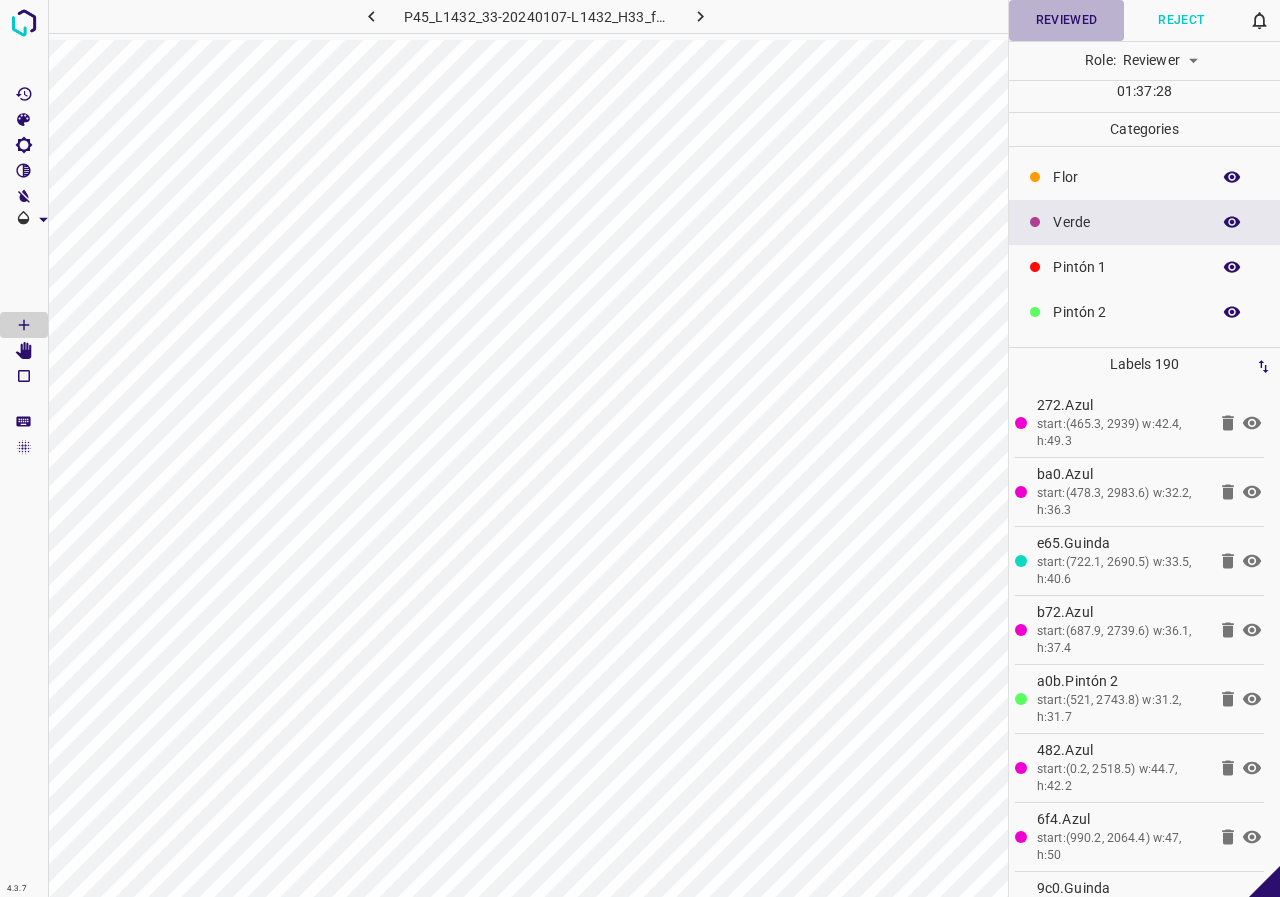 click on "Reviewed" at bounding box center (1066, 20) 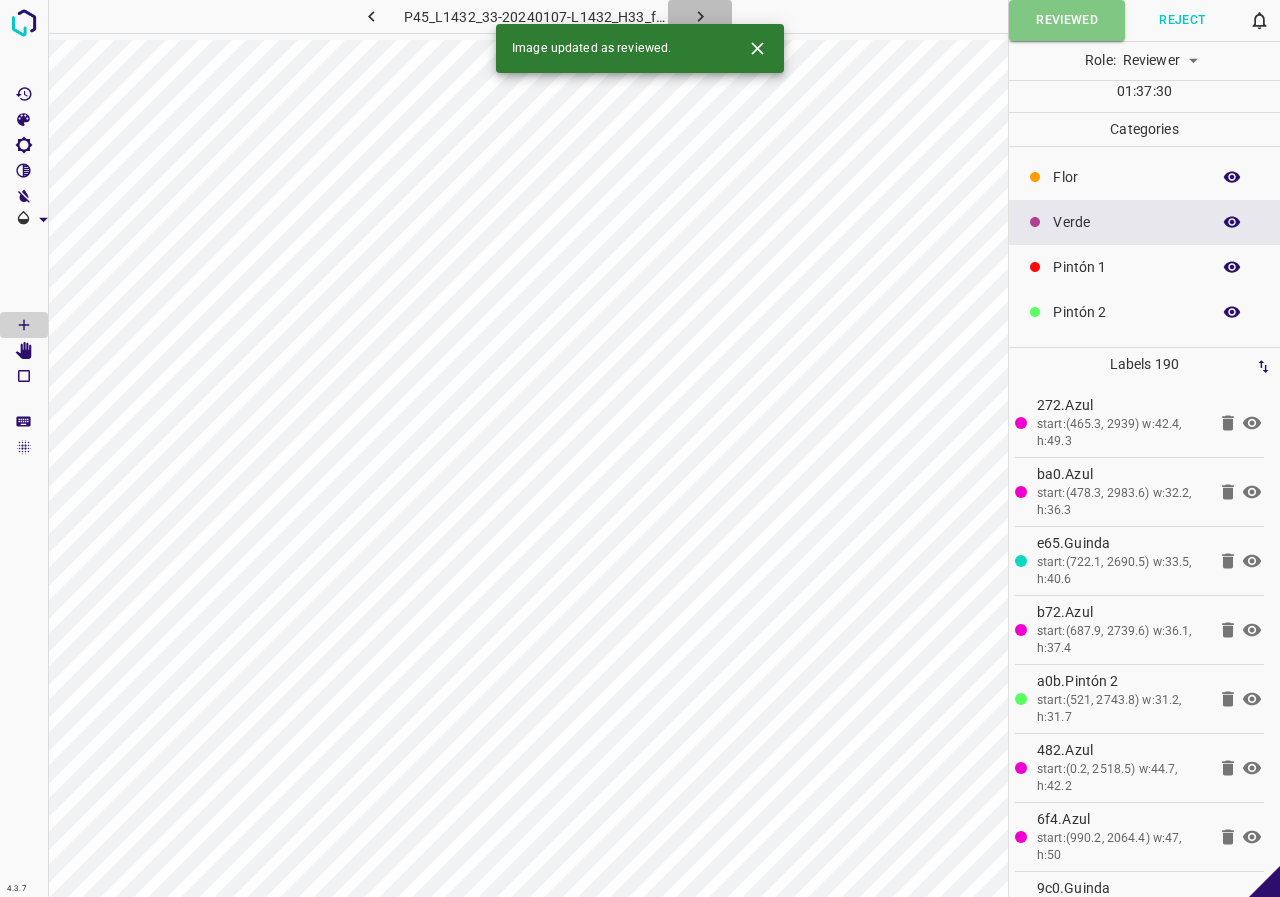 click 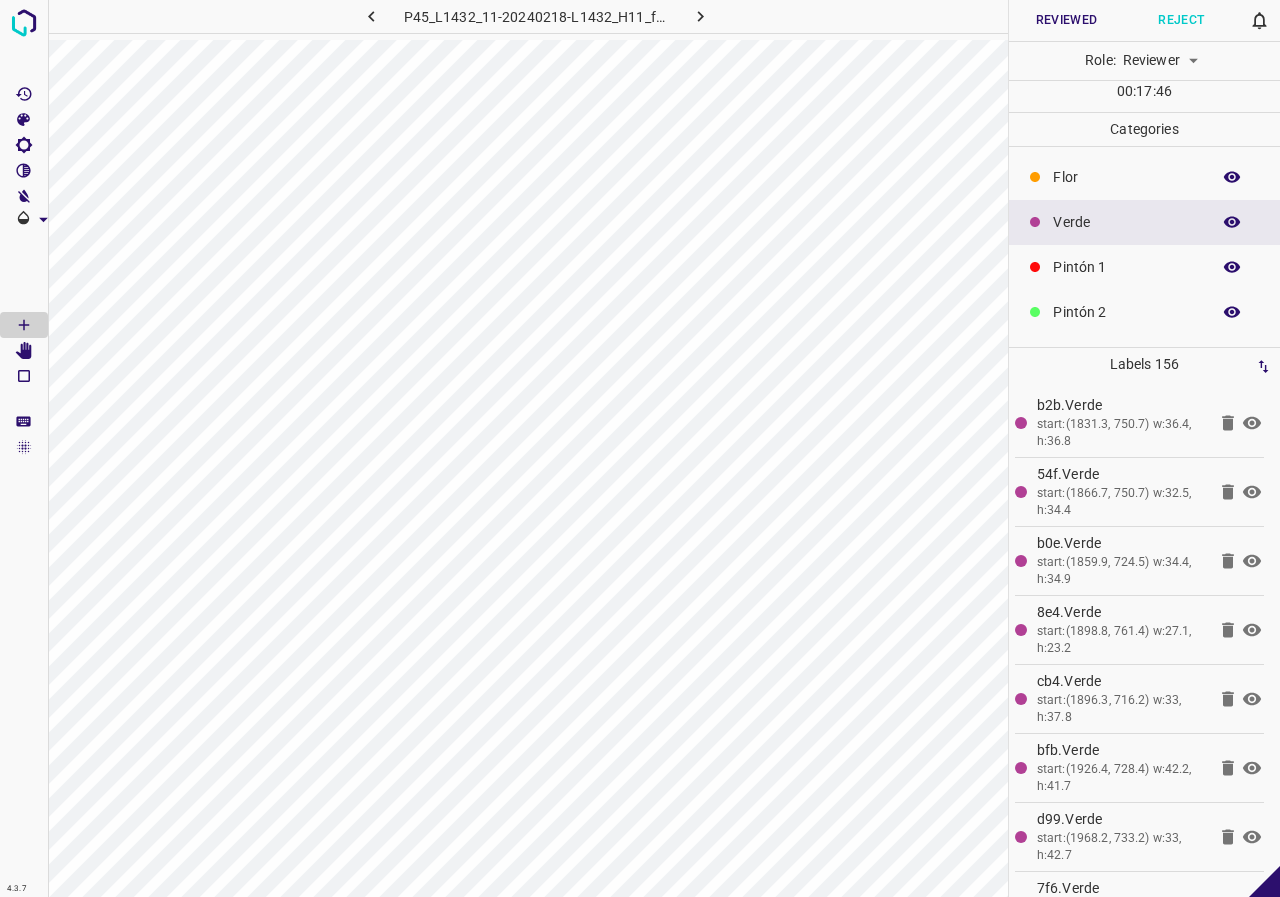 click on "Verde" at bounding box center (1126, 222) 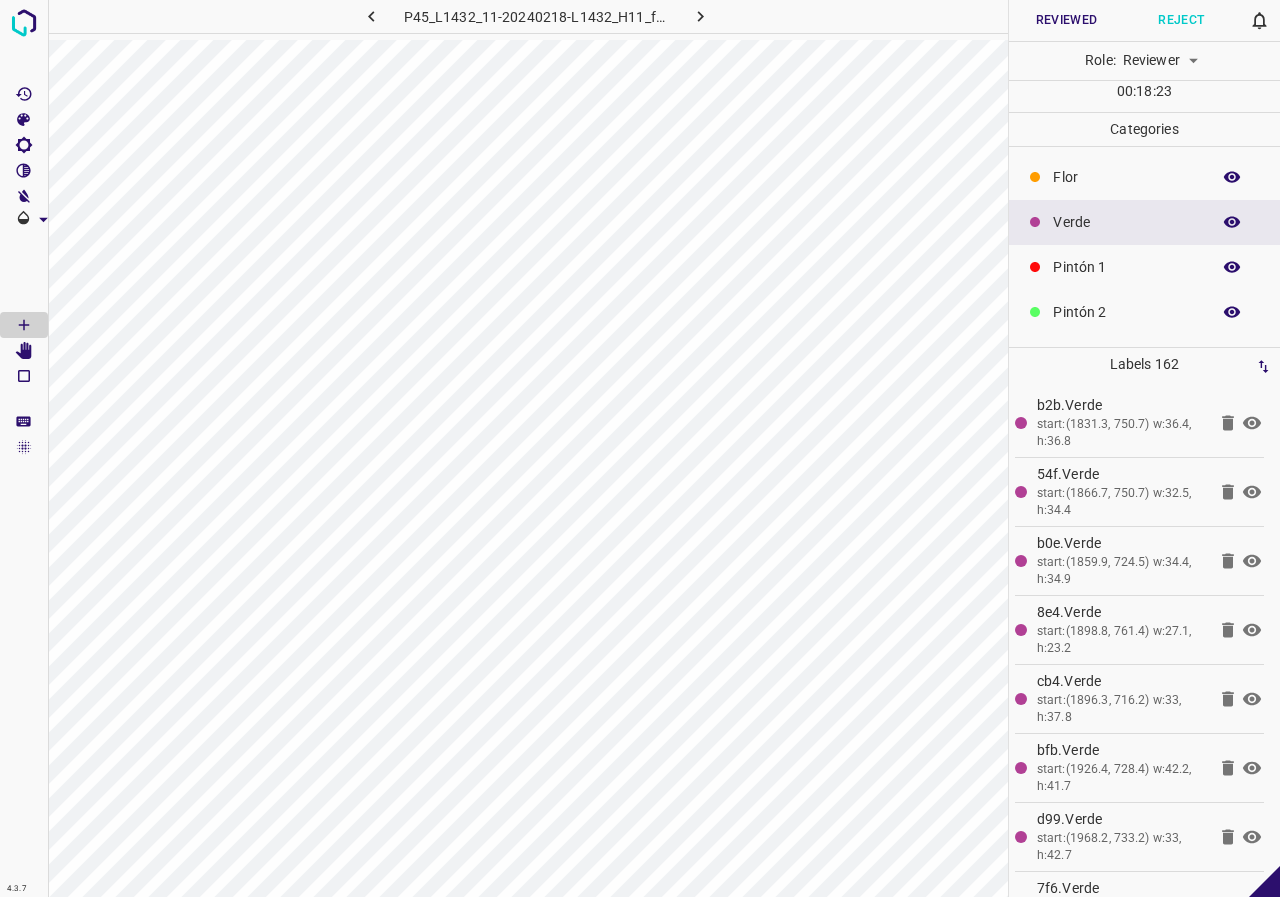 scroll, scrollTop: 176, scrollLeft: 0, axis: vertical 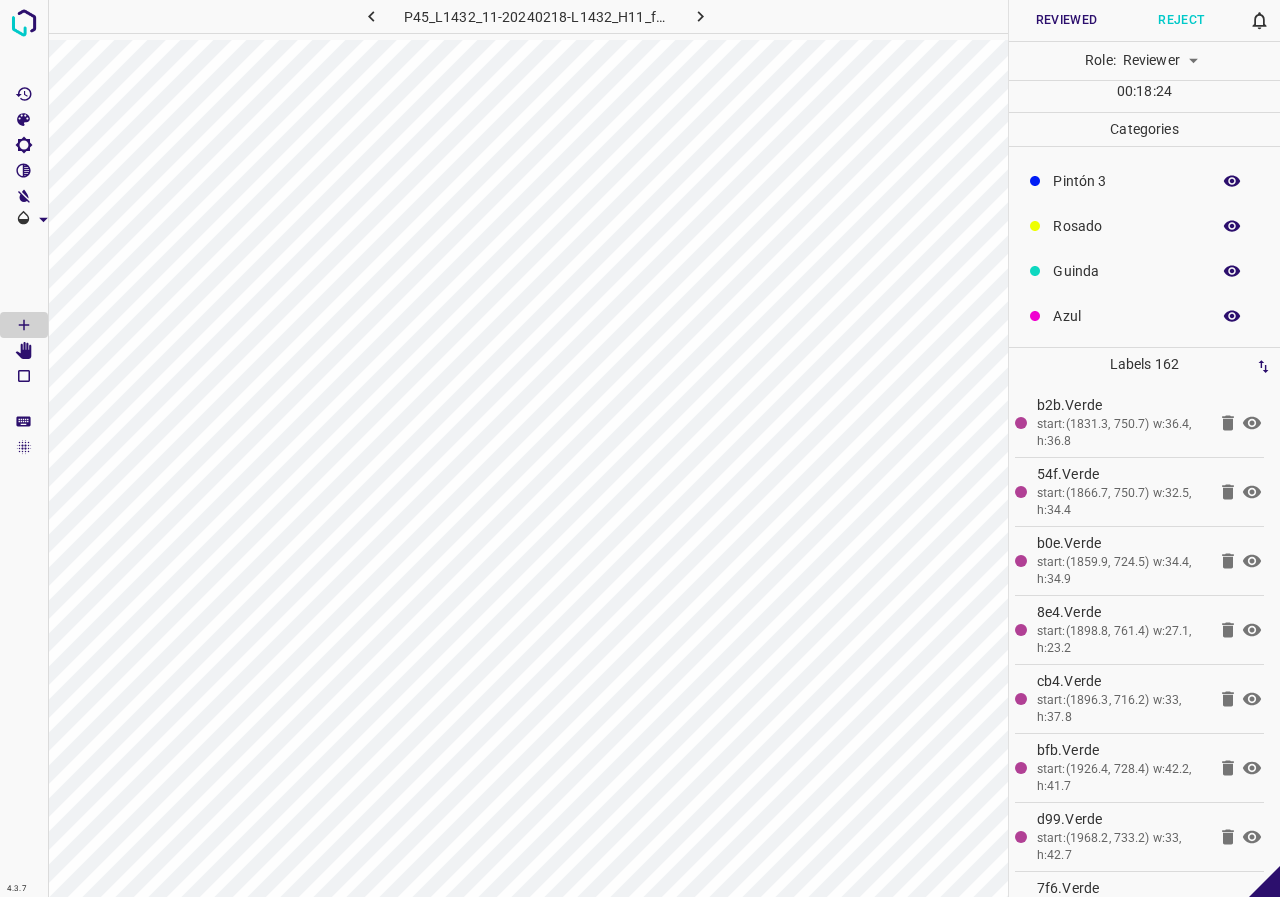 click at bounding box center (1232, 181) 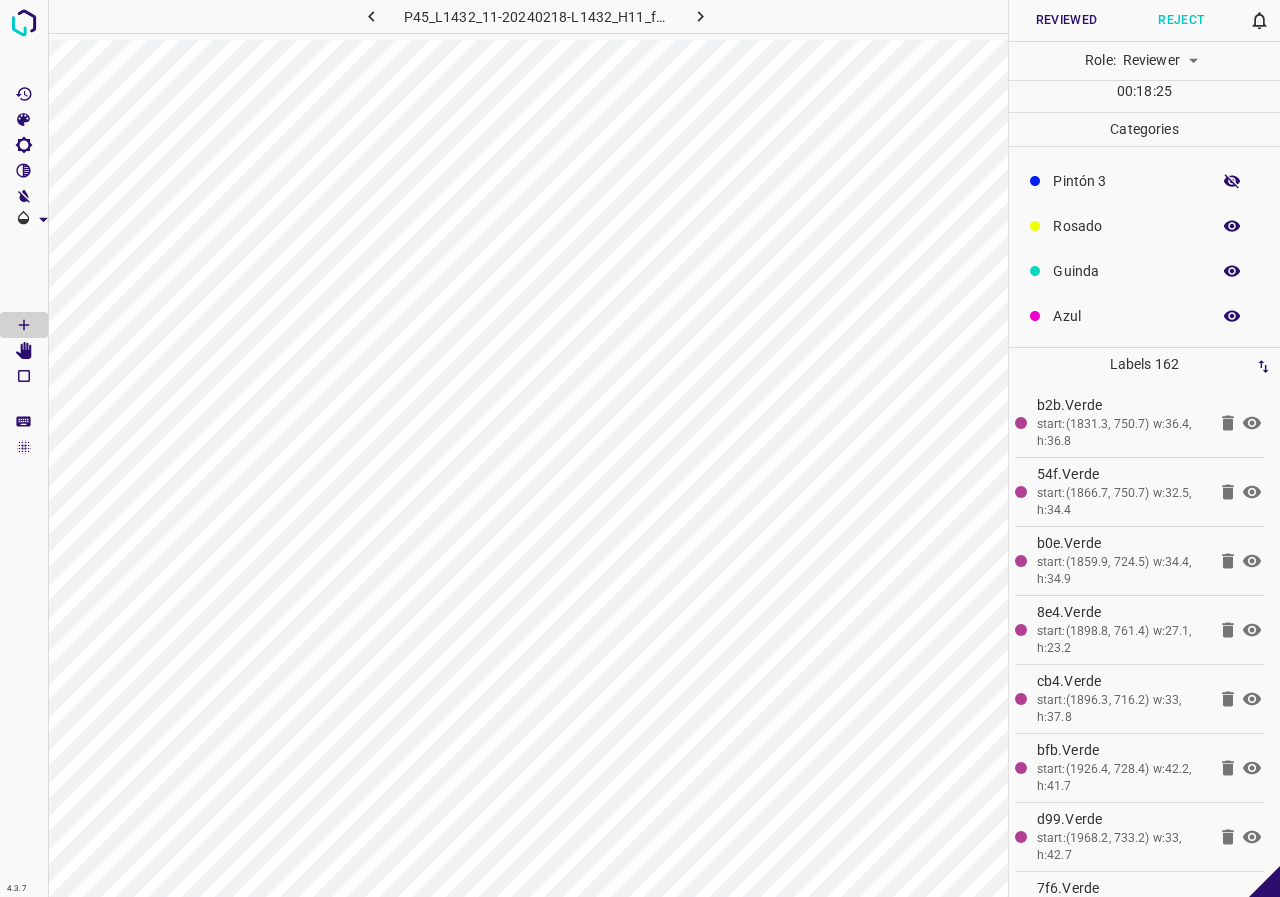 click at bounding box center (1232, 181) 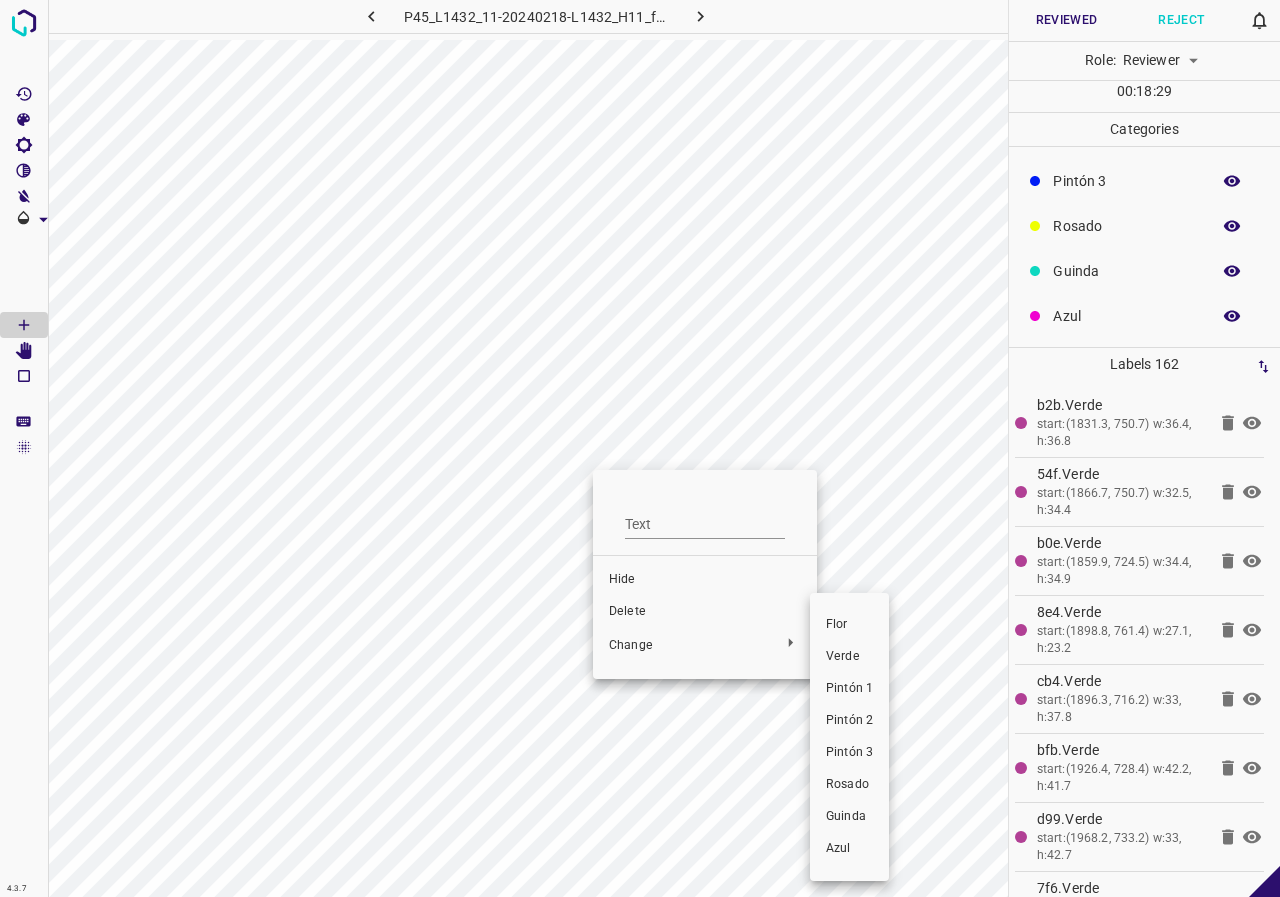 click on "Rosado" at bounding box center (849, 785) 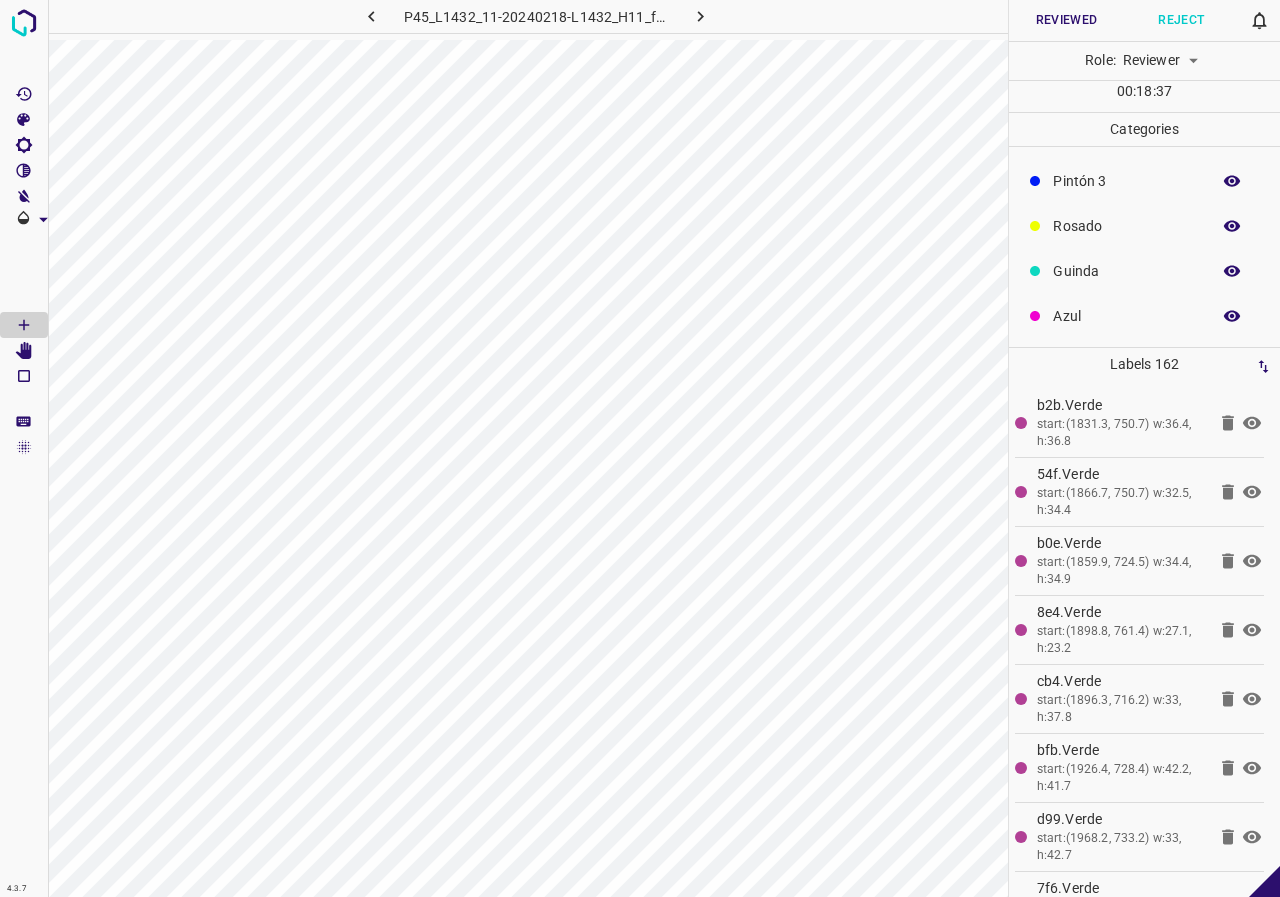 scroll, scrollTop: 0, scrollLeft: 0, axis: both 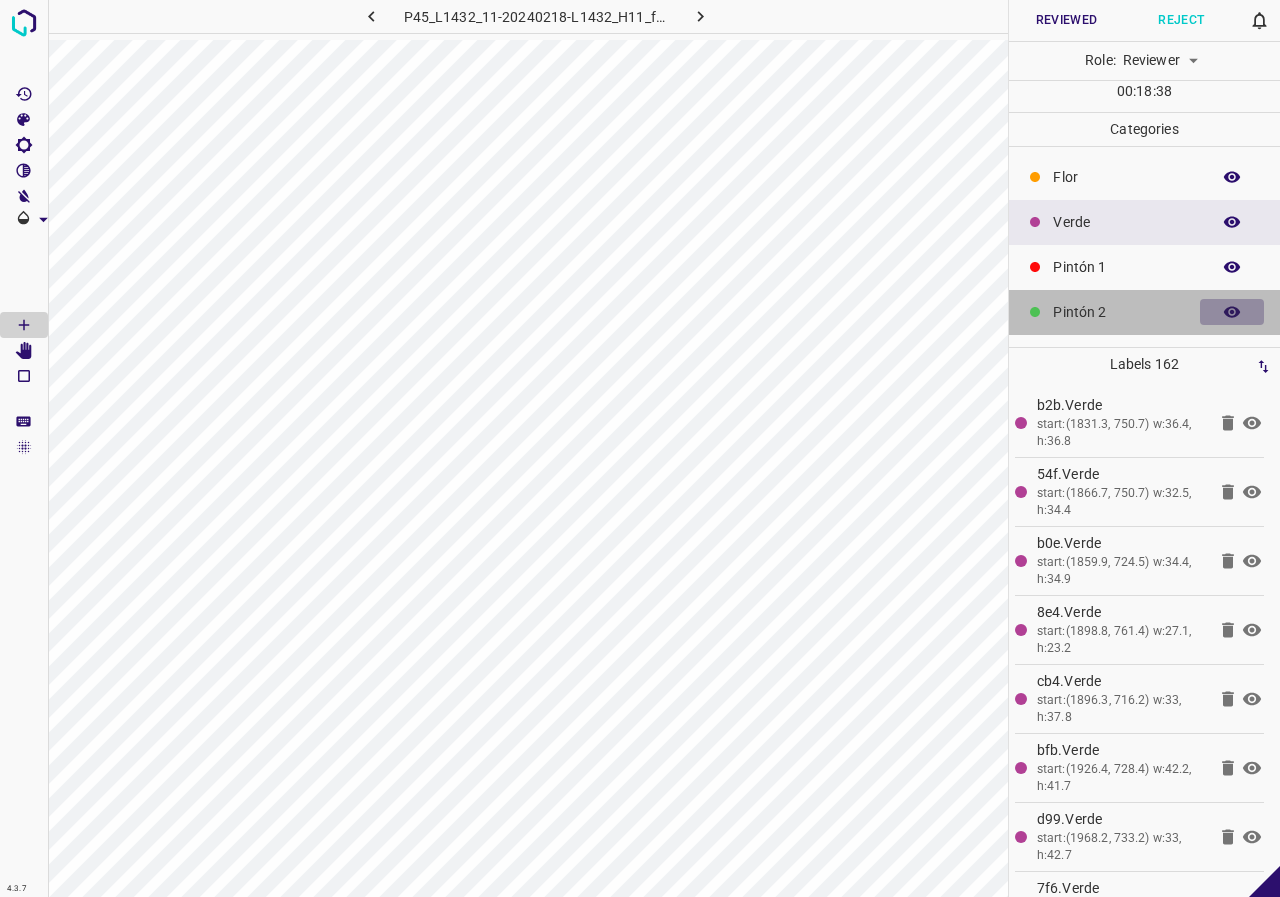 click 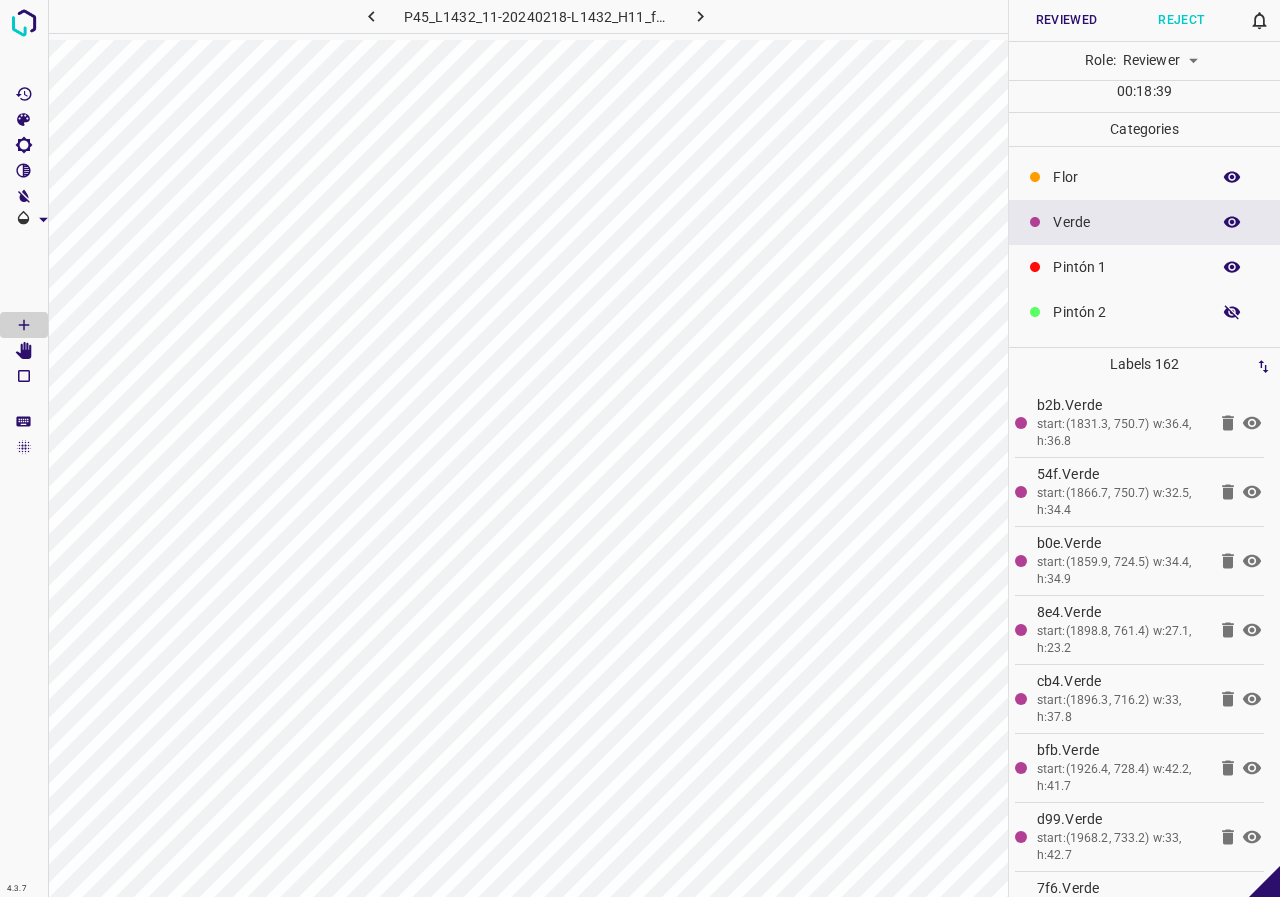 click 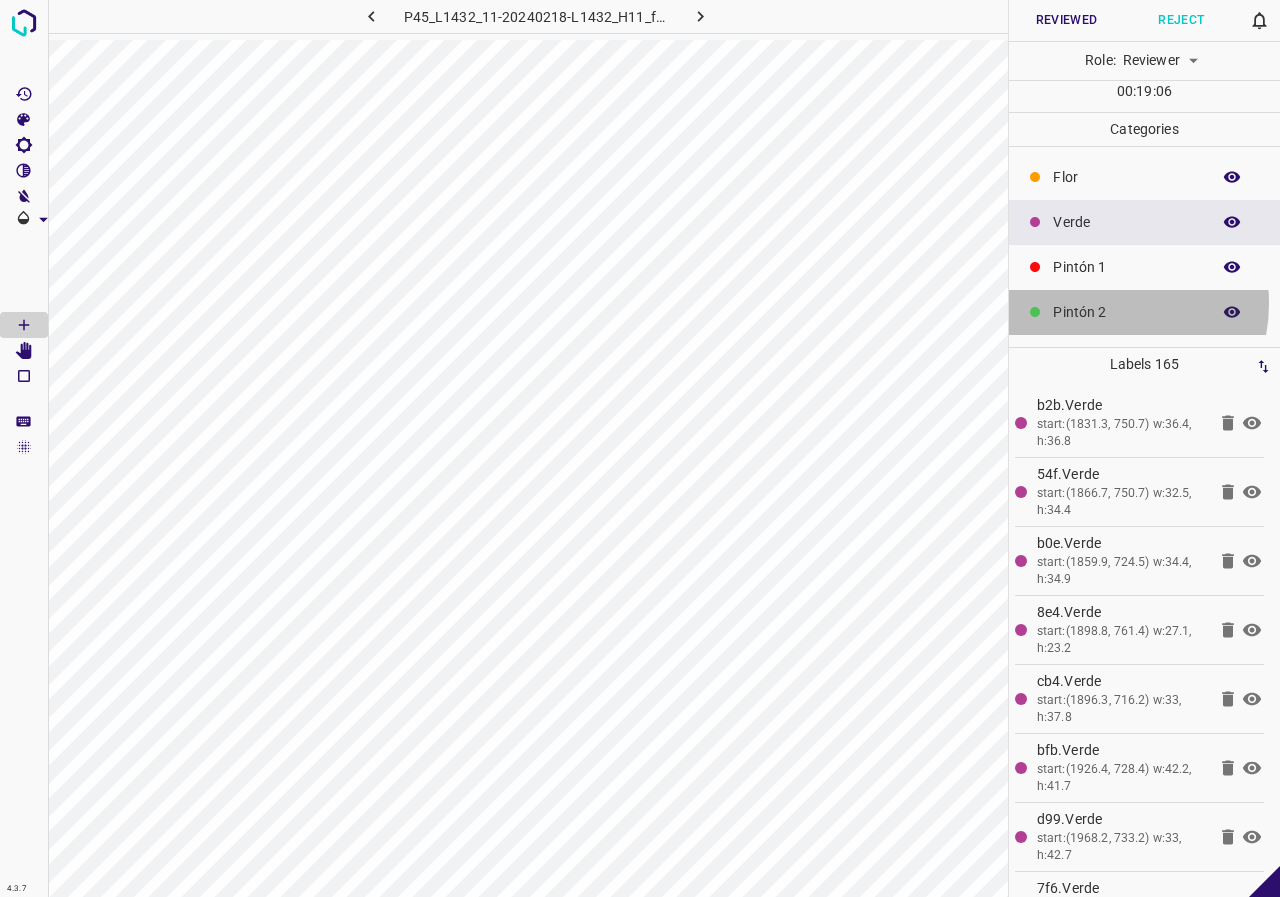 click on "Pintón 2" at bounding box center [1126, 312] 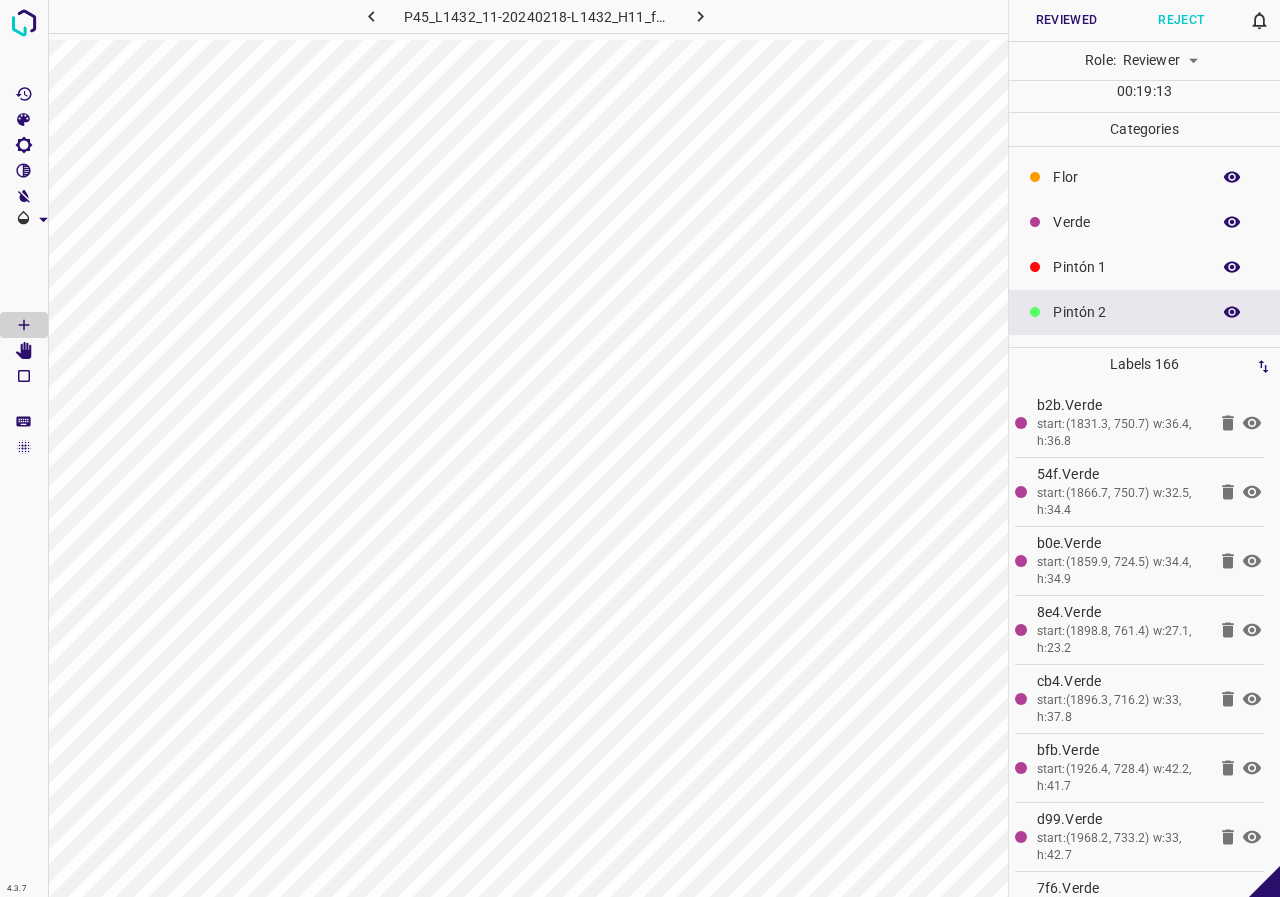 click on "Verde" at bounding box center (1126, 222) 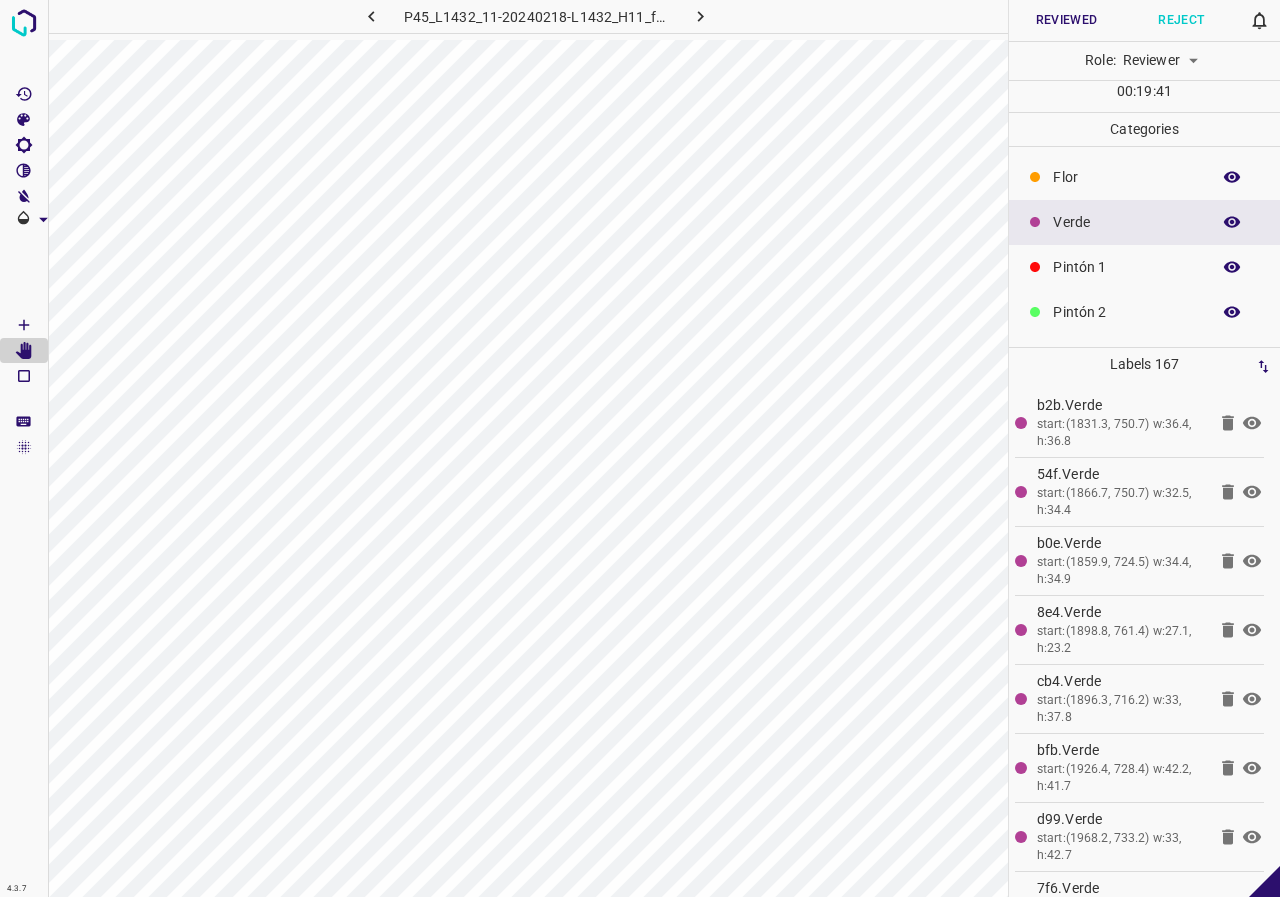 click on "Reviewed" at bounding box center (1066, 20) 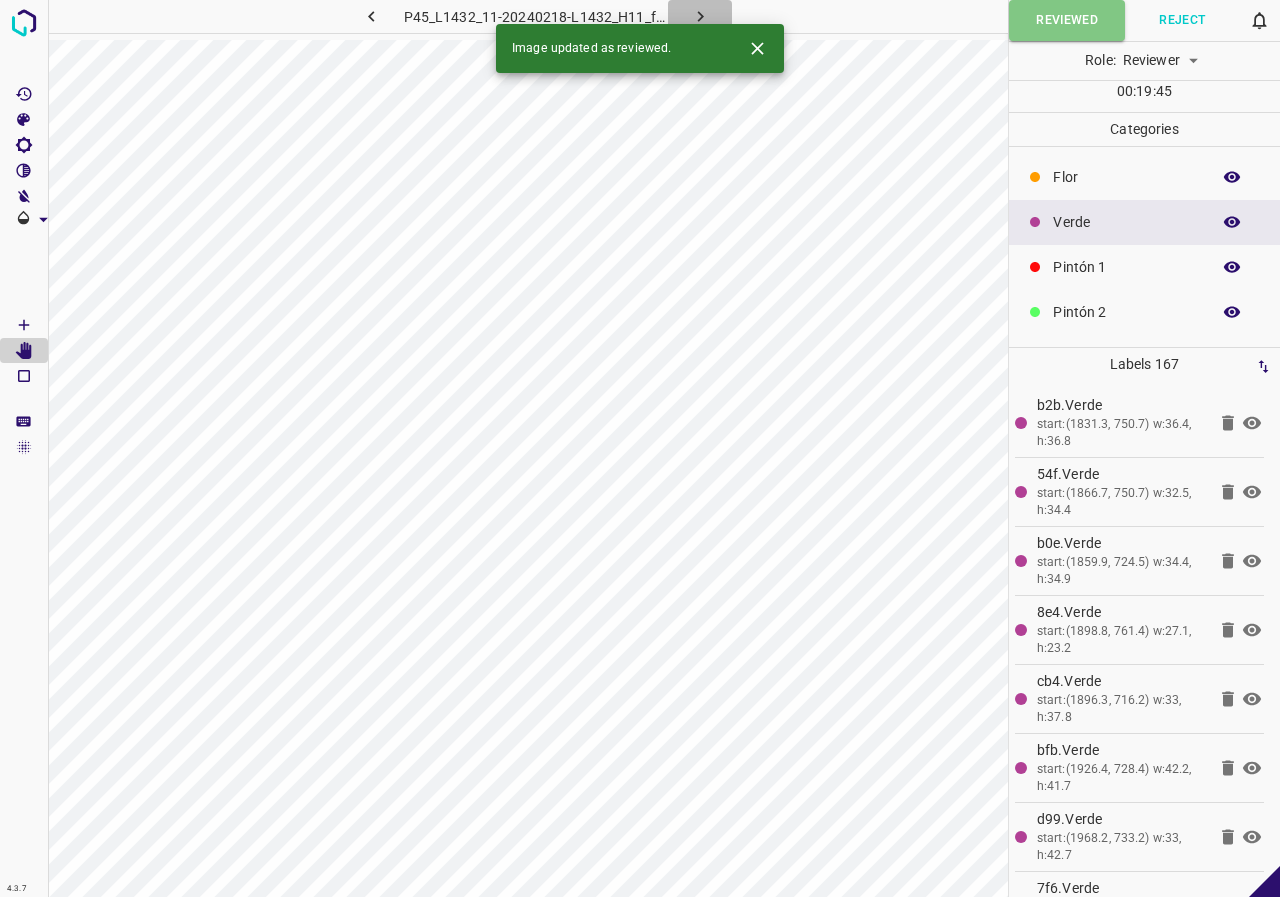 click 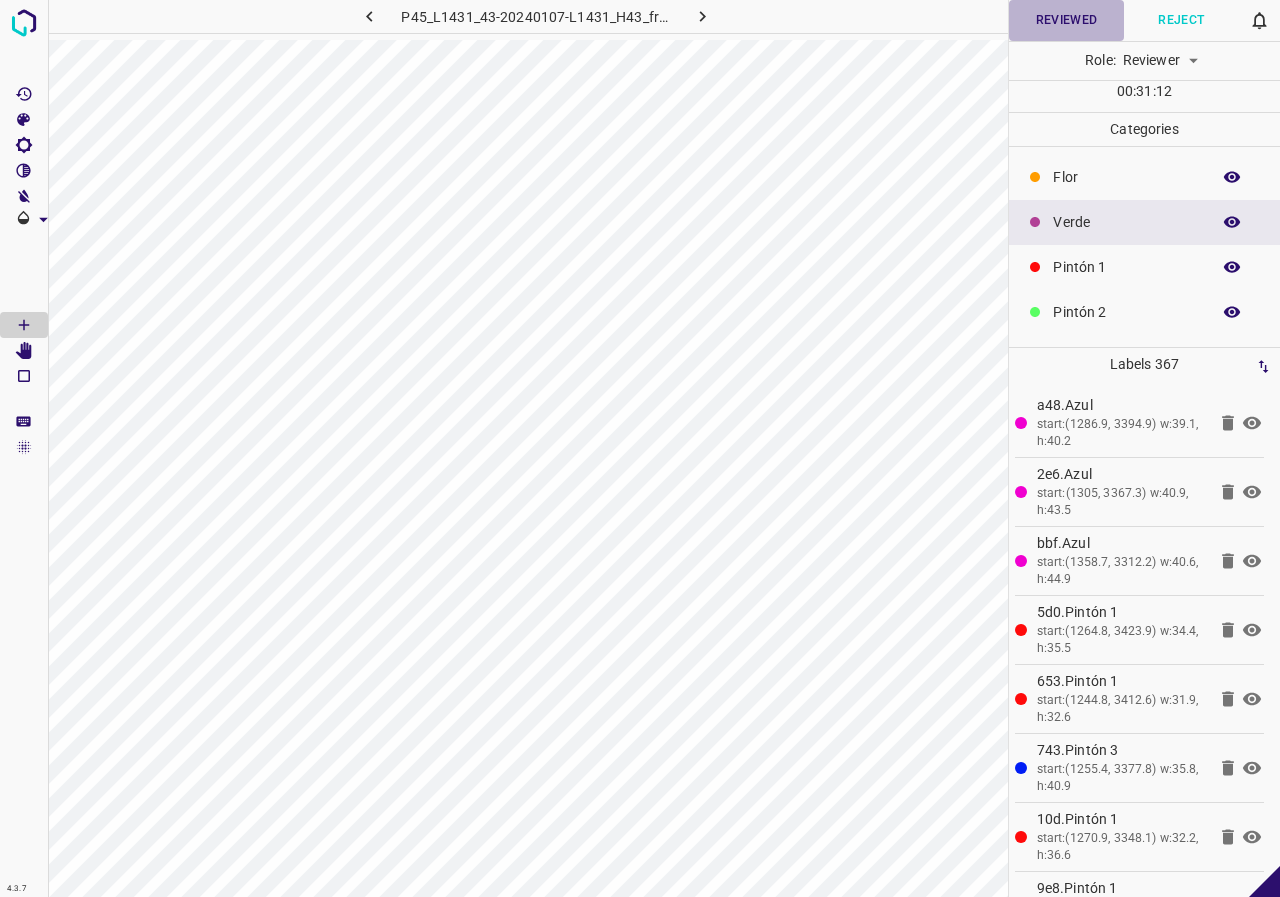 click on "Reviewed" at bounding box center (1066, 20) 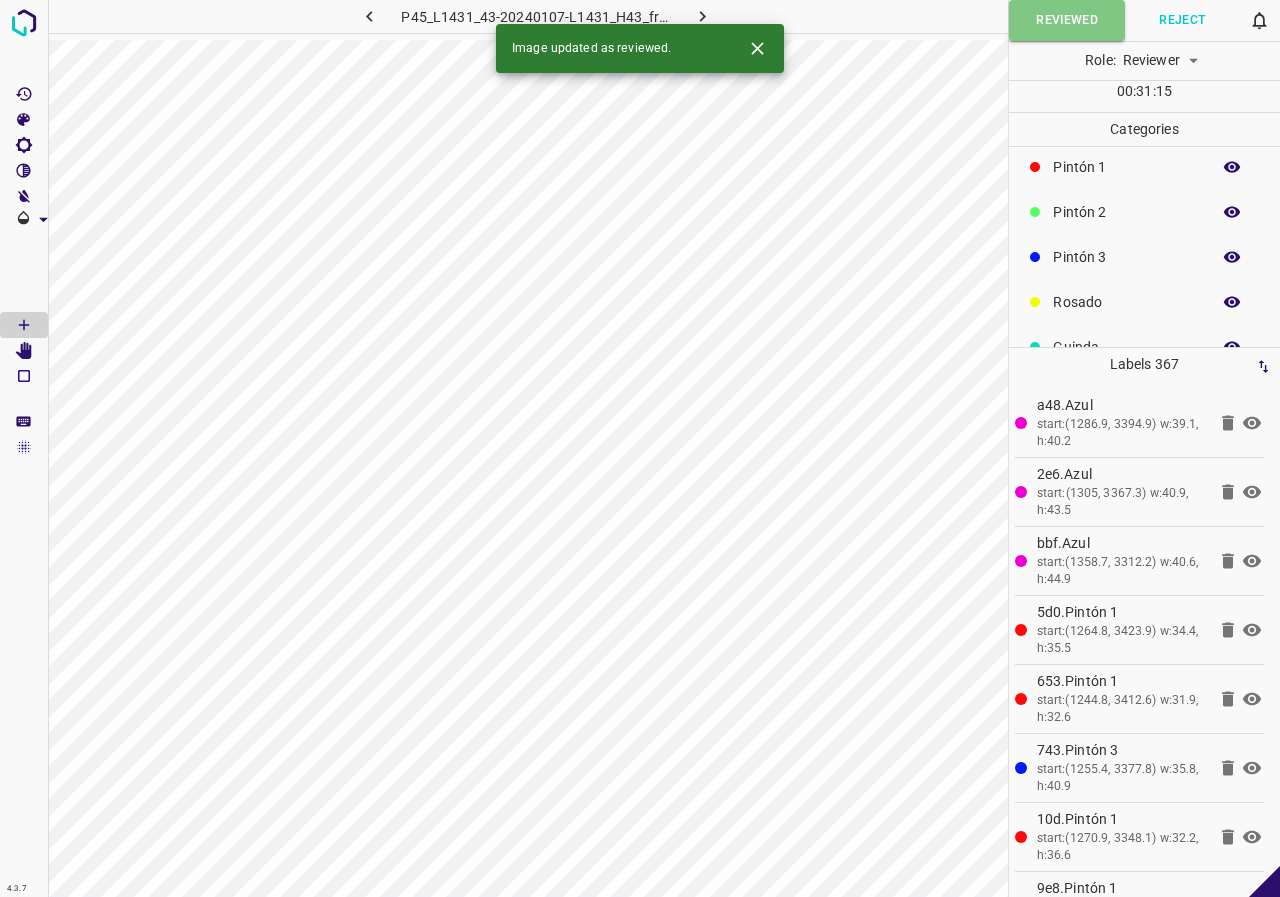 scroll, scrollTop: 176, scrollLeft: 0, axis: vertical 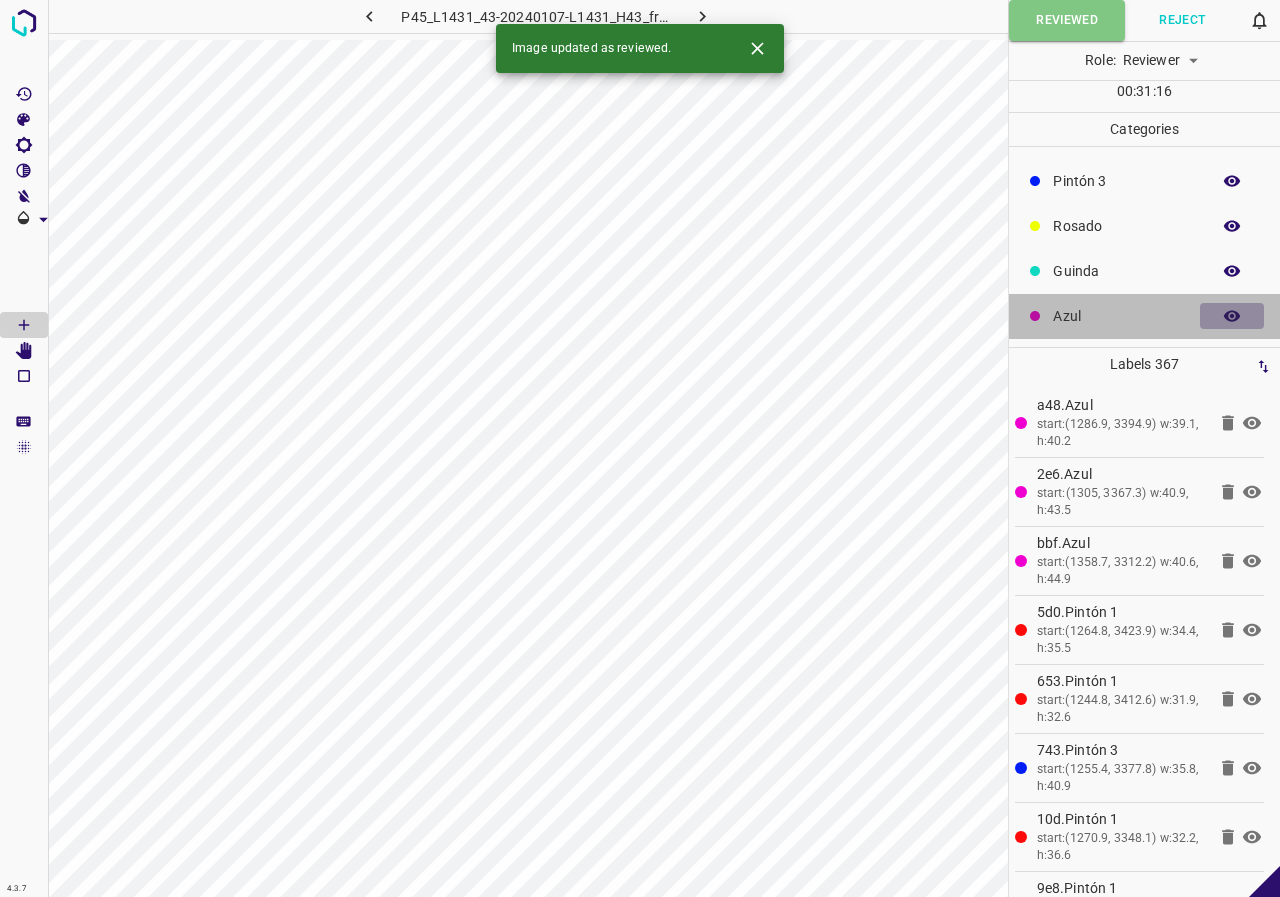 click 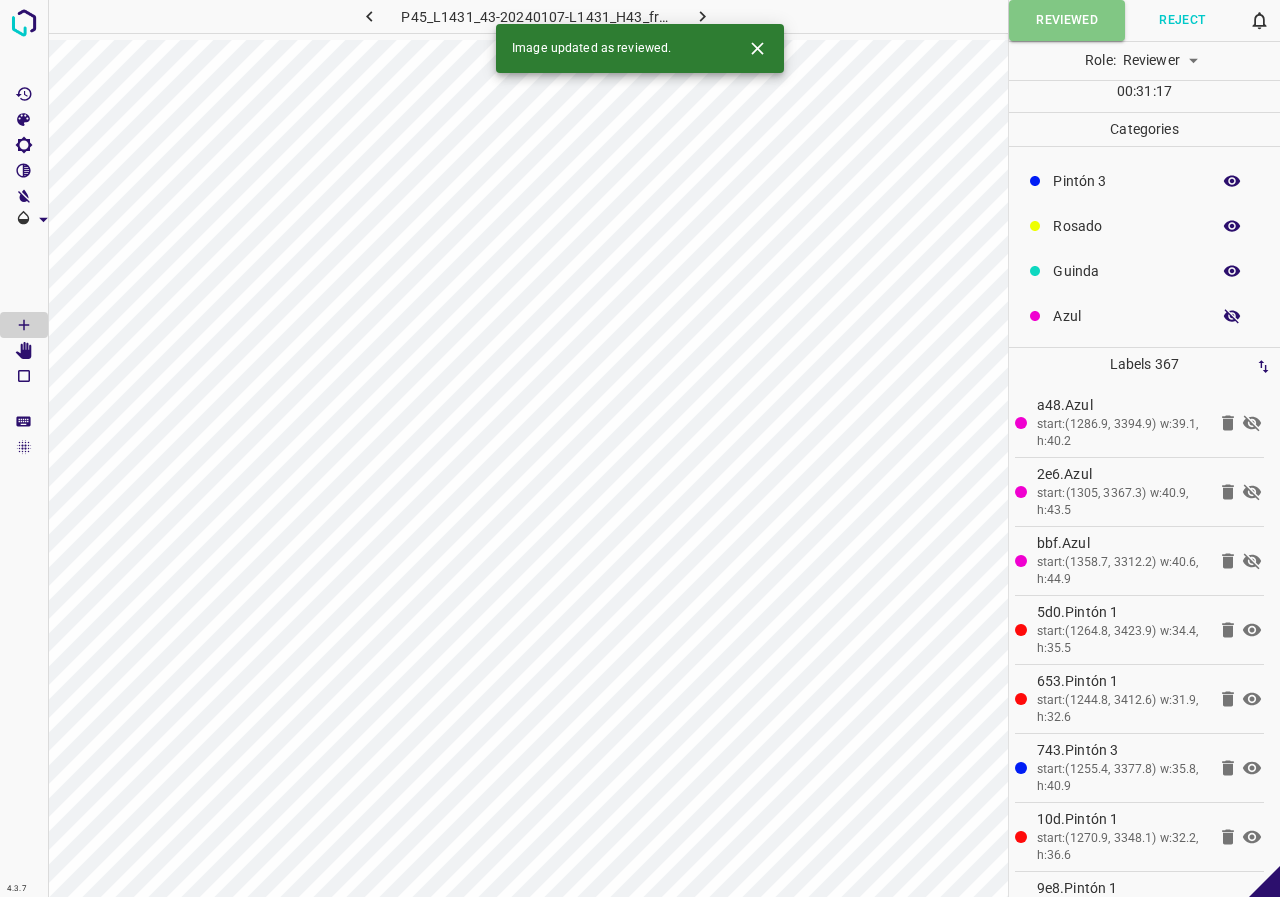 click 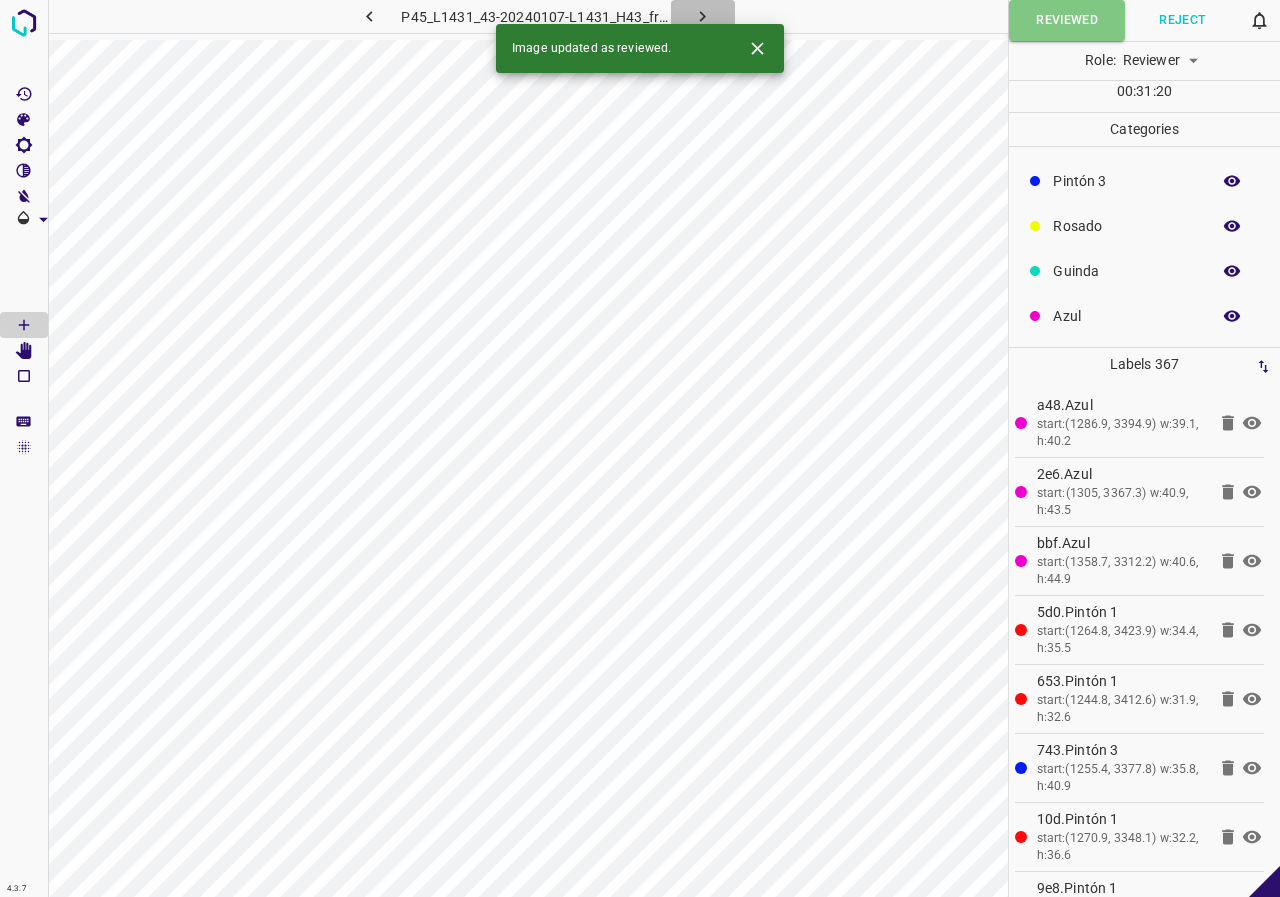 click 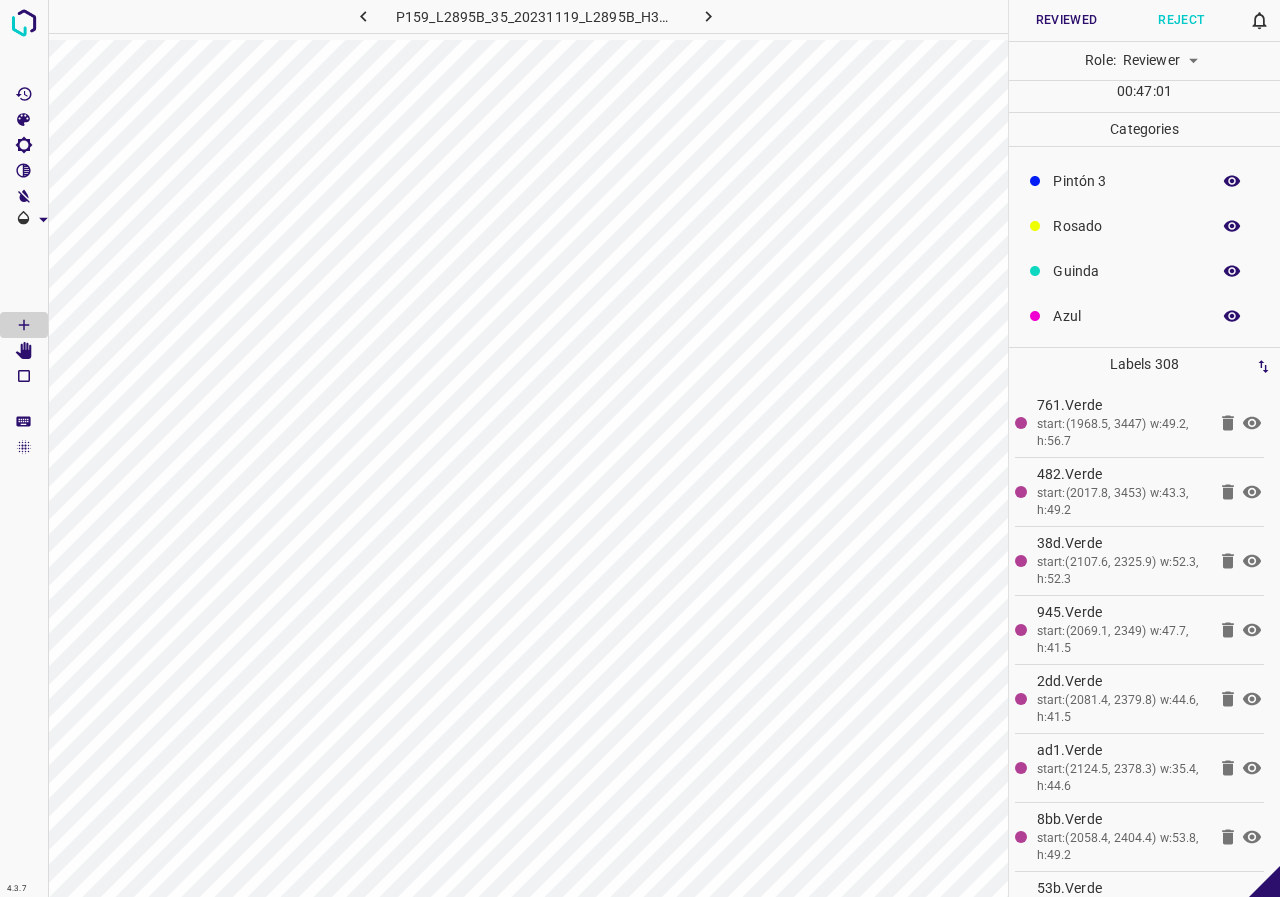 scroll, scrollTop: 0, scrollLeft: 0, axis: both 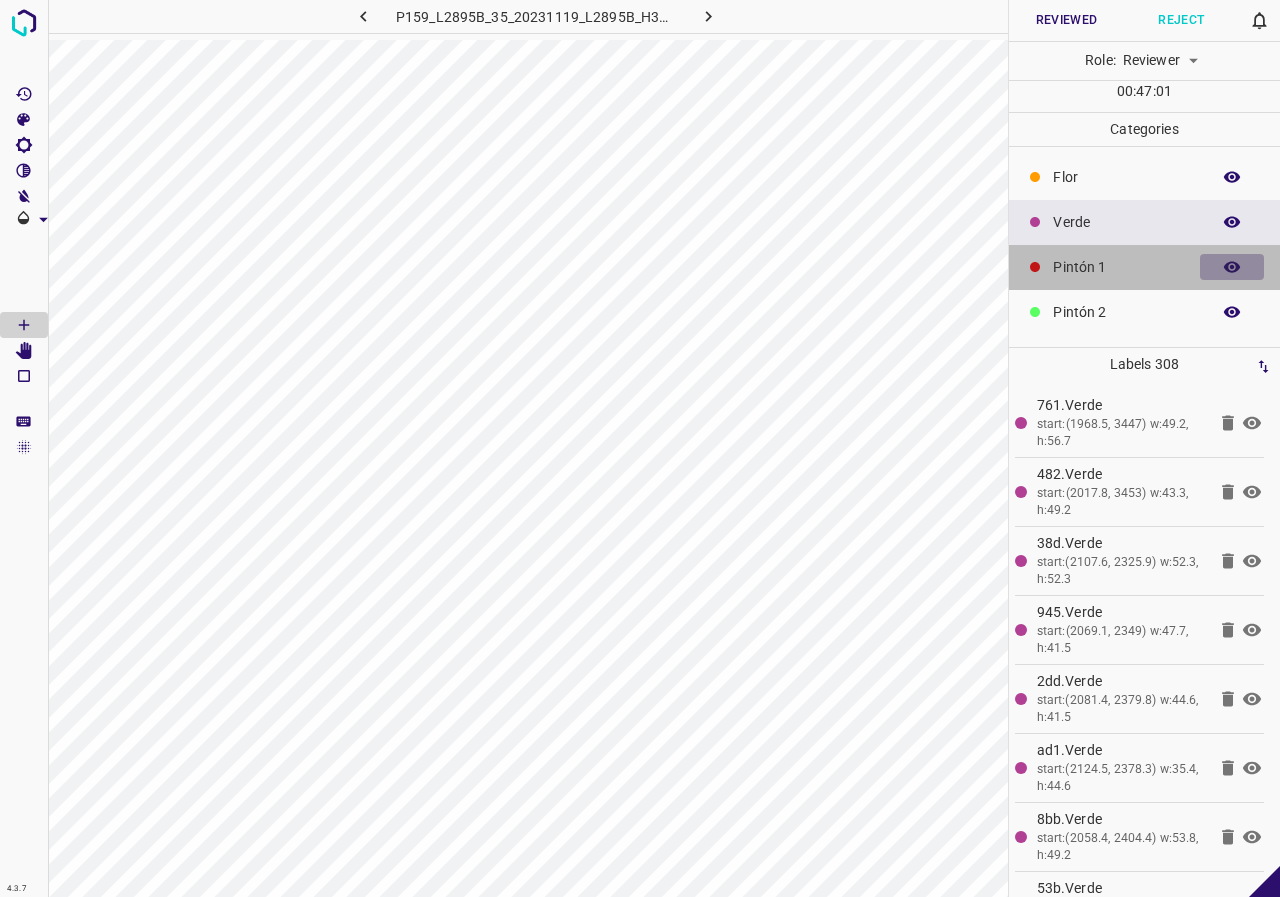 click 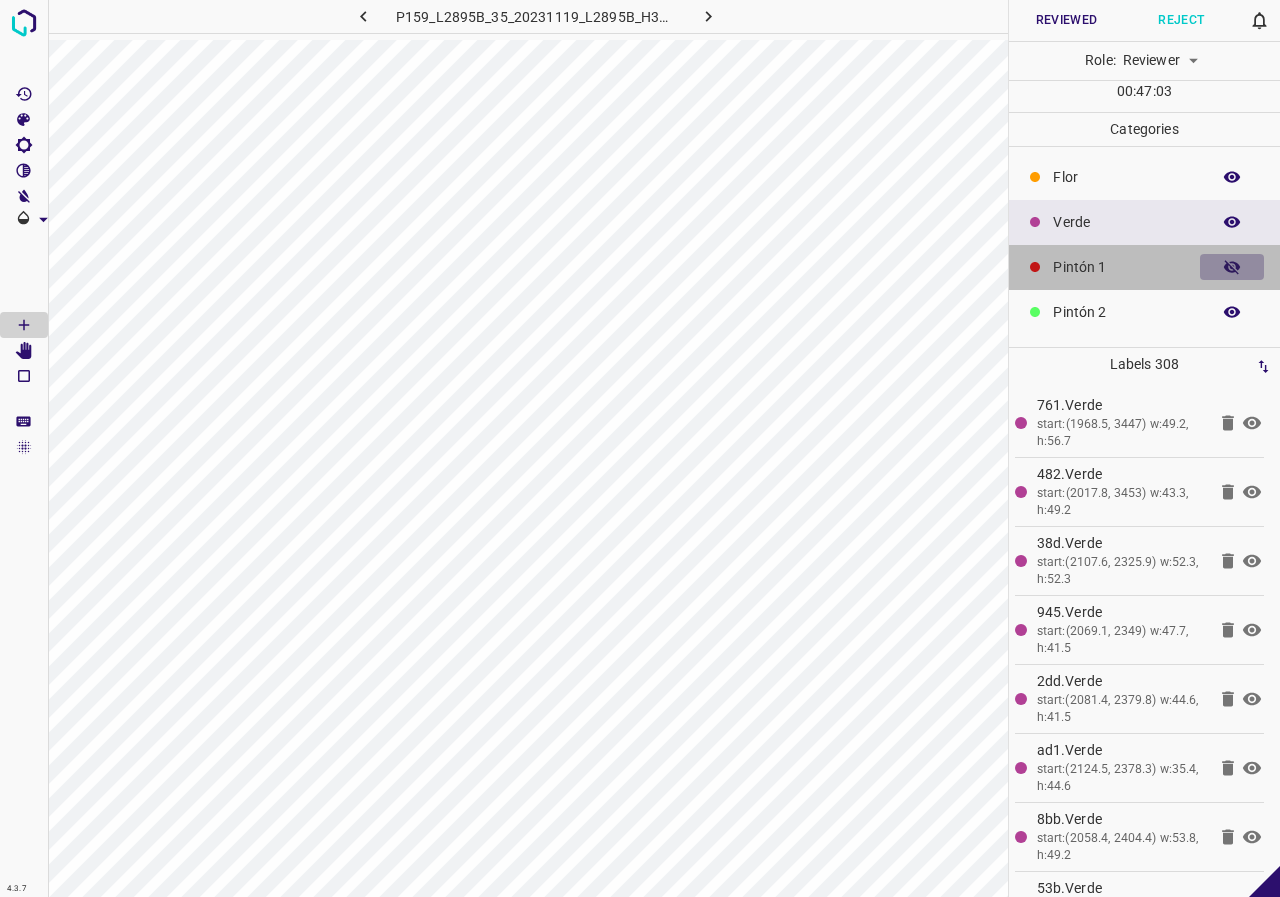 click 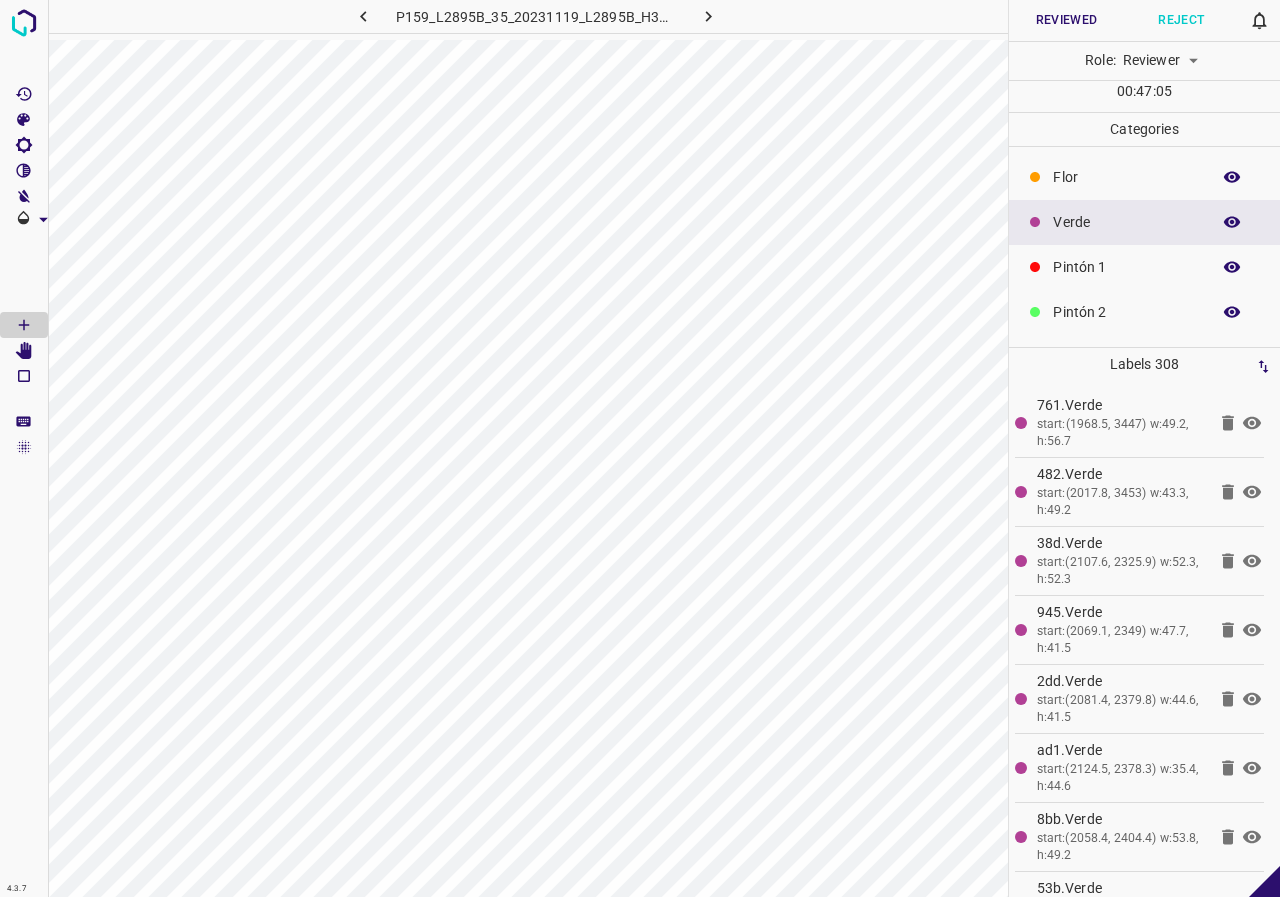 click 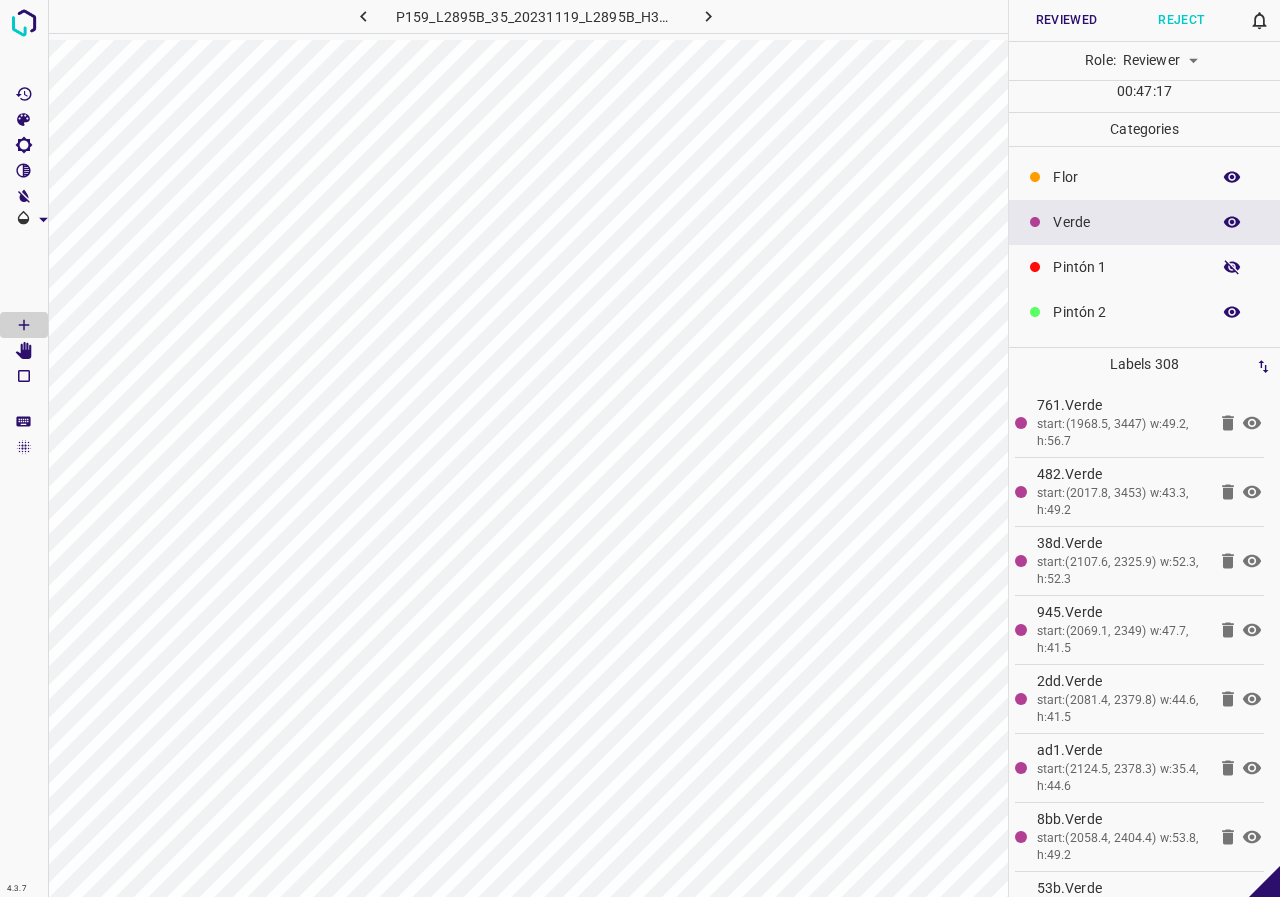 click 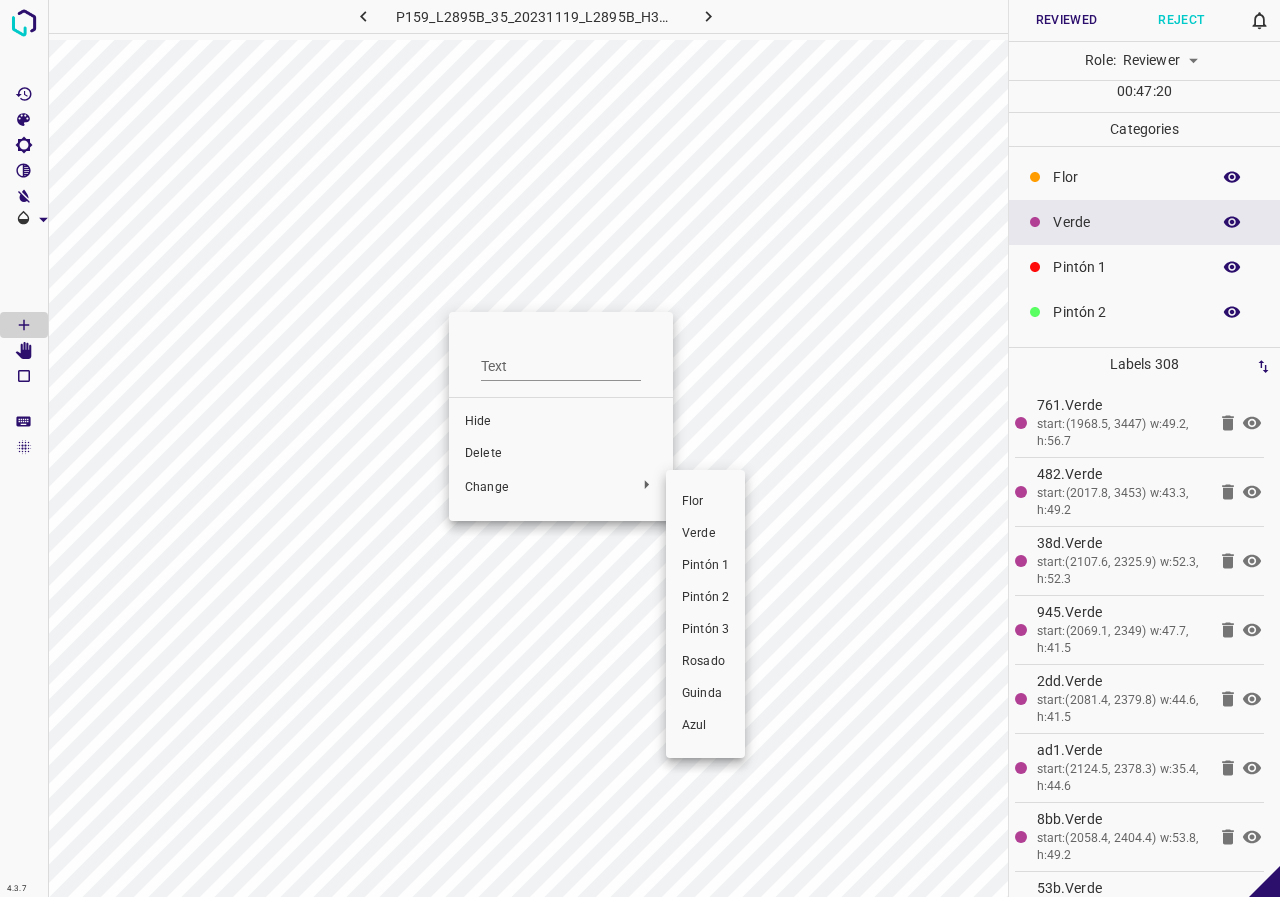 click on "Verde" at bounding box center (705, 534) 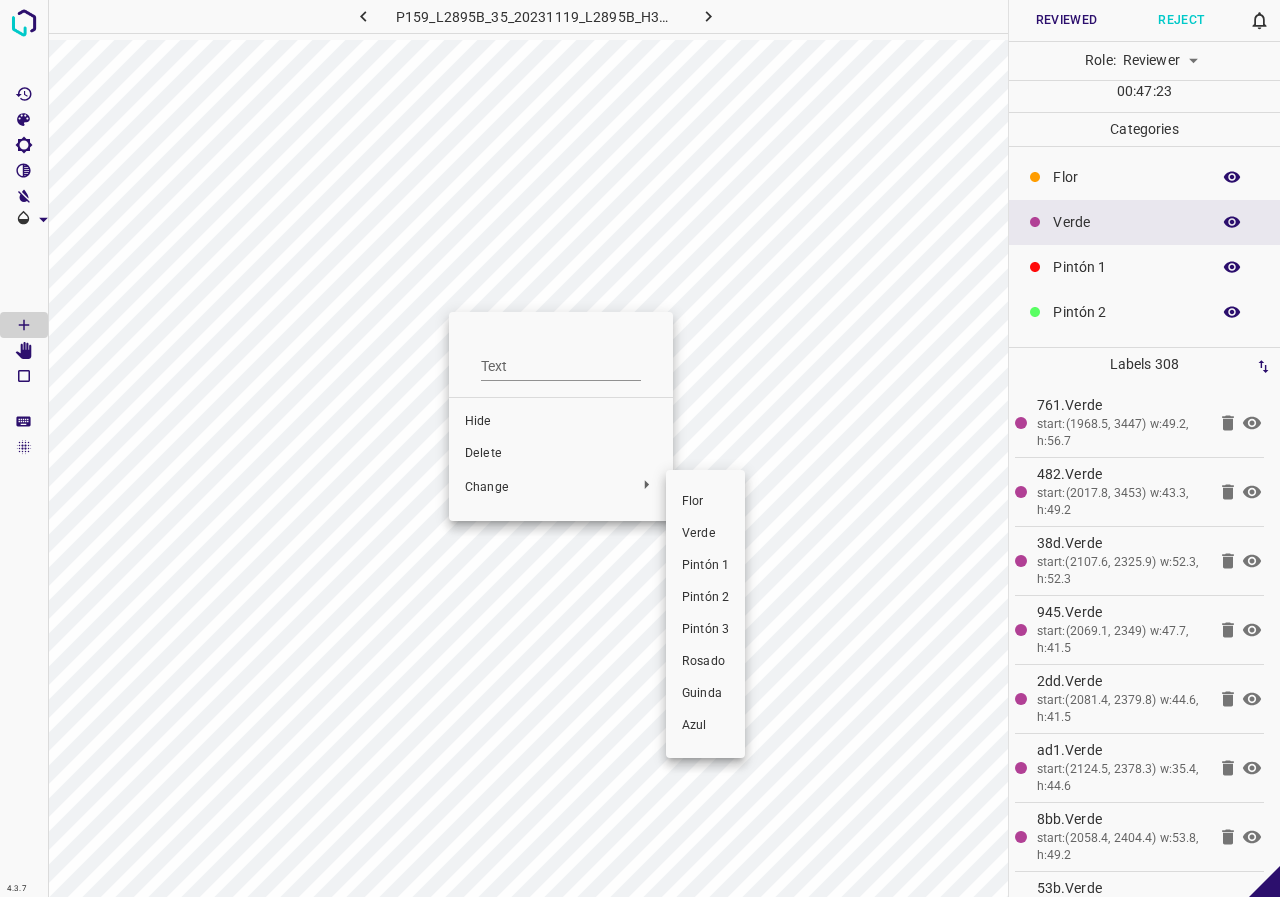 click on "Verde" at bounding box center [705, 534] 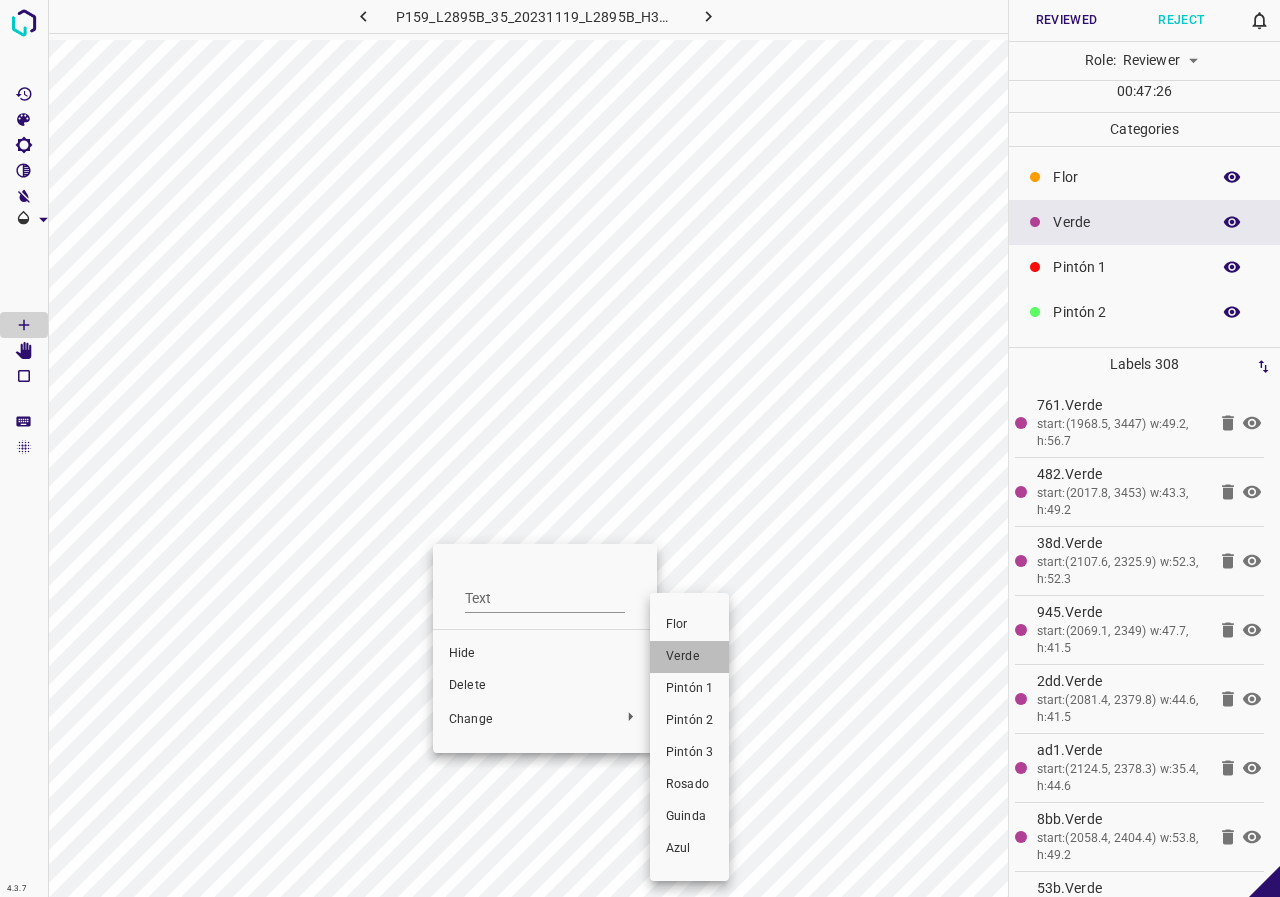 click on "Verde" at bounding box center (689, 657) 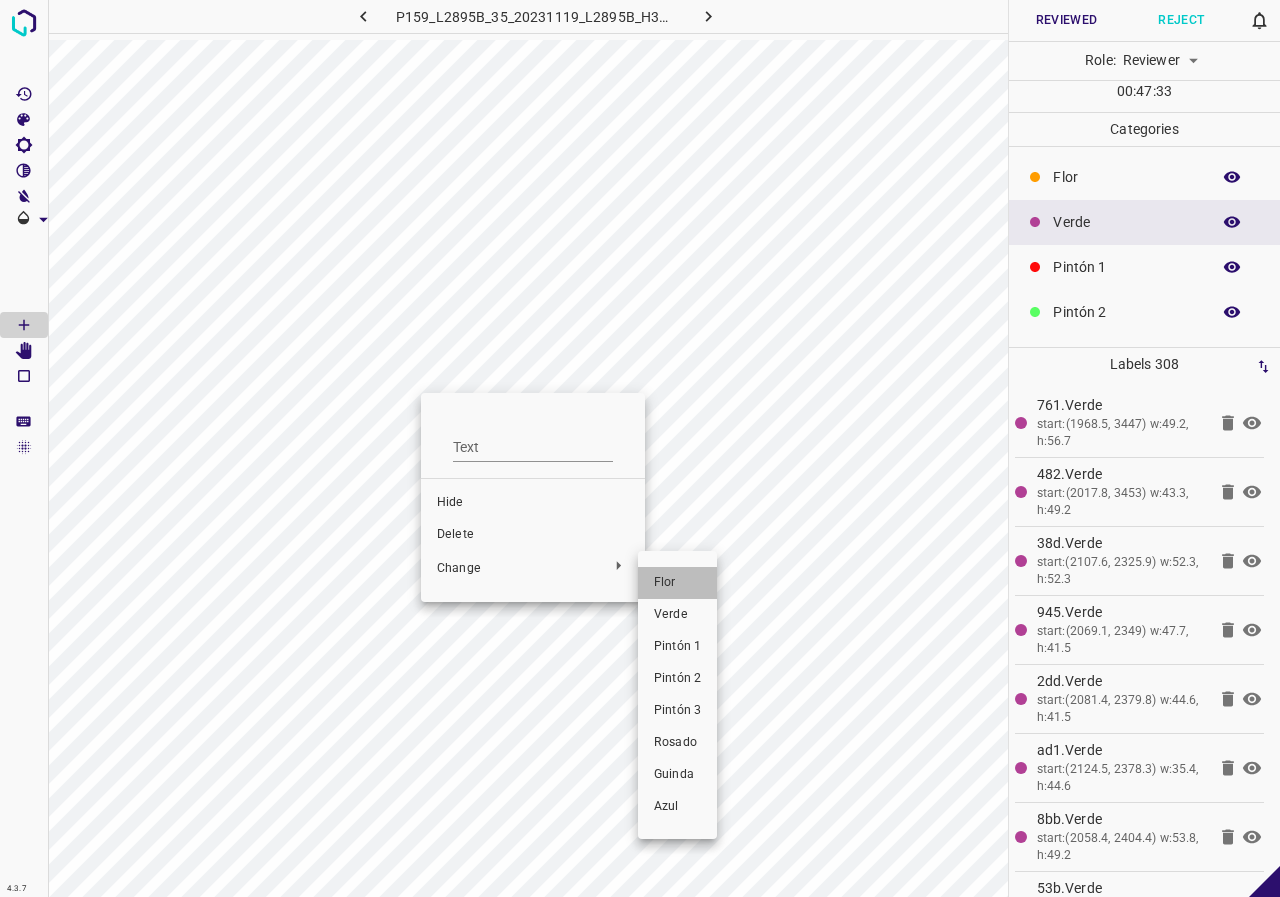 drag, startPoint x: 686, startPoint y: 588, endPoint x: 668, endPoint y: 613, distance: 30.805843 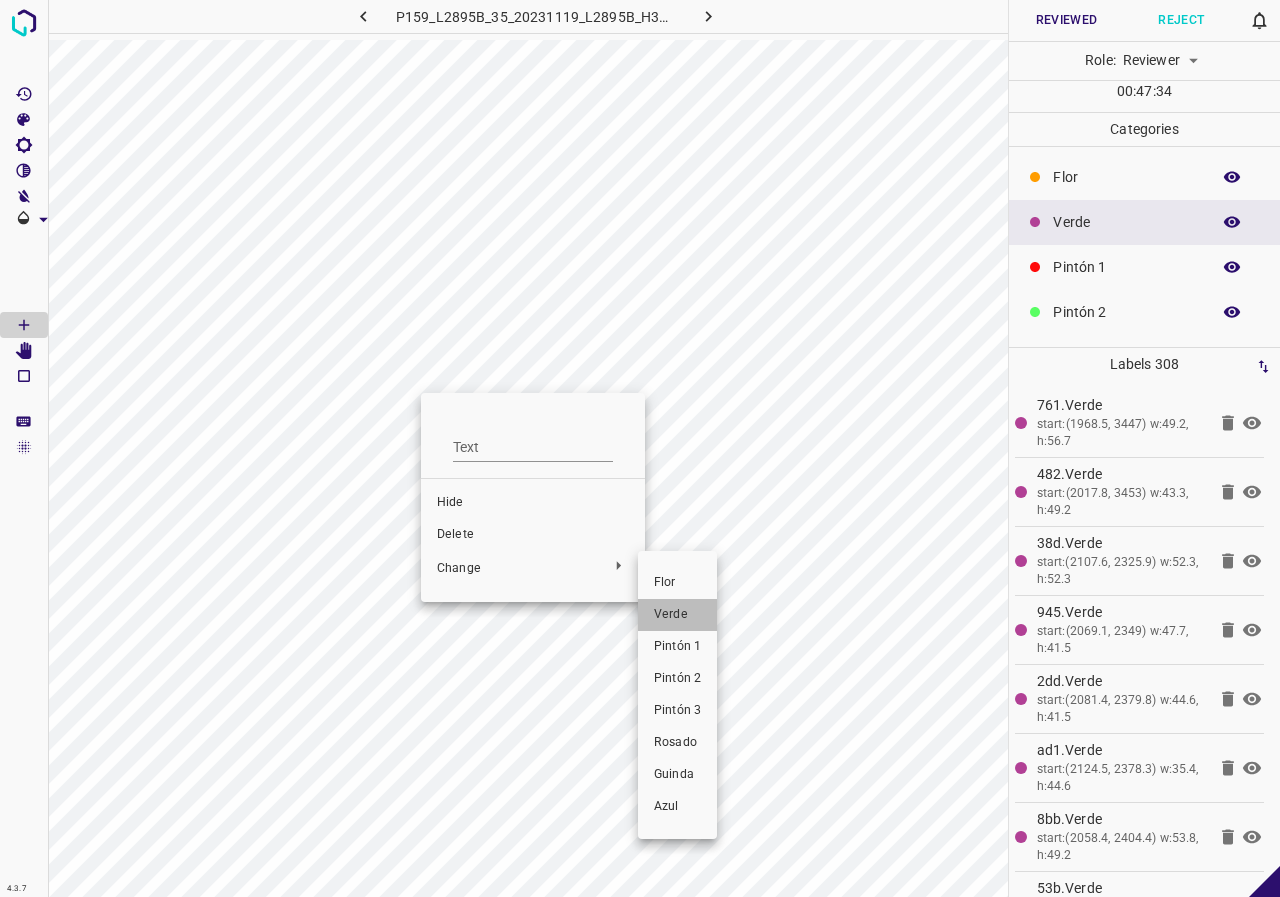 click on "Verde" at bounding box center [677, 615] 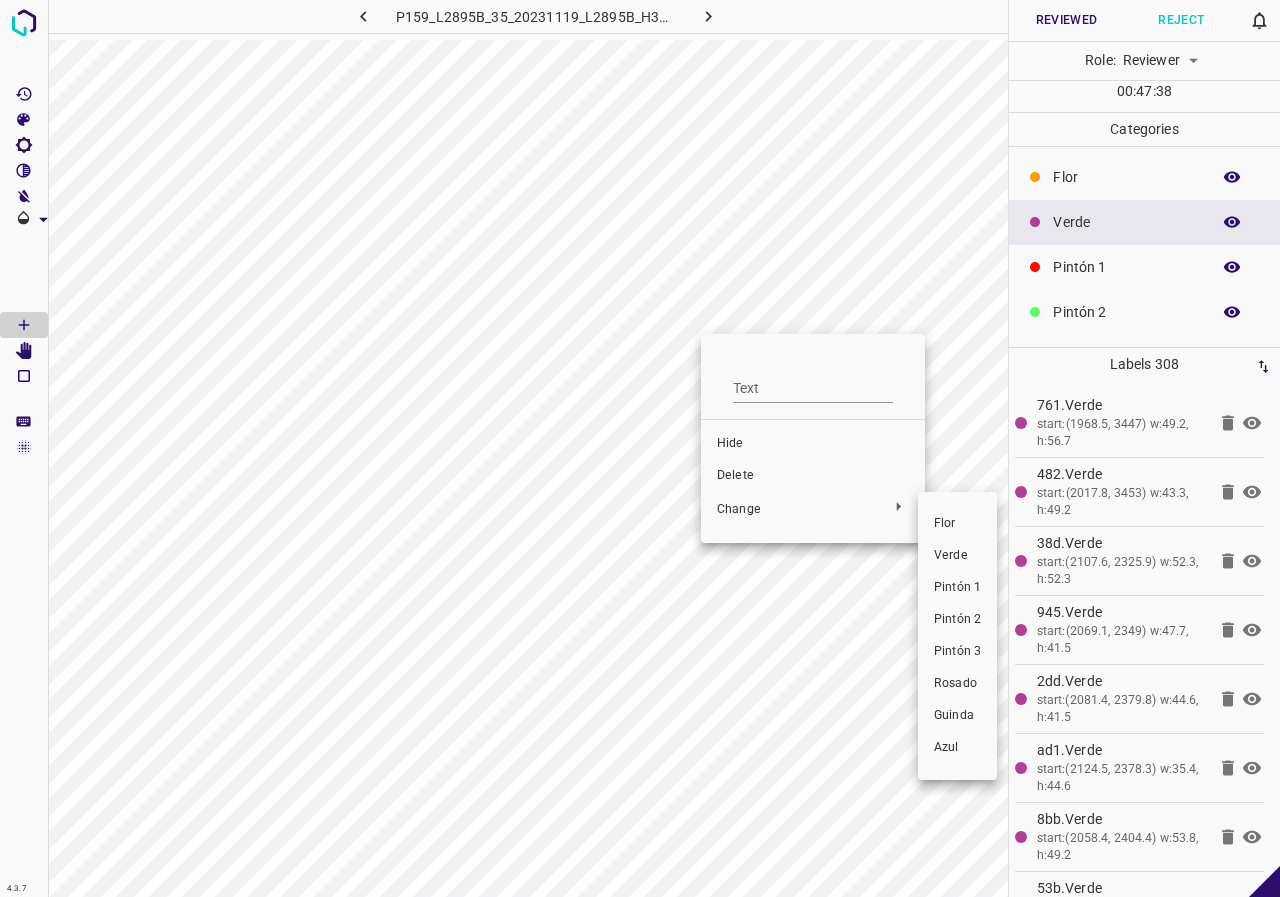 click on "Verde" at bounding box center (957, 556) 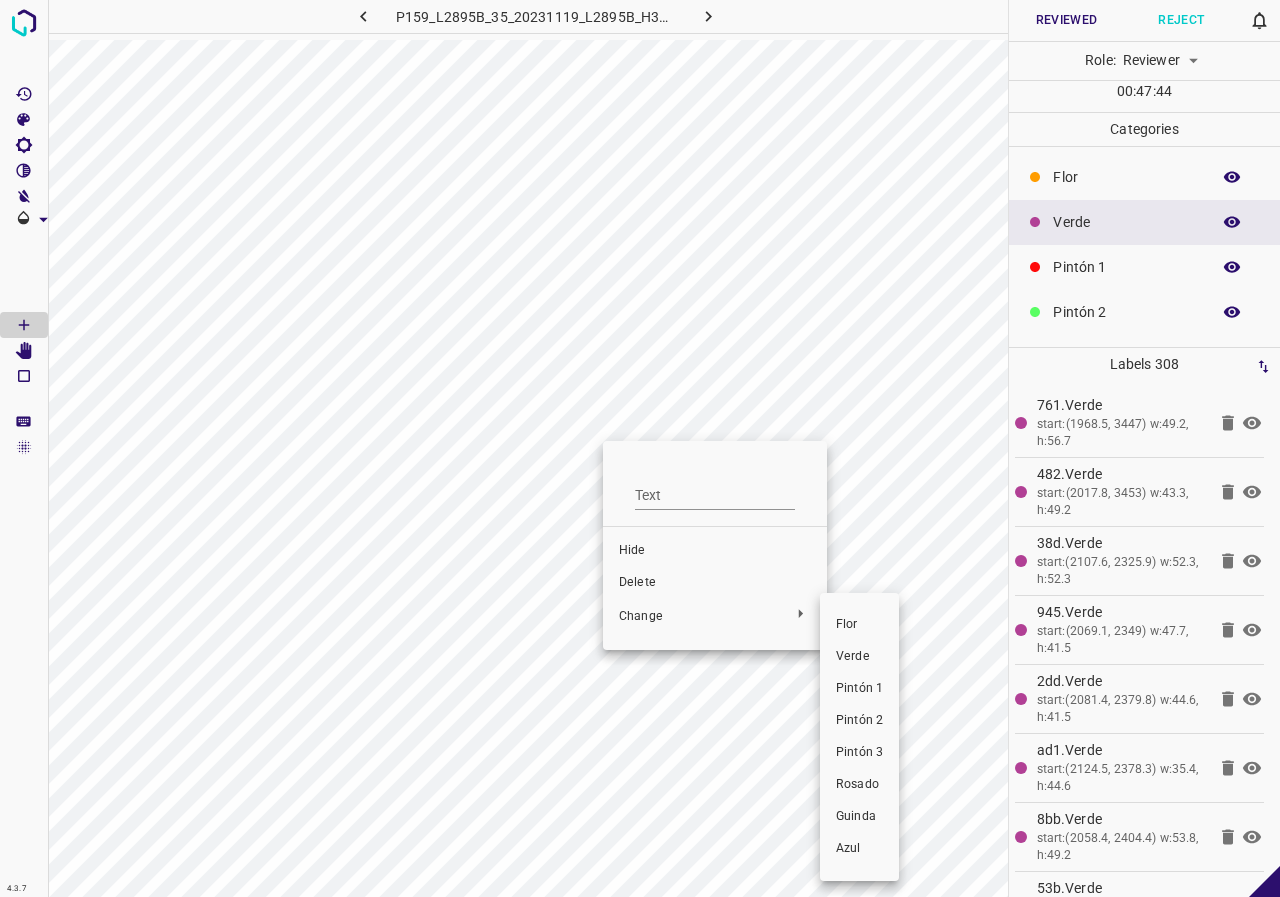 click on "Verde" at bounding box center [859, 657] 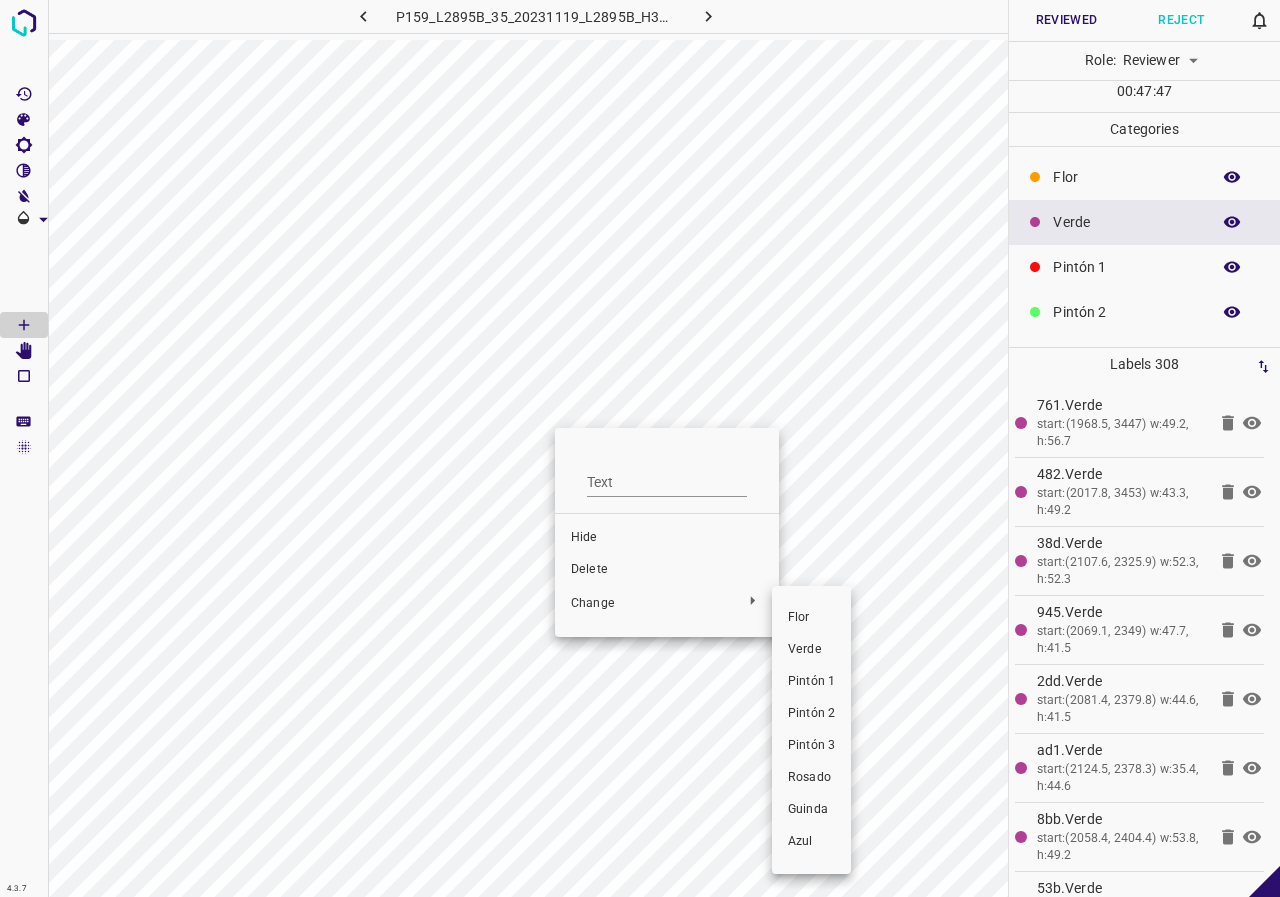 click on "Verde" at bounding box center [811, 650] 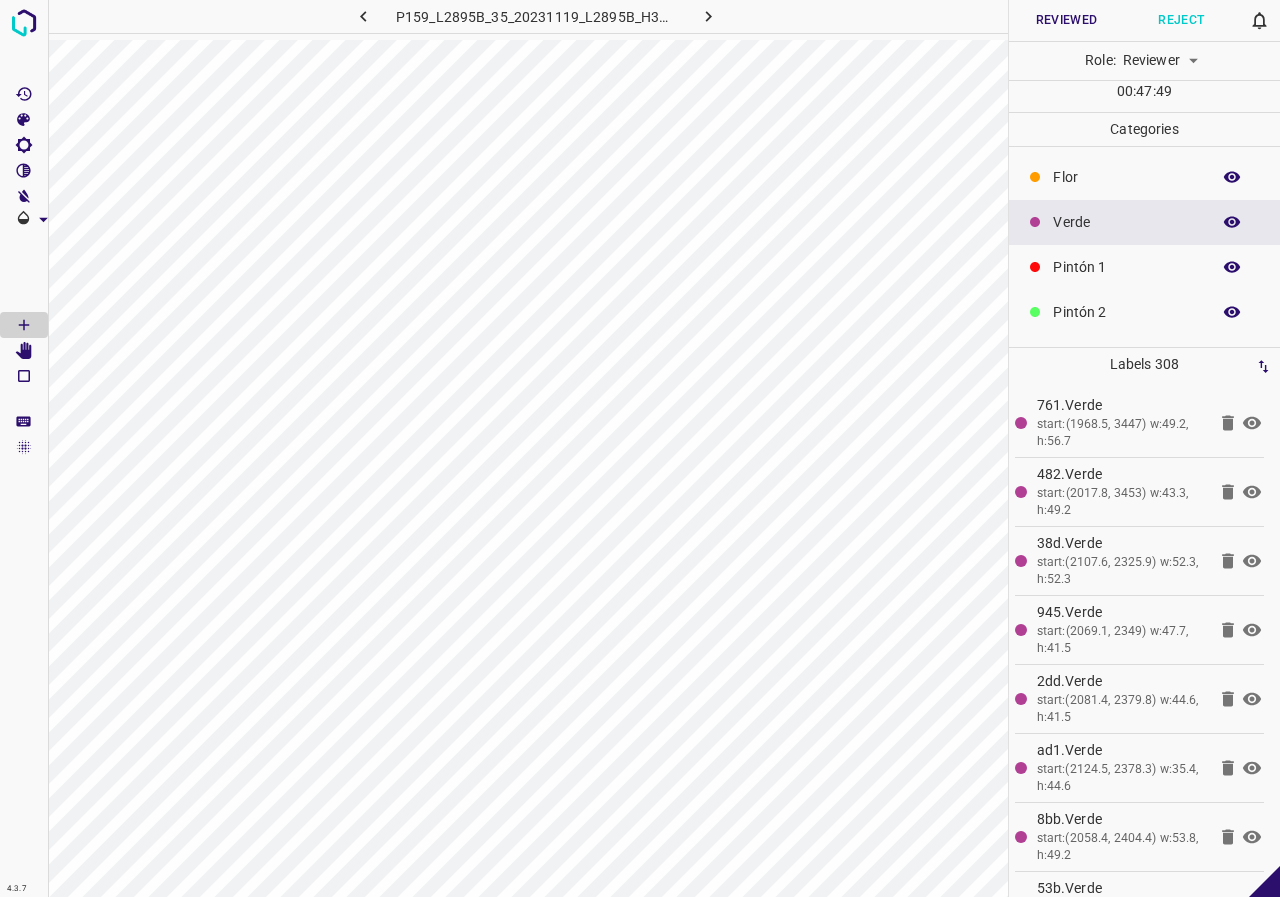 click 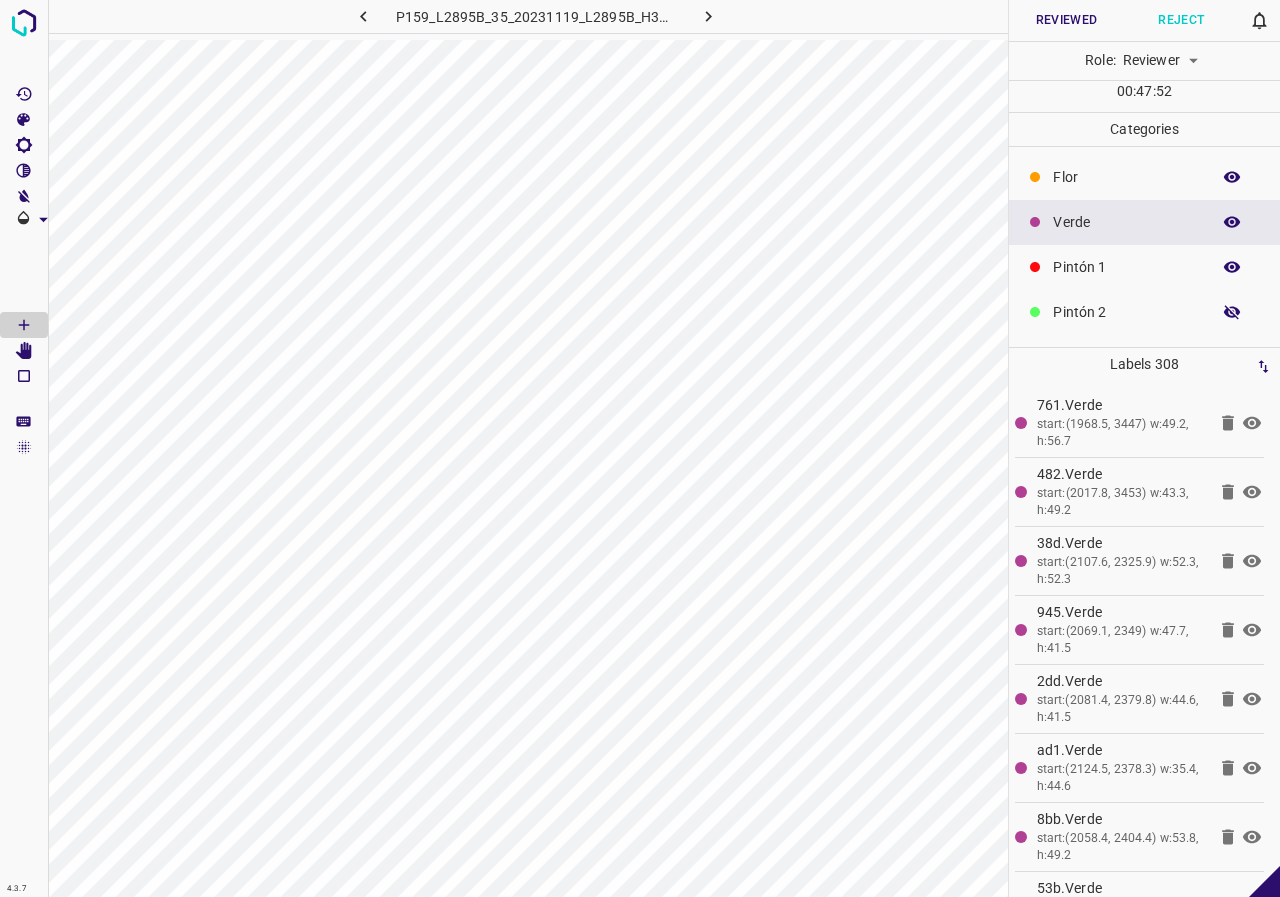 click 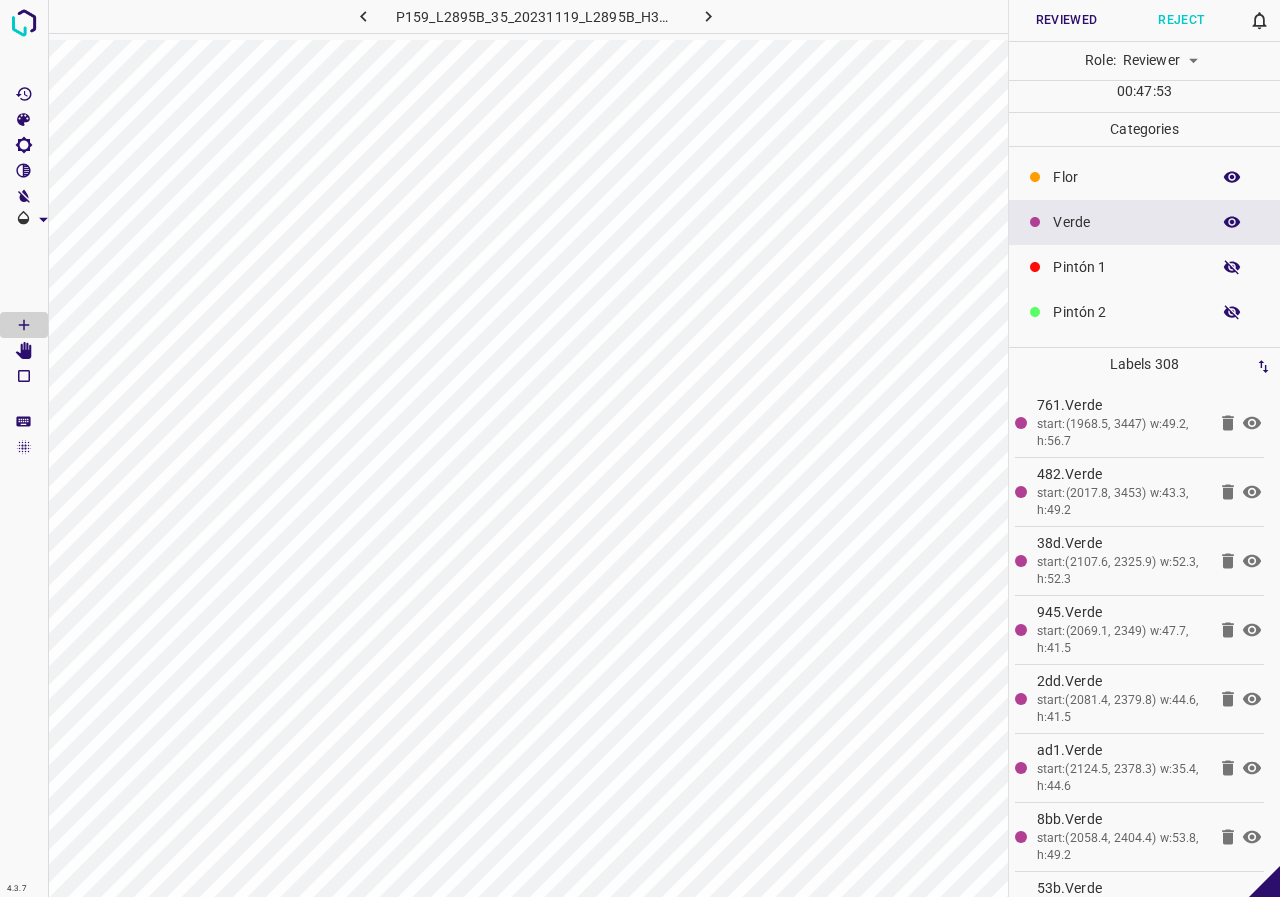click 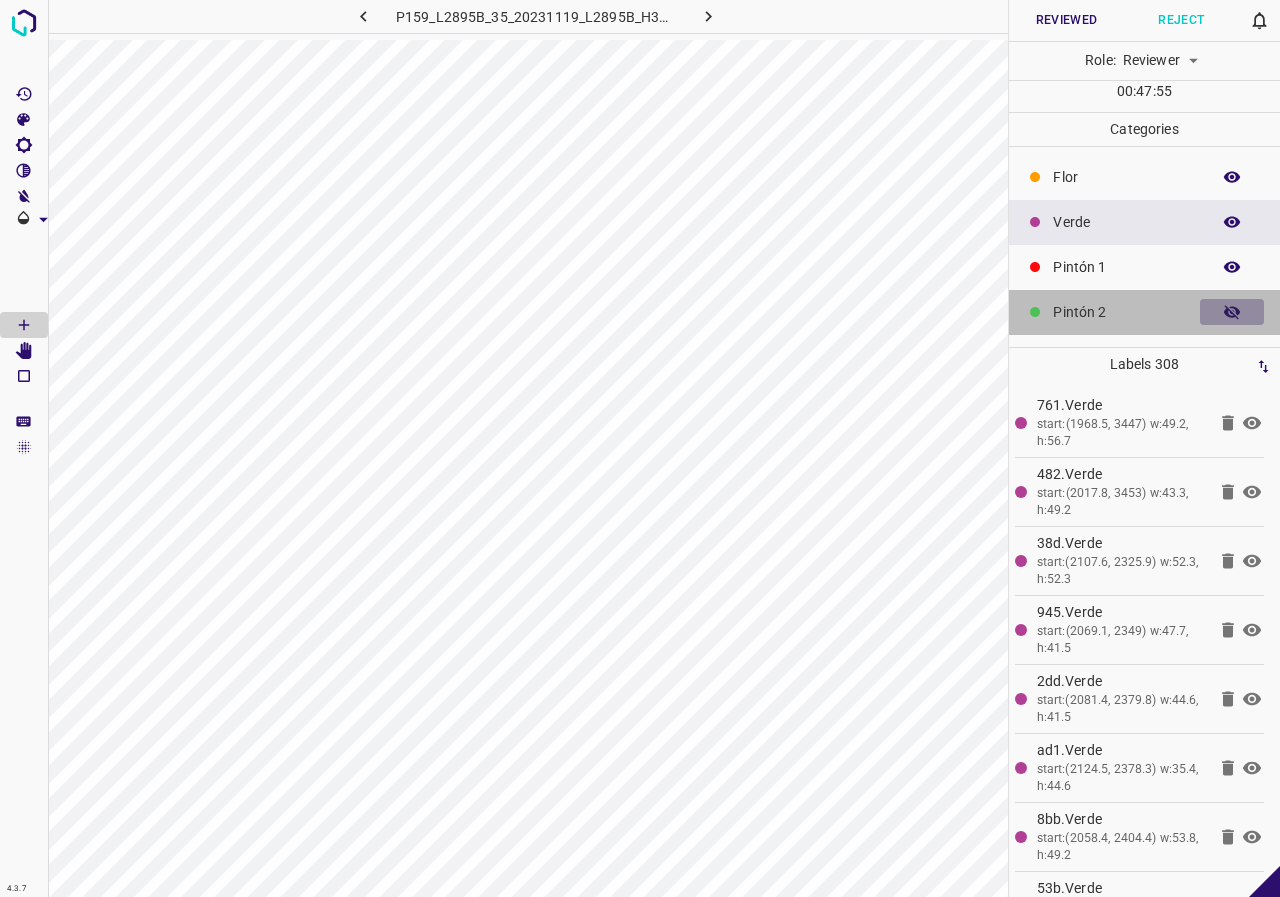 click 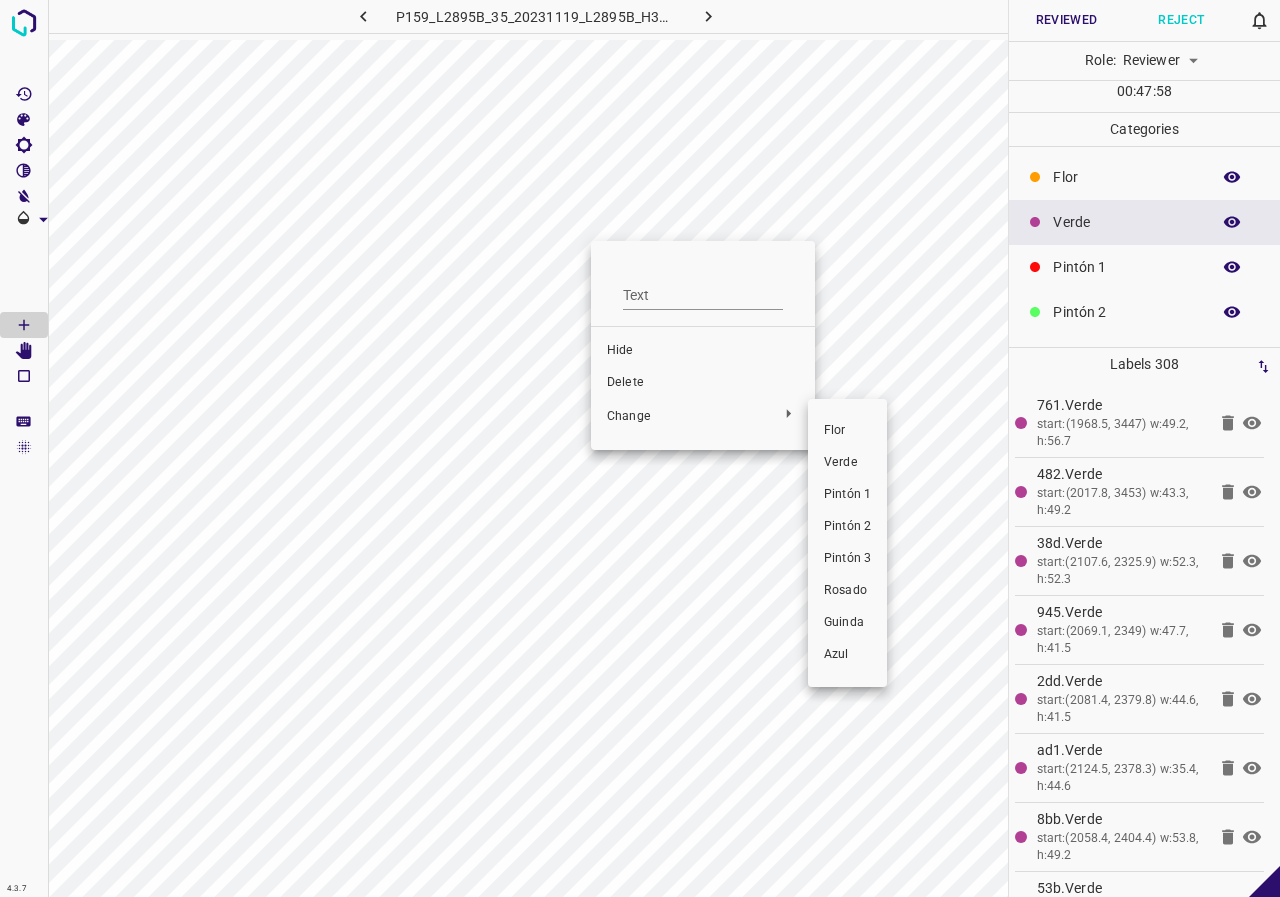 click on "Verde" at bounding box center (847, 463) 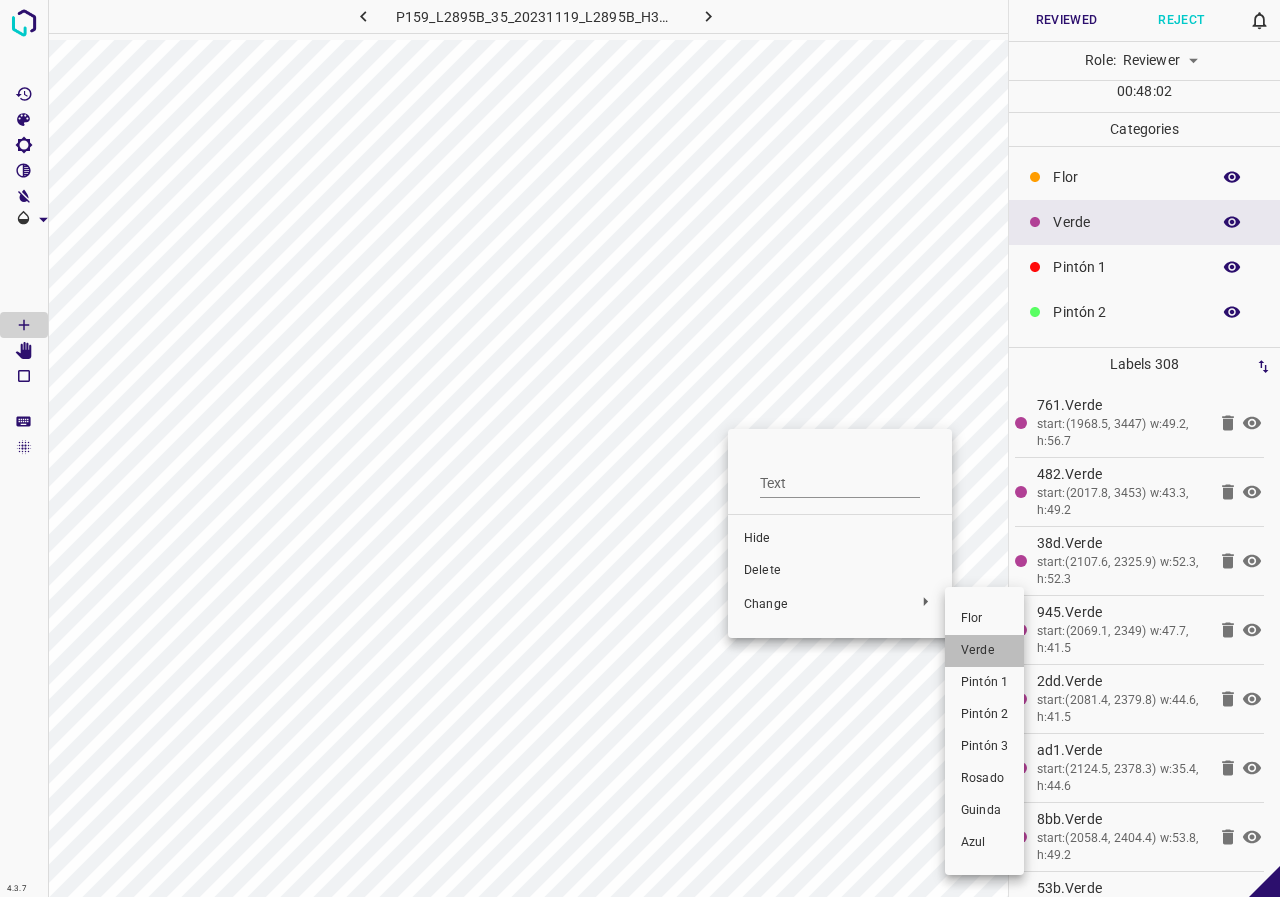click on "Verde" at bounding box center [984, 651] 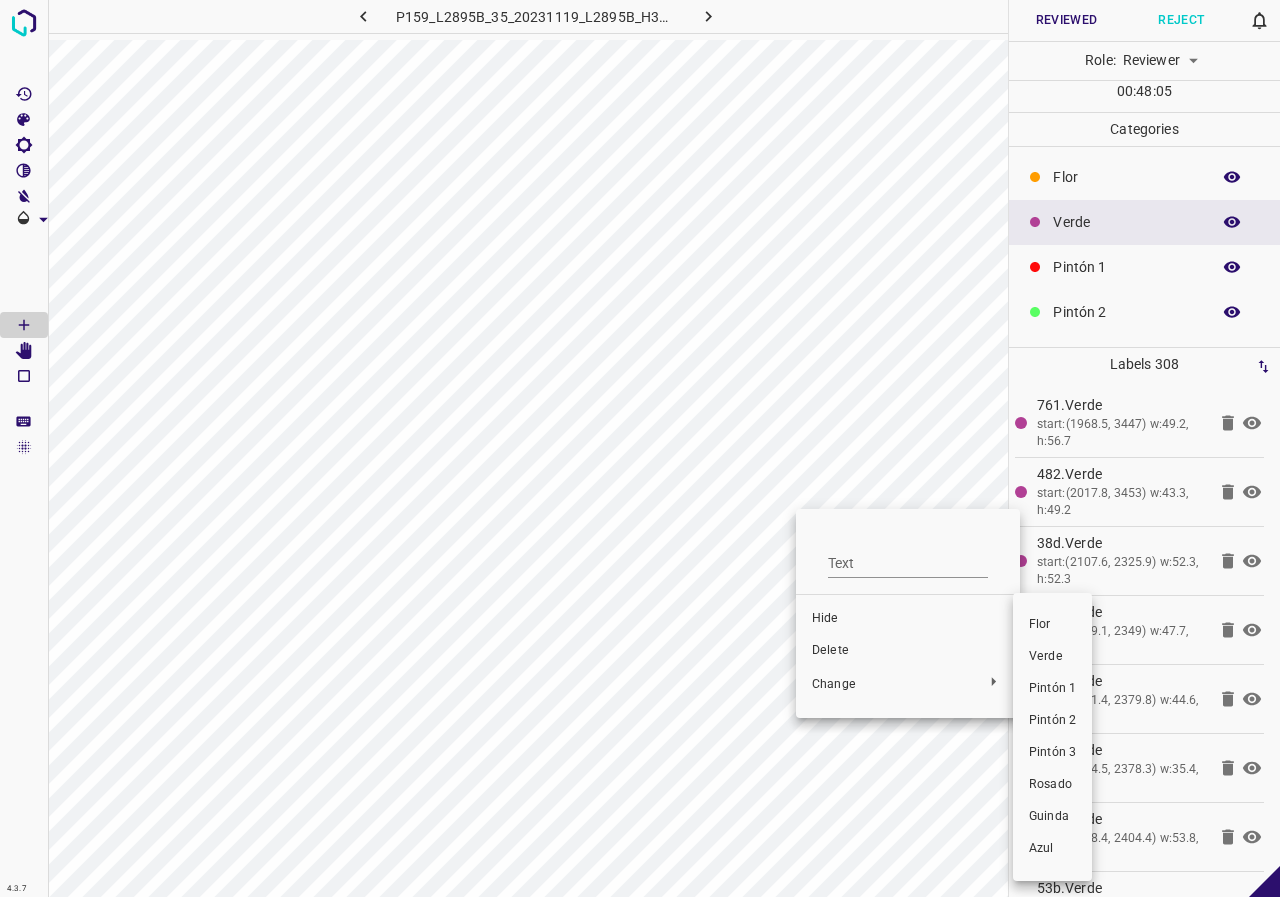 click on "Verde" at bounding box center [1052, 657] 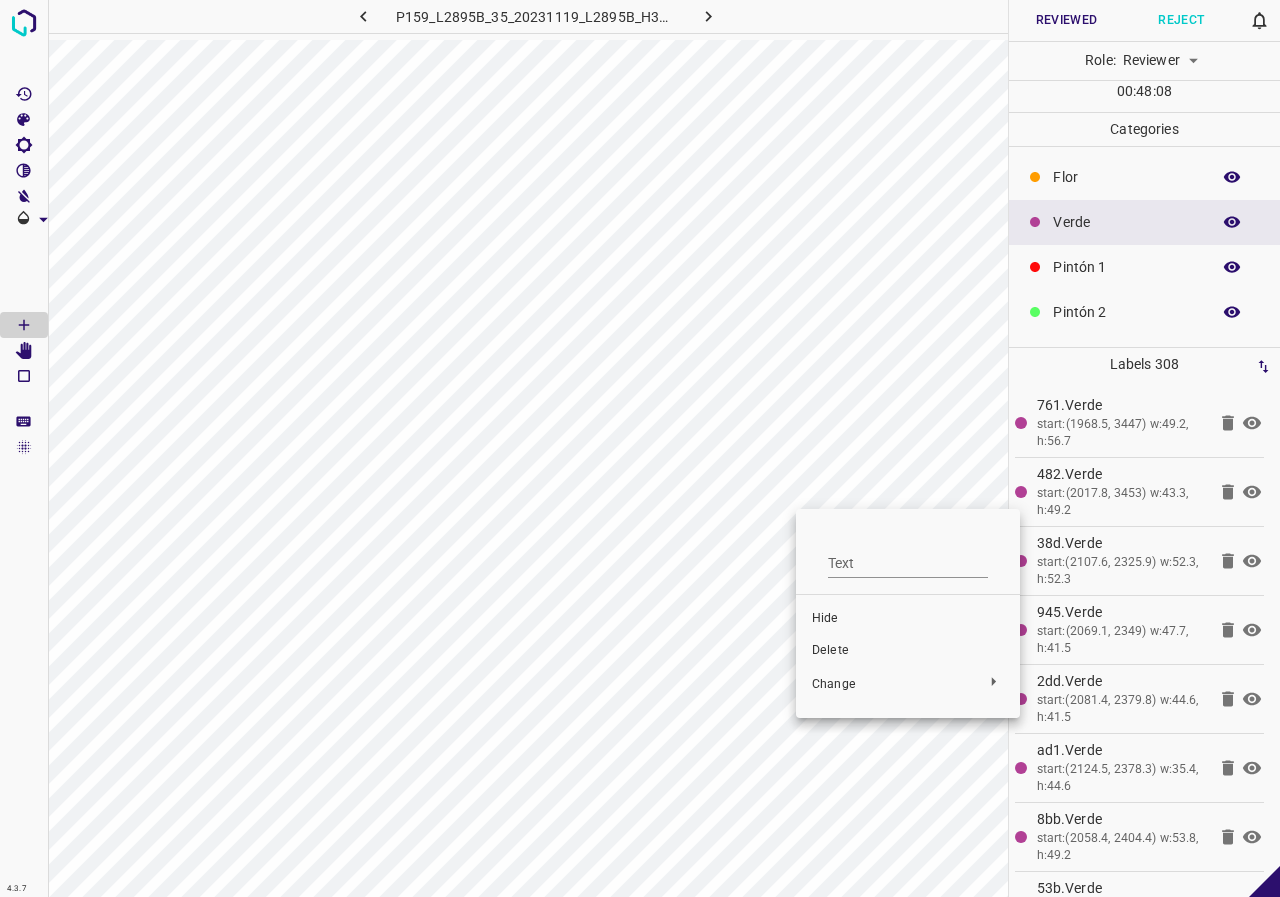 click at bounding box center (640, 448) 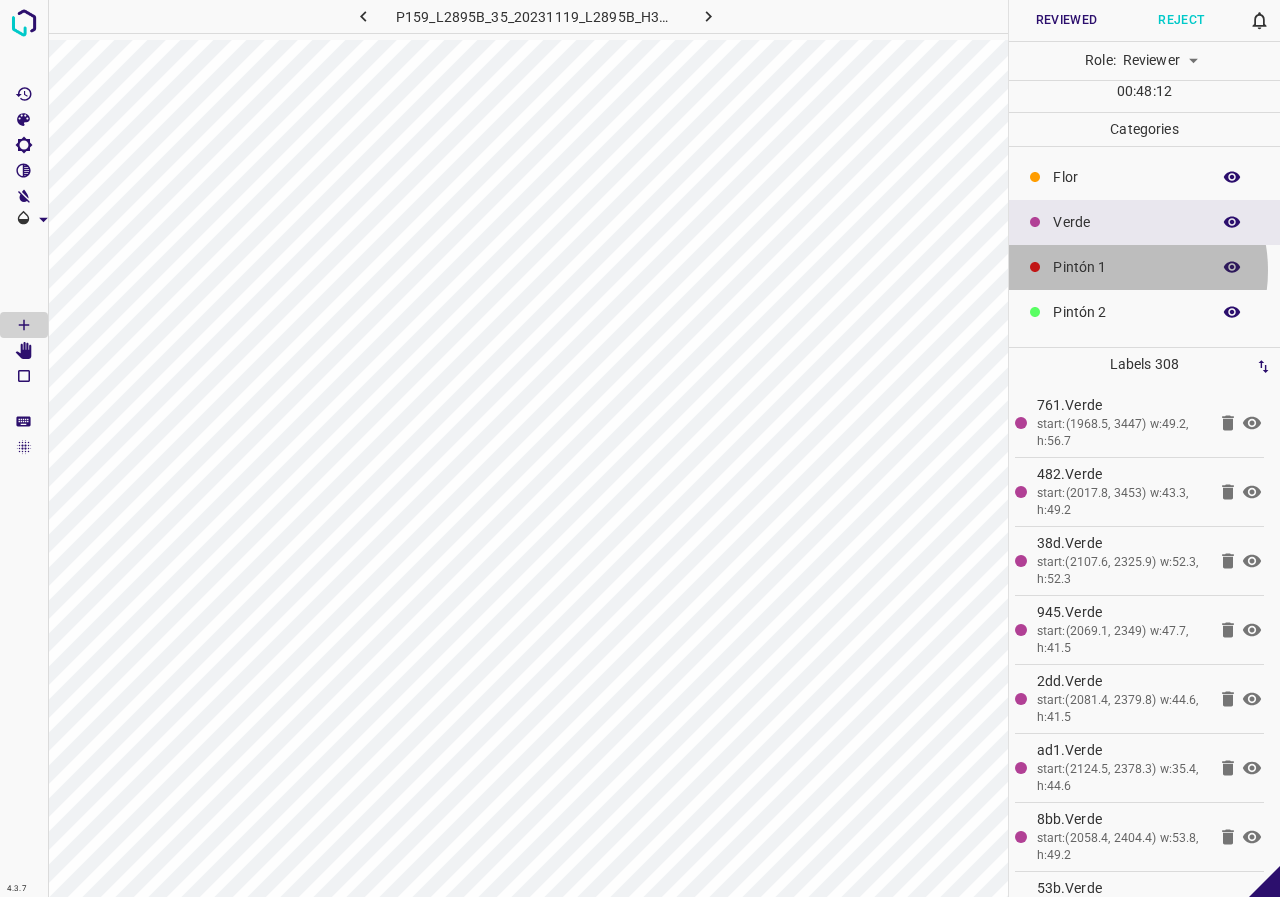 click on "Pintón 1" at bounding box center (1126, 267) 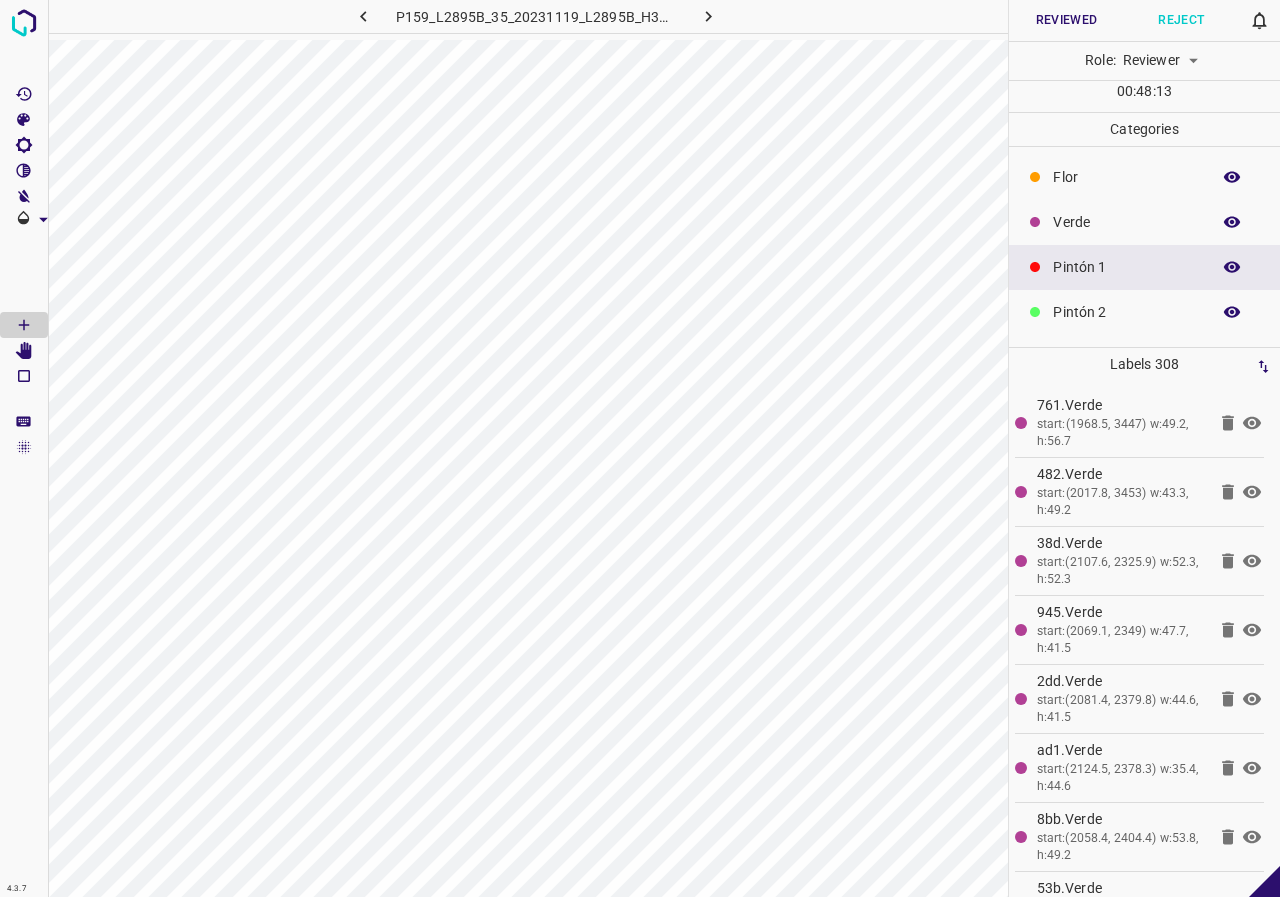 click 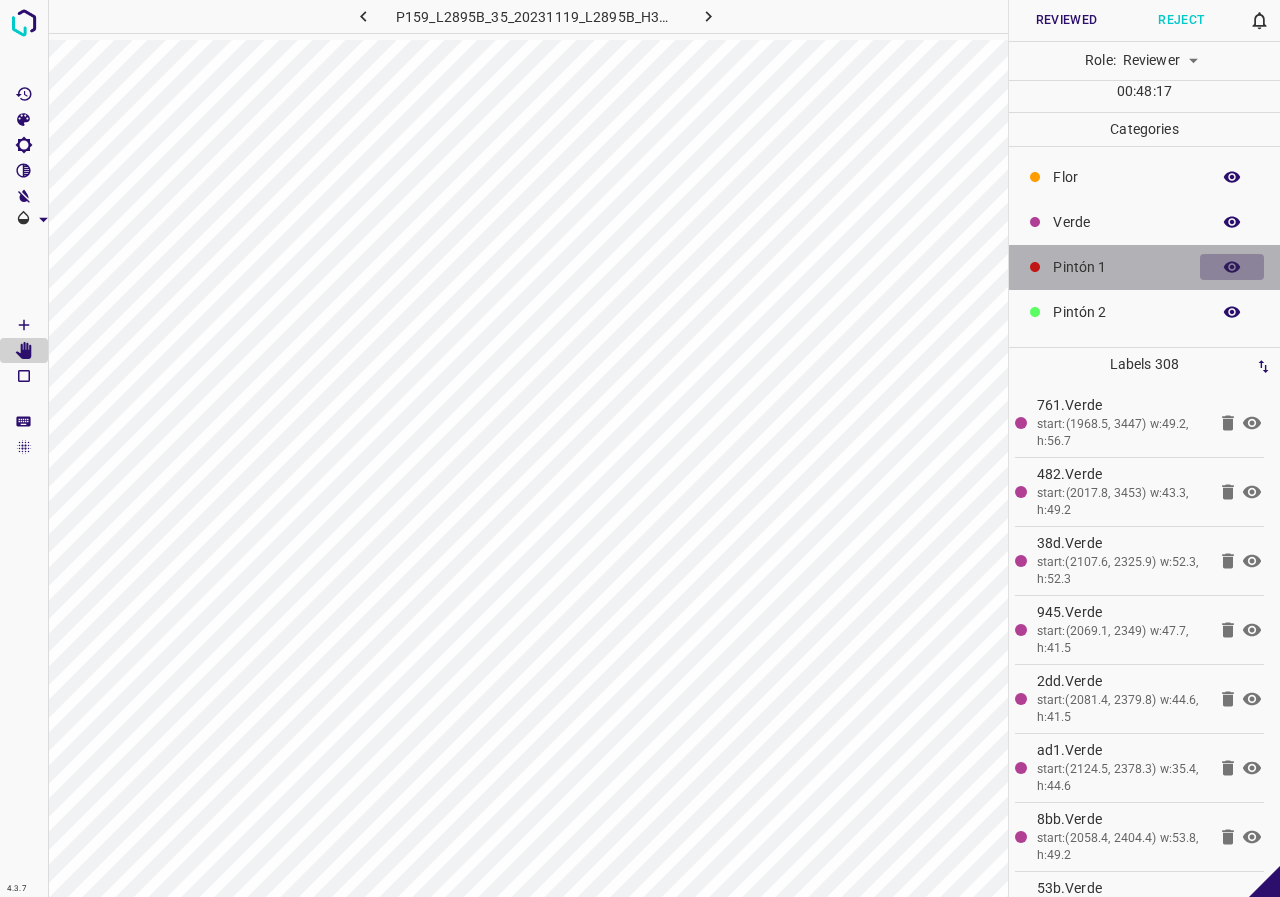 click 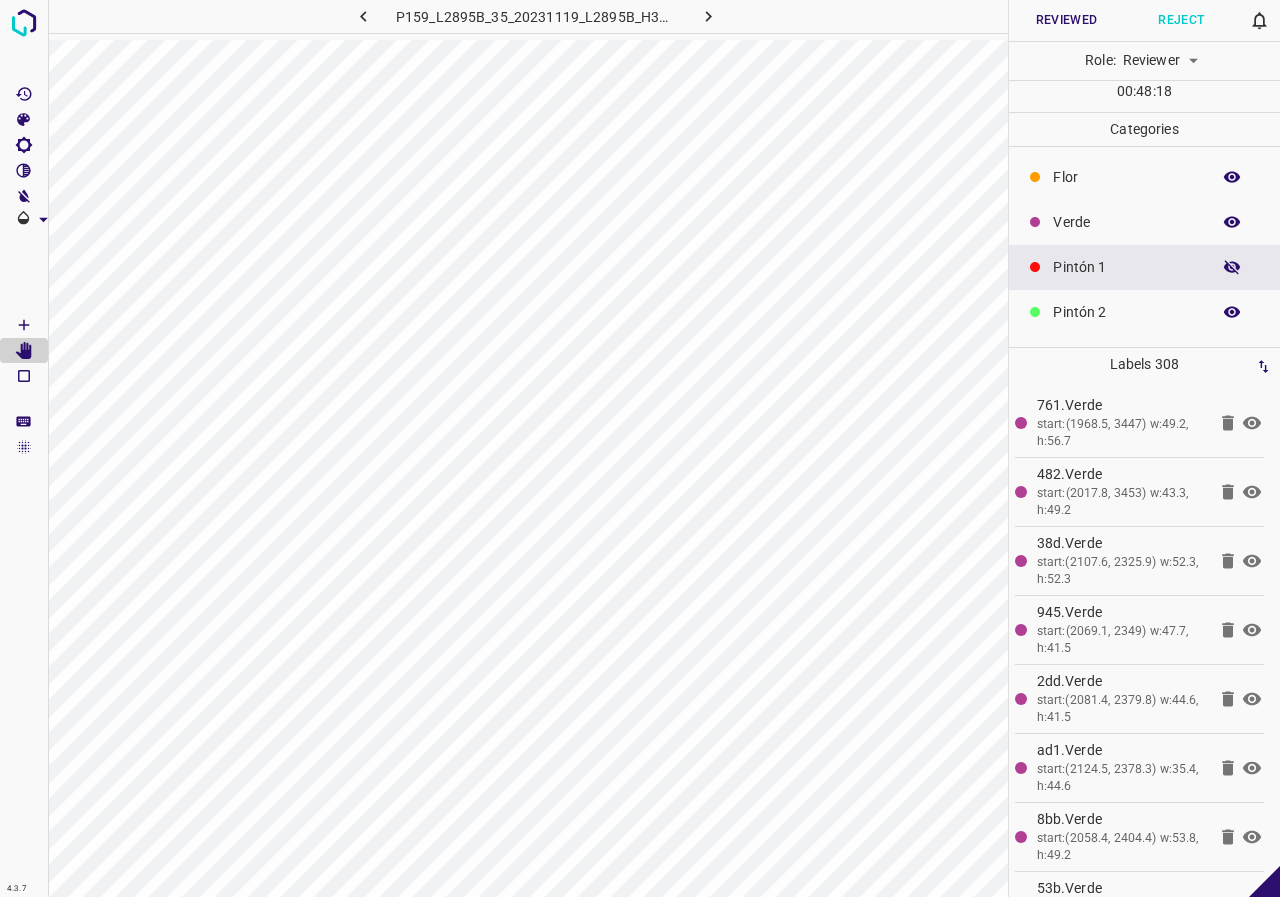 click 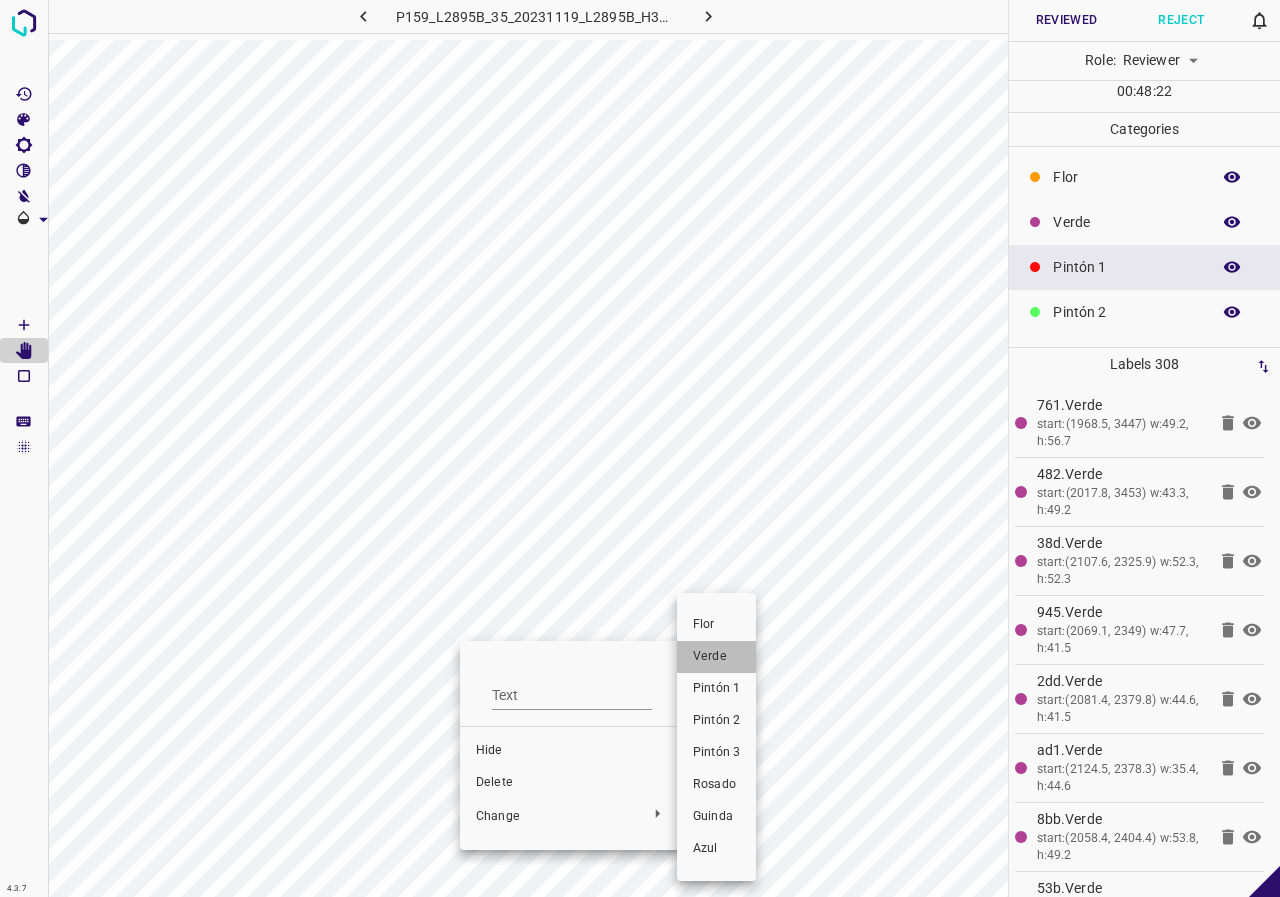 click on "Verde" at bounding box center (716, 657) 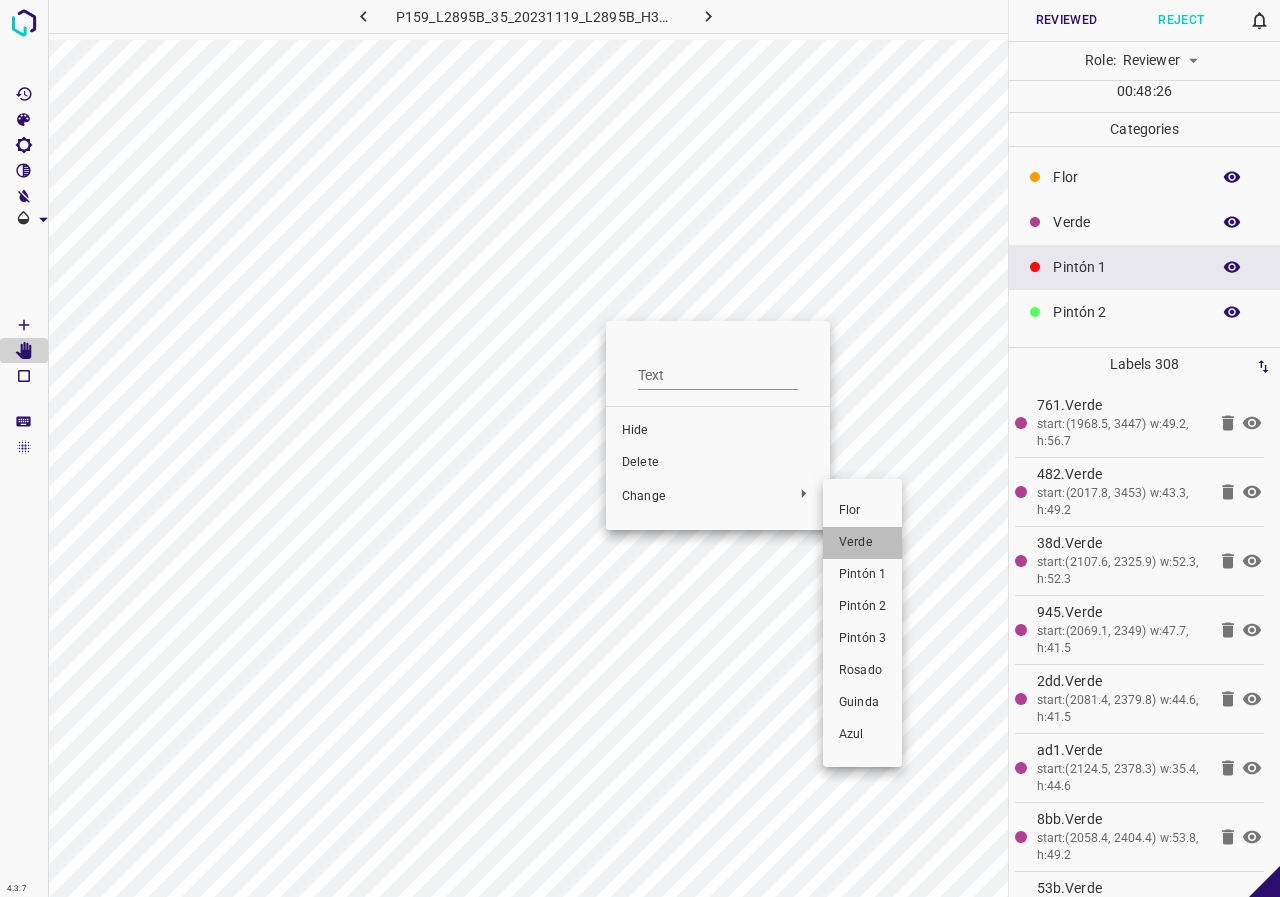click on "Verde" at bounding box center [862, 543] 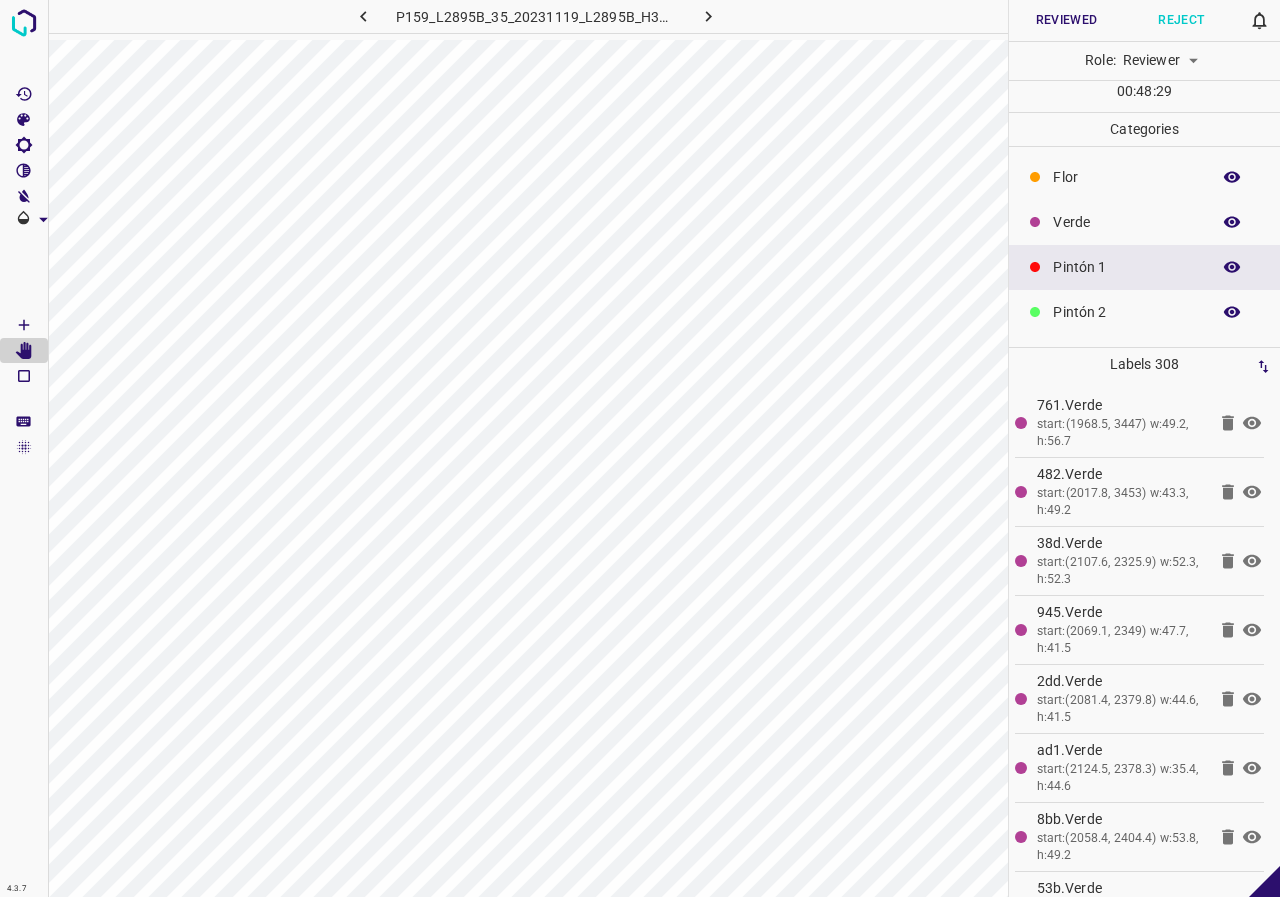click 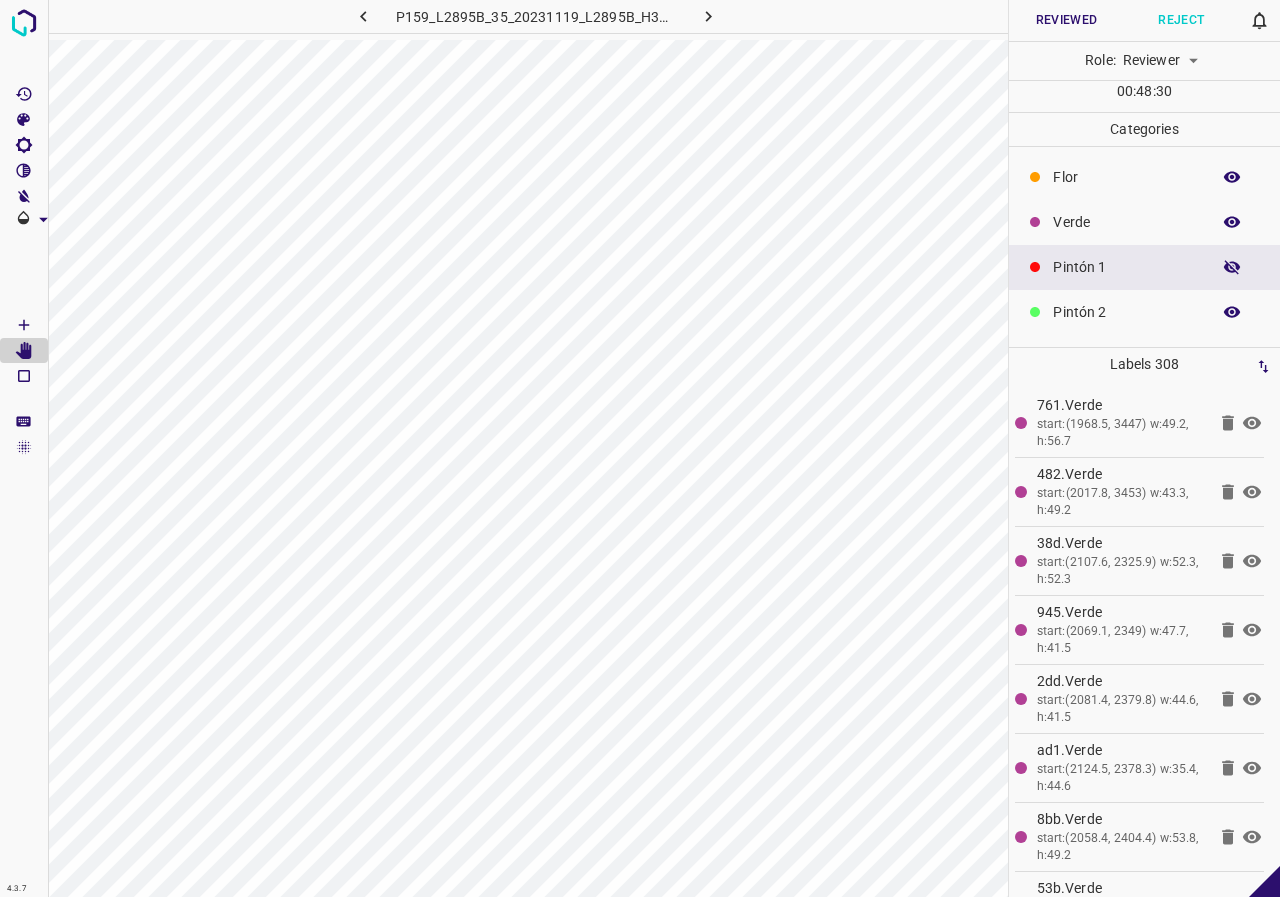 click 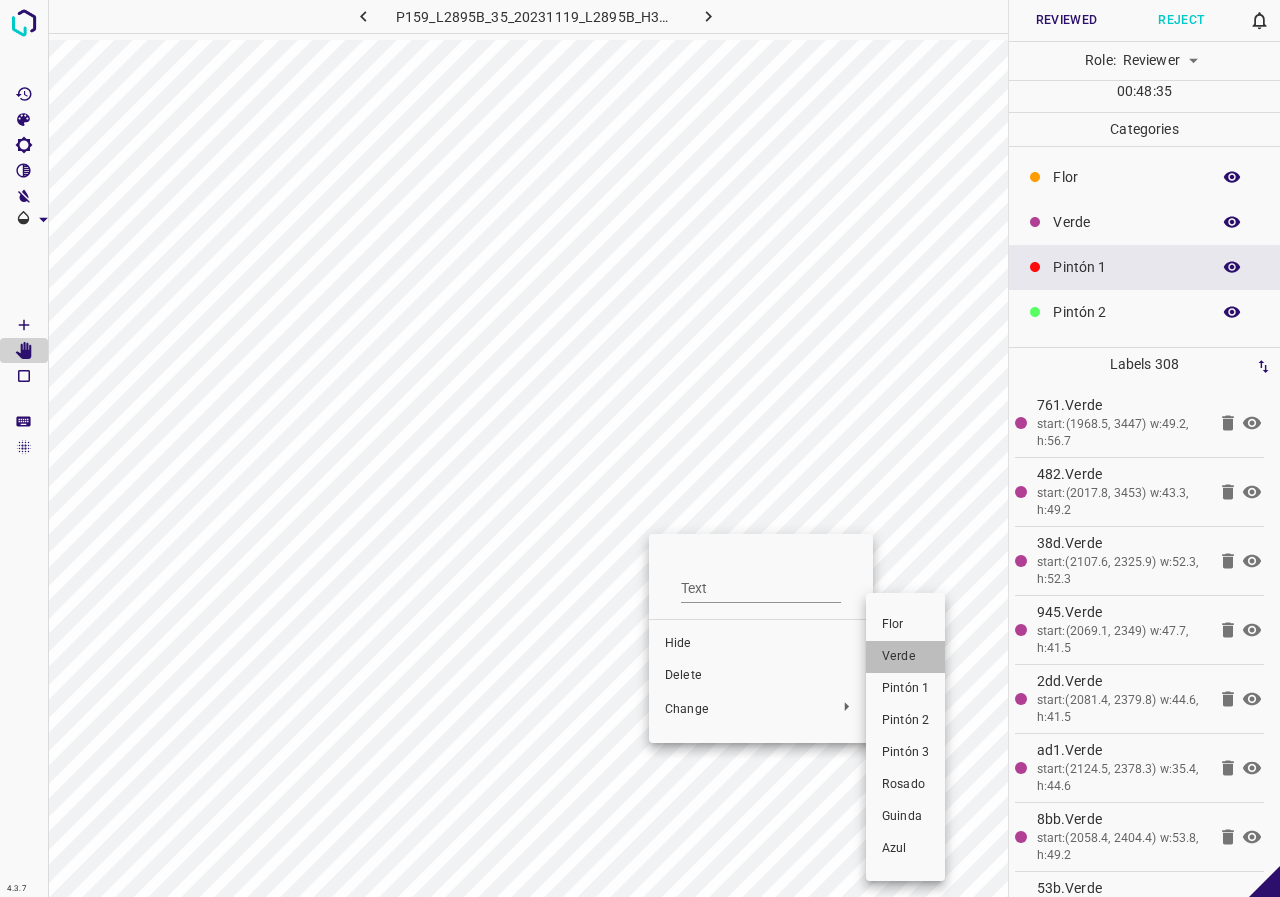 click on "Verde" at bounding box center [905, 657] 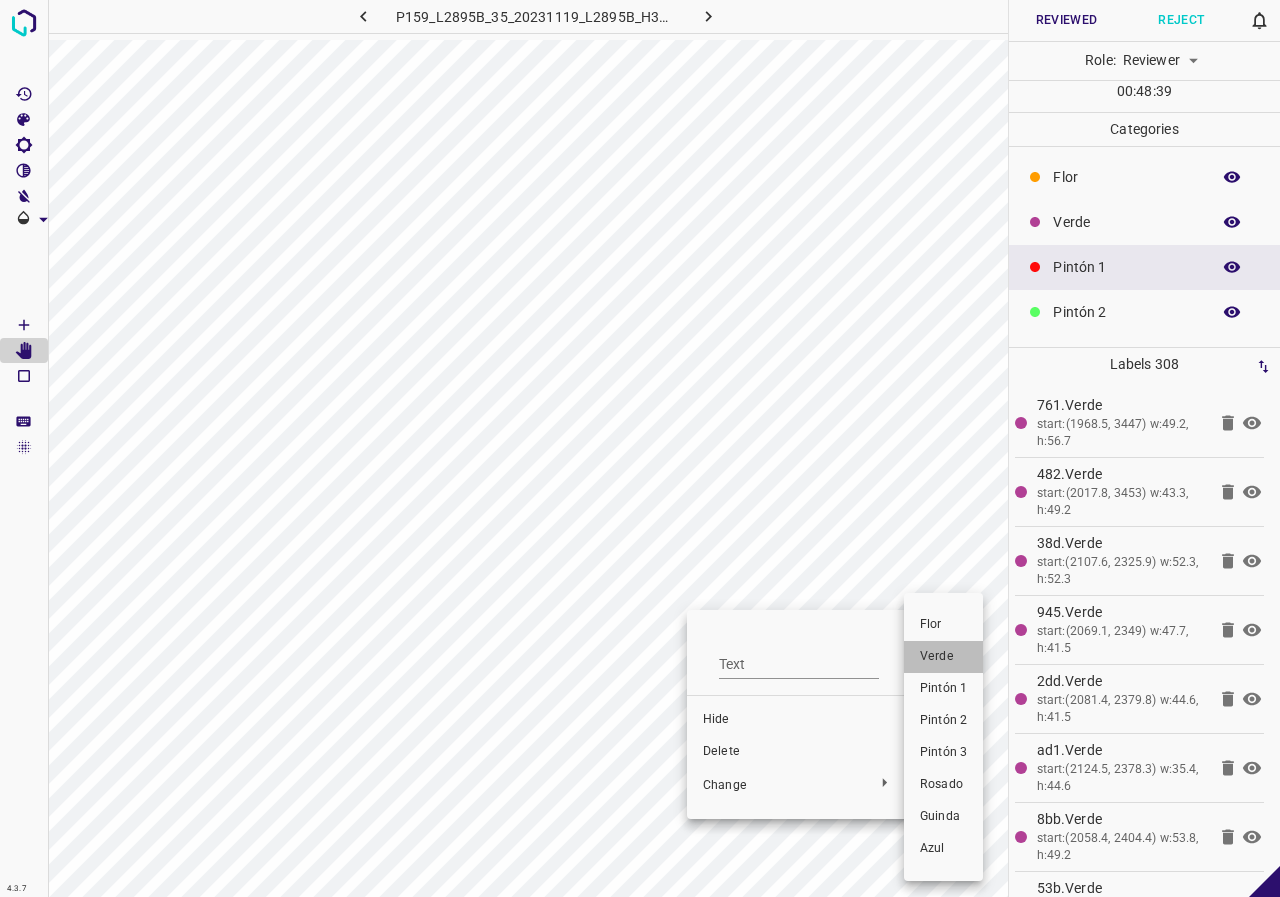 click on "Verde" at bounding box center (943, 657) 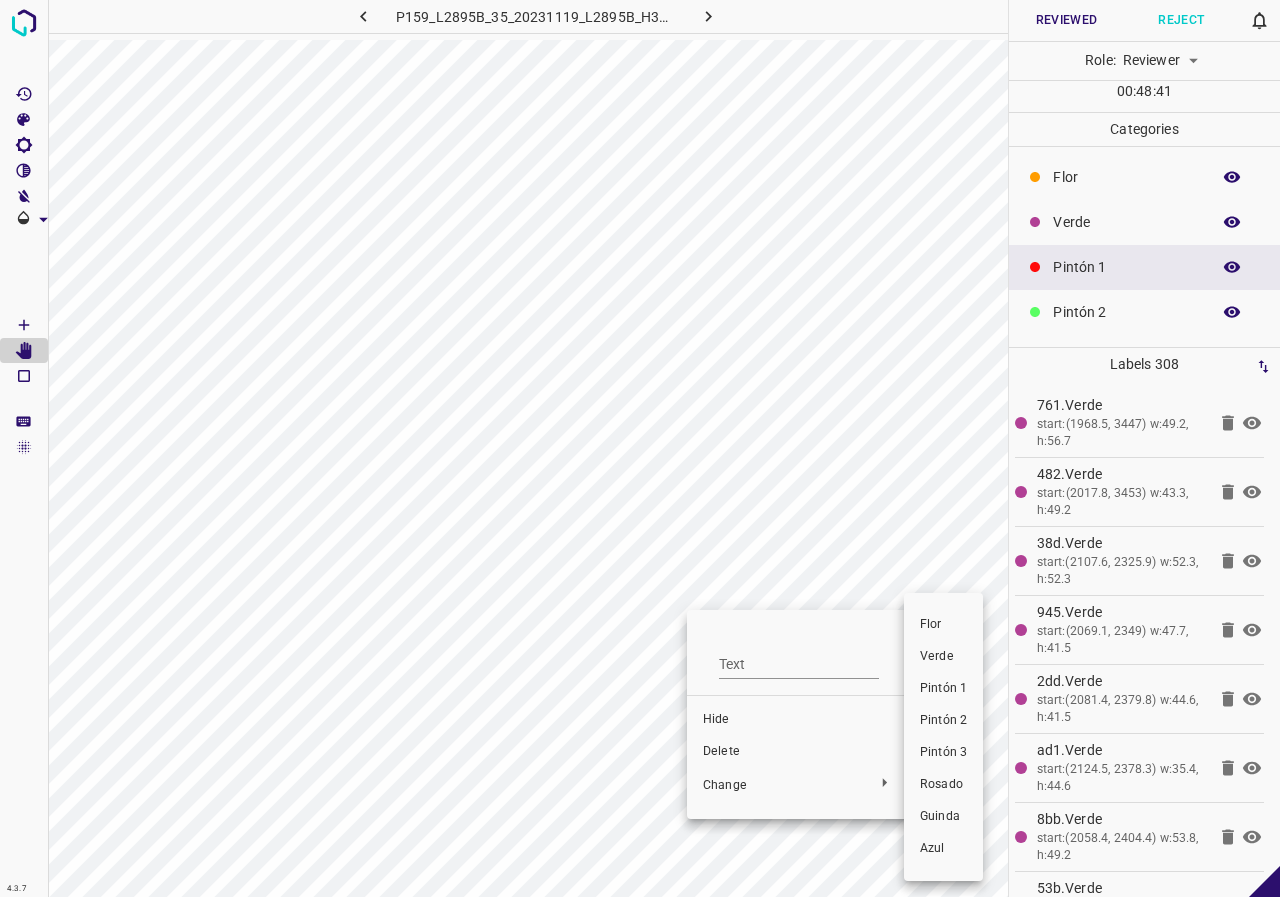 click on "Verde" at bounding box center (943, 657) 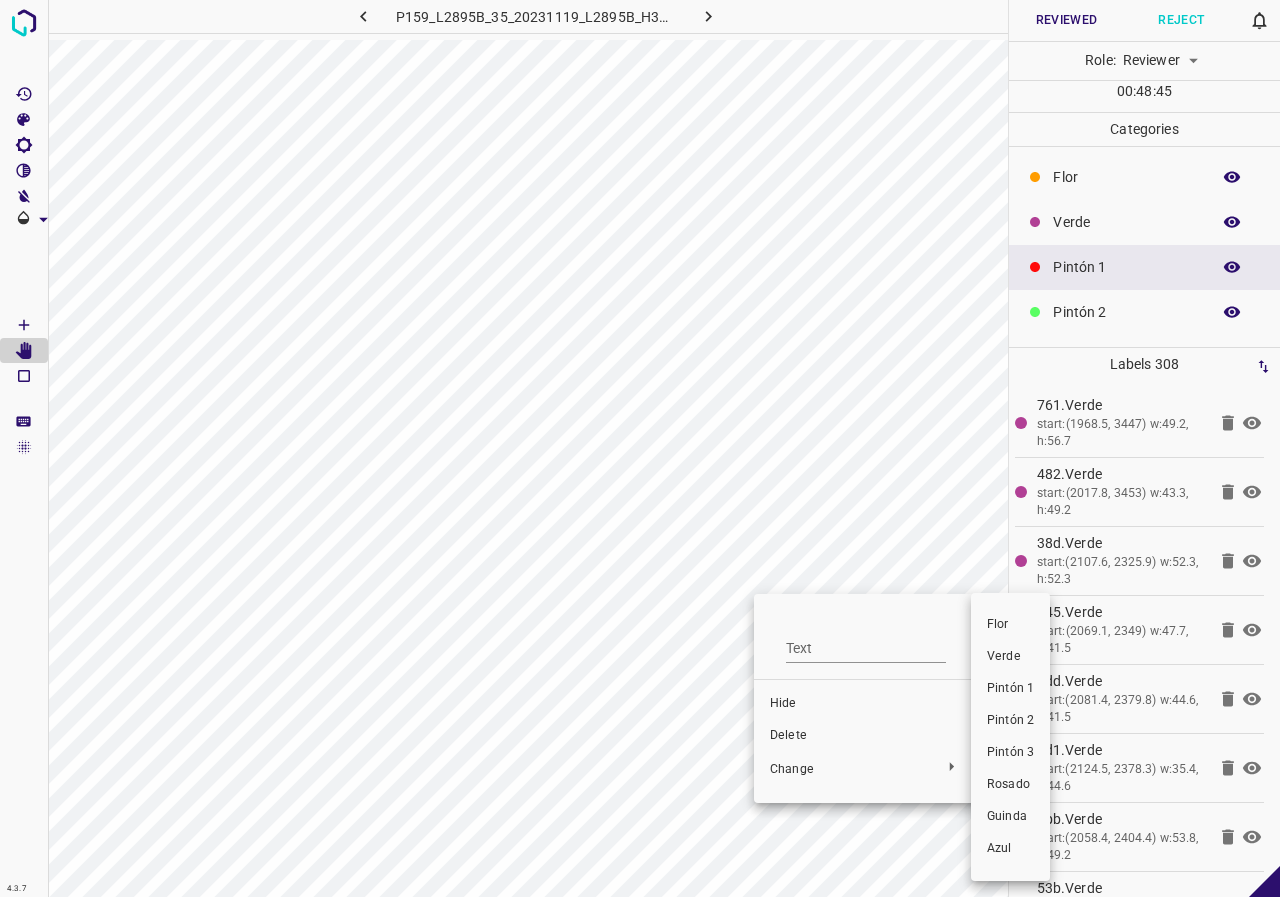 click on "Verde" at bounding box center (1010, 657) 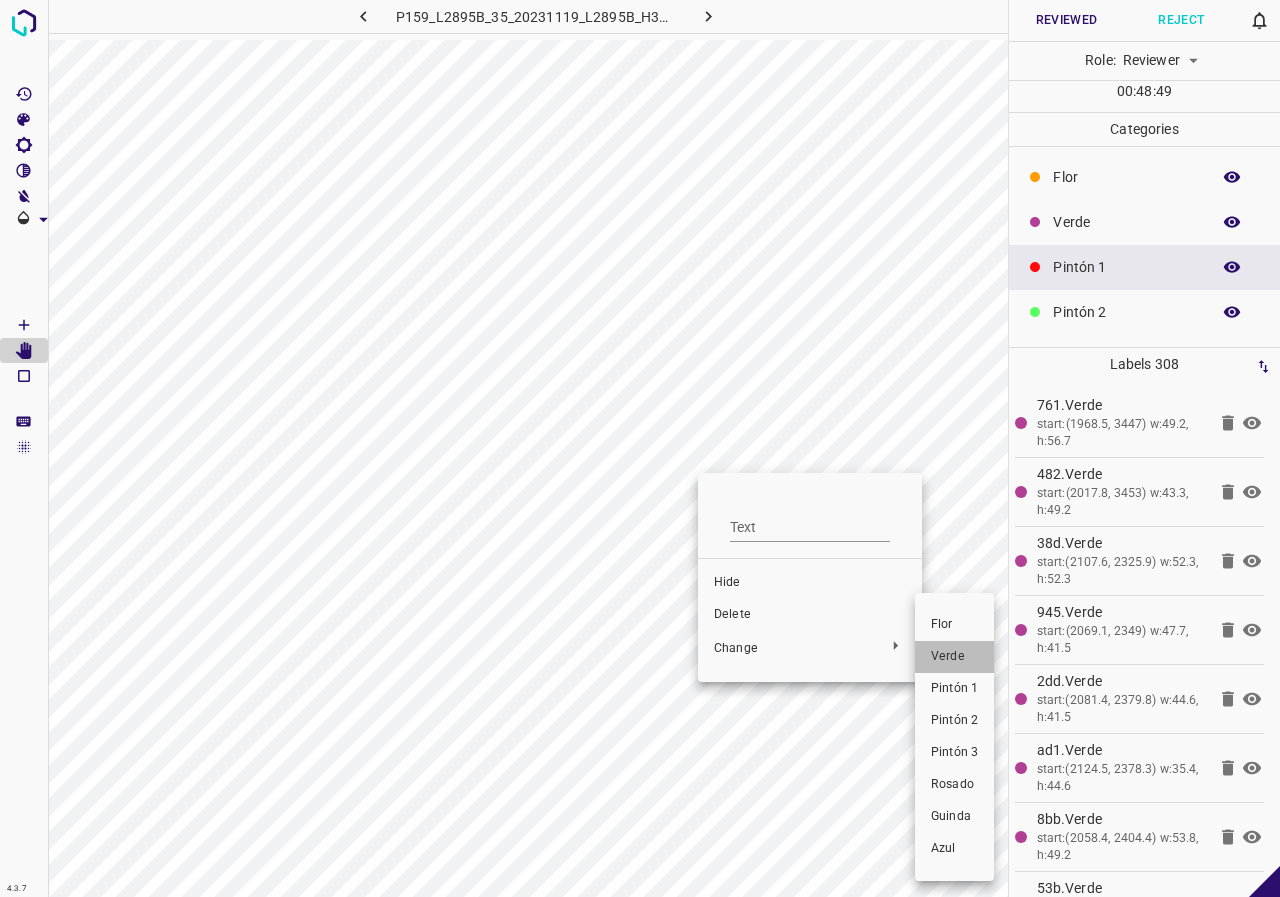 click on "Verde" at bounding box center (954, 657) 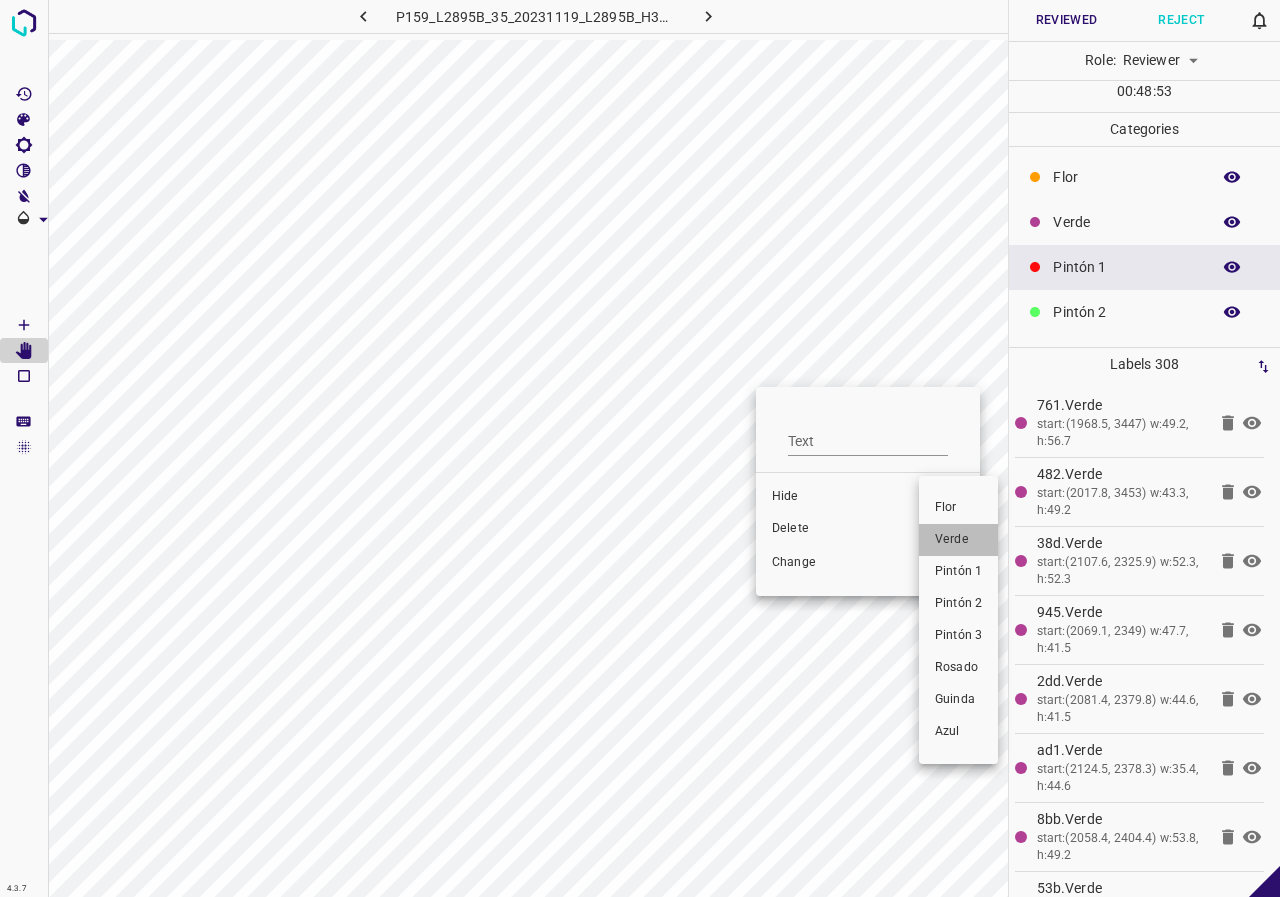 click on "Verde" at bounding box center (958, 540) 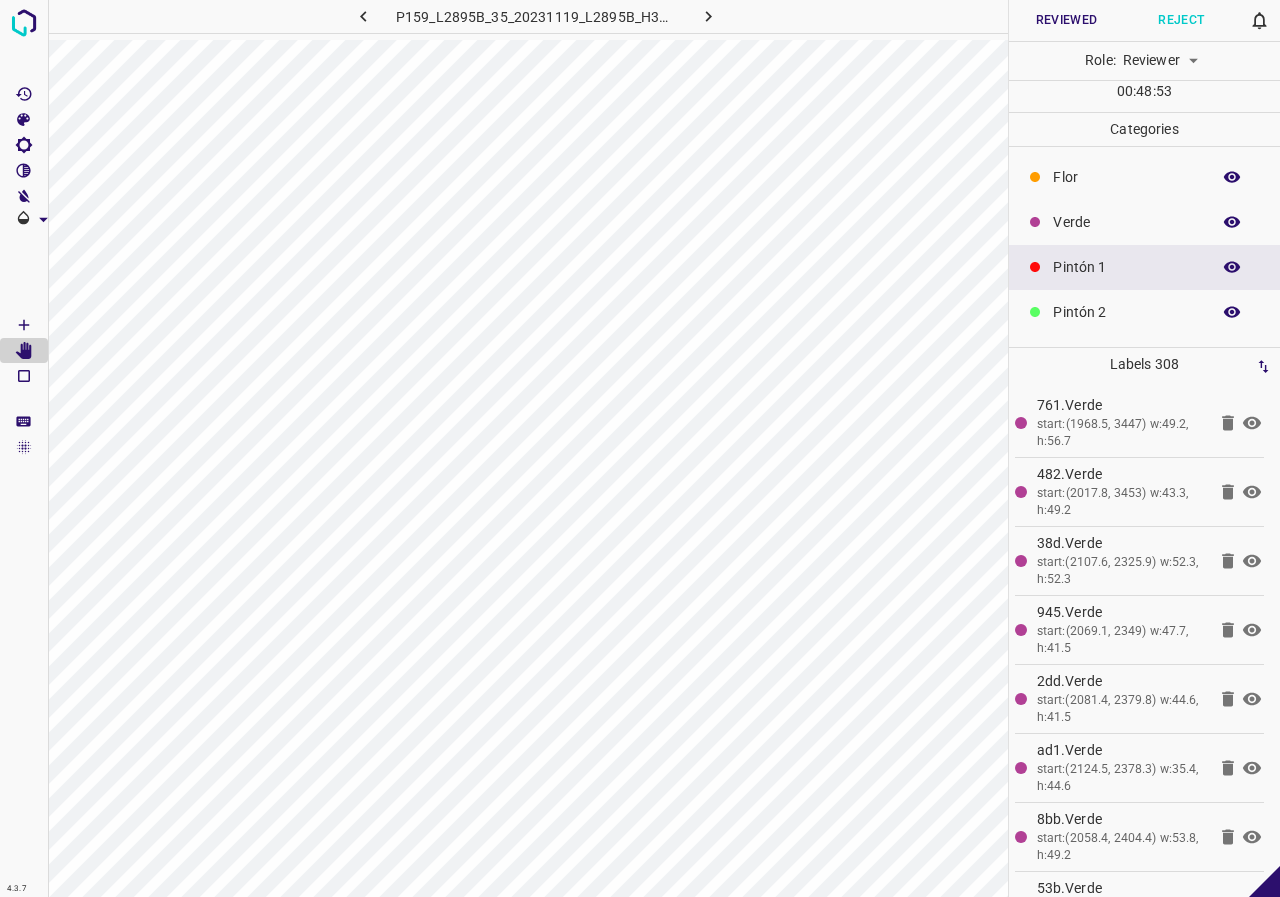 click on "Flor Verde Pintón 1 Pintón 2 Pintón 3 Rosado Guinda Azul" at bounding box center [640, 448] 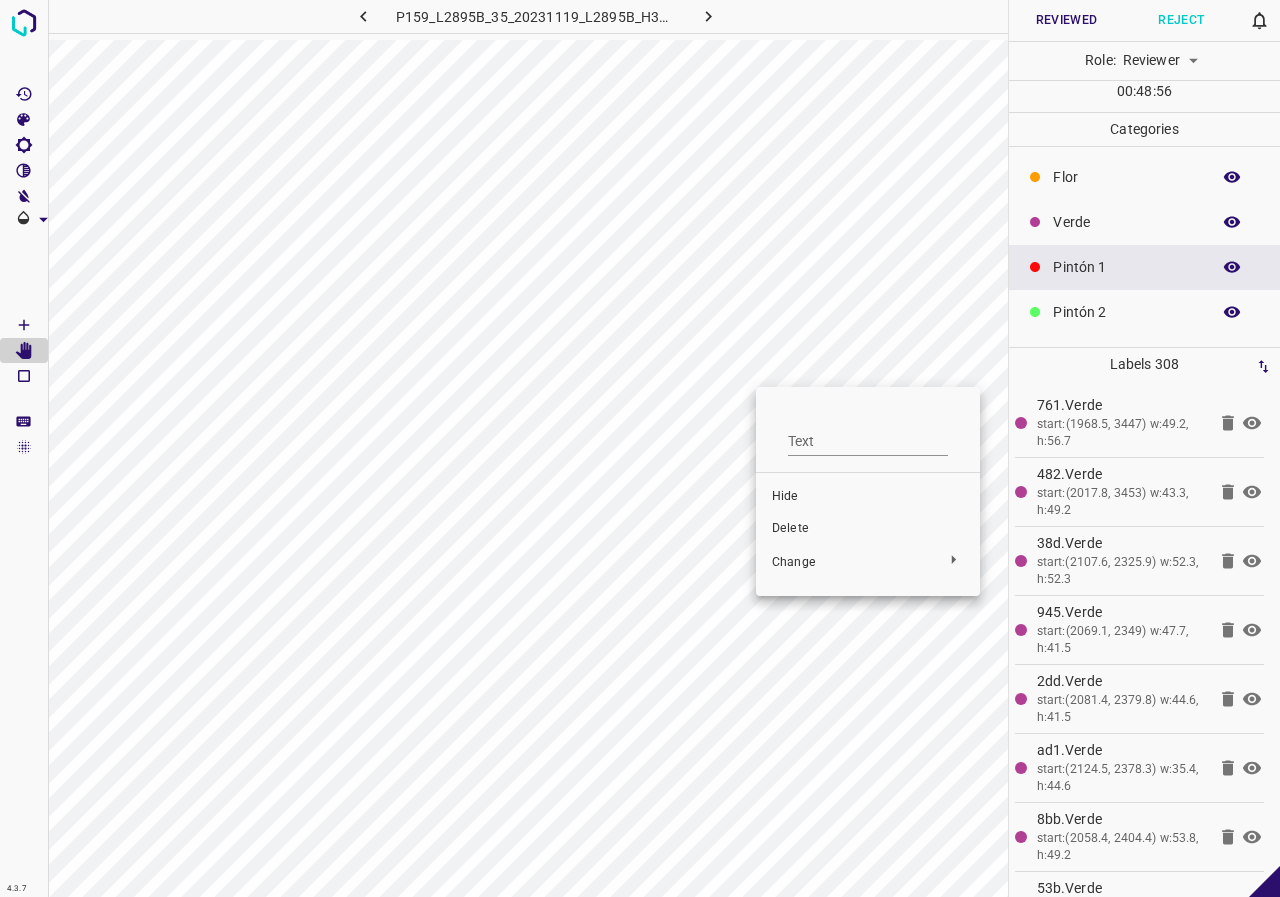 click at bounding box center (640, 448) 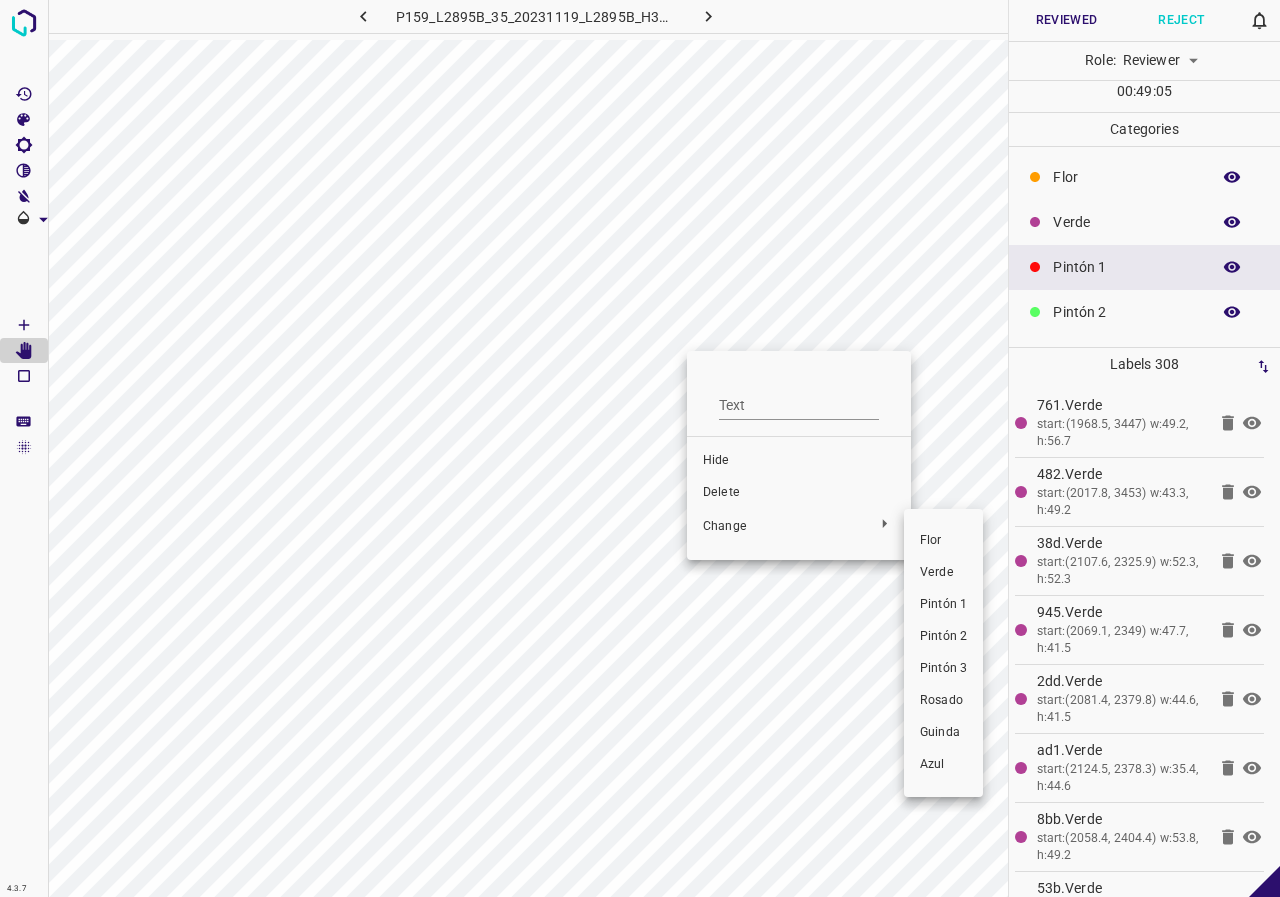 click on "Verde" at bounding box center [943, 573] 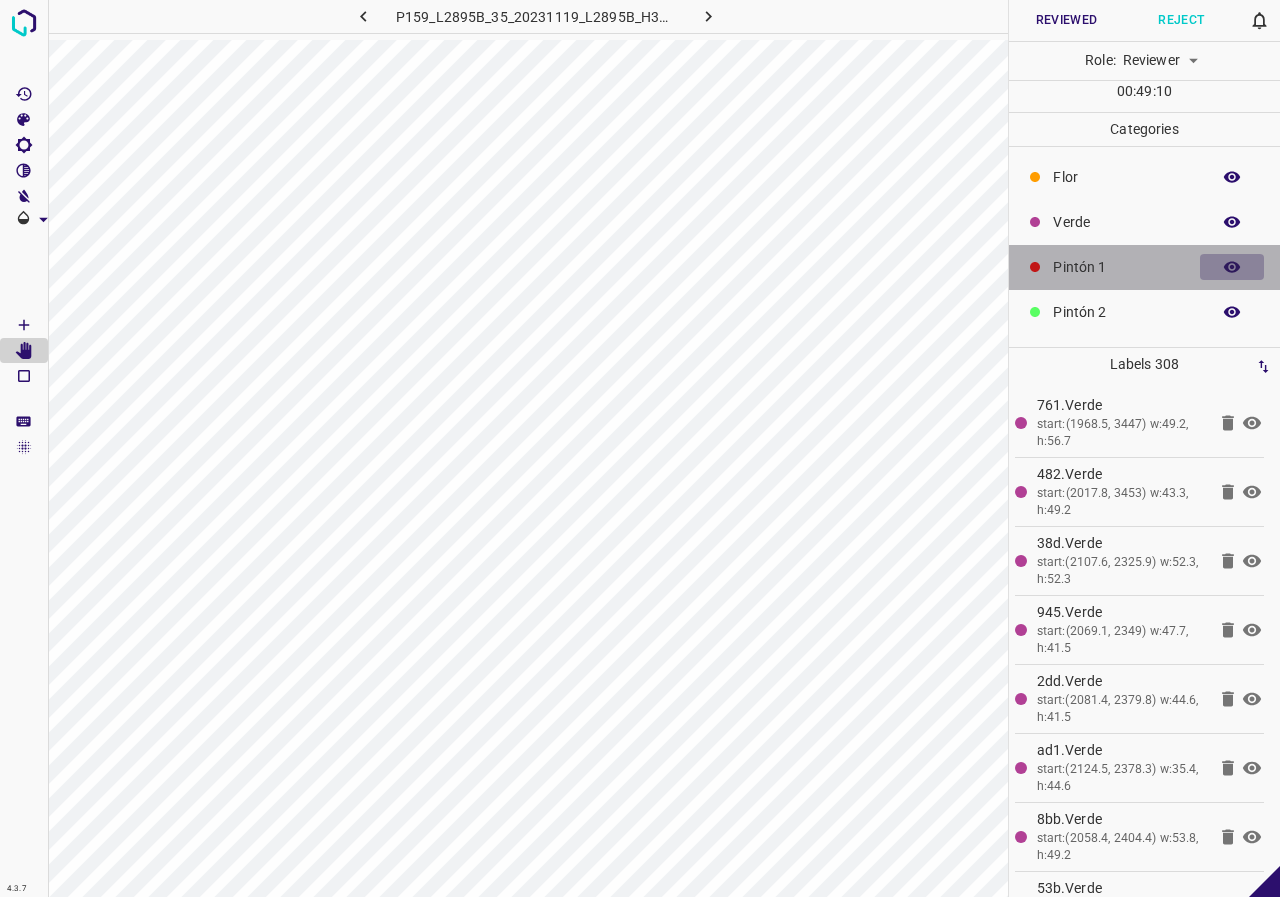 click 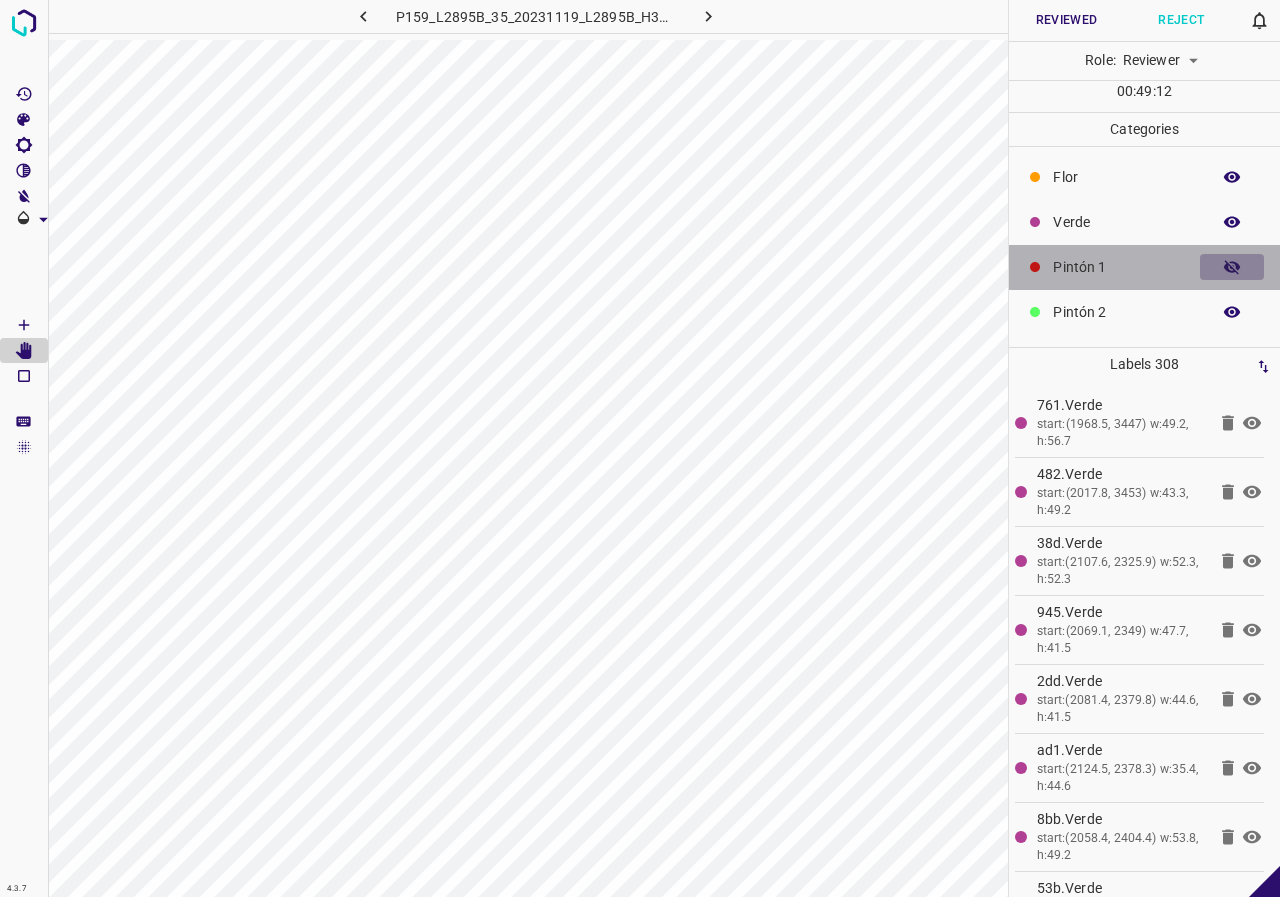 click 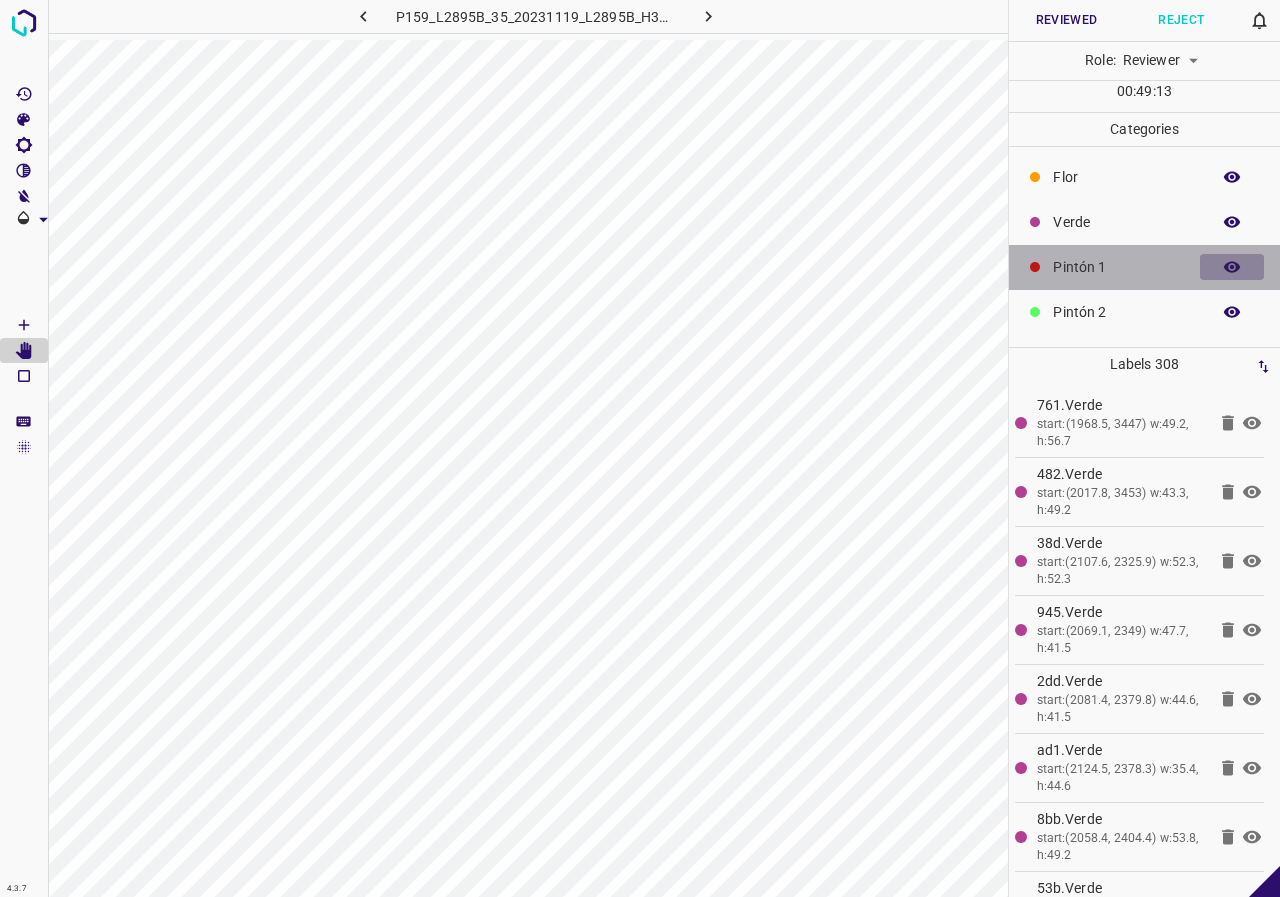 click 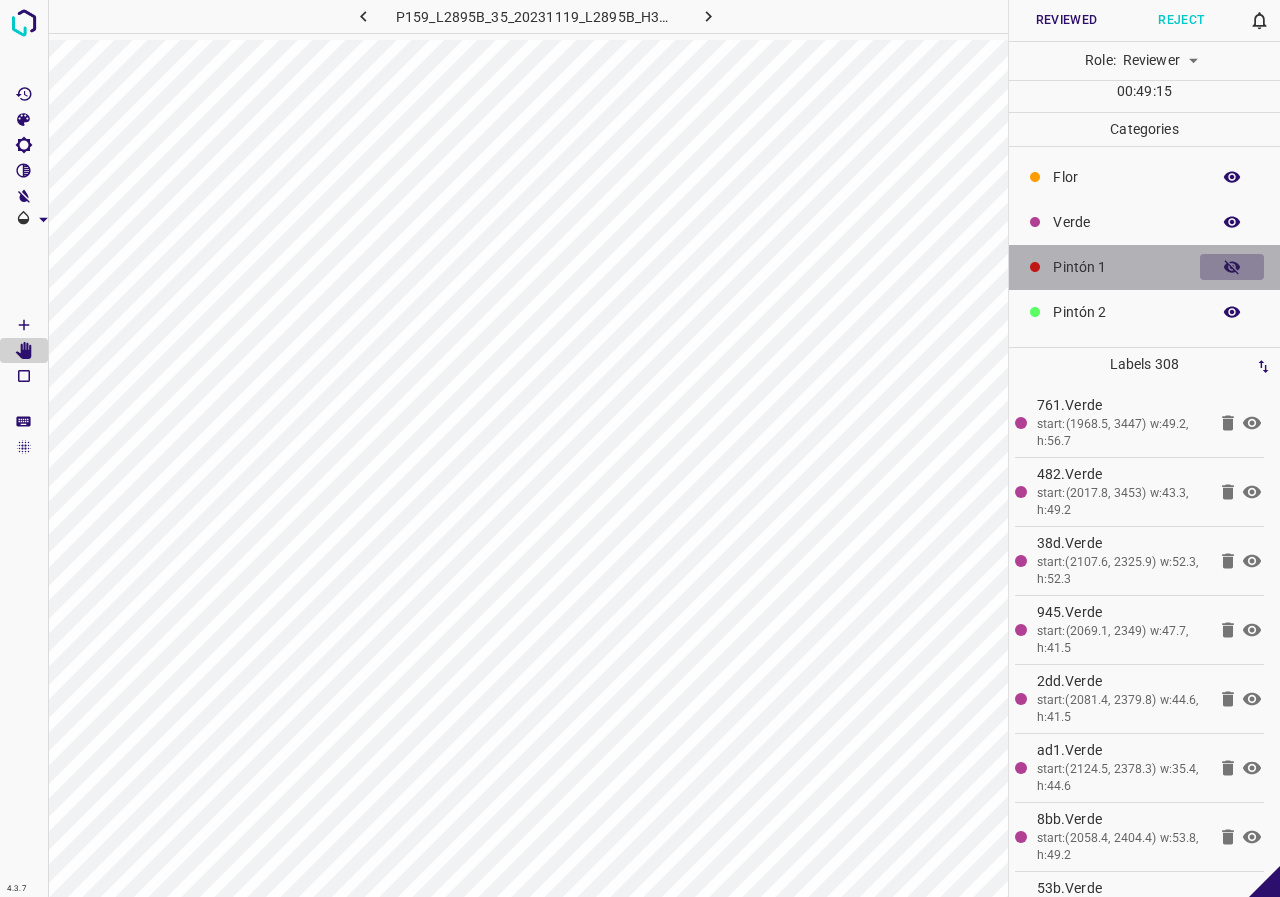 click 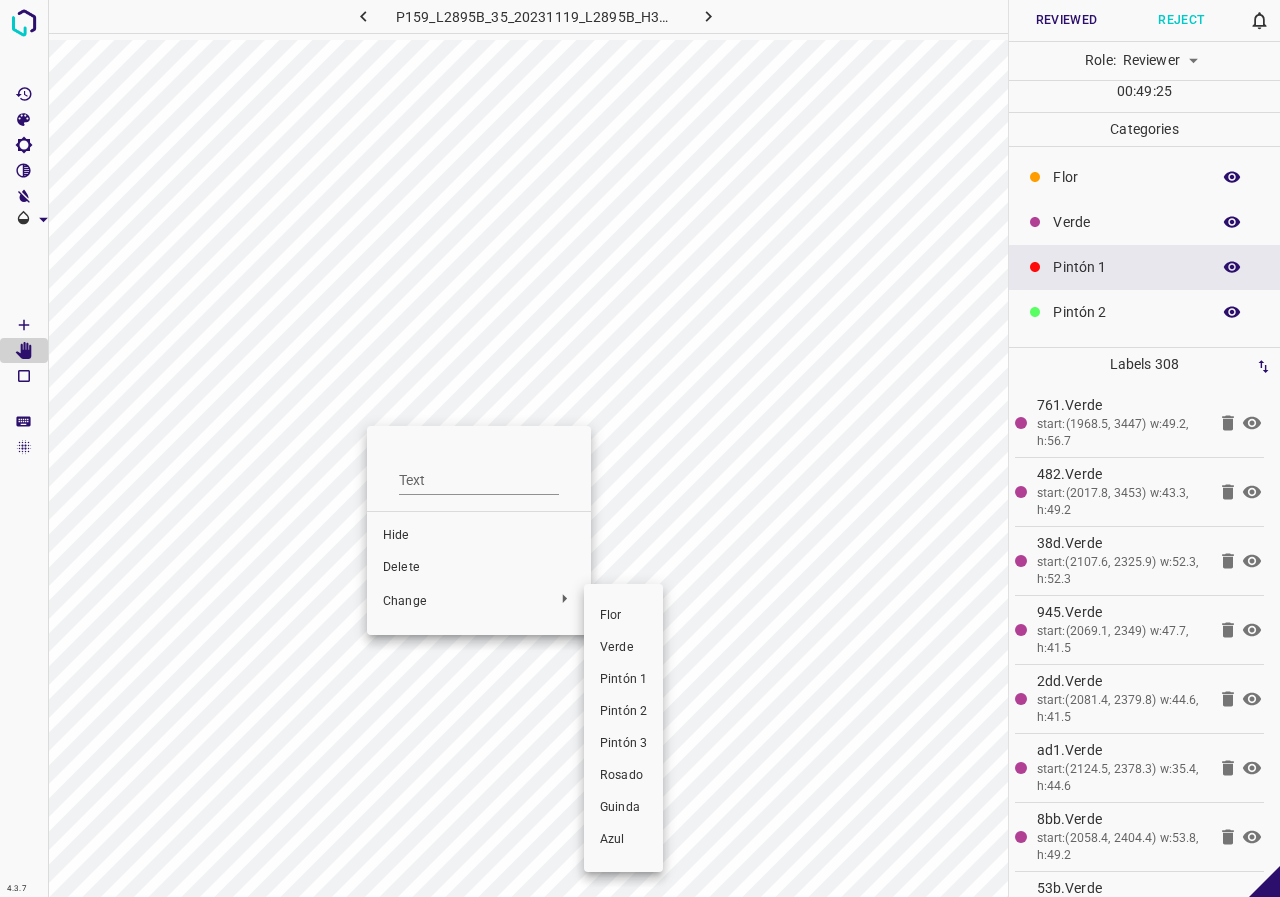click on "Verde" at bounding box center (623, 648) 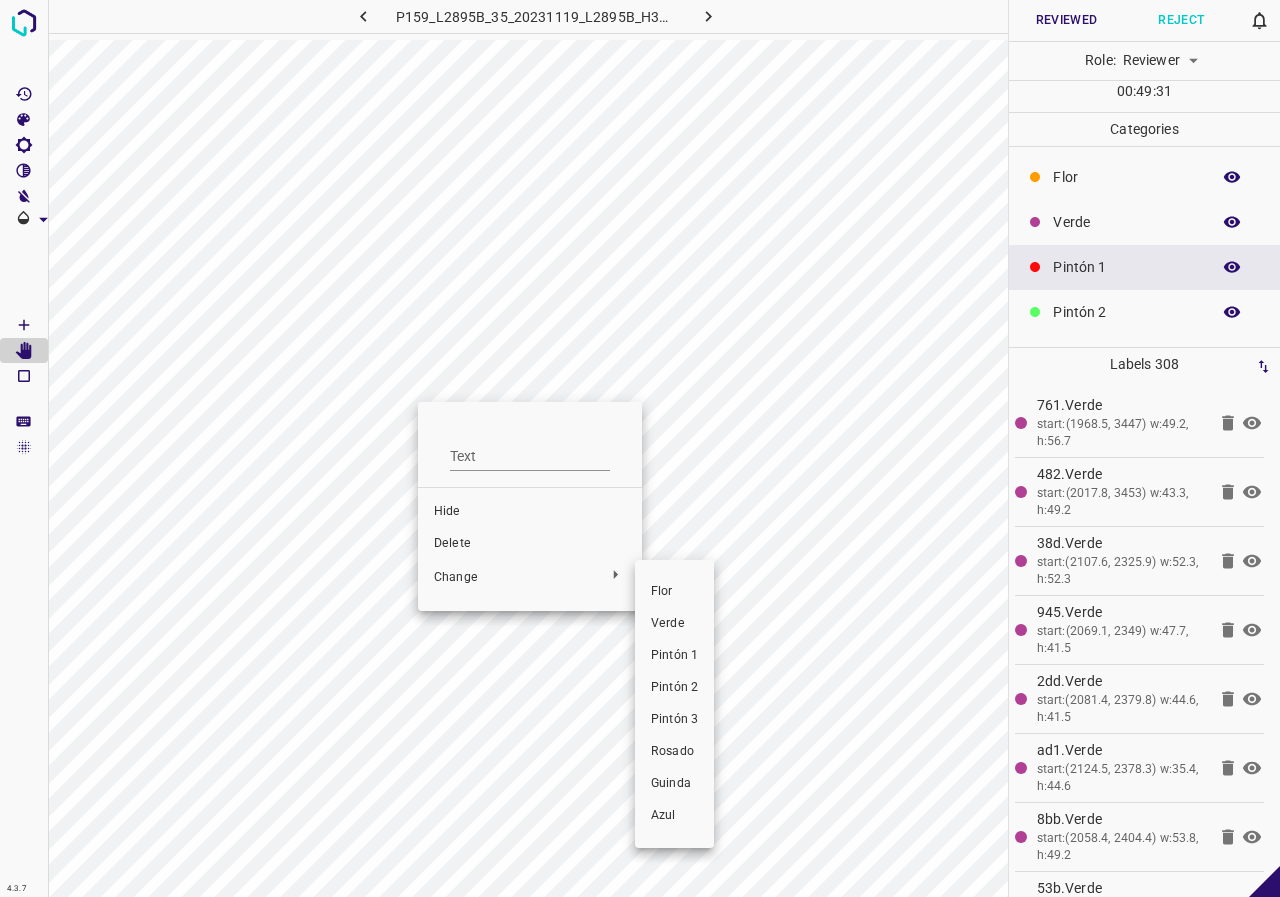 click on "Verde" at bounding box center (674, 624) 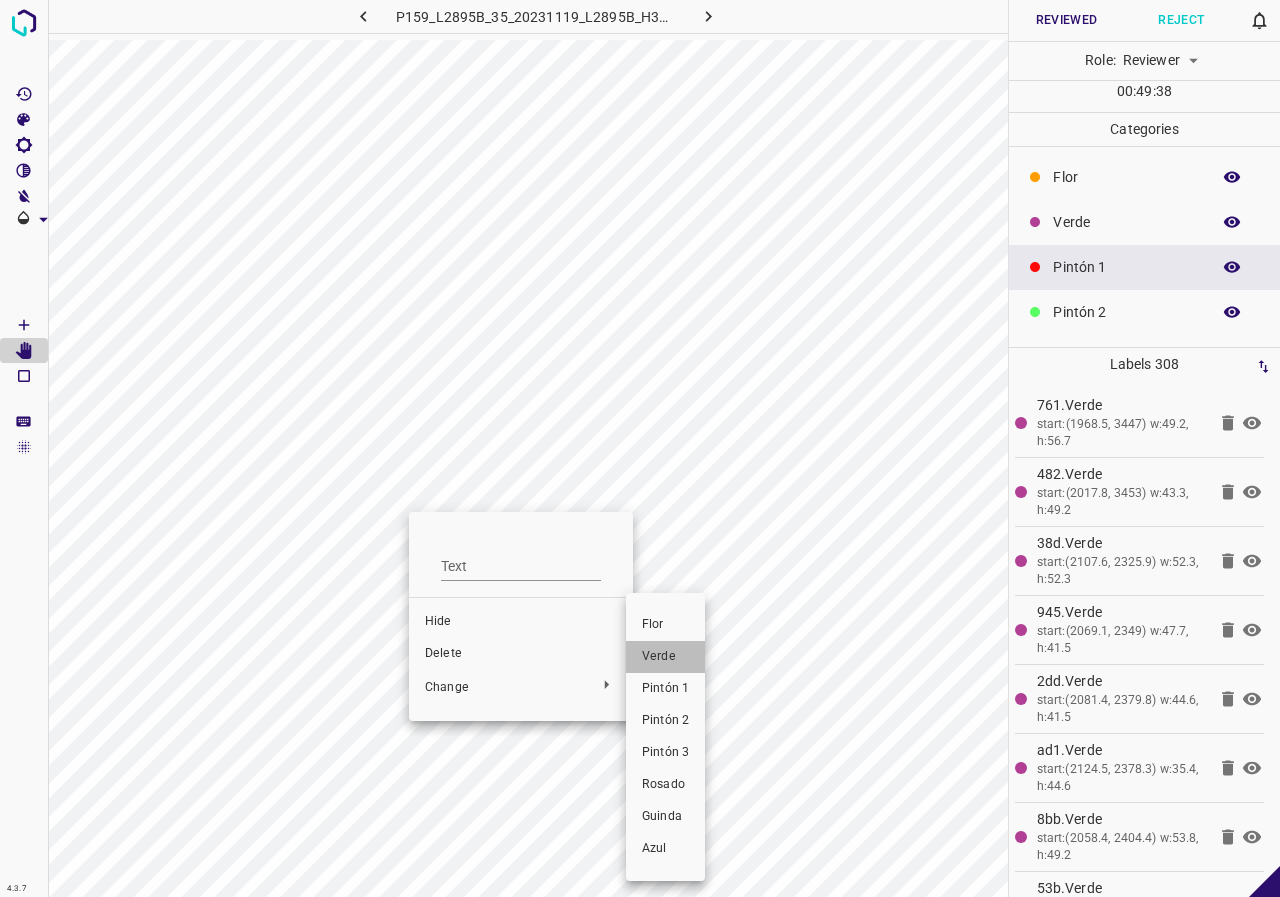 click on "Verde" at bounding box center (665, 657) 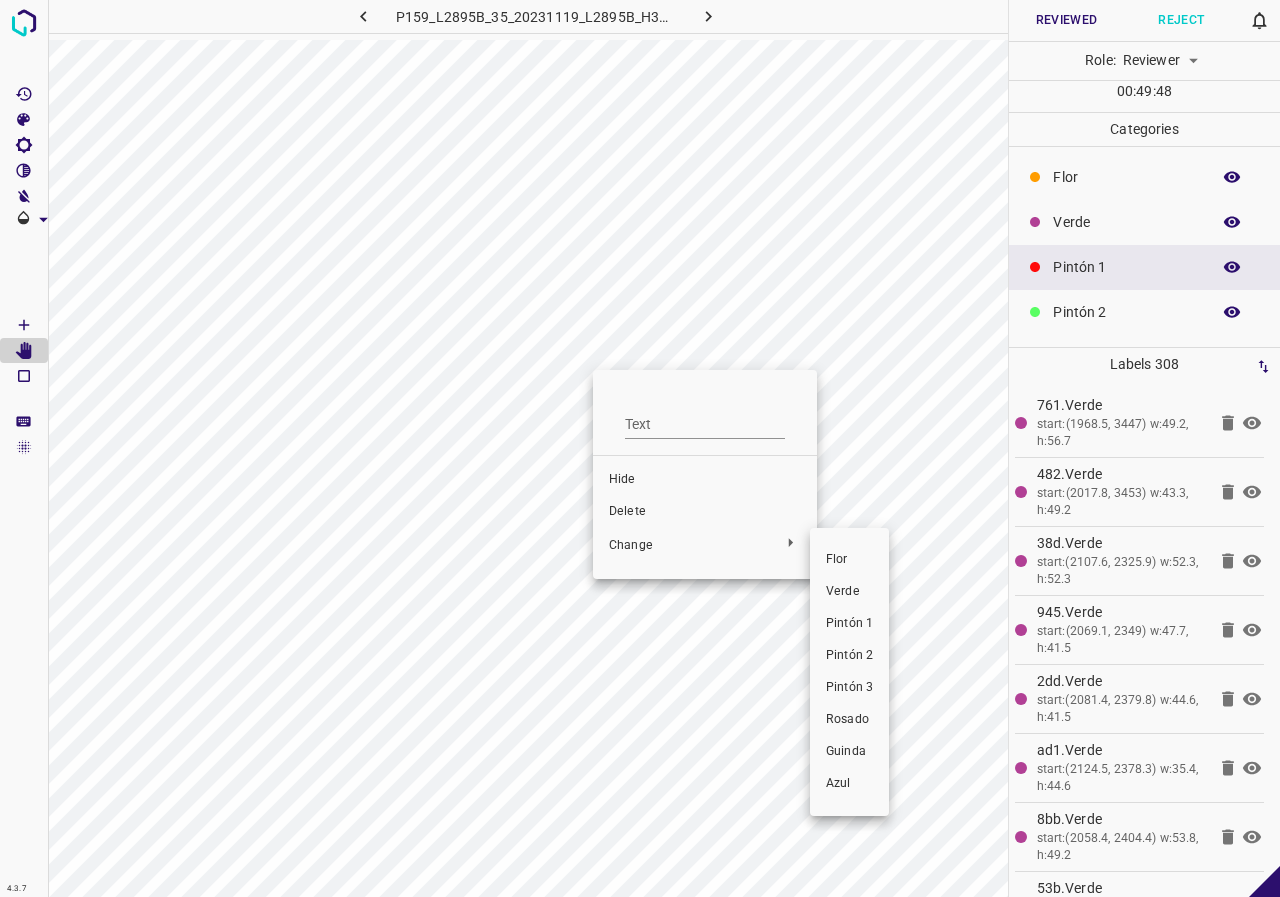 click on "Verde" at bounding box center (849, 592) 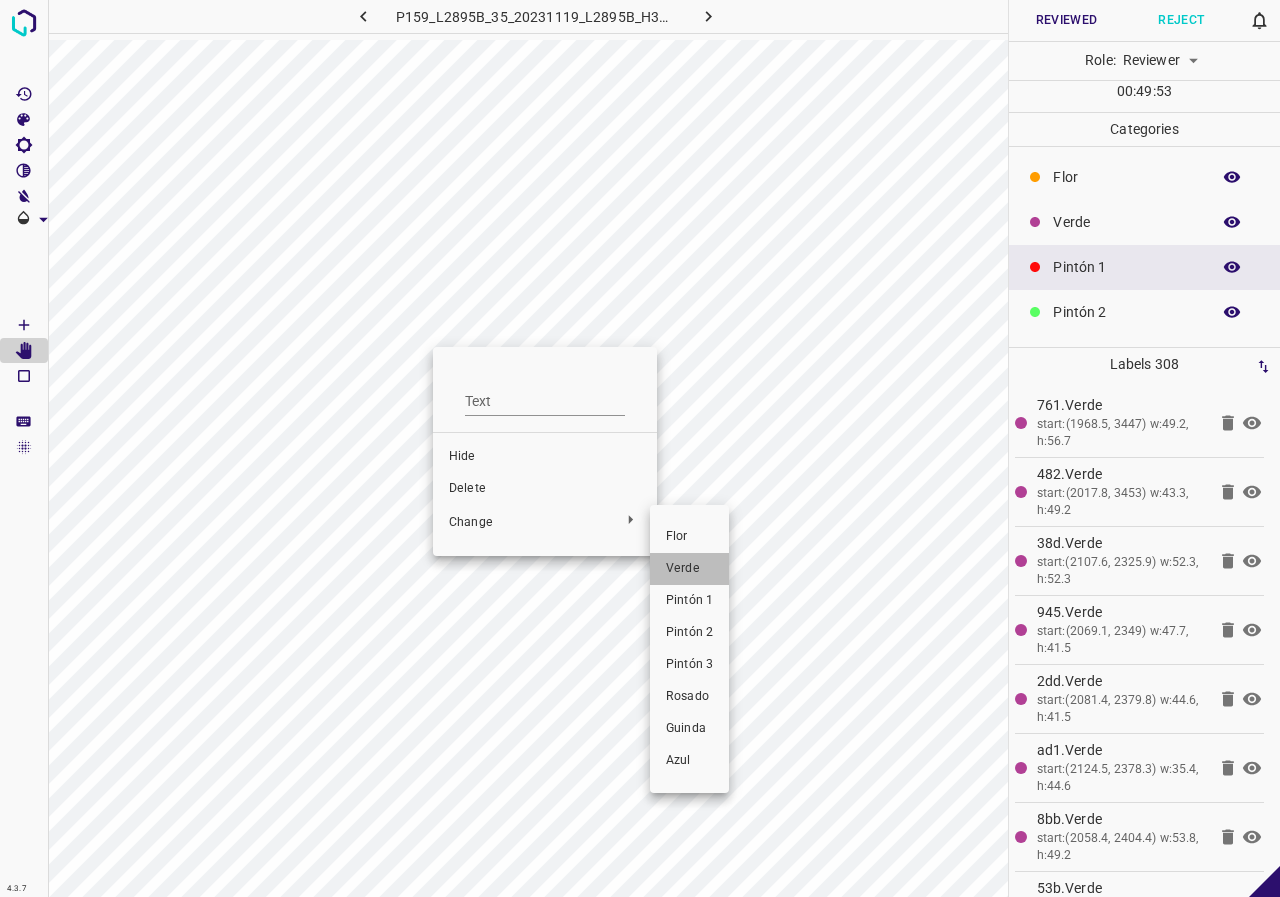 click on "Verde" at bounding box center (689, 569) 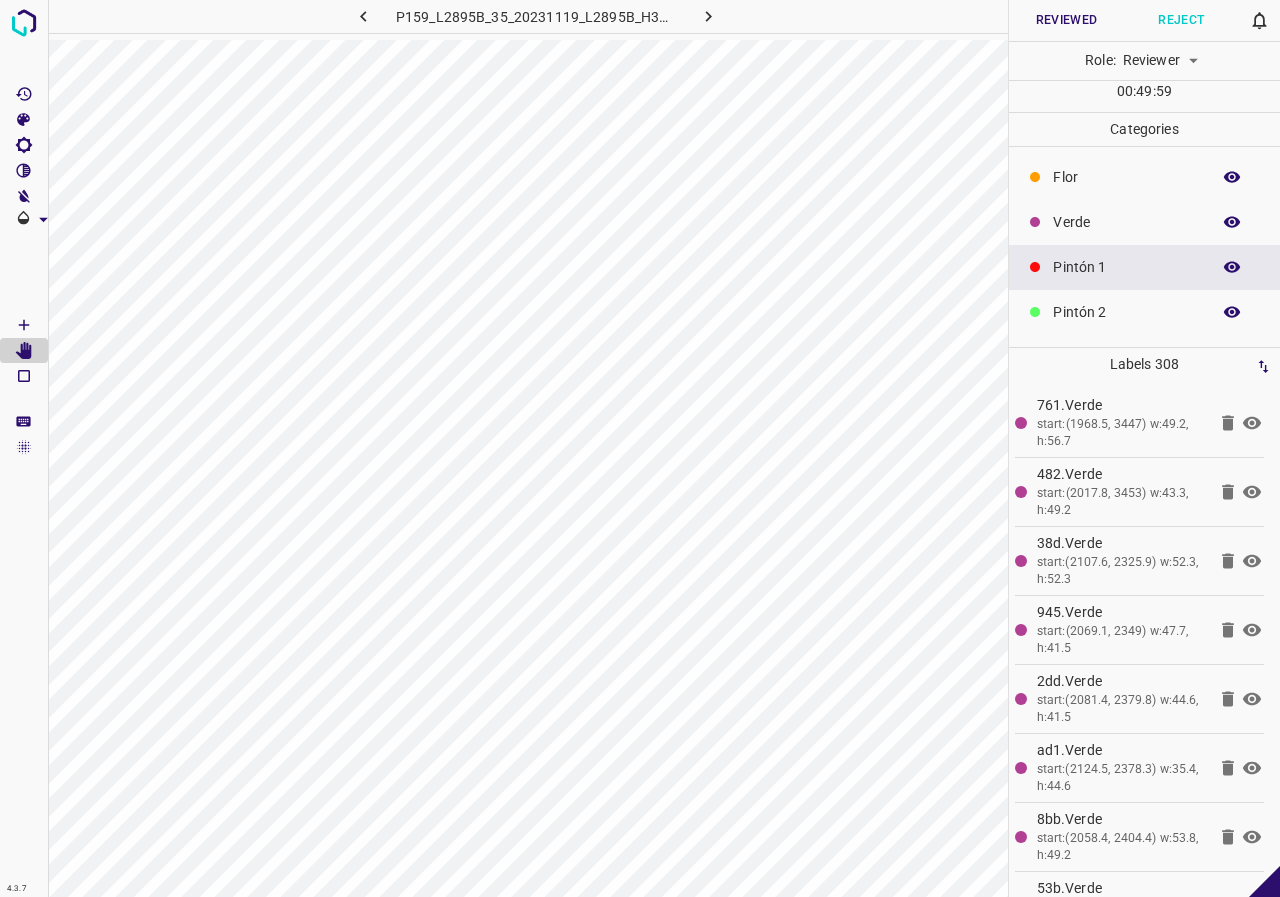 click 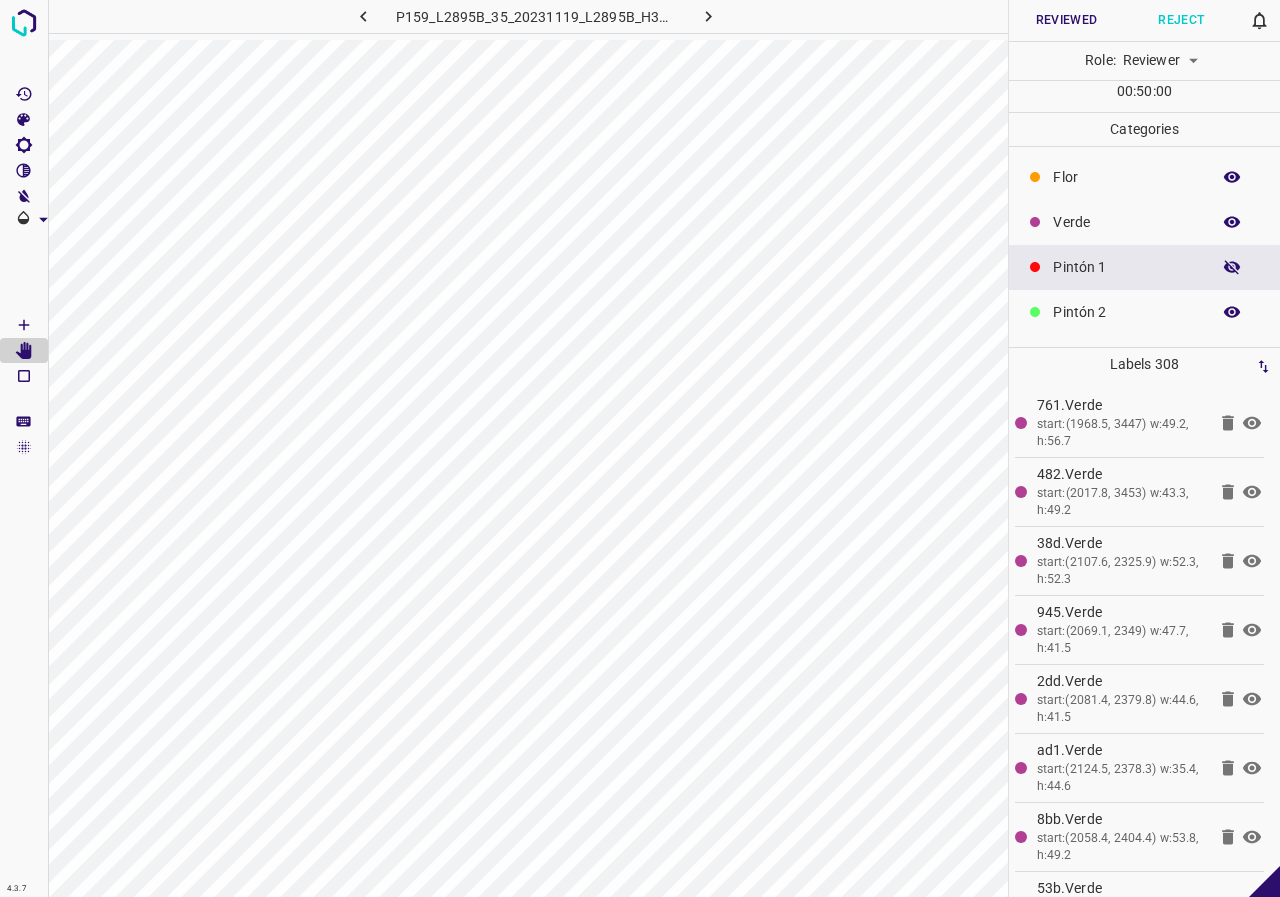 click 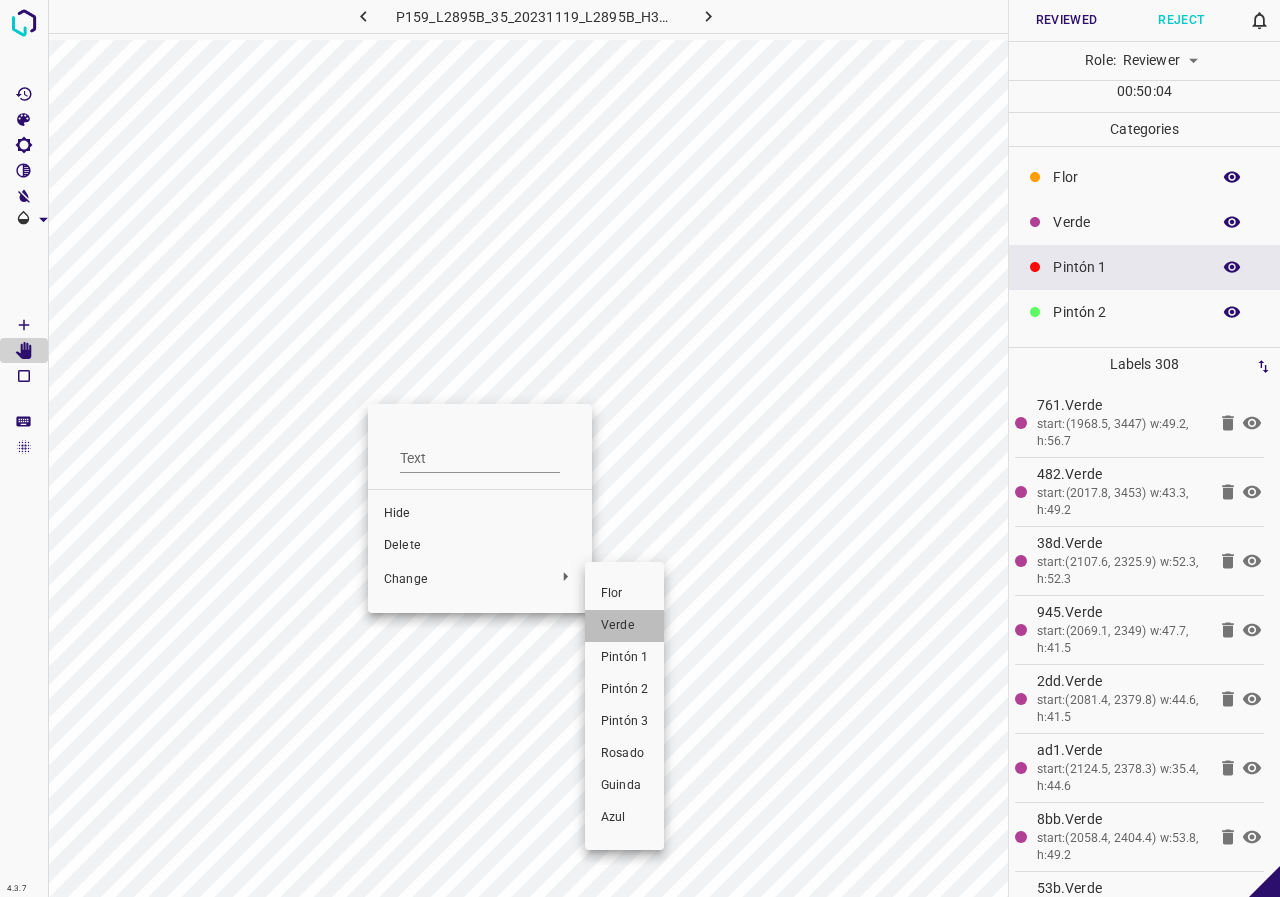 click on "Verde" at bounding box center [624, 626] 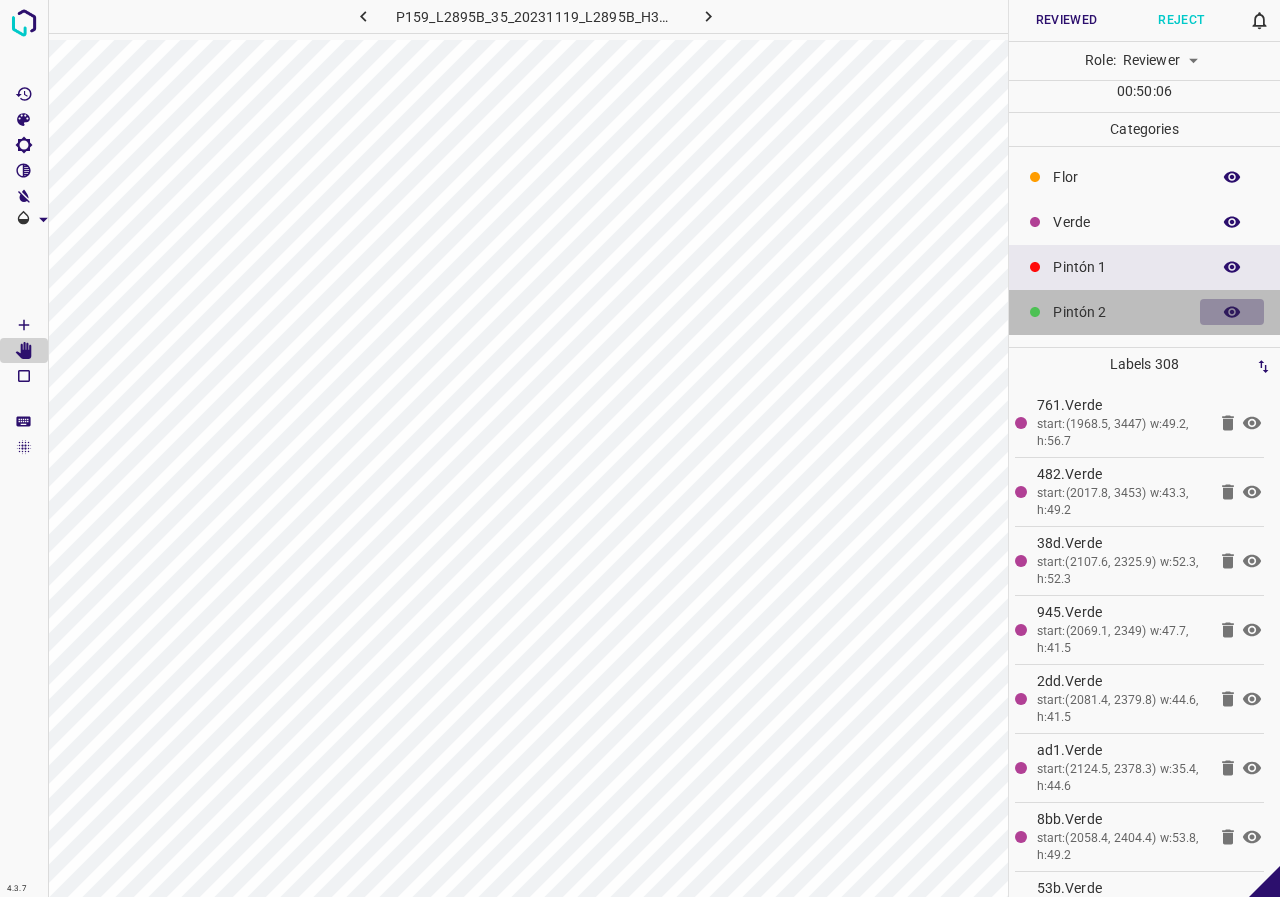 click 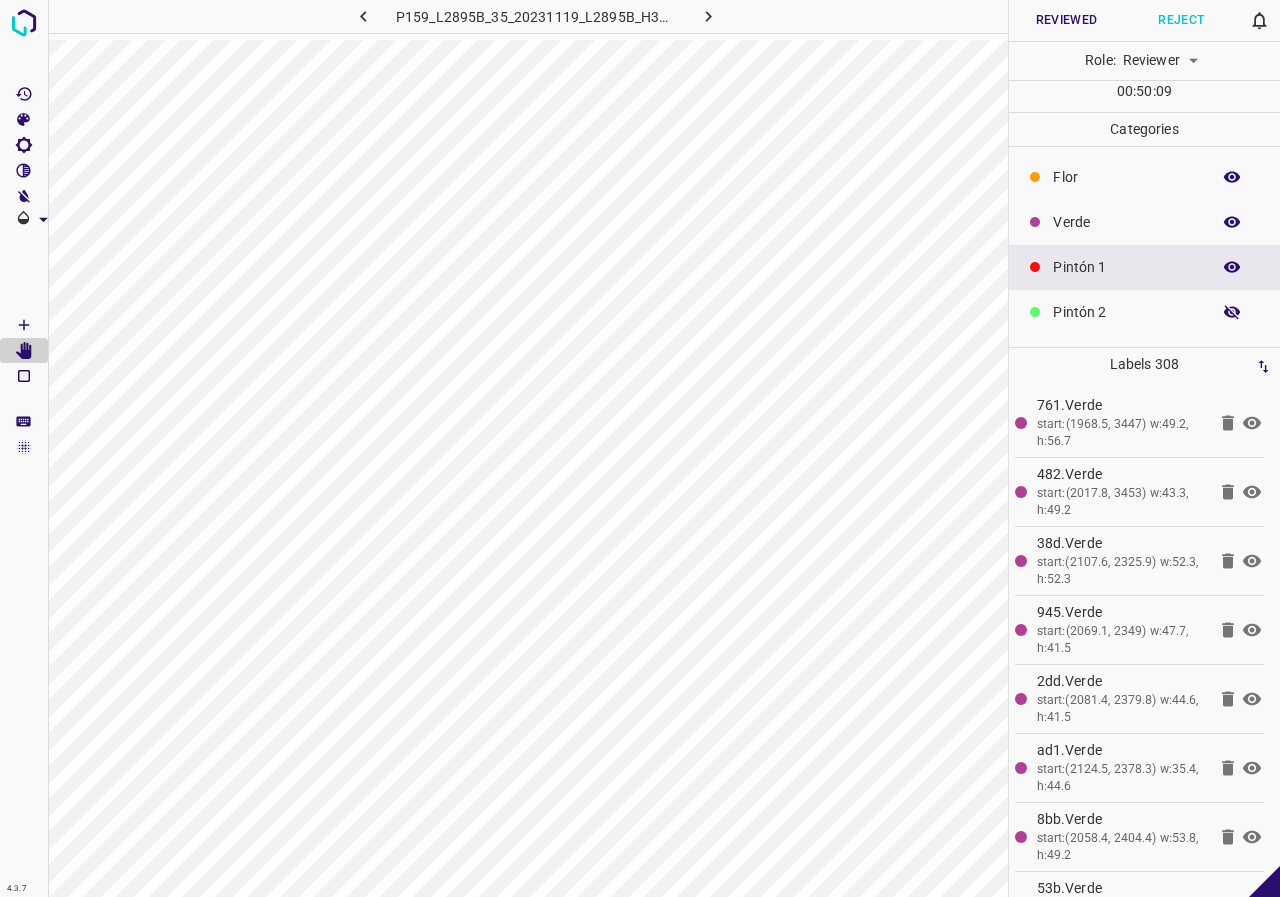 click 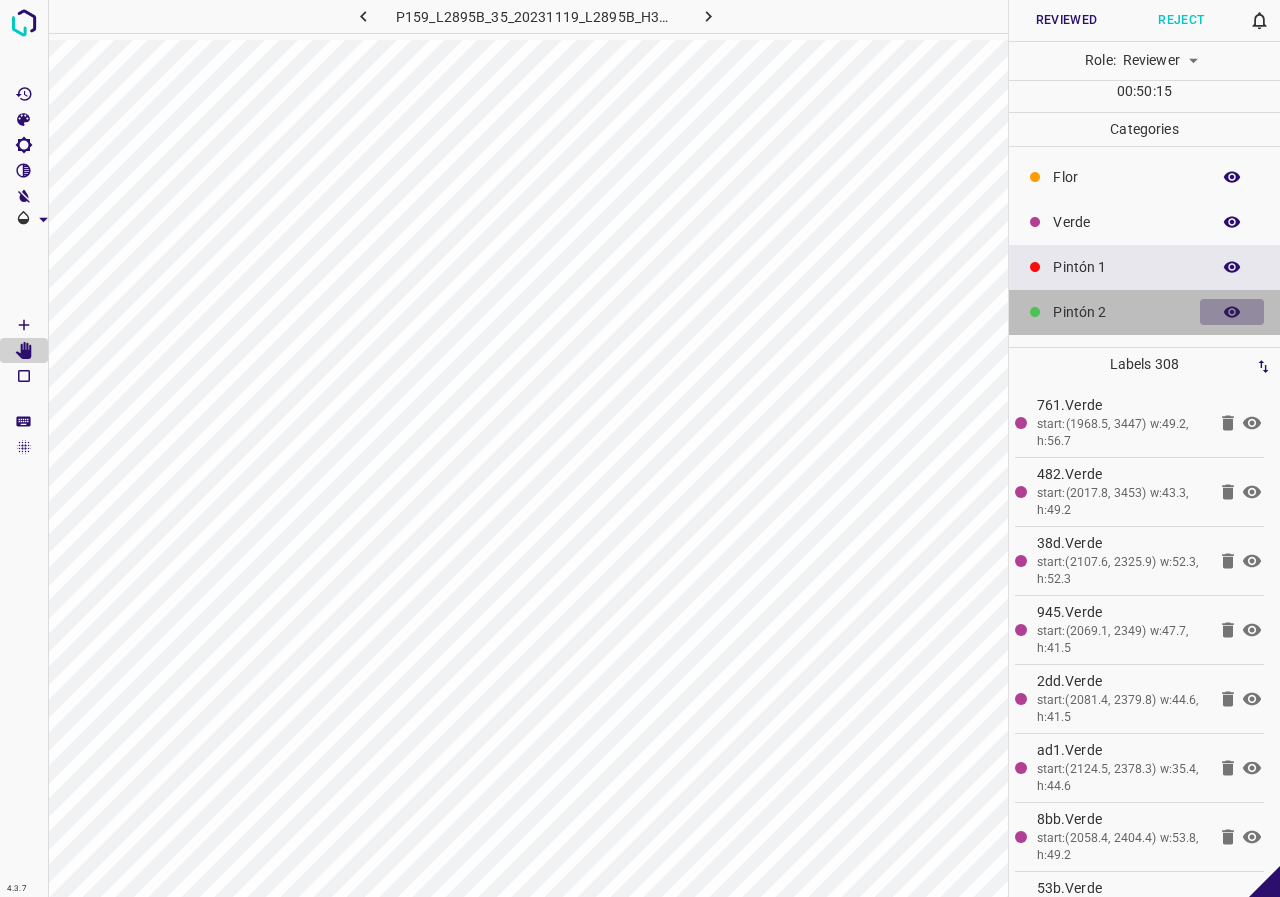 click at bounding box center (1232, 312) 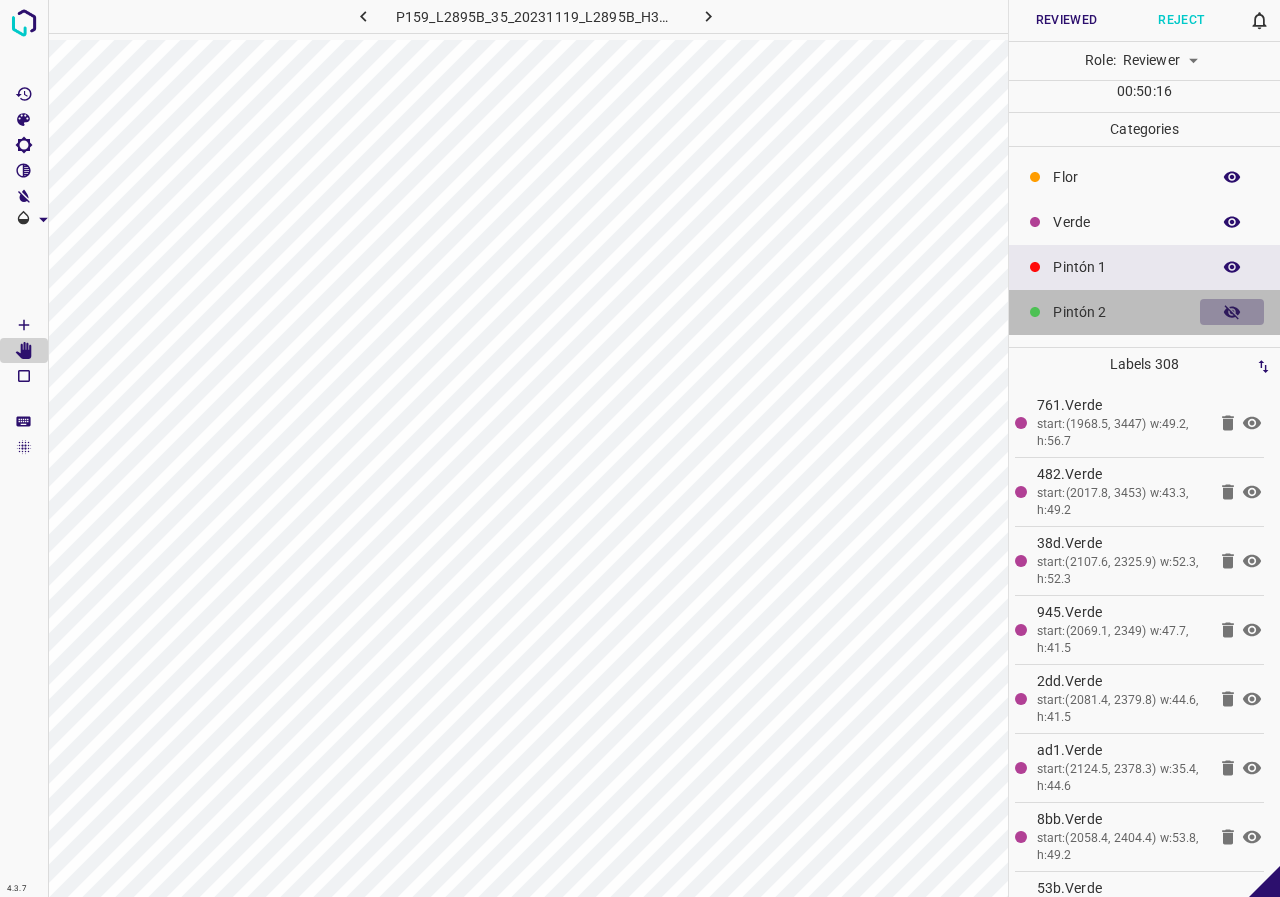 click 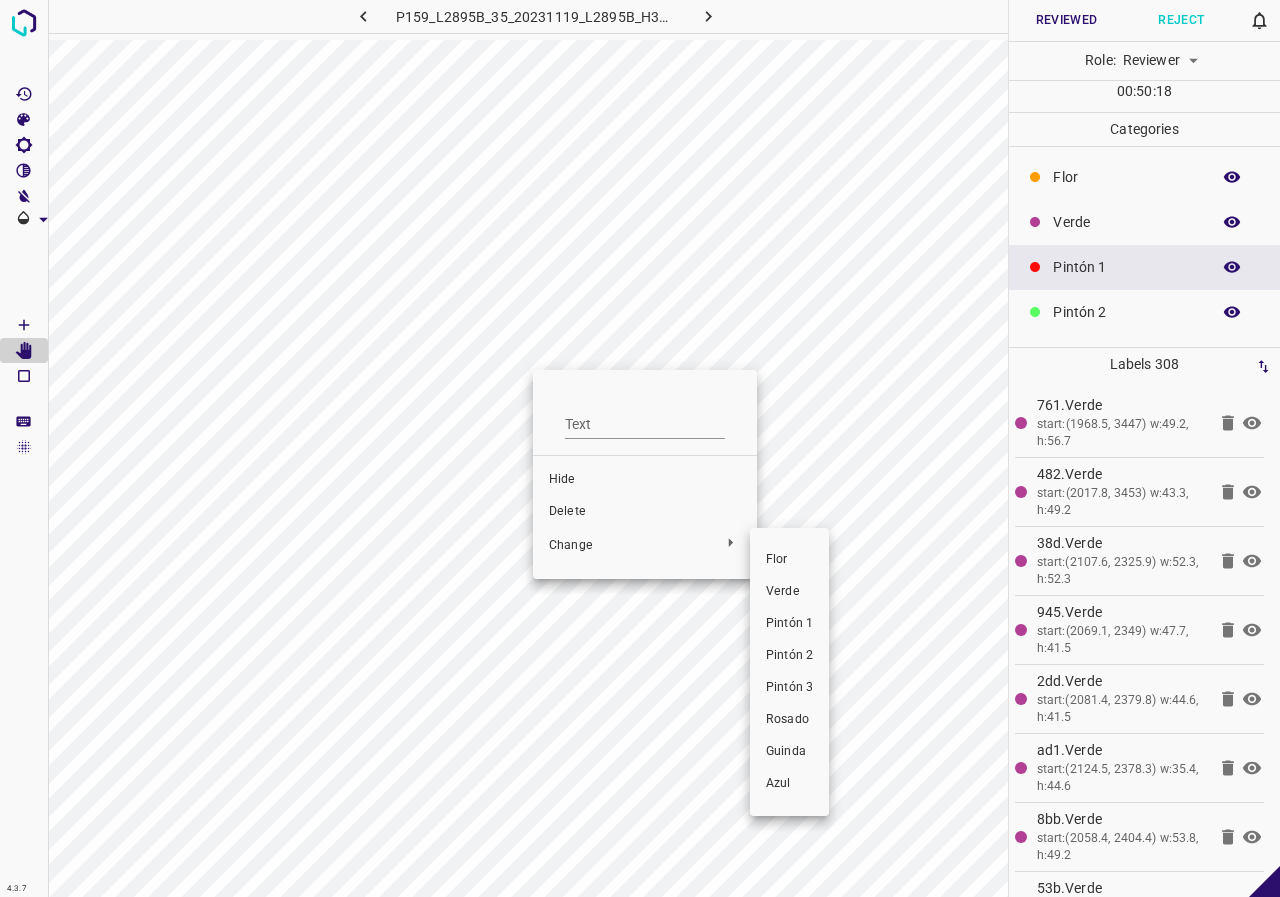 click on "Verde" at bounding box center [789, 592] 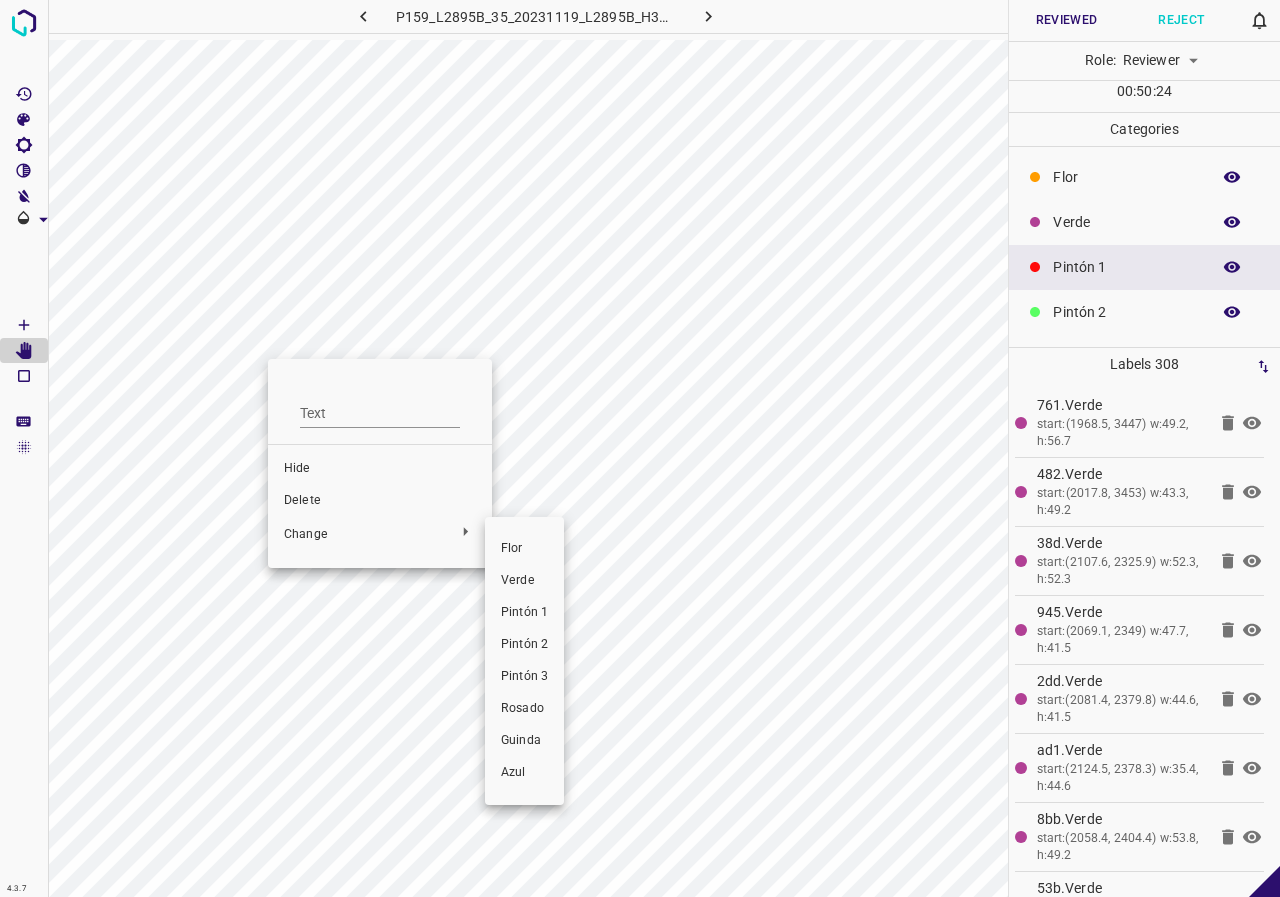 click on "Verde" at bounding box center [524, 581] 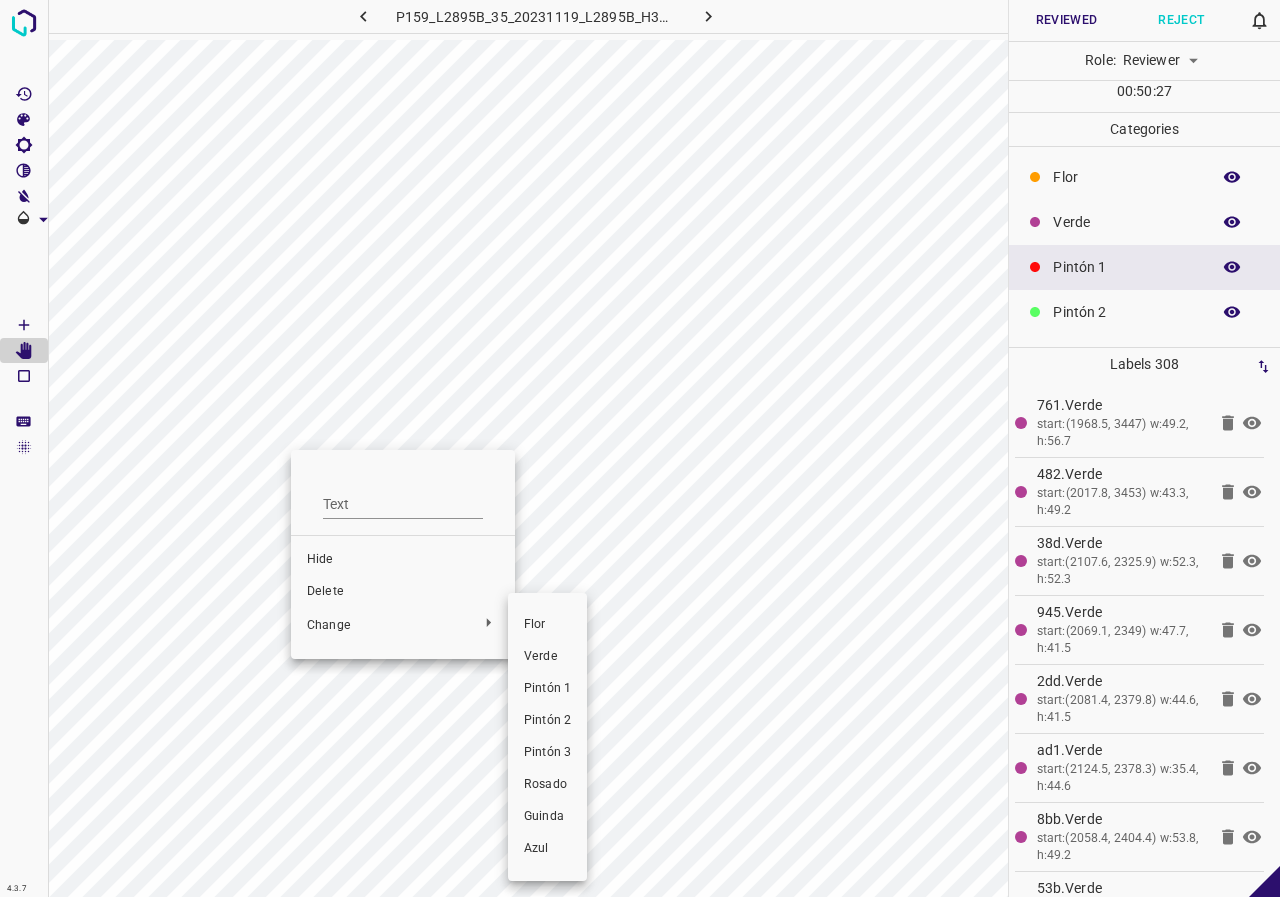 click on "Verde" at bounding box center (547, 657) 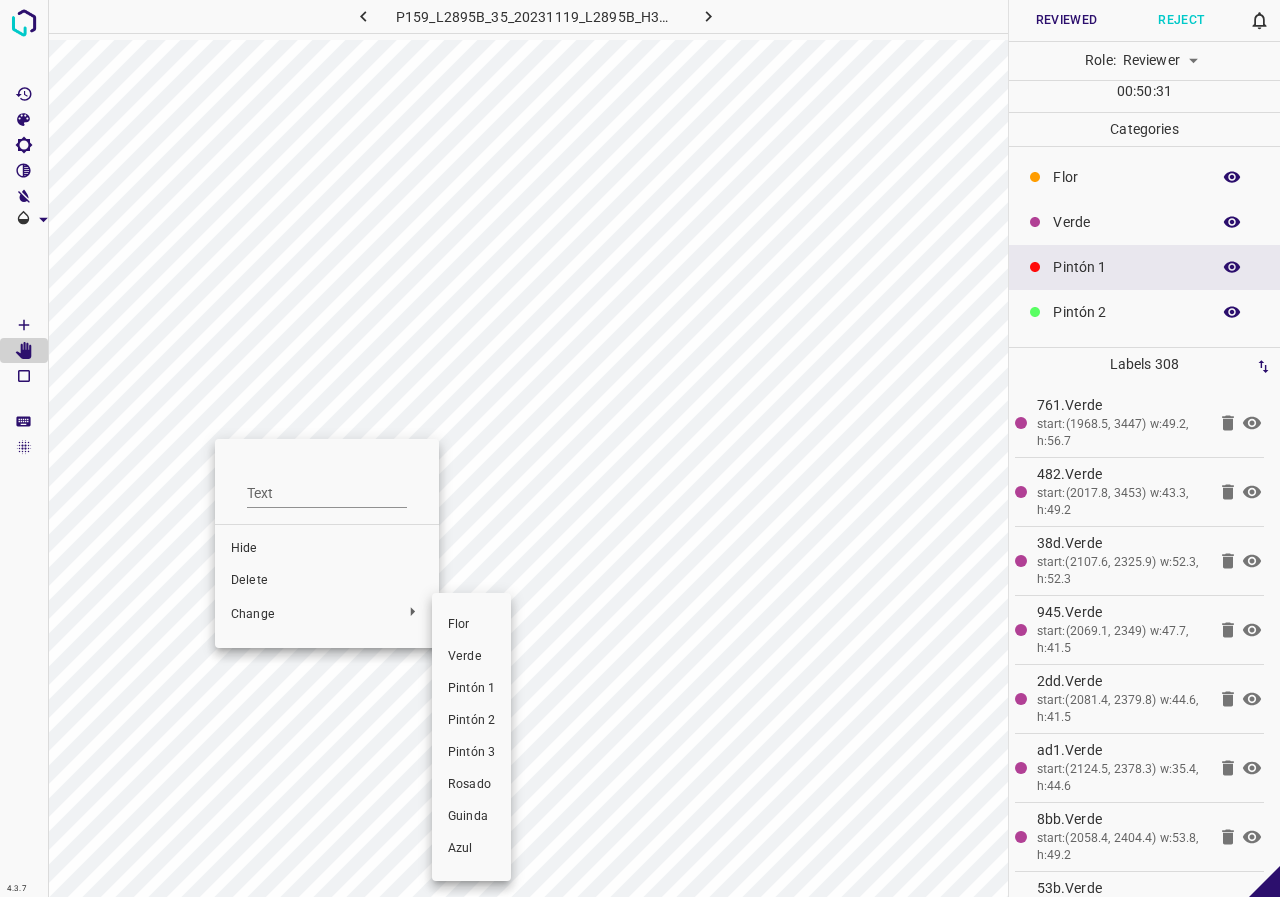click on "Verde" at bounding box center [471, 657] 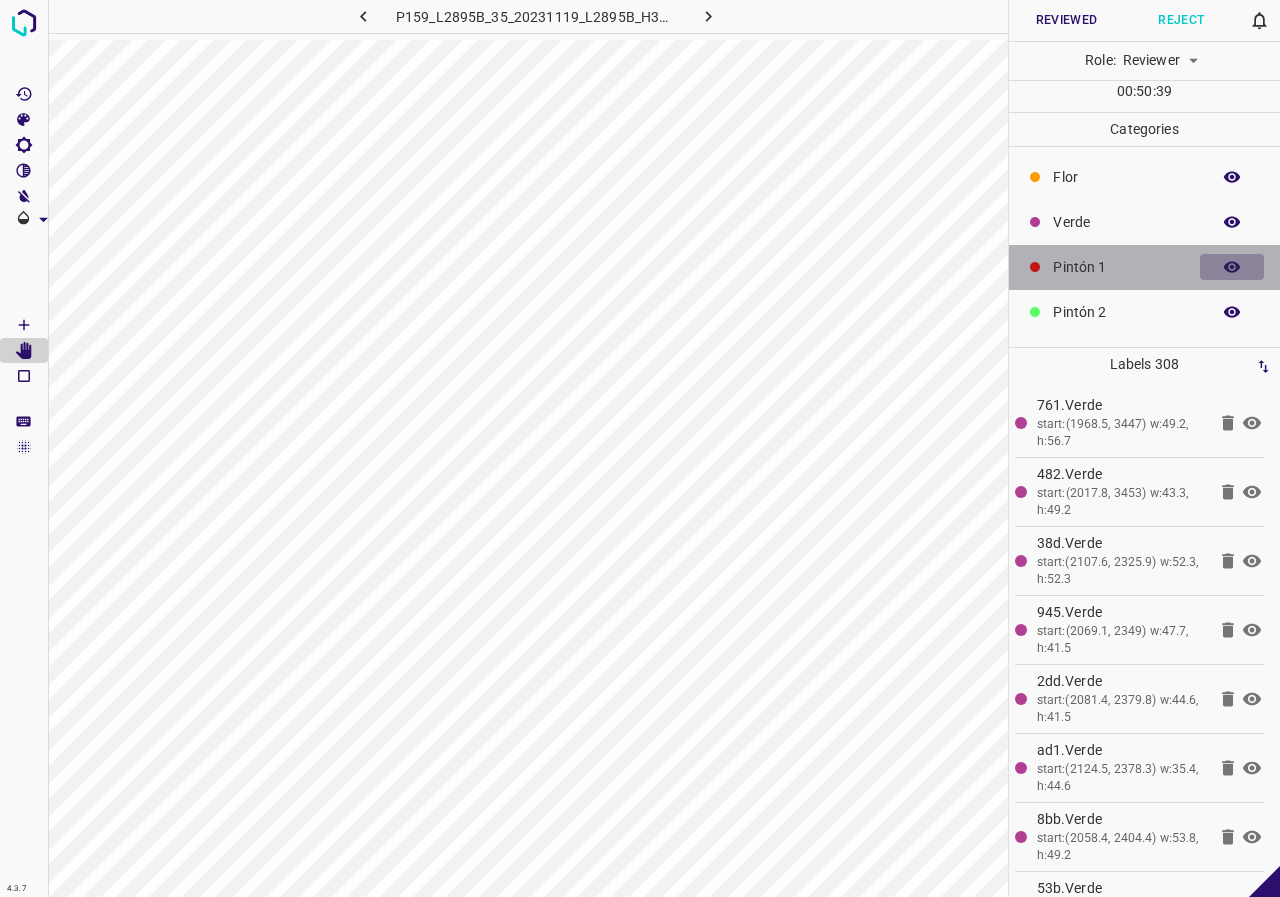 click at bounding box center (1232, 267) 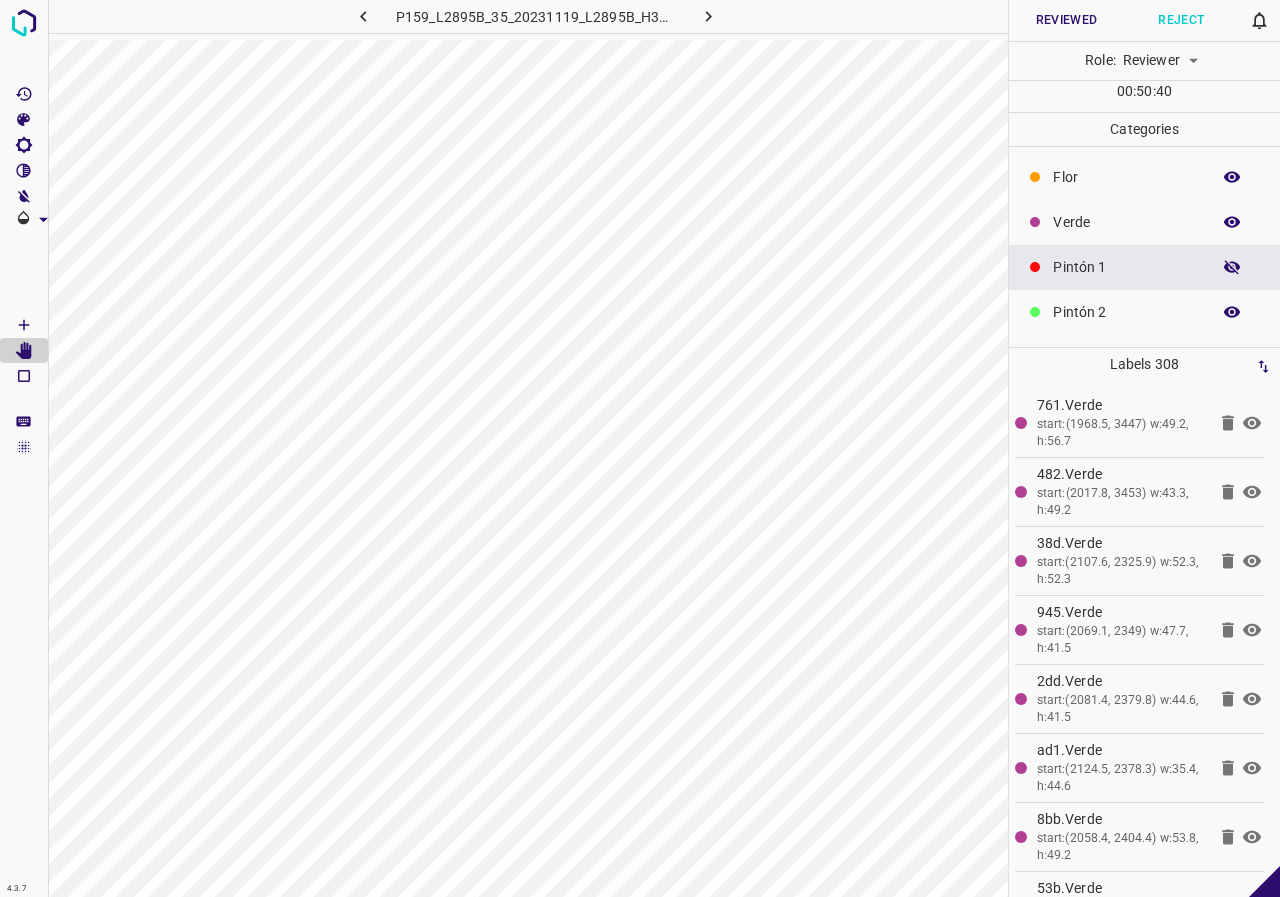 click at bounding box center (1232, 267) 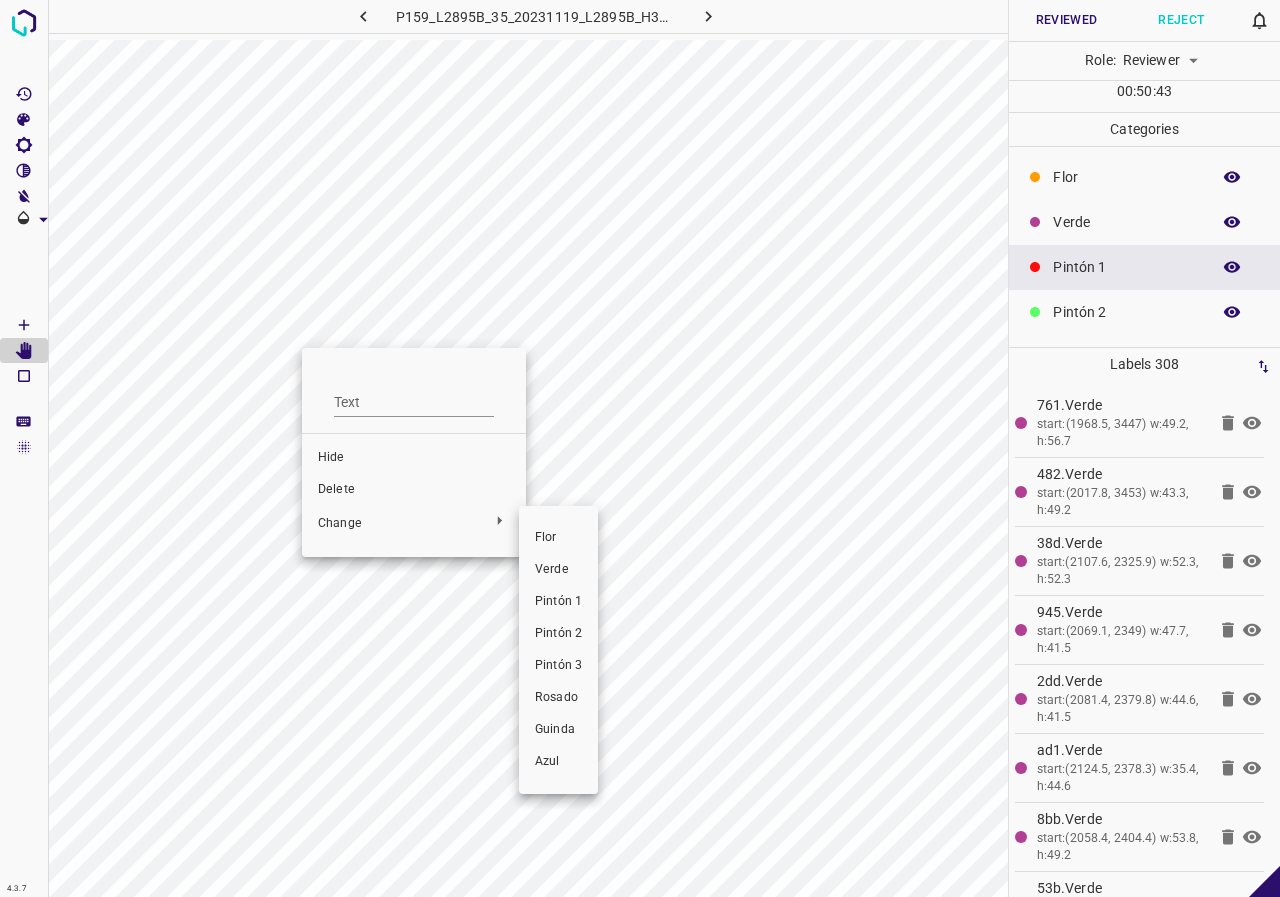 drag, startPoint x: 565, startPoint y: 560, endPoint x: 645, endPoint y: 692, distance: 154.35025 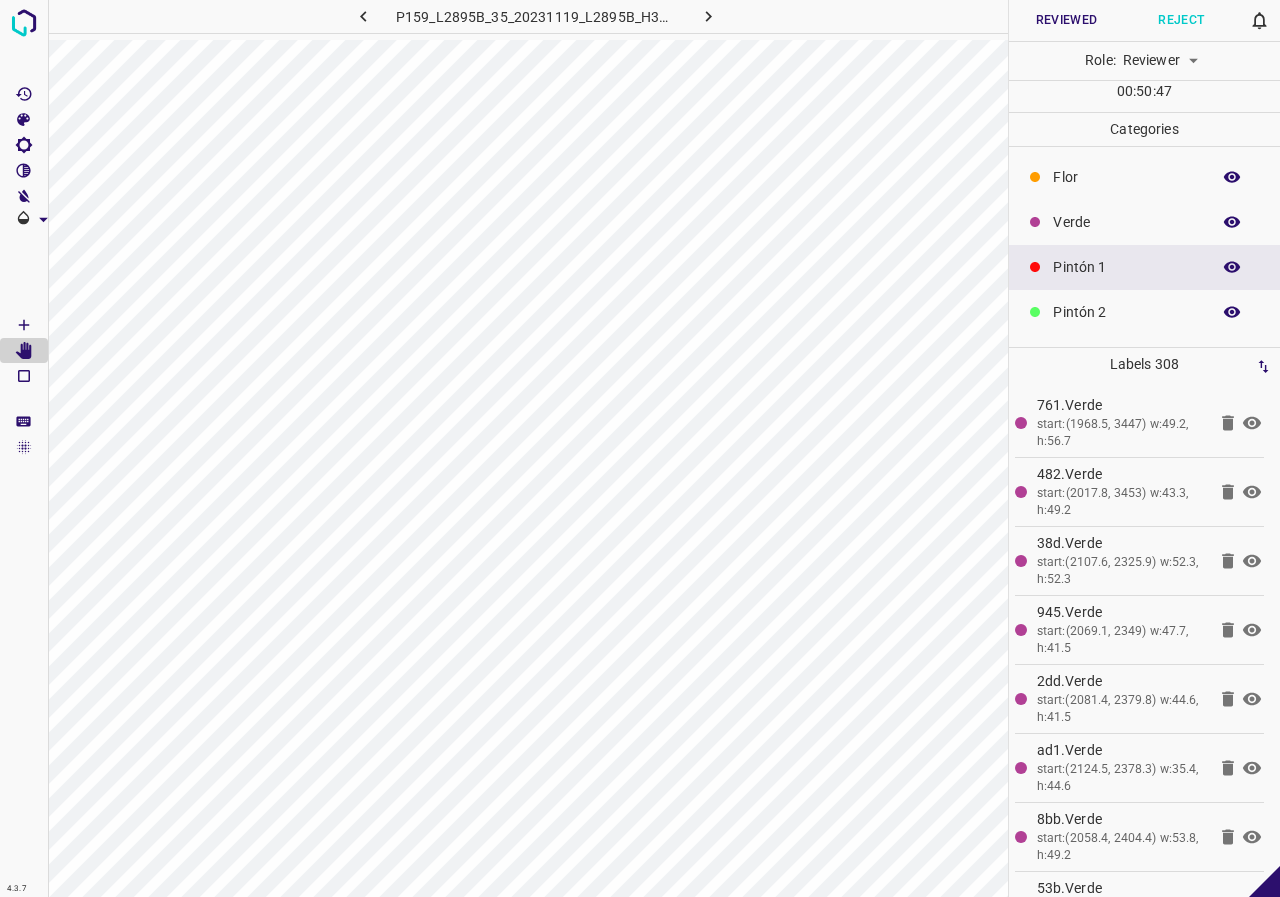 click 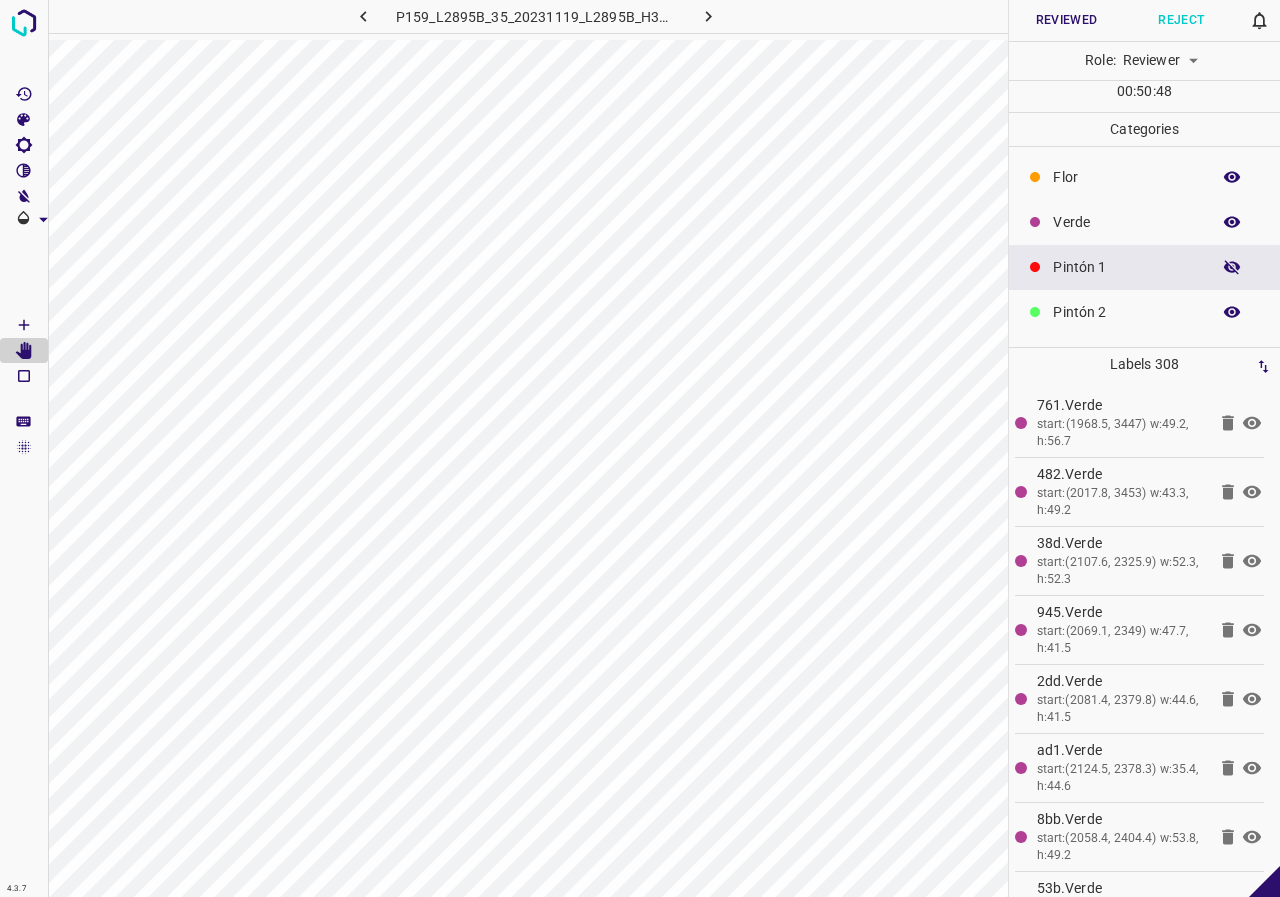 click 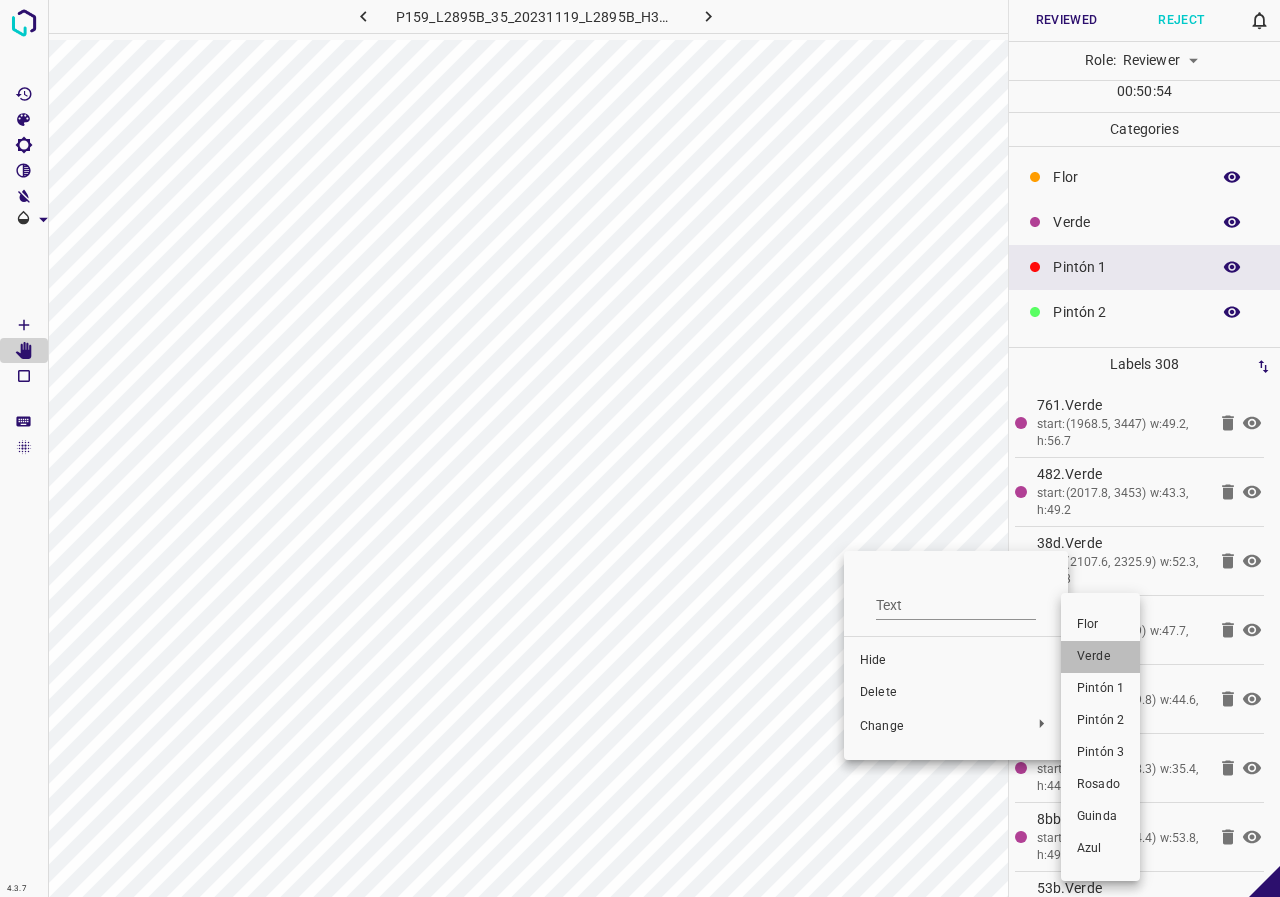 click on "Verde" at bounding box center [1100, 657] 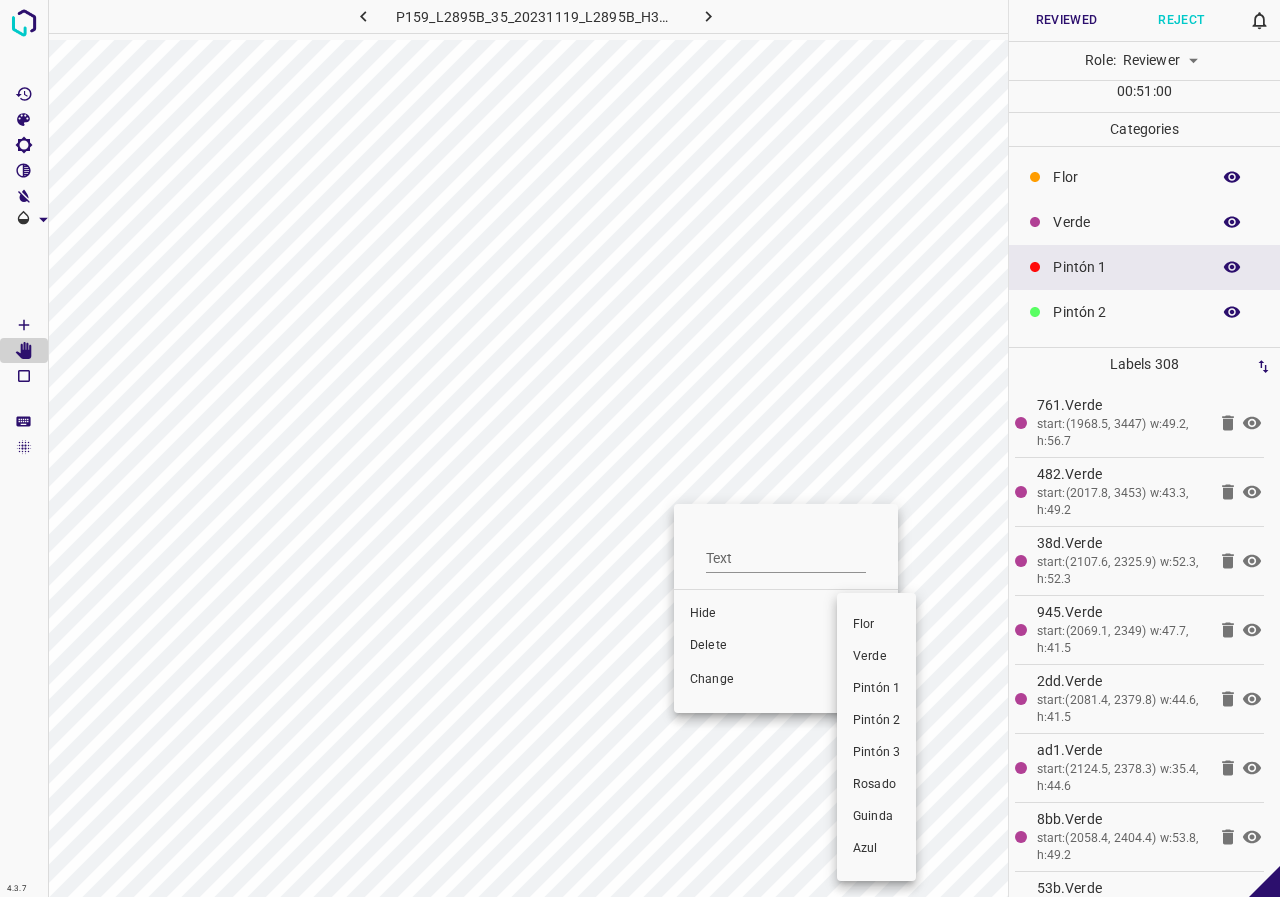 click on "Verde" at bounding box center (876, 657) 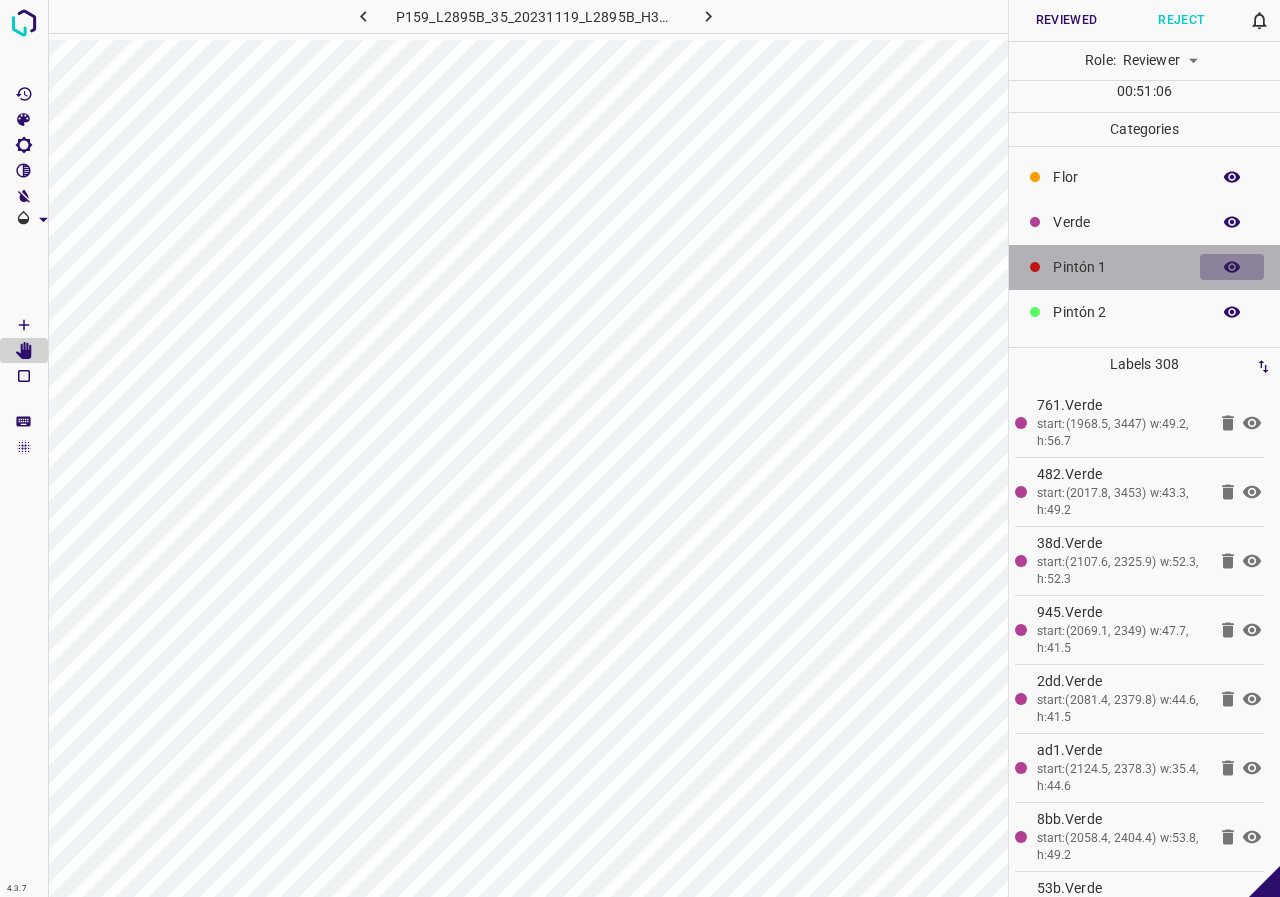 click 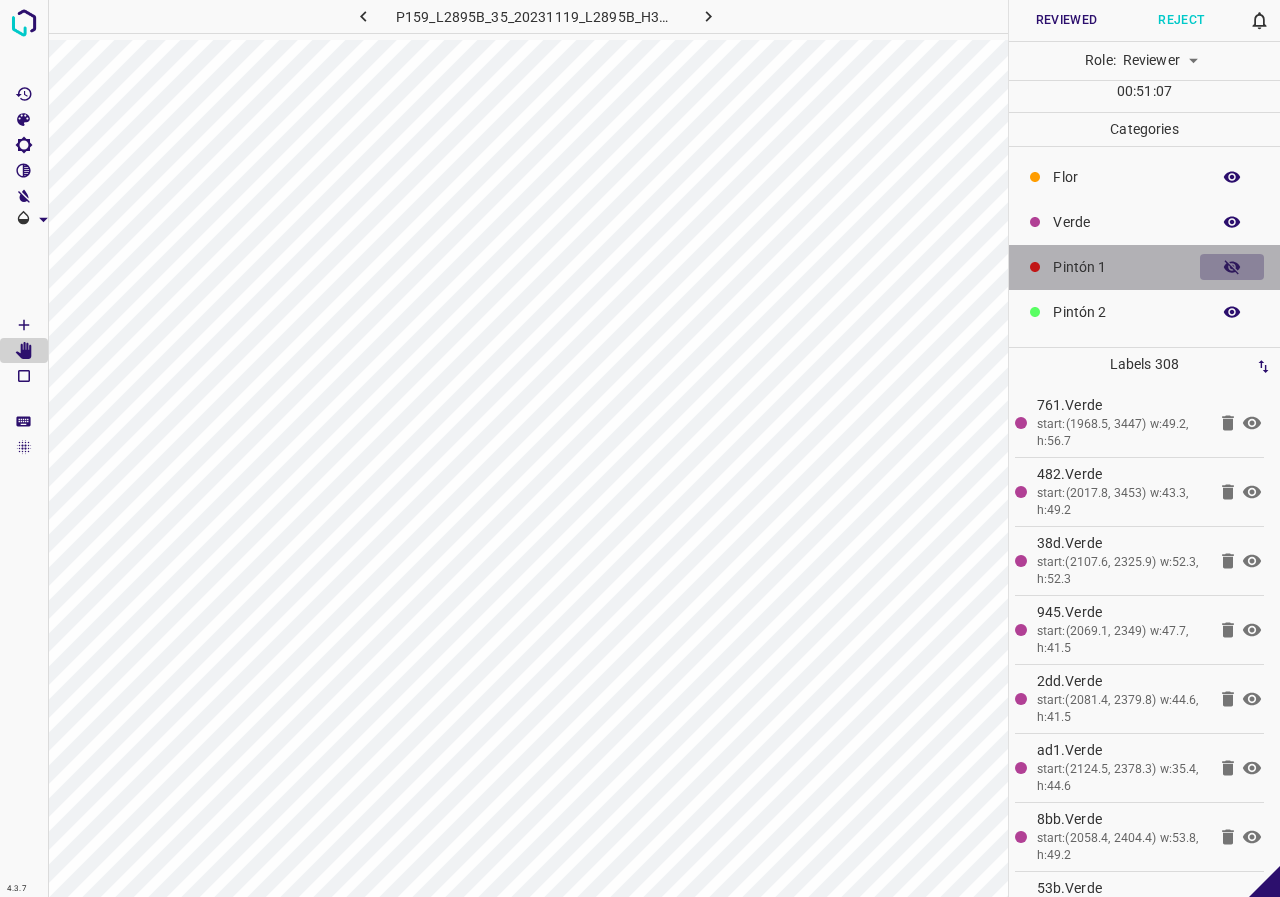 click 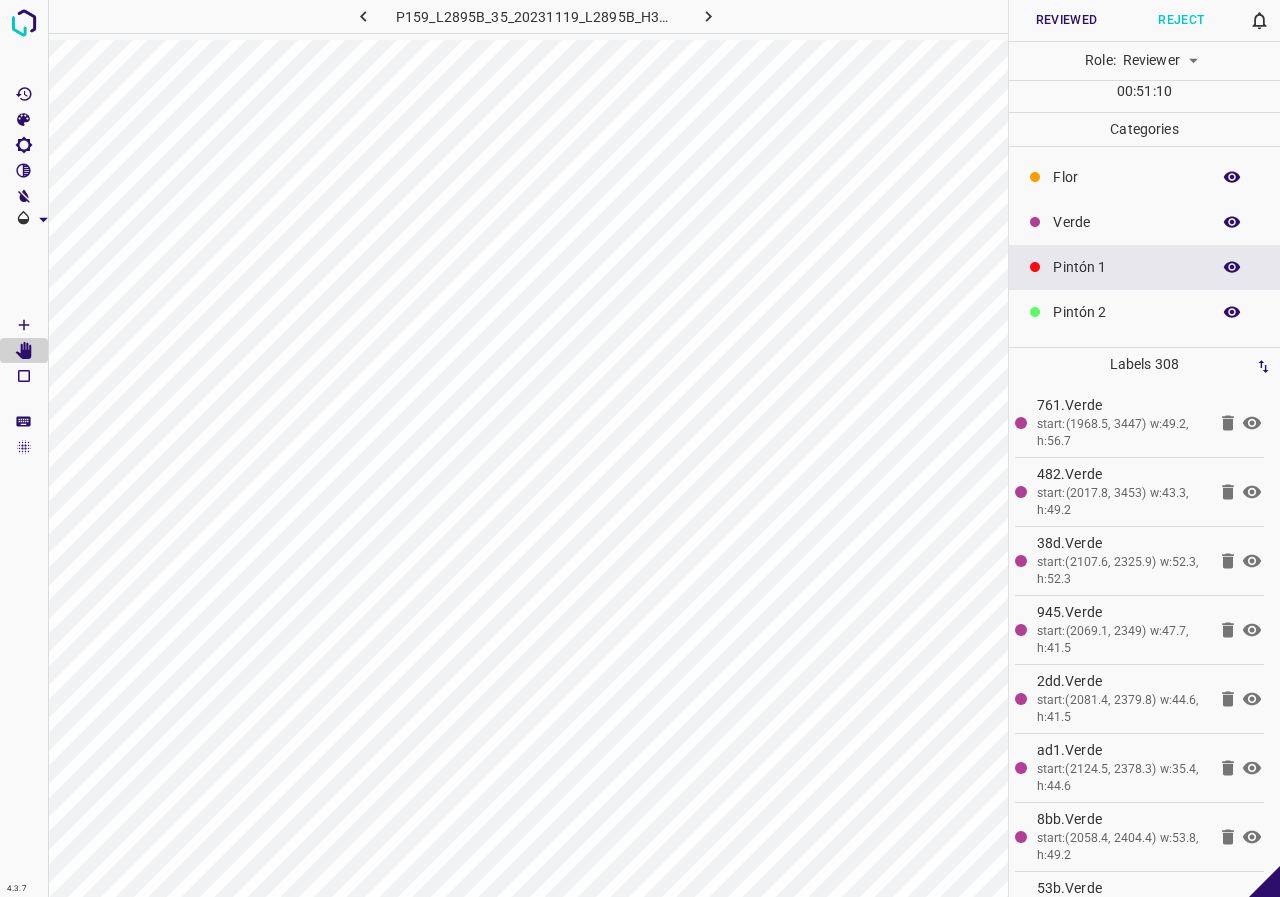 click 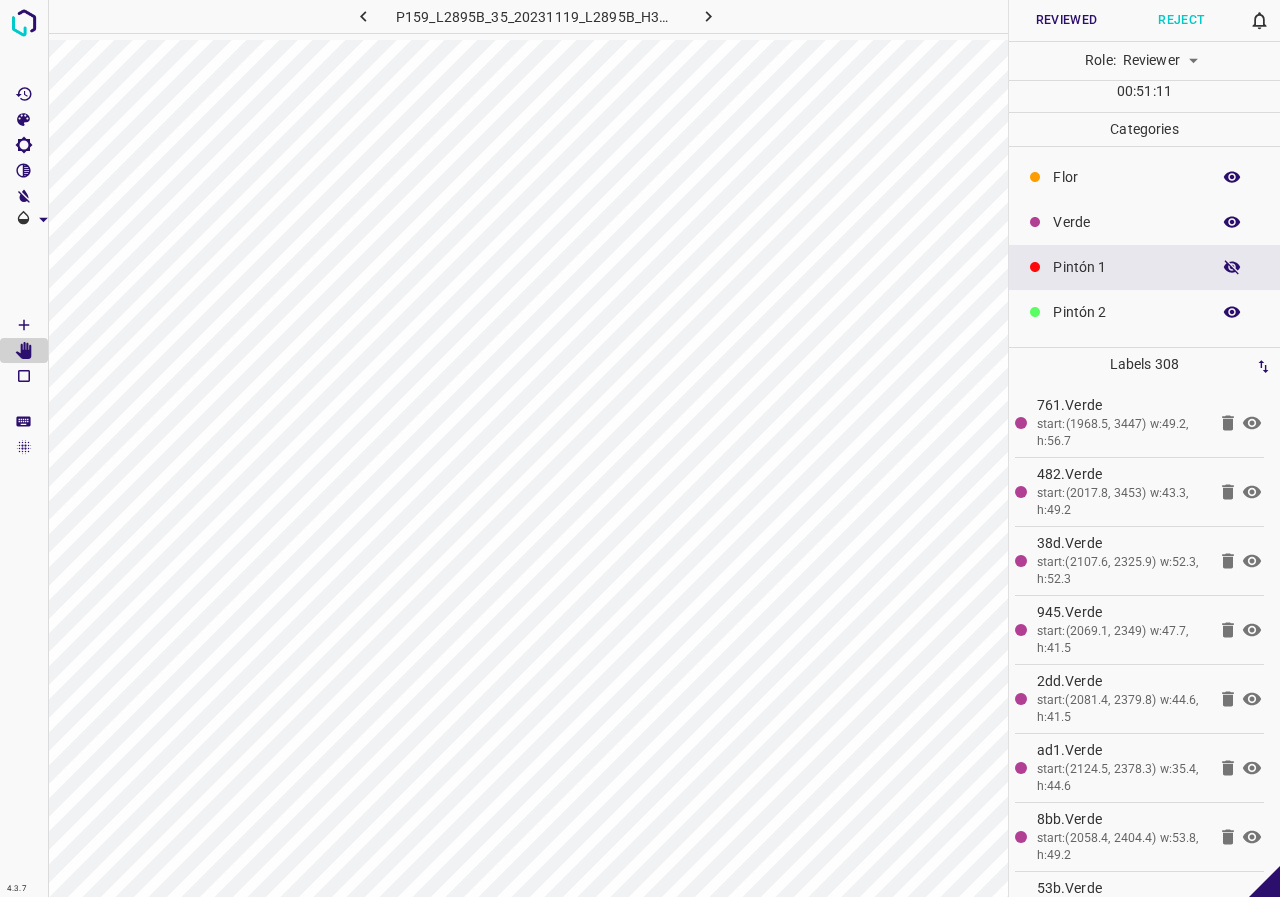 click 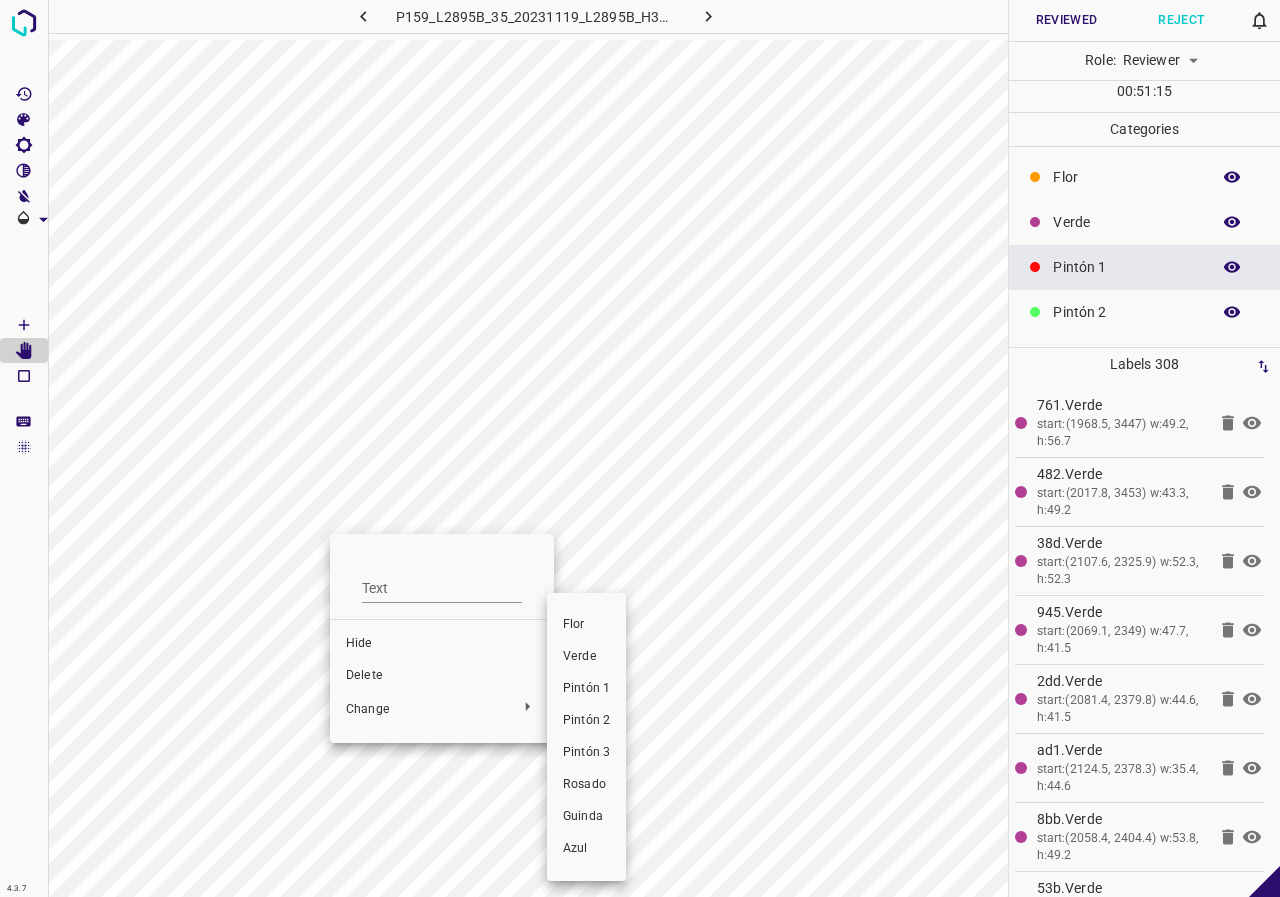 click on "Verde" at bounding box center (586, 657) 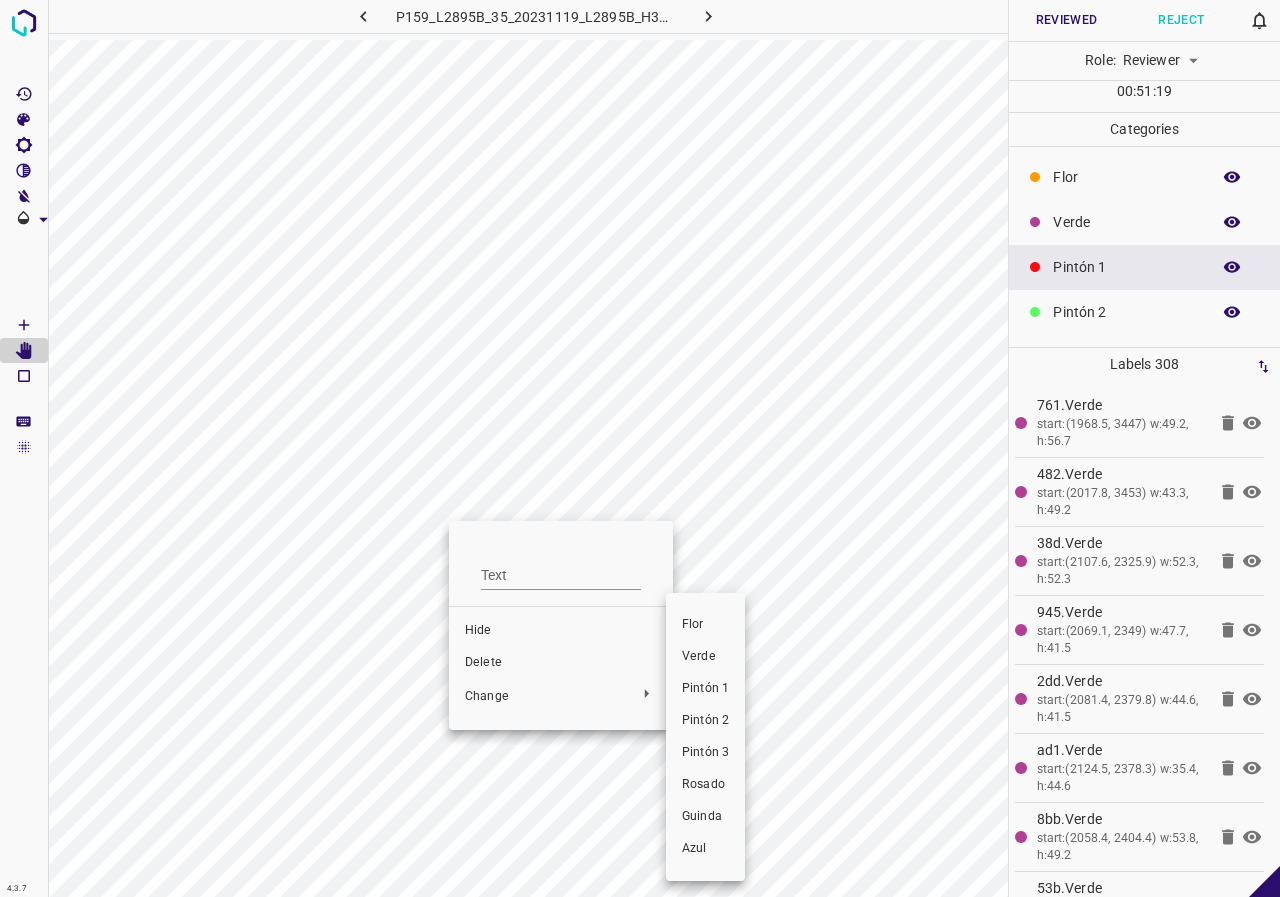 click on "Verde" at bounding box center [705, 657] 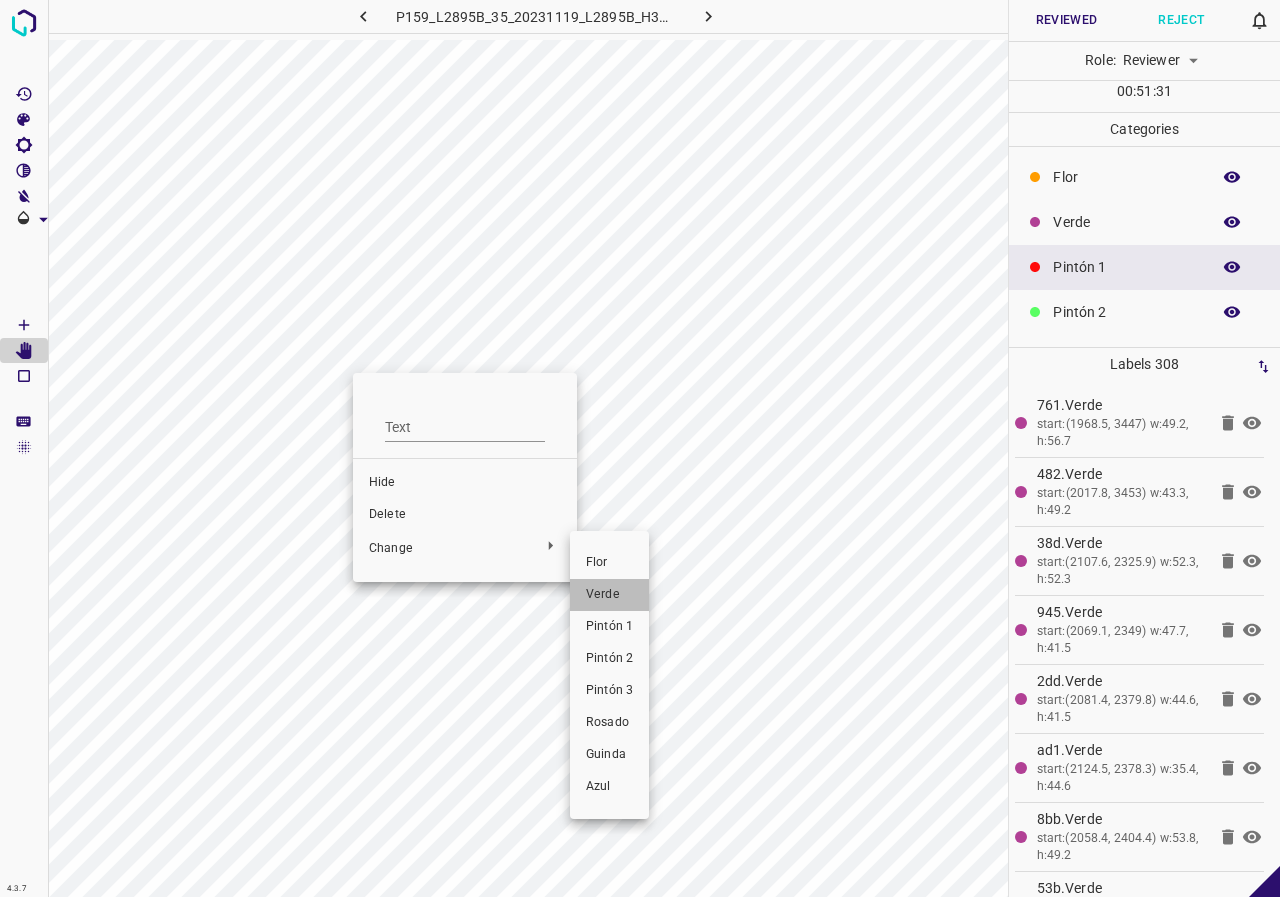 click on "Verde" at bounding box center (609, 595) 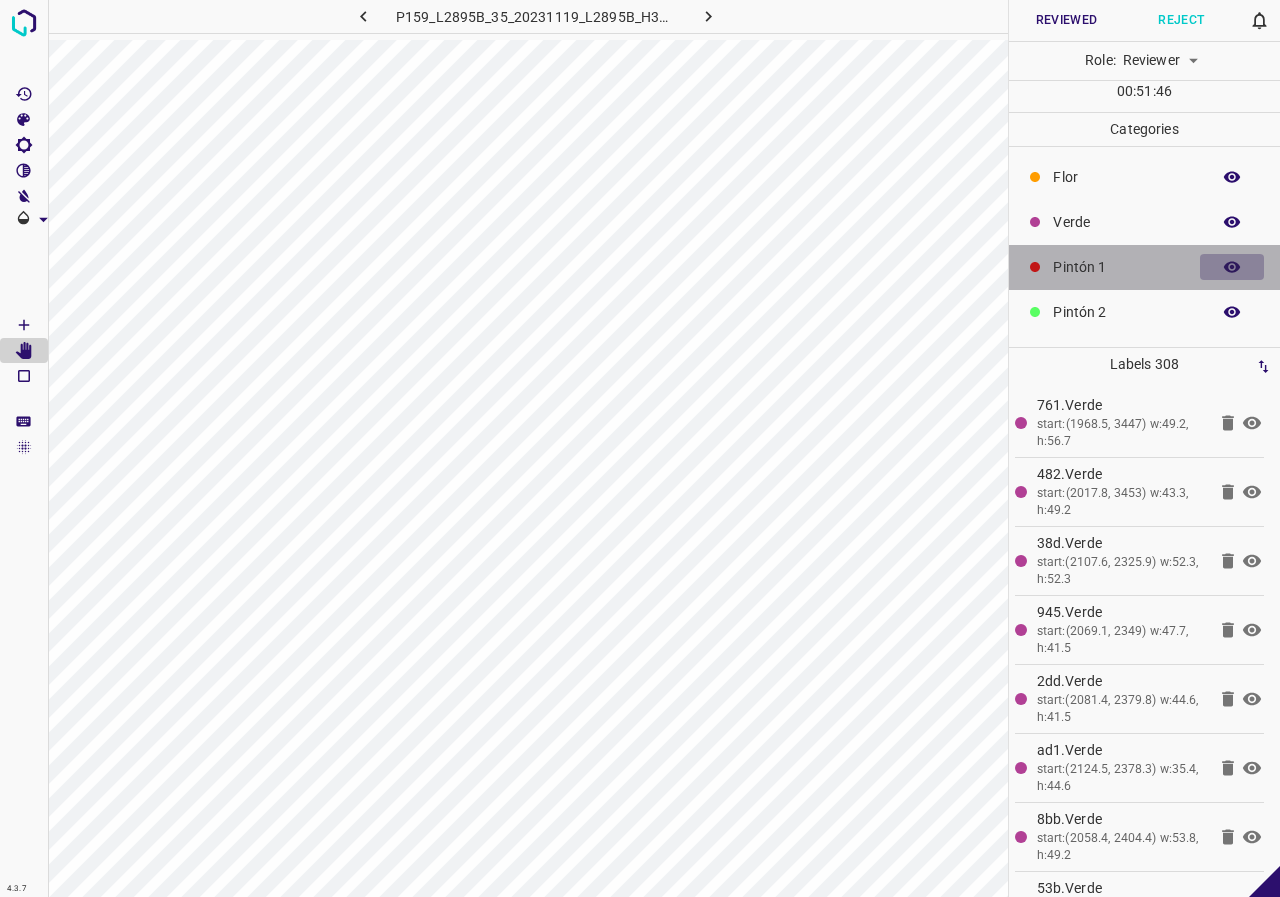 click 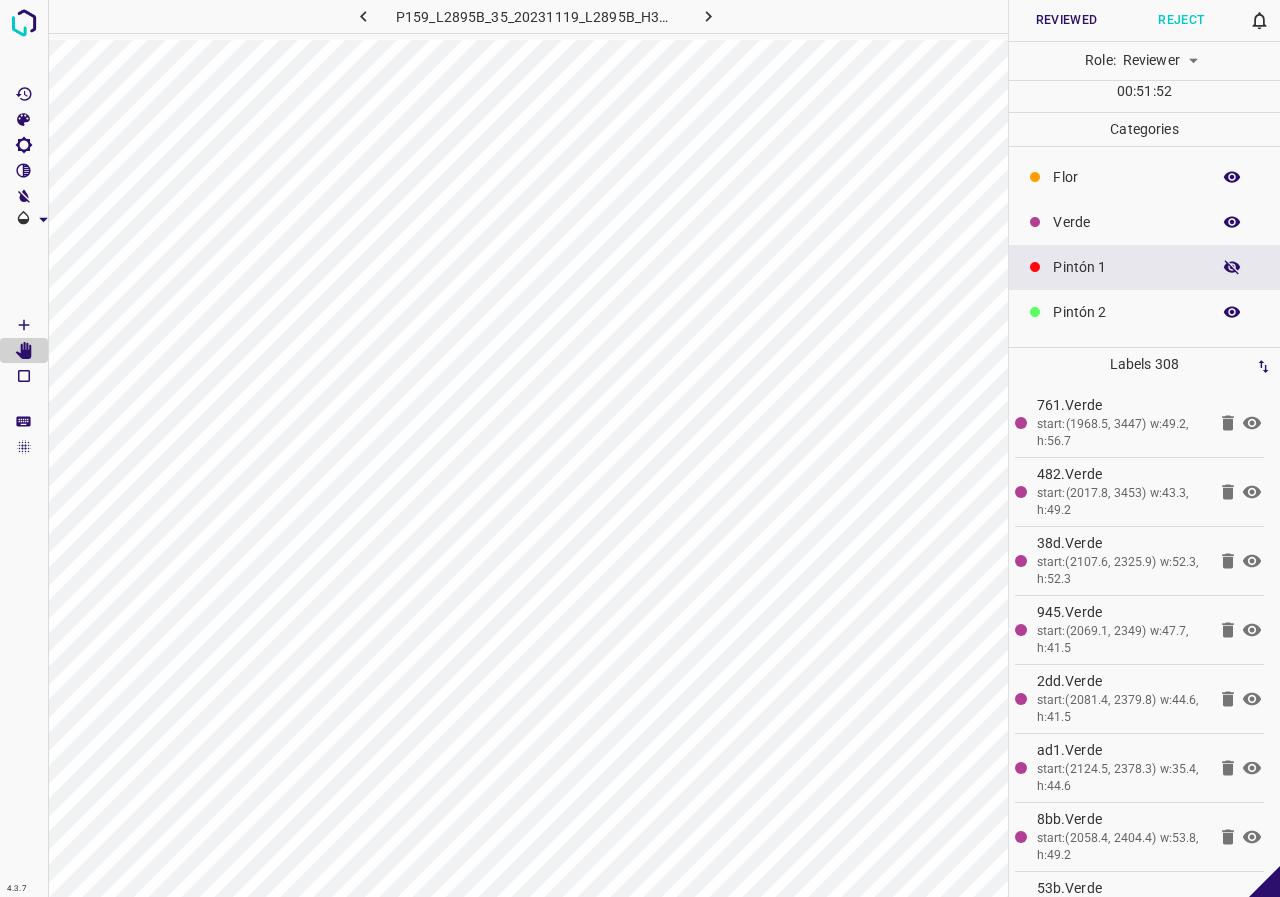 click at bounding box center [1232, 267] 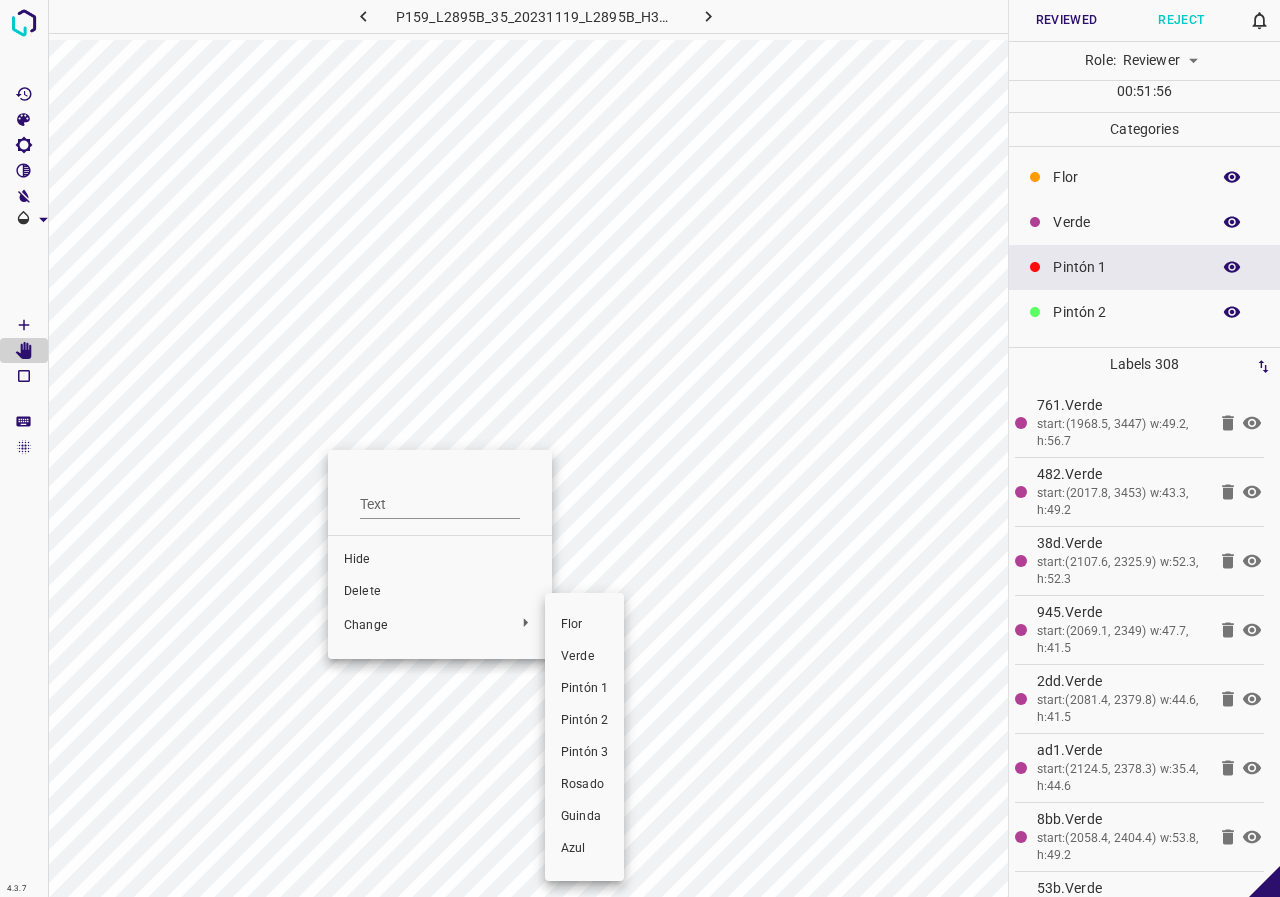 click on "Verde" at bounding box center (584, 657) 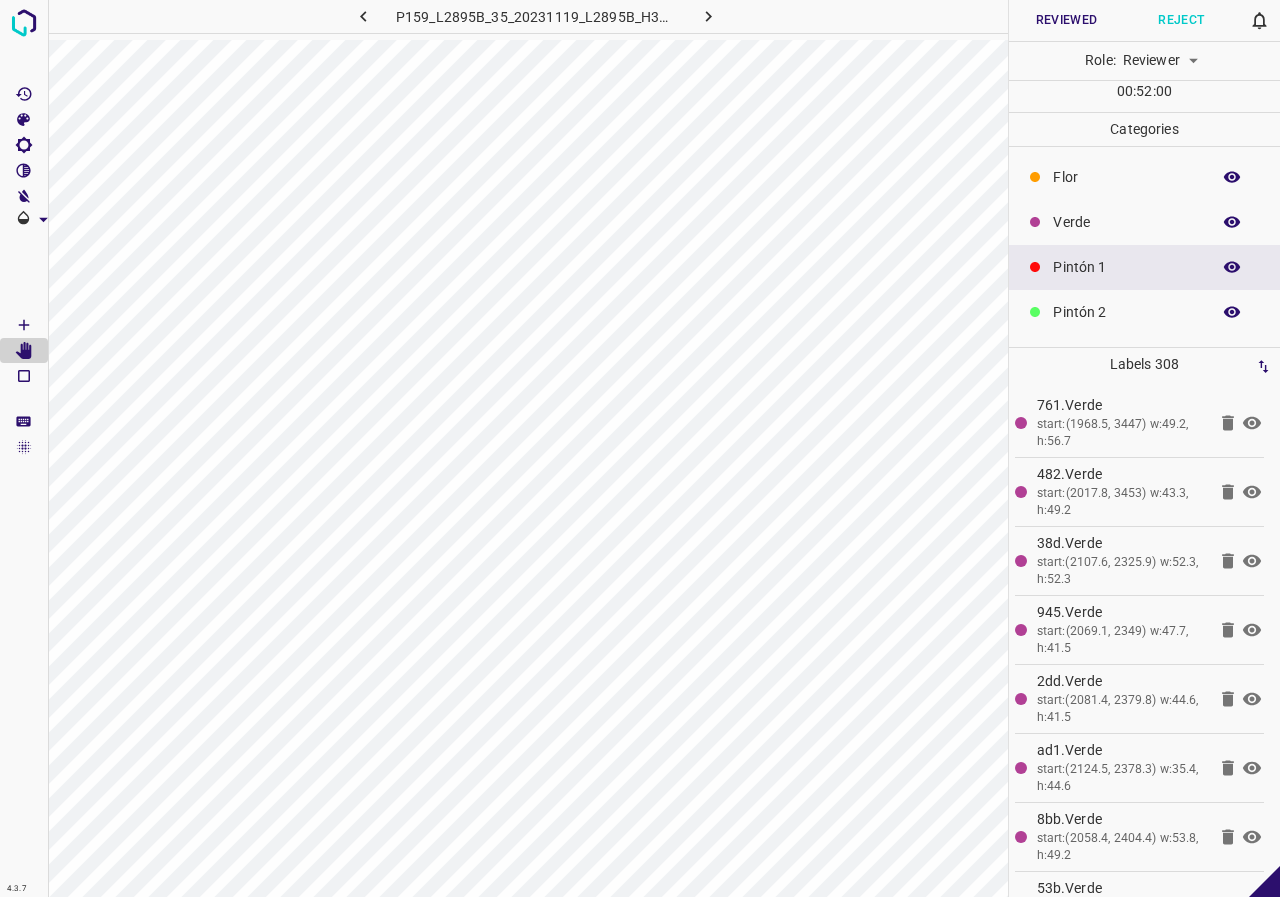 click 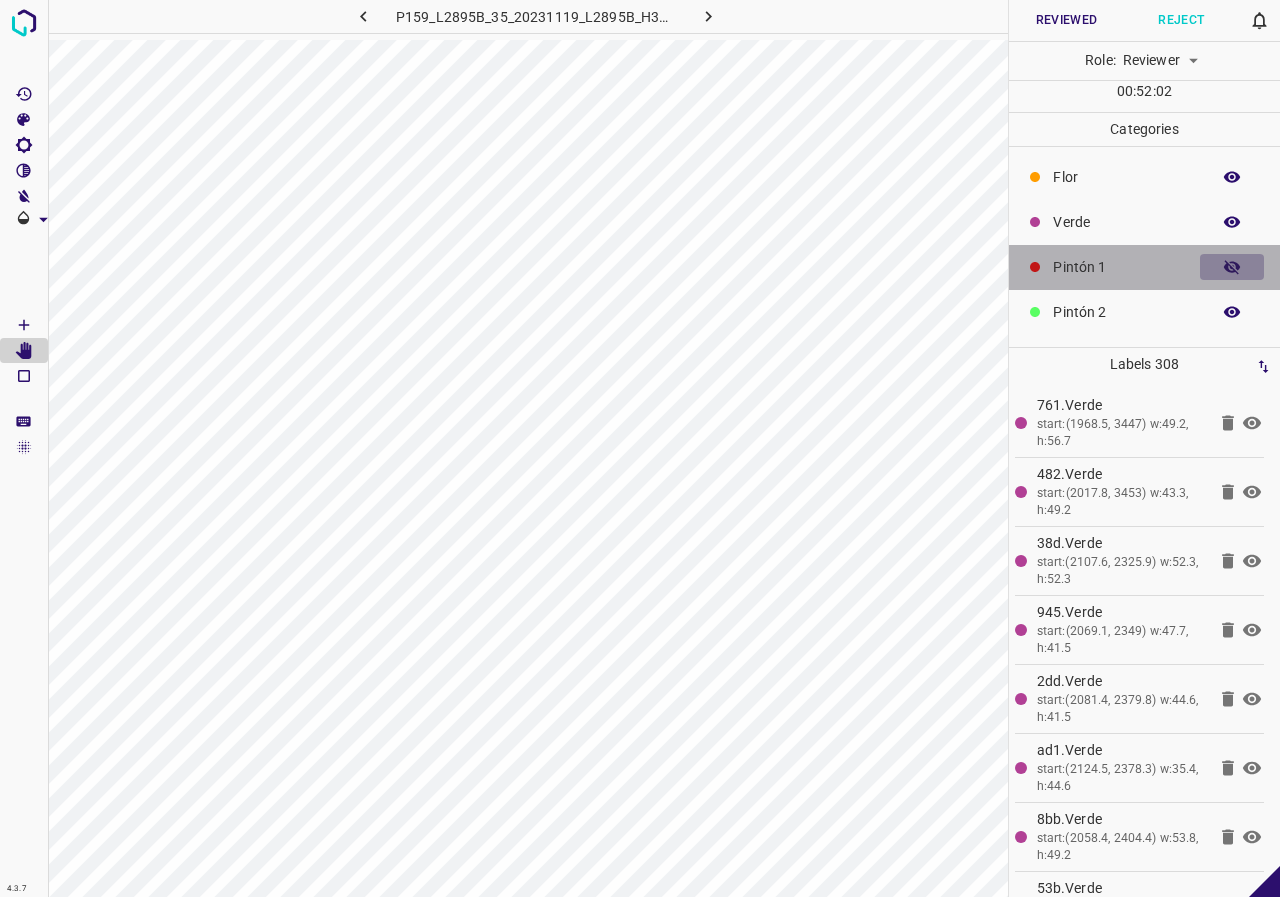 click 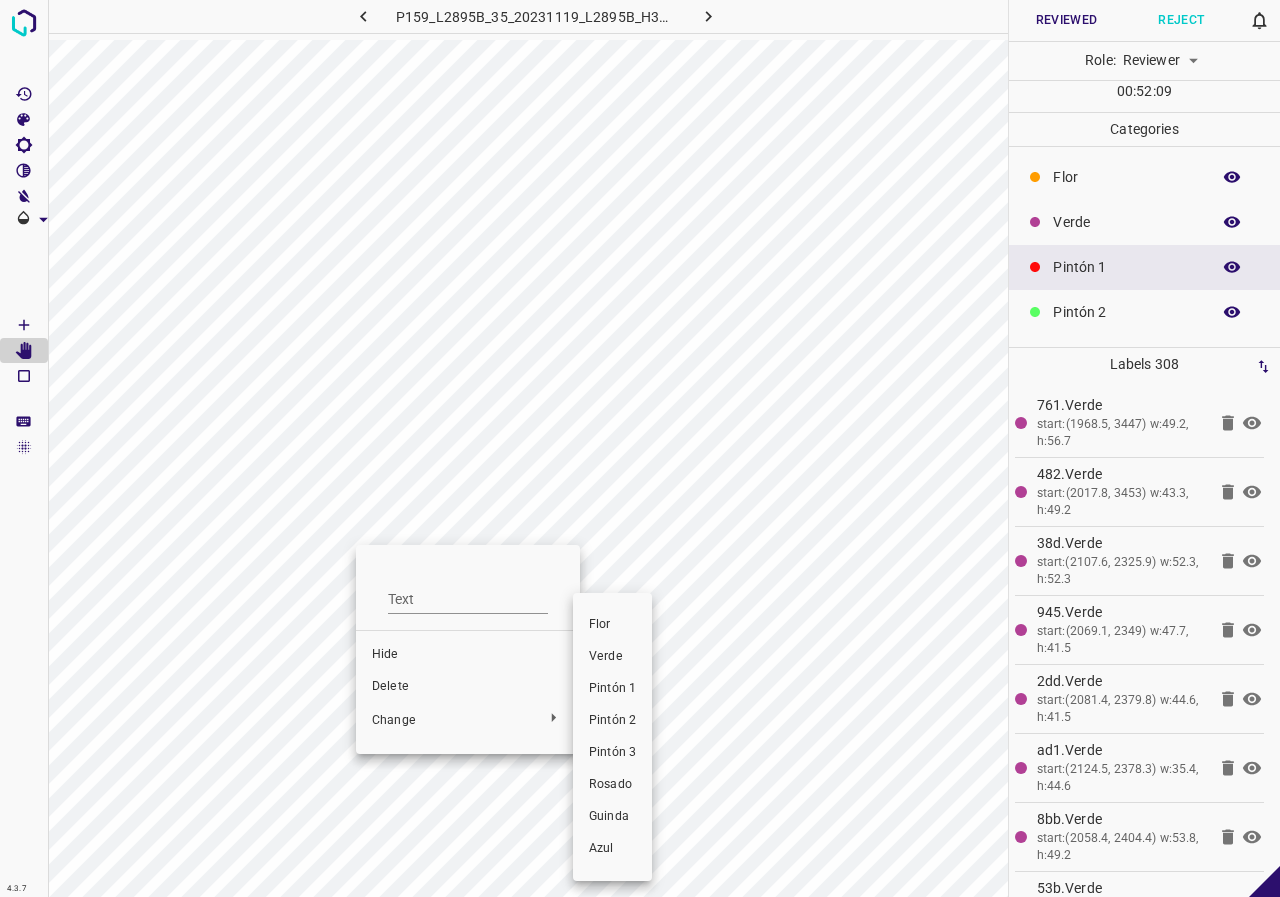 click on "Verde" at bounding box center [612, 657] 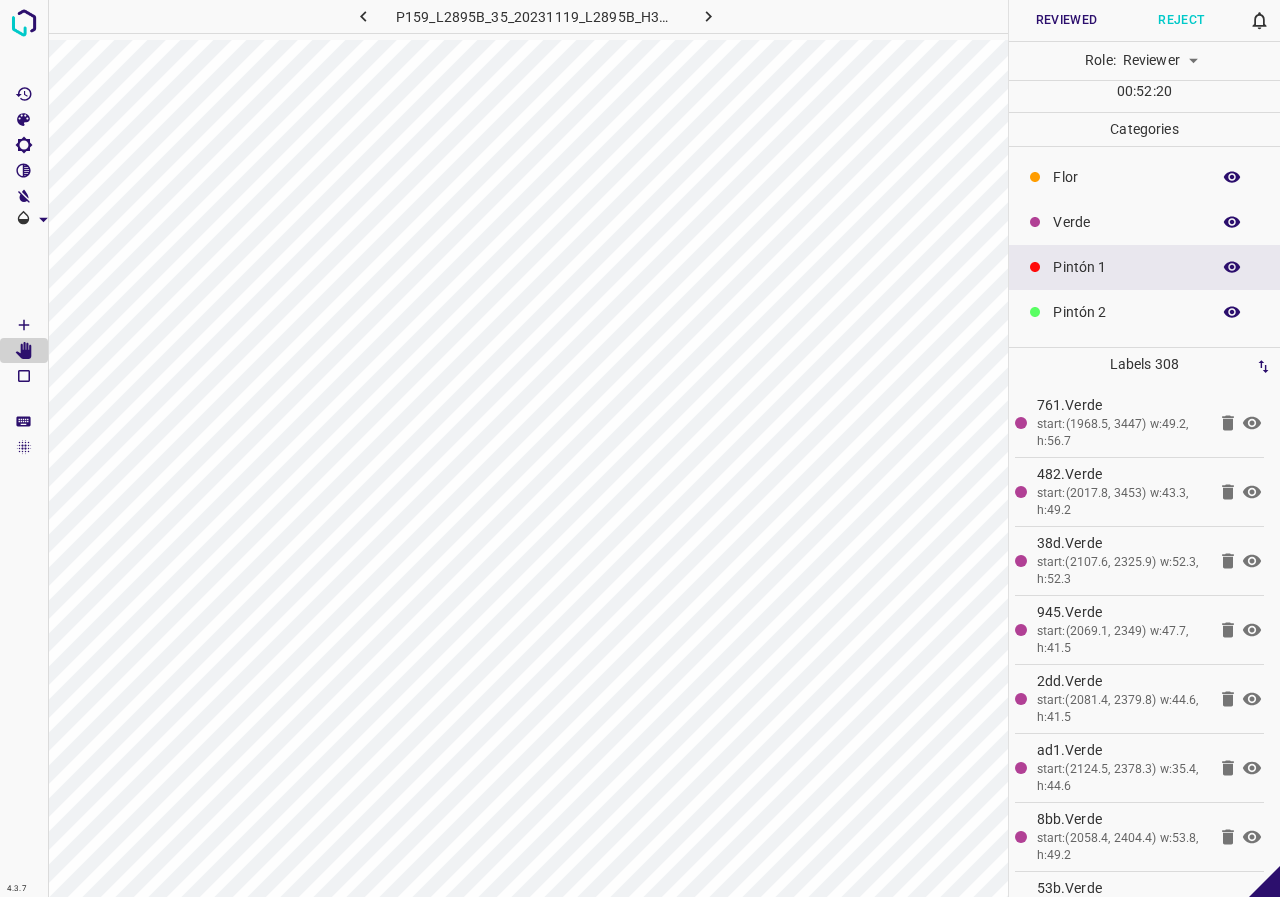 click 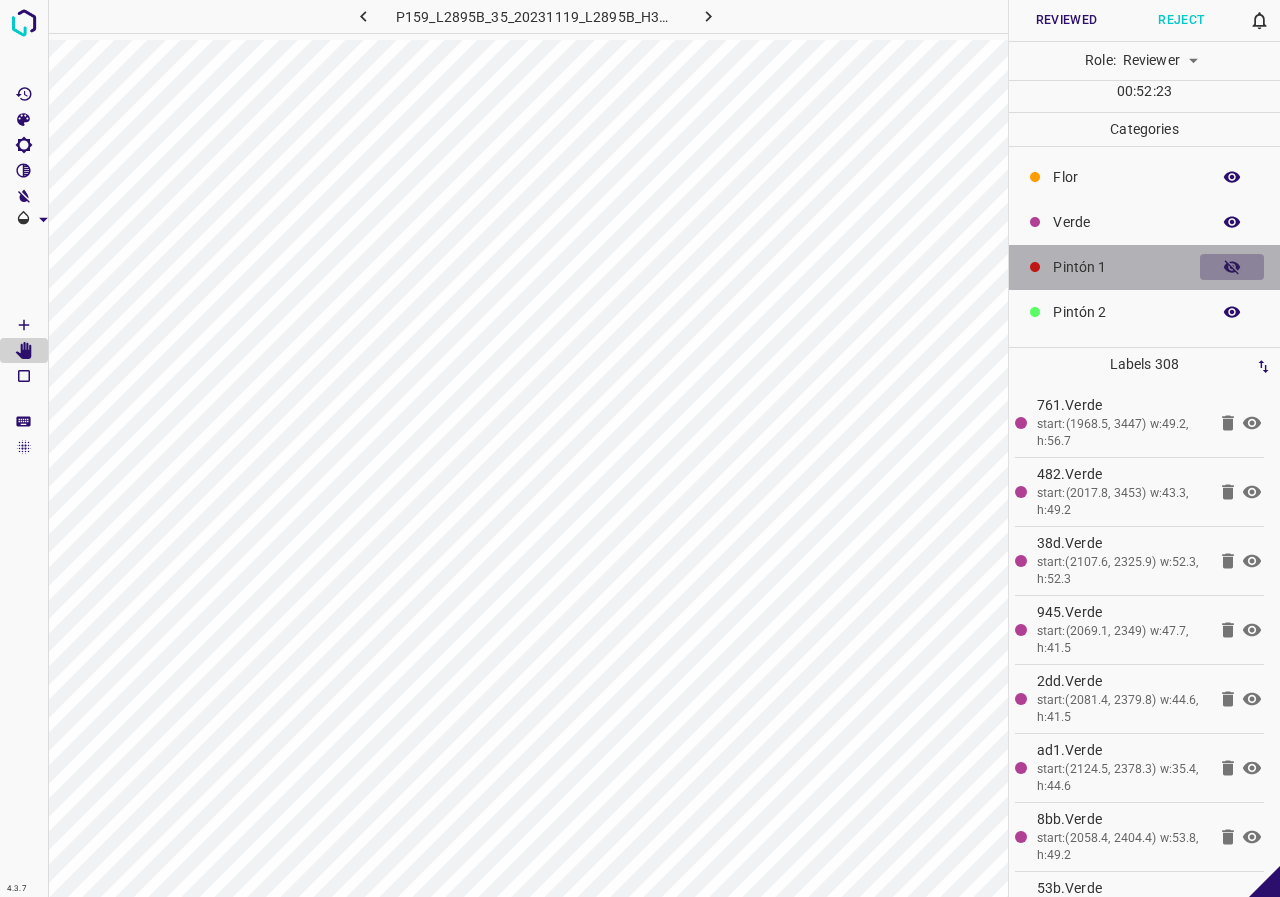 click 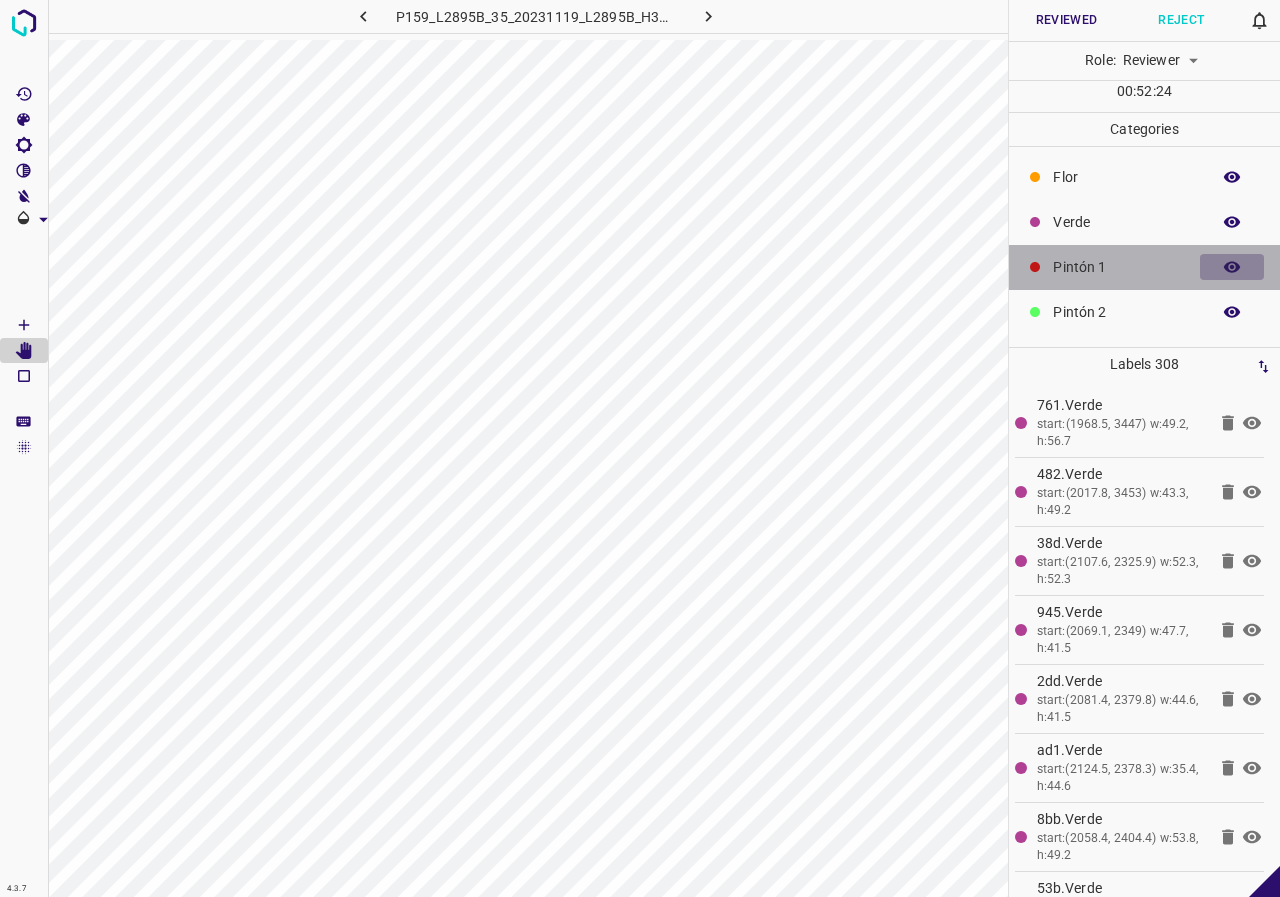 click 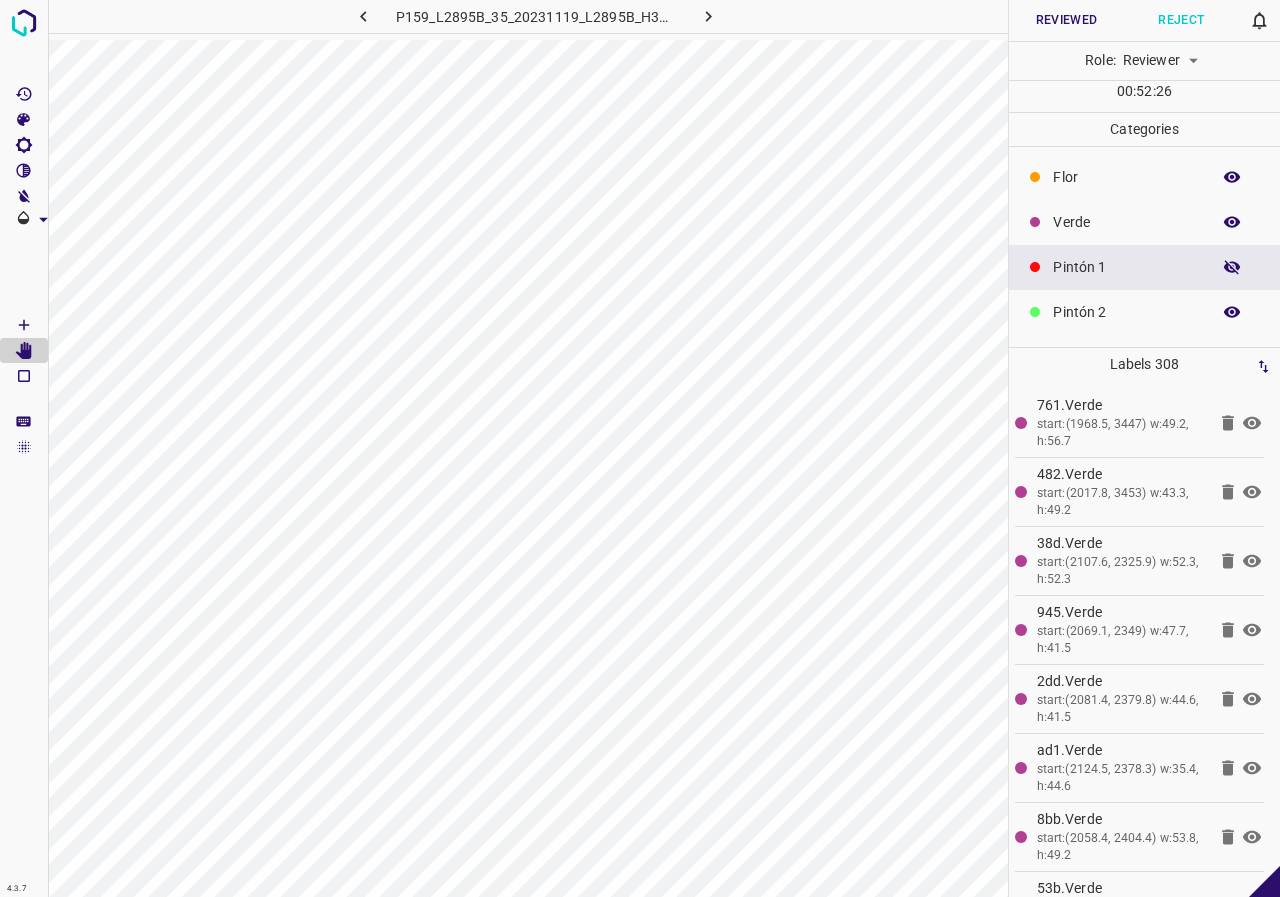 click 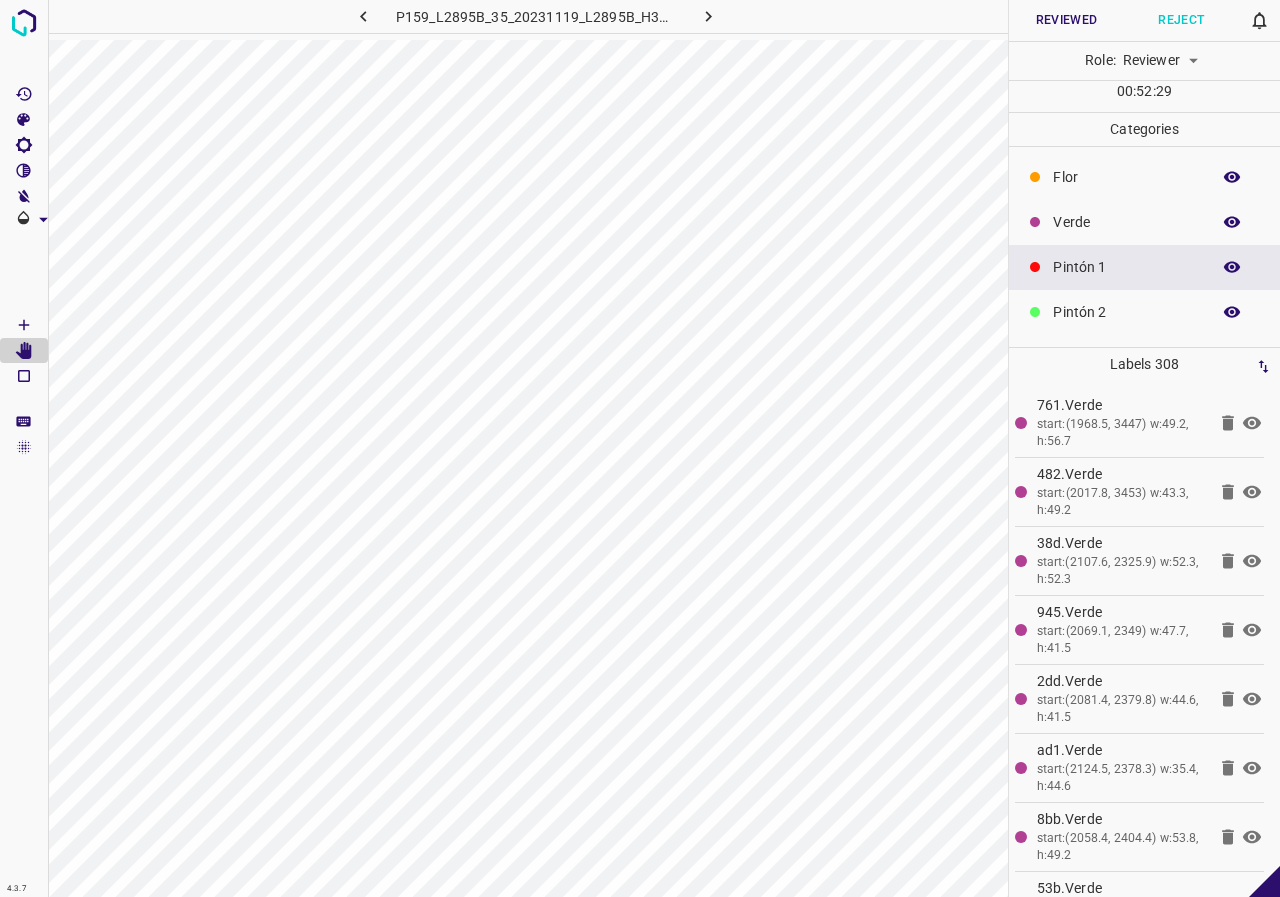 click at bounding box center [1232, 267] 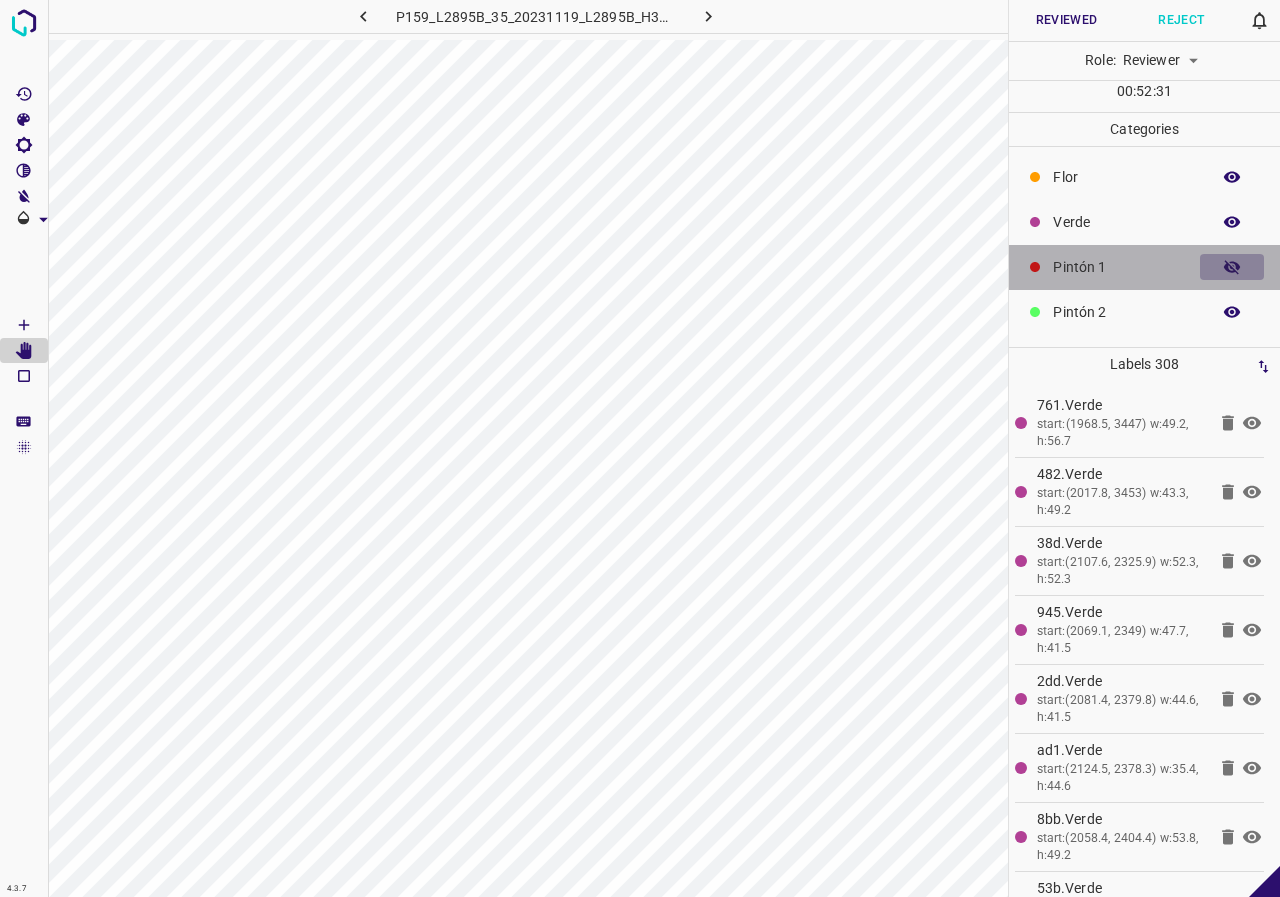 click at bounding box center [1232, 267] 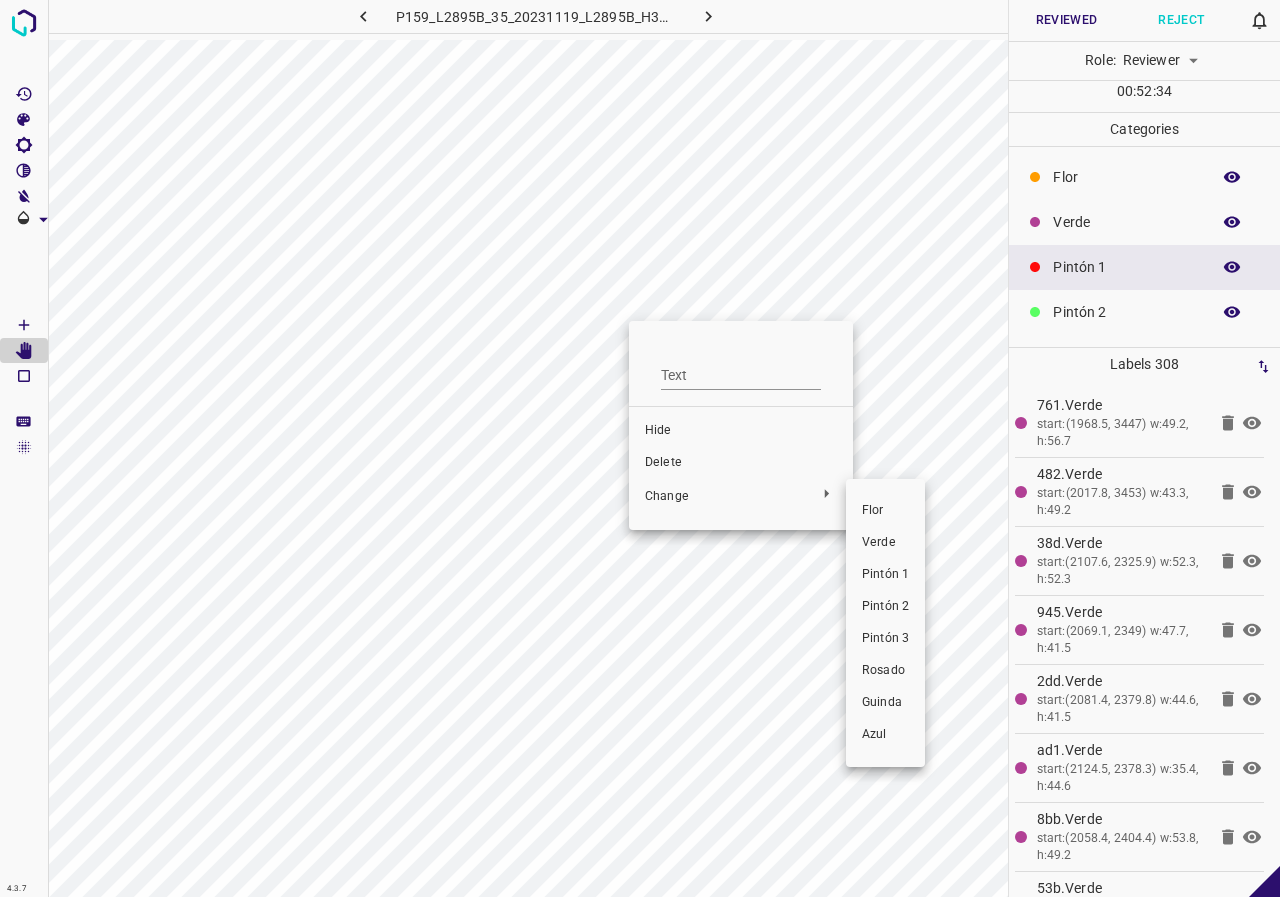 drag, startPoint x: 881, startPoint y: 532, endPoint x: 679, endPoint y: 530, distance: 202.0099 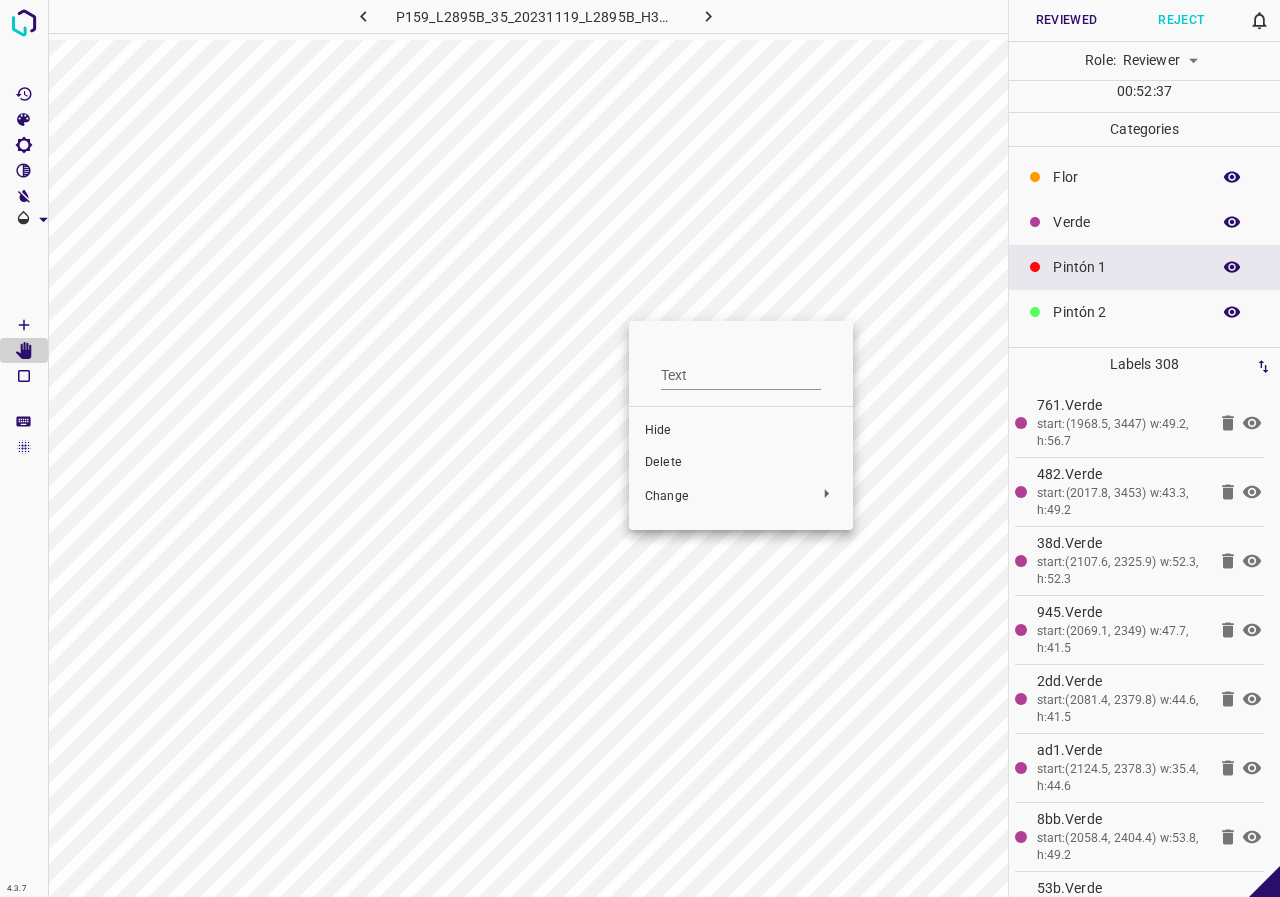 click at bounding box center [640, 448] 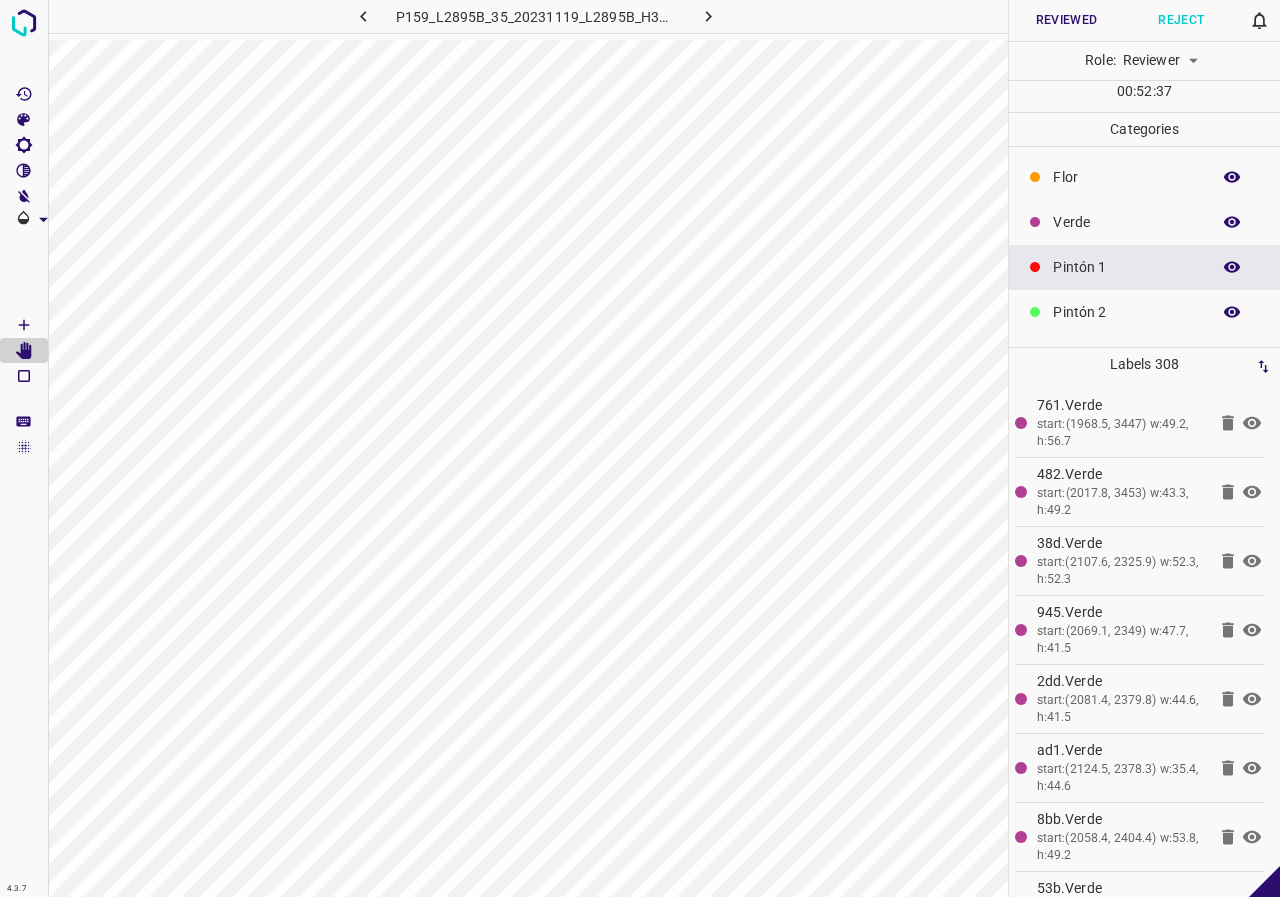 click on "Text Hide Delete Change" at bounding box center [640, 448] 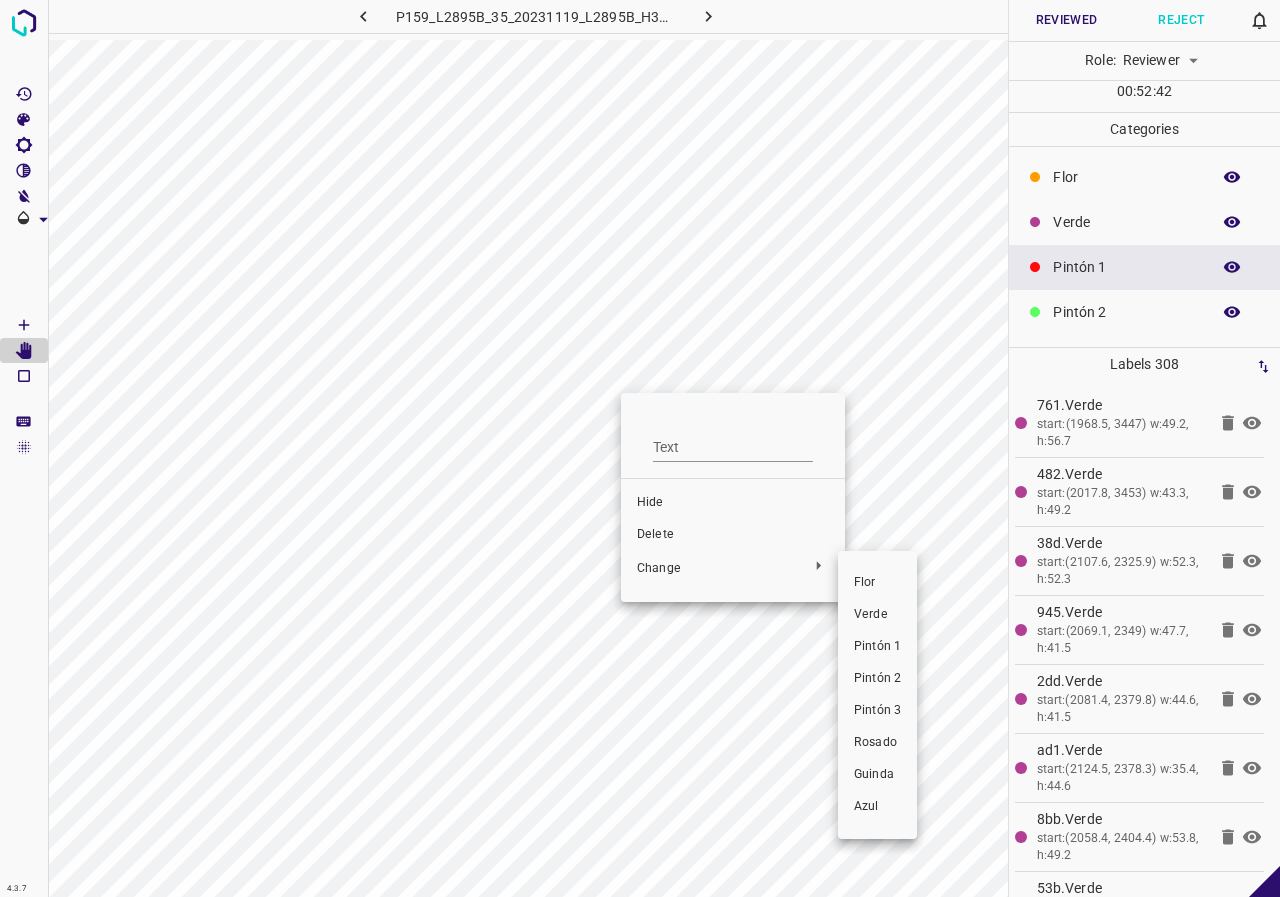 click on "Verde" at bounding box center (877, 615) 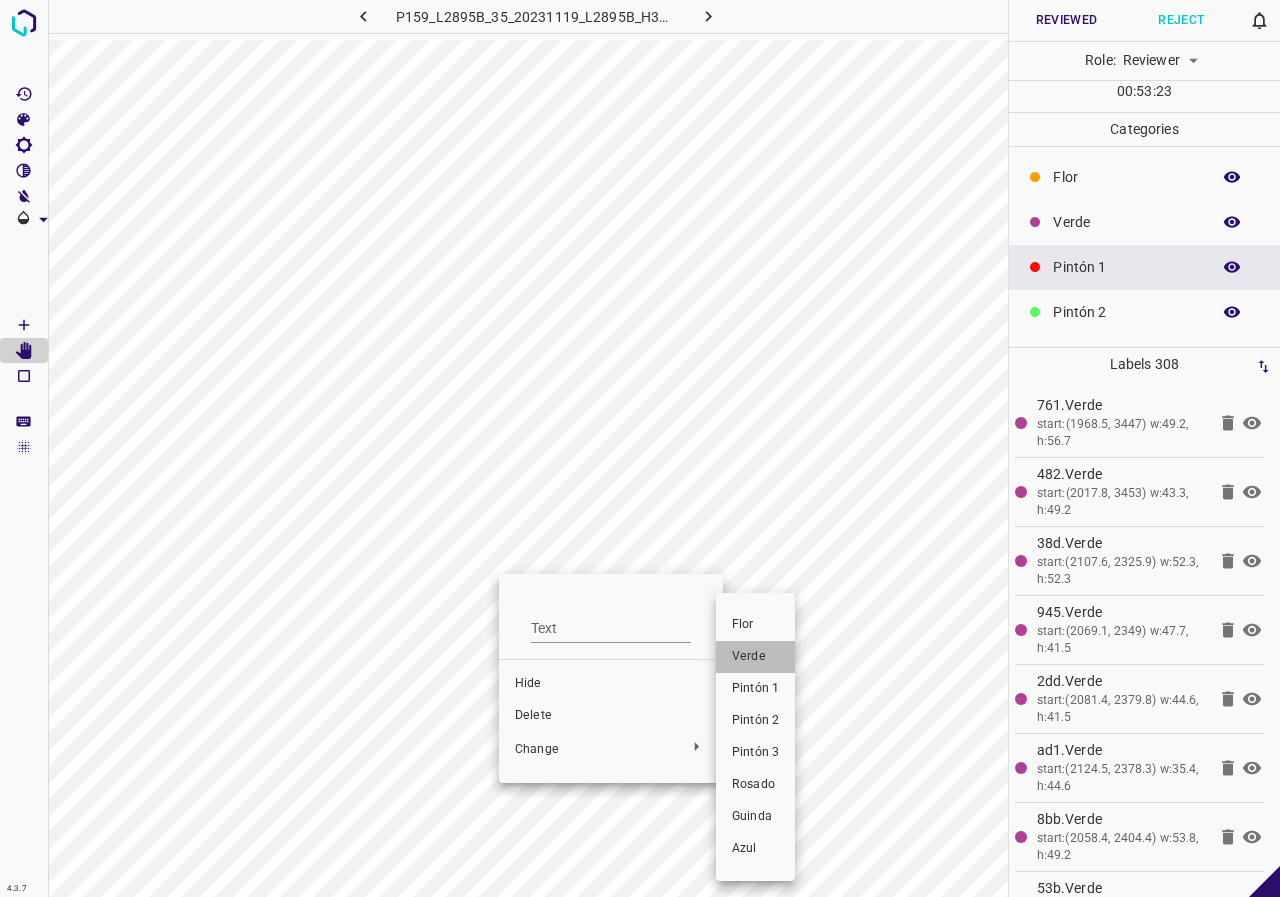 click on "Verde" at bounding box center (755, 657) 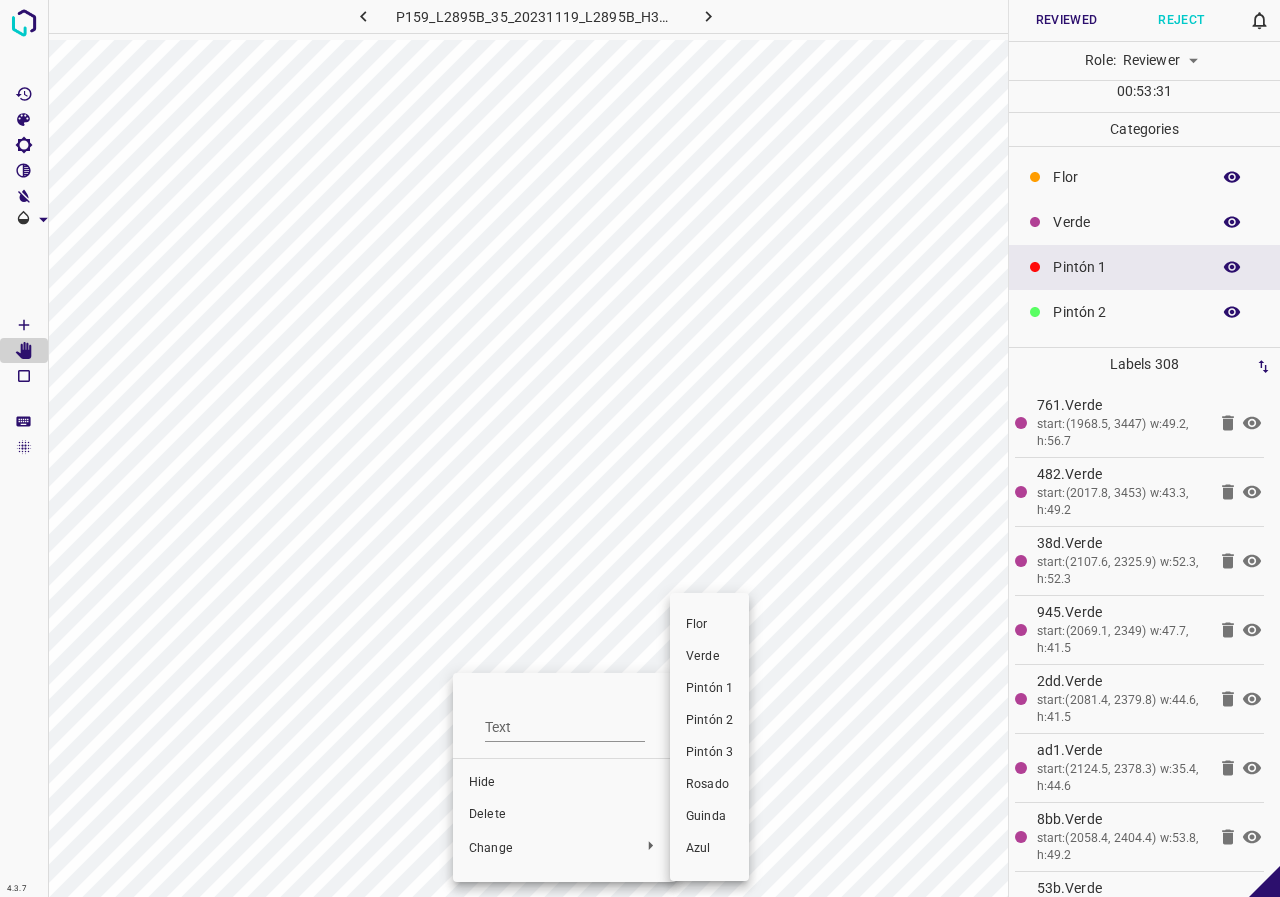 click on "Verde" at bounding box center (709, 657) 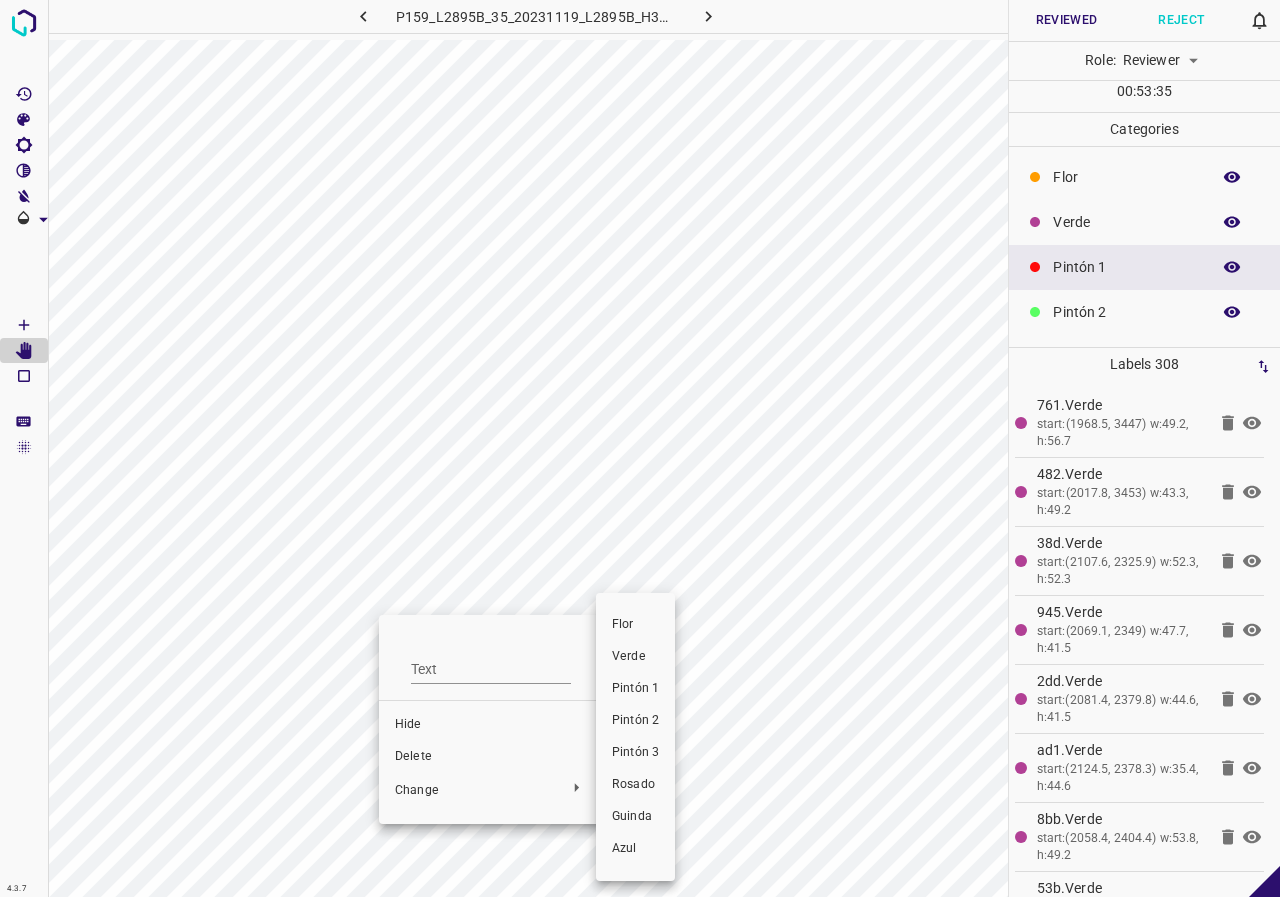 click on "Verde" at bounding box center [635, 657] 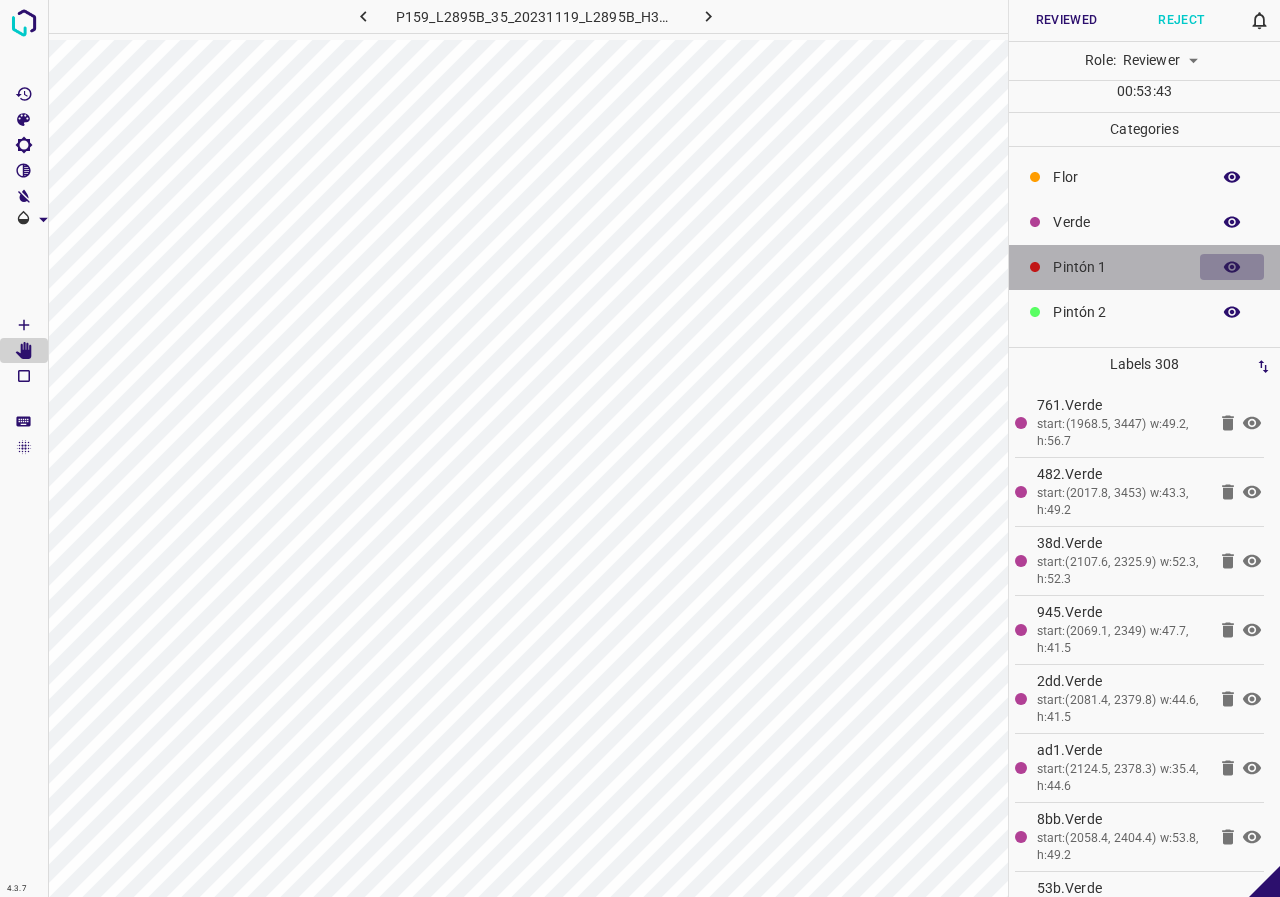 click at bounding box center (1232, 267) 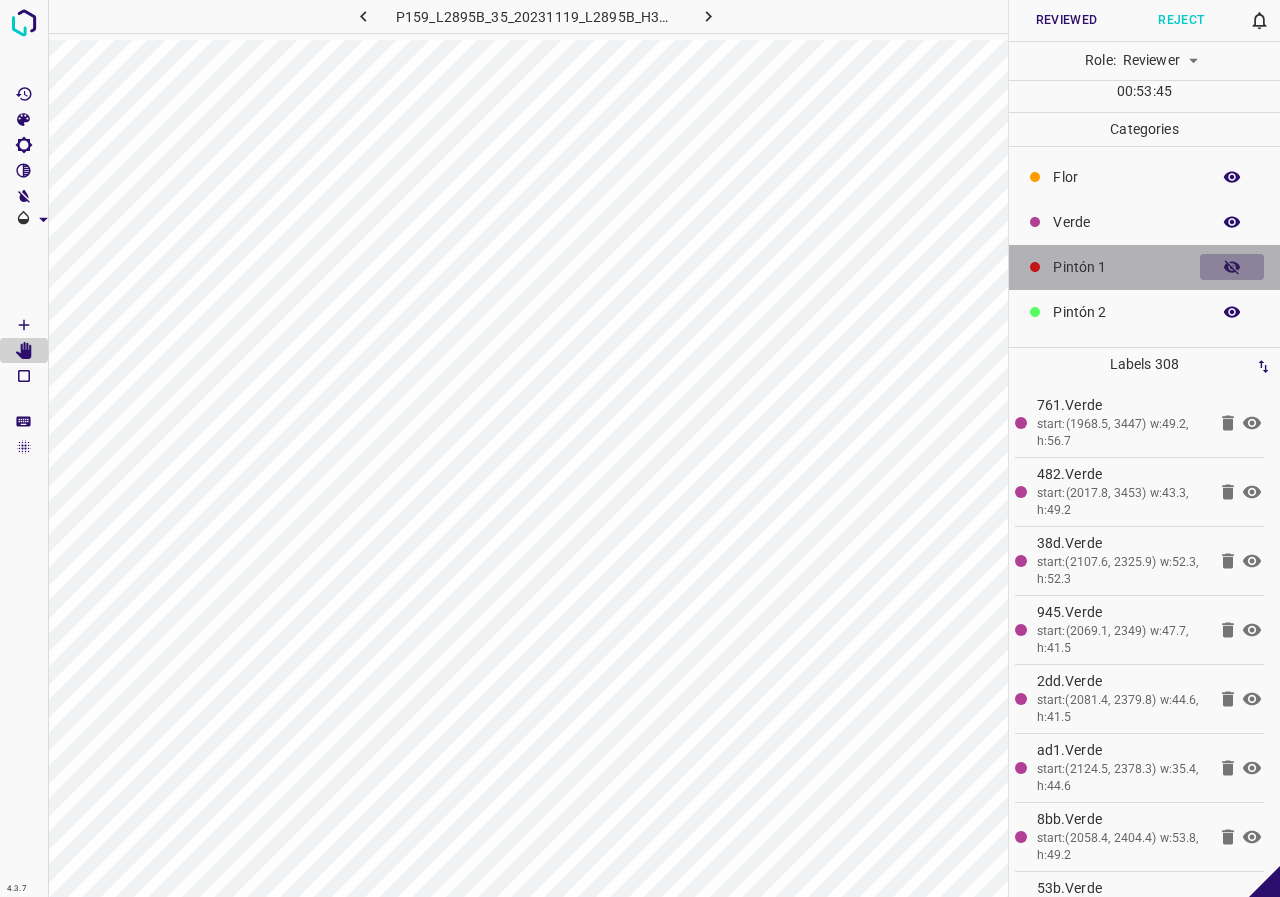 click at bounding box center (1232, 267) 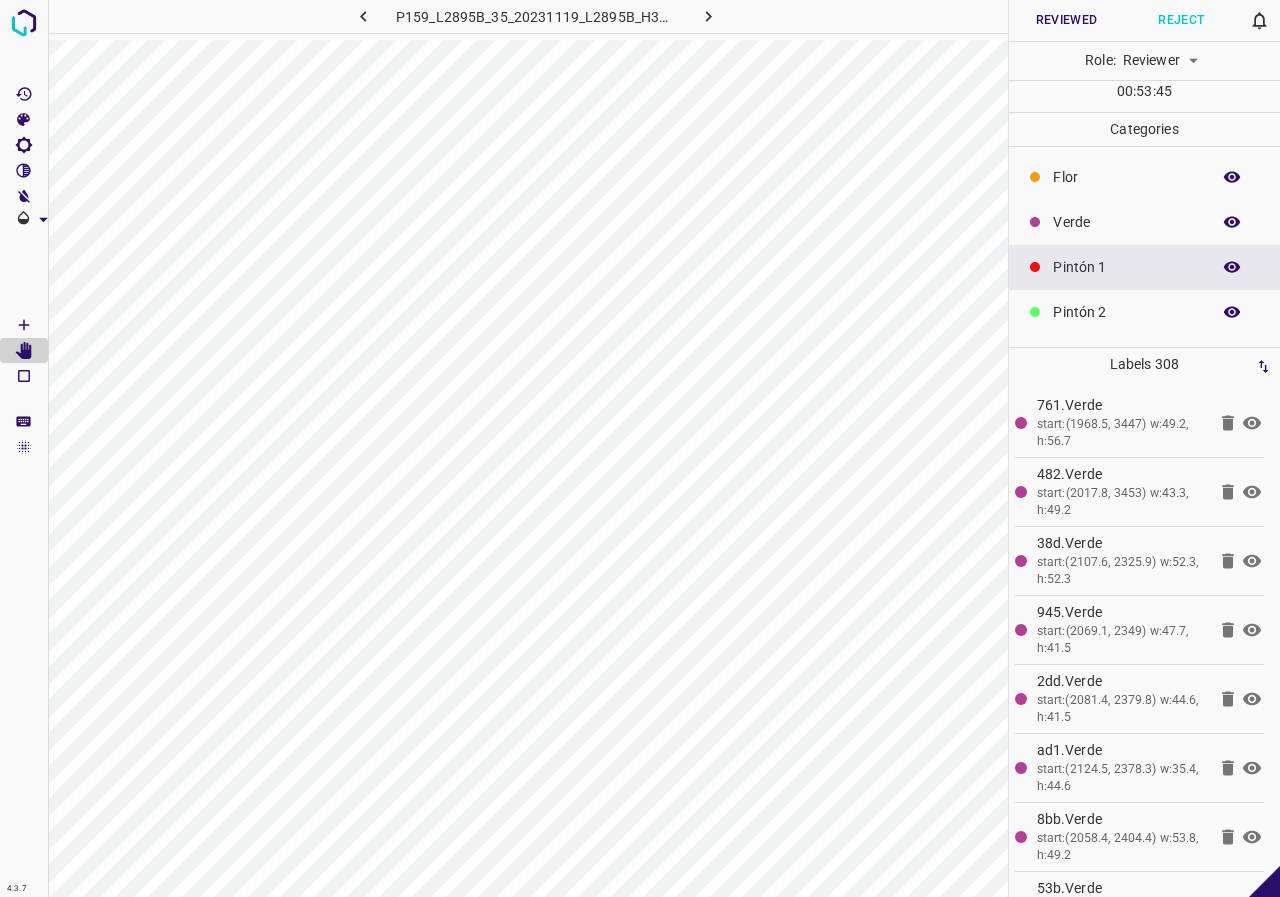 click at bounding box center (1232, 267) 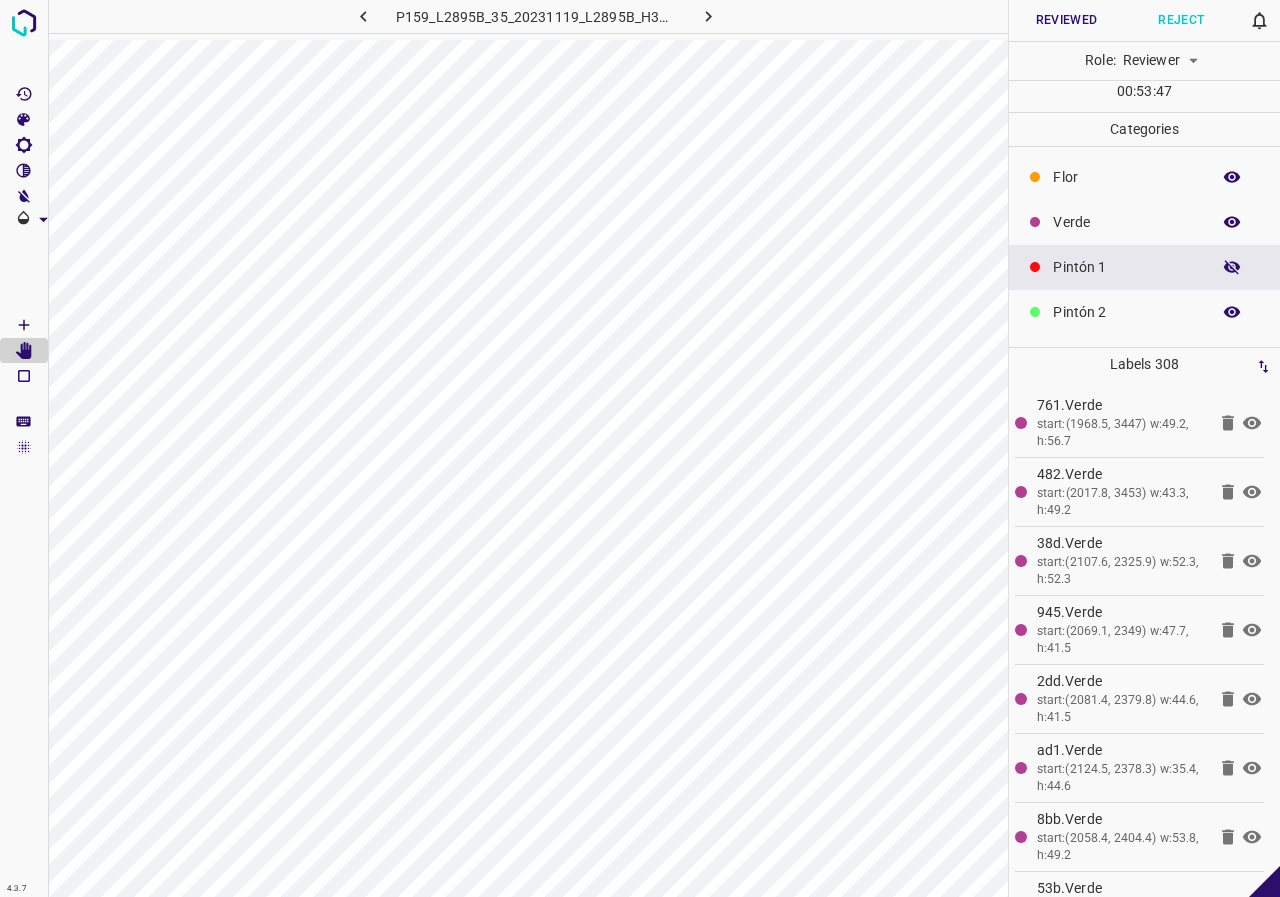 click at bounding box center (1232, 267) 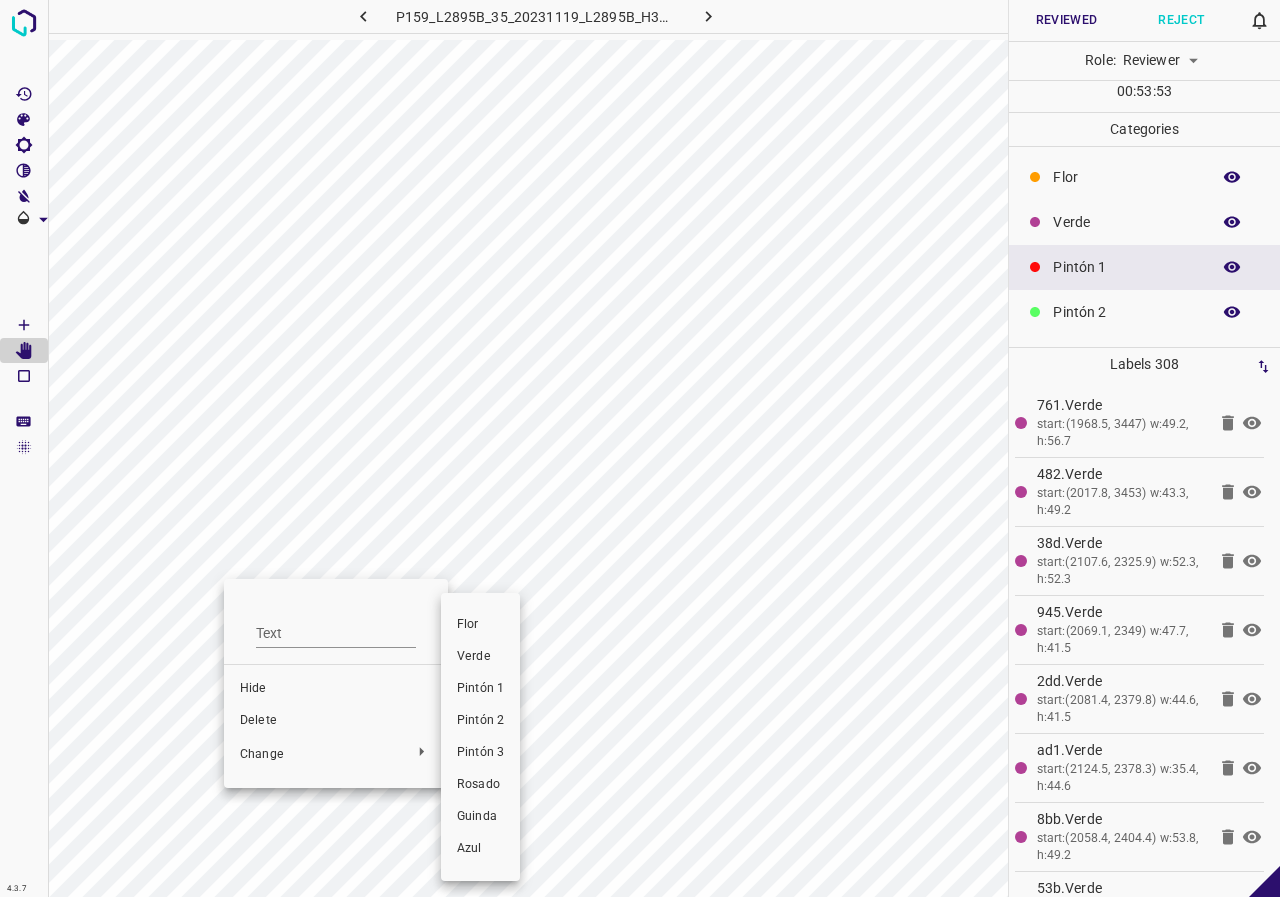 click on "Verde" at bounding box center [480, 657] 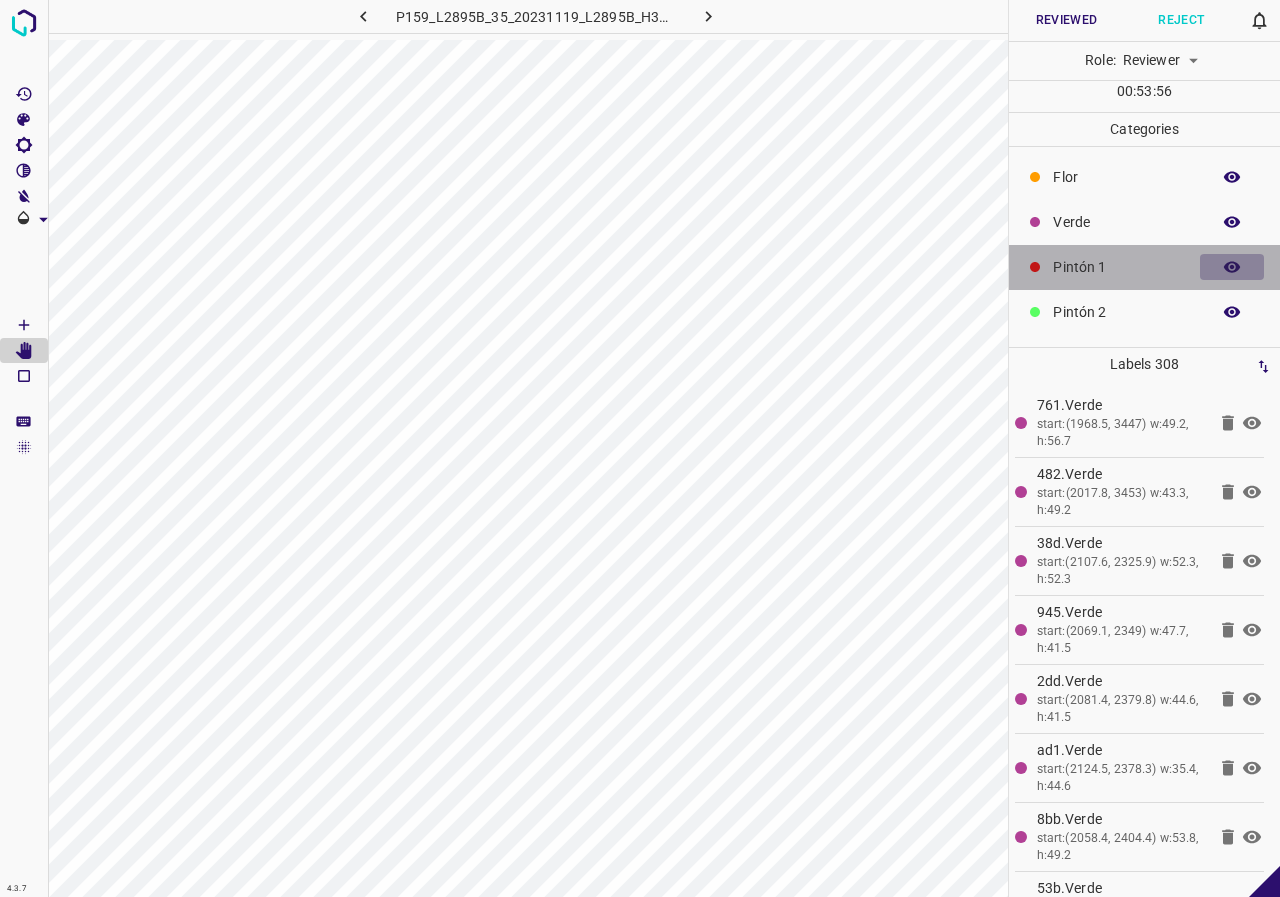 click 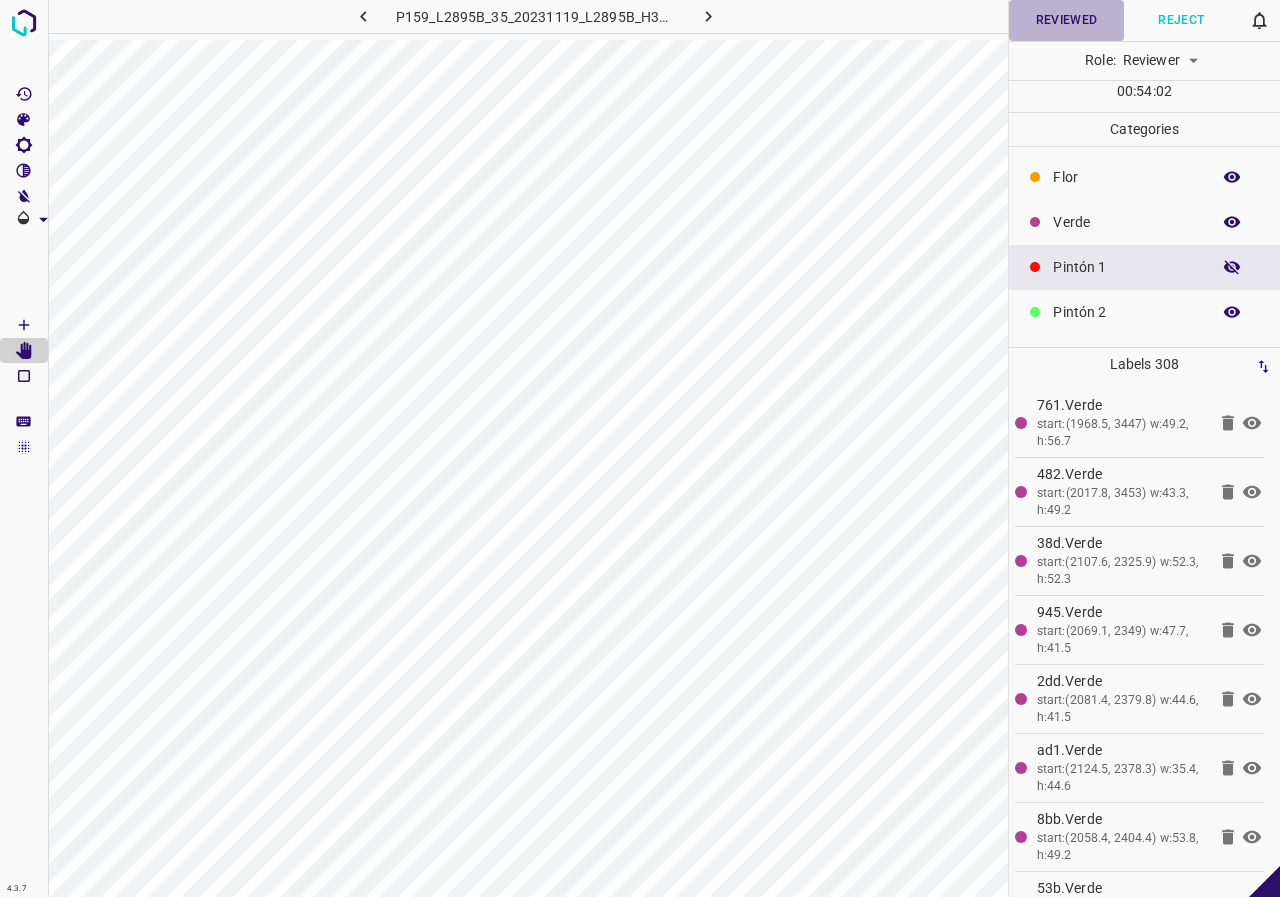 click on "Reviewed" at bounding box center [1066, 20] 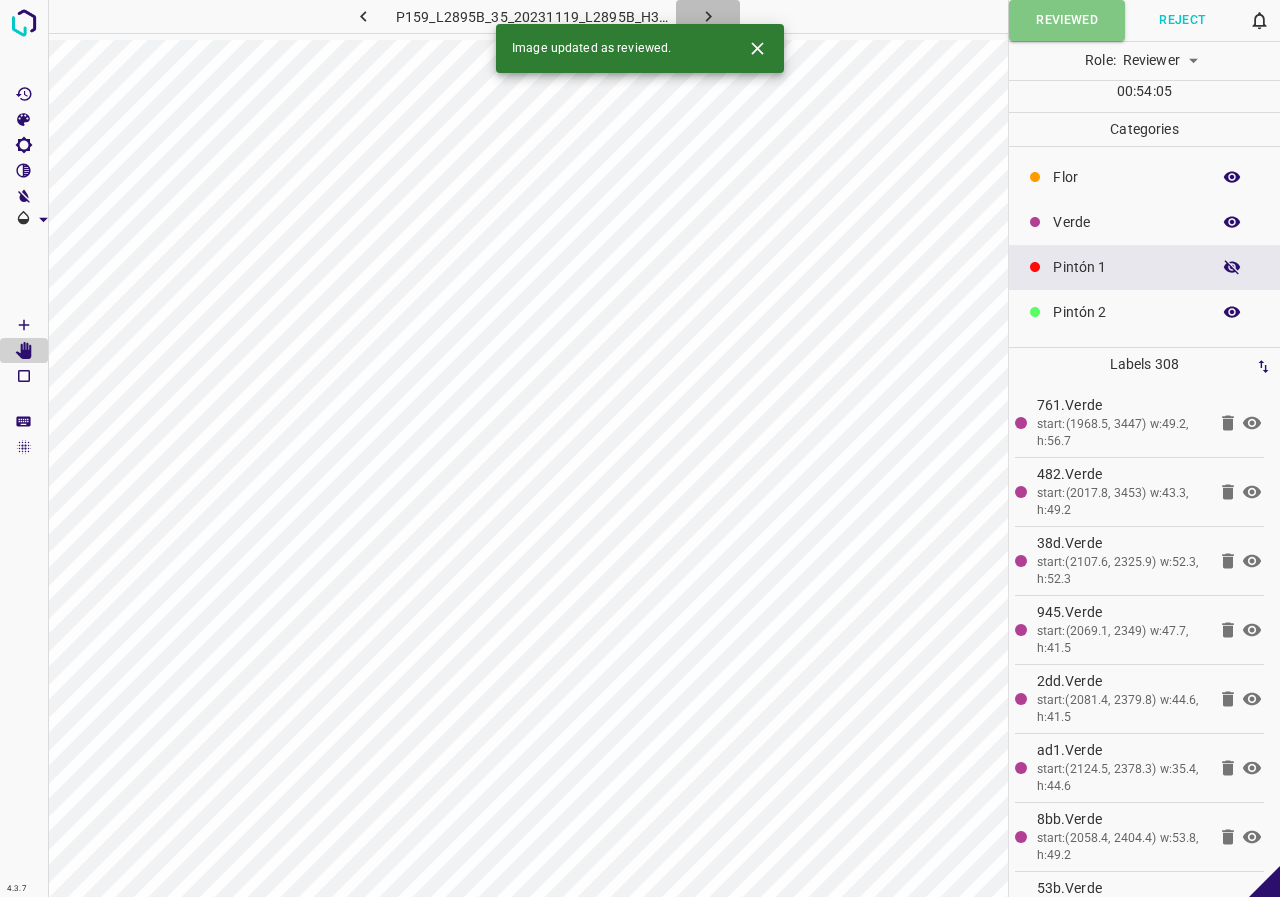 click 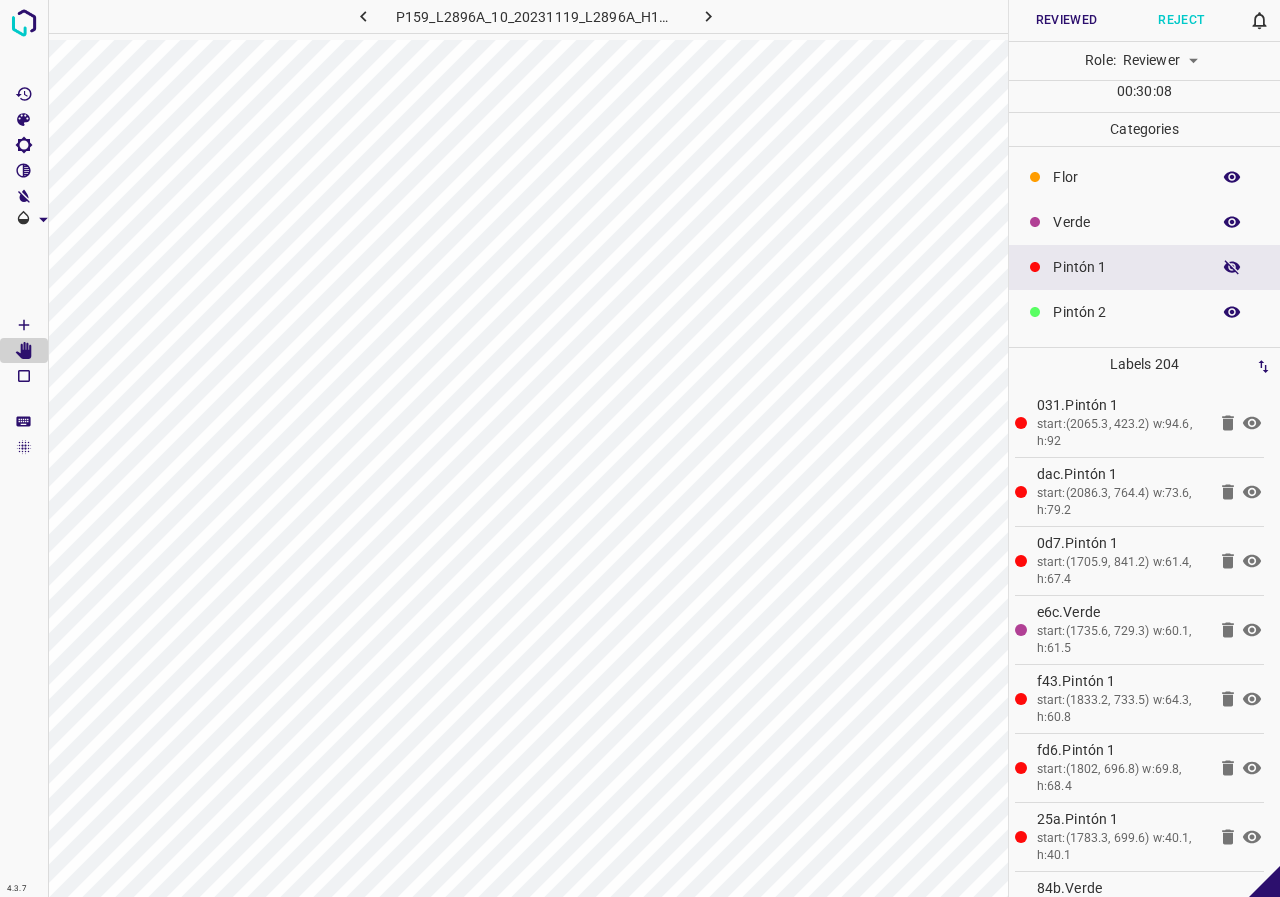 click at bounding box center (1232, 222) 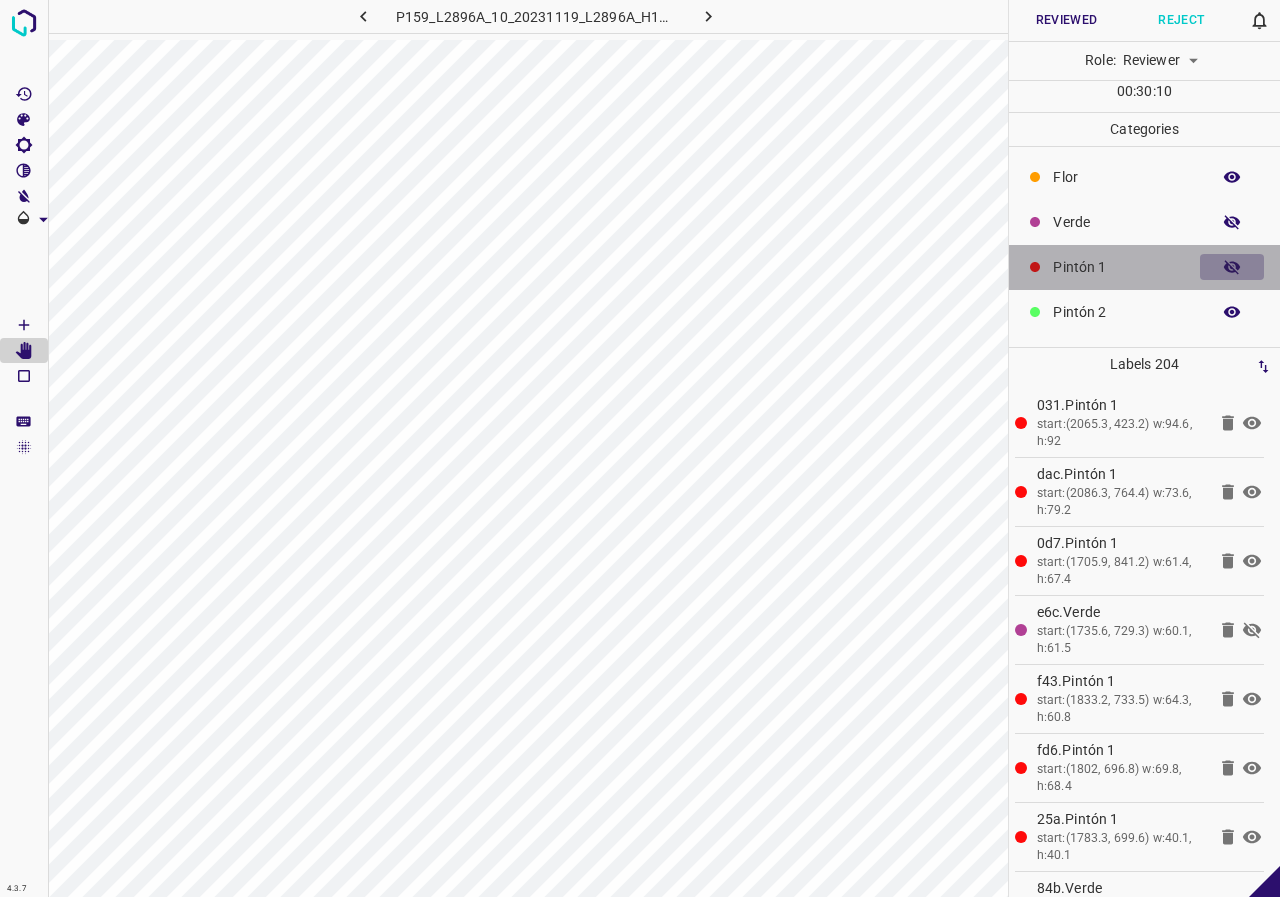 click 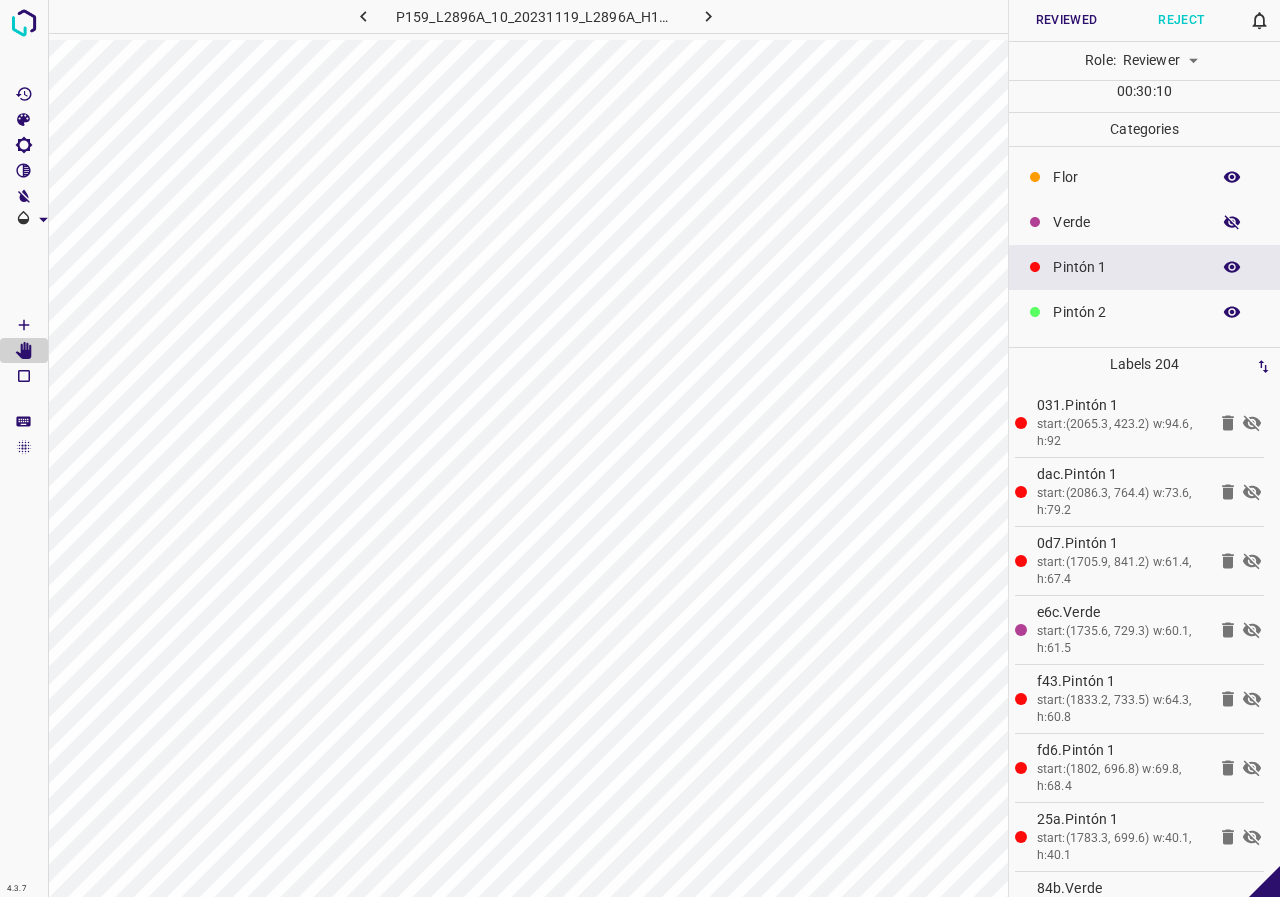 click 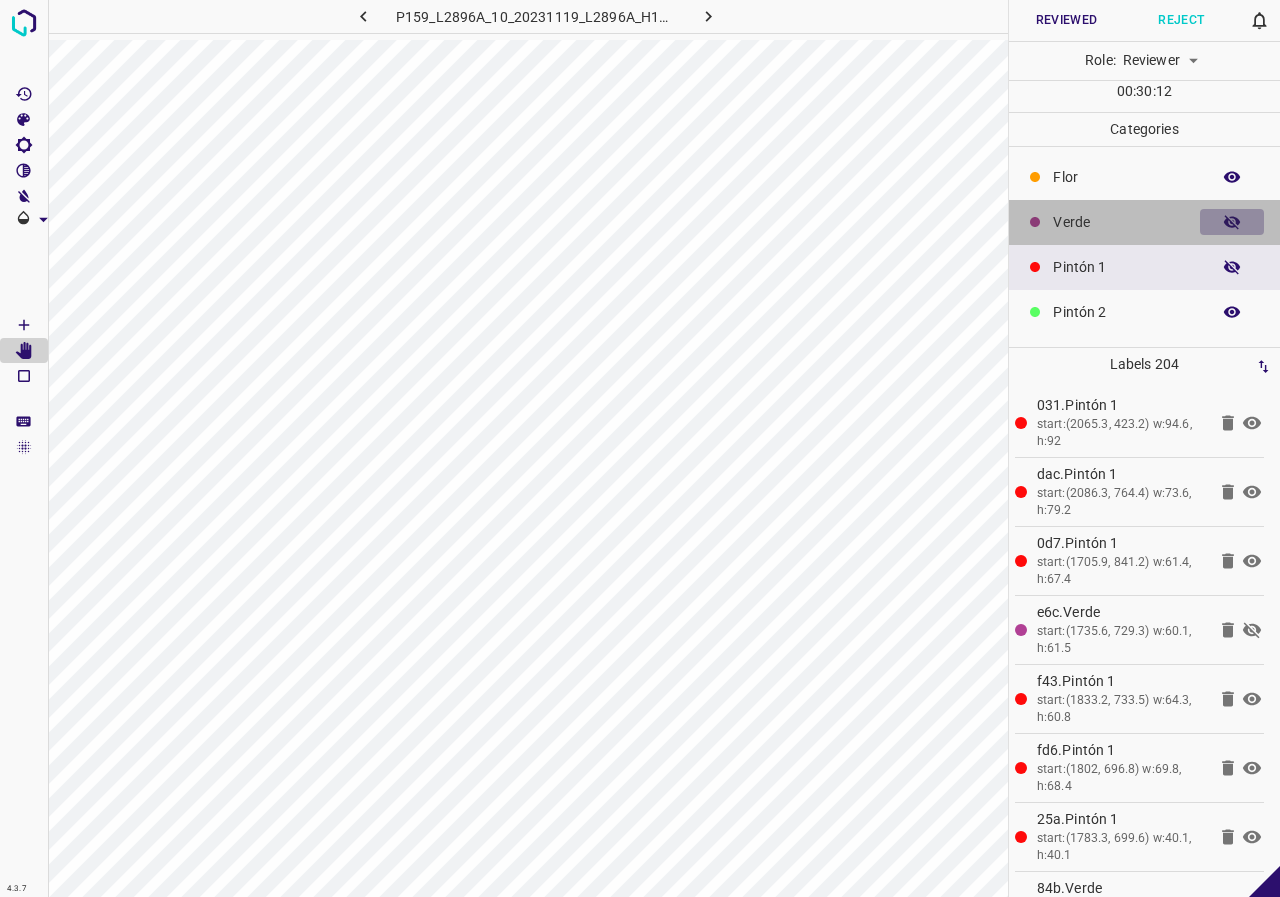 click 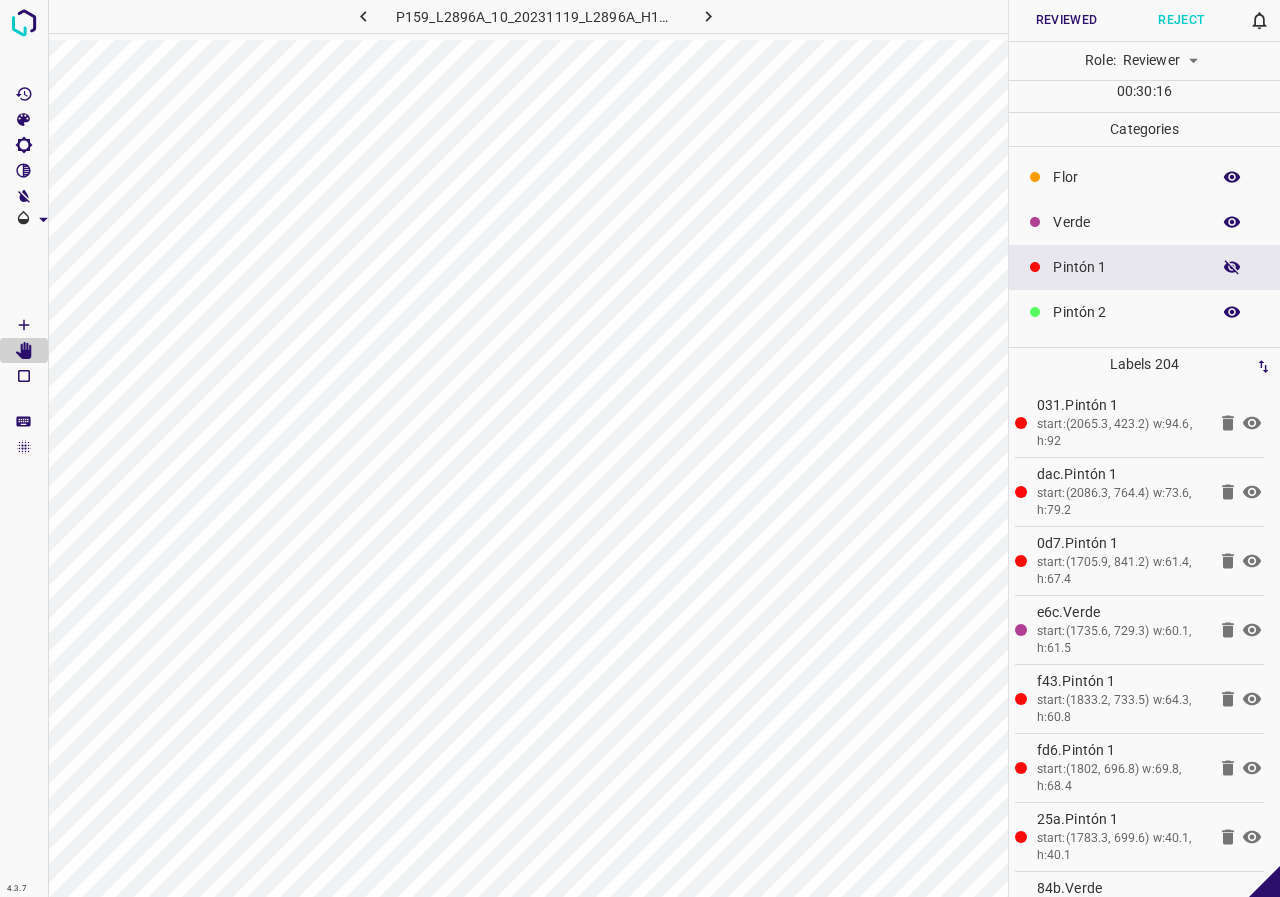 click at bounding box center (1232, 222) 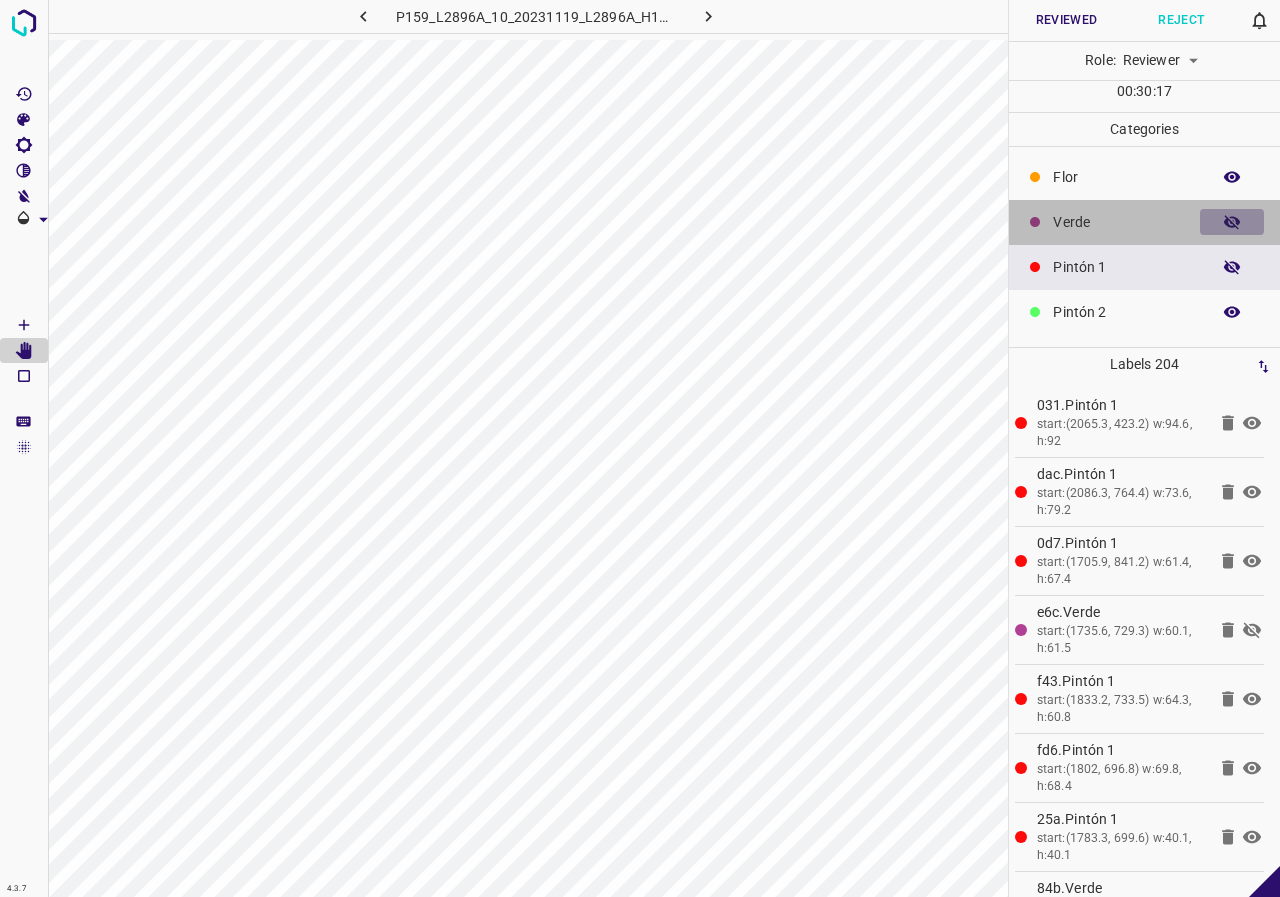 click at bounding box center [1232, 222] 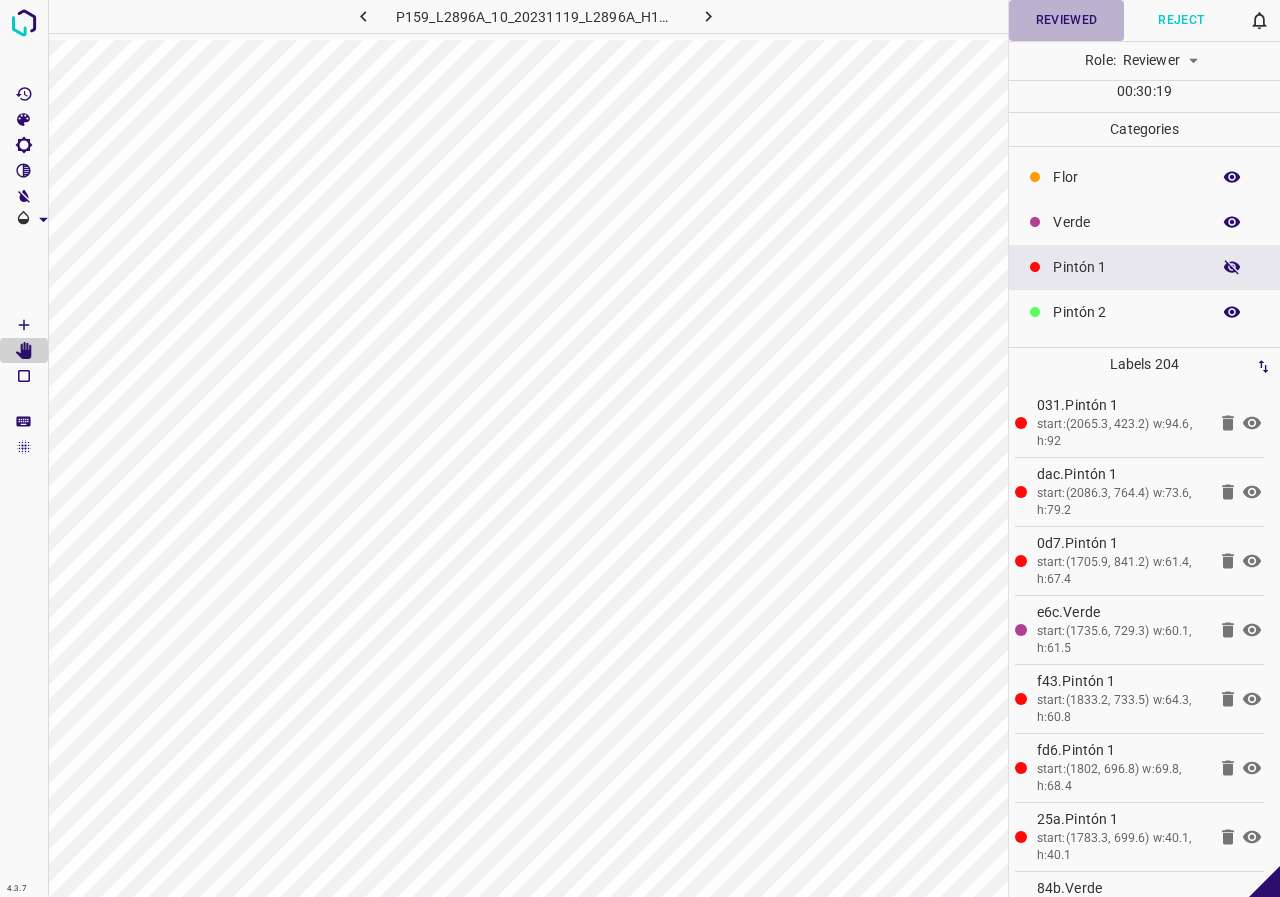 click on "Reviewed" at bounding box center (1066, 20) 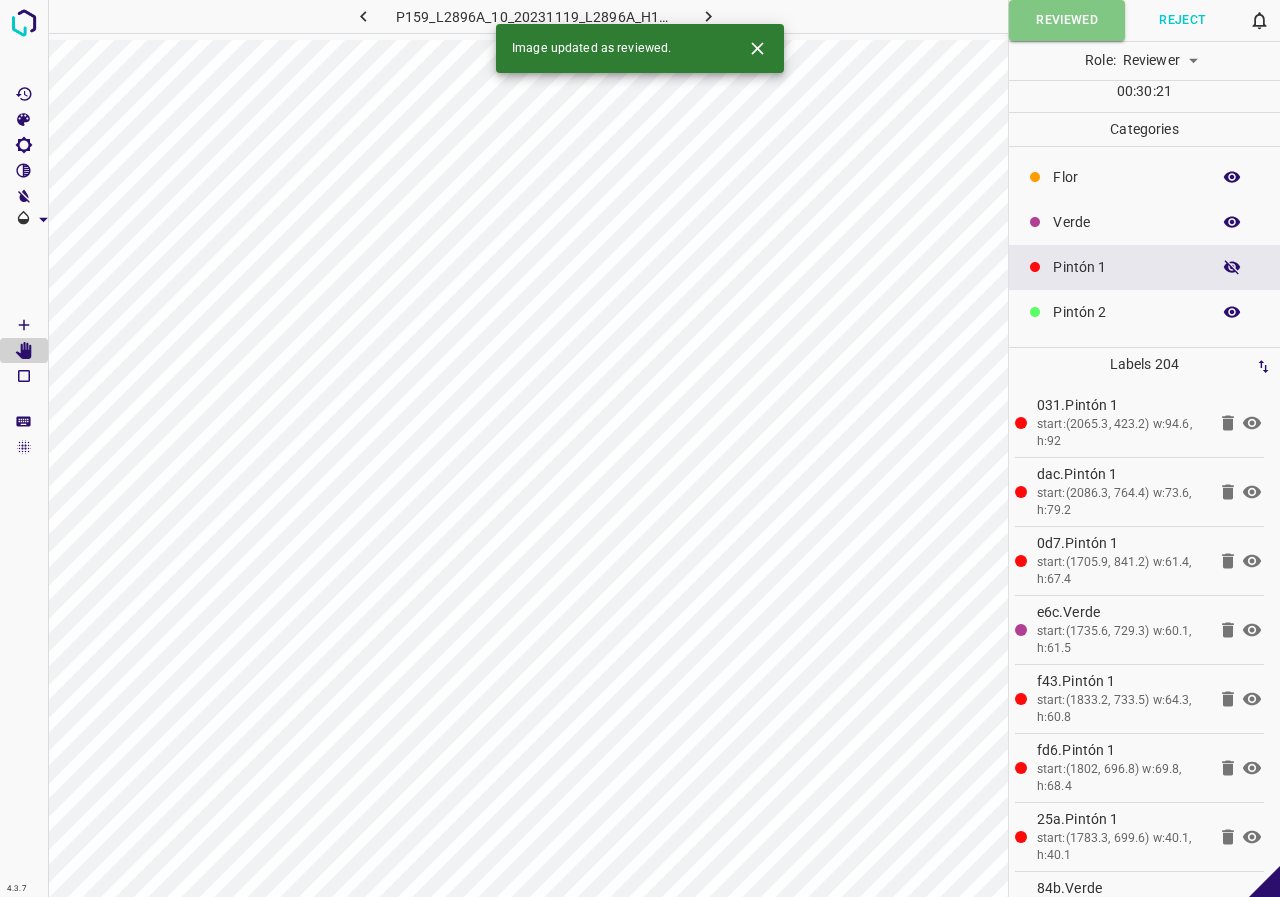 click 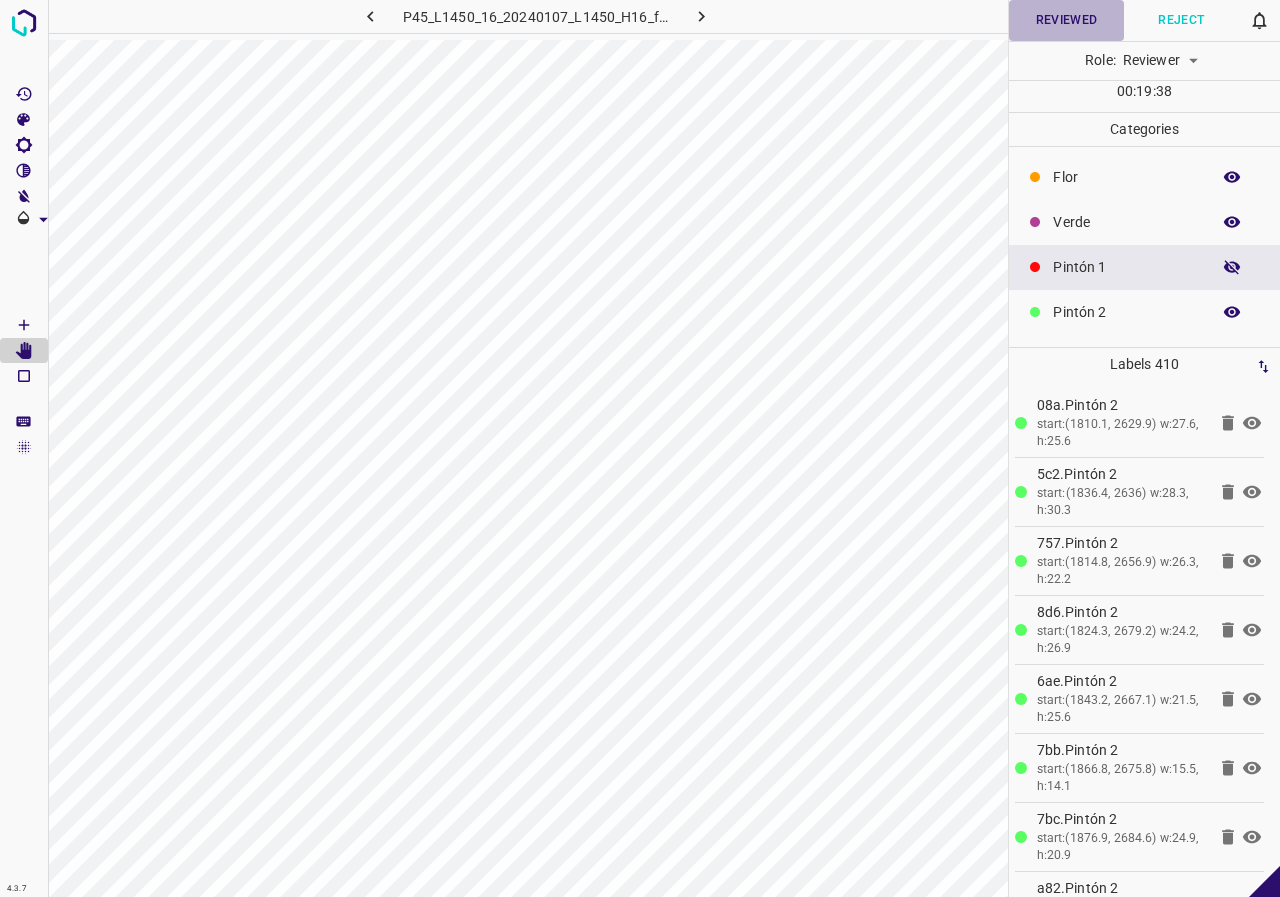 click on "Reviewed" at bounding box center (1066, 20) 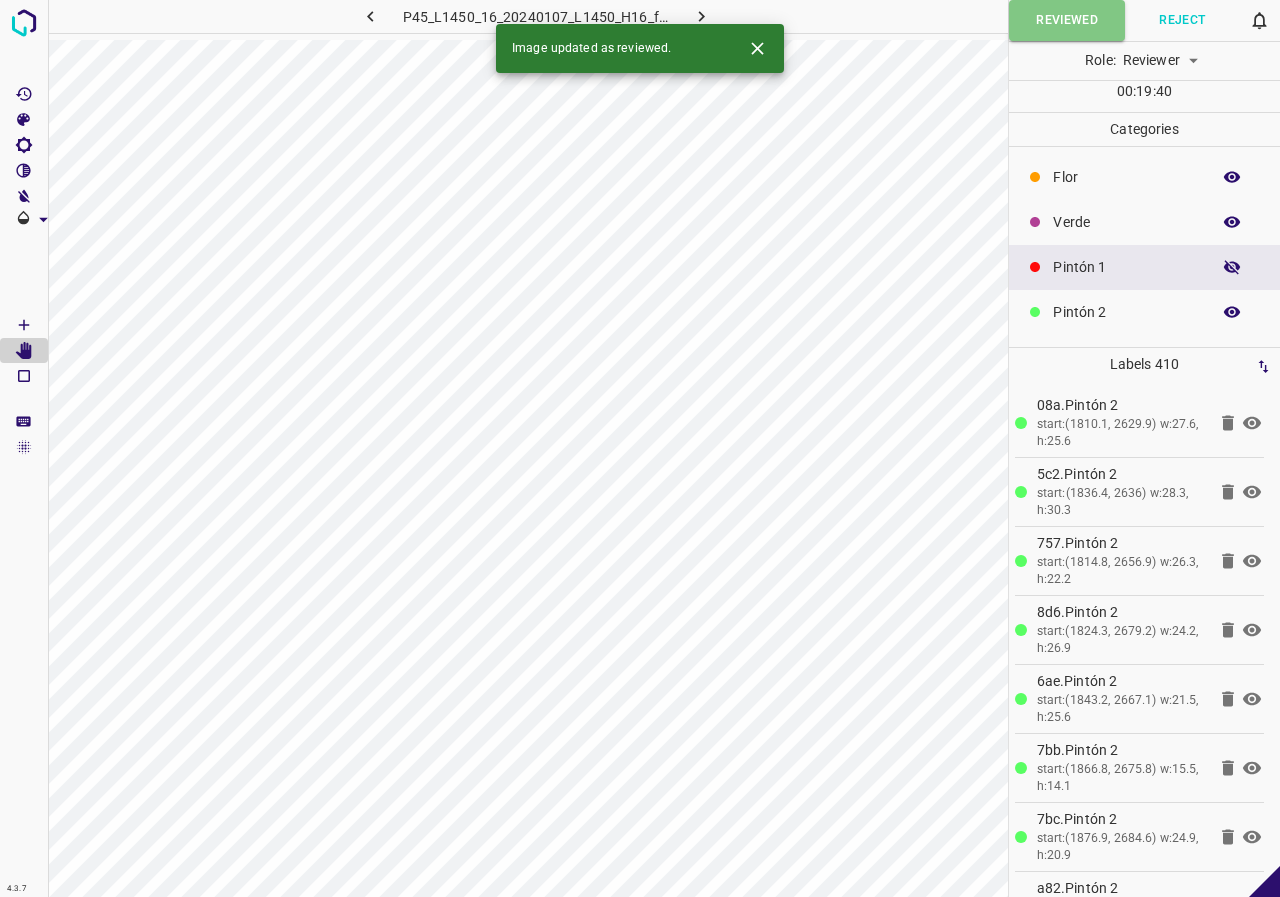 click 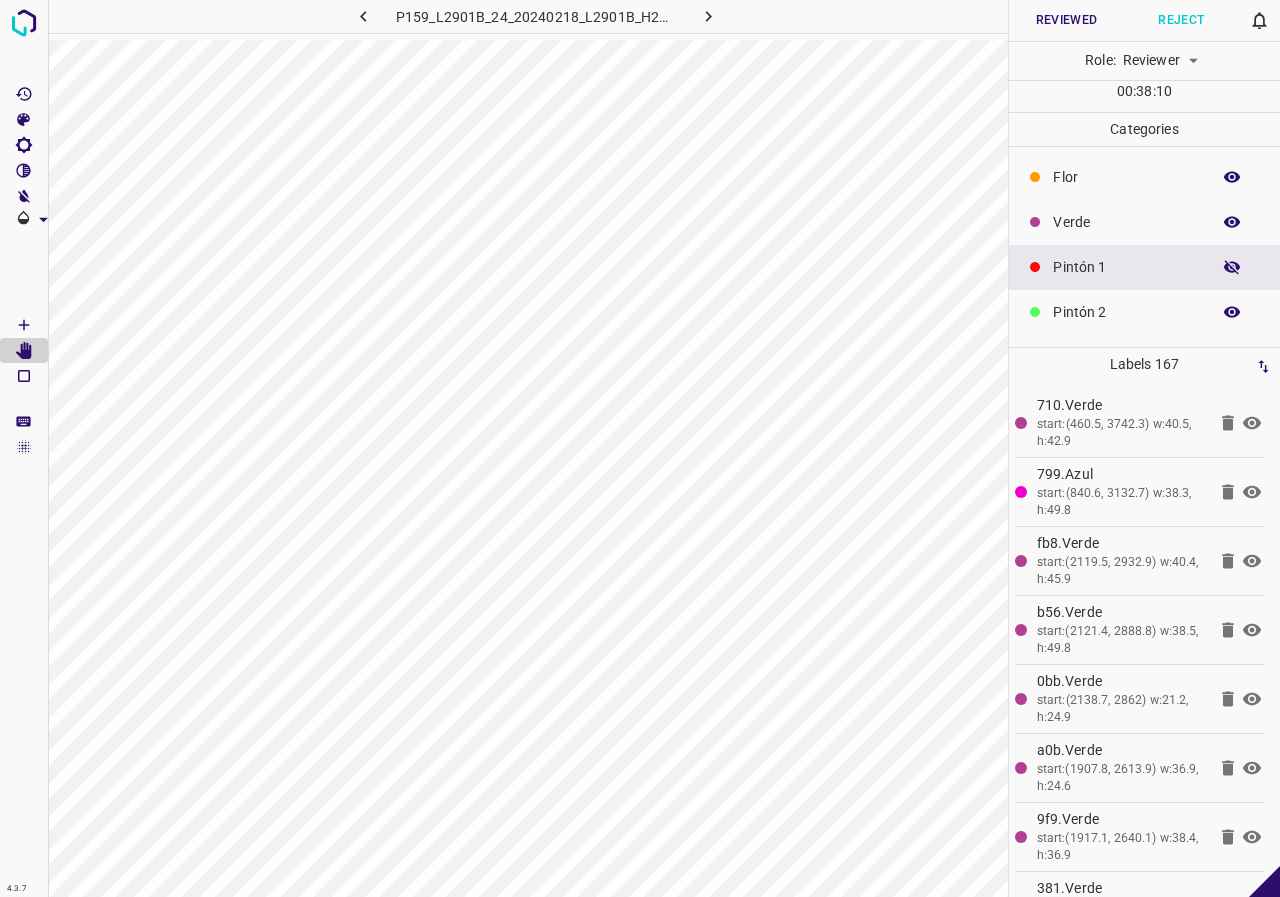 scroll, scrollTop: 100, scrollLeft: 0, axis: vertical 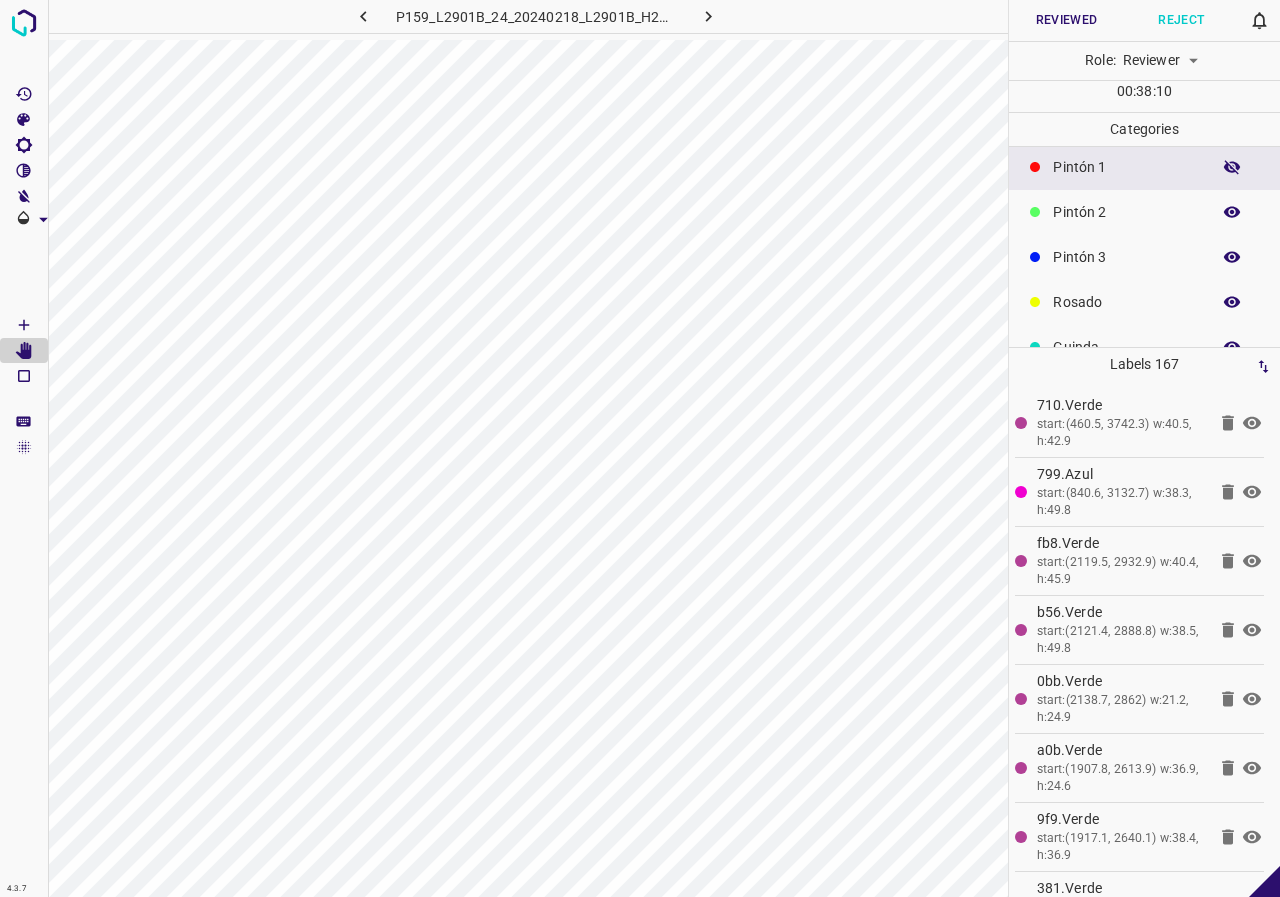 click at bounding box center [1232, 302] 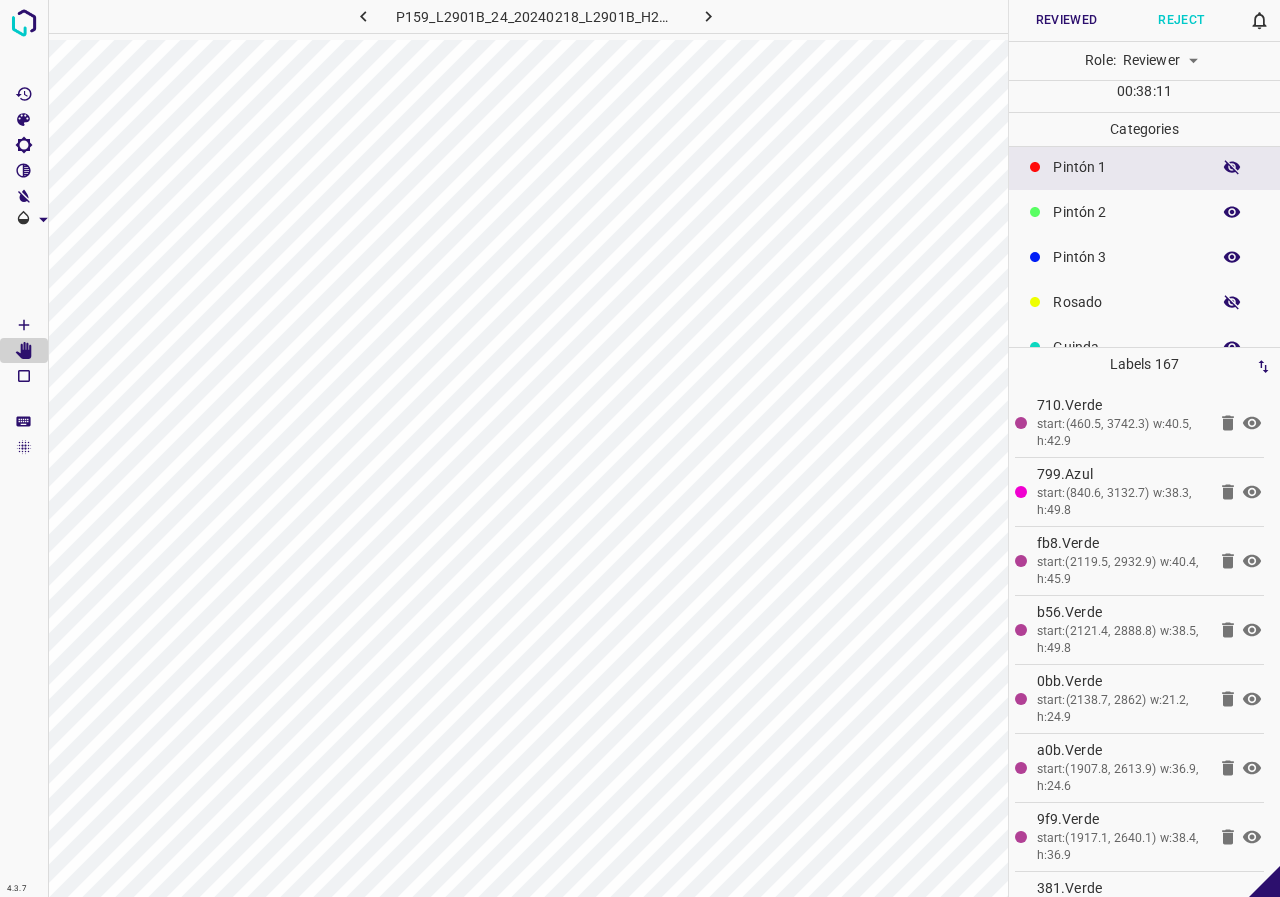 click at bounding box center (1232, 302) 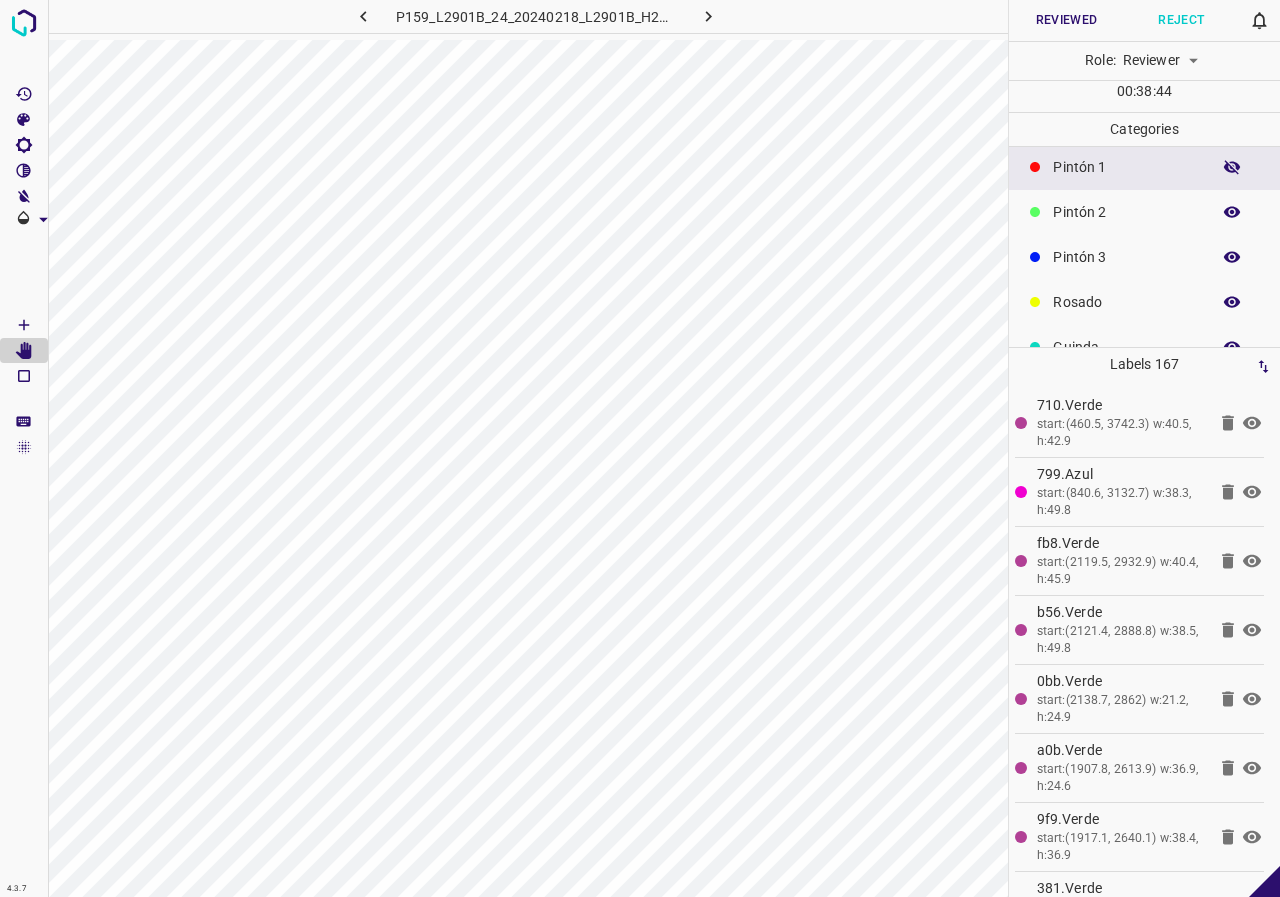 click on "Reviewed" at bounding box center [1066, 20] 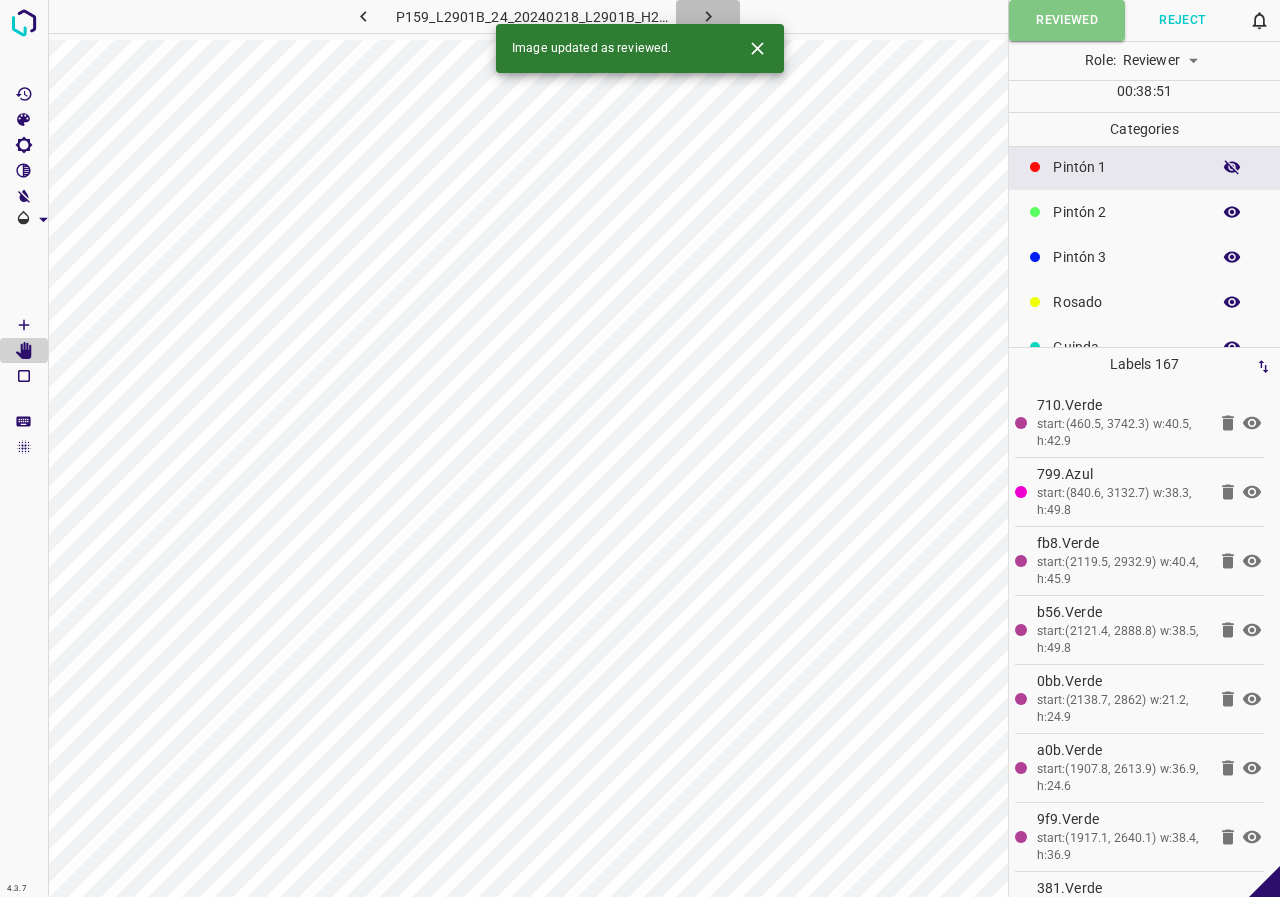 click 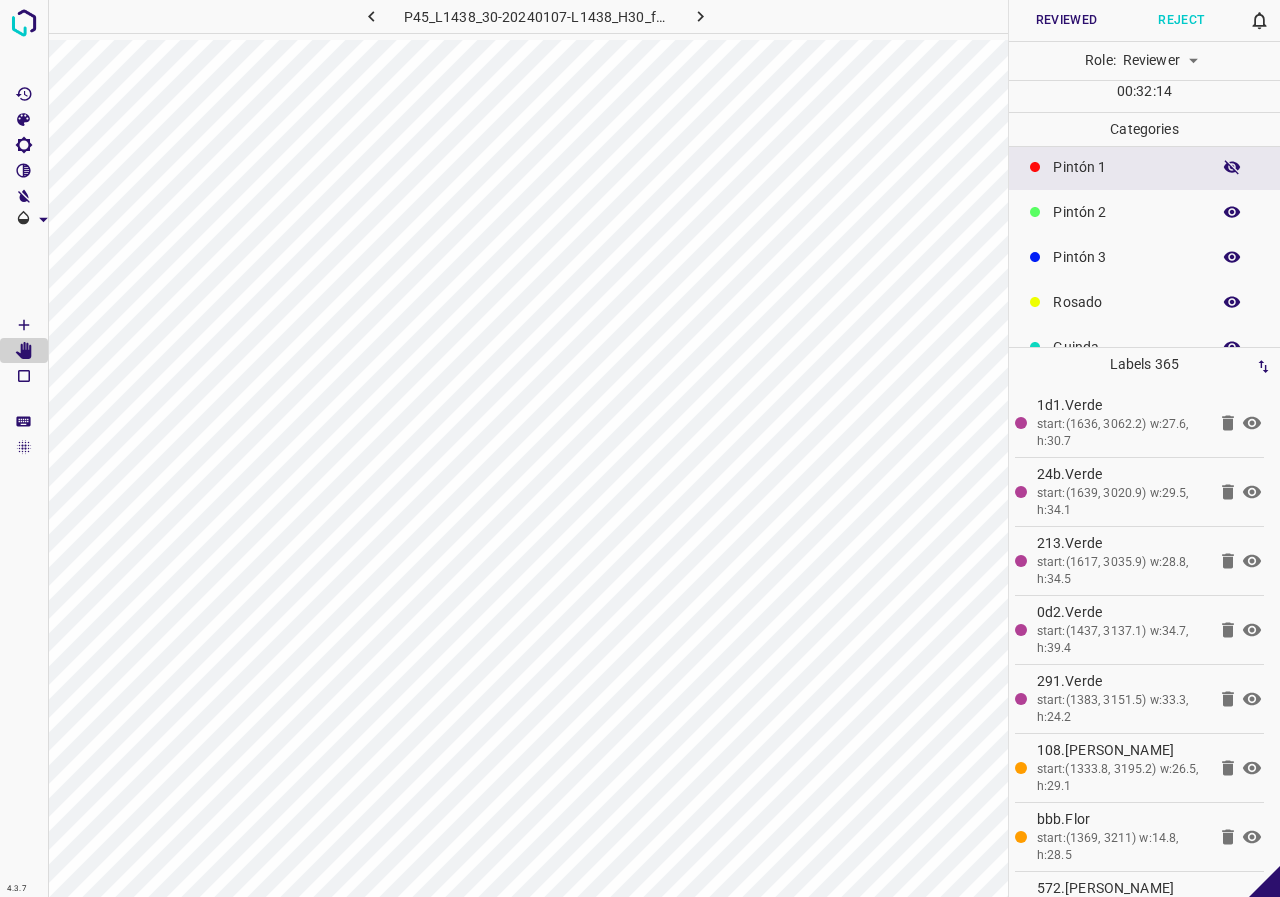 scroll, scrollTop: 176, scrollLeft: 0, axis: vertical 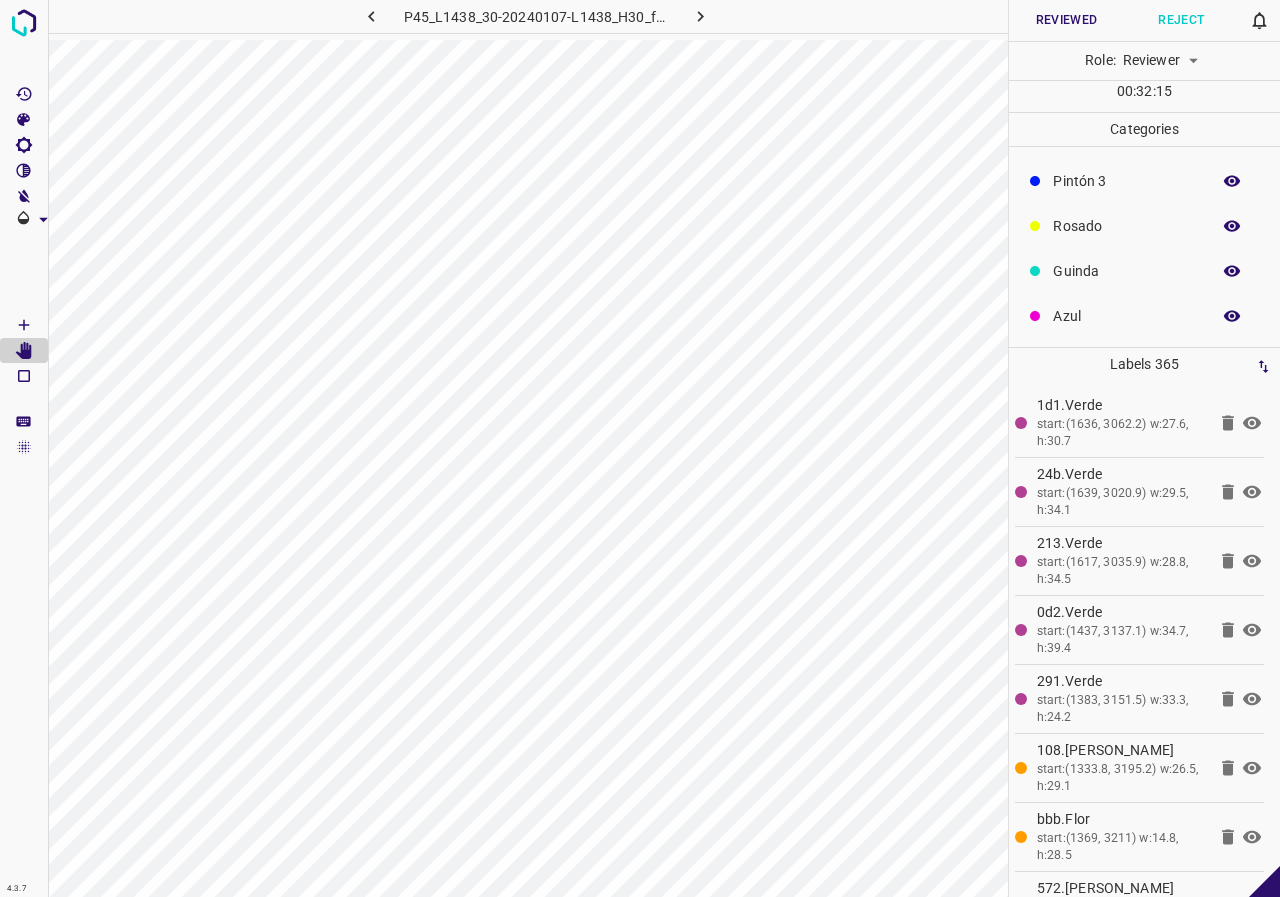 click 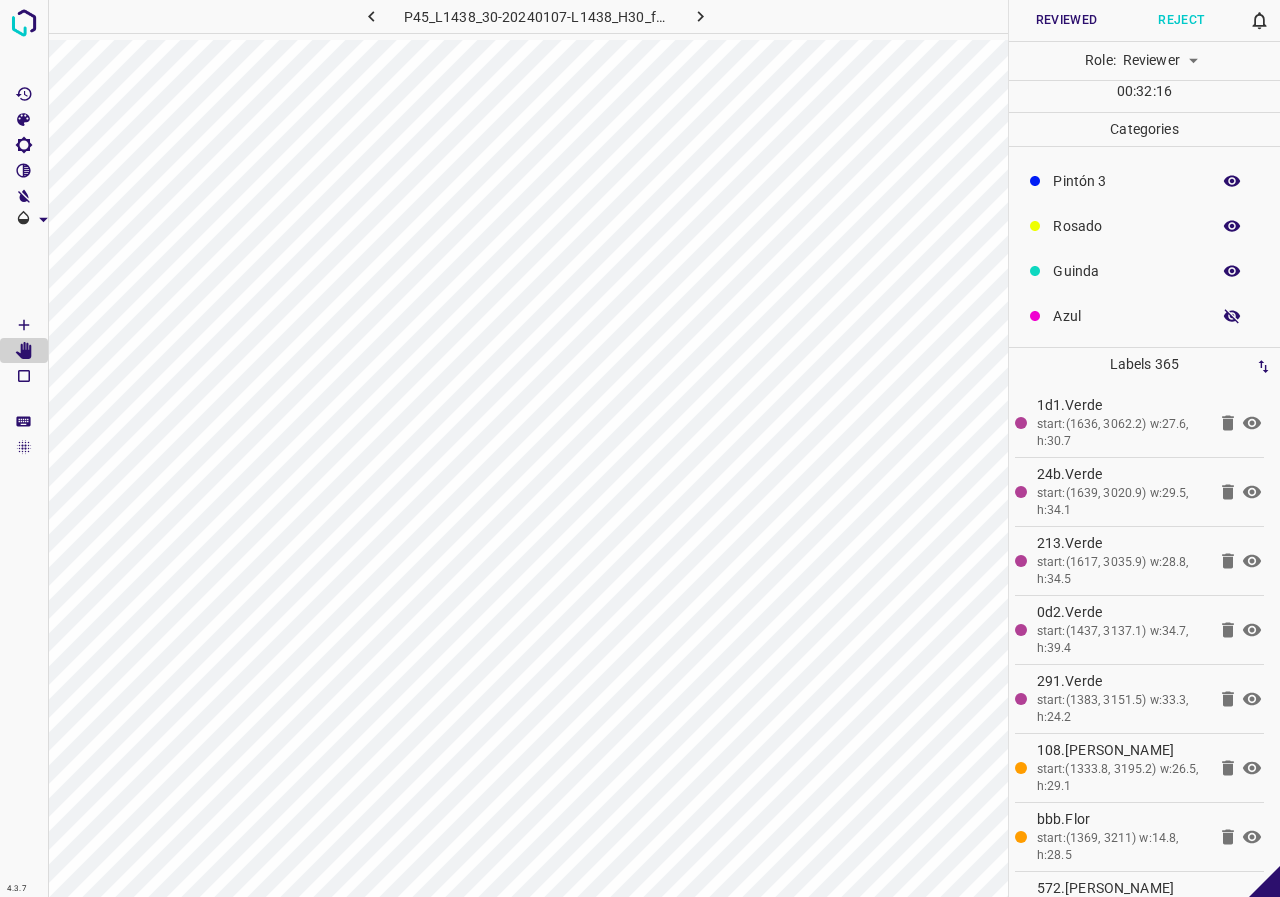 click 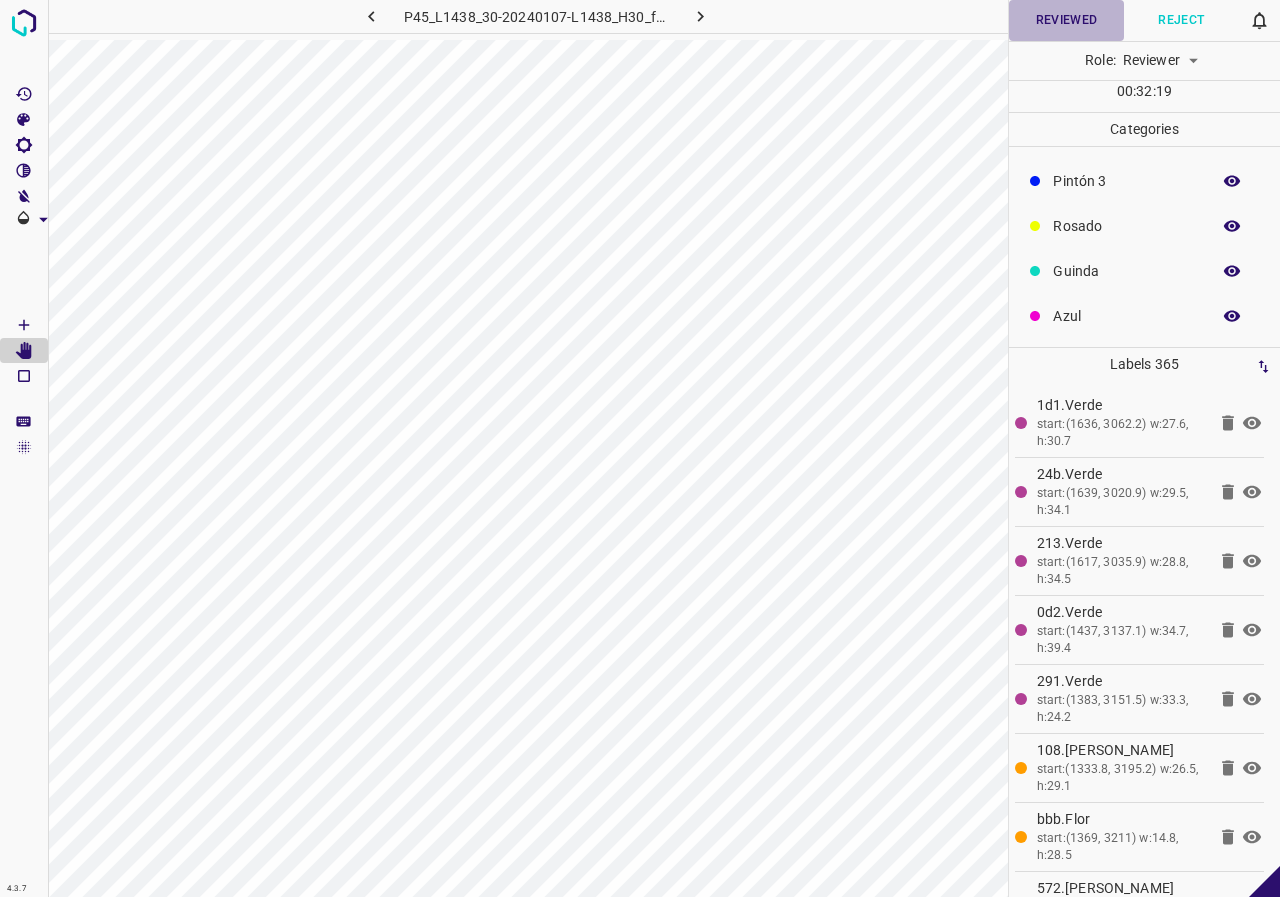 click on "Reviewed" at bounding box center [1066, 20] 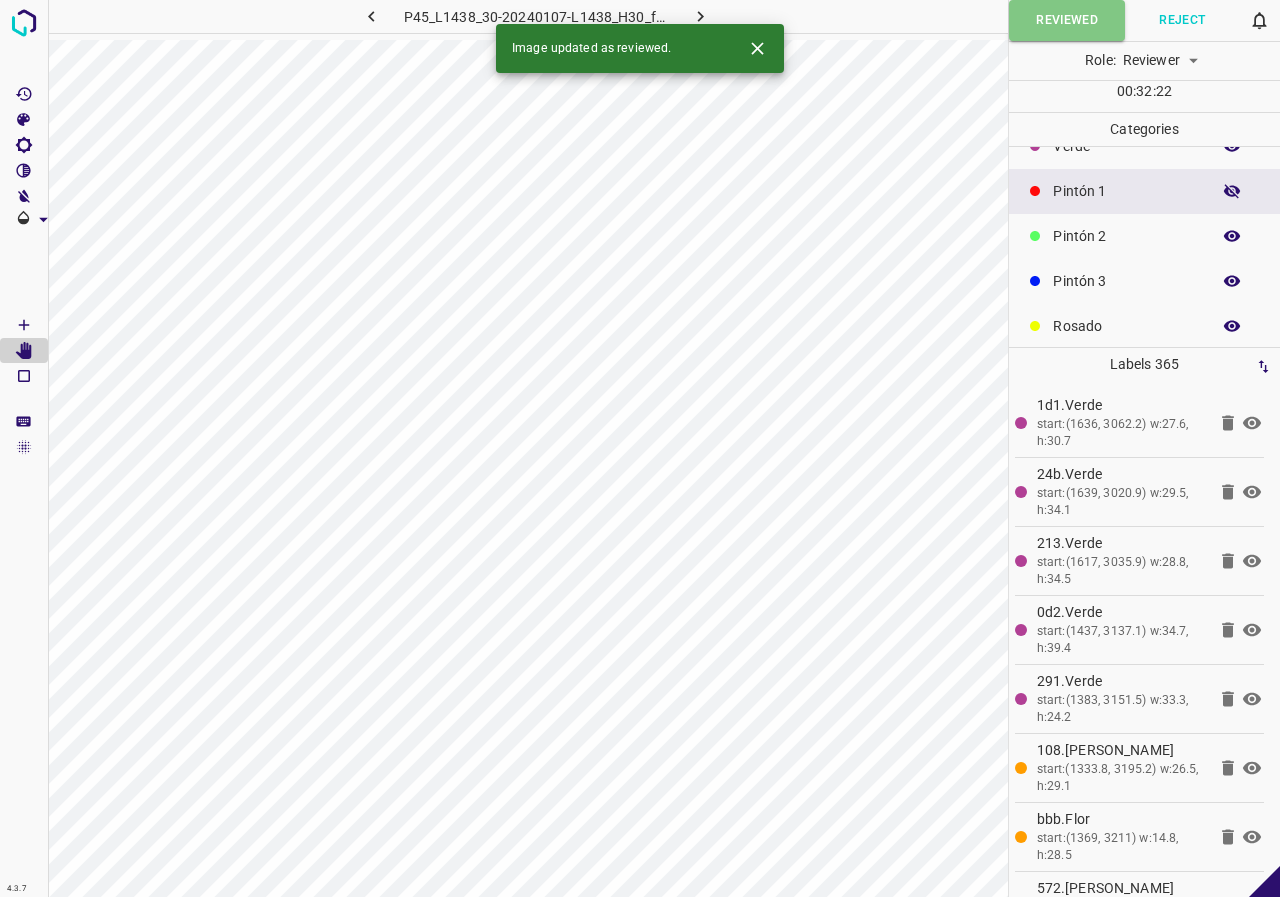 scroll, scrollTop: 0, scrollLeft: 0, axis: both 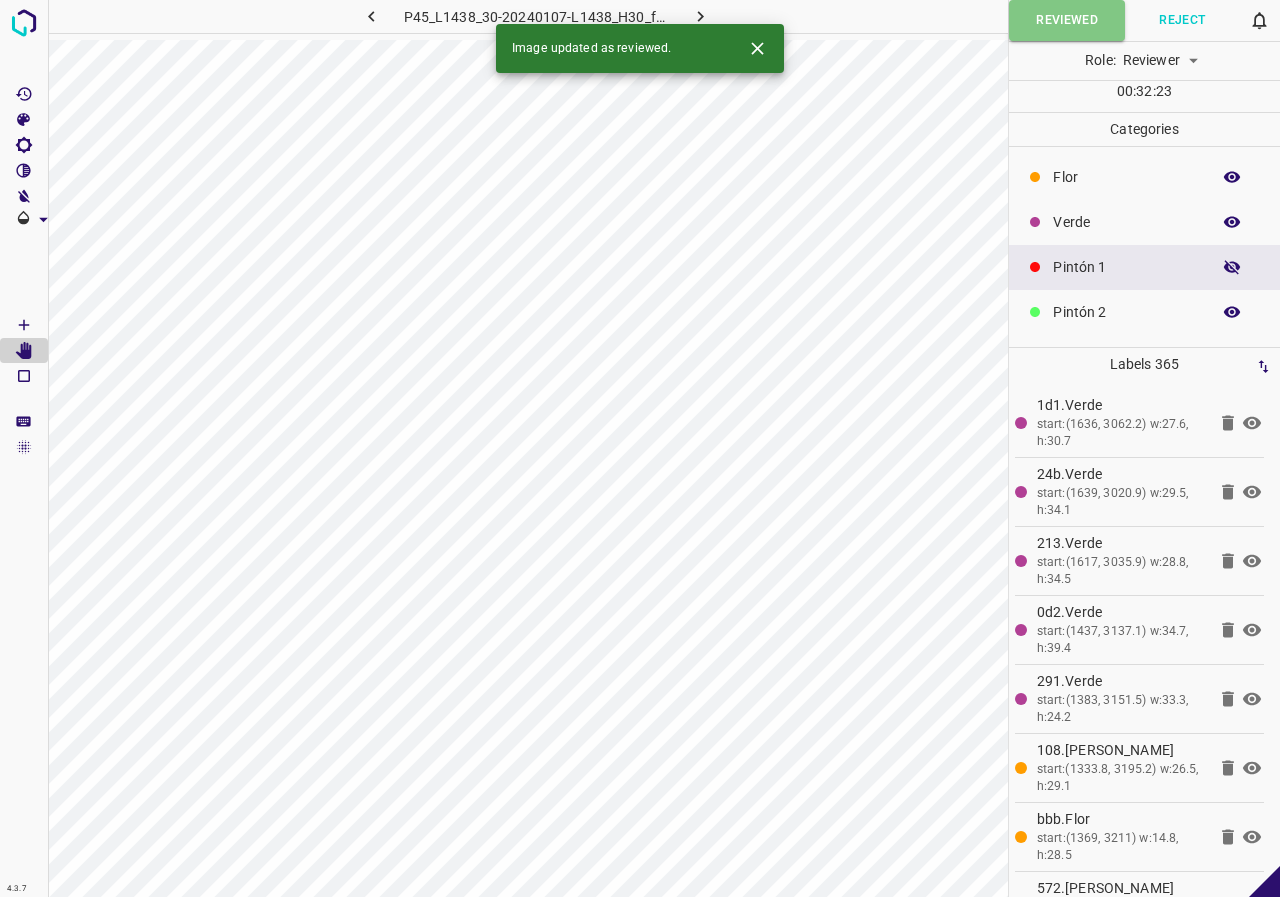 click 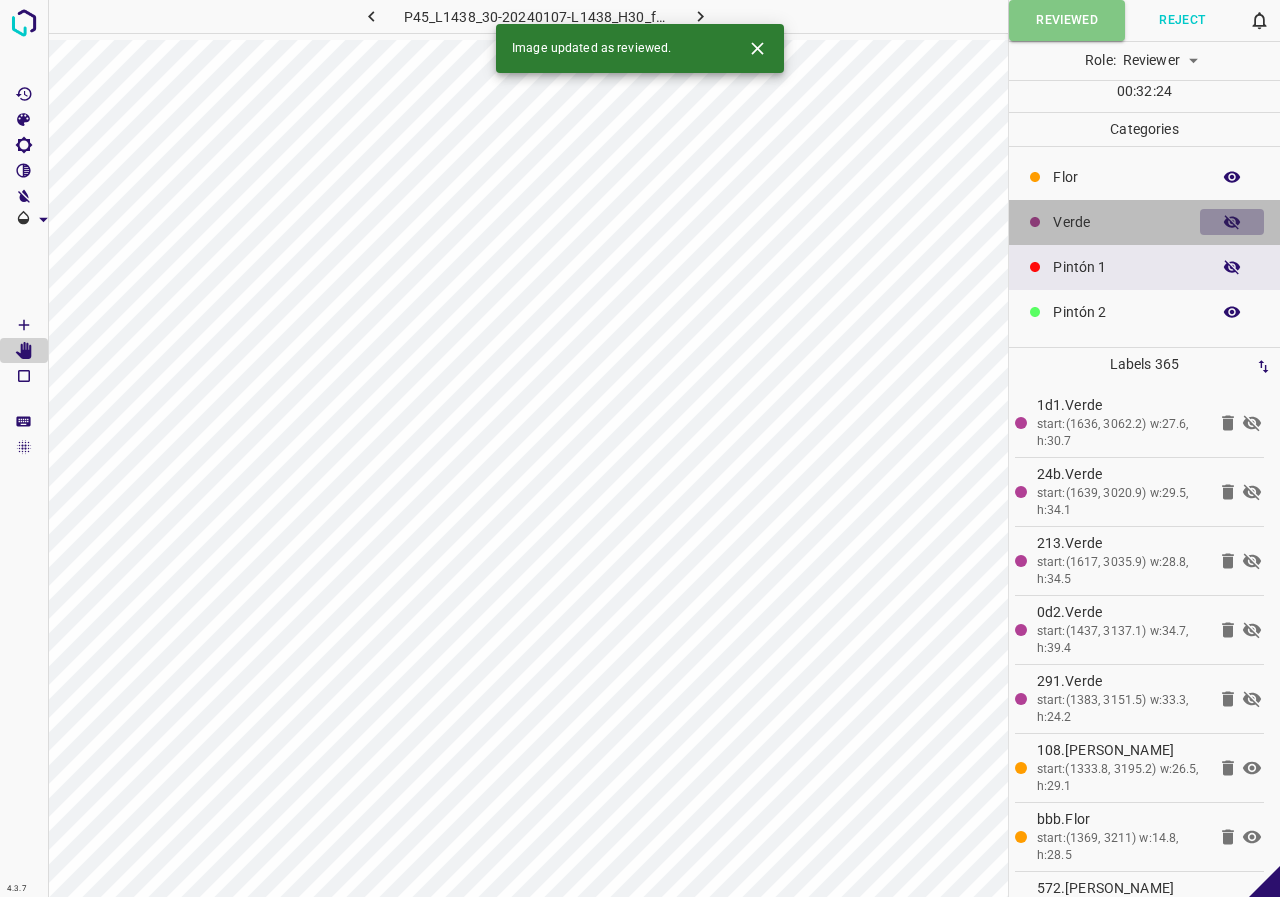 click 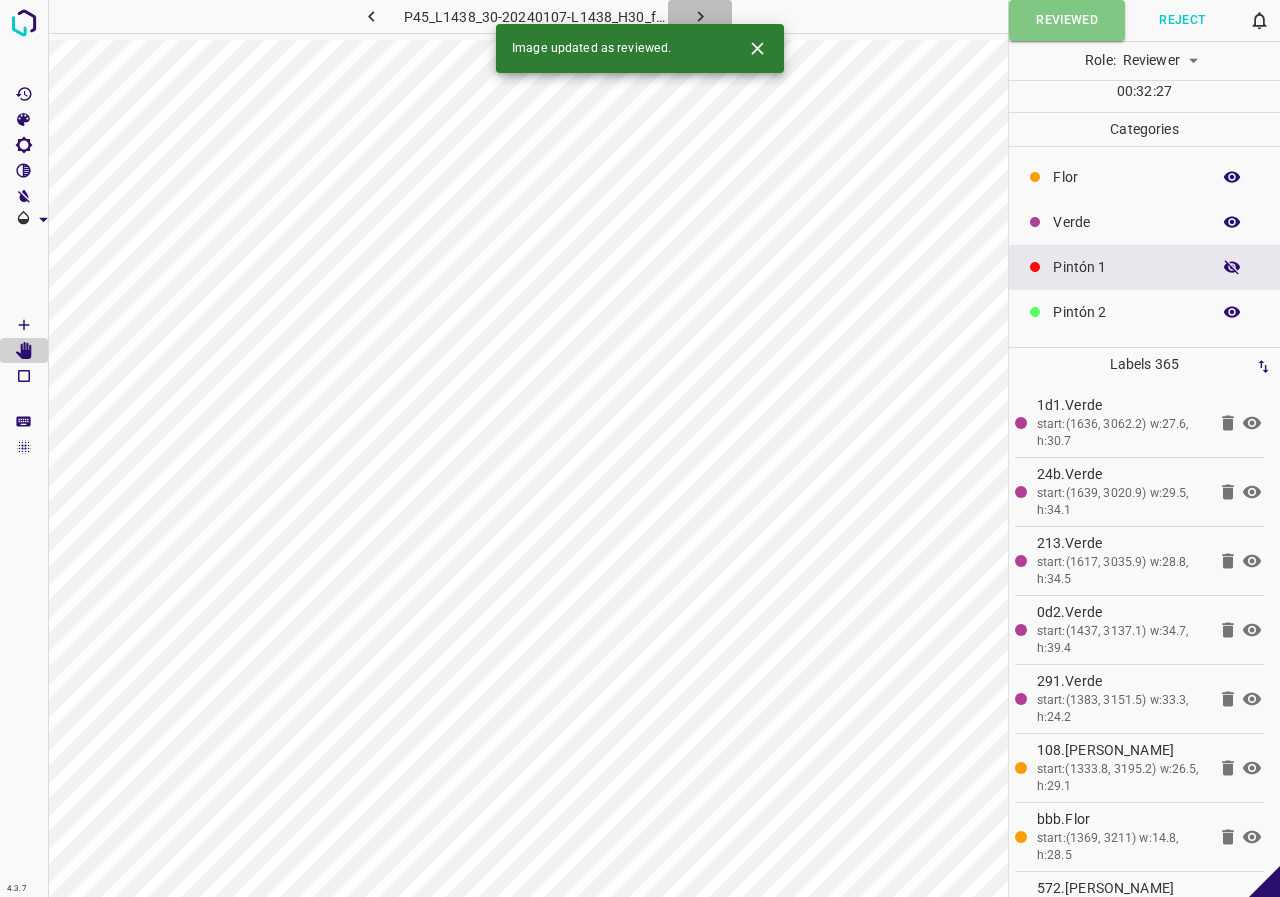 click at bounding box center [700, 16] 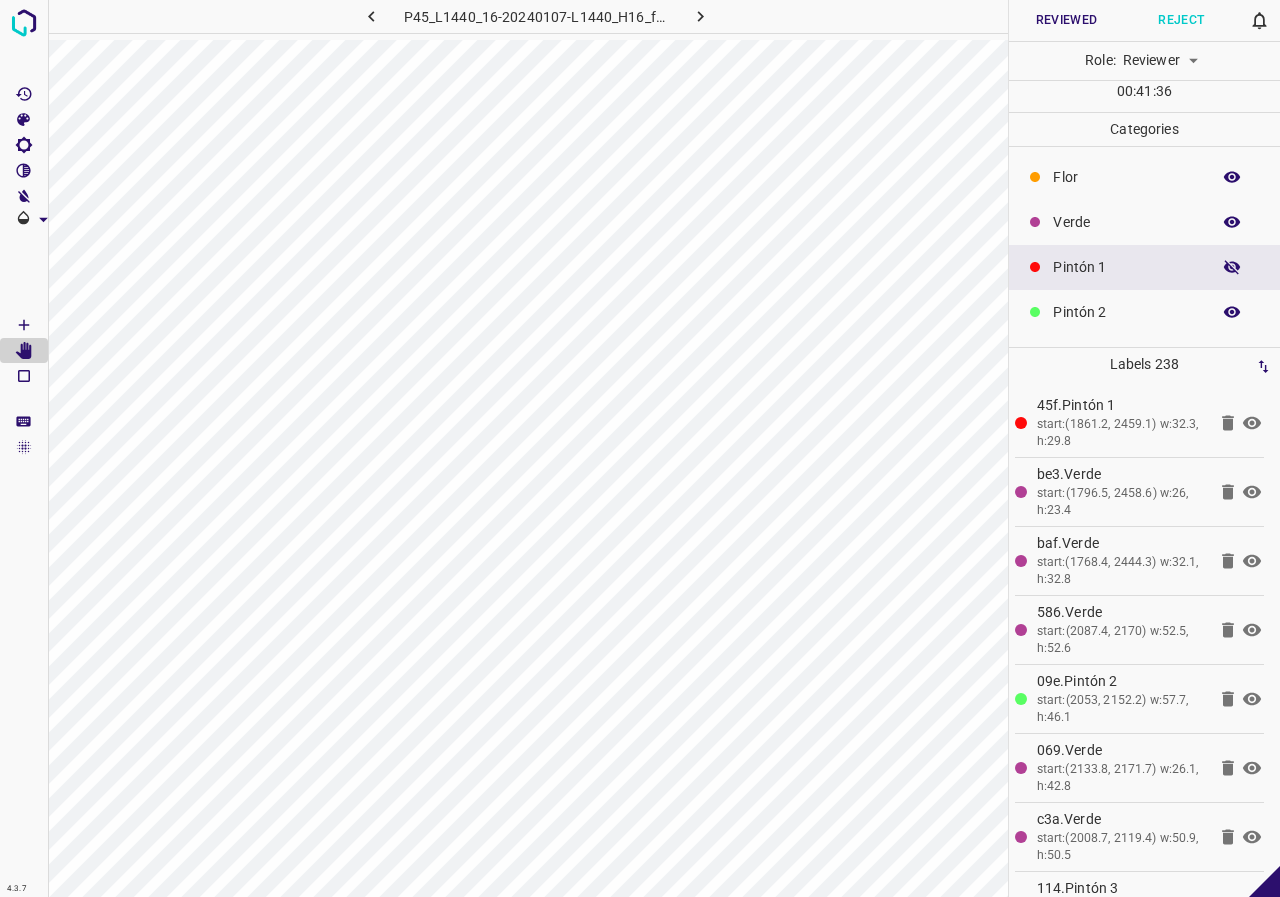 click 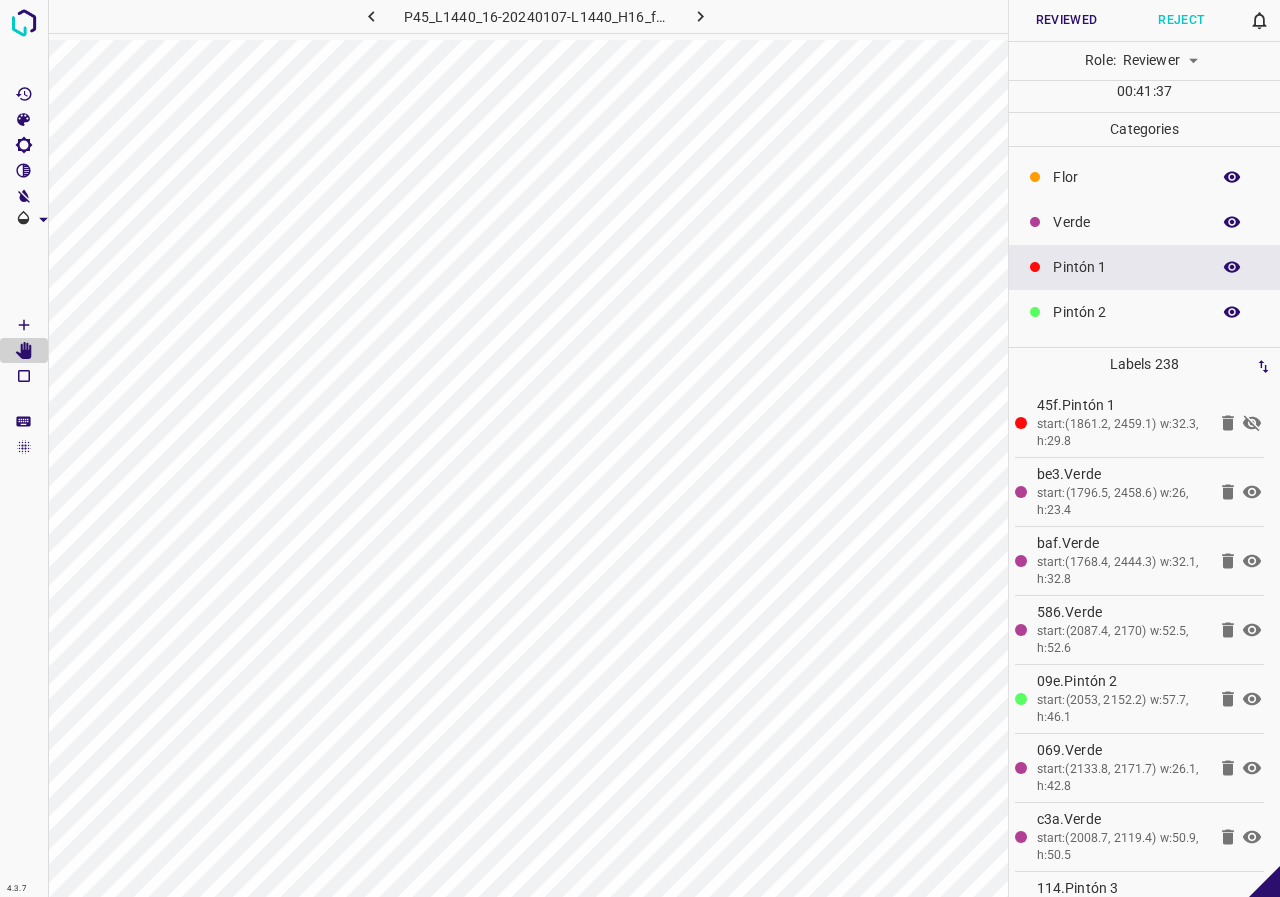 click 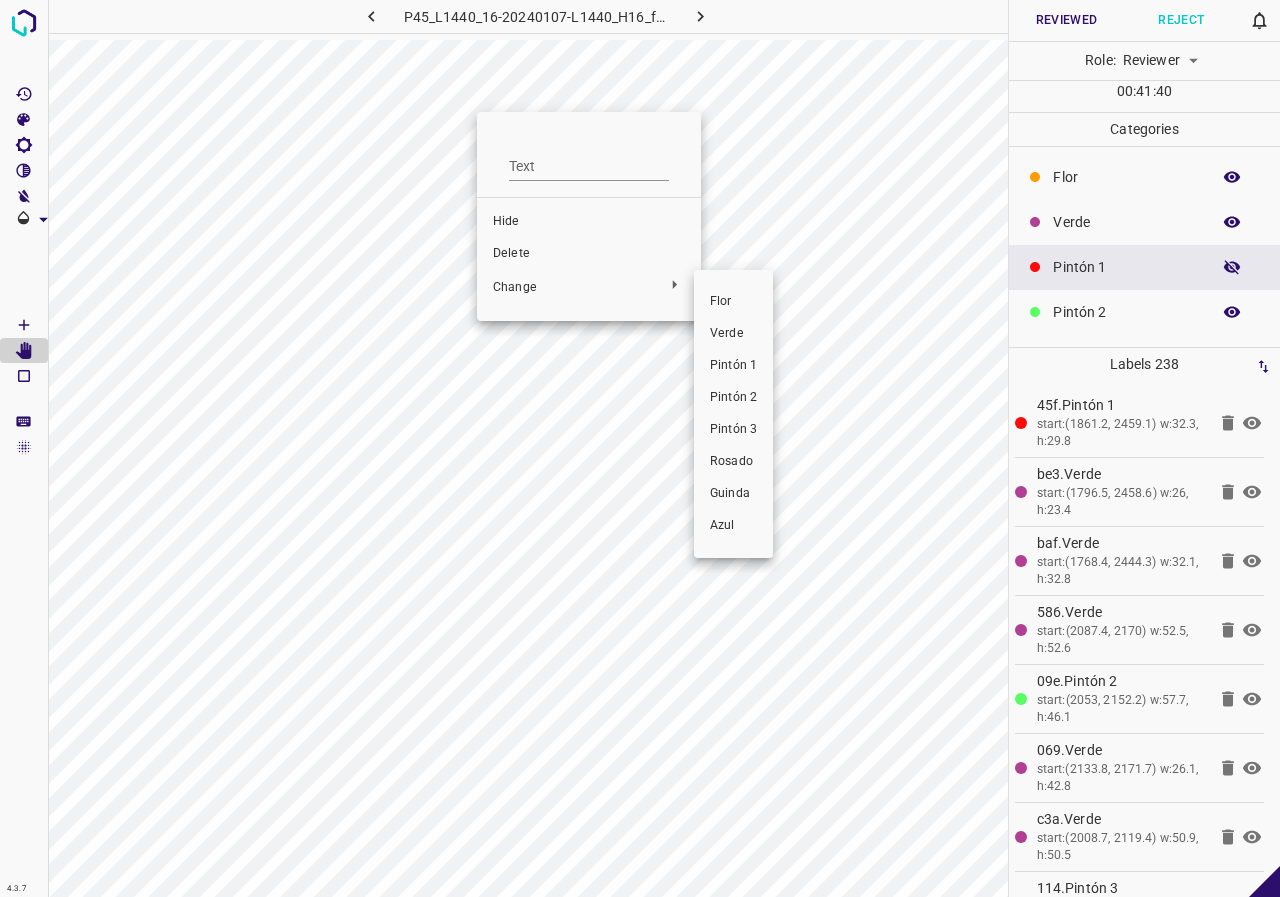 click on "Verde" at bounding box center [733, 334] 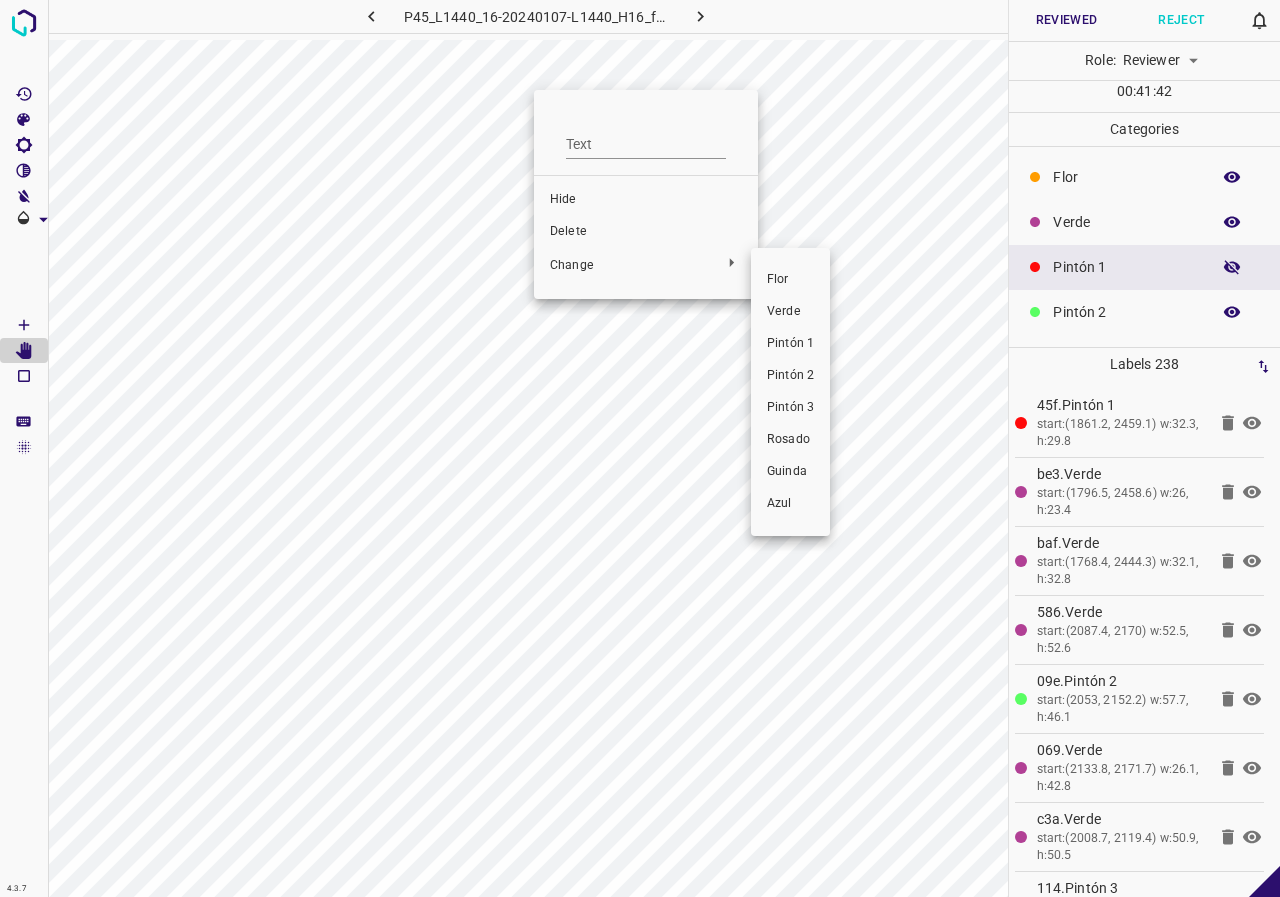 click on "Verde" at bounding box center [790, 312] 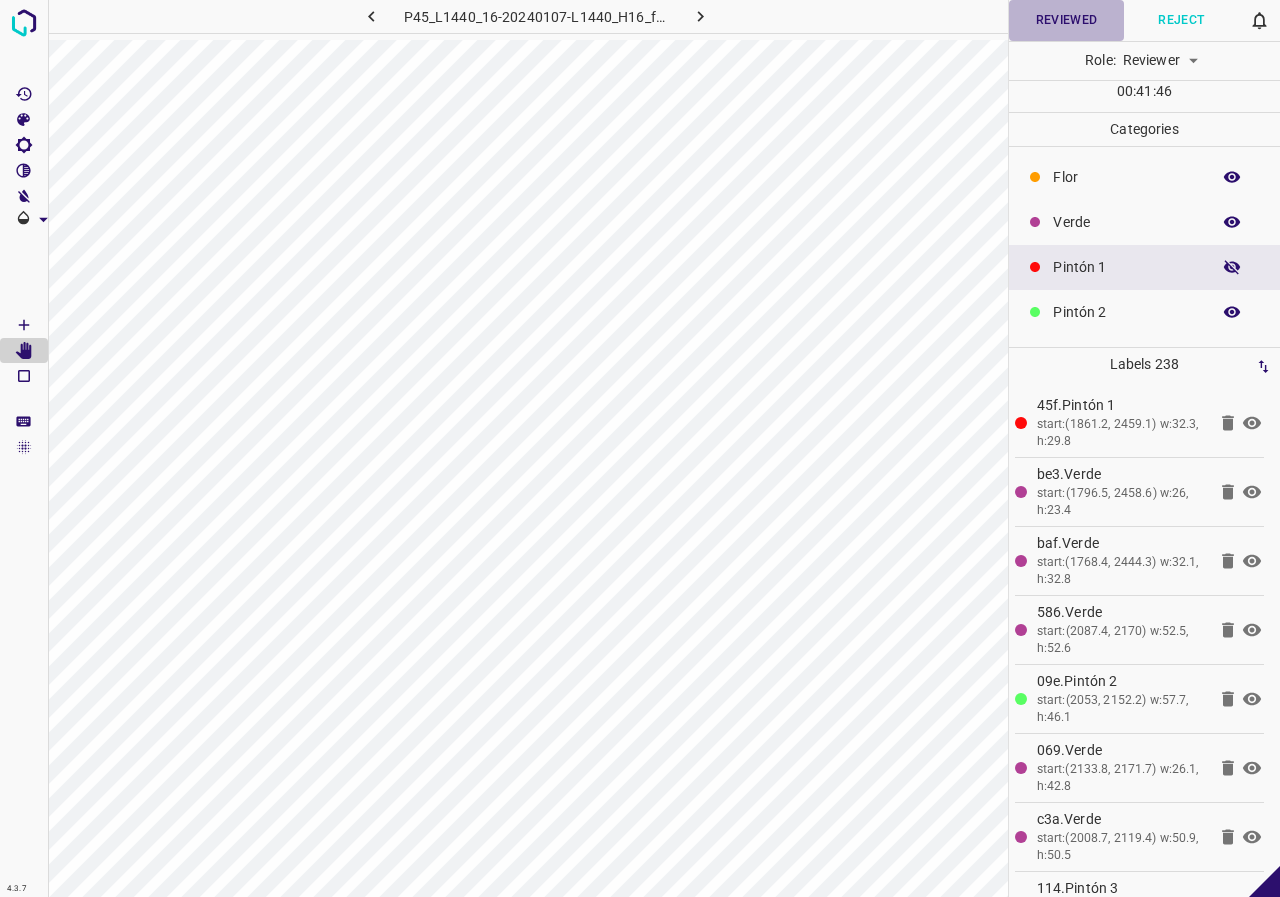click on "Reviewed" at bounding box center [1066, 20] 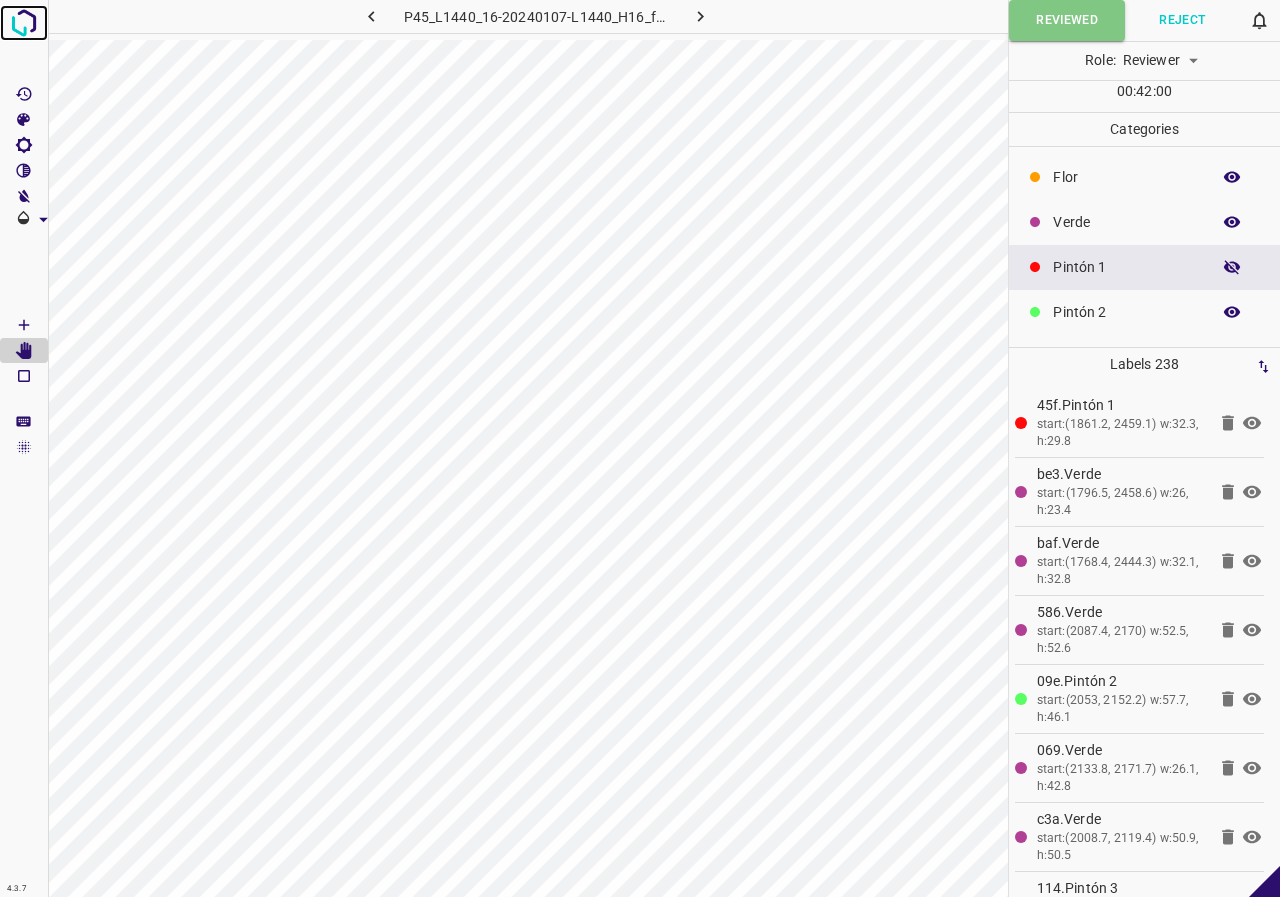 click at bounding box center (24, 23) 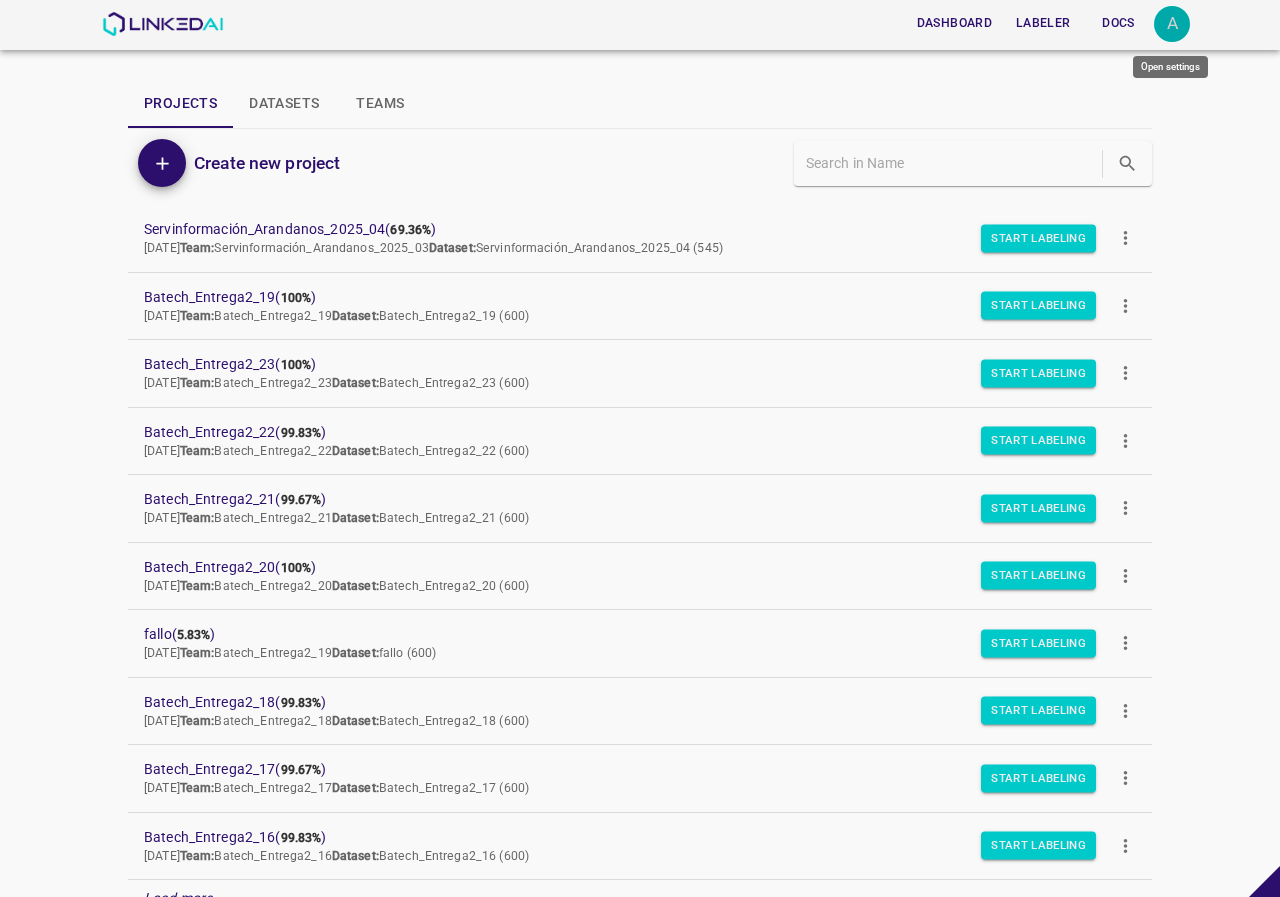click on "A" at bounding box center (1172, 24) 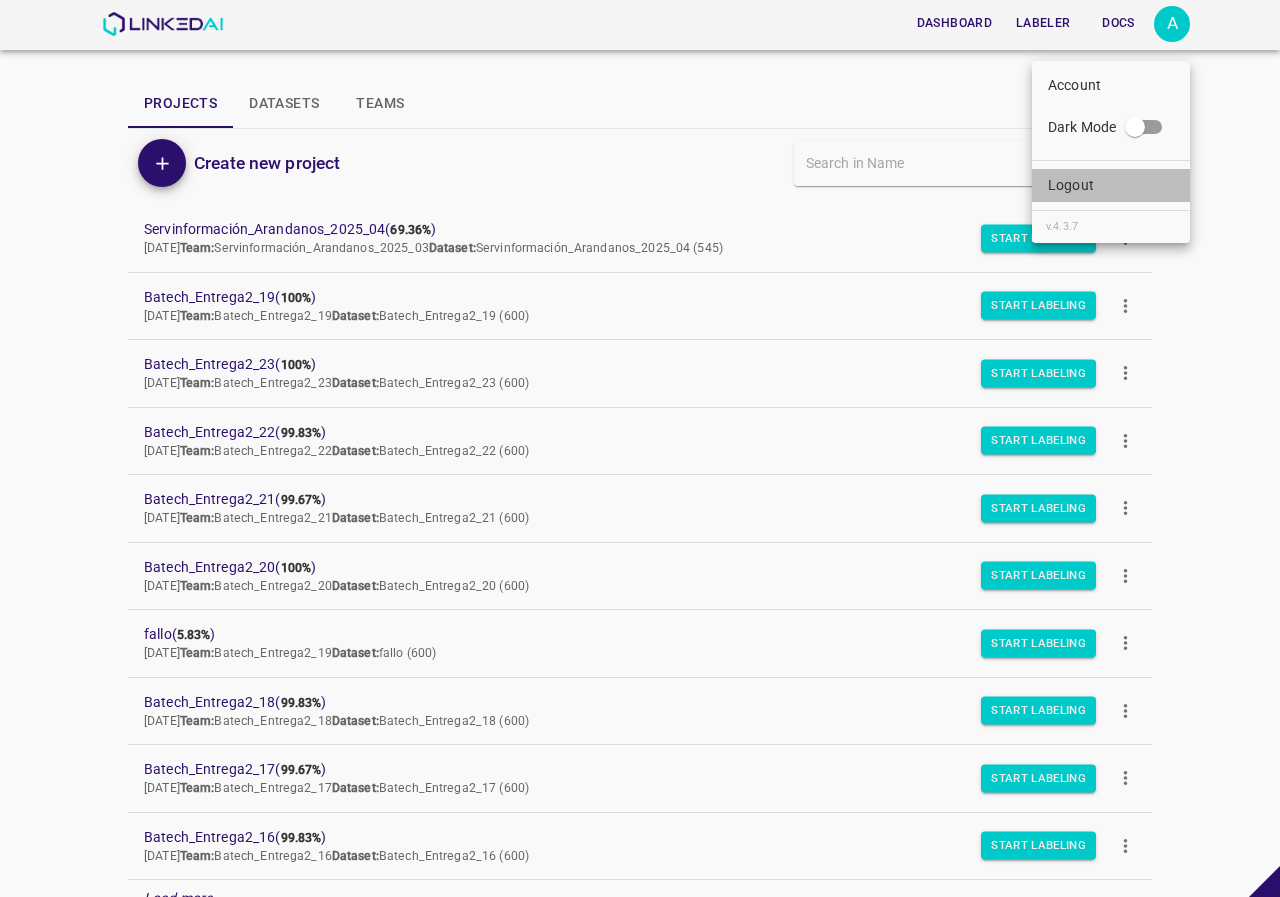 click on "Logout" at bounding box center [1111, 185] 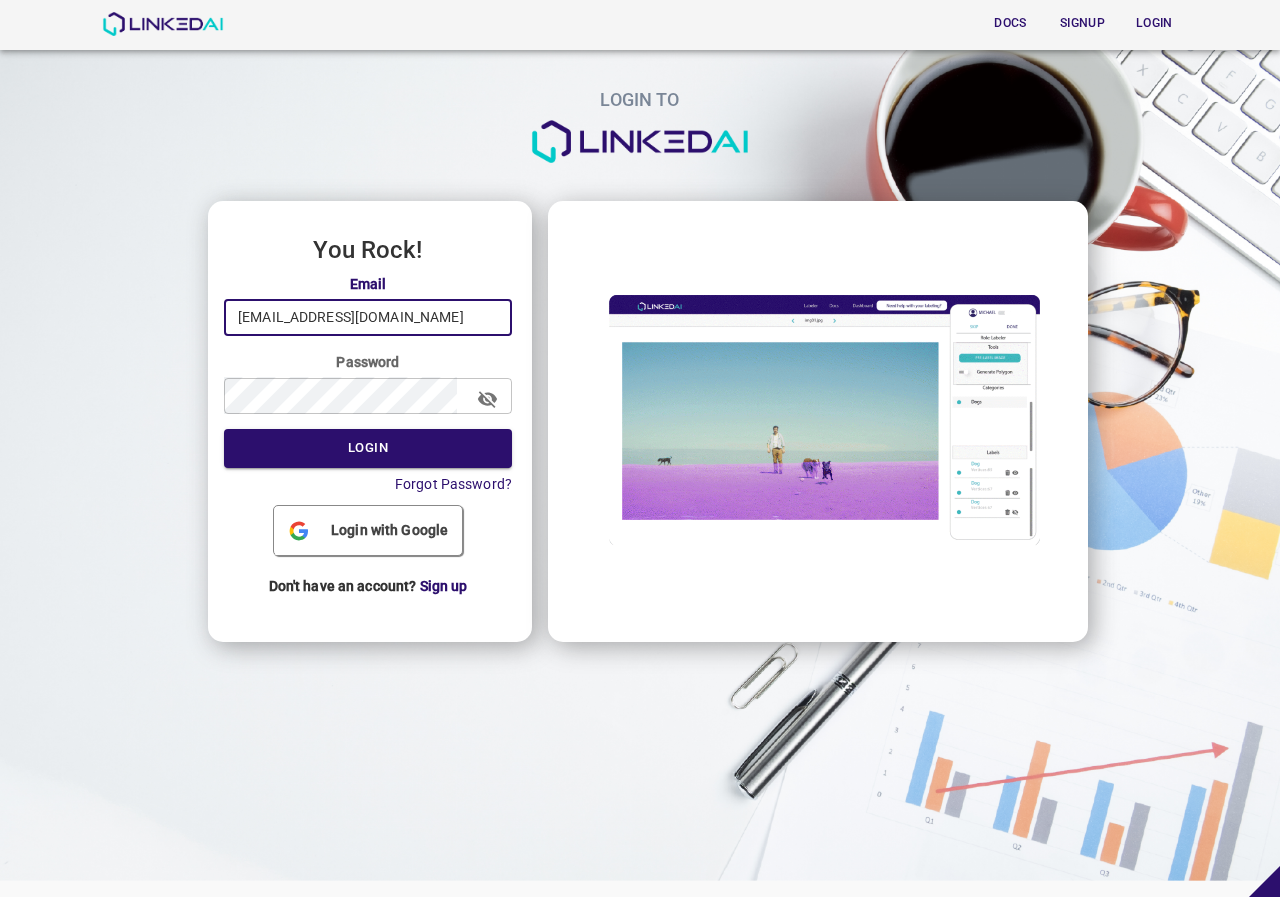 click on "admin@linkedai.co" at bounding box center [368, 317] 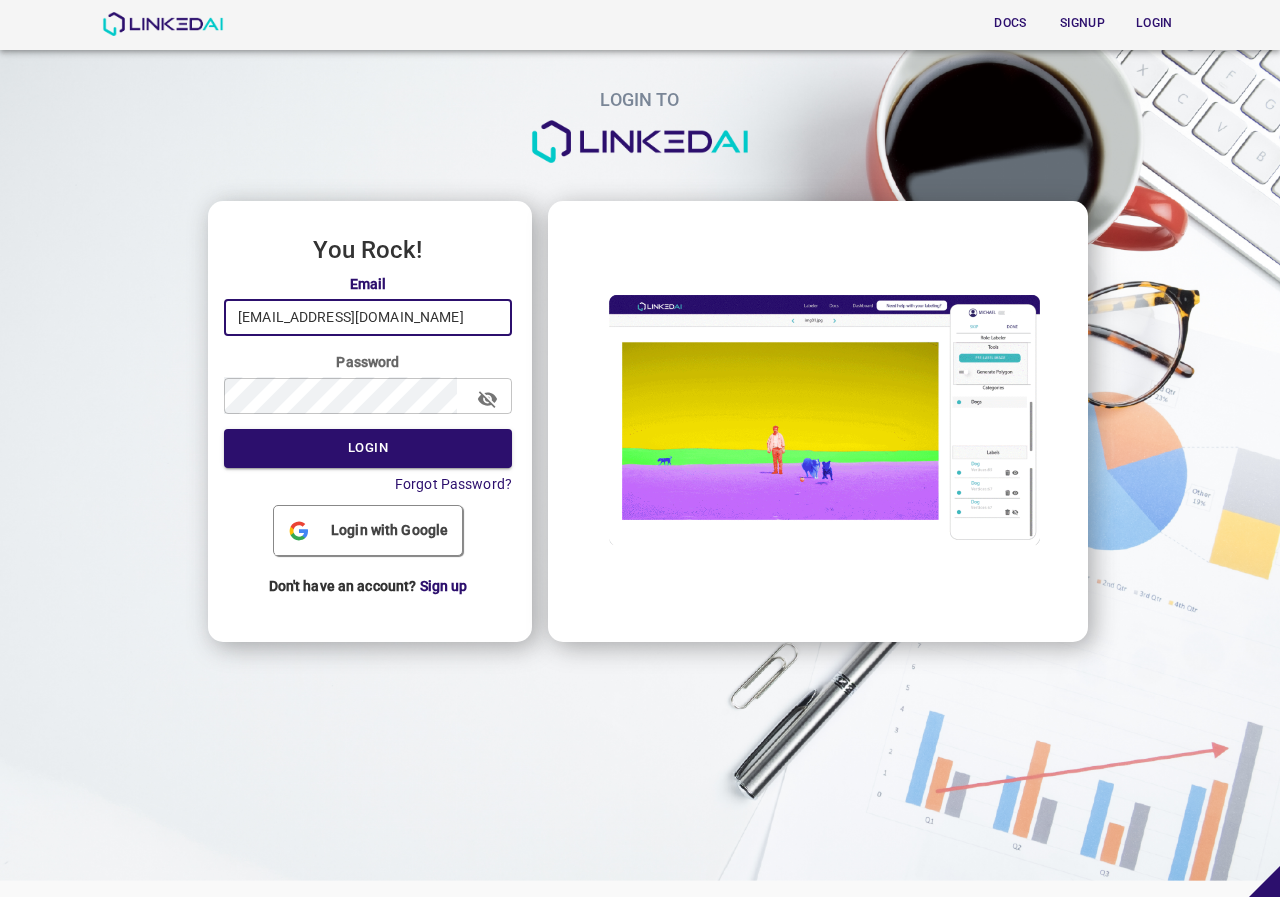 type on "pruebas@linkedai.co" 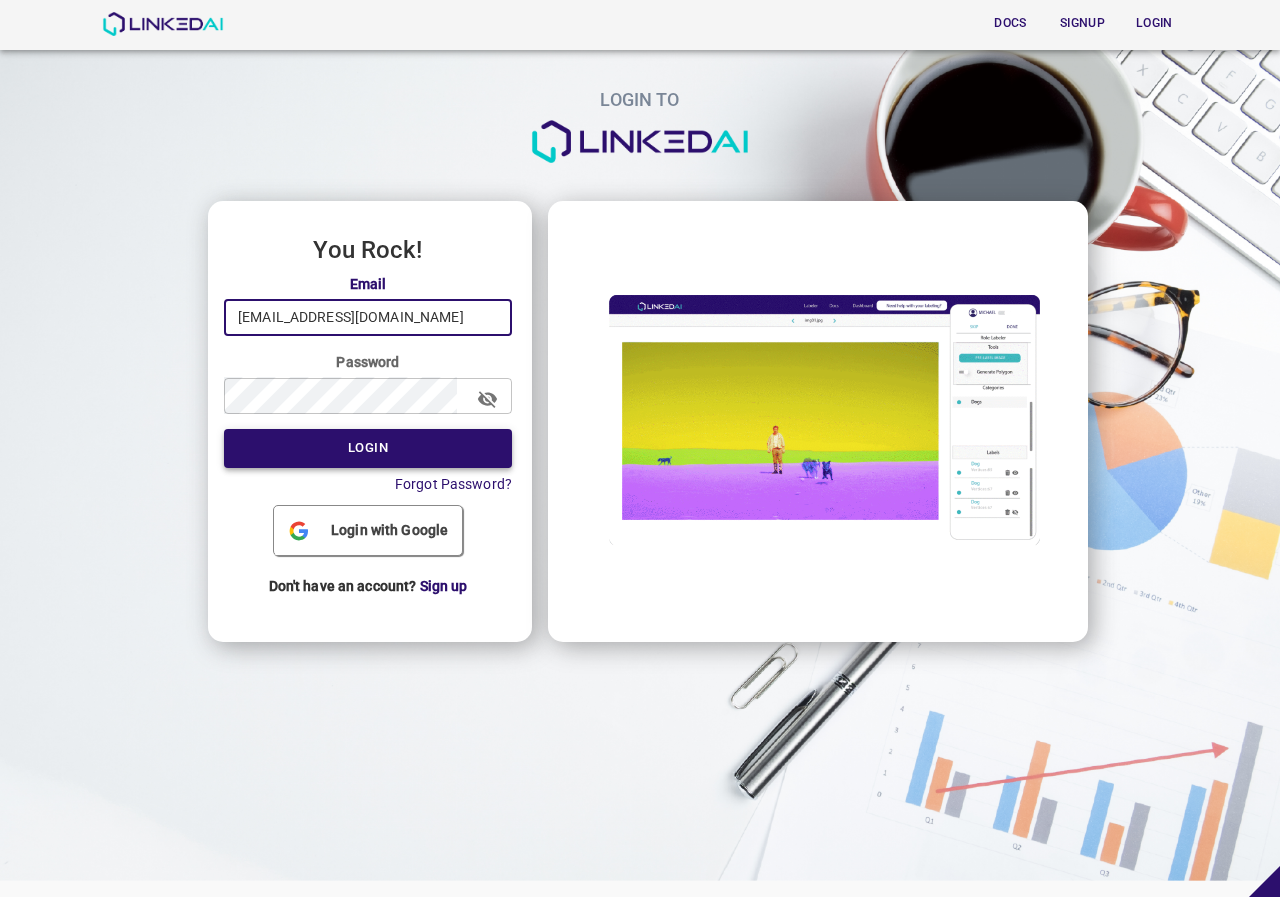 click on "Login" at bounding box center (368, 448) 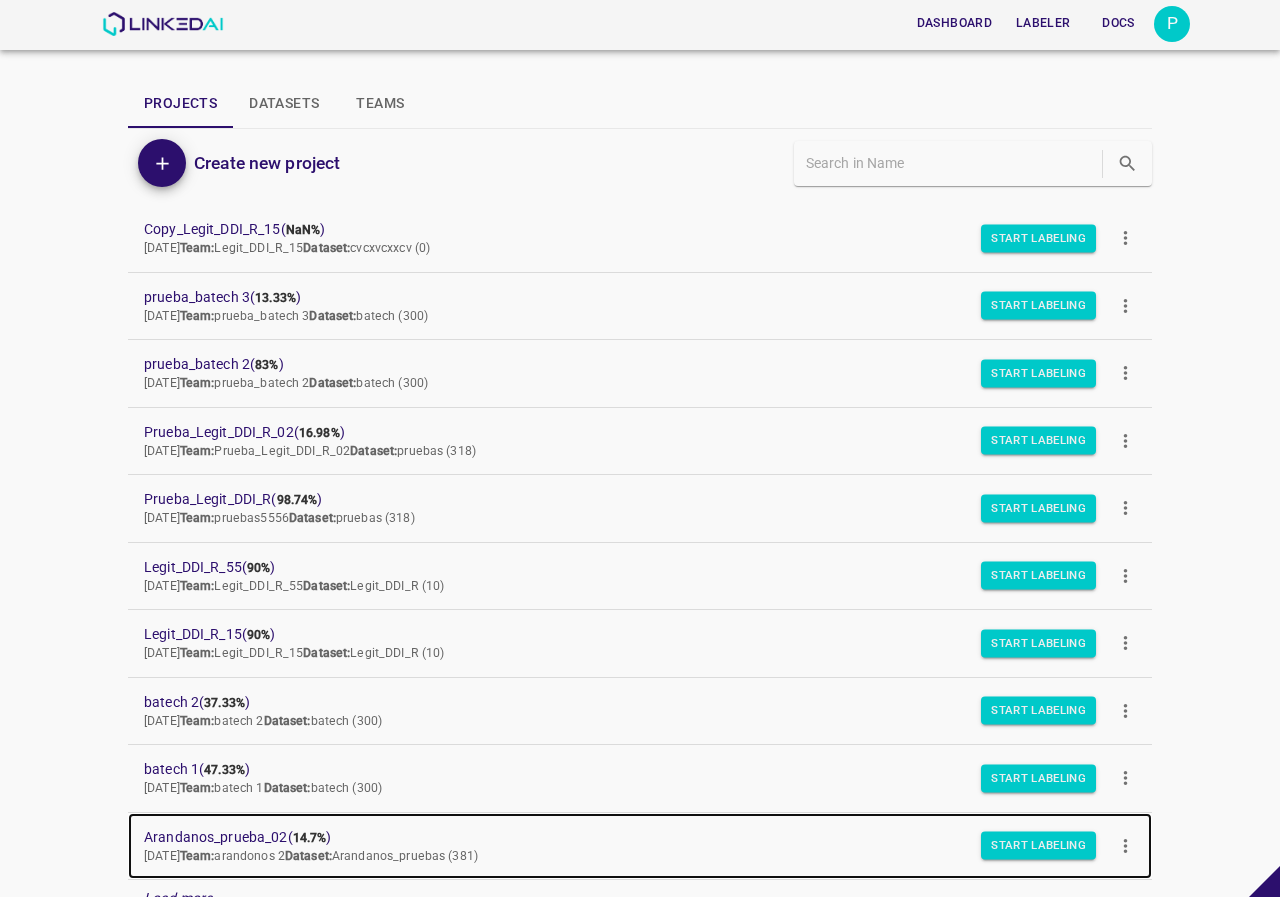 click on "Arandanos_prueba_02  ( 14.7% )" at bounding box center (624, 837) 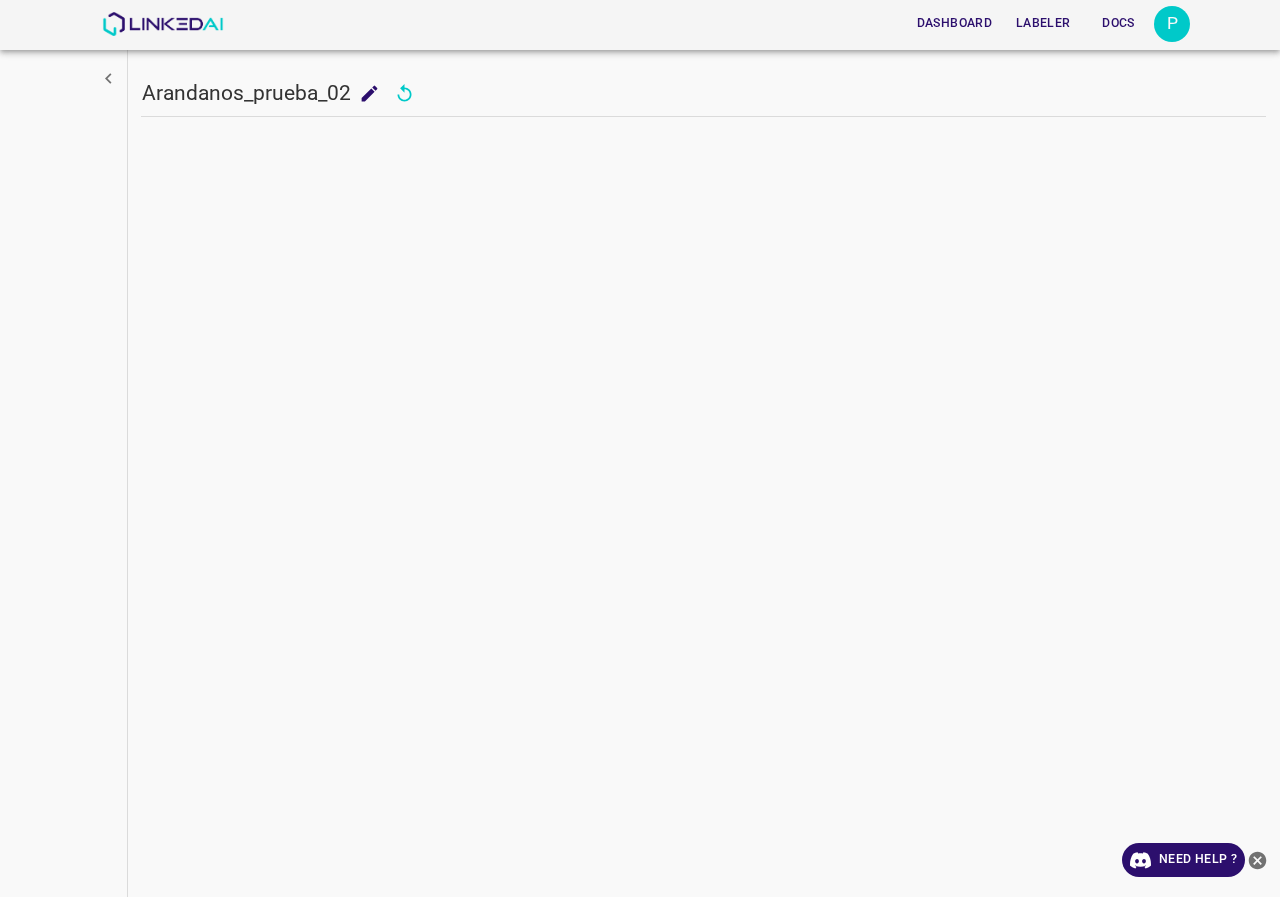 scroll, scrollTop: 0, scrollLeft: 0, axis: both 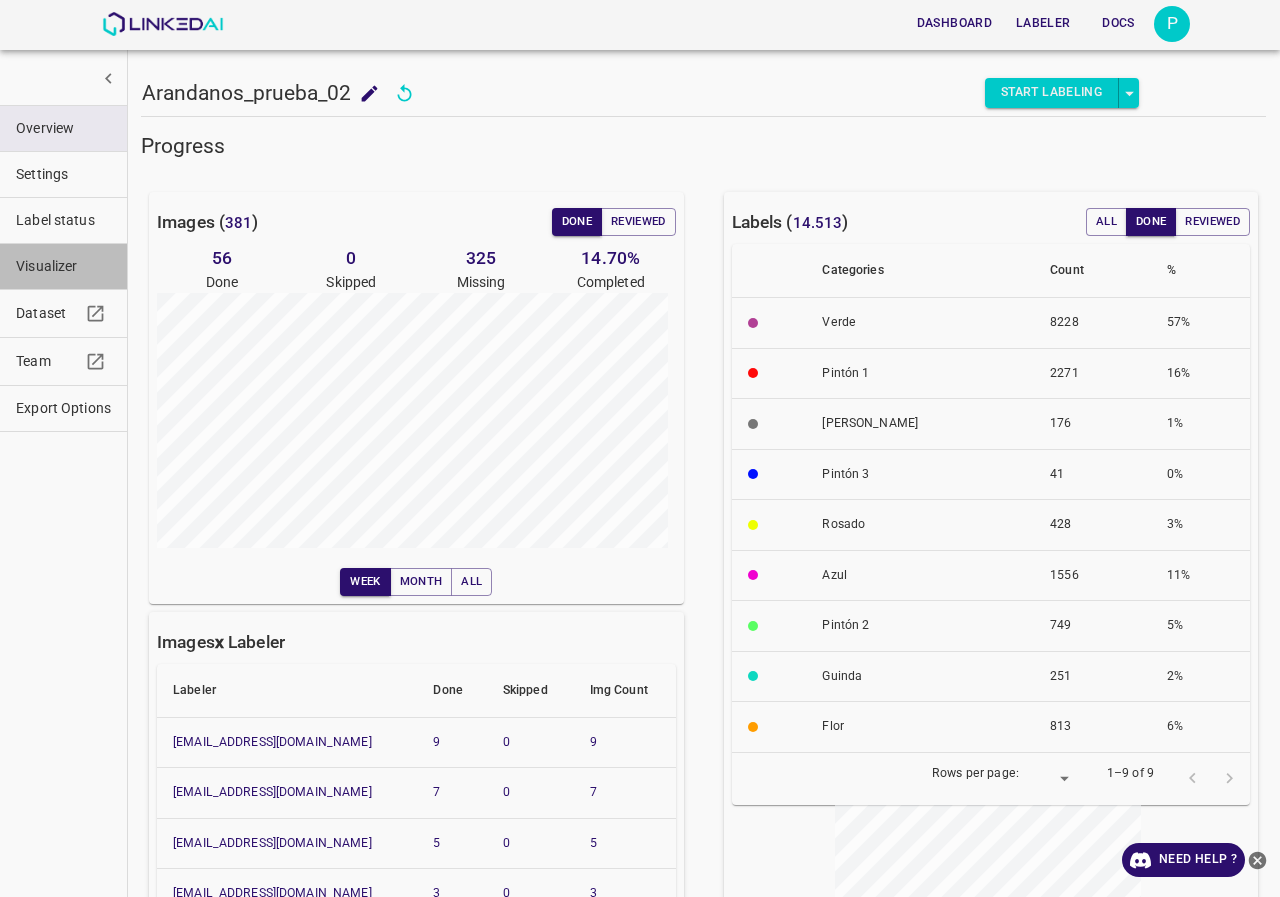 click on "Visualizer" at bounding box center [63, 266] 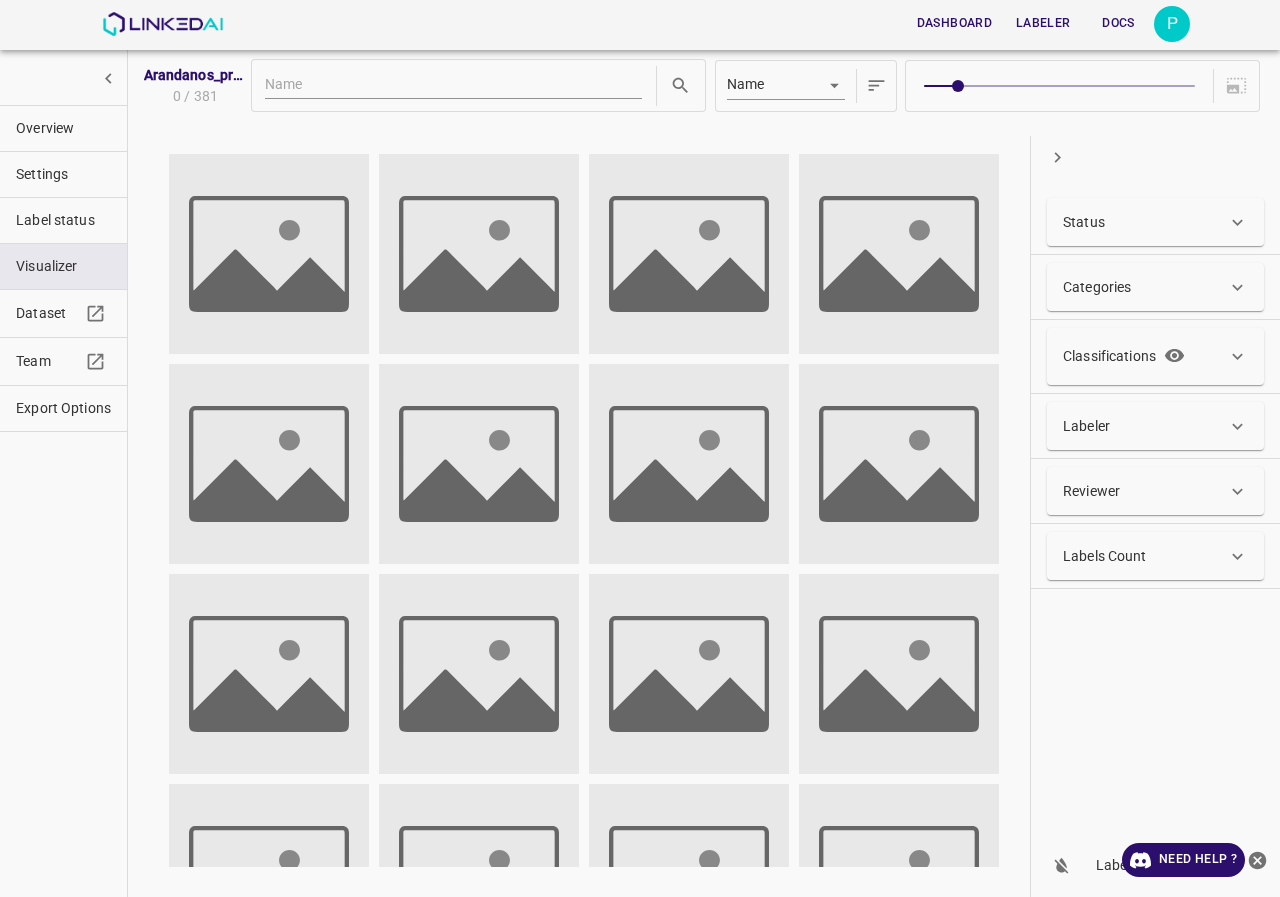 click on "Categories" at bounding box center [1155, 287] 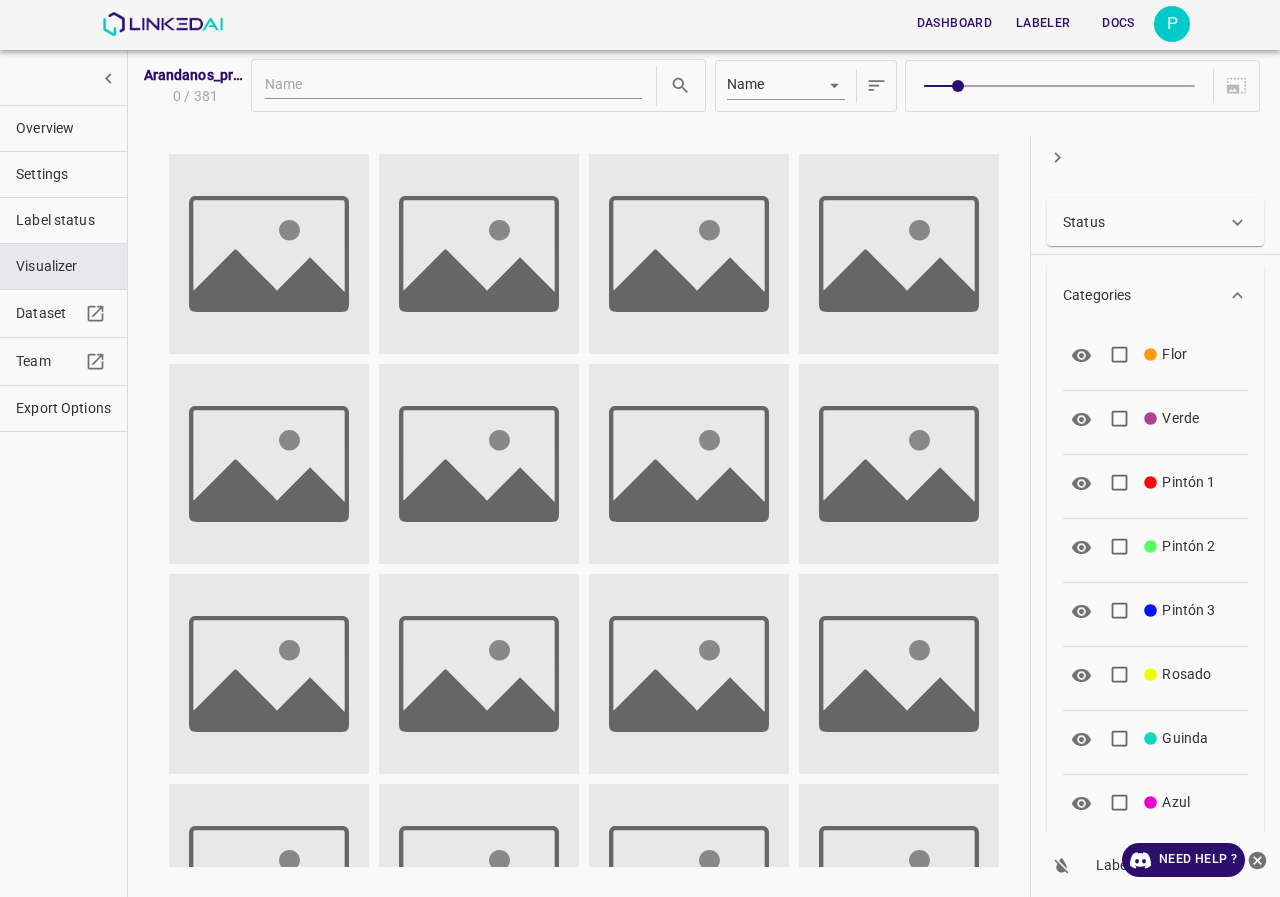click on "Categories" at bounding box center (1145, 295) 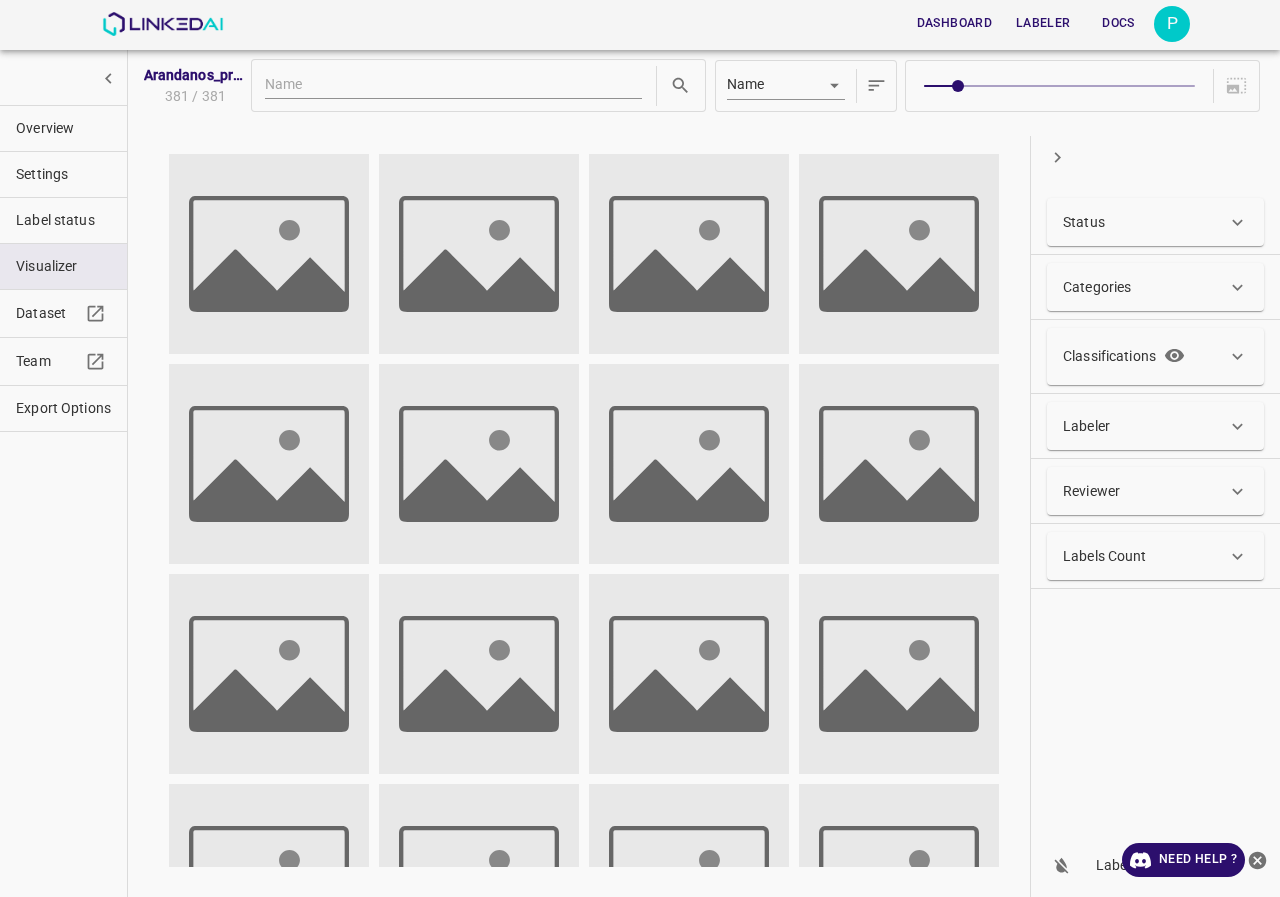 click on "Labeler" at bounding box center [1155, 426] 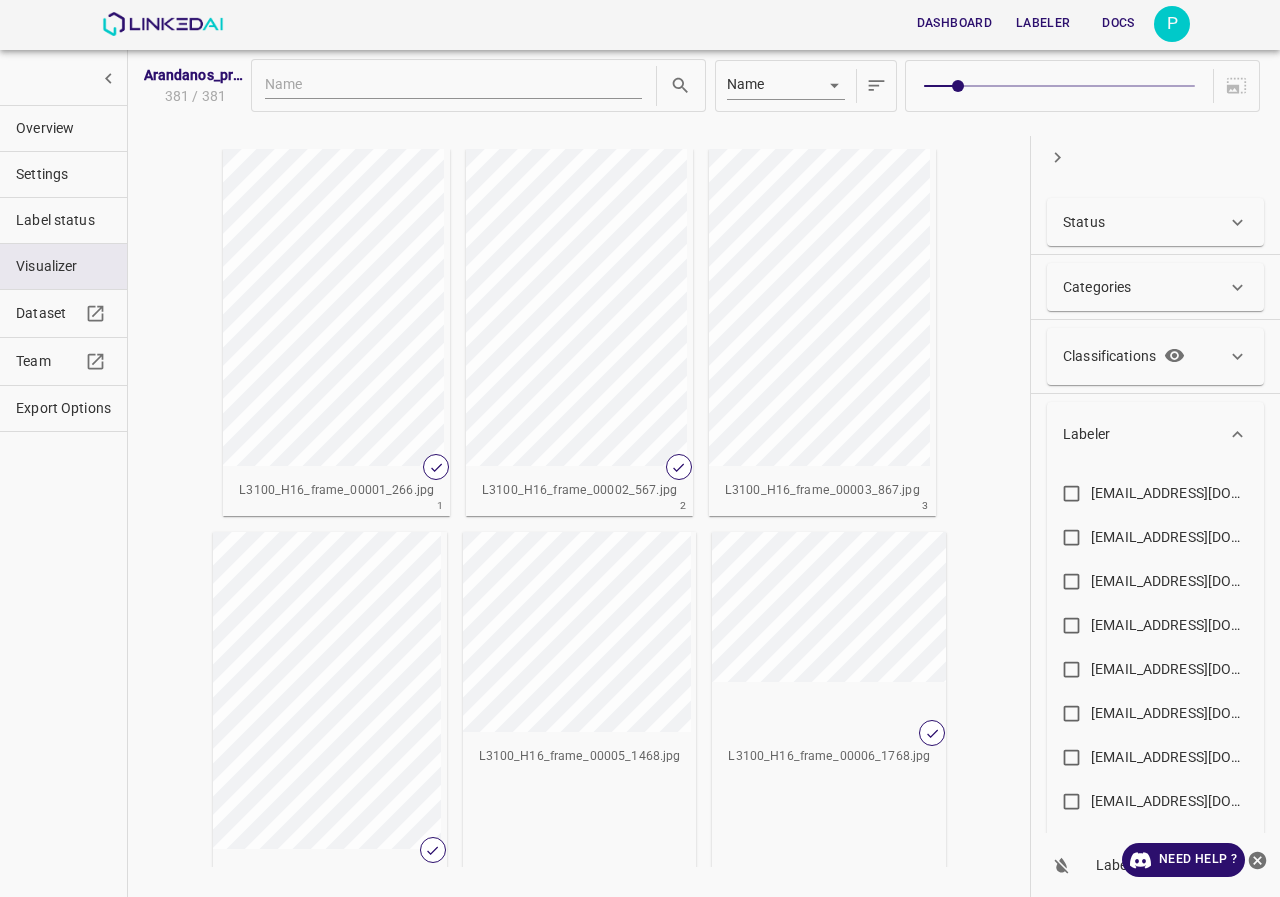 click on "majosoto2812@gmail.com" at bounding box center [1171, 625] 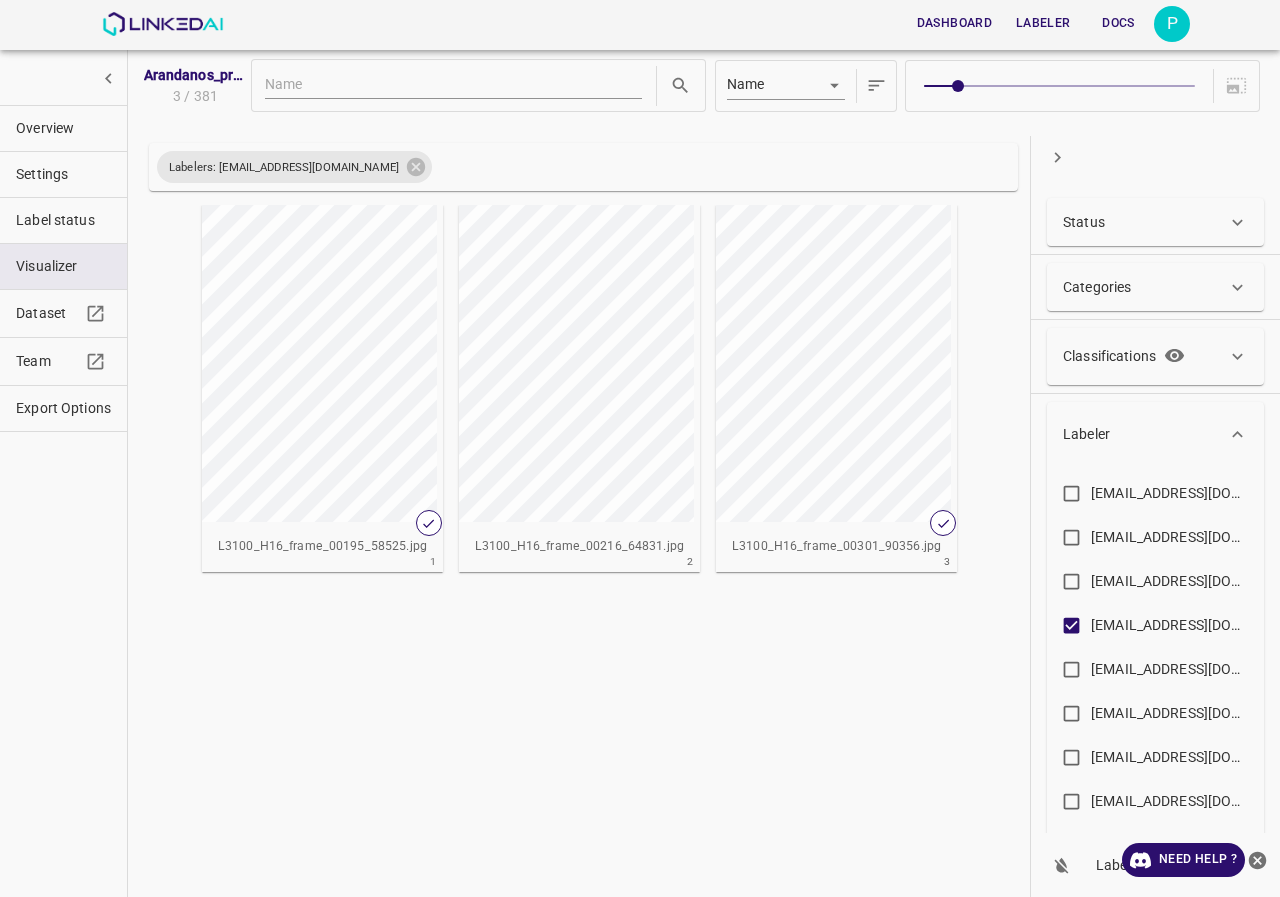 click at bounding box center (805, 363) 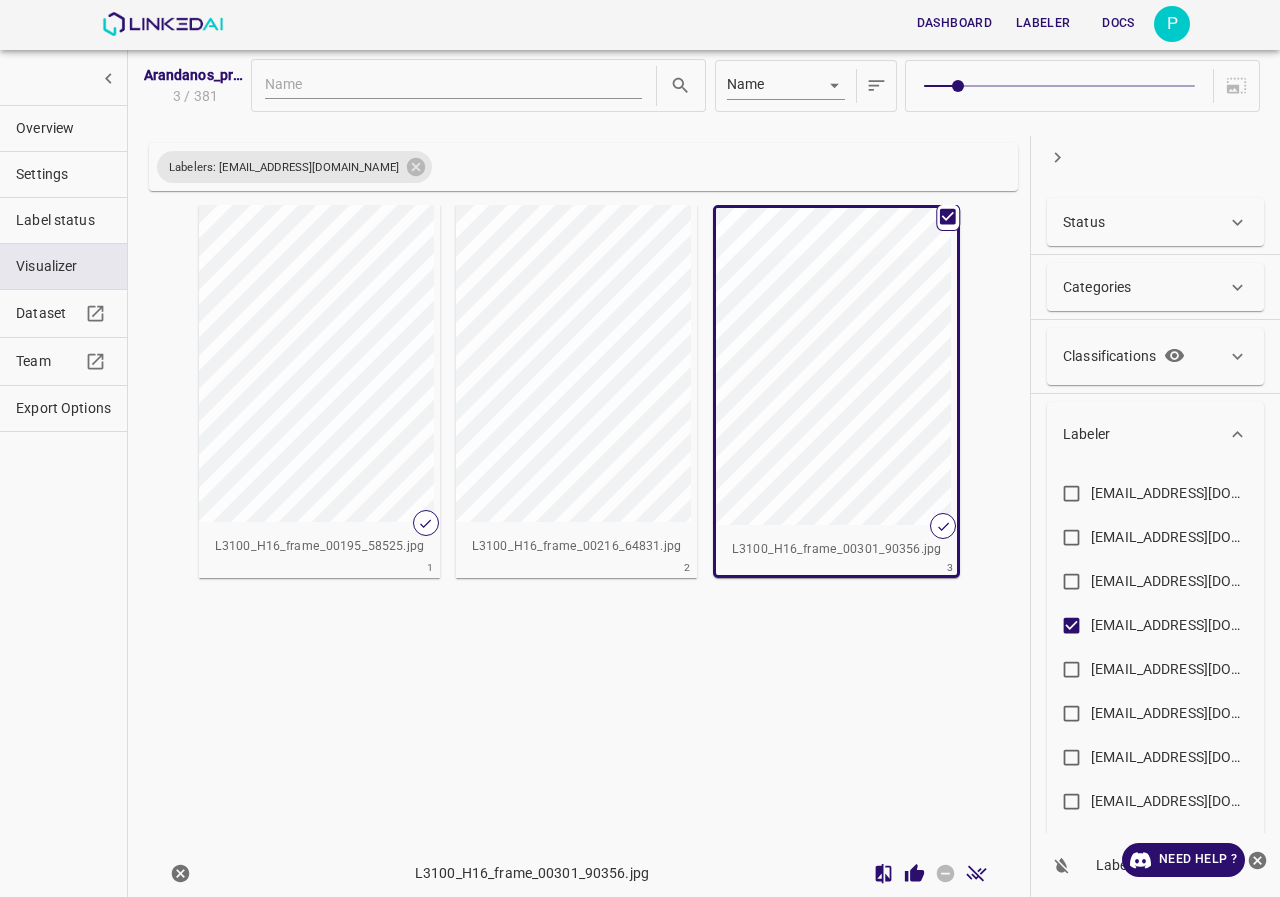 click at bounding box center (805, 366) 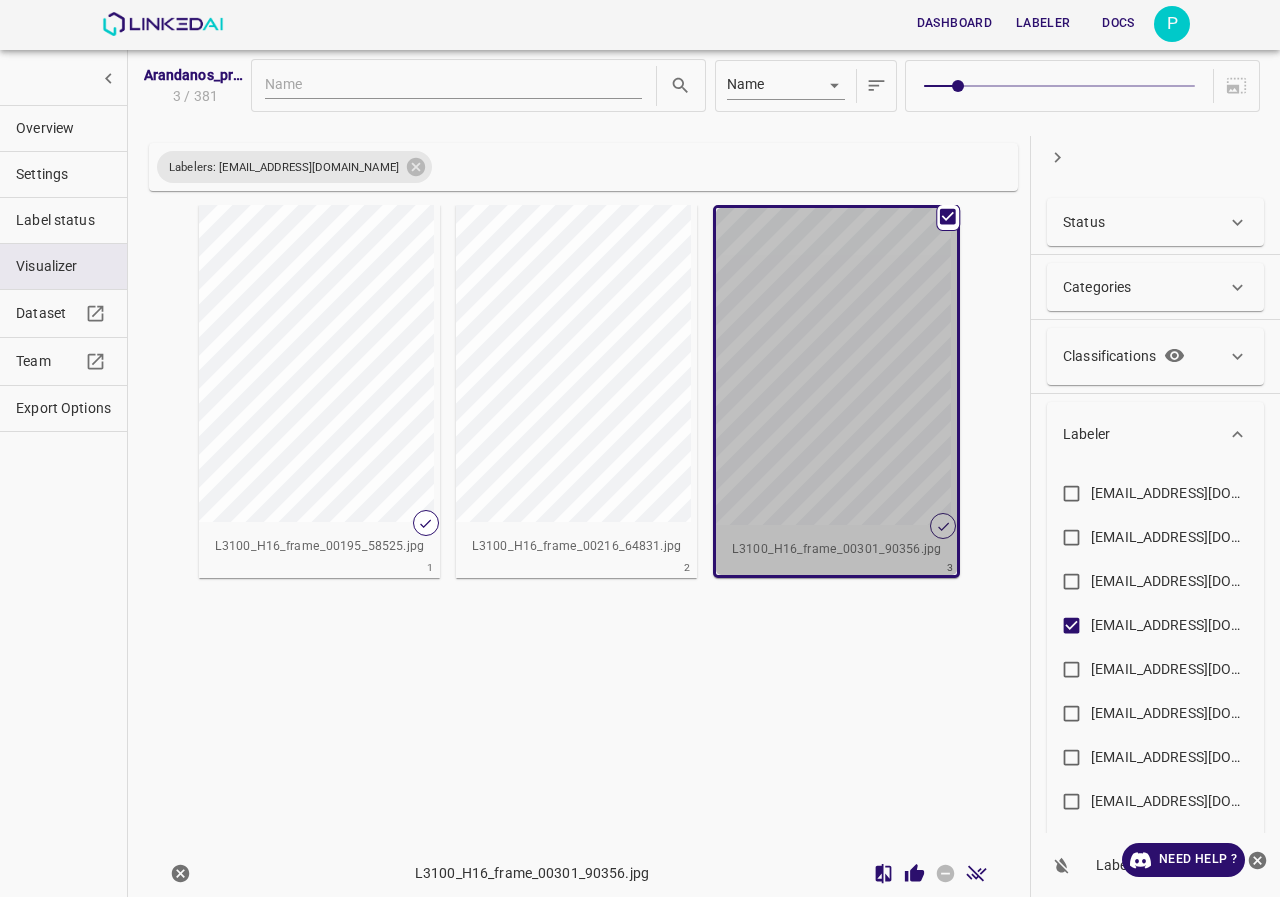 click at bounding box center [805, 366] 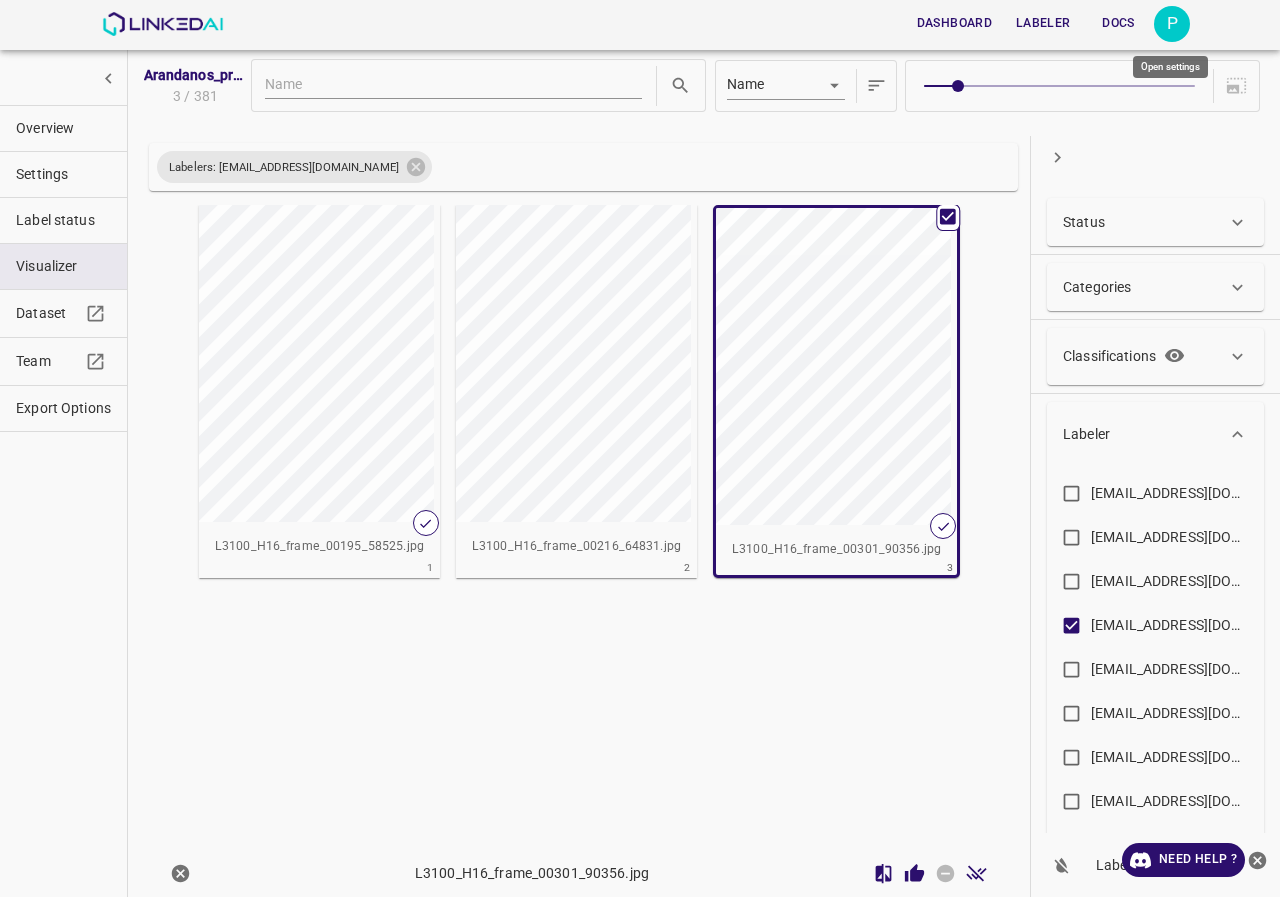 click on "P" at bounding box center [1172, 24] 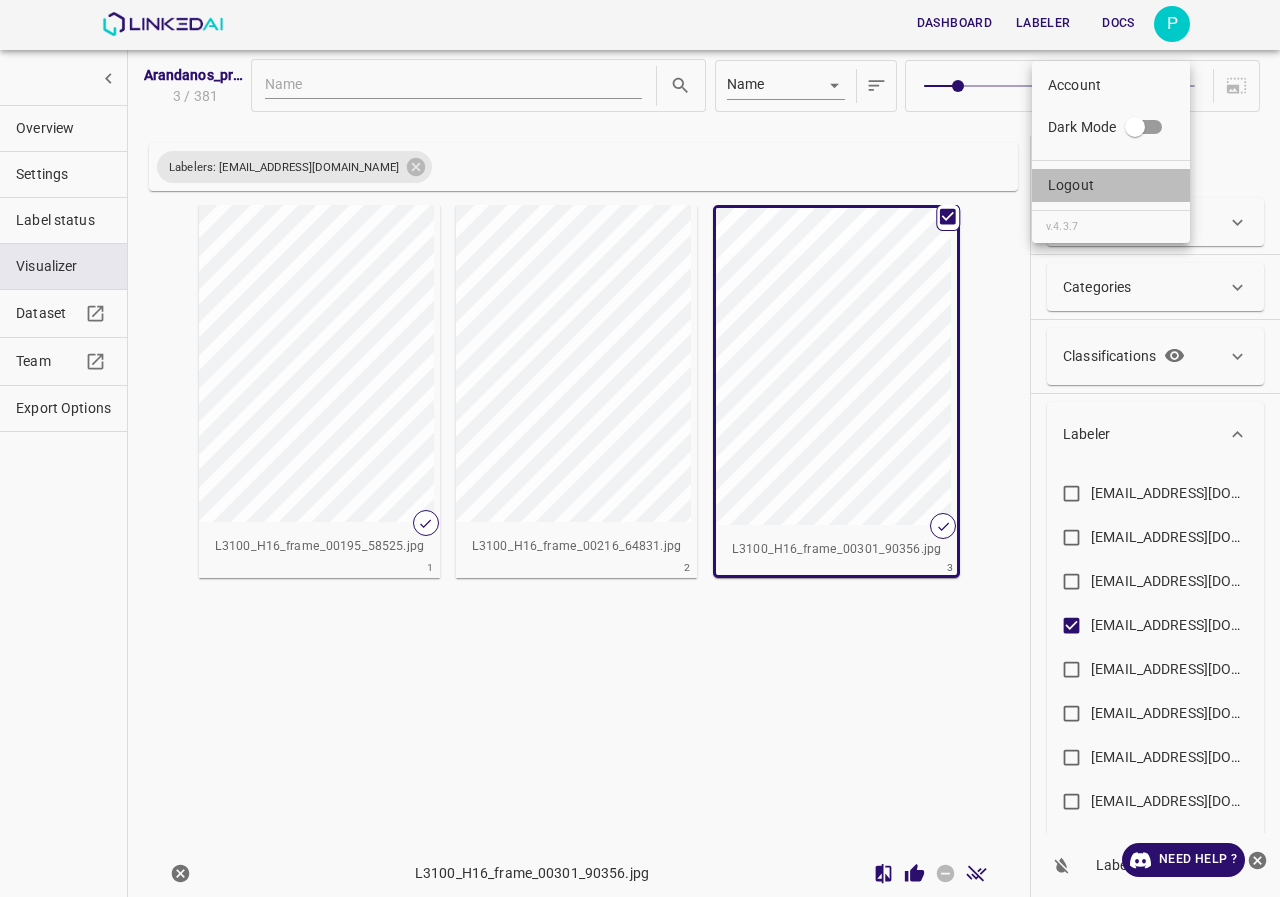 click on "Logout" at bounding box center (1111, 185) 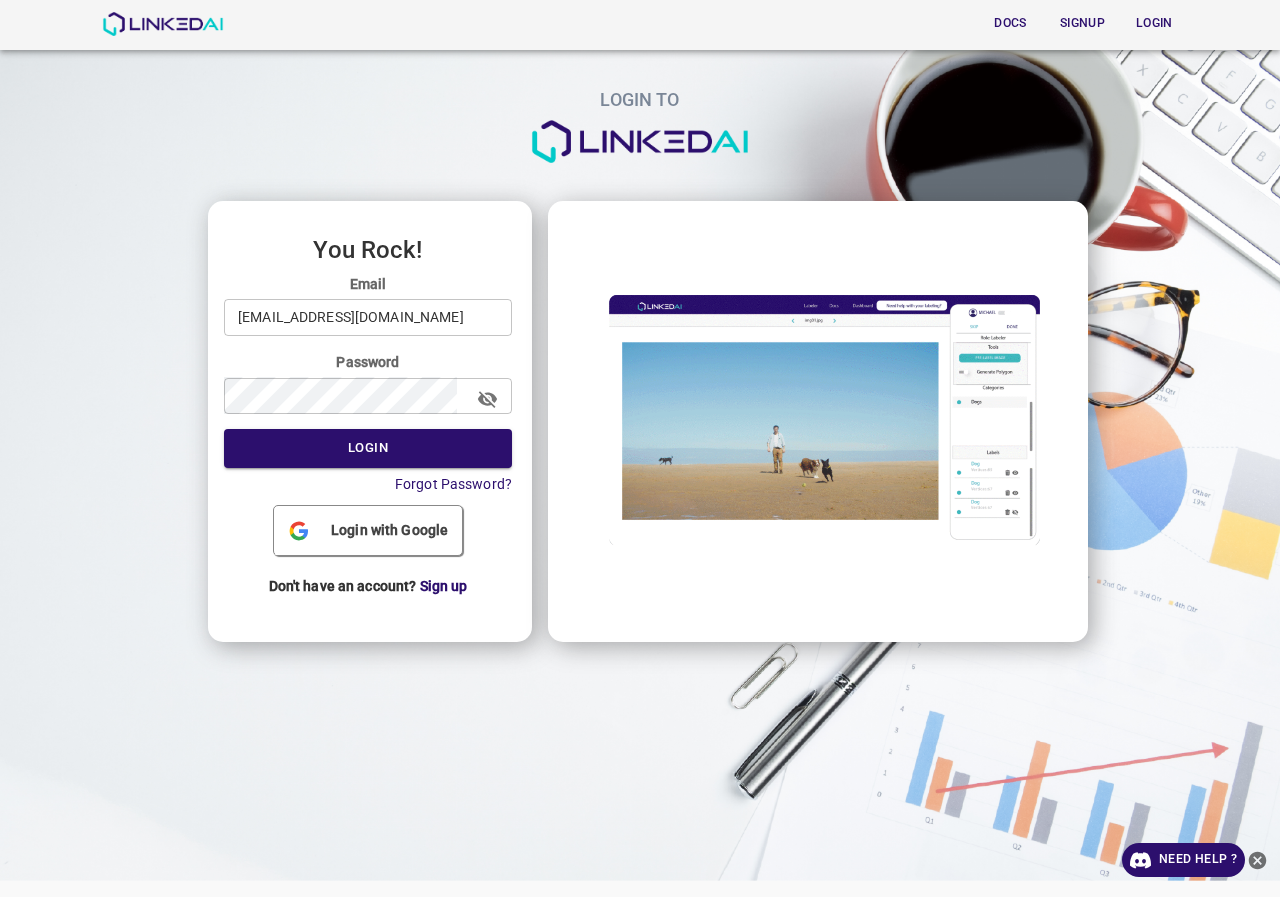 click on "pruebas@linkedai.co" at bounding box center (368, 317) 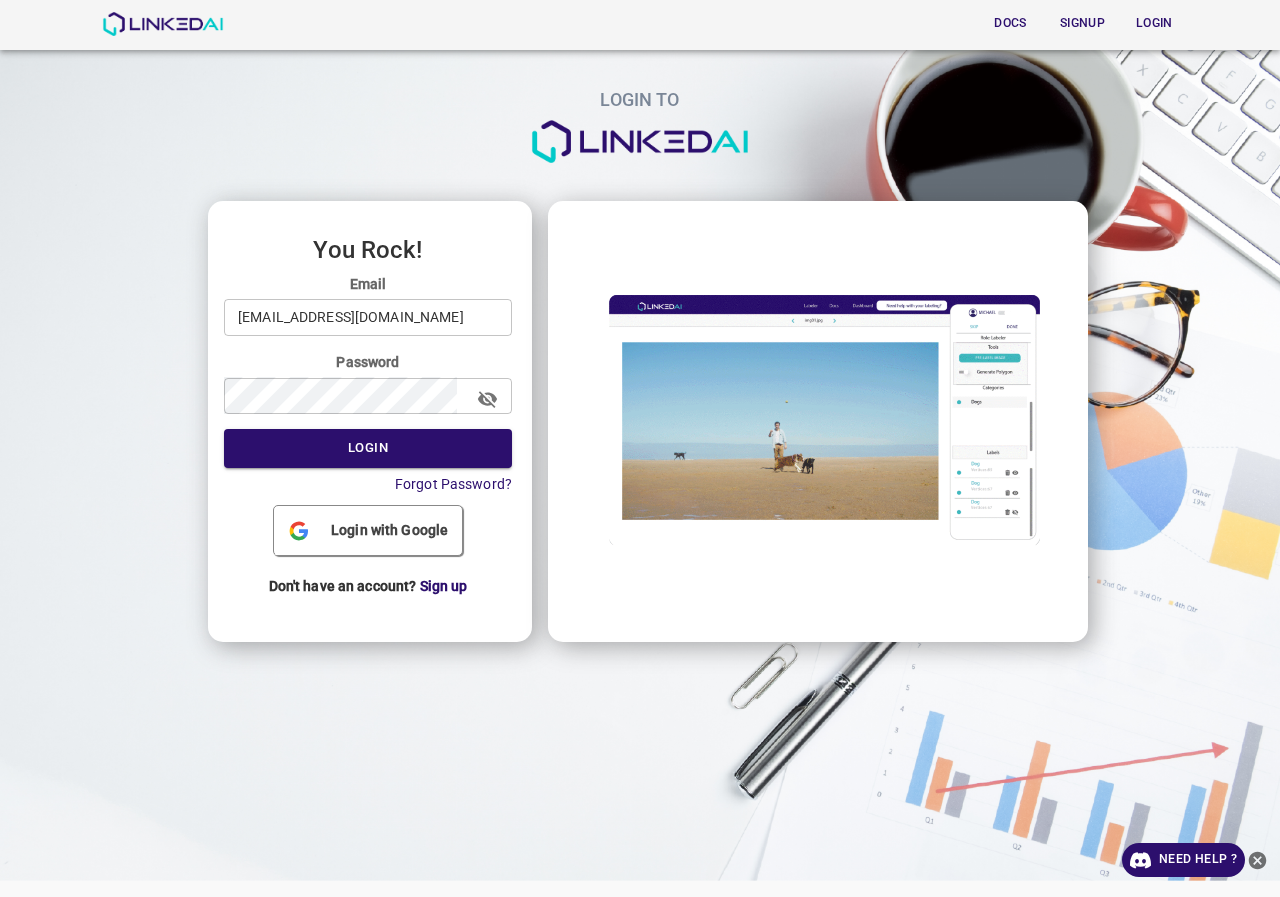 drag, startPoint x: 410, startPoint y: 342, endPoint x: 408, endPoint y: 325, distance: 17.117243 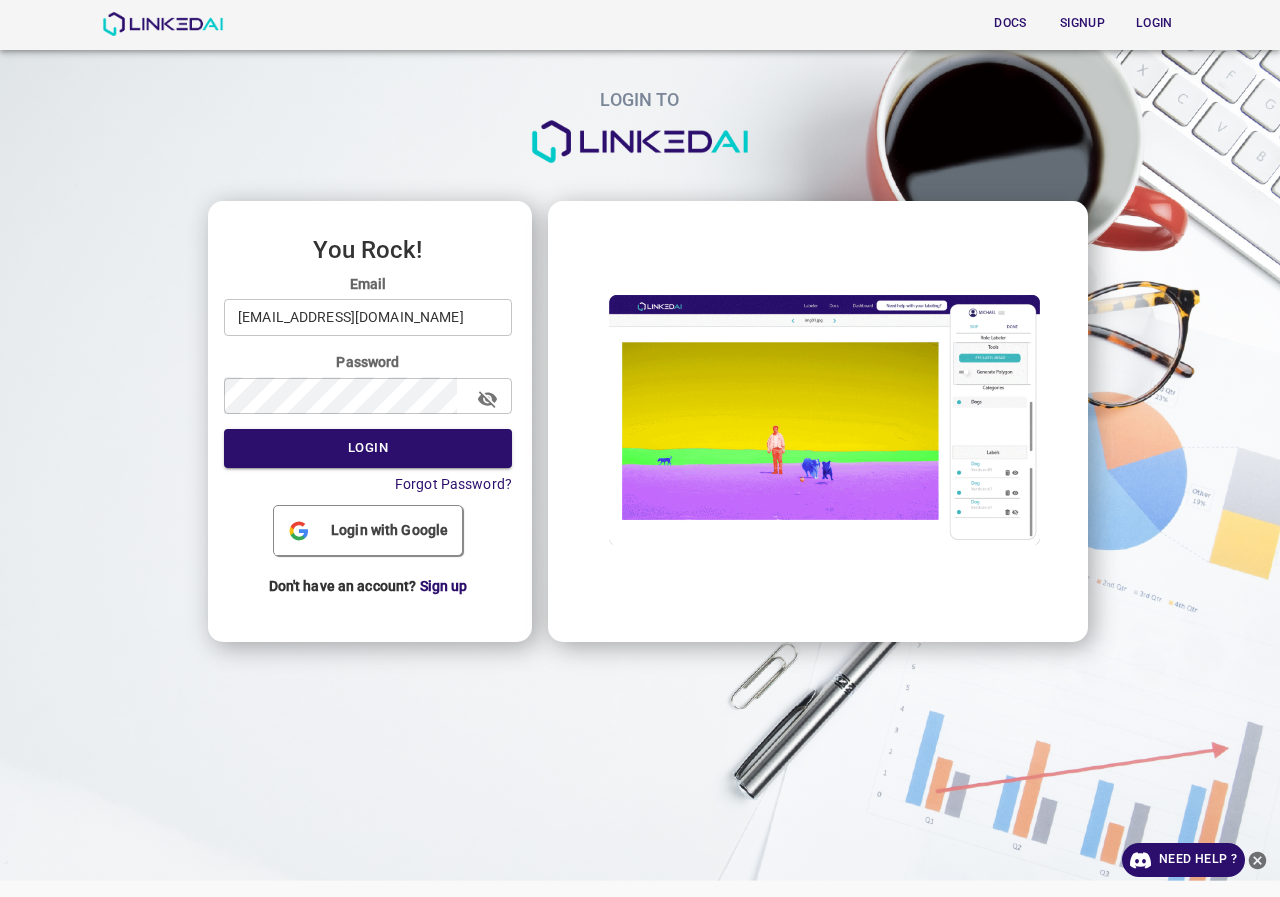 click on "Email legit@linkedai.co ​ Password ​ Login Forgot Password?" at bounding box center [368, 384] 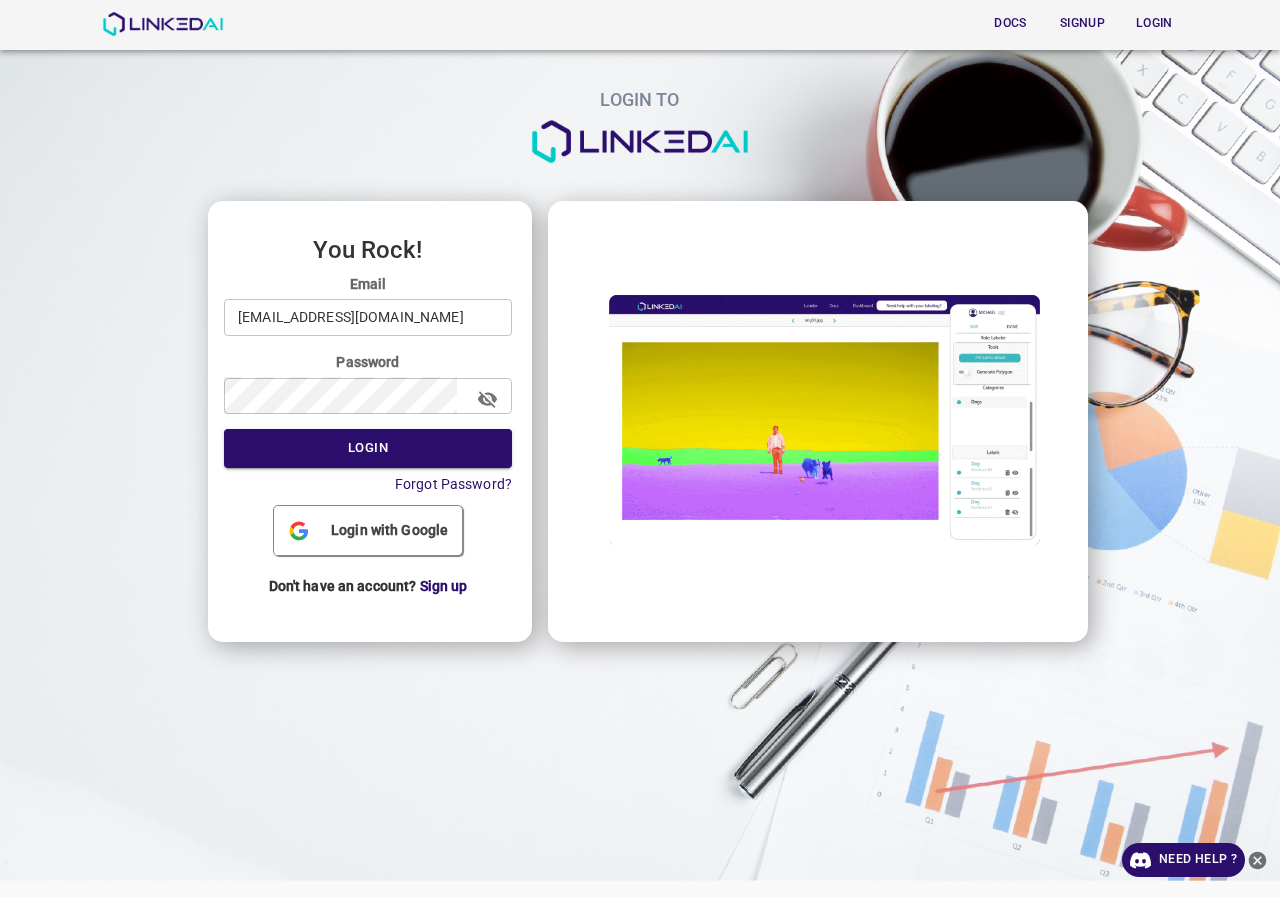 click on "legit@linkedai.co" at bounding box center (368, 317) 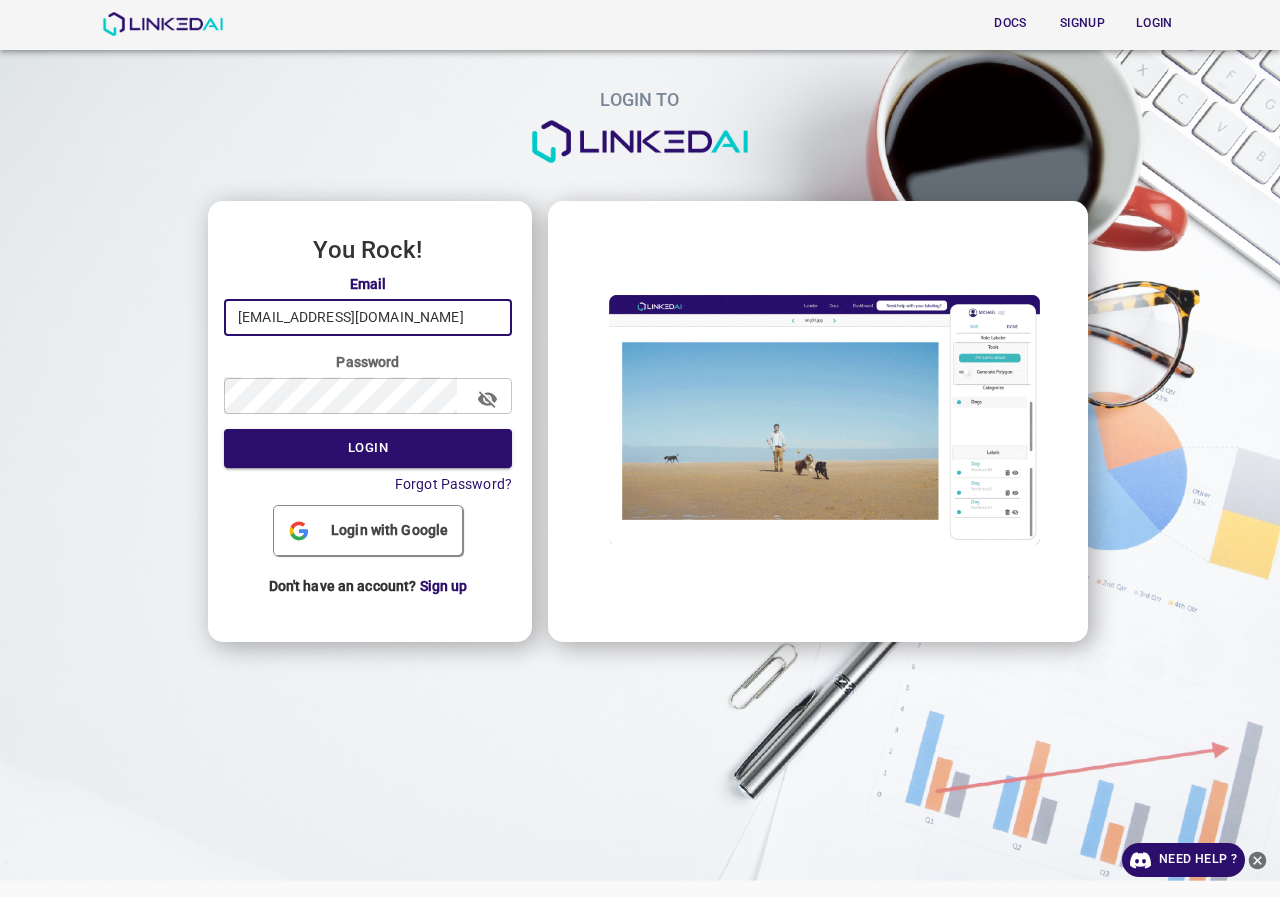 type on "admin@linkedai.co" 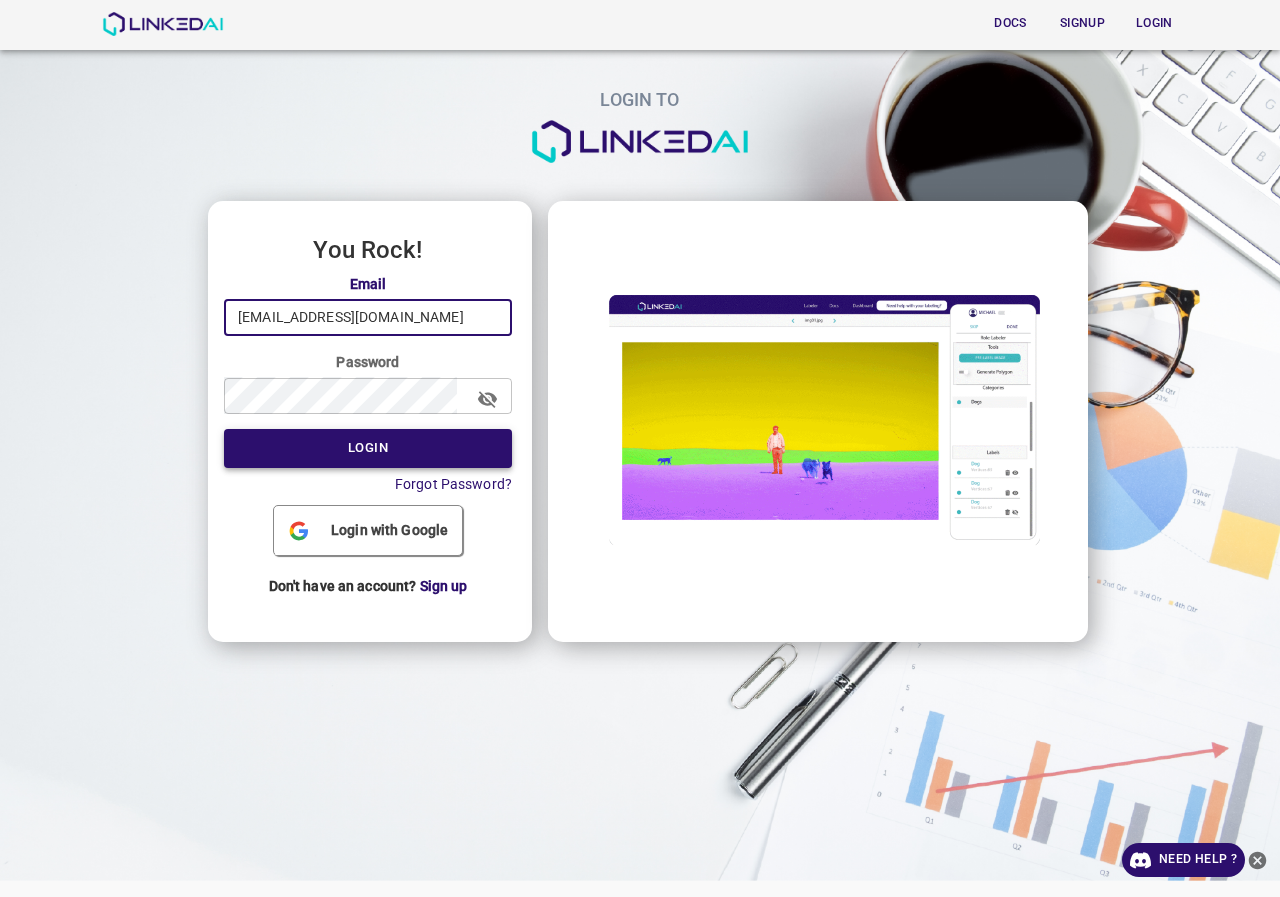 click on "Login" at bounding box center [368, 448] 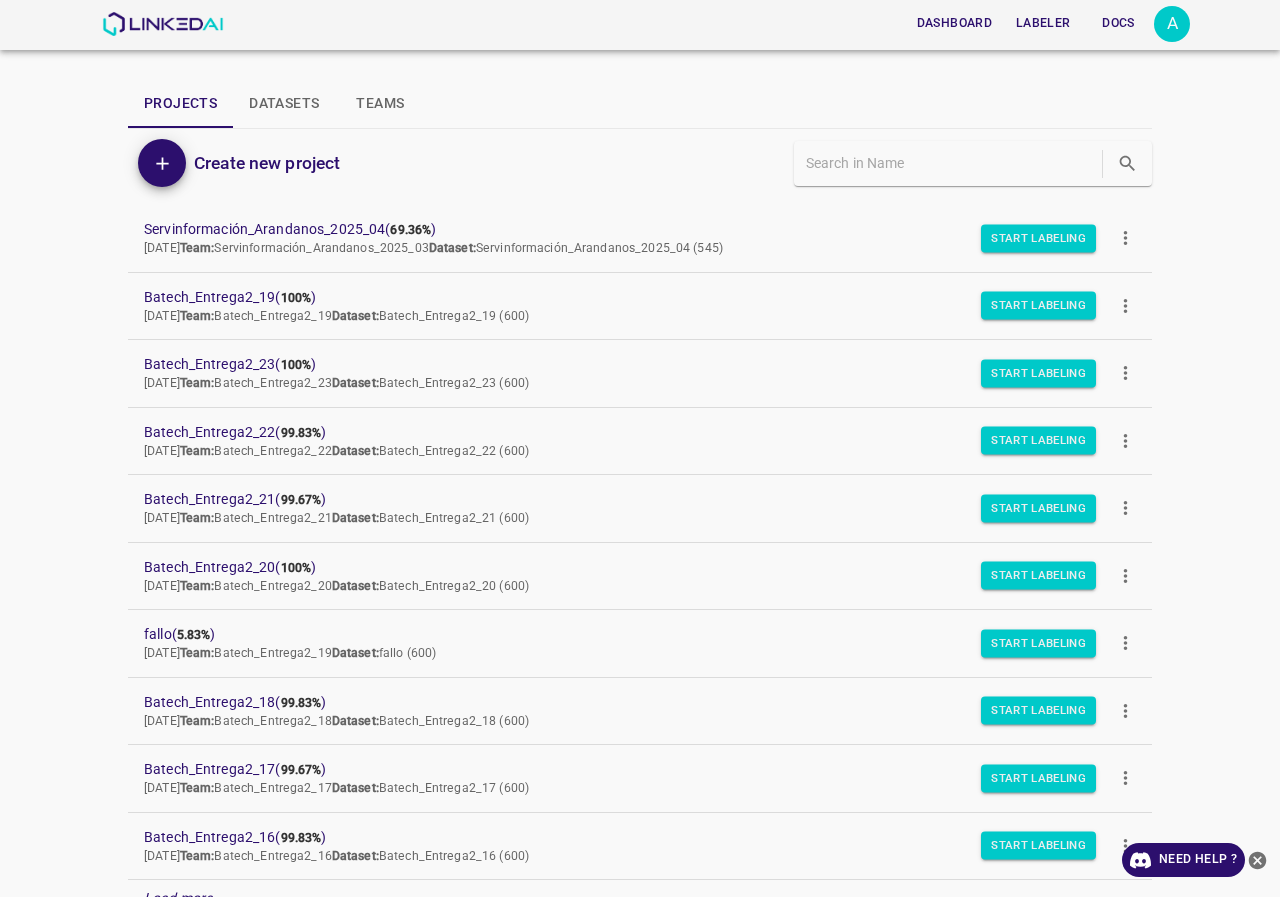 click at bounding box center [1125, 238] 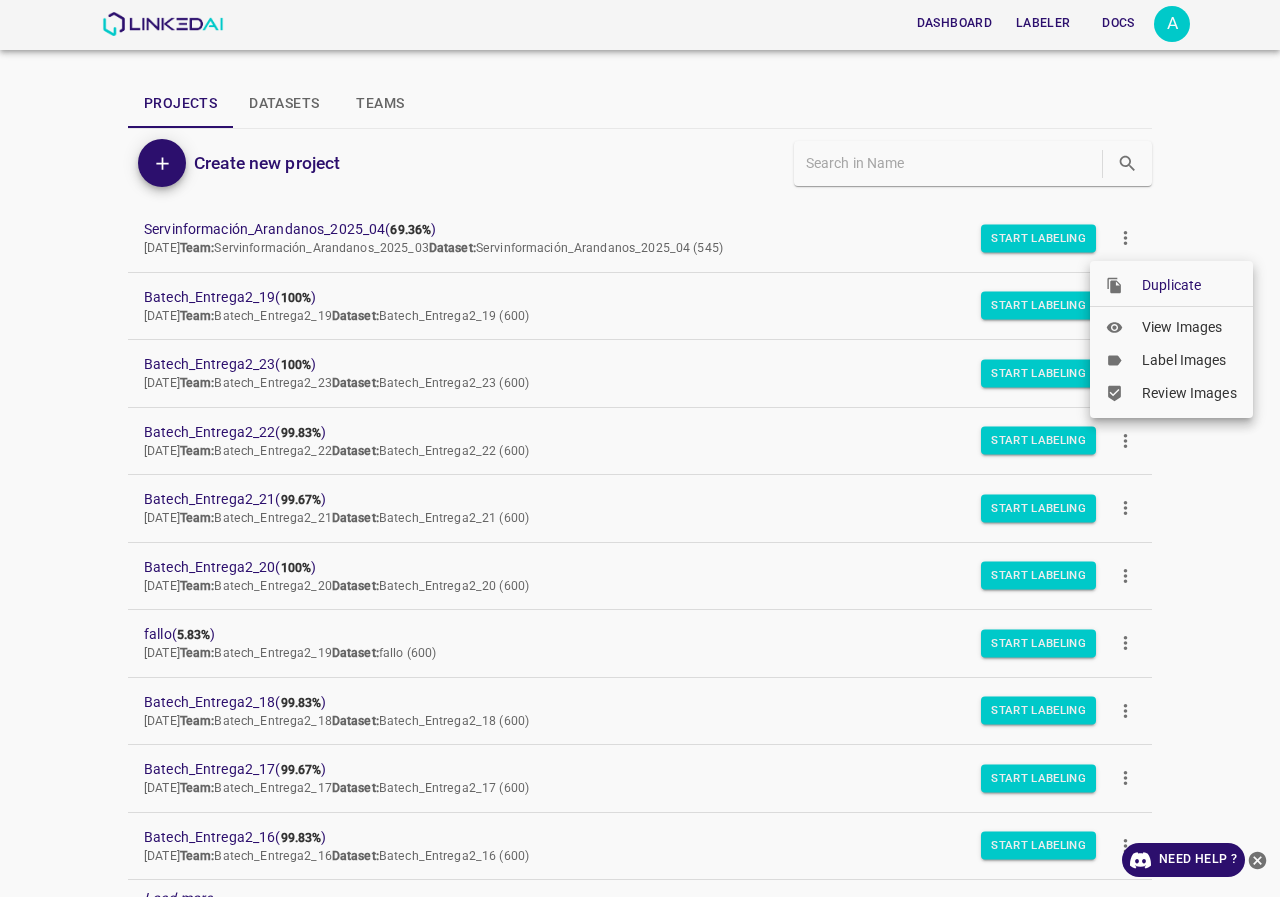 click on "Review Images" at bounding box center (1189, 393) 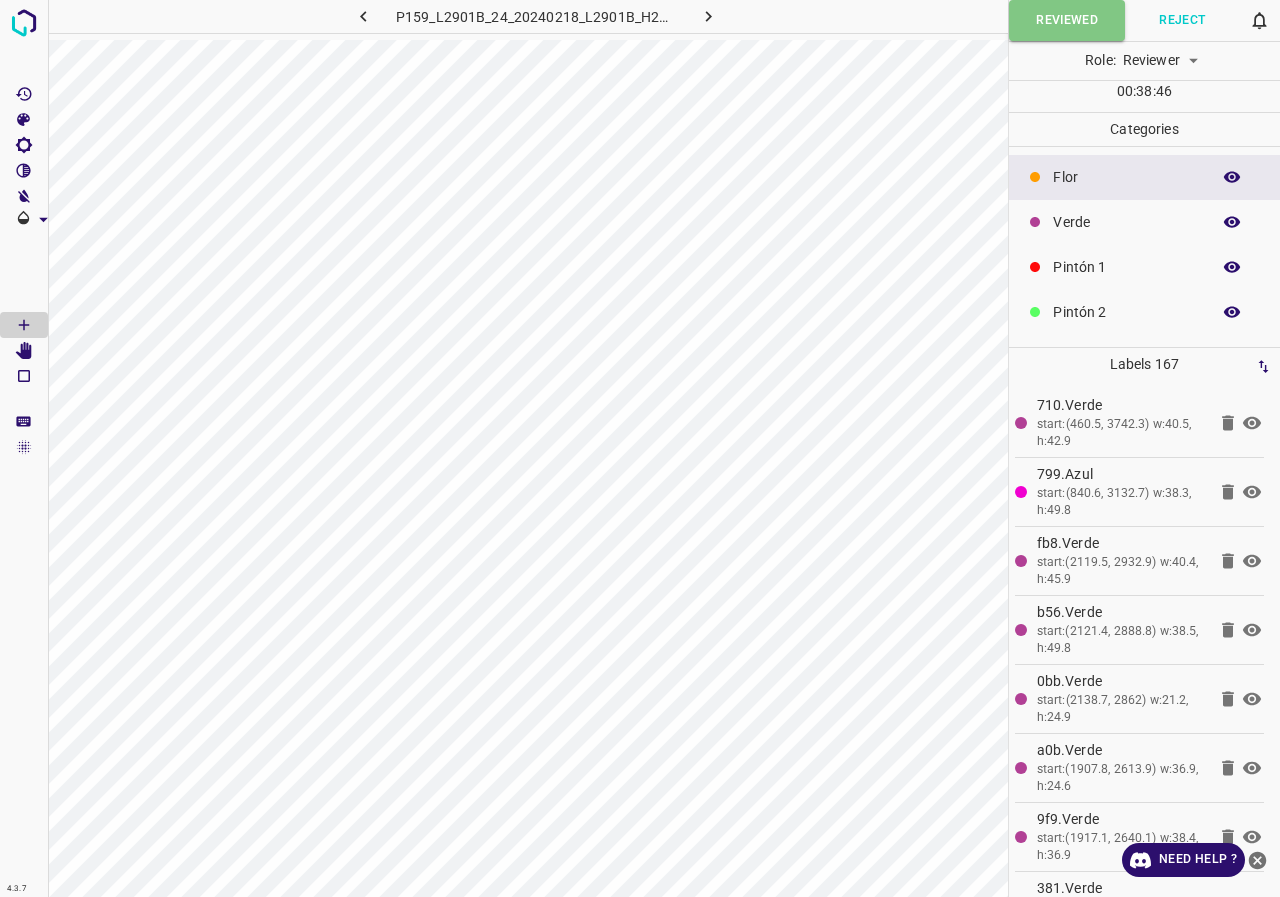 click at bounding box center (708, 16) 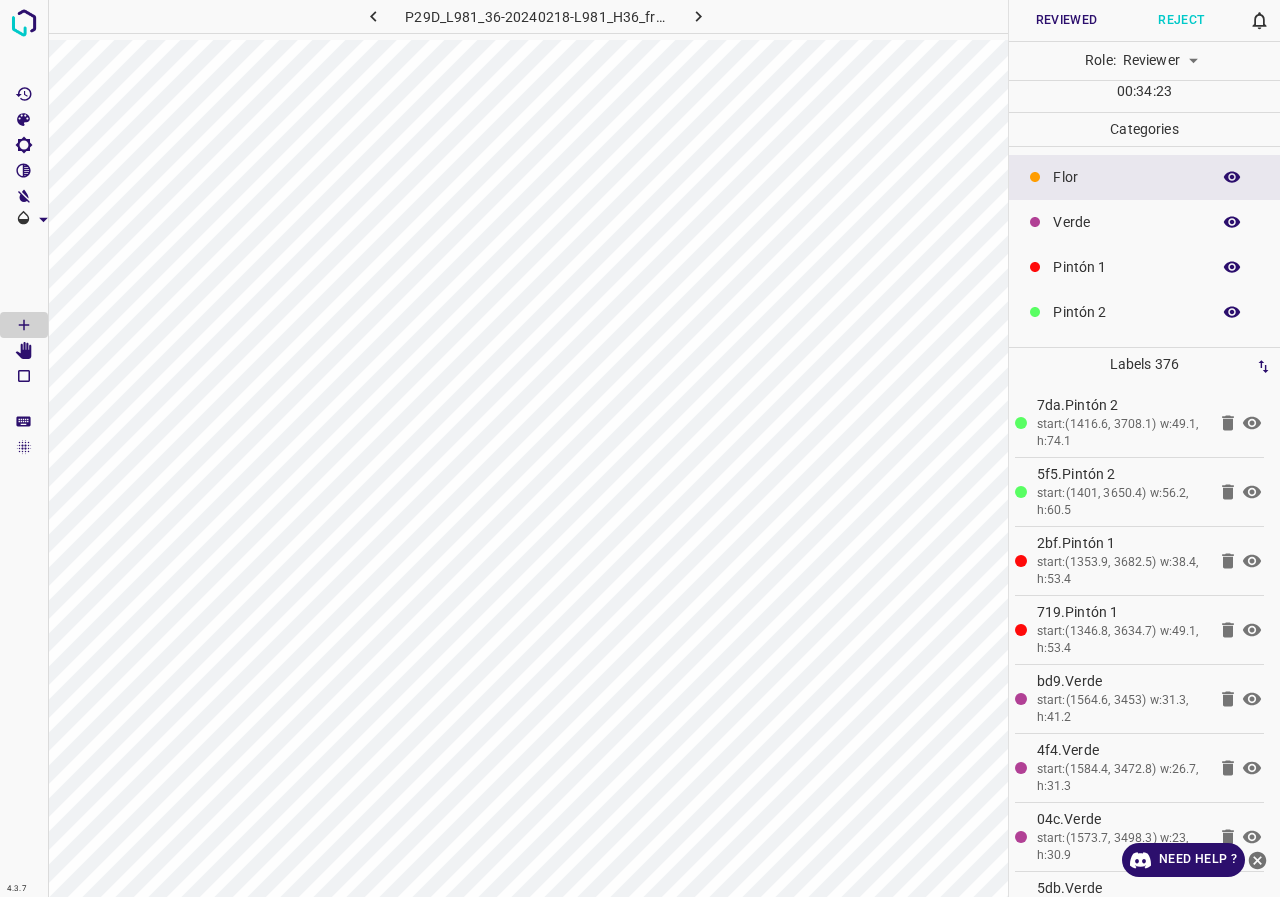 click on "Reviewed" at bounding box center (1066, 20) 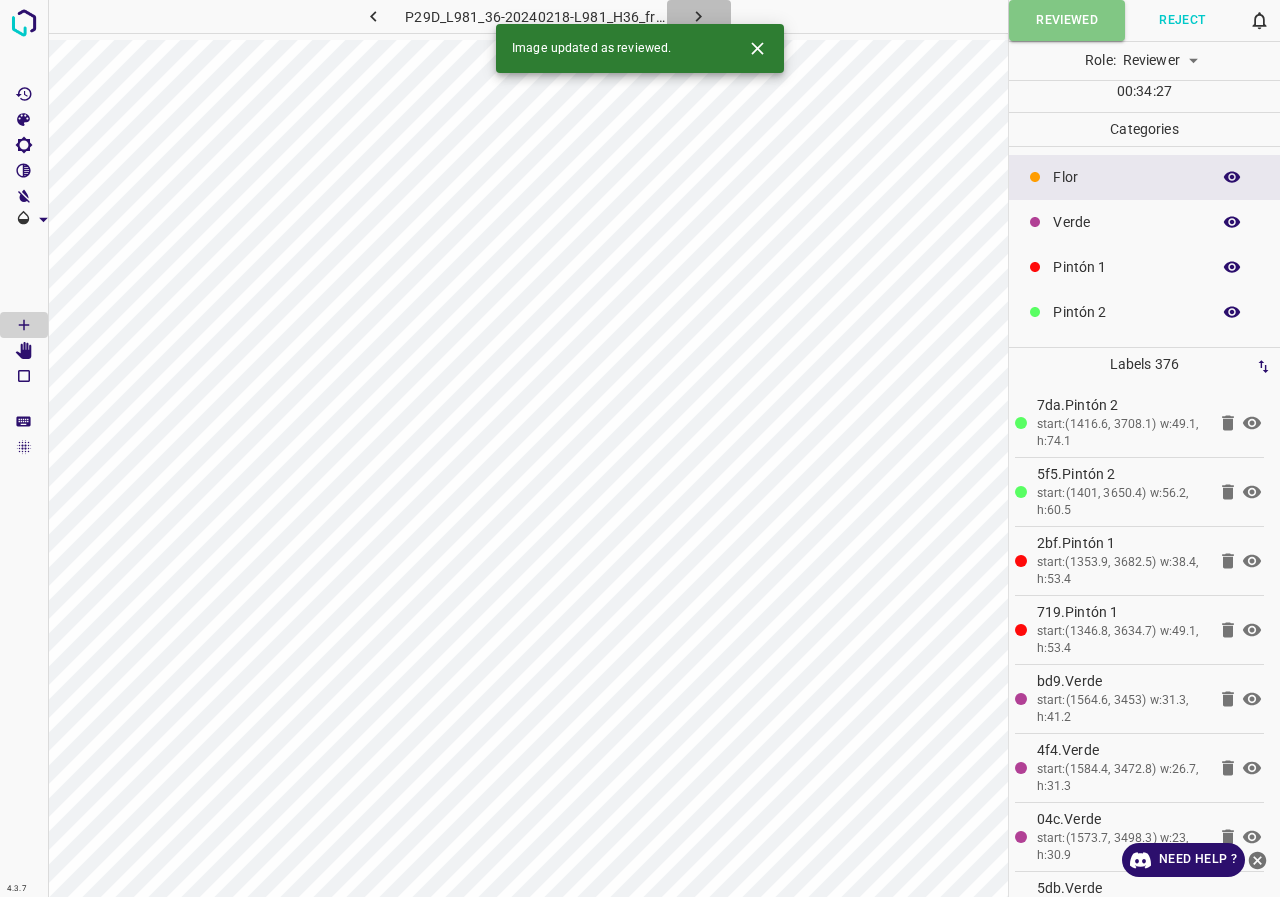 click 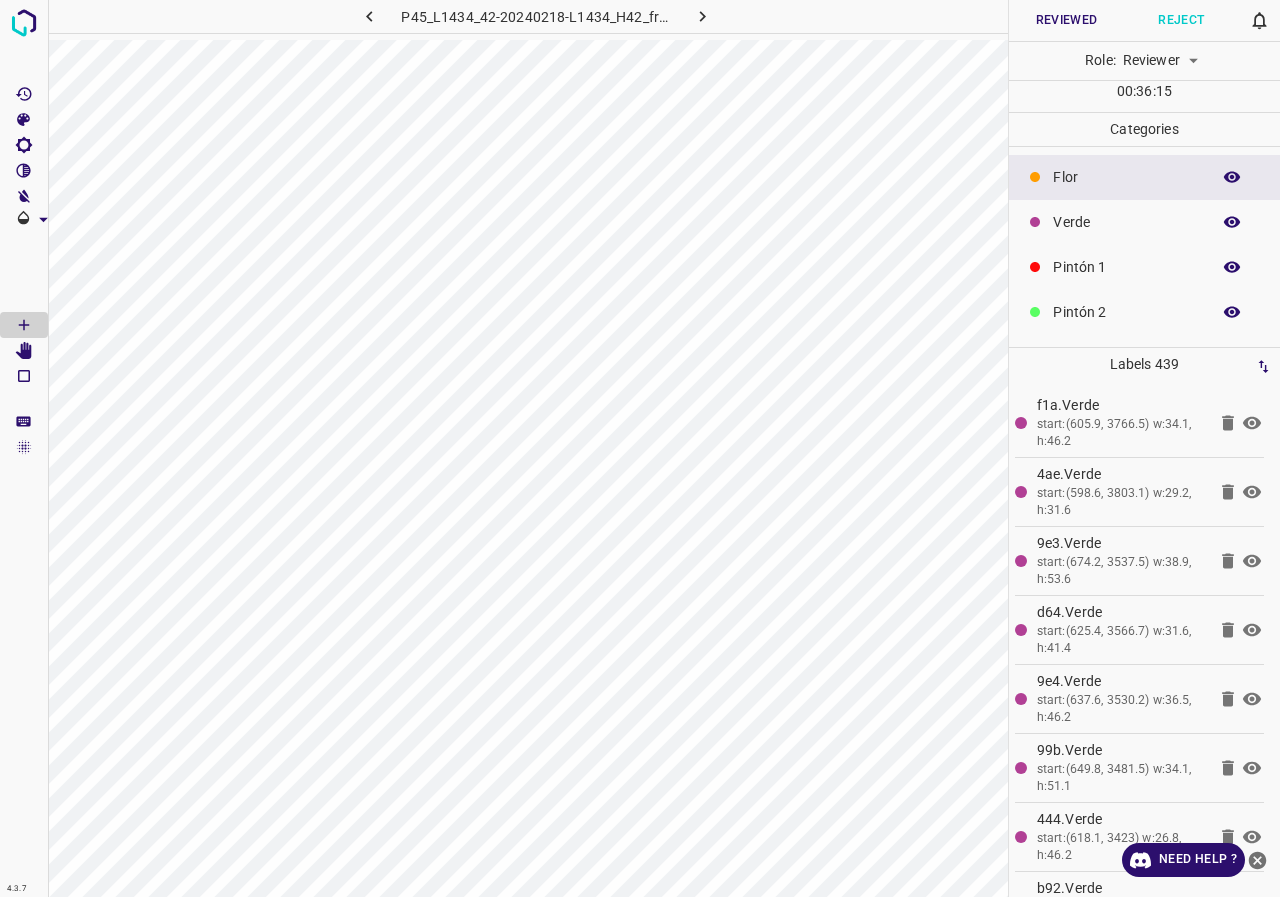 click at bounding box center (1232, 312) 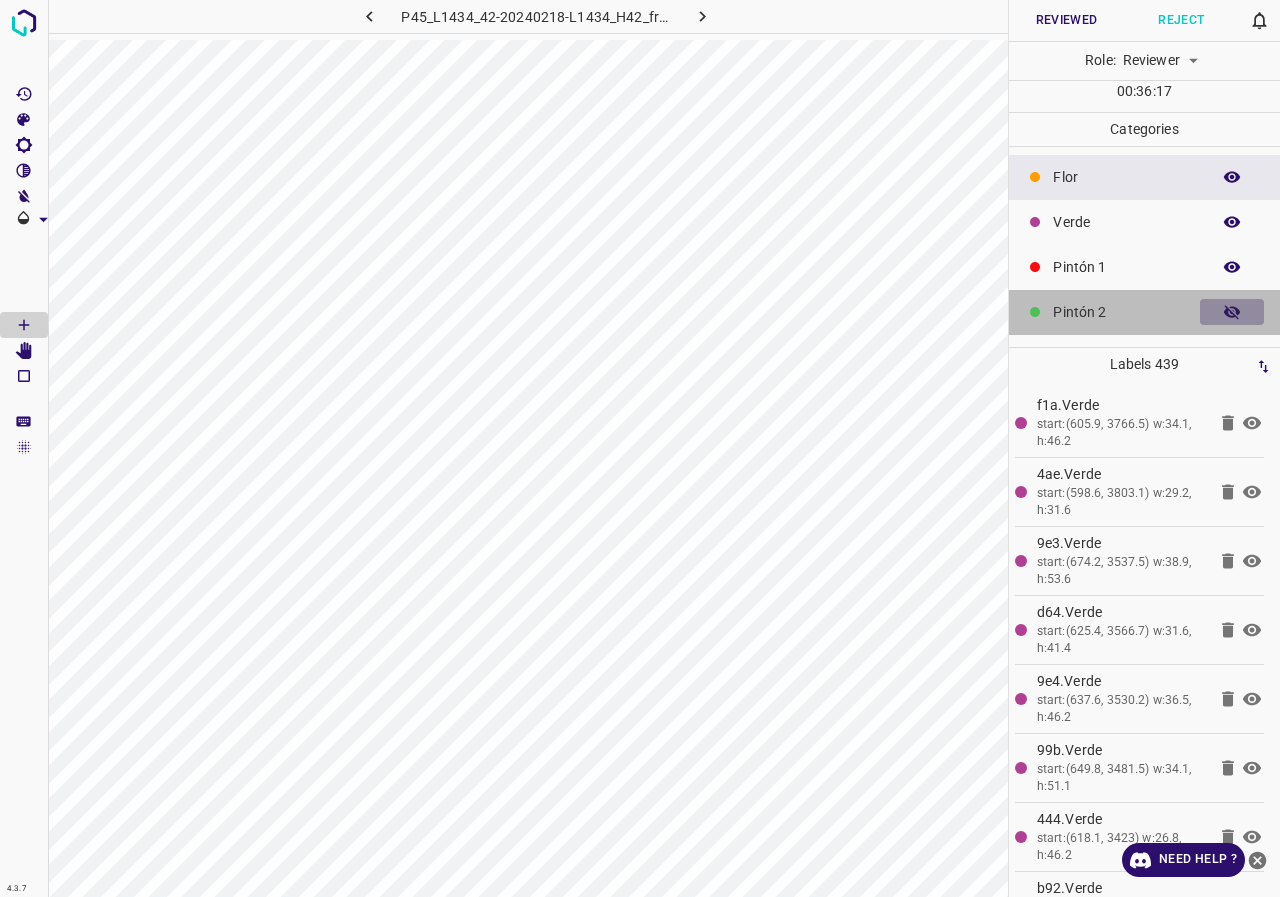 click at bounding box center (1232, 312) 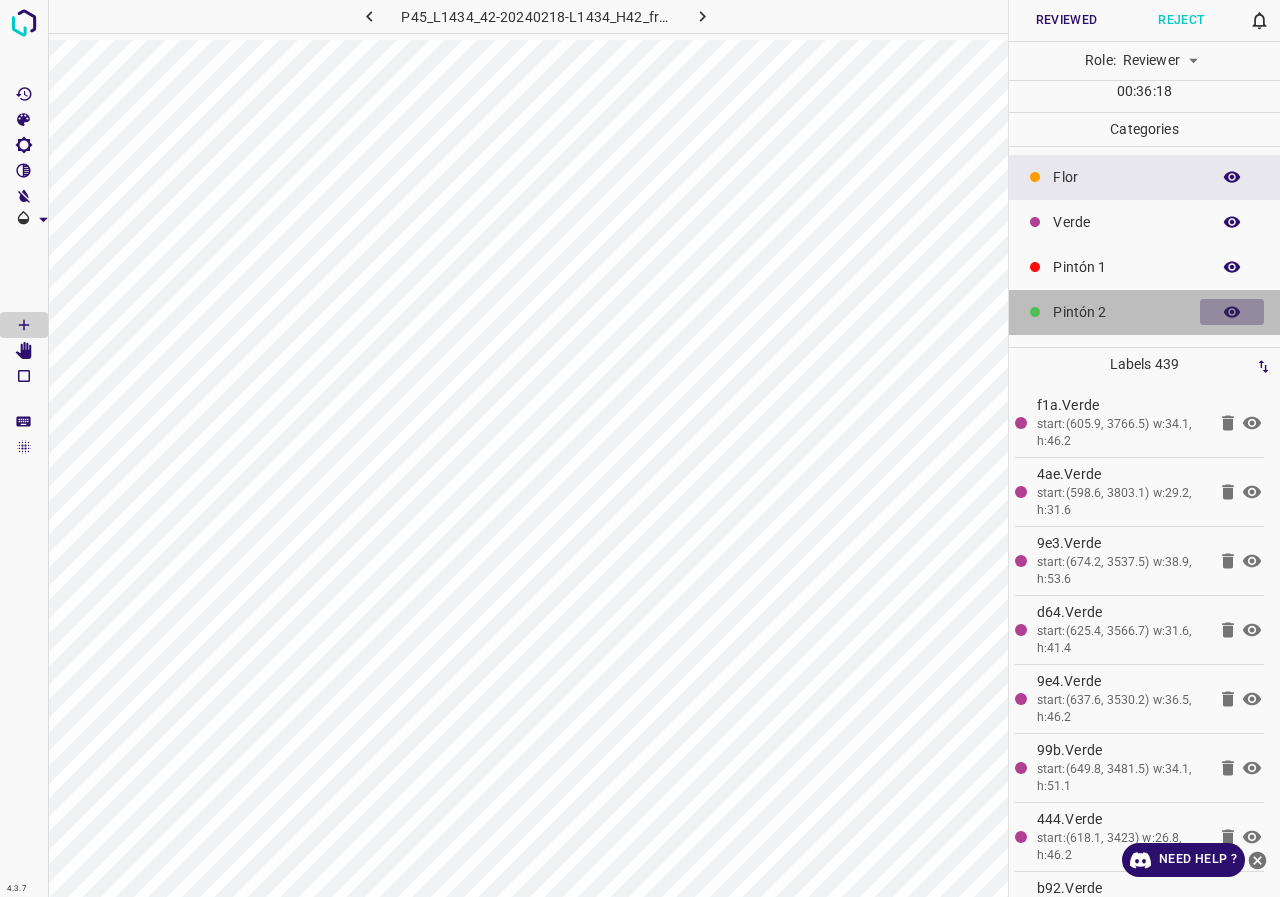click at bounding box center [1232, 312] 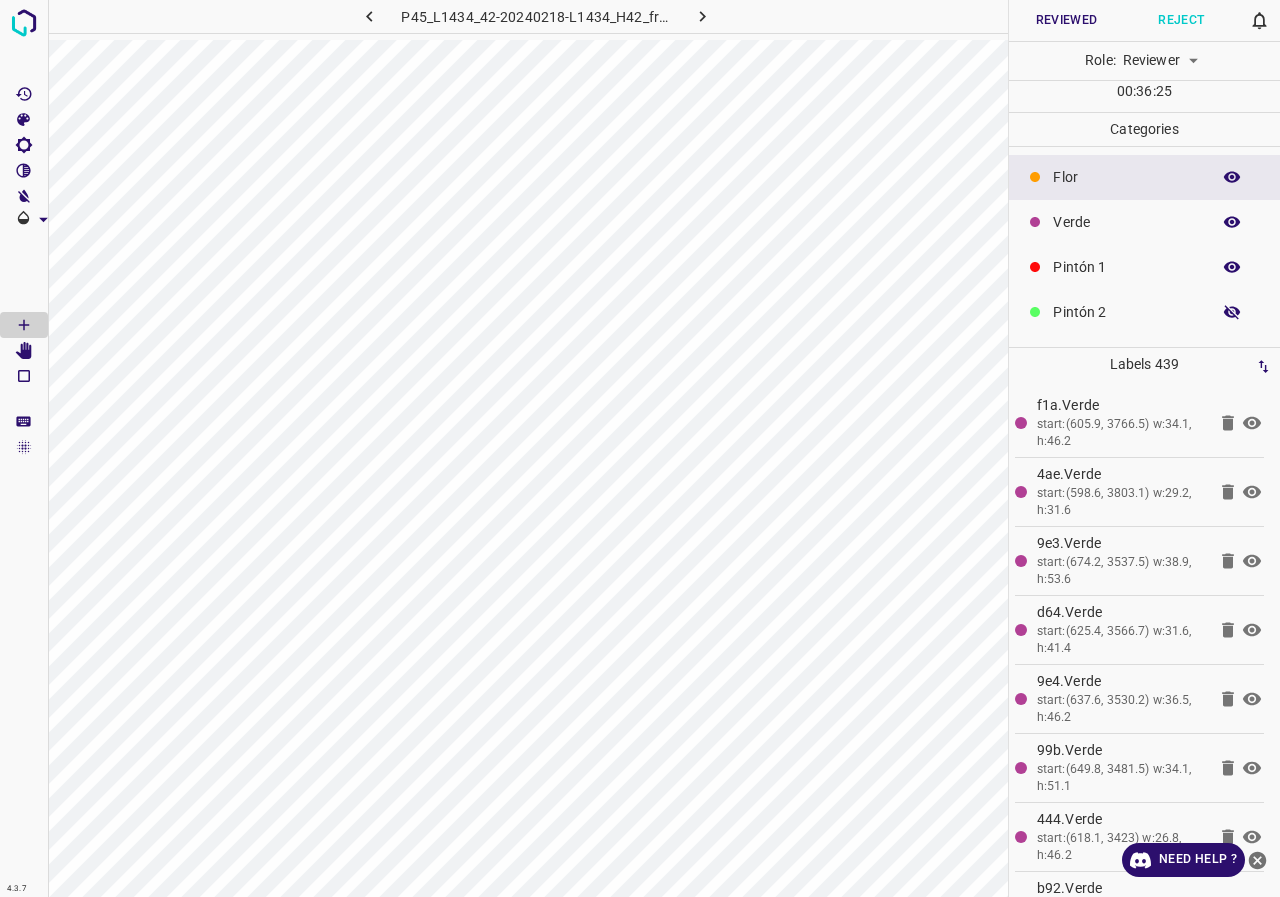 click 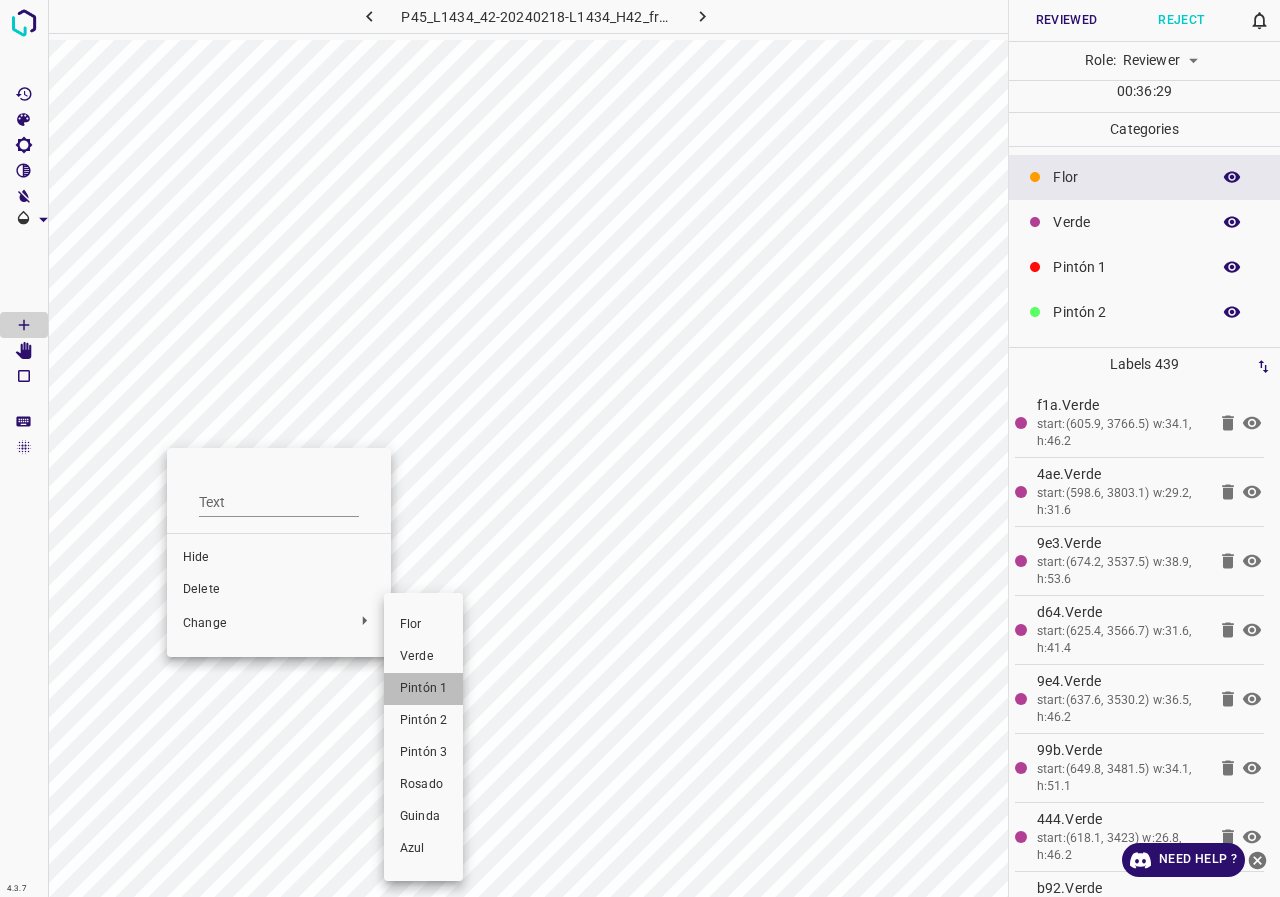 click on "Pintón 1" at bounding box center (423, 689) 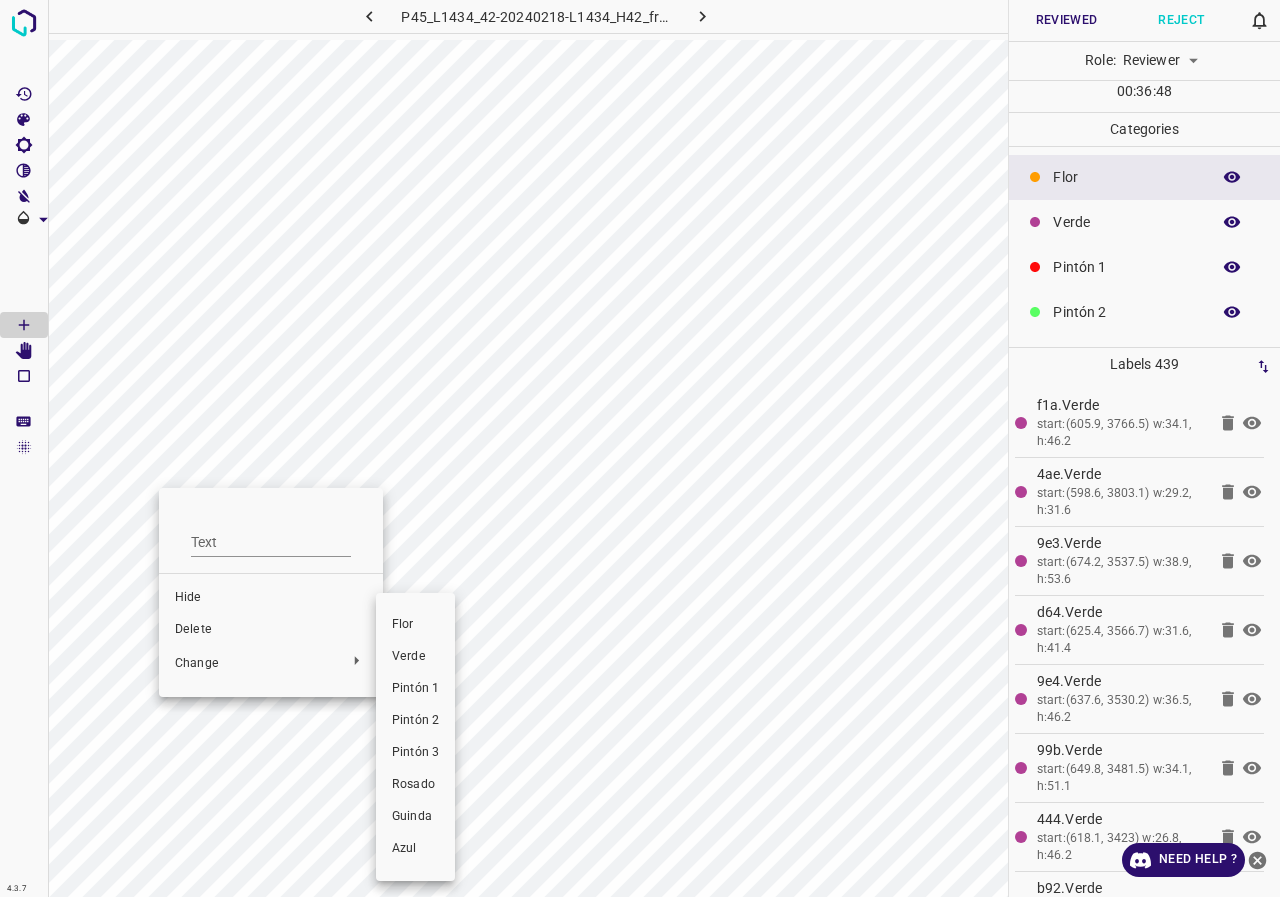 click on "Verde" at bounding box center [415, 657] 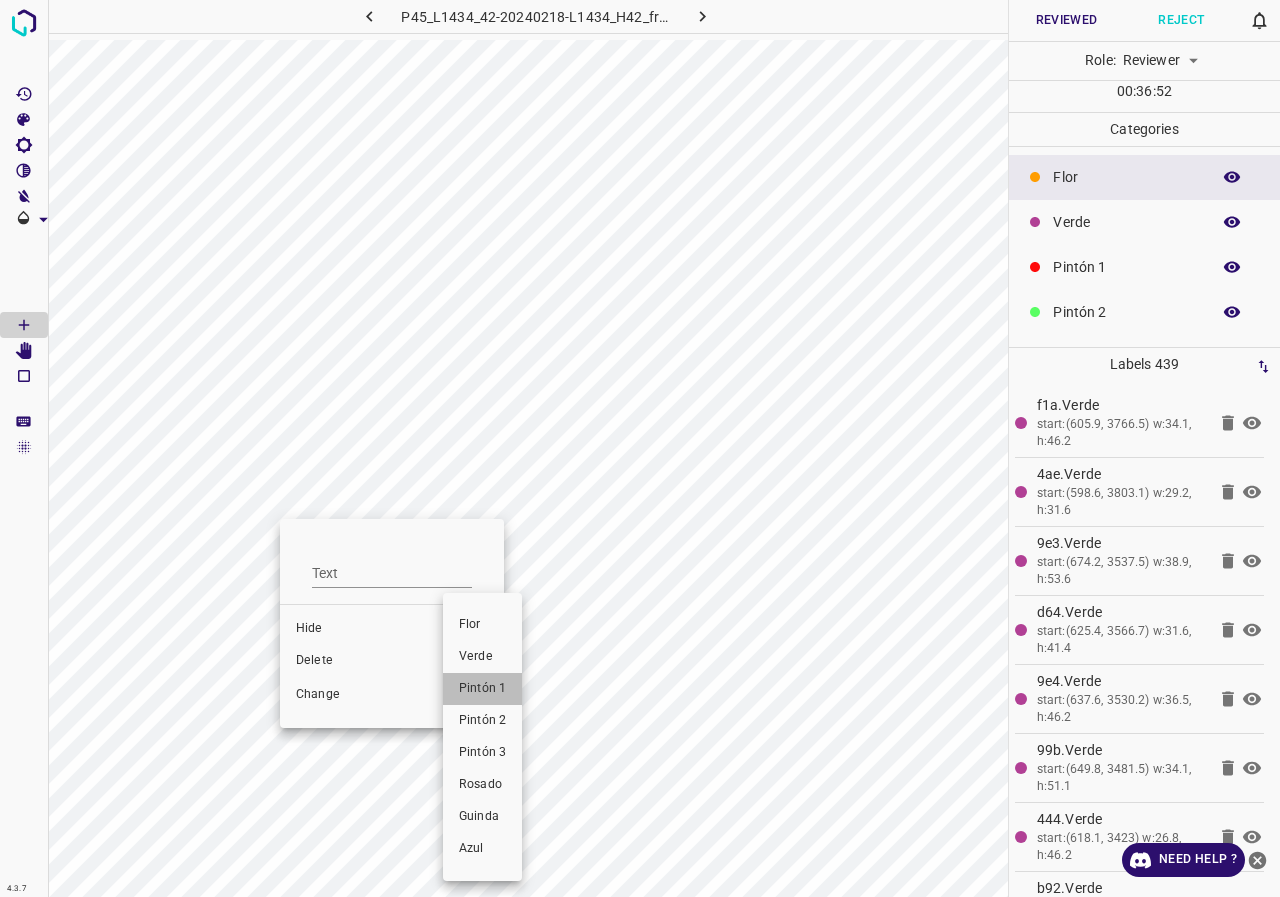 click on "Pintón 1" at bounding box center [482, 689] 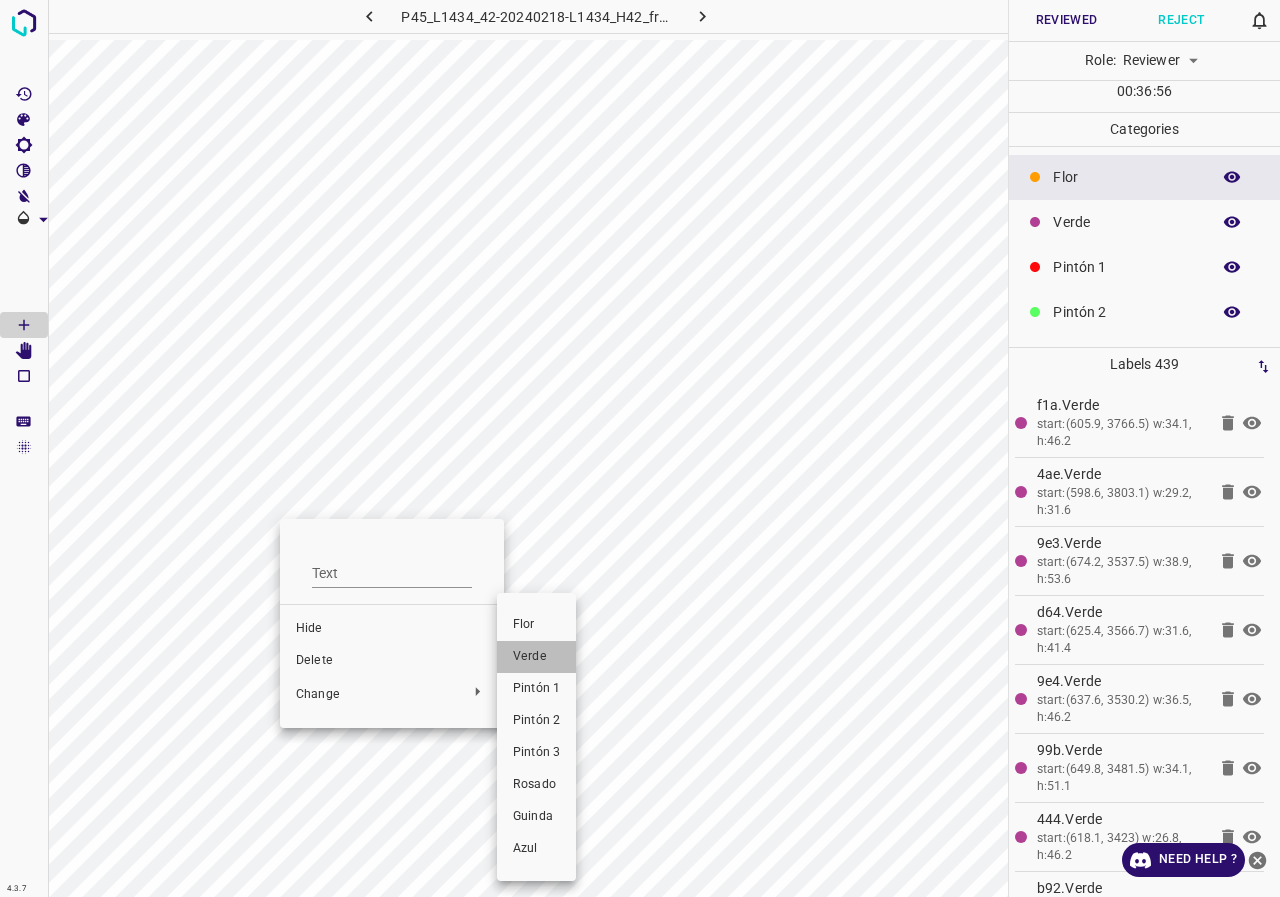 click on "Verde" at bounding box center (536, 657) 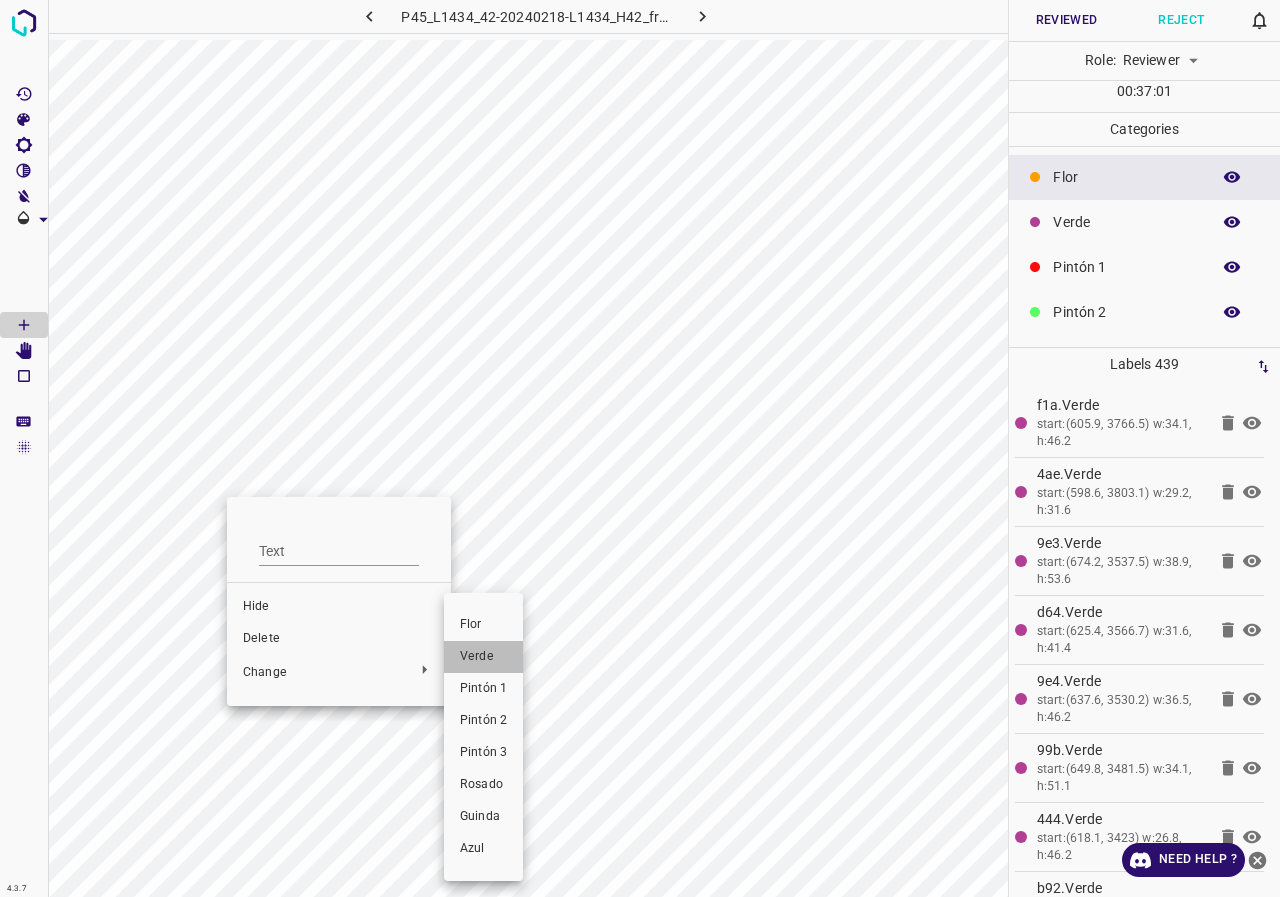 click on "Verde" at bounding box center [483, 657] 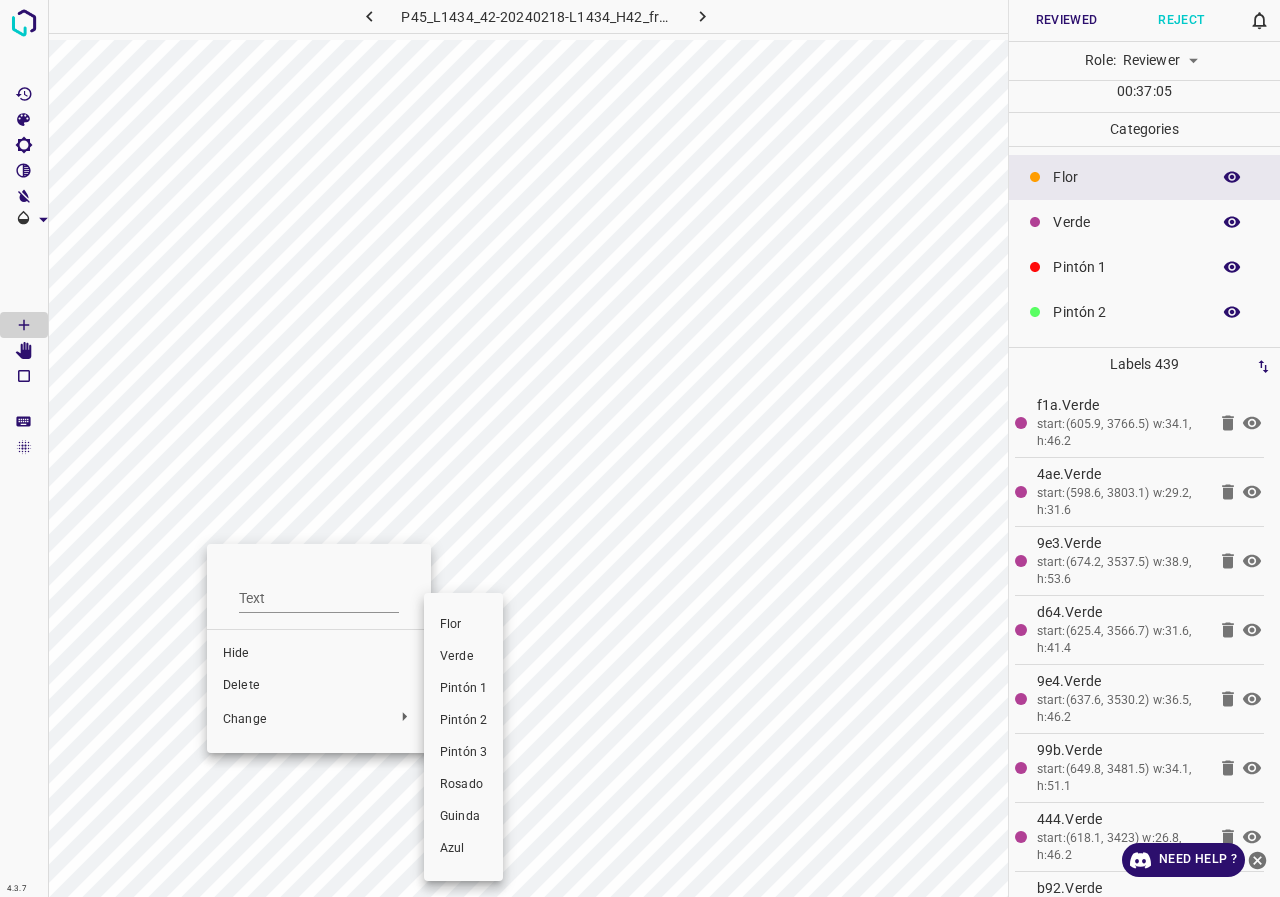 click on "Pintón 1" at bounding box center (463, 689) 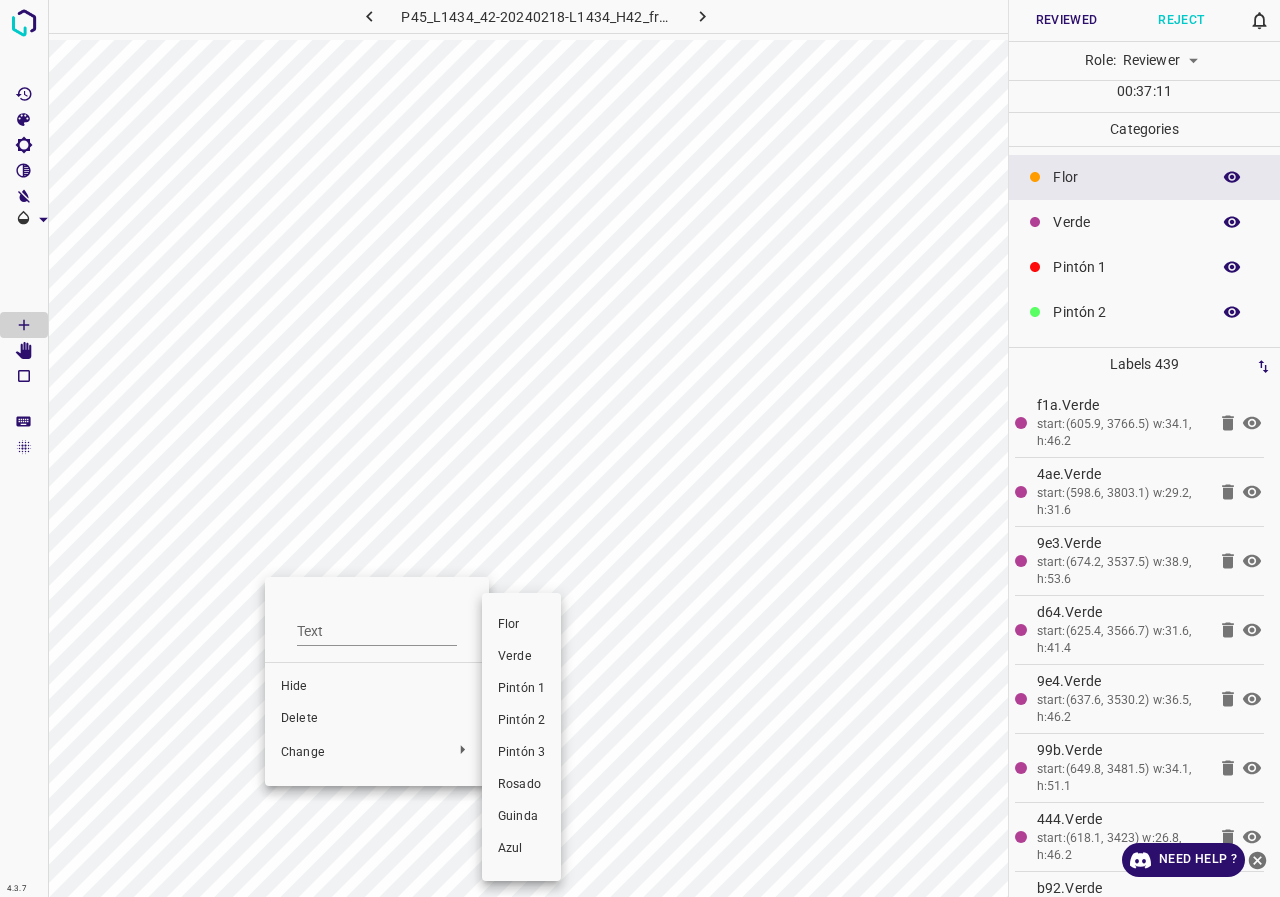 click on "Pintón 1" at bounding box center [521, 689] 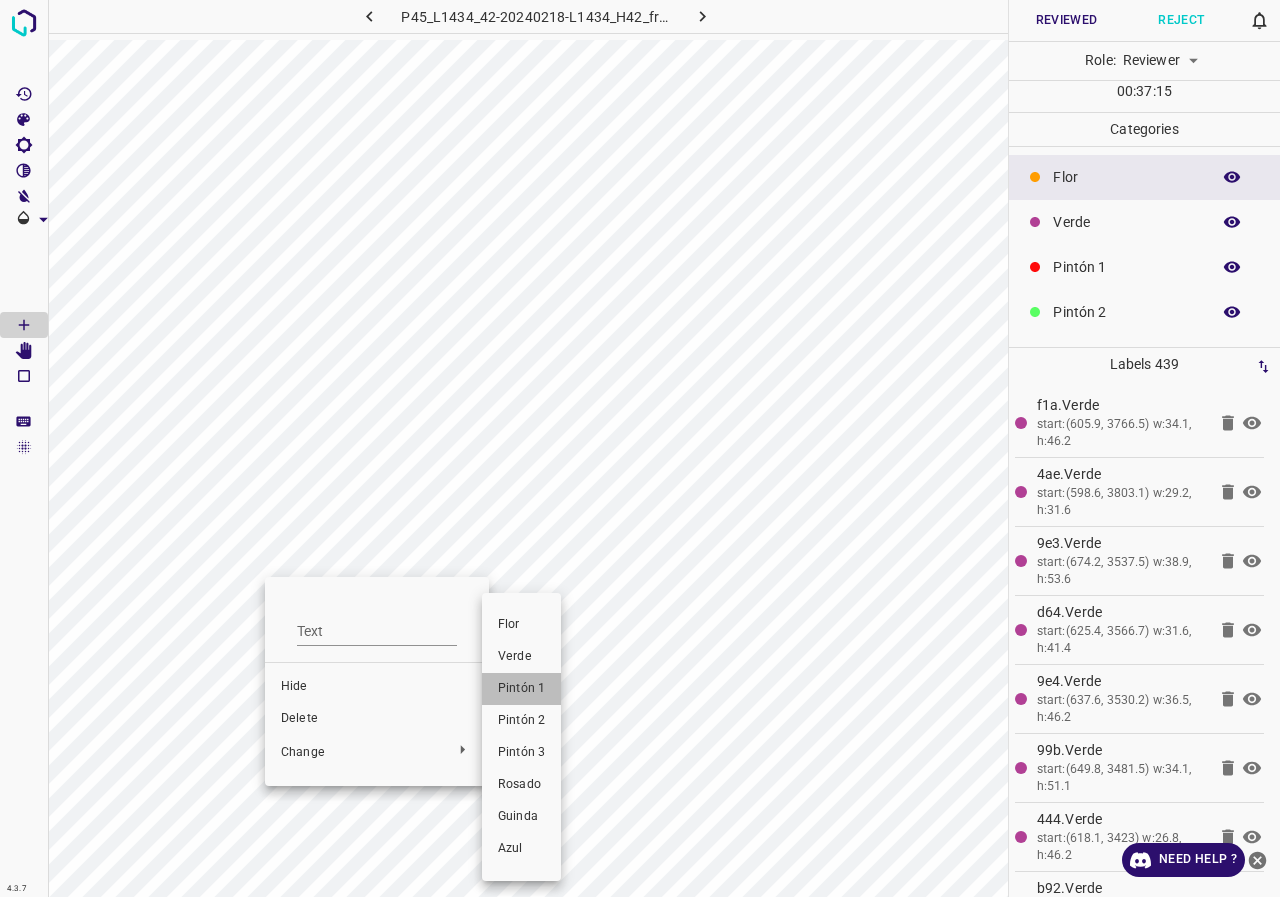 click on "Pintón 1" at bounding box center (521, 689) 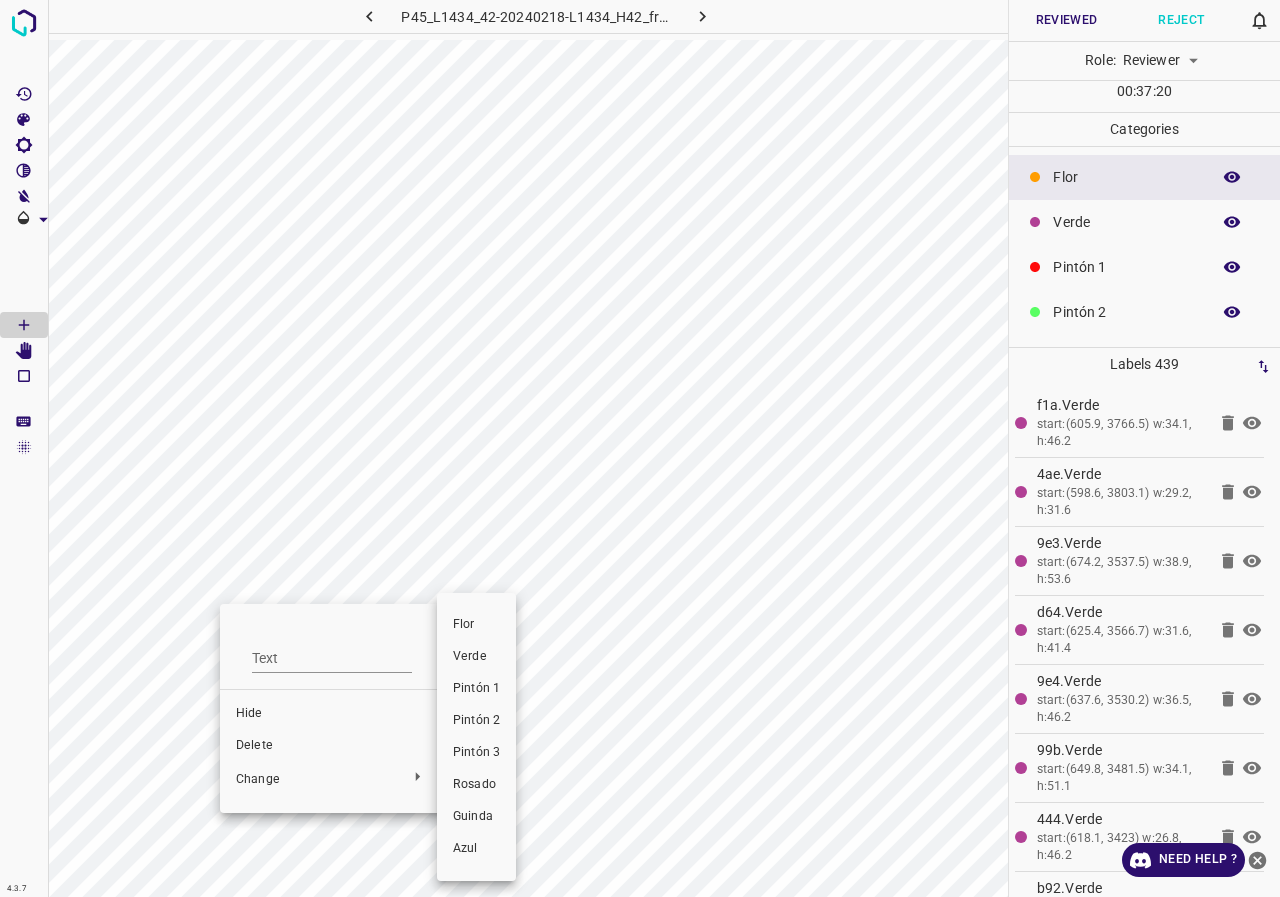 click on "Pintón 1" at bounding box center [476, 689] 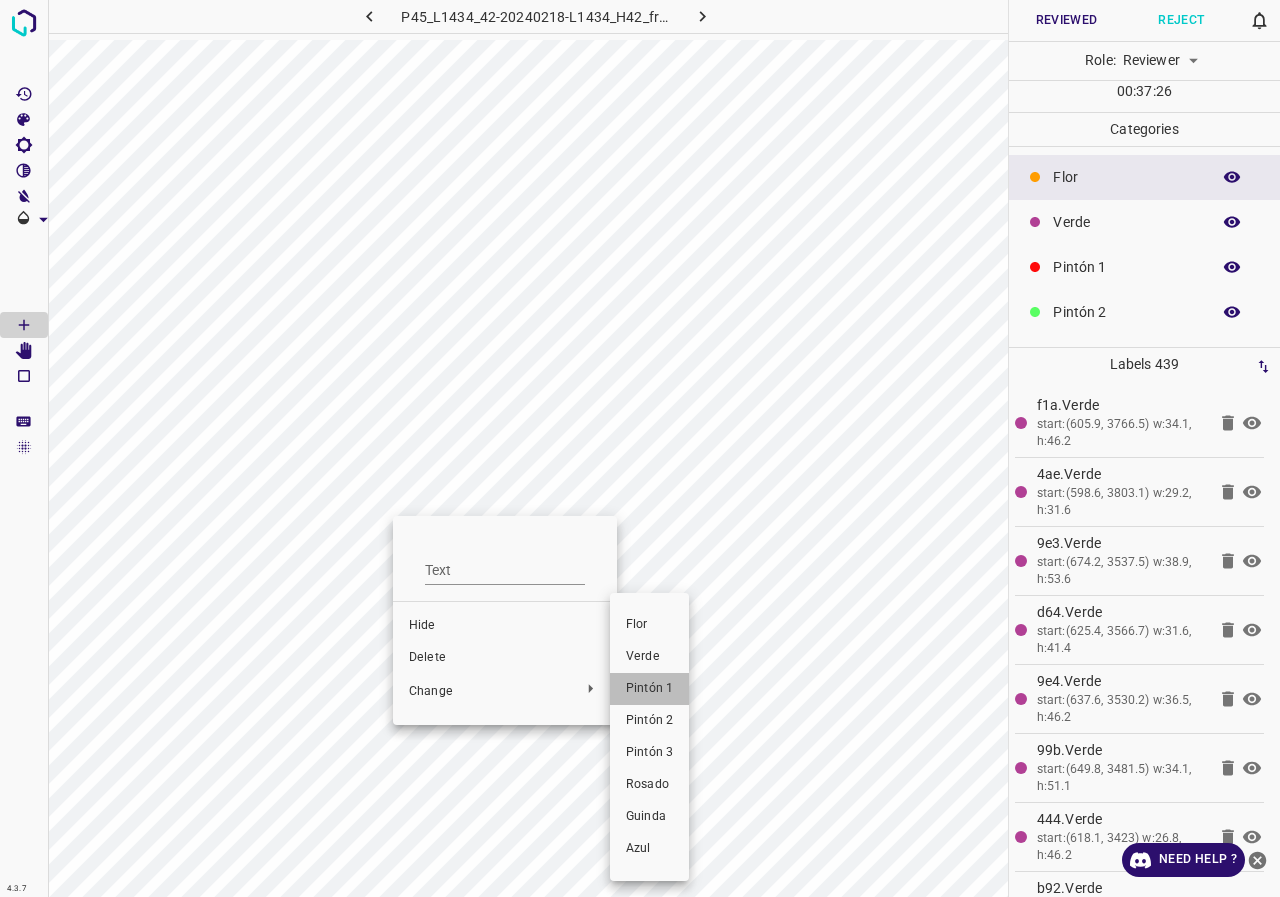 click on "Pintón 1" at bounding box center (649, 689) 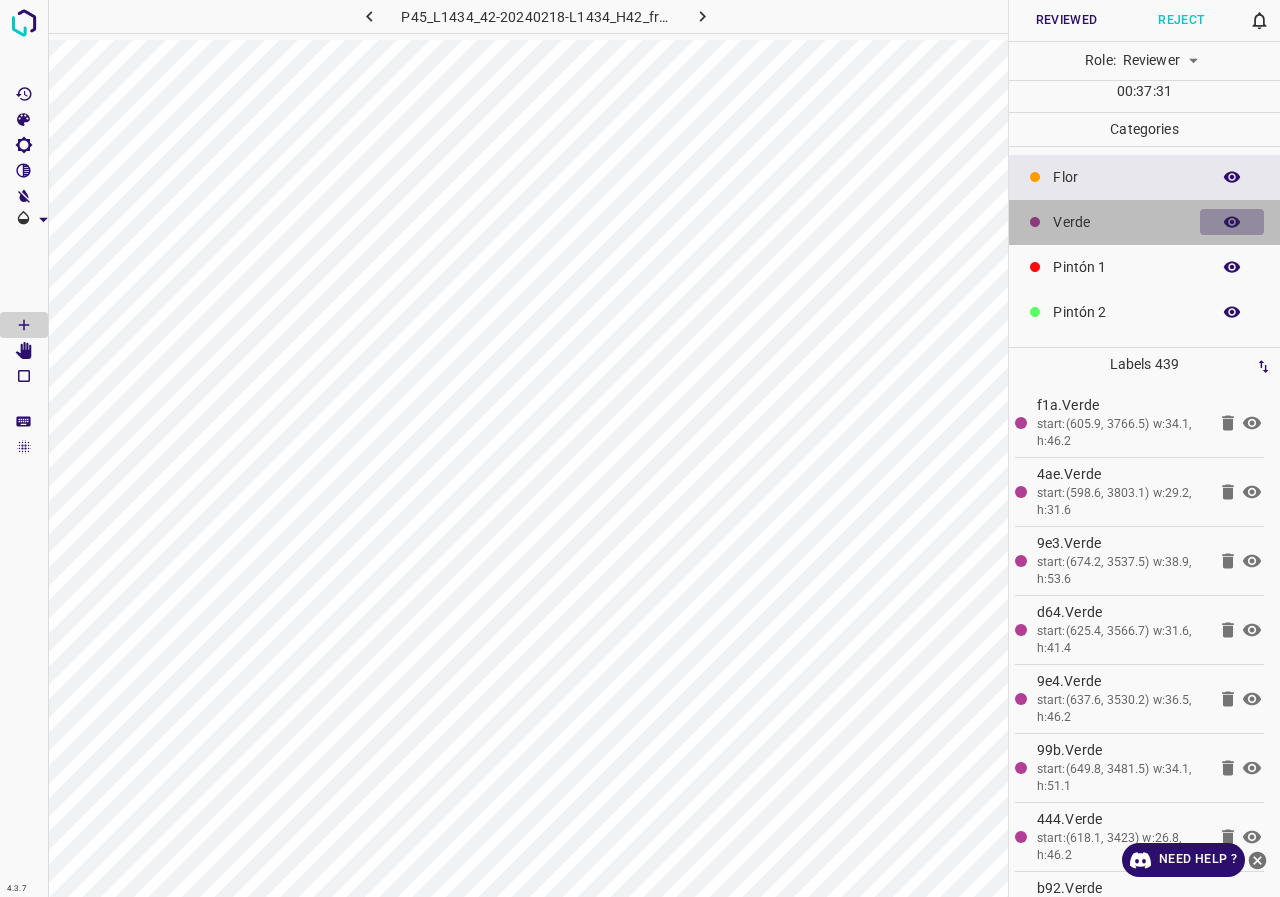 click 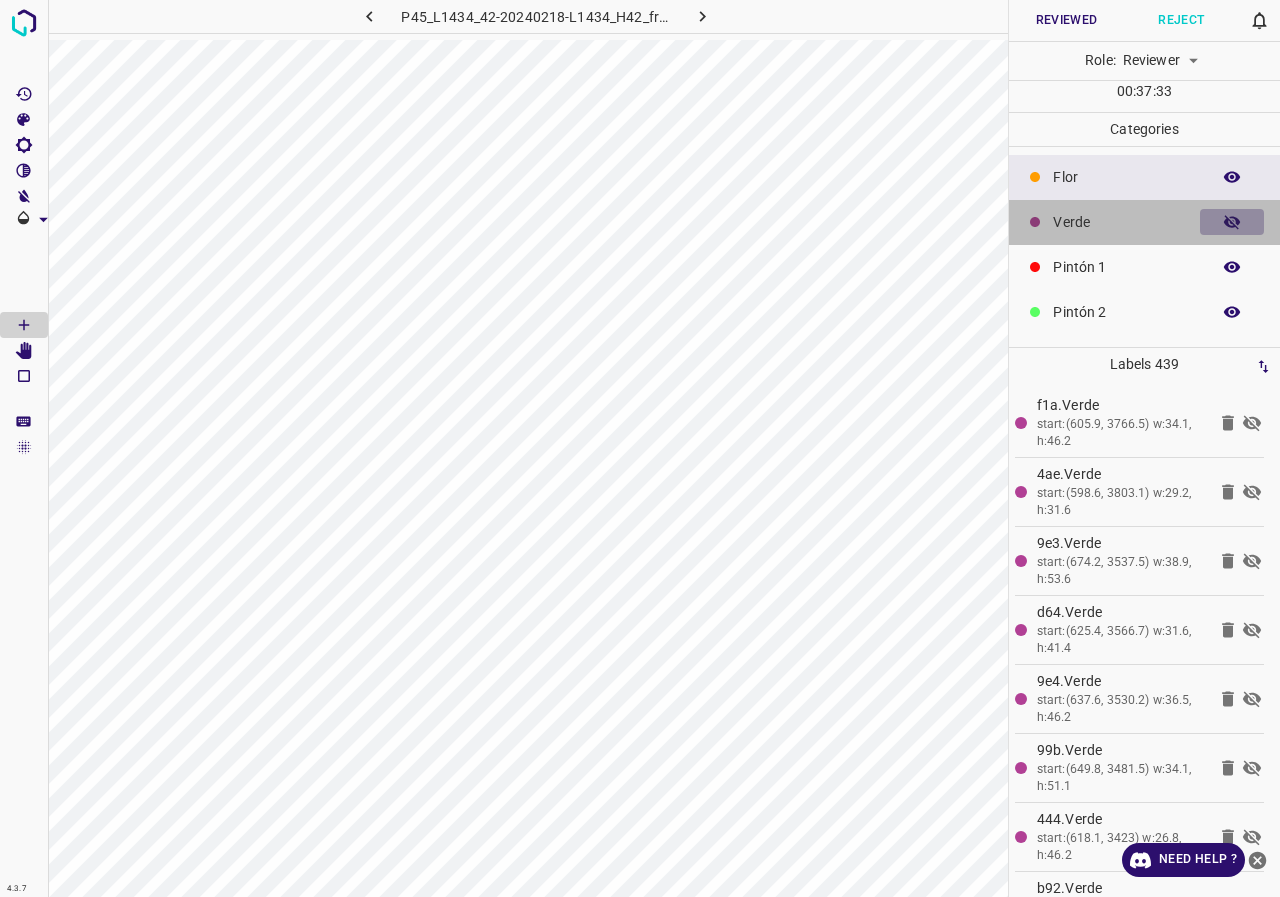 click 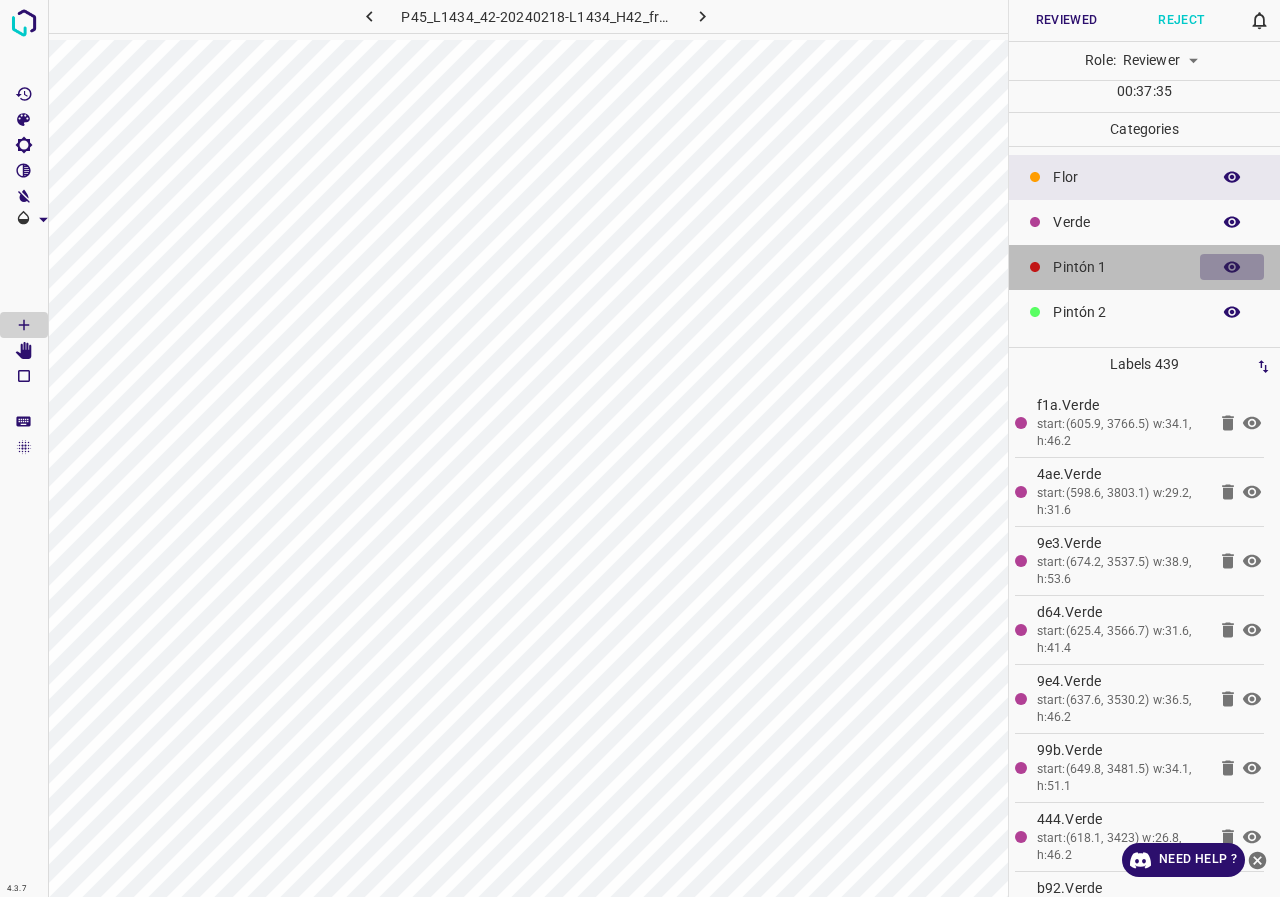 click 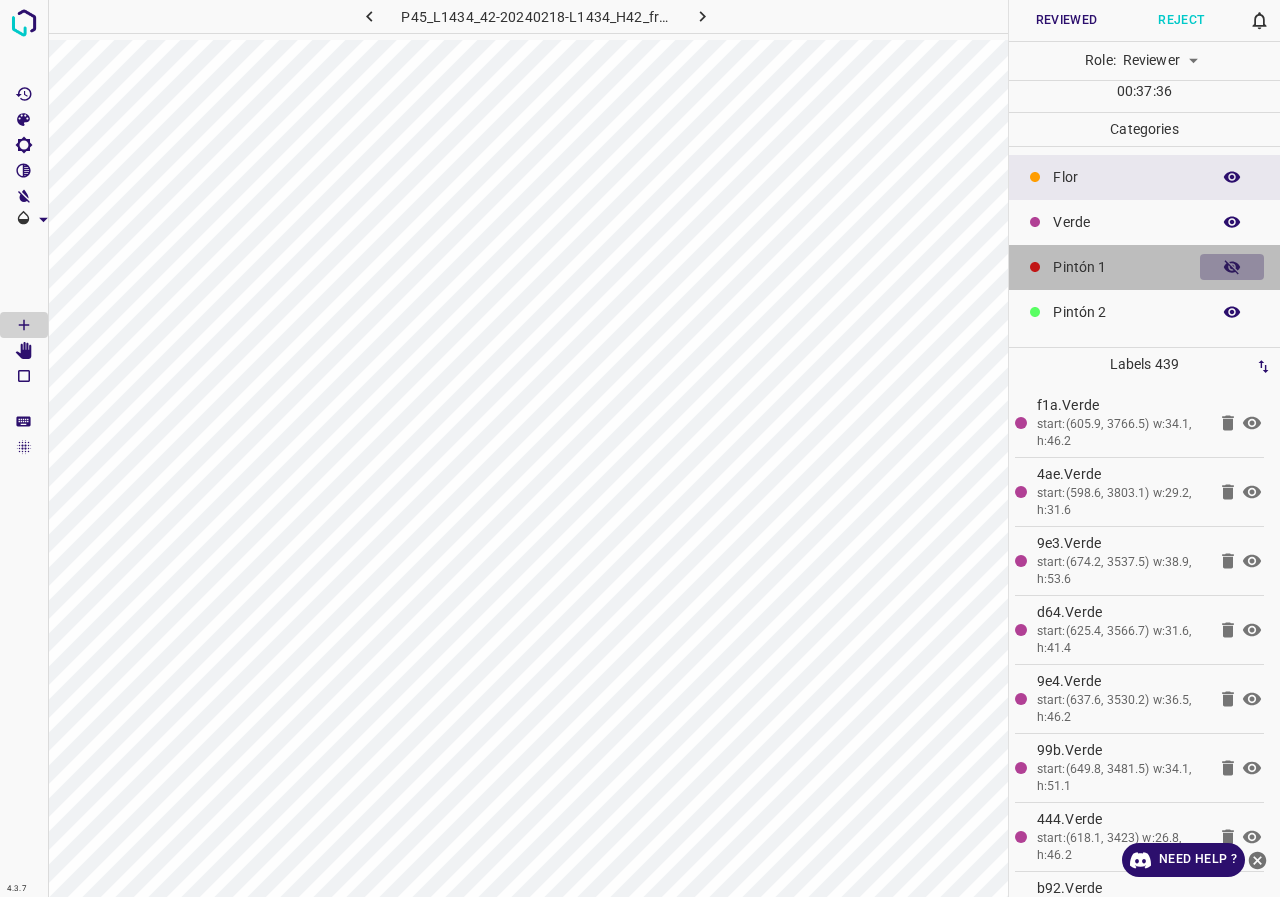 click 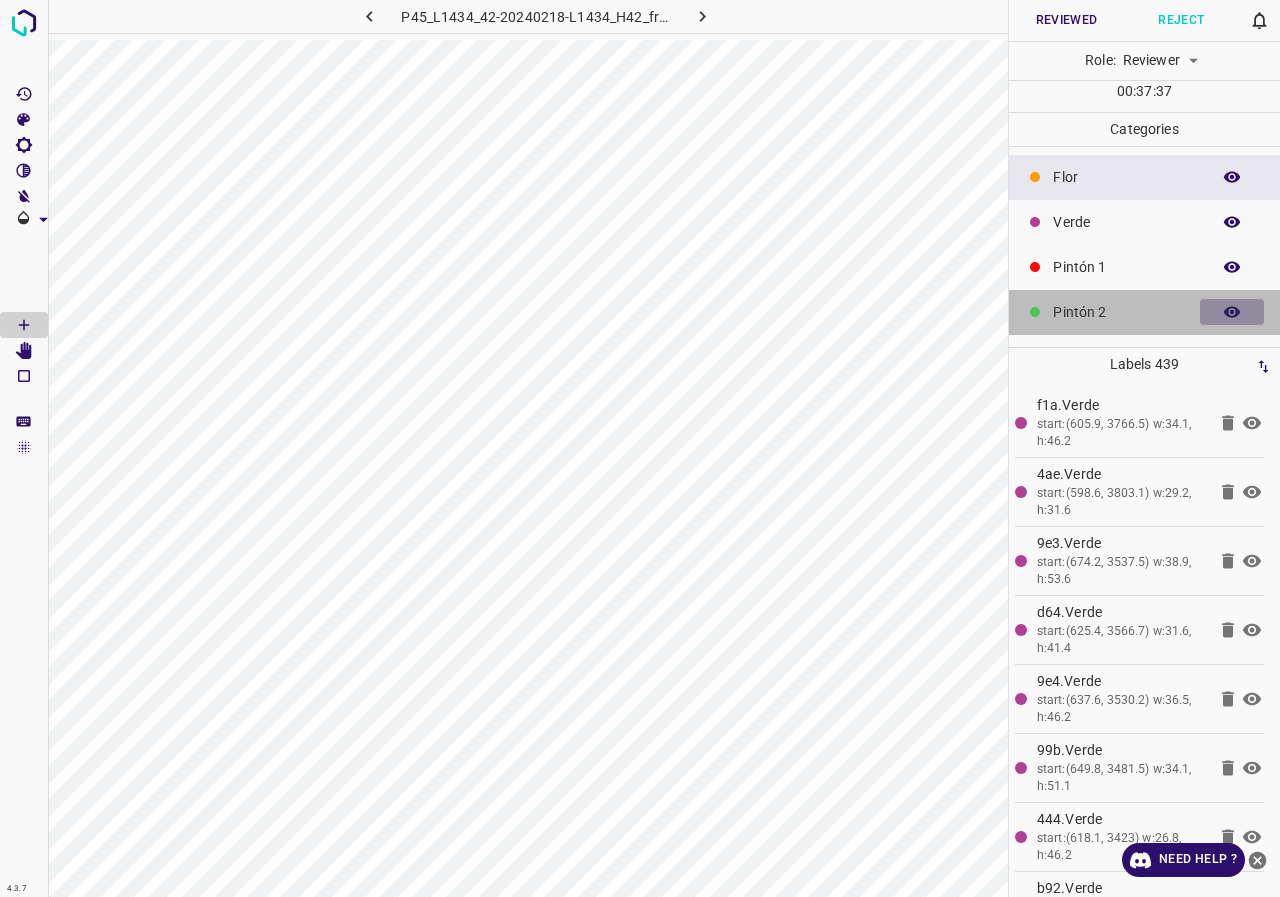 click 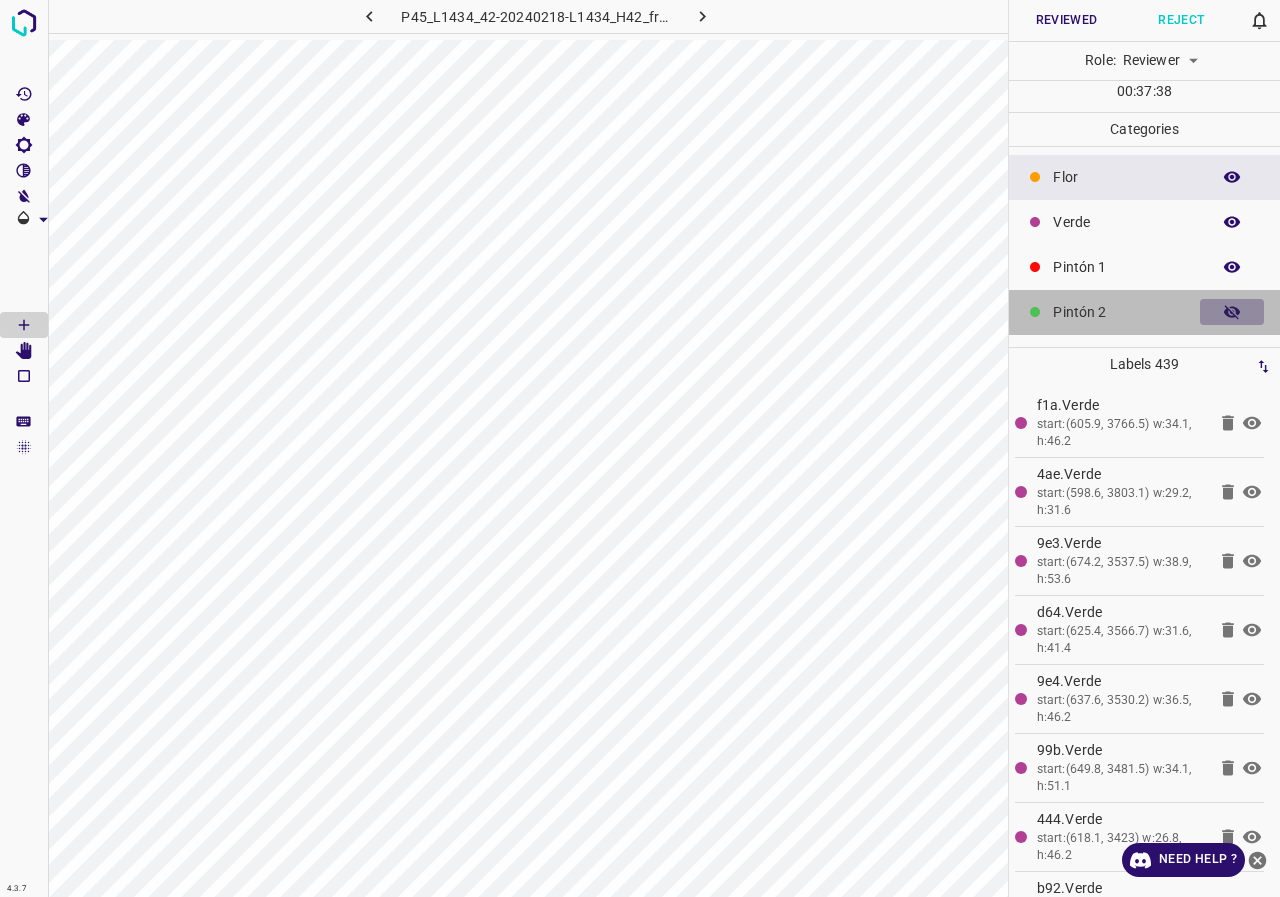 click 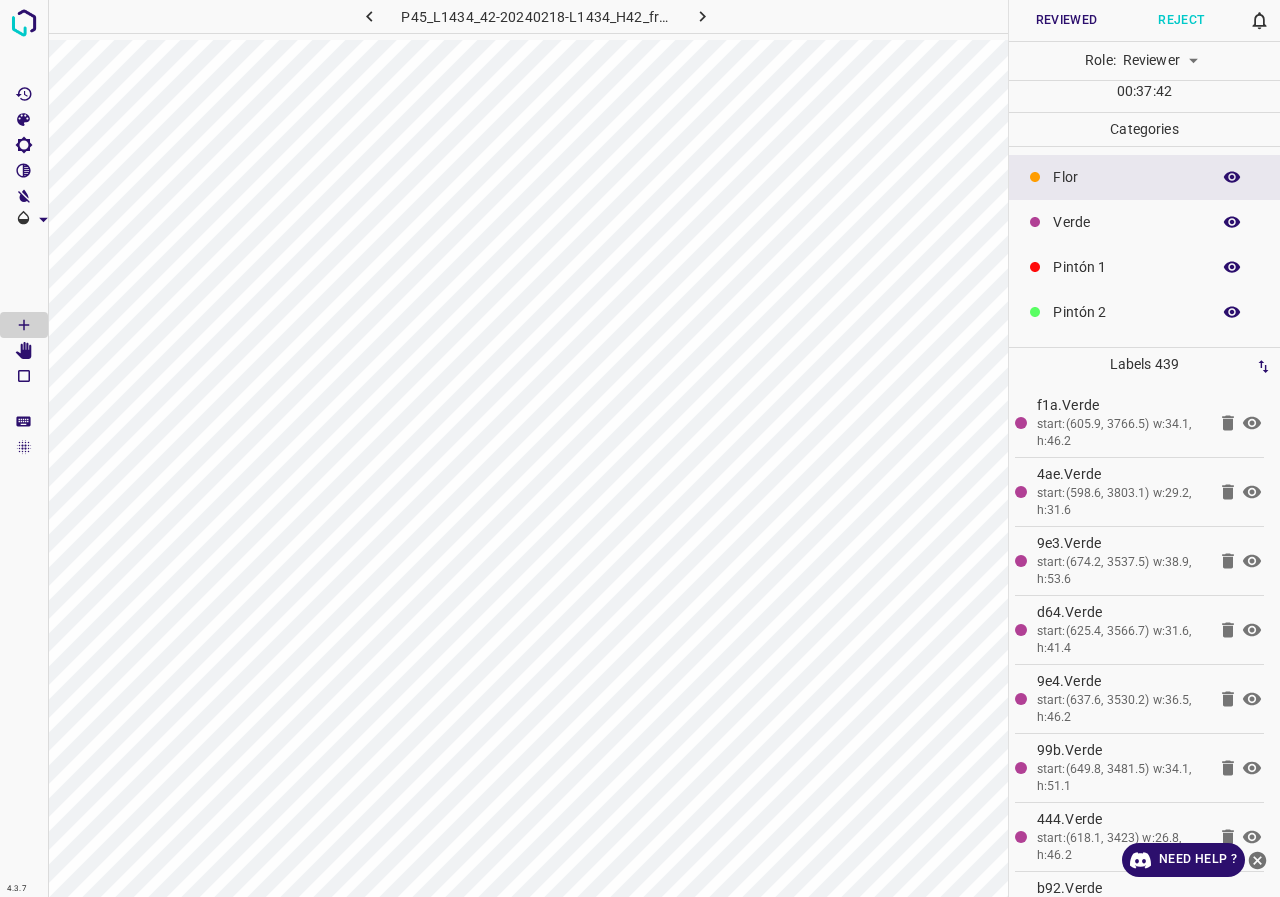 click 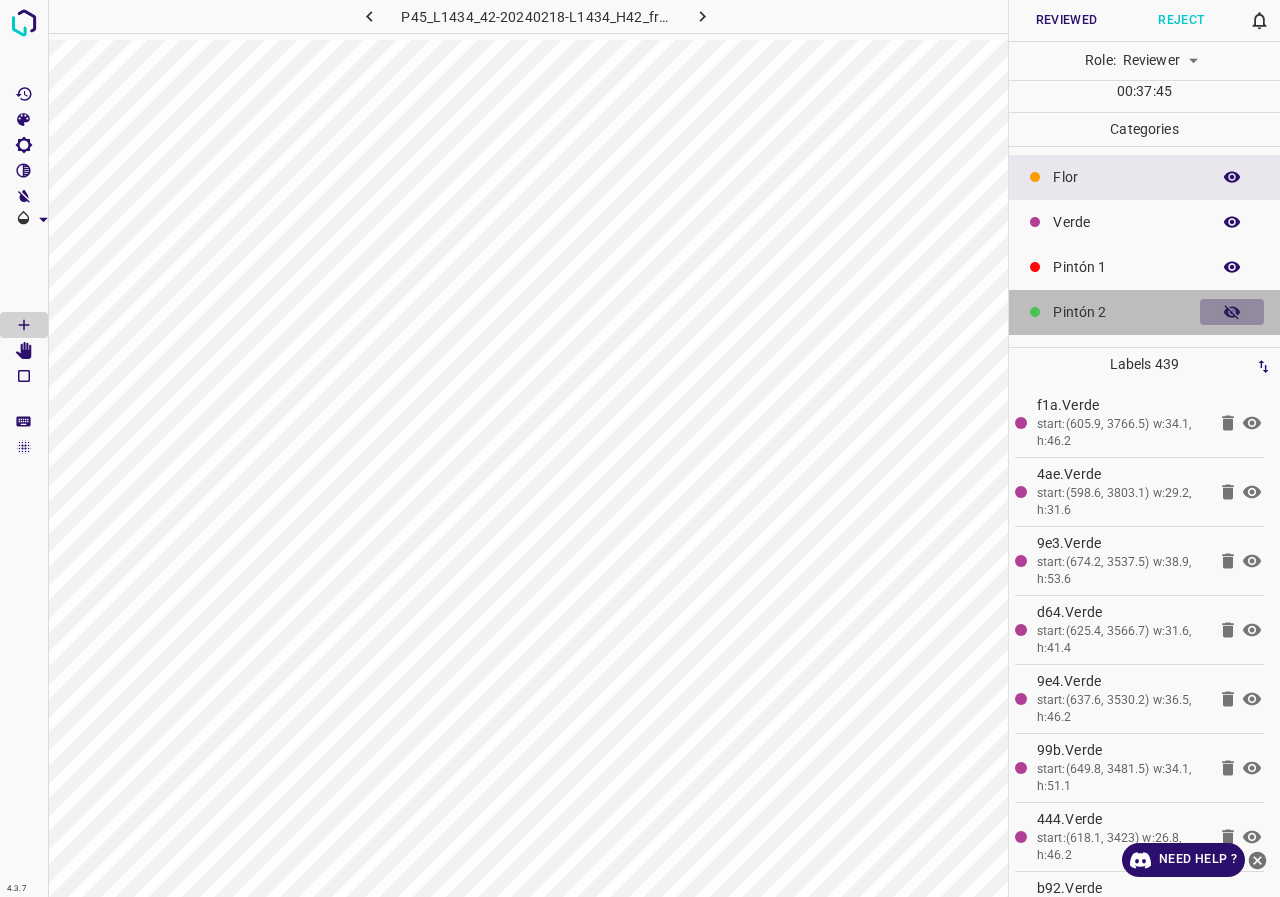 click 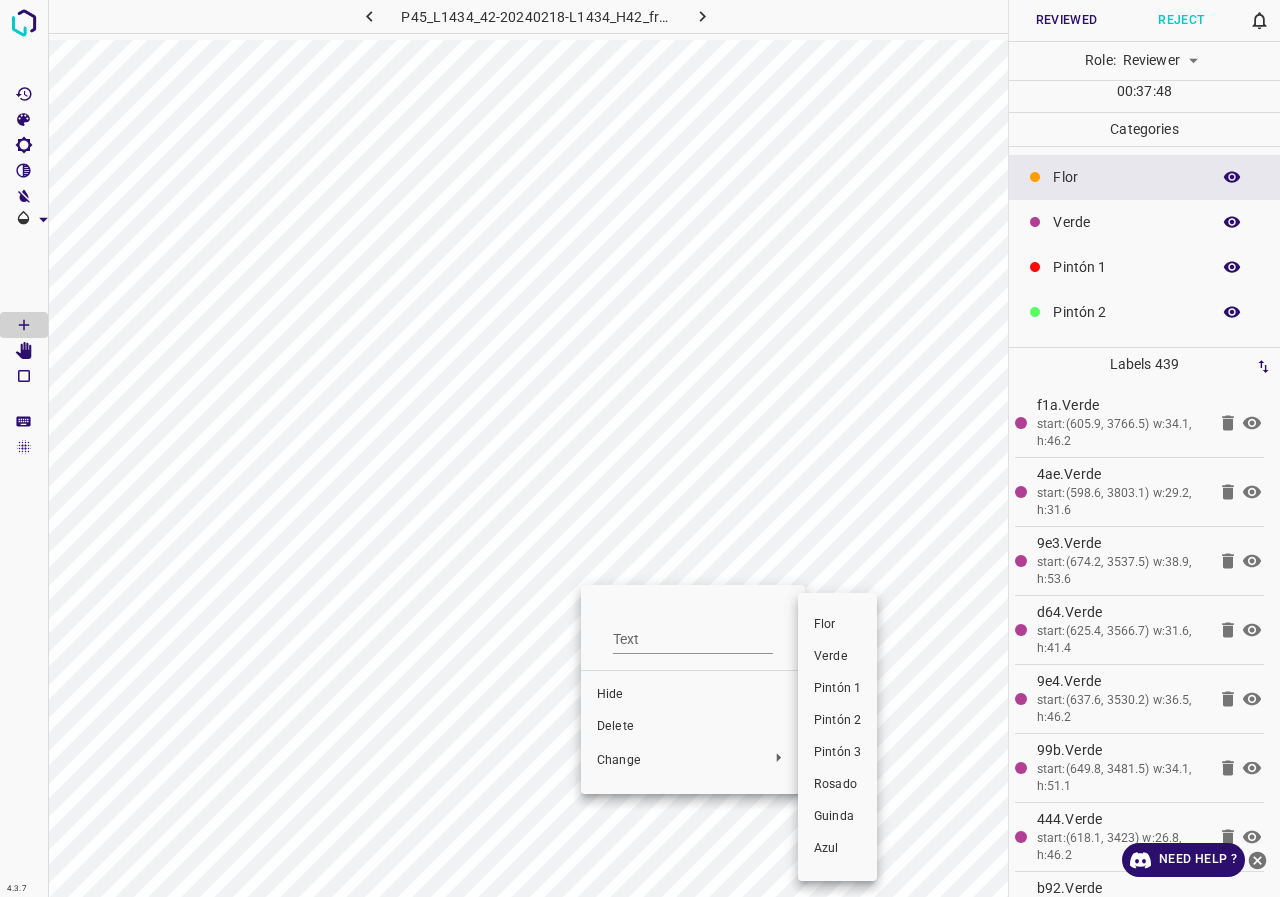 click on "Pintón 1" at bounding box center [837, 689] 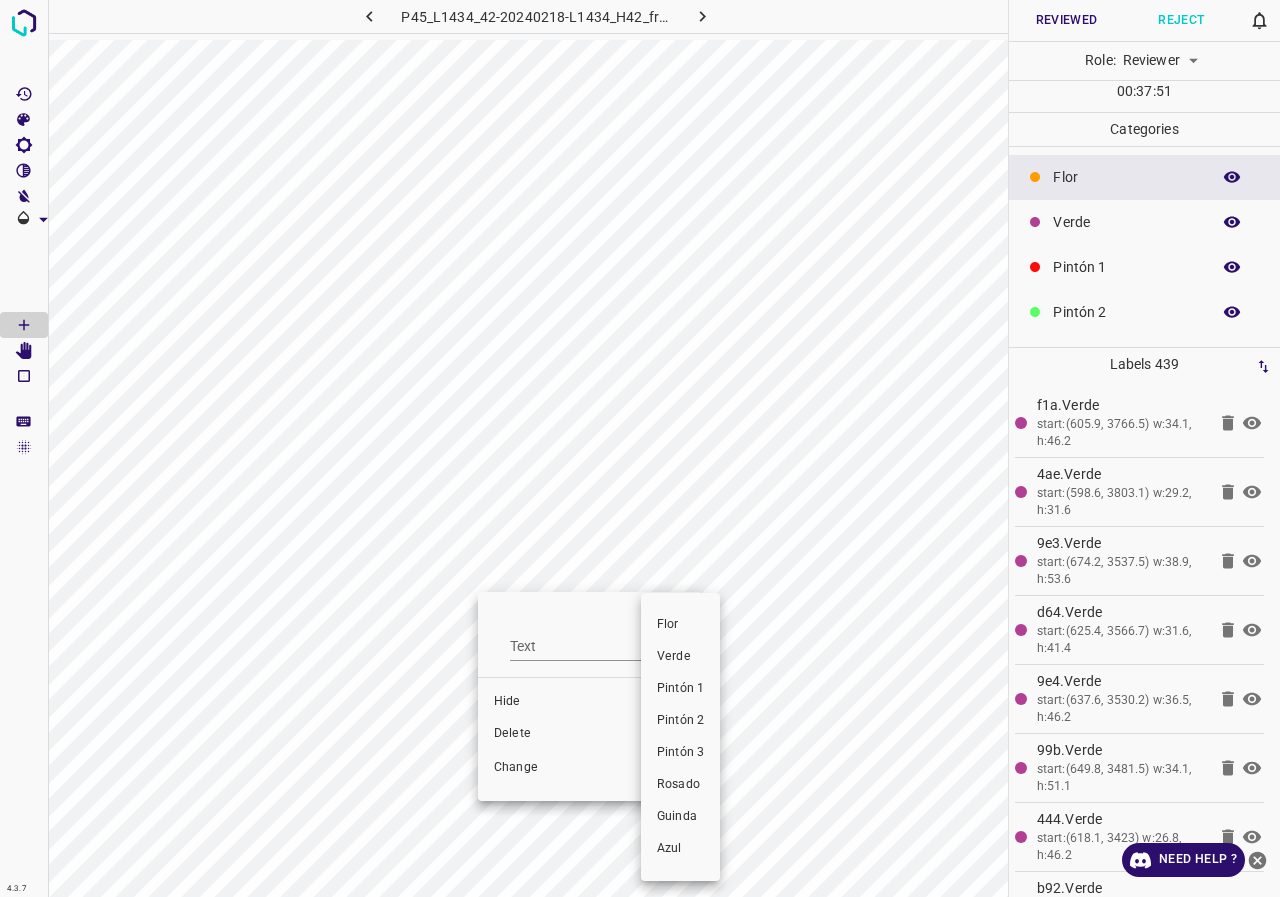 click on "Pintón 1" at bounding box center (680, 689) 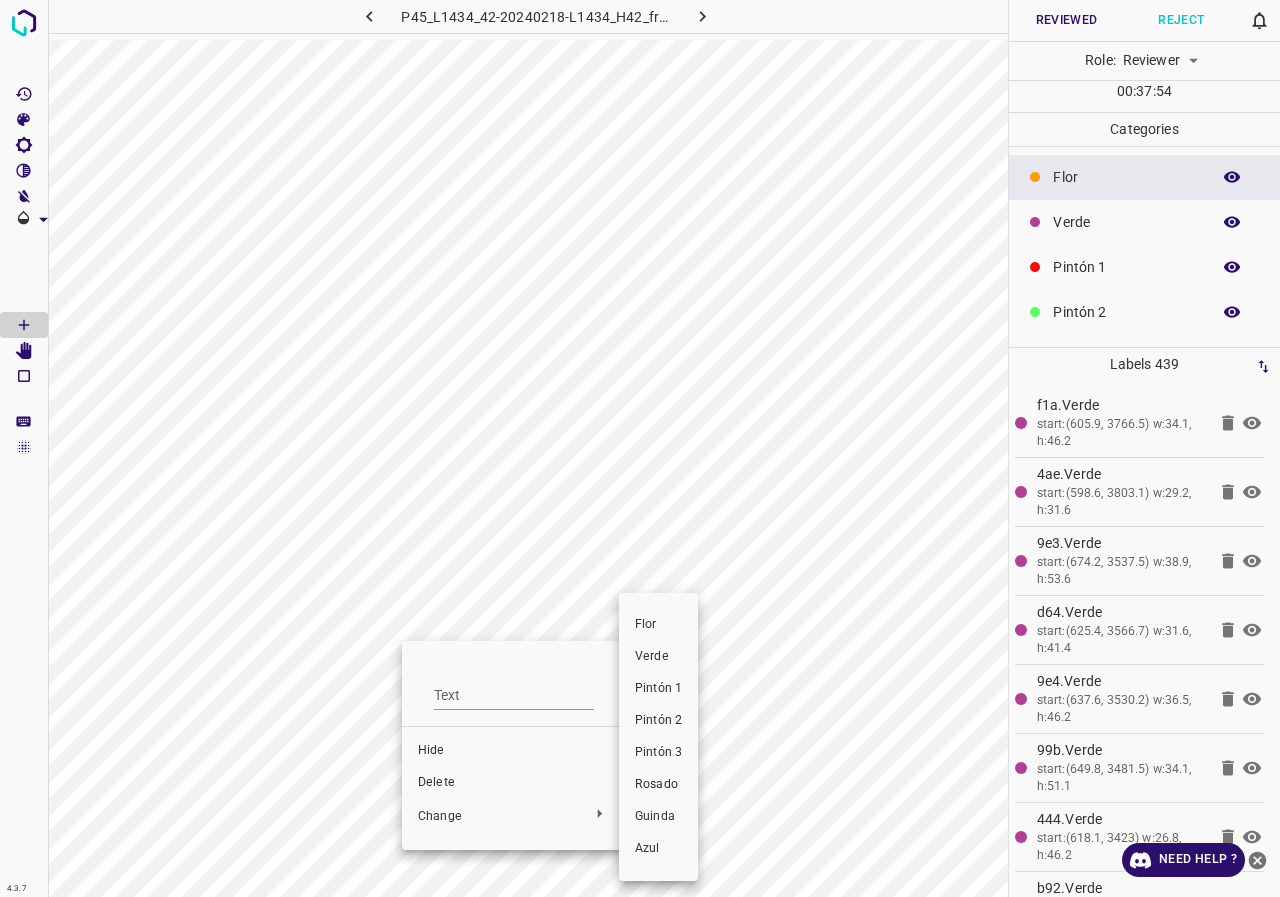 click on "Pintón 1" at bounding box center [658, 689] 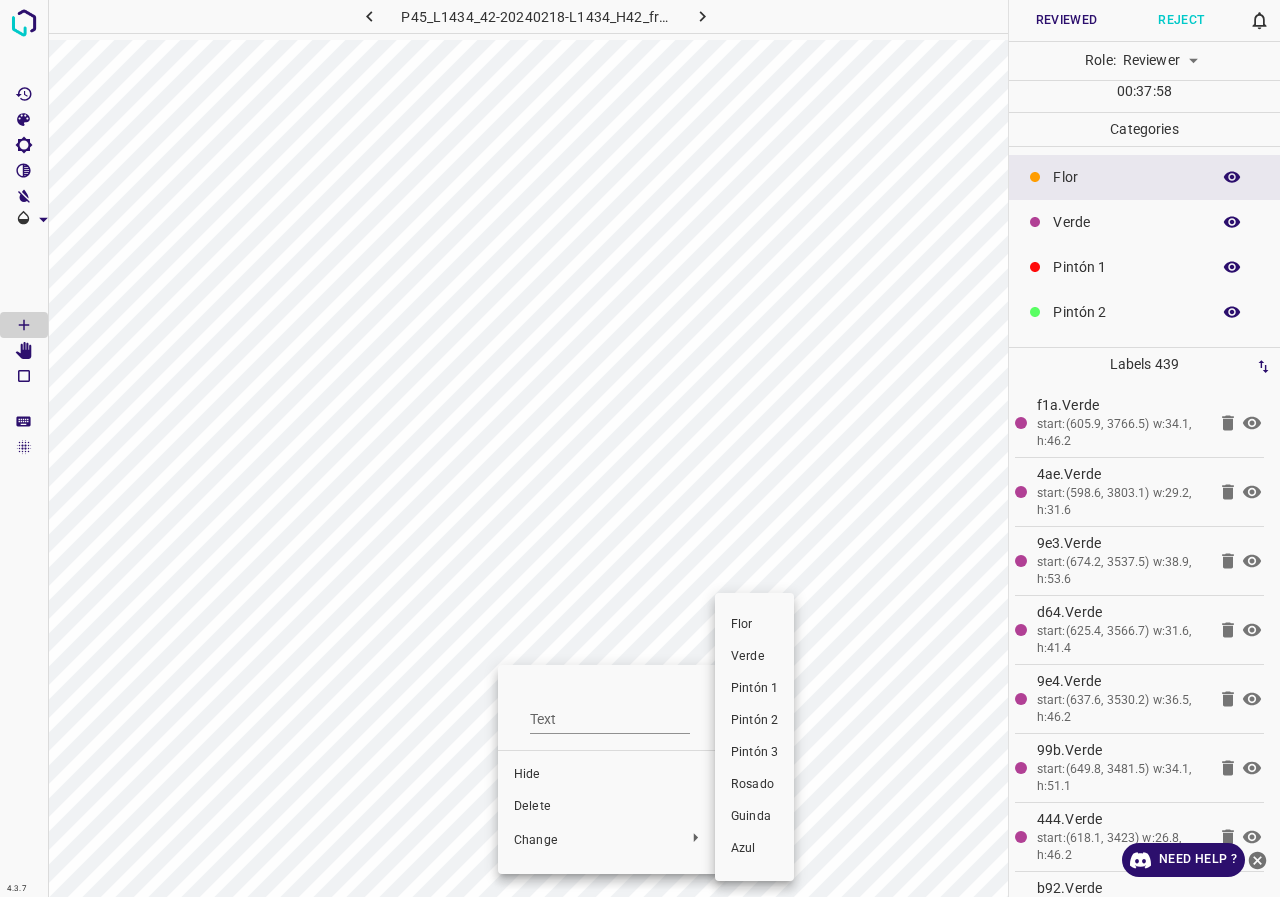 click on "Pintón 1" at bounding box center (754, 689) 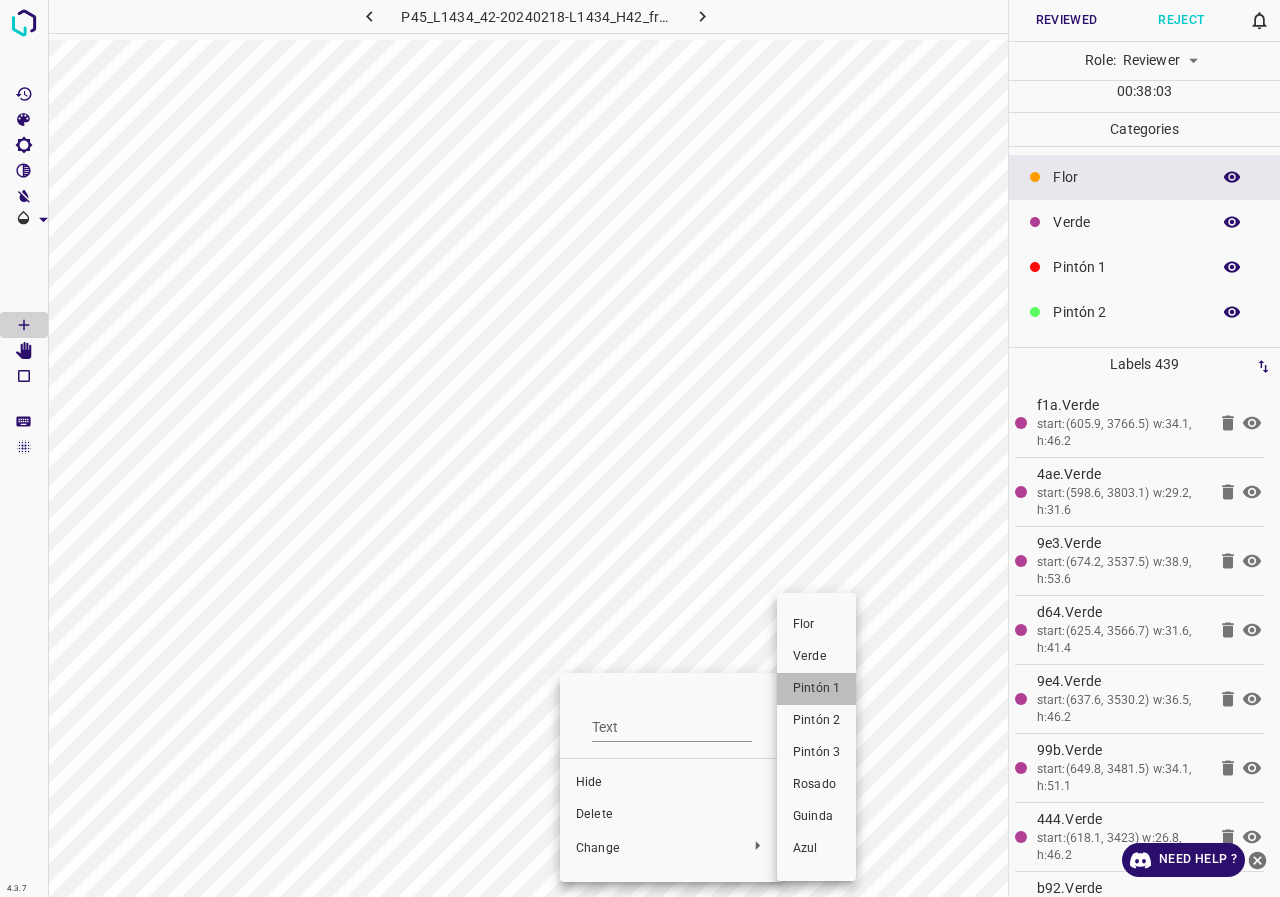 click on "Pintón 1" at bounding box center (816, 689) 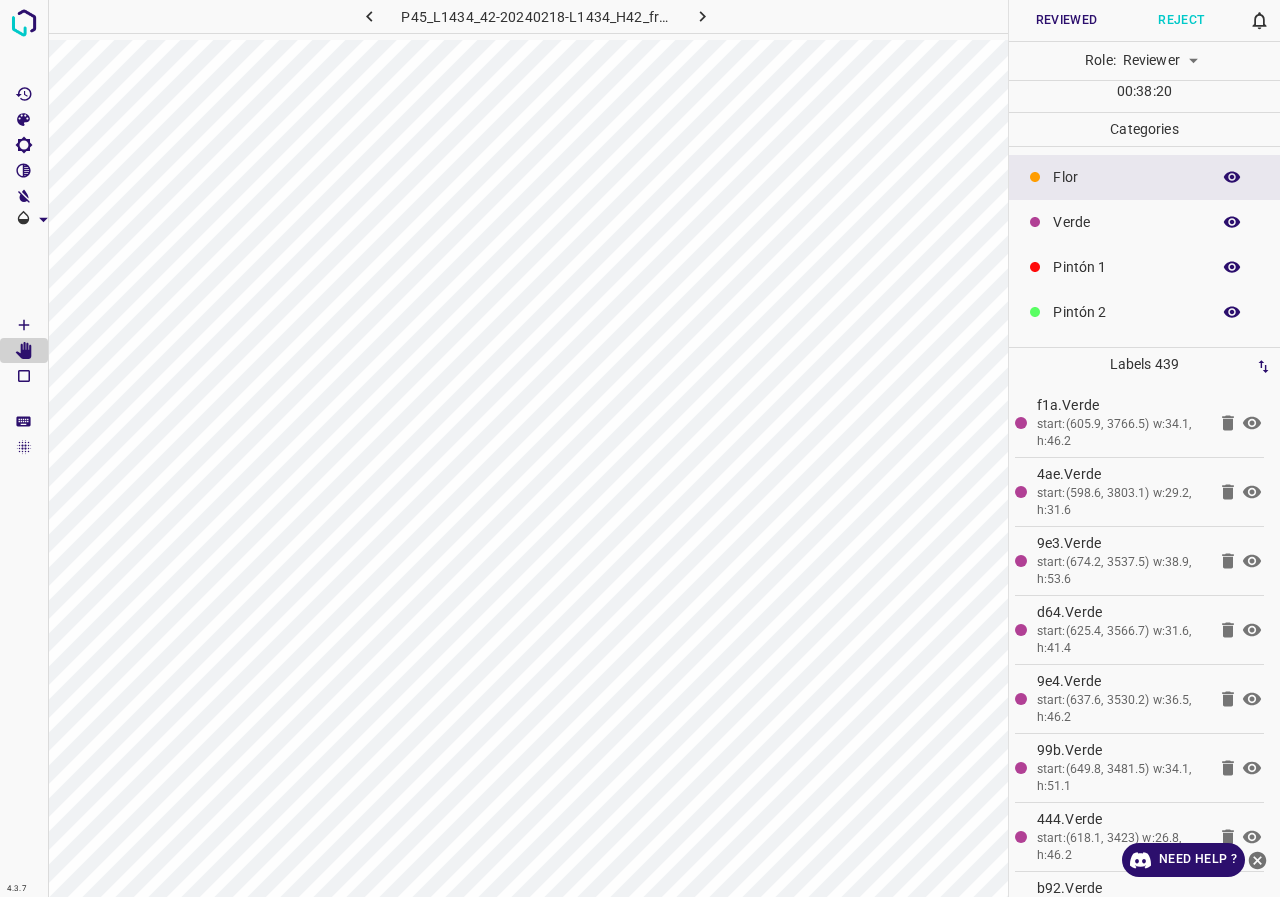 scroll, scrollTop: 100, scrollLeft: 0, axis: vertical 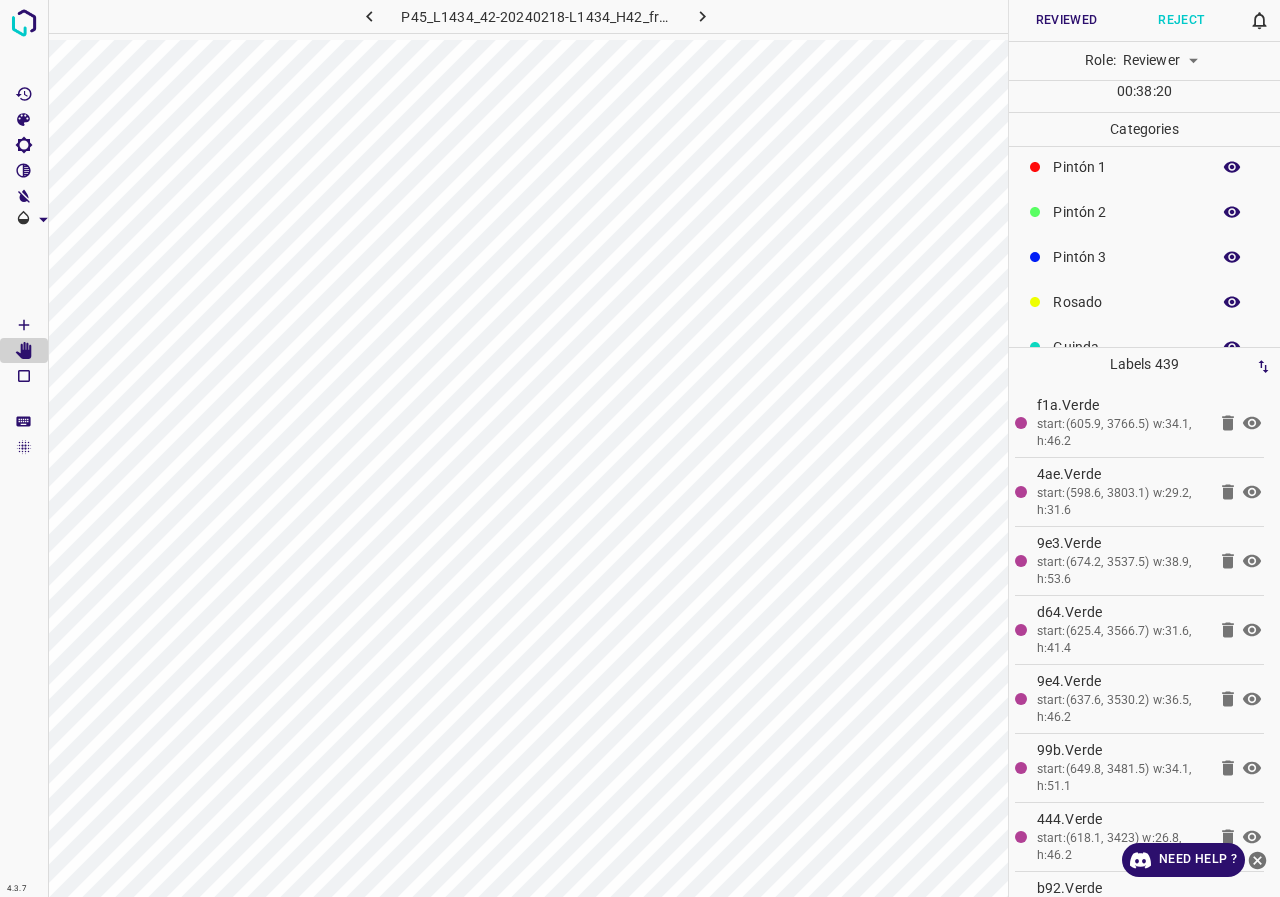 click on "Rosado" at bounding box center [1126, 302] 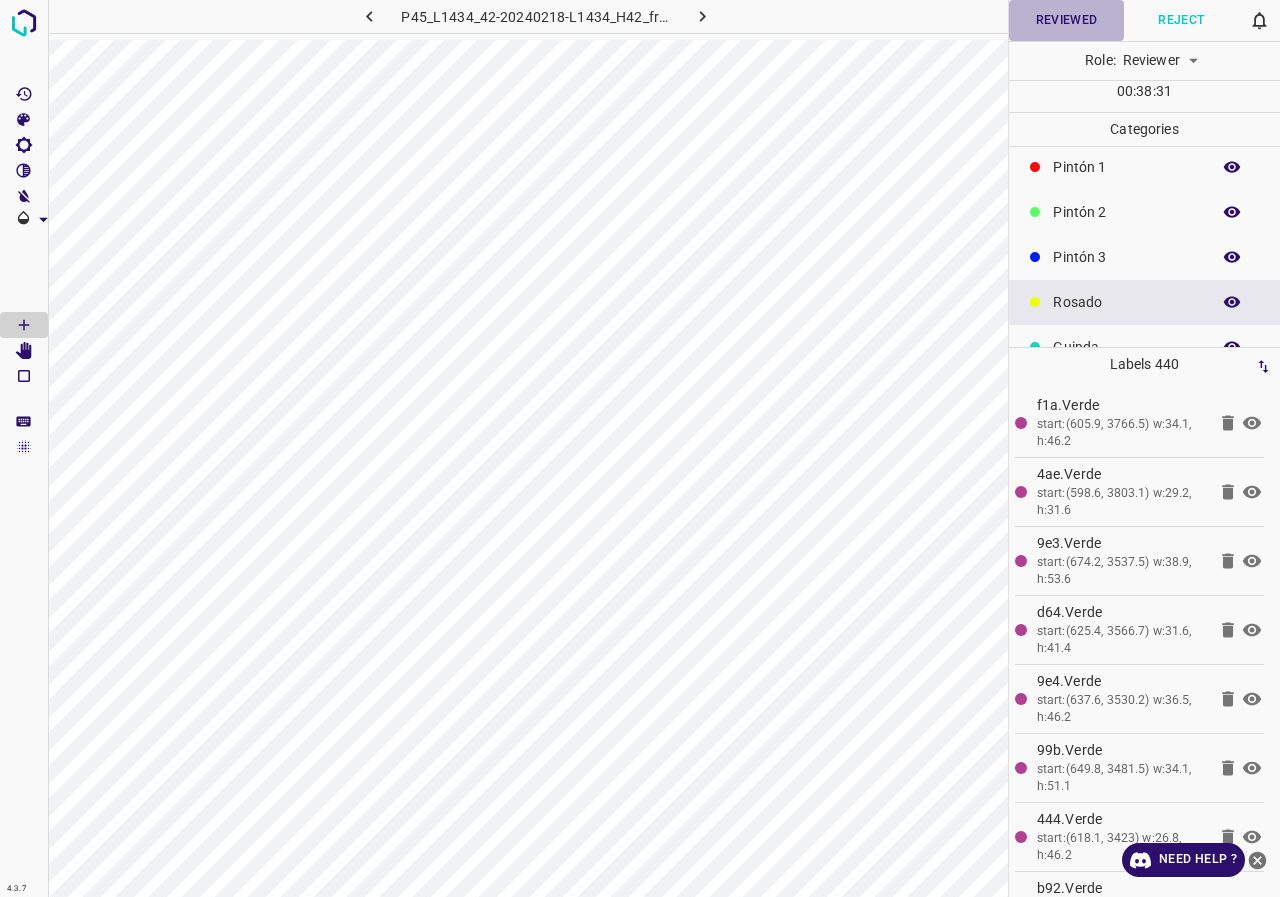 click on "Reviewed" at bounding box center [1066, 20] 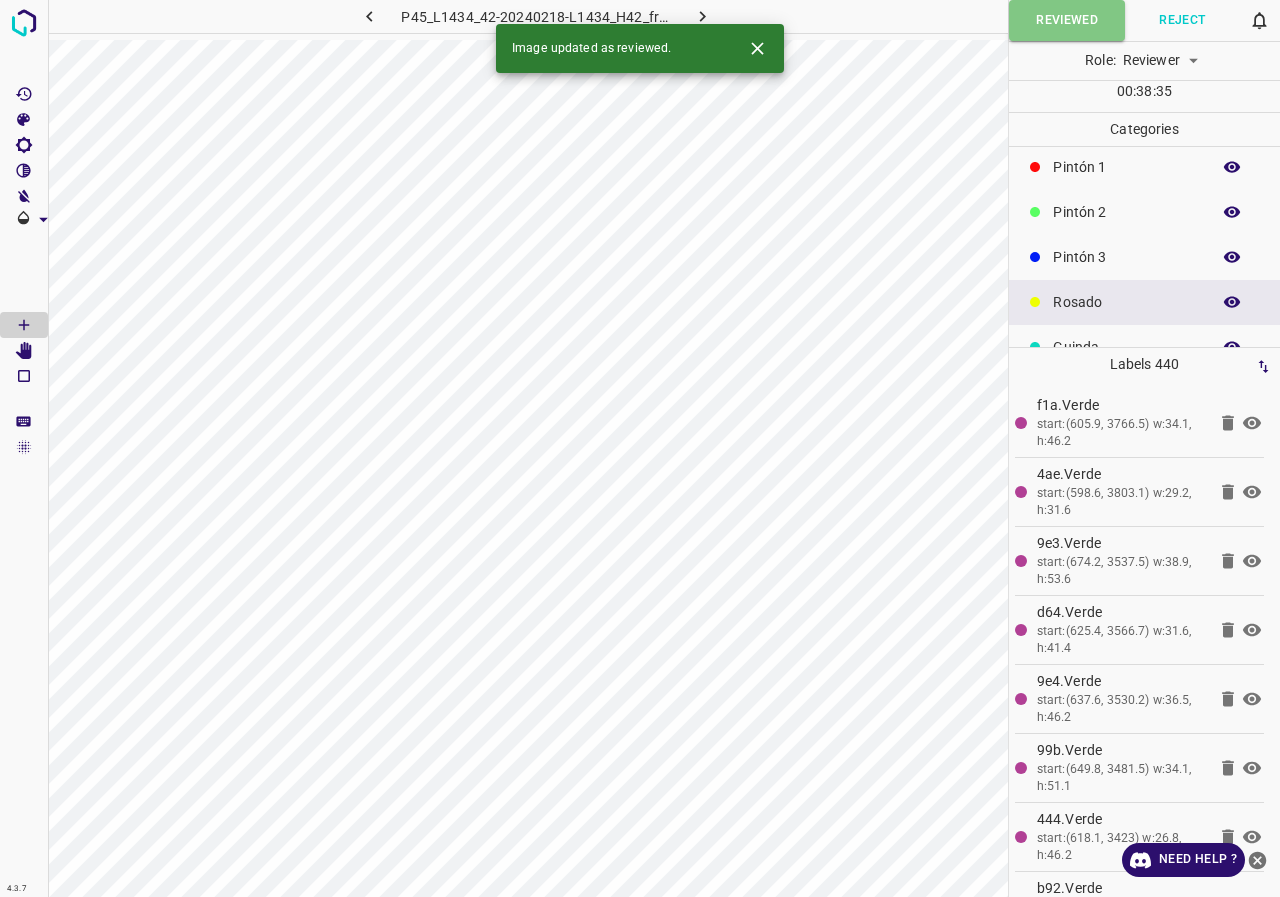 click 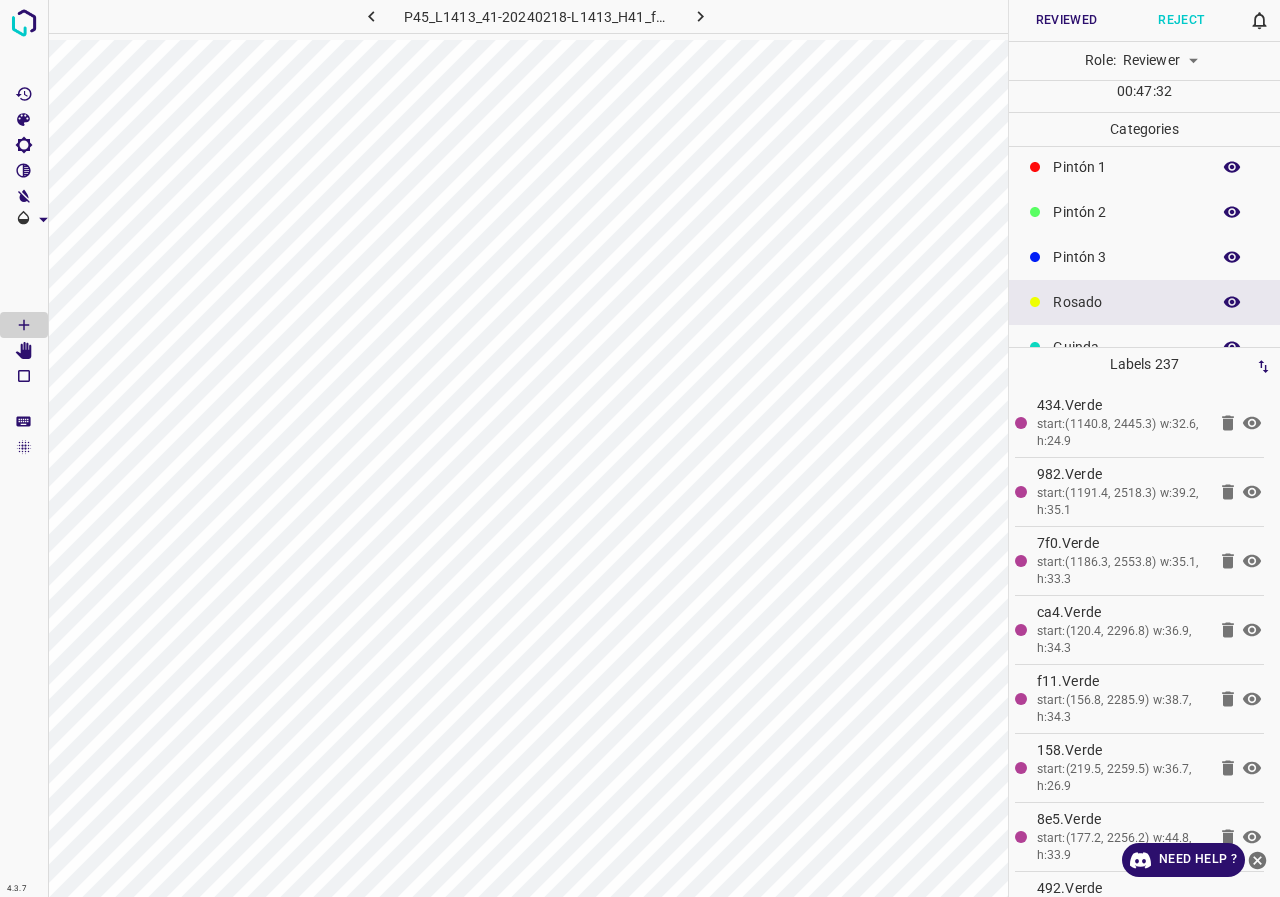 scroll, scrollTop: 0, scrollLeft: 0, axis: both 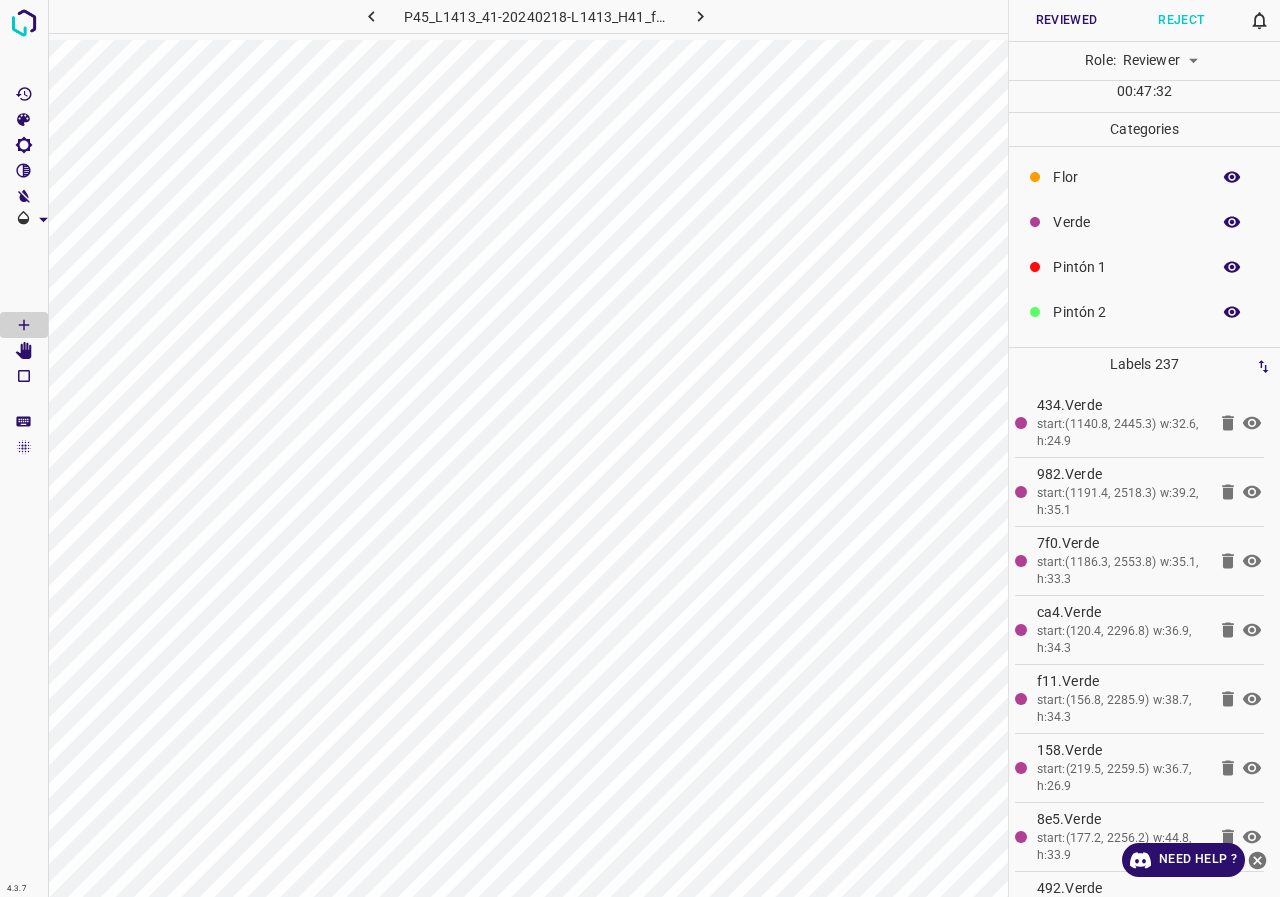 click on "Verde" at bounding box center (1126, 222) 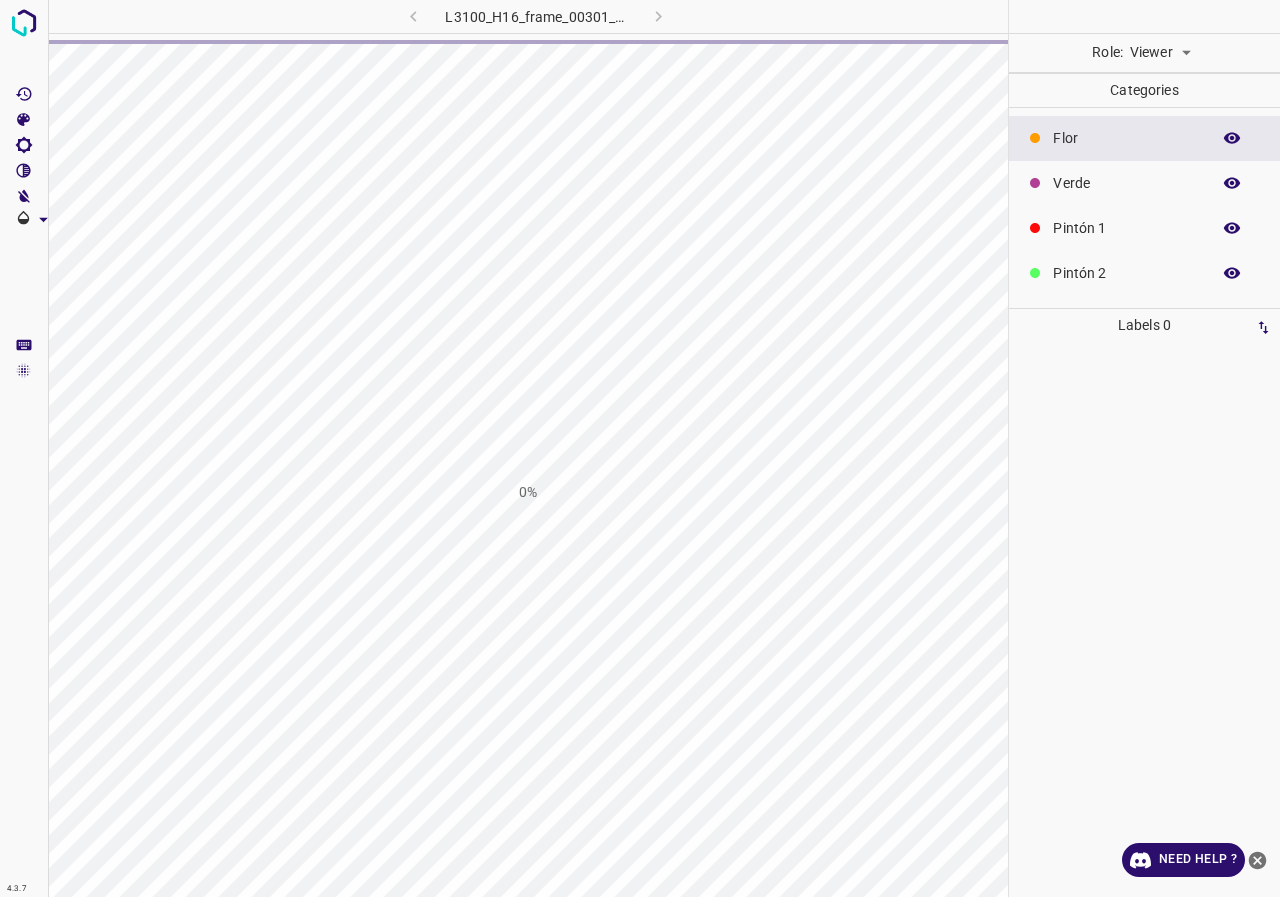 scroll, scrollTop: 0, scrollLeft: 0, axis: both 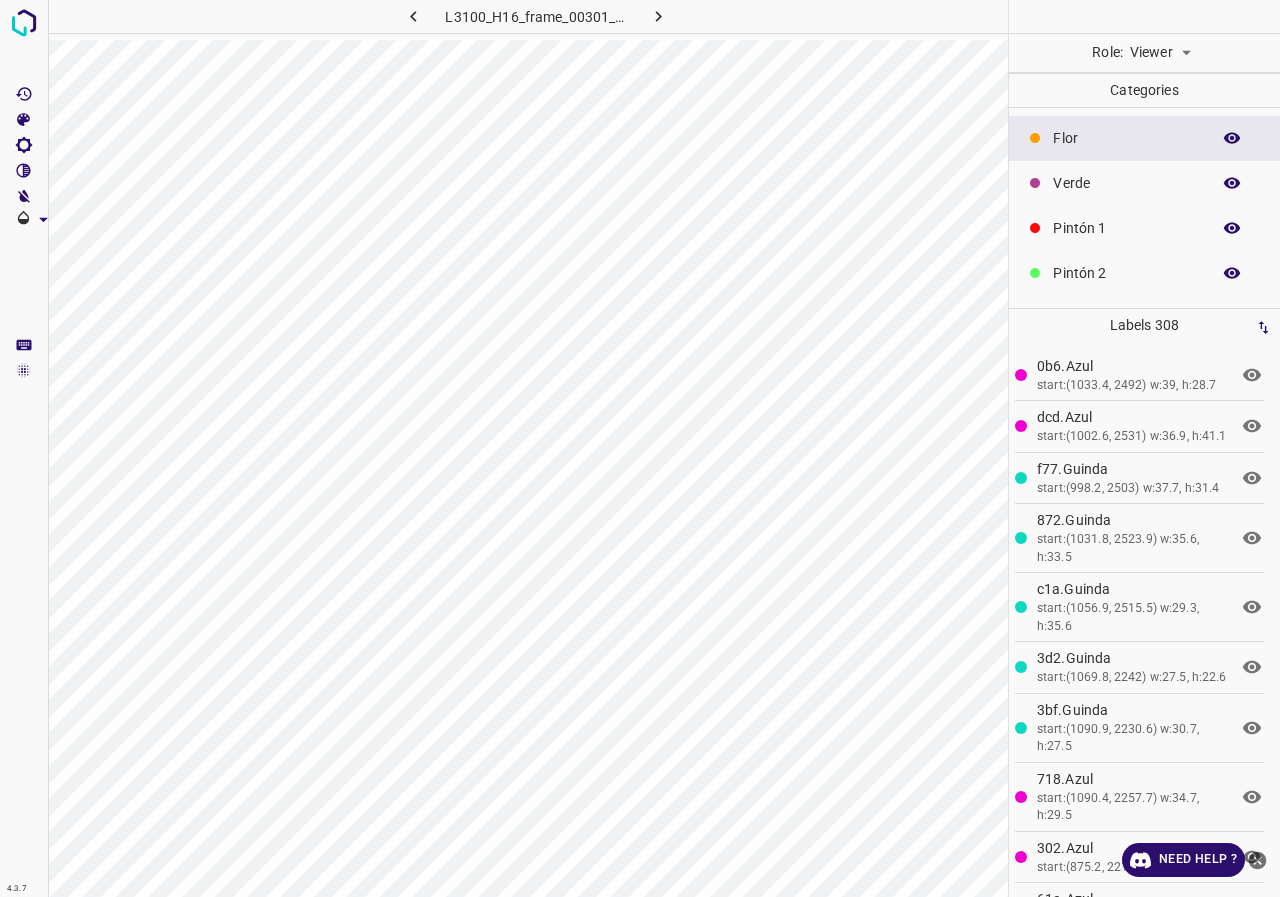 click 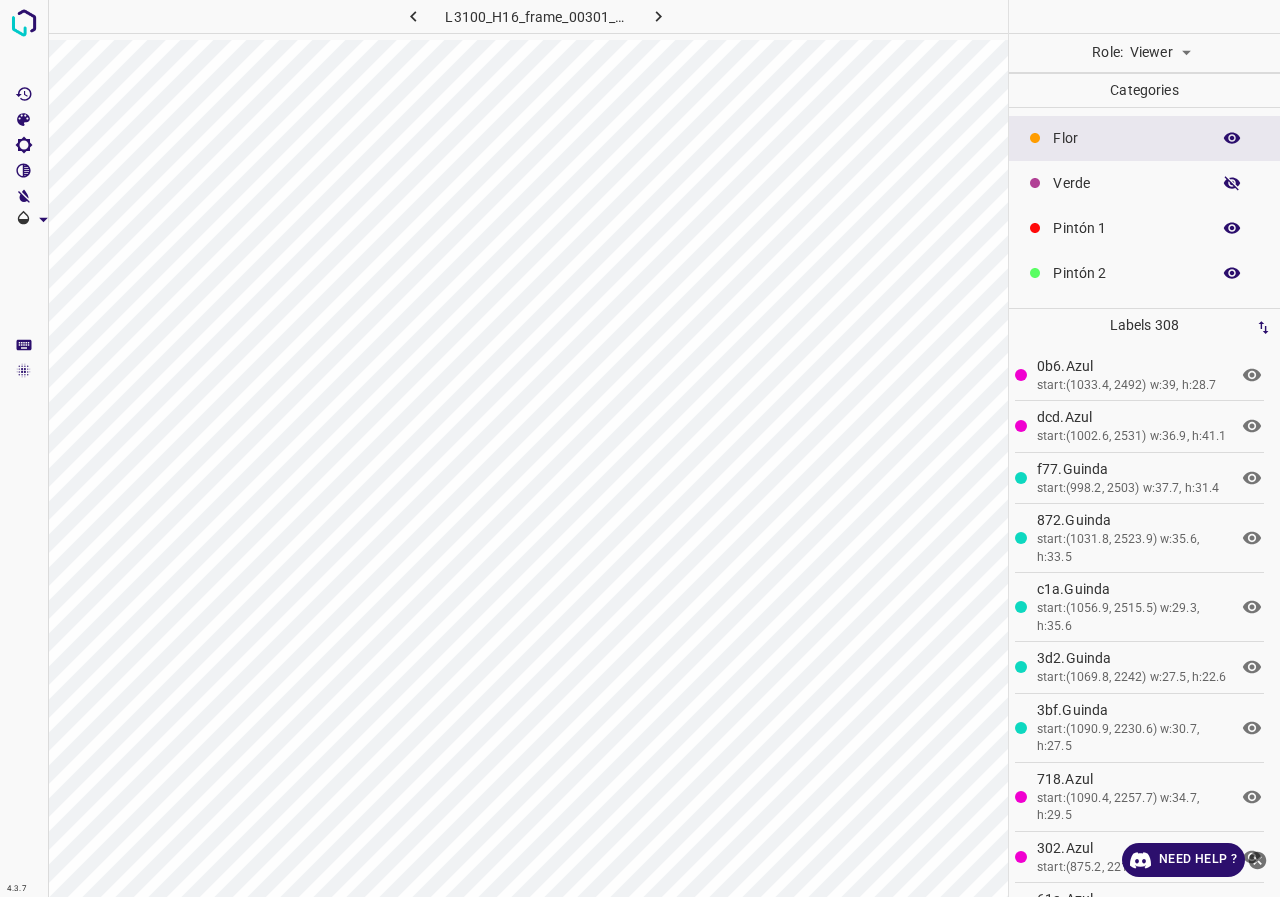 click 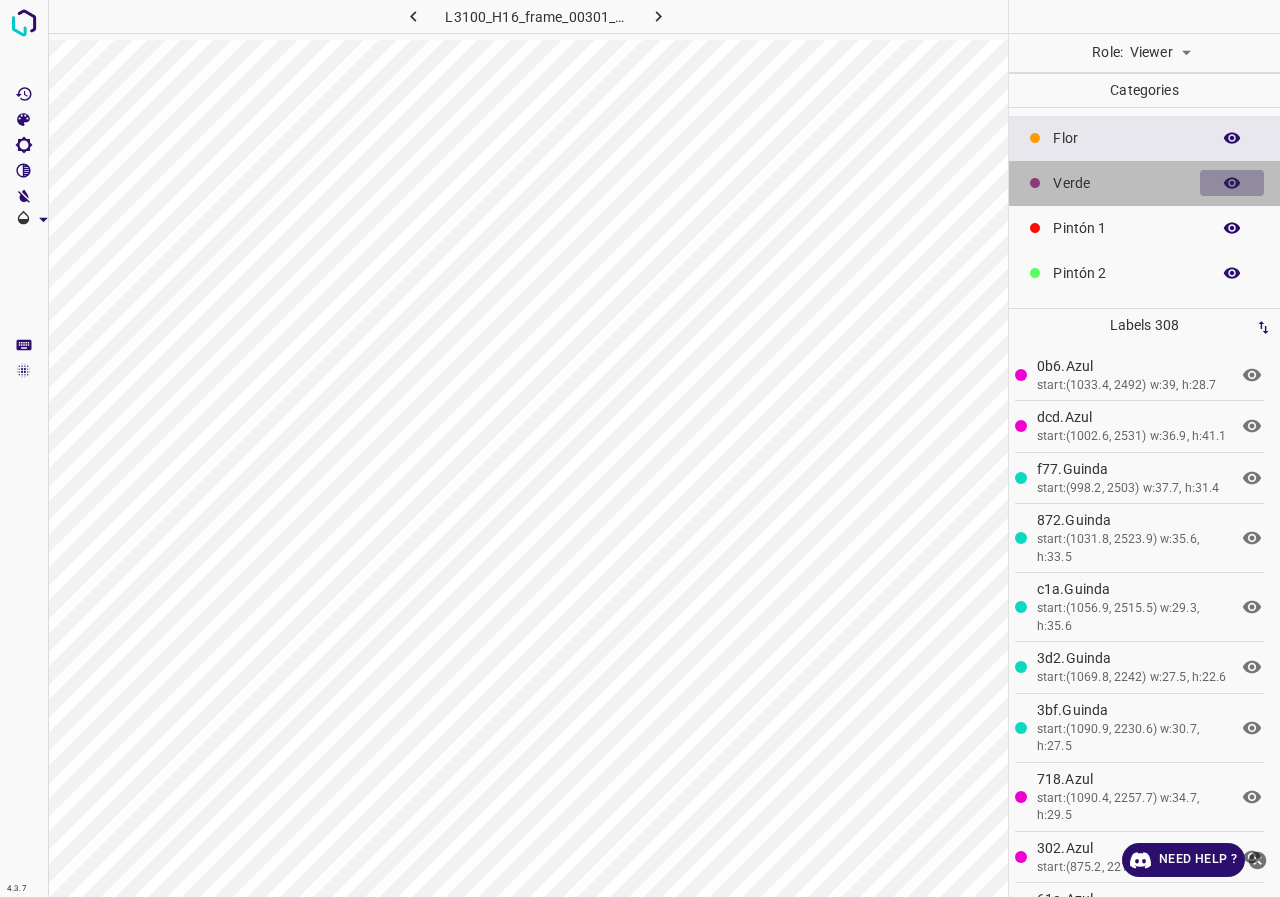 click 